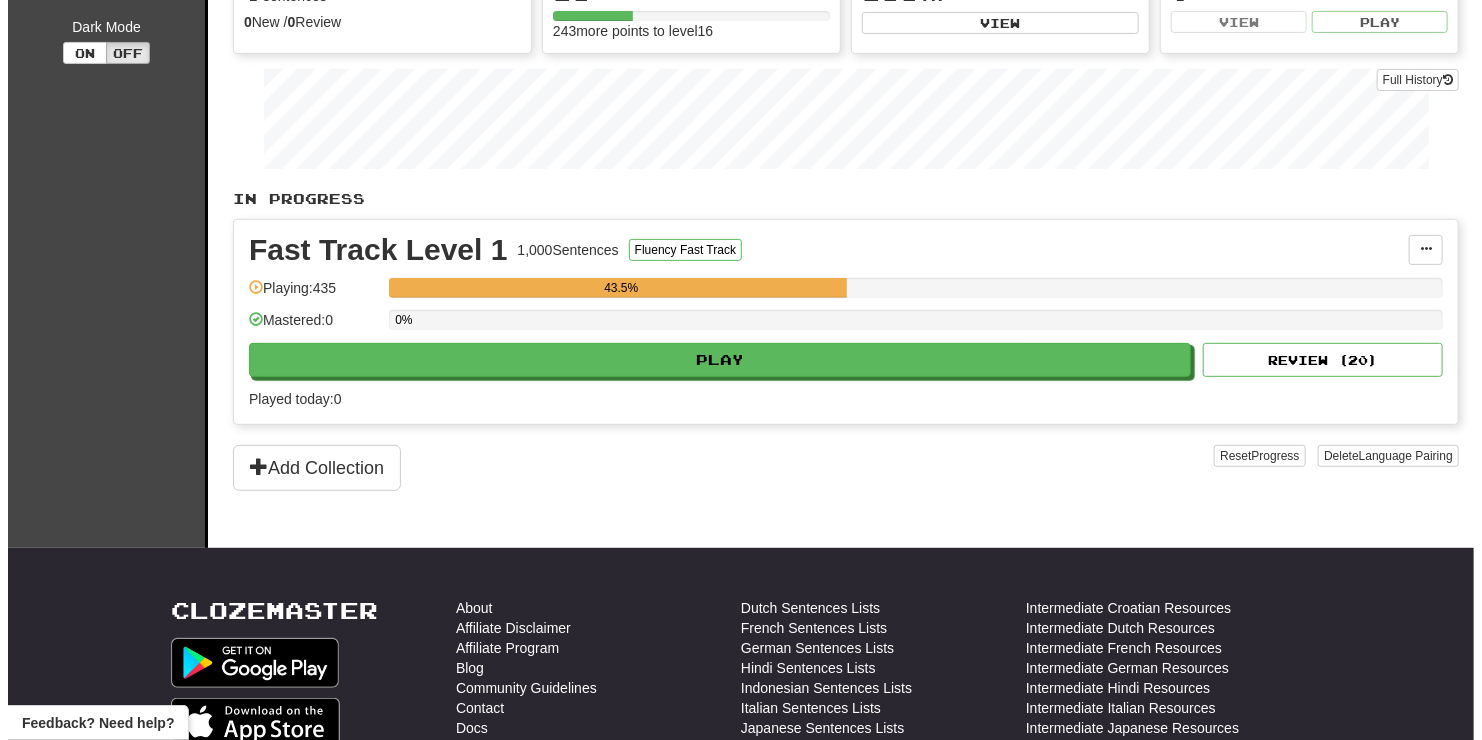 scroll, scrollTop: 262, scrollLeft: 0, axis: vertical 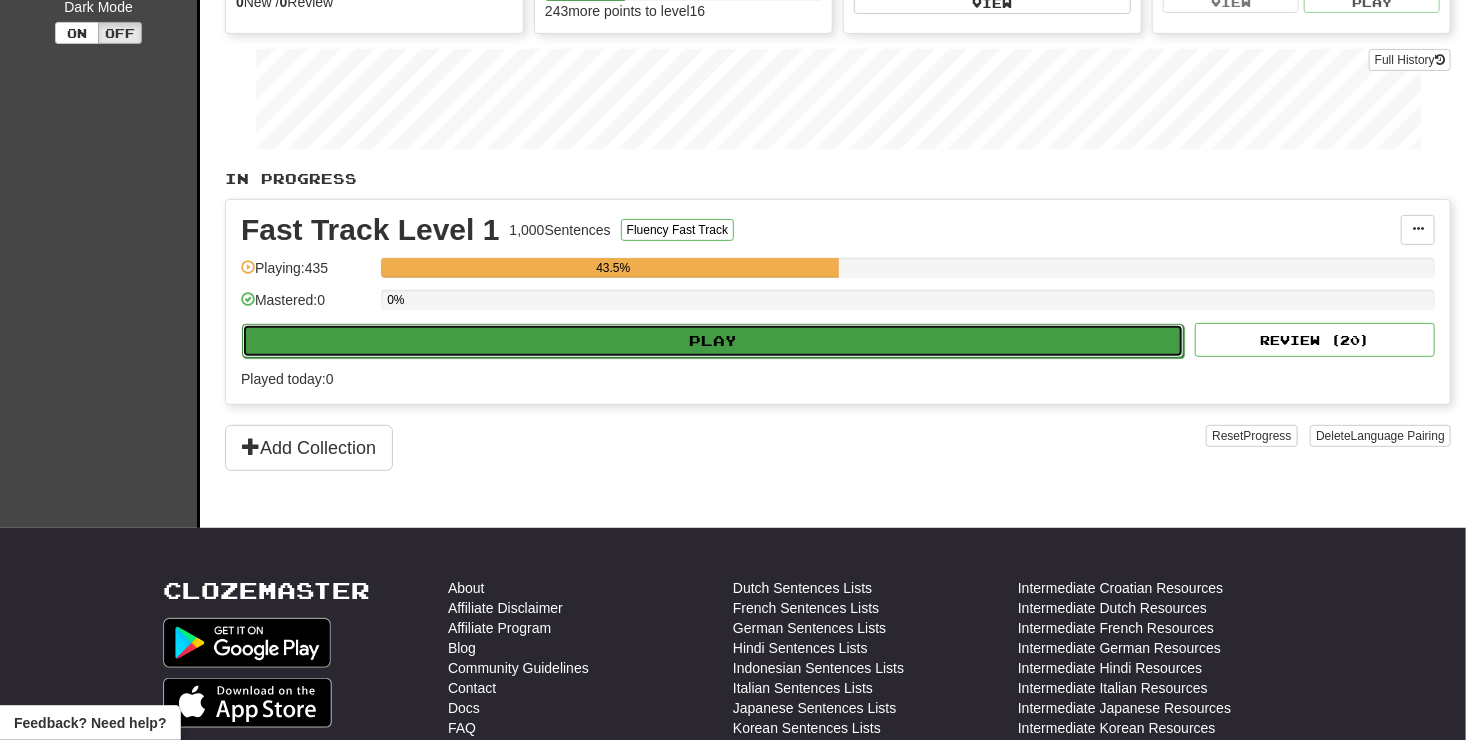 click on "Play" at bounding box center [713, 341] 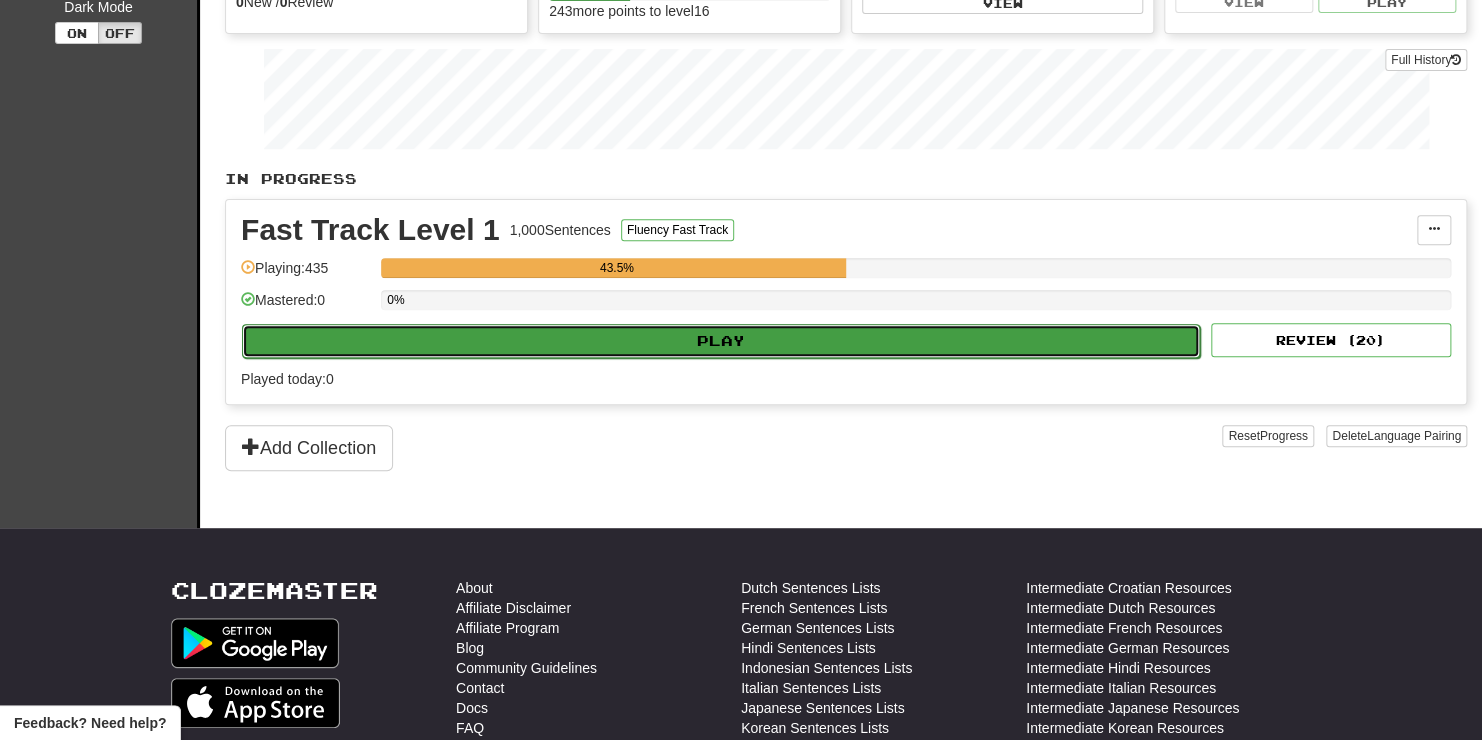 select on "**" 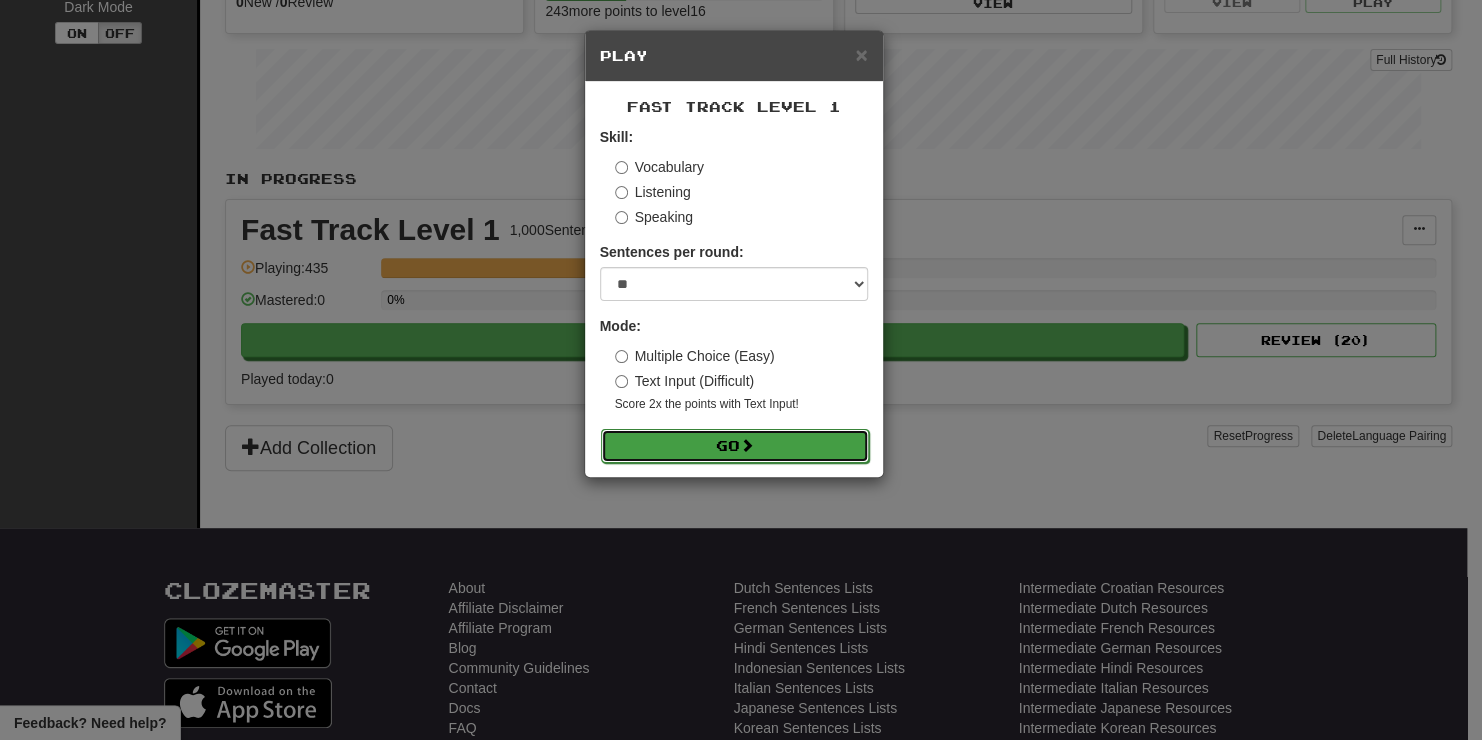 click on "Go" at bounding box center [735, 446] 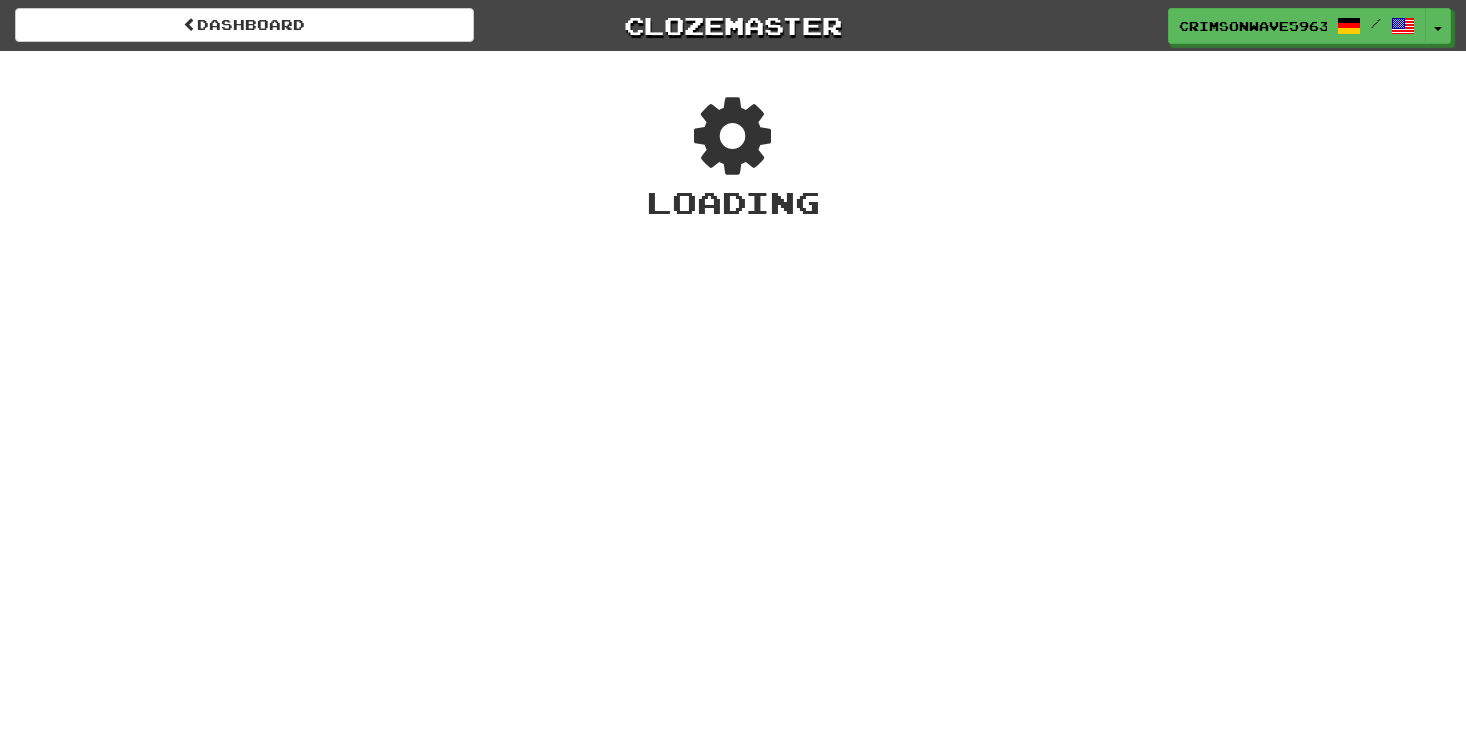 scroll, scrollTop: 0, scrollLeft: 0, axis: both 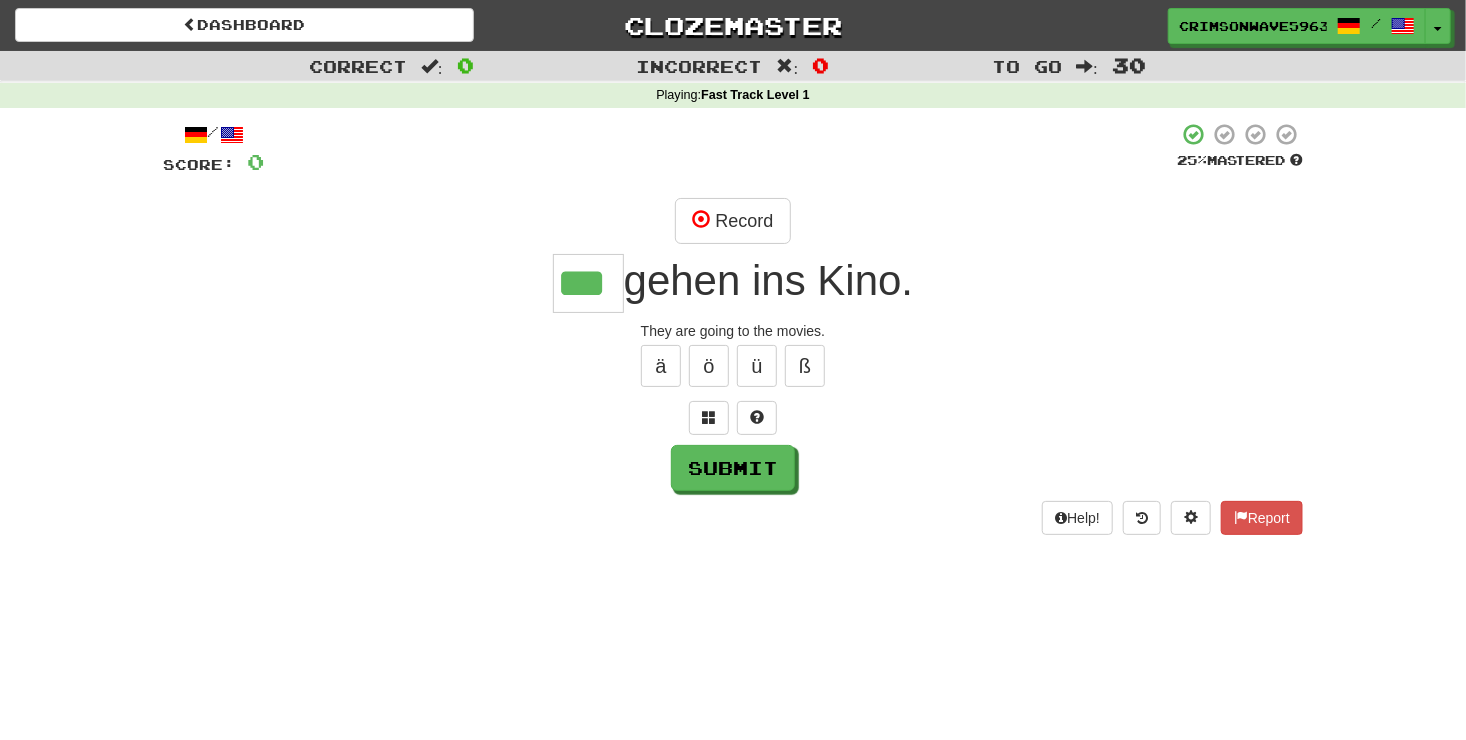 type on "***" 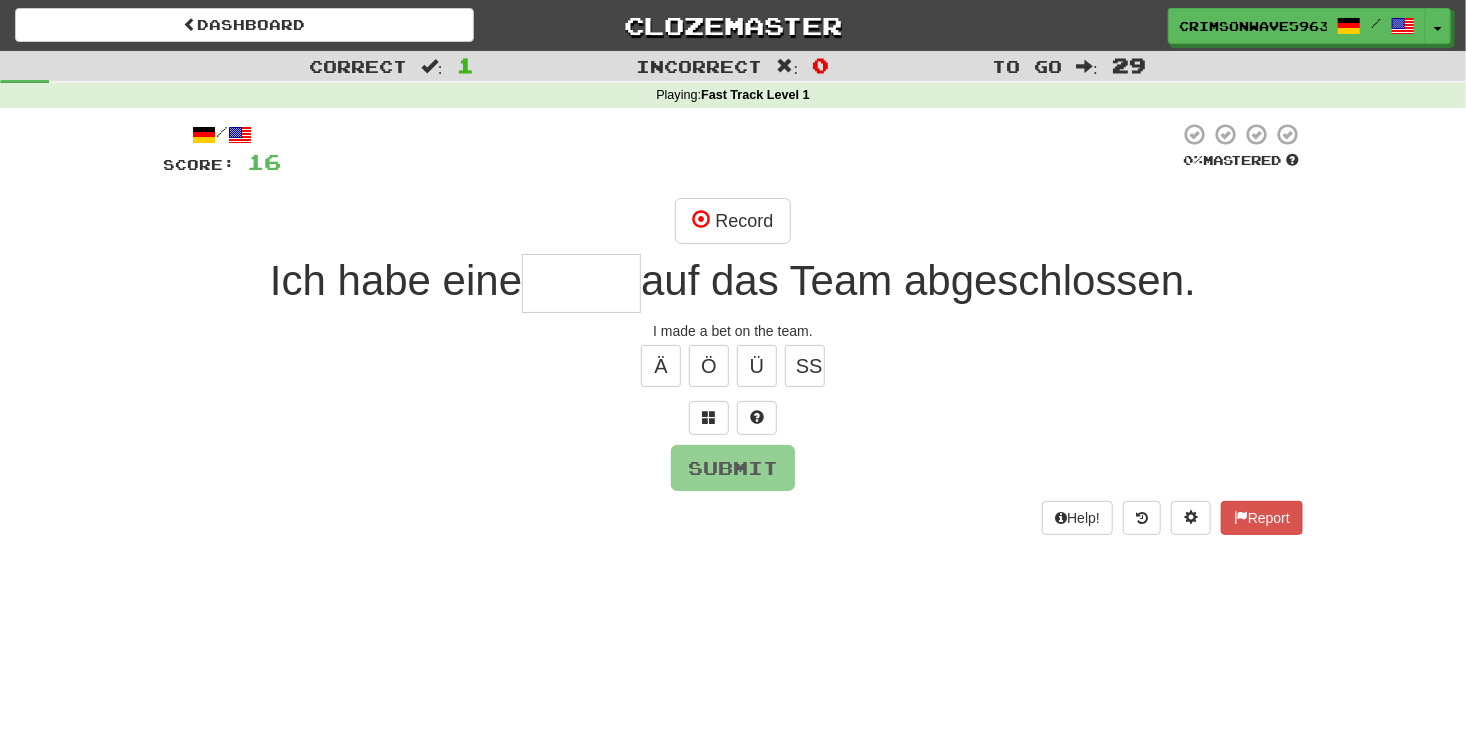 type on "*" 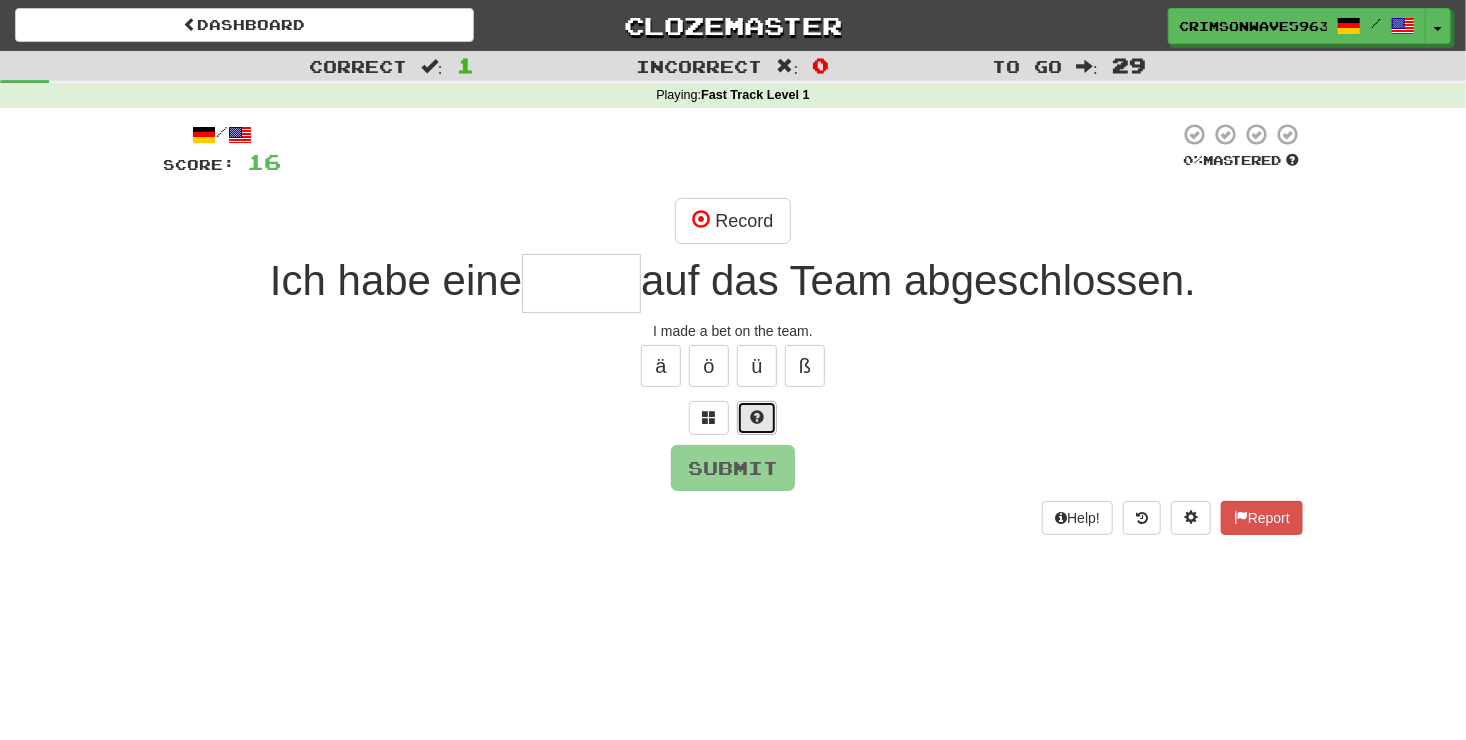 click at bounding box center [757, 417] 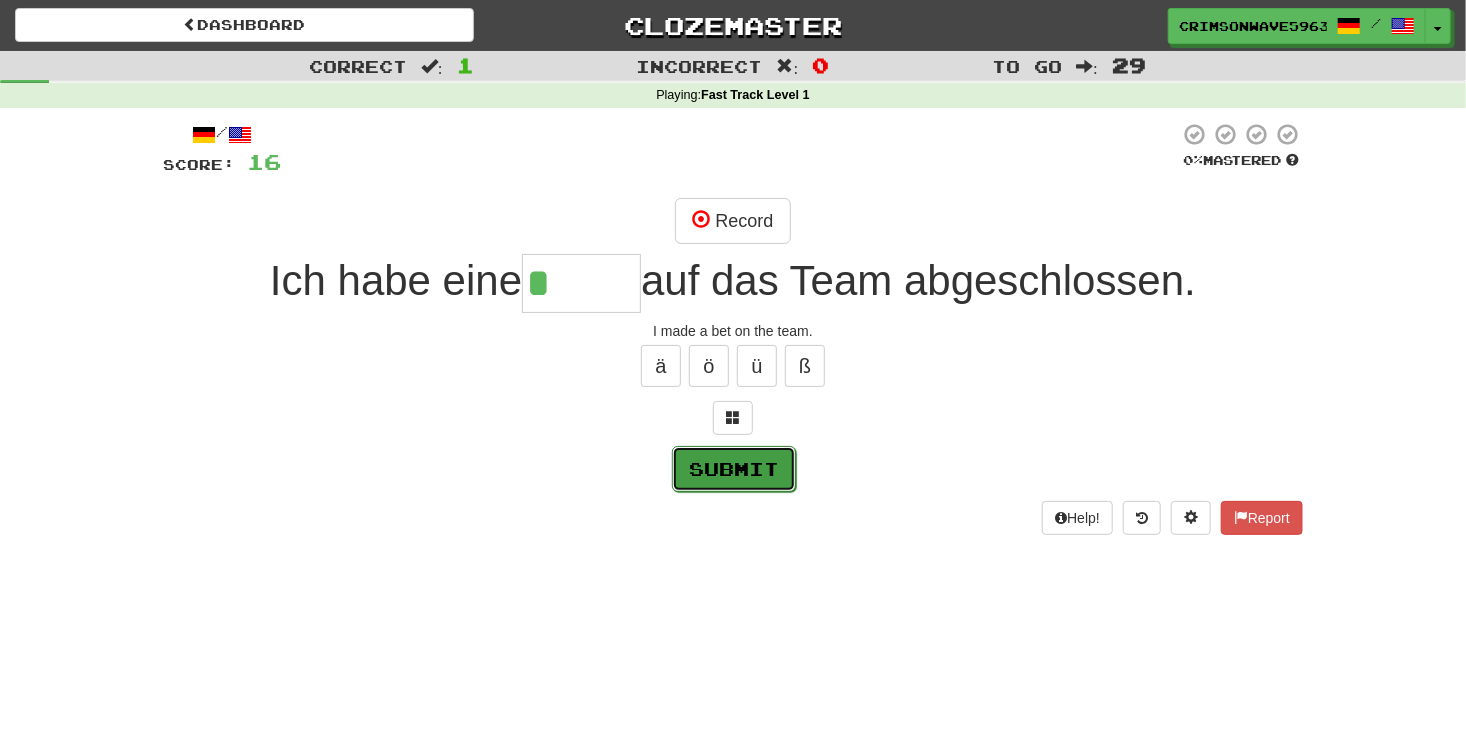 click on "Submit" at bounding box center [734, 469] 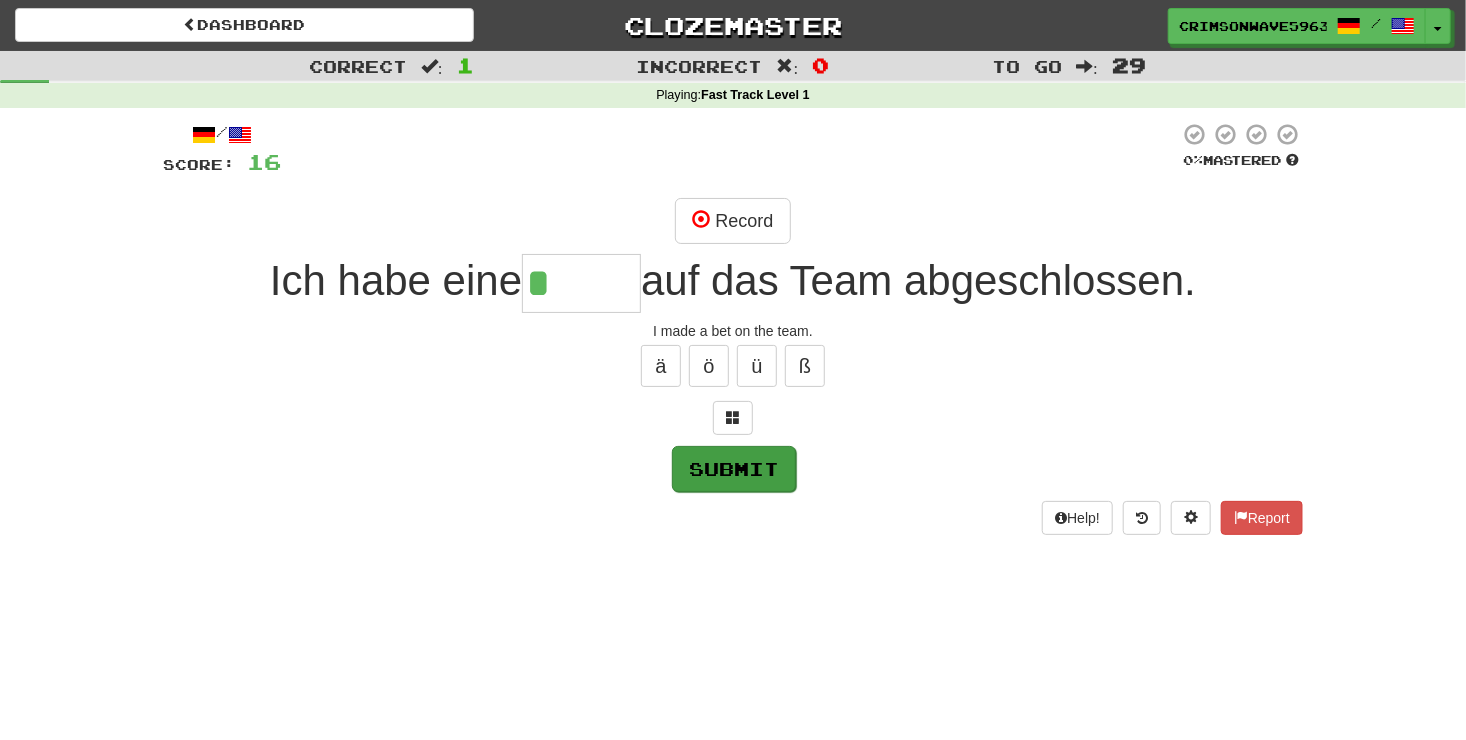 type on "*****" 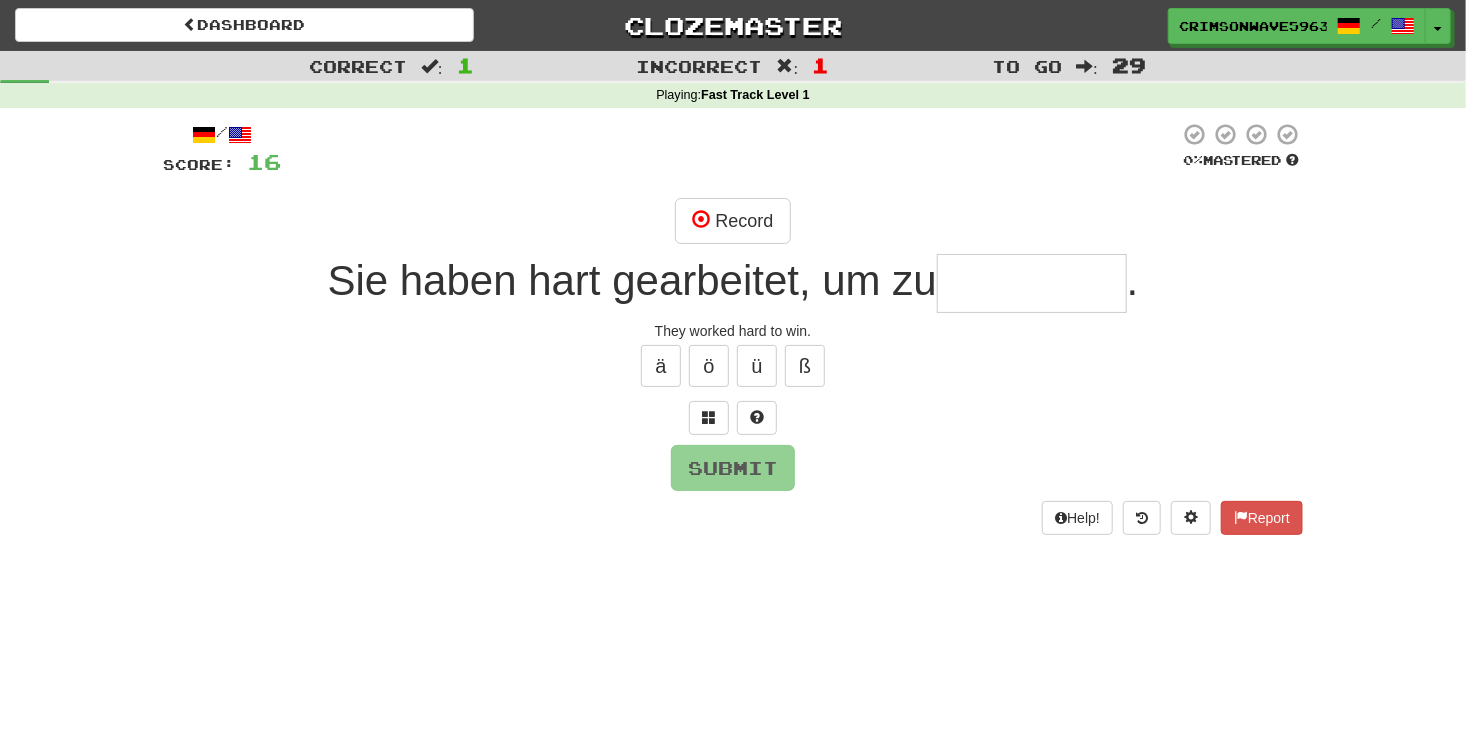 type on "*" 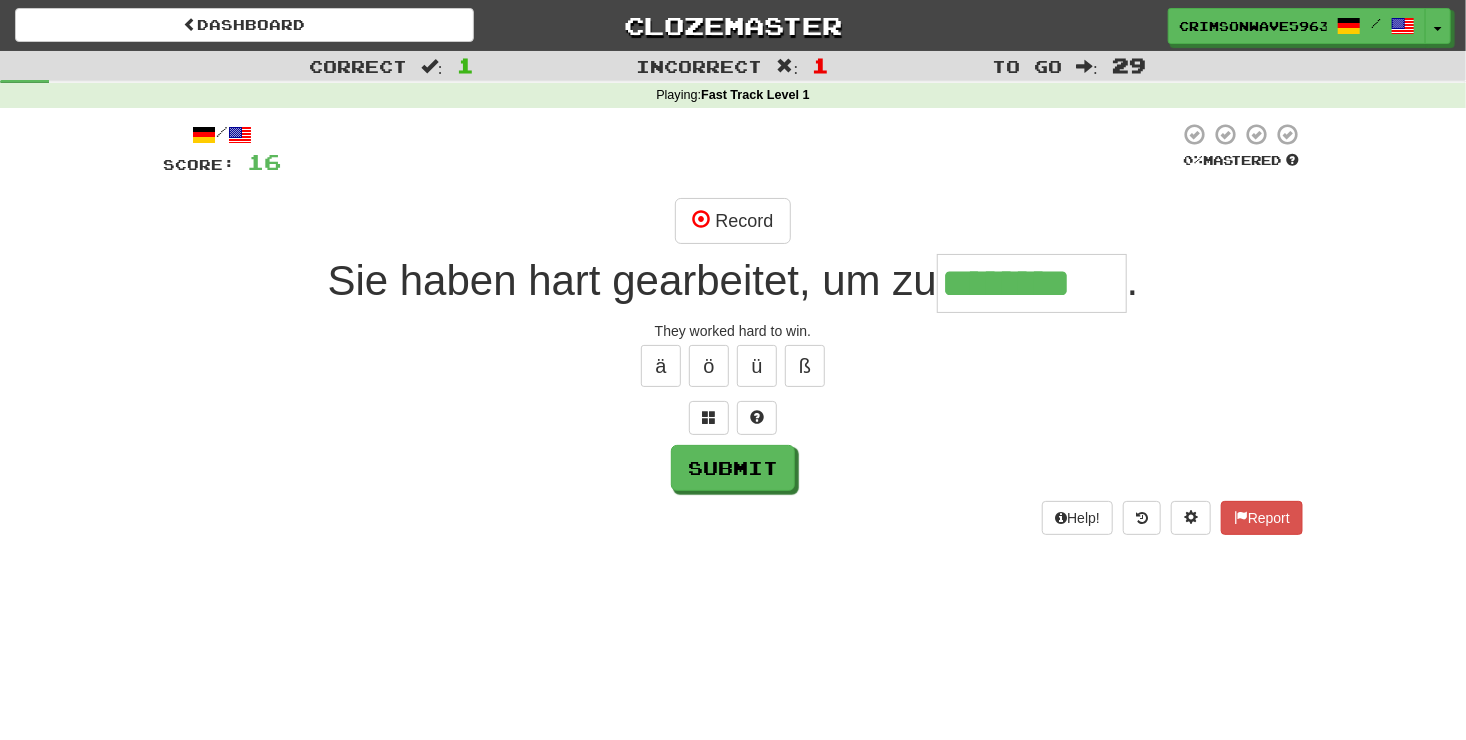 type on "********" 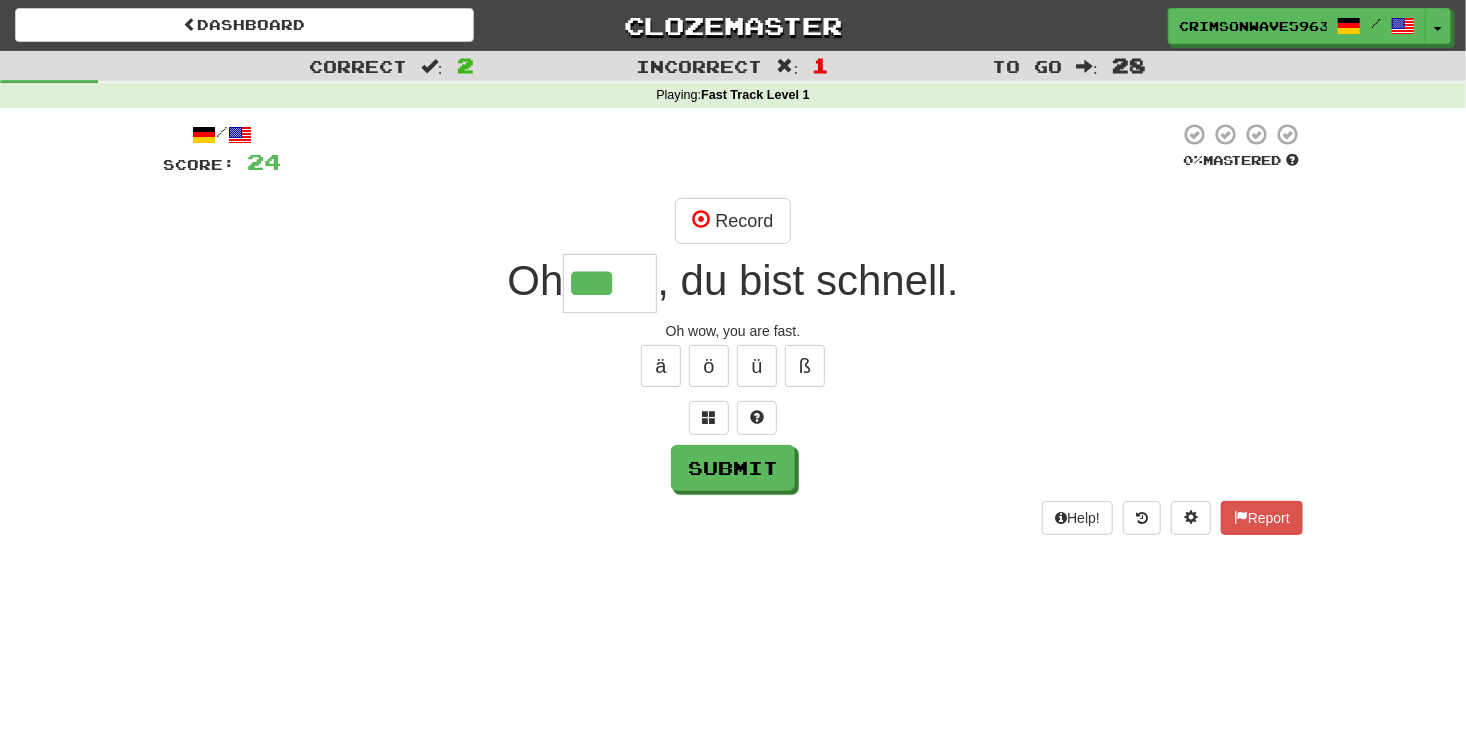 type on "***" 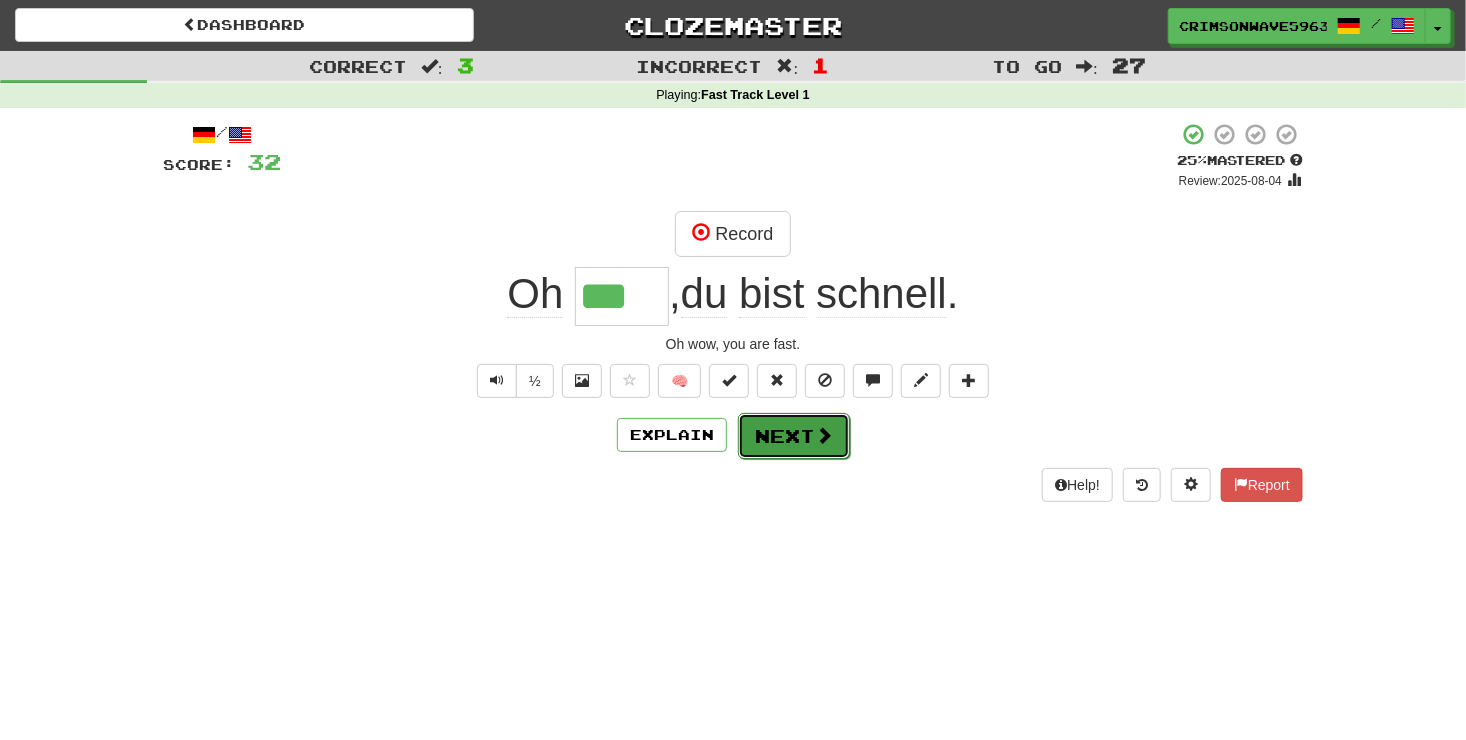 click on "Next" at bounding box center (794, 436) 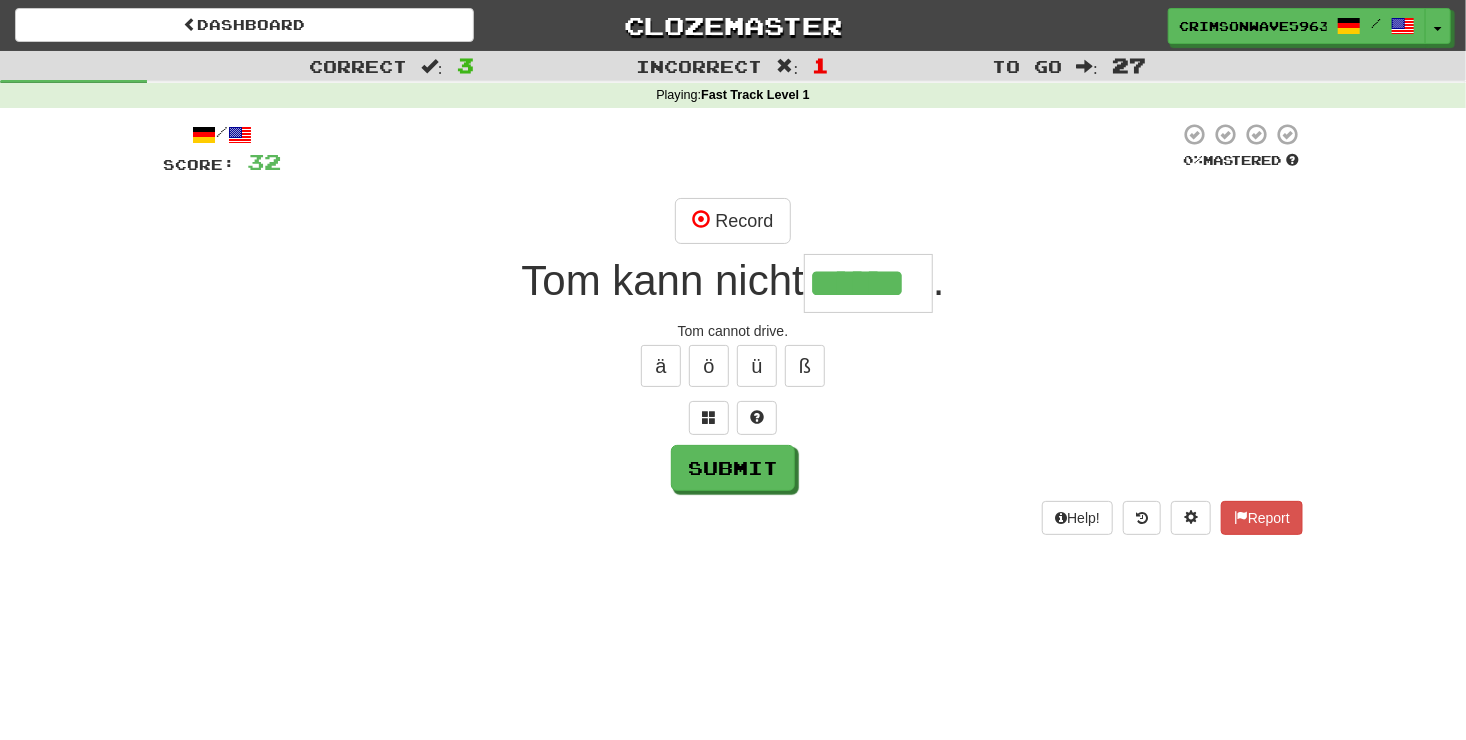 type on "******" 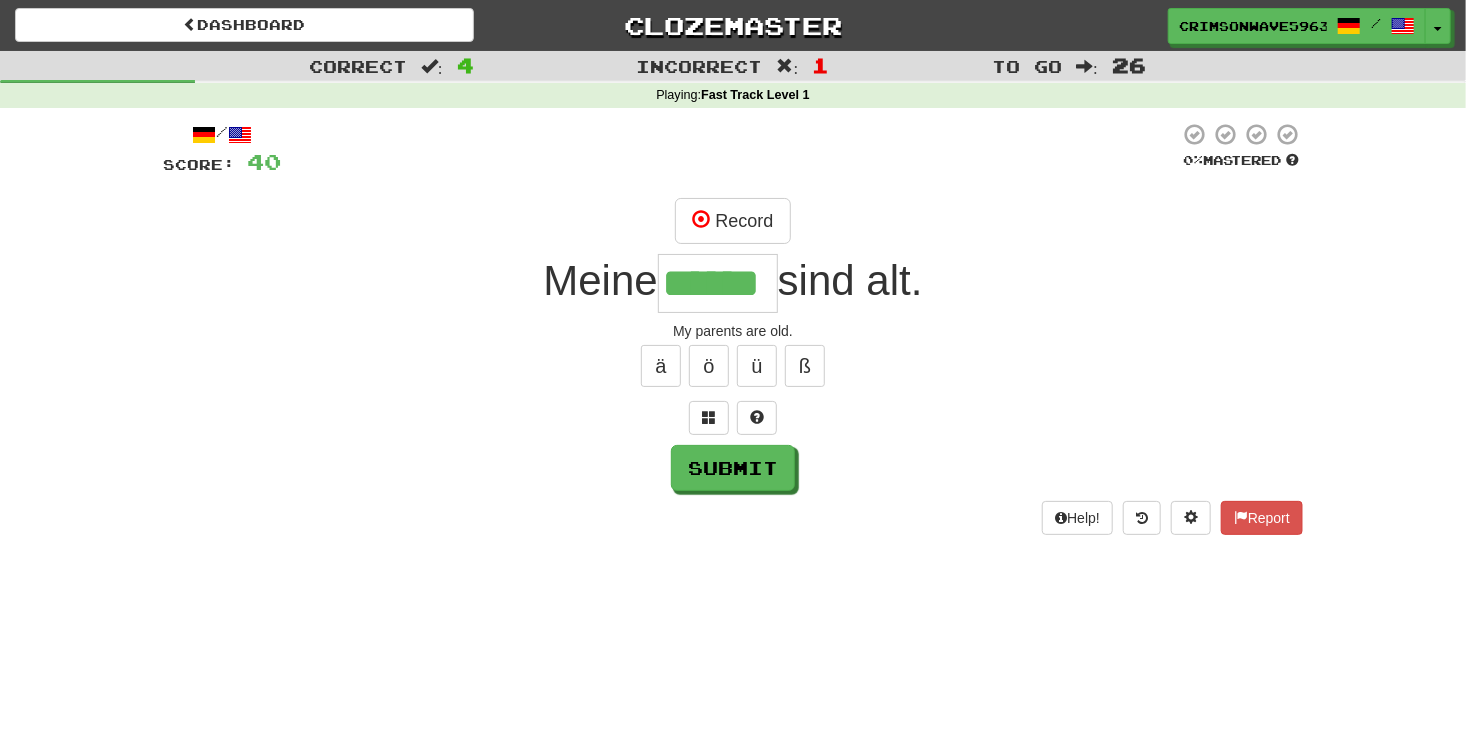 type on "******" 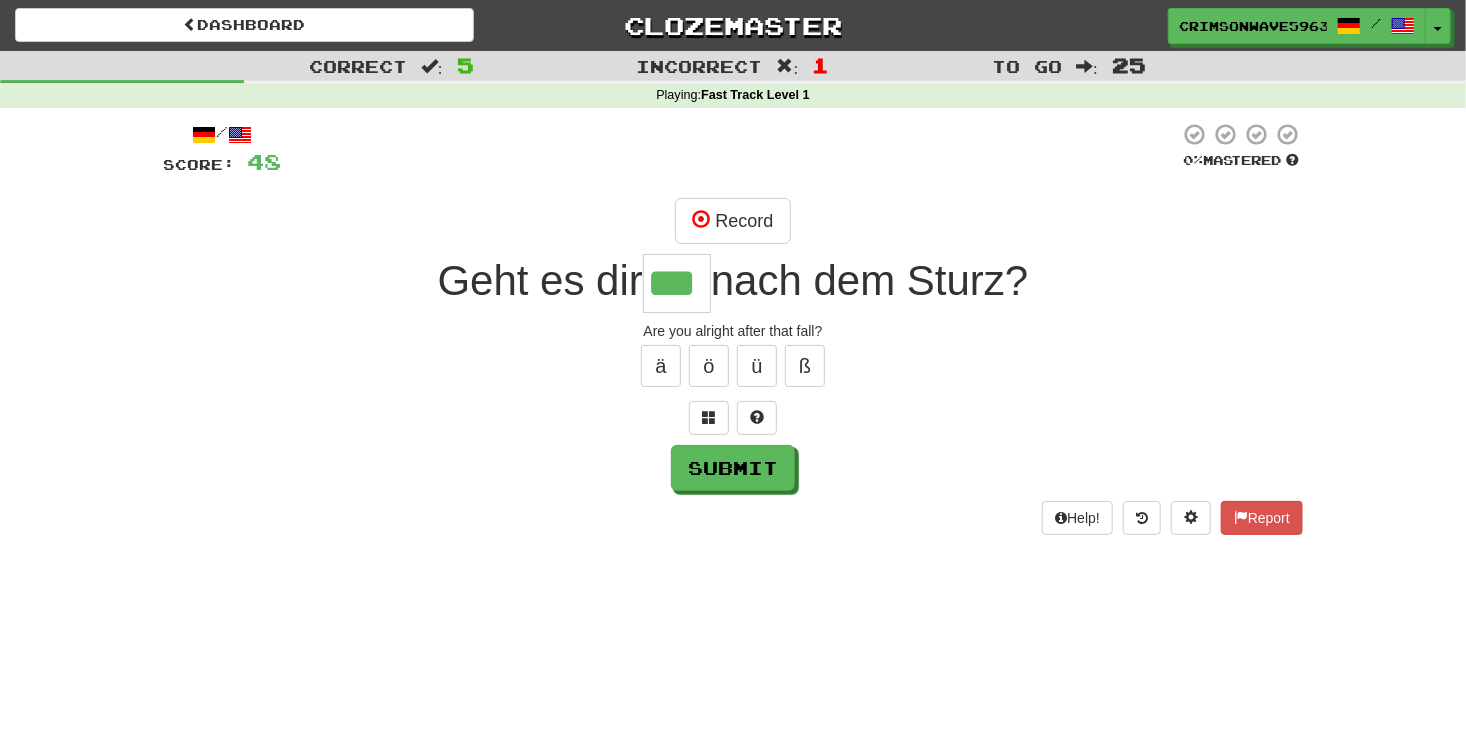 type on "***" 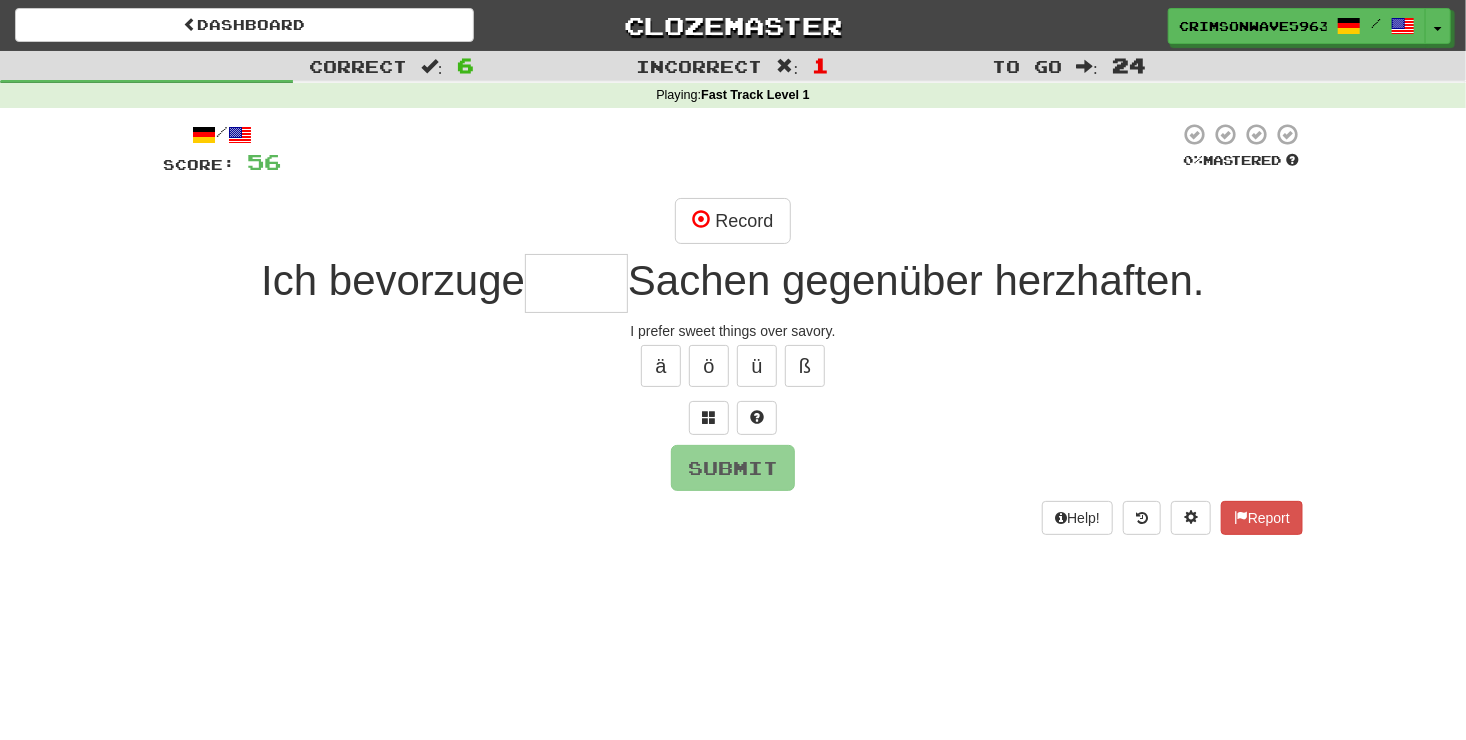 type on "*" 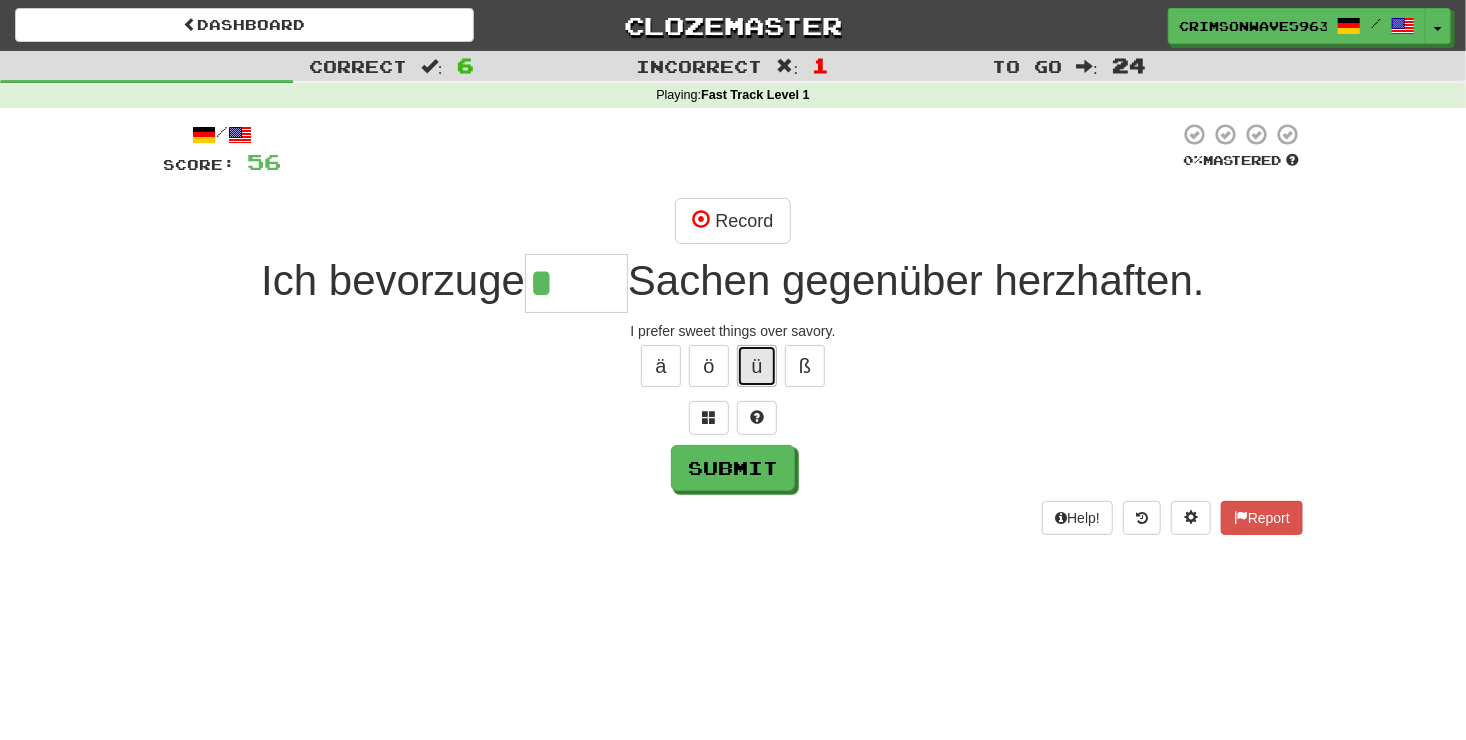 click on "ü" at bounding box center [757, 366] 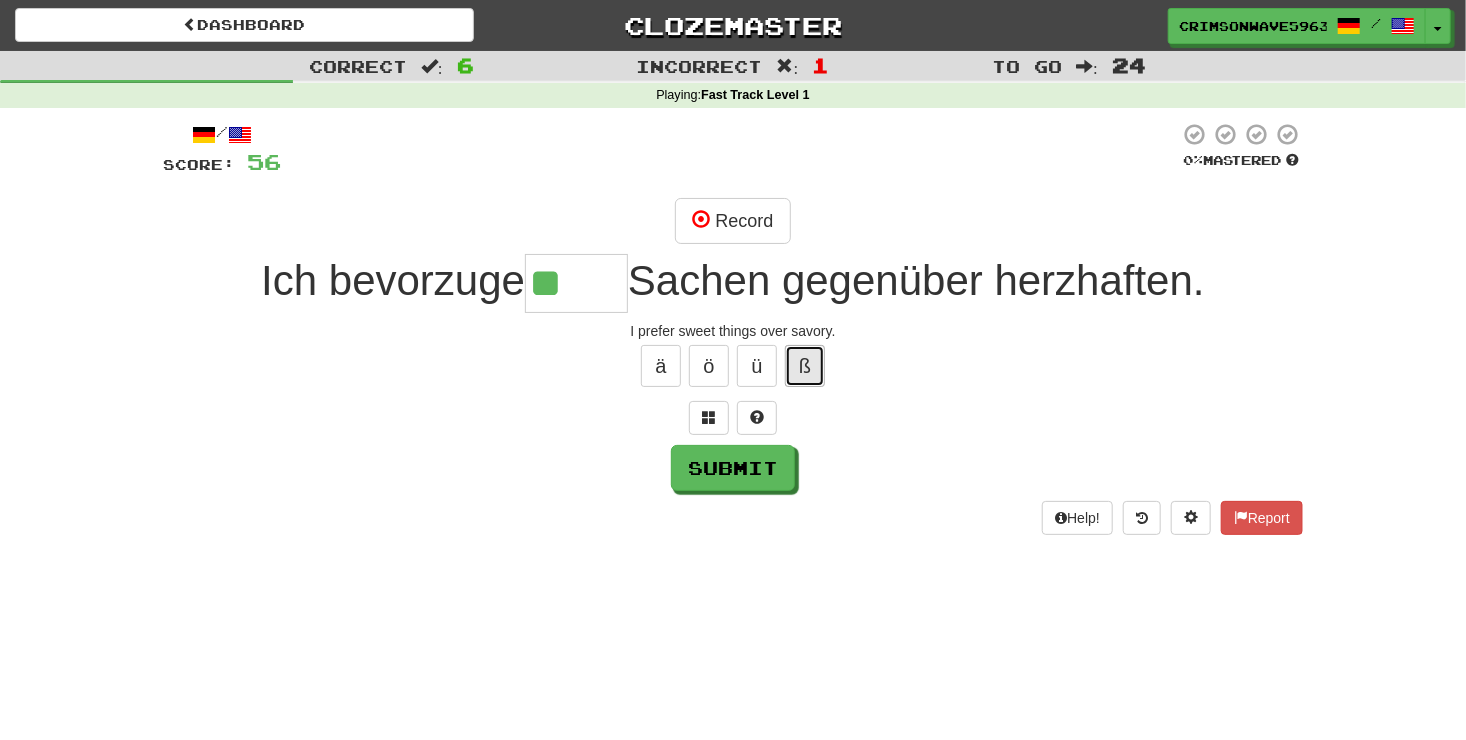 click on "ß" at bounding box center [805, 366] 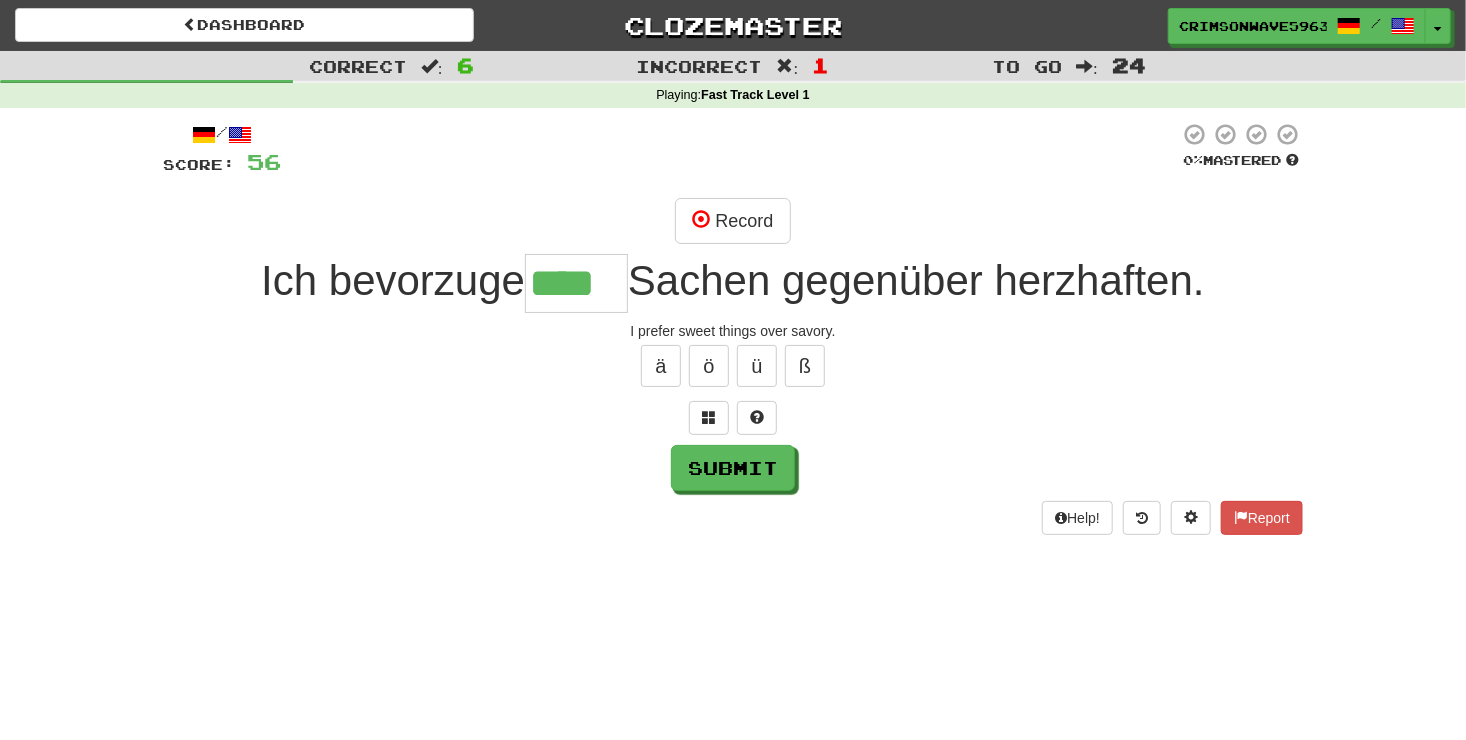 scroll, scrollTop: 0, scrollLeft: 4, axis: horizontal 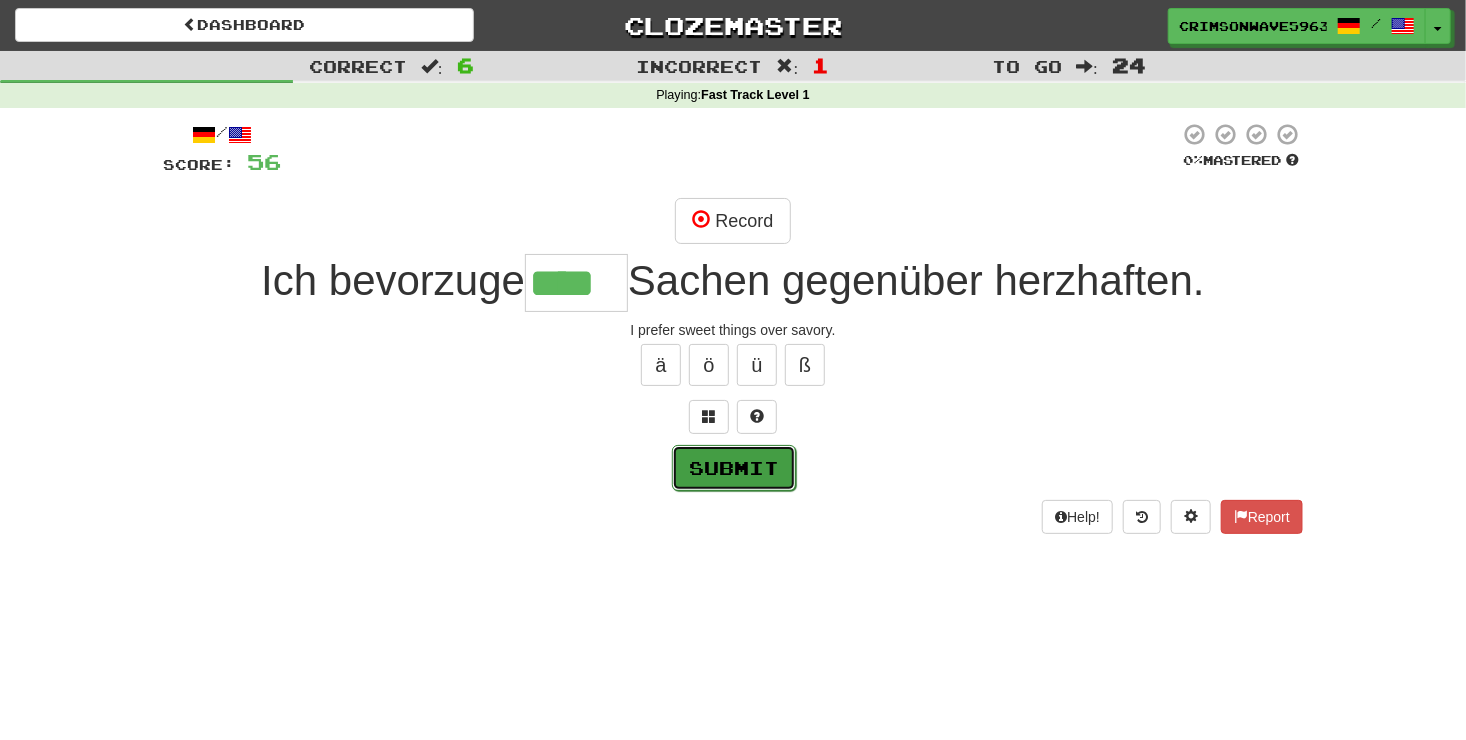 click on "Submit" at bounding box center [734, 468] 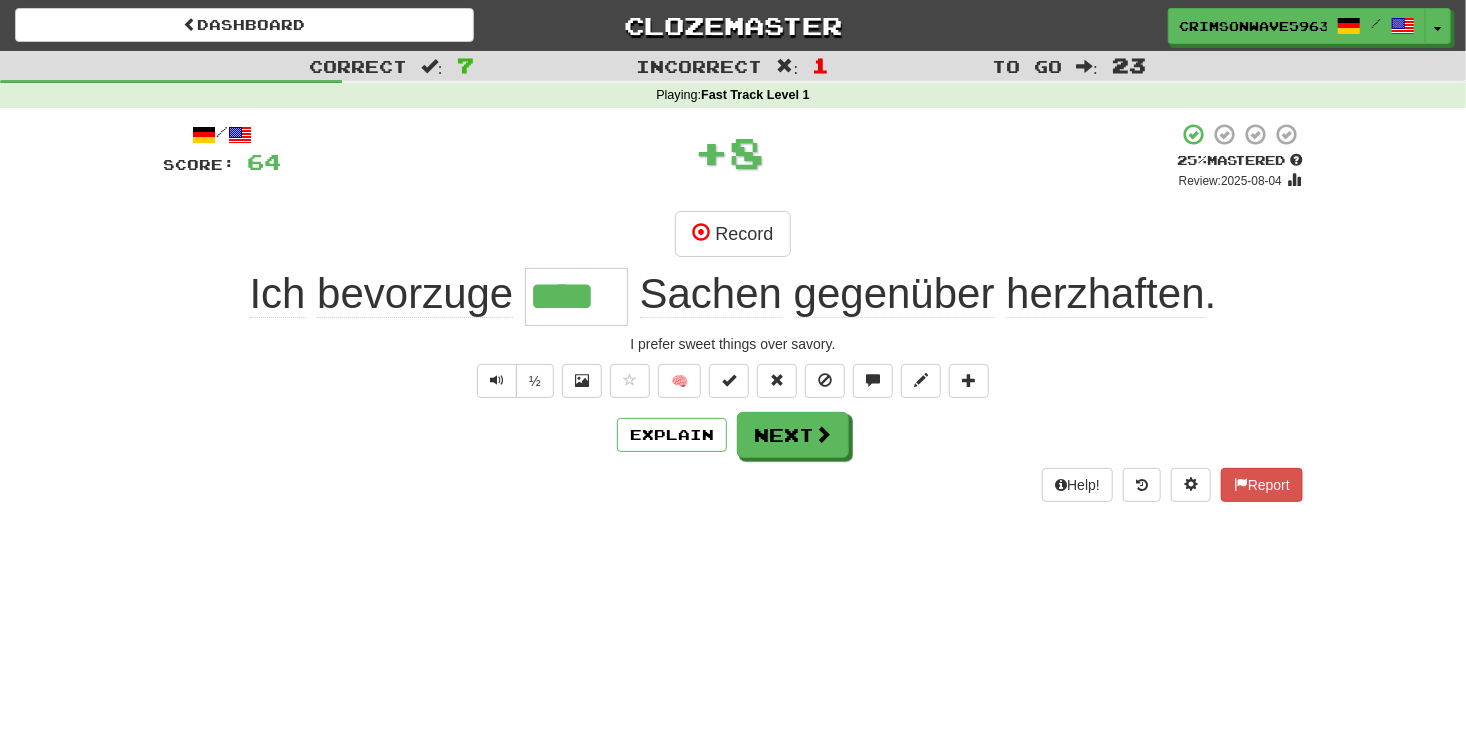 type on "****" 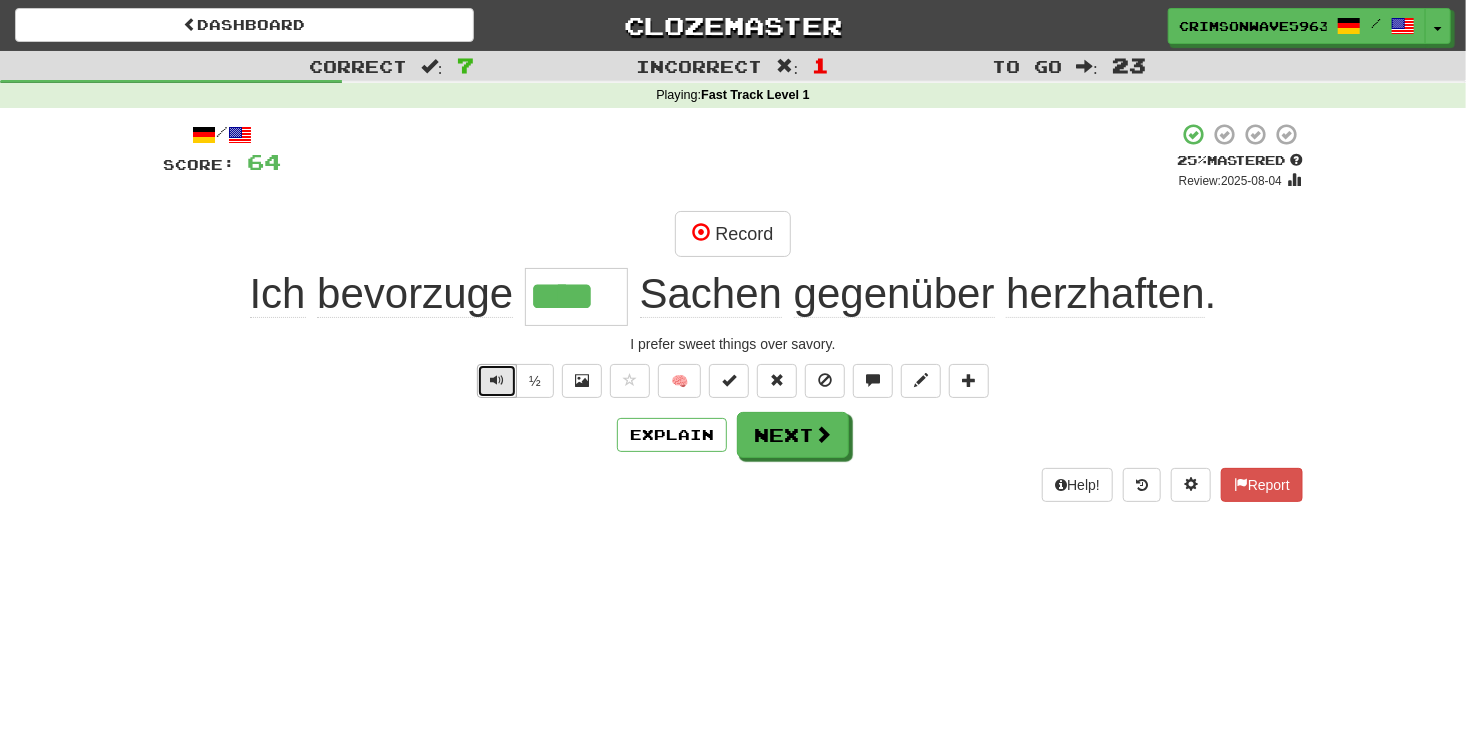 click at bounding box center (497, 380) 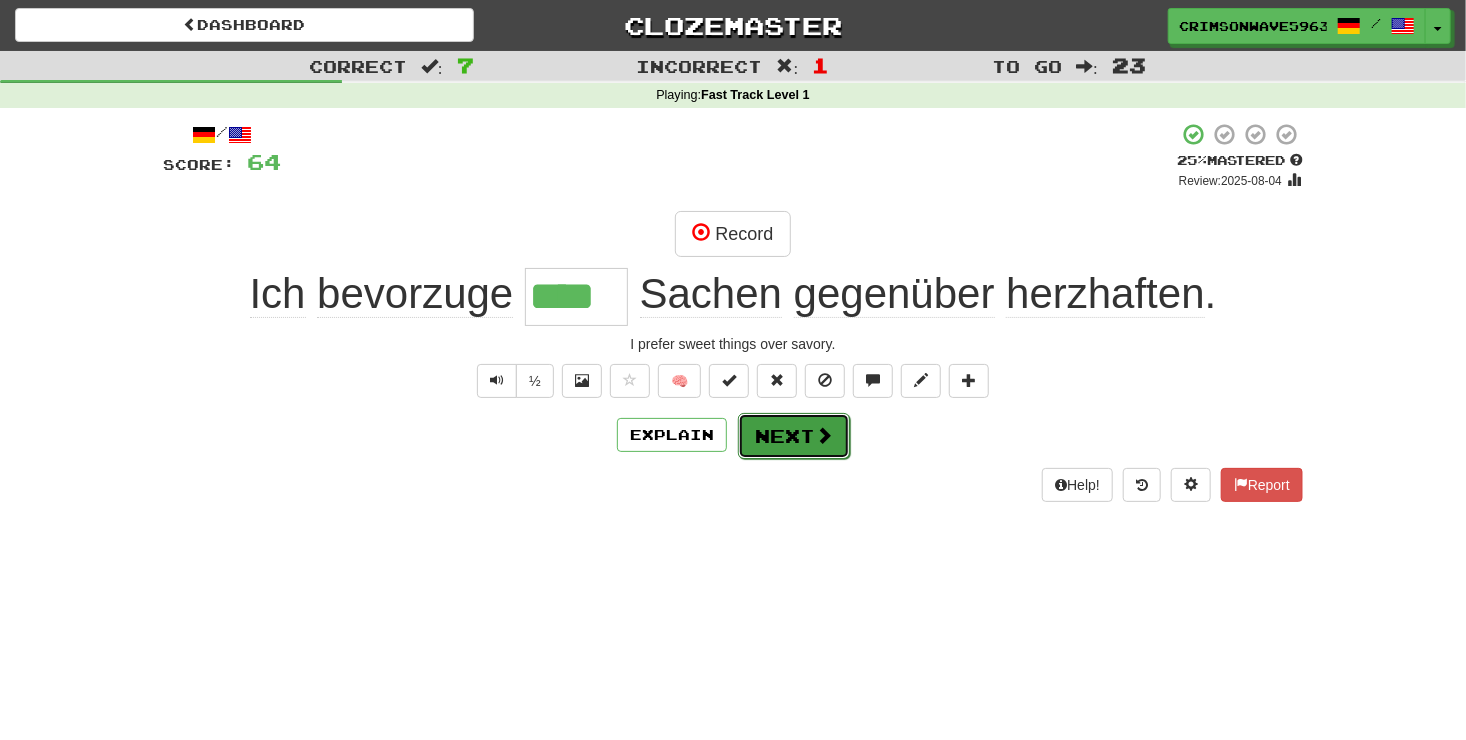 click on "Next" at bounding box center (794, 436) 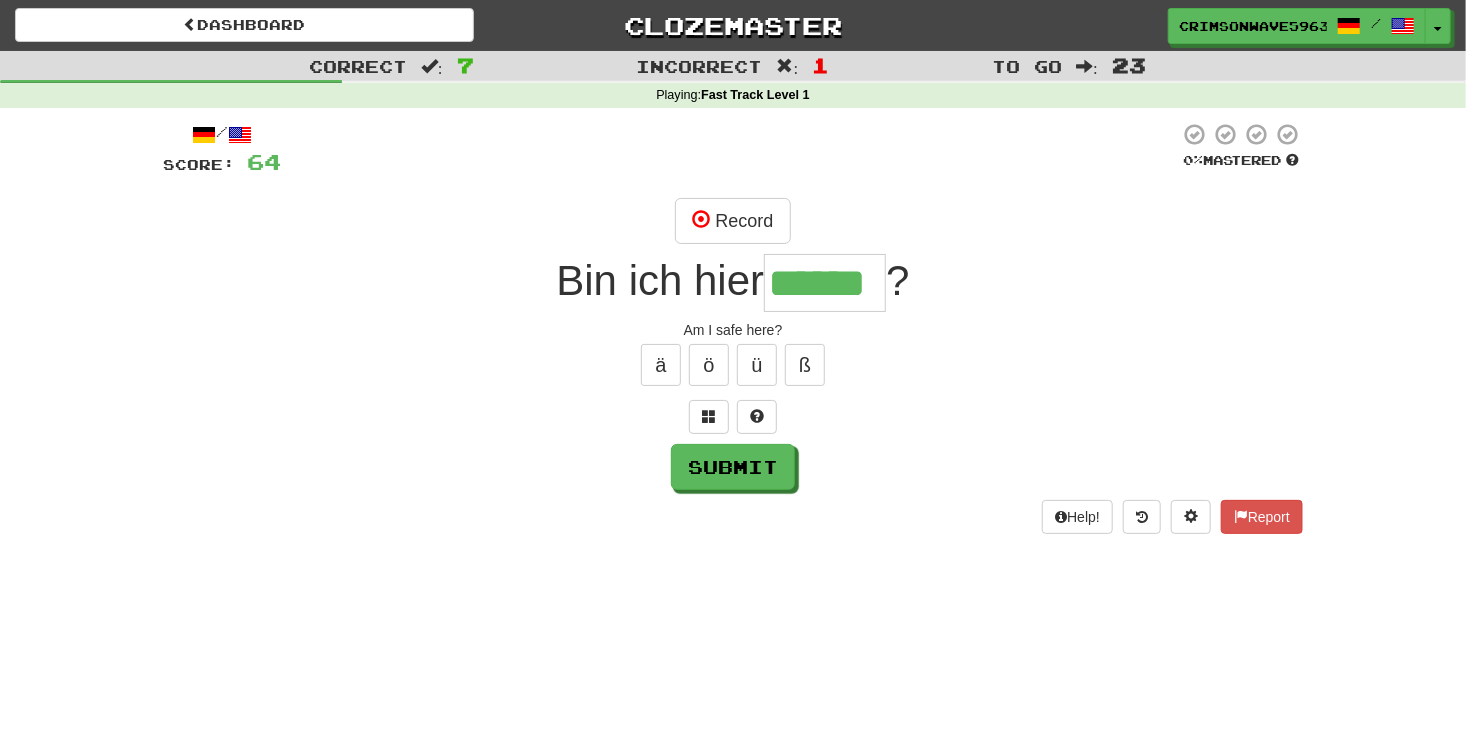 type on "******" 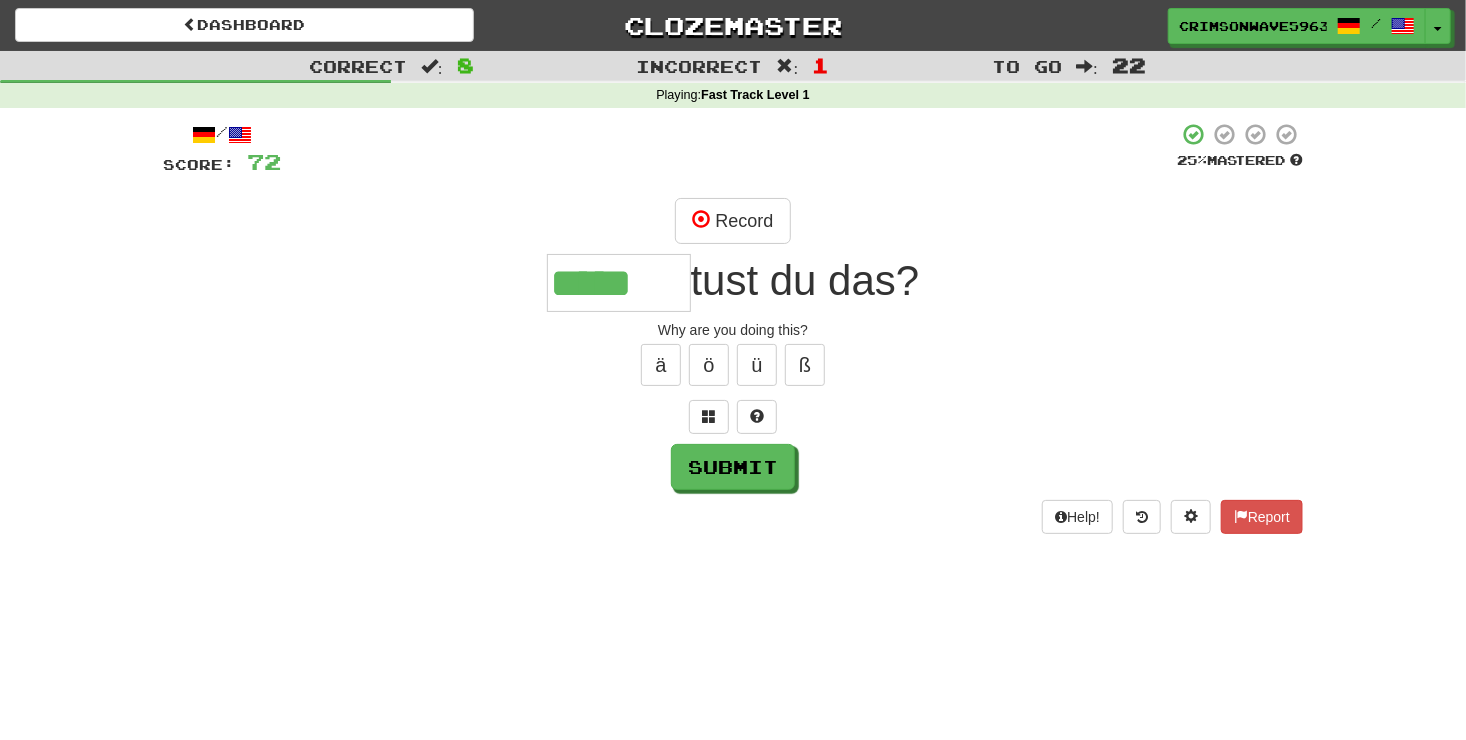 type on "*****" 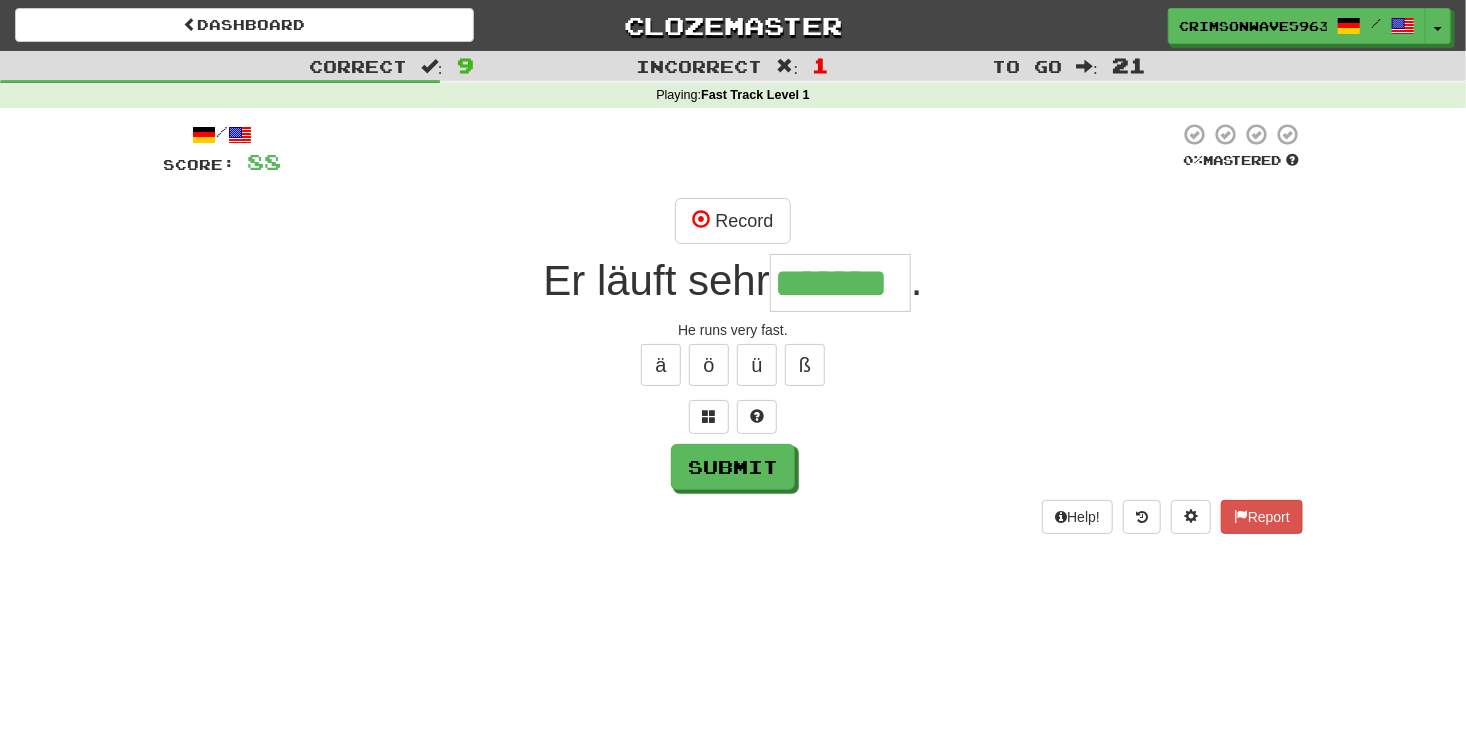 type on "*******" 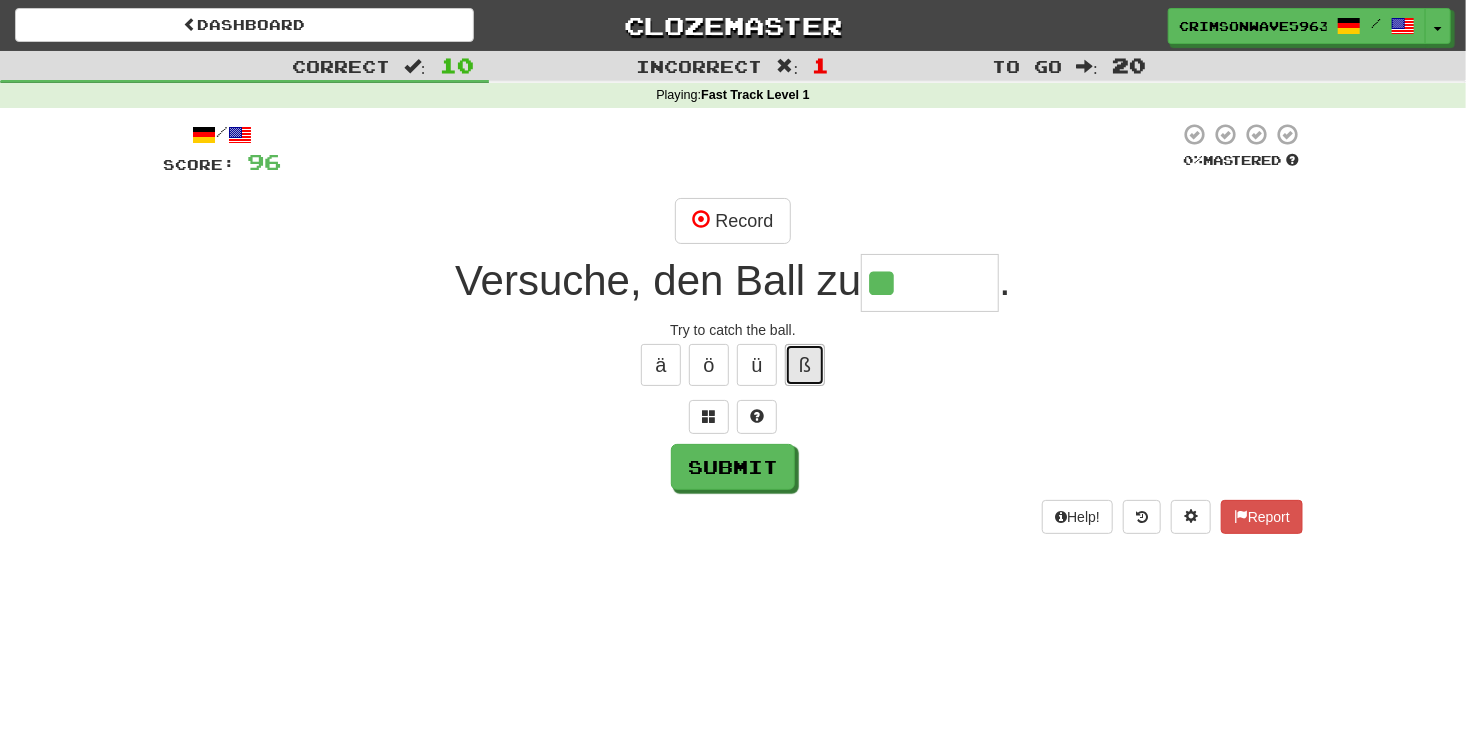 click on "ß" at bounding box center [805, 365] 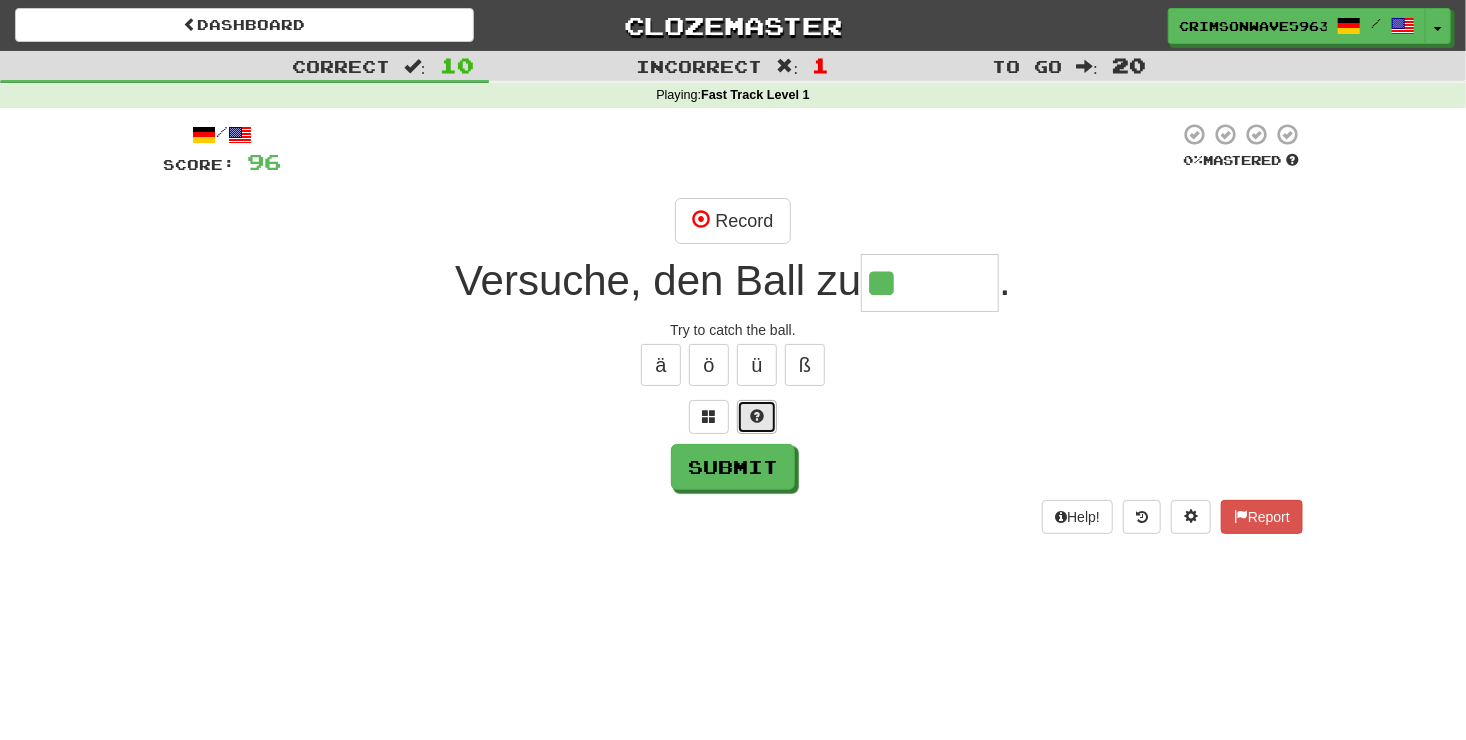 click at bounding box center [757, 417] 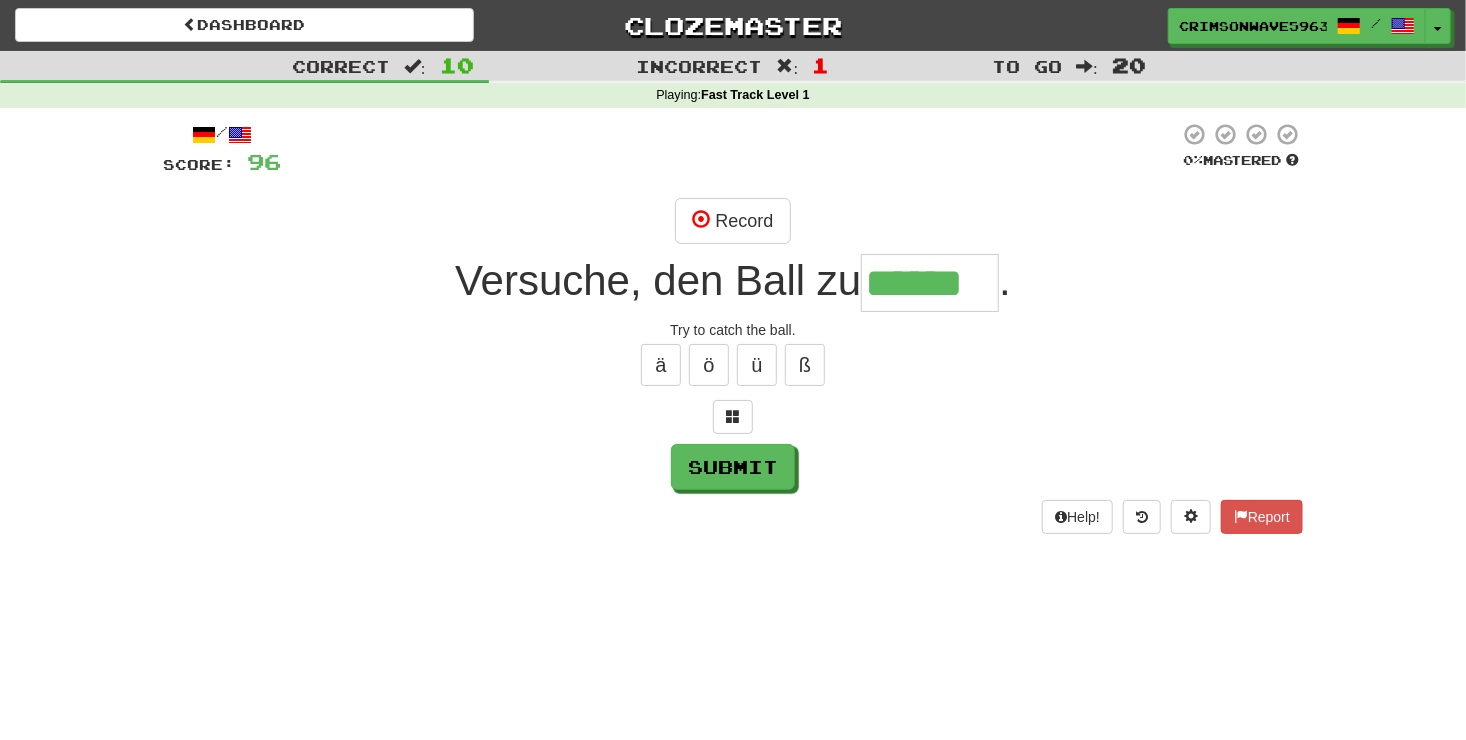 type on "******" 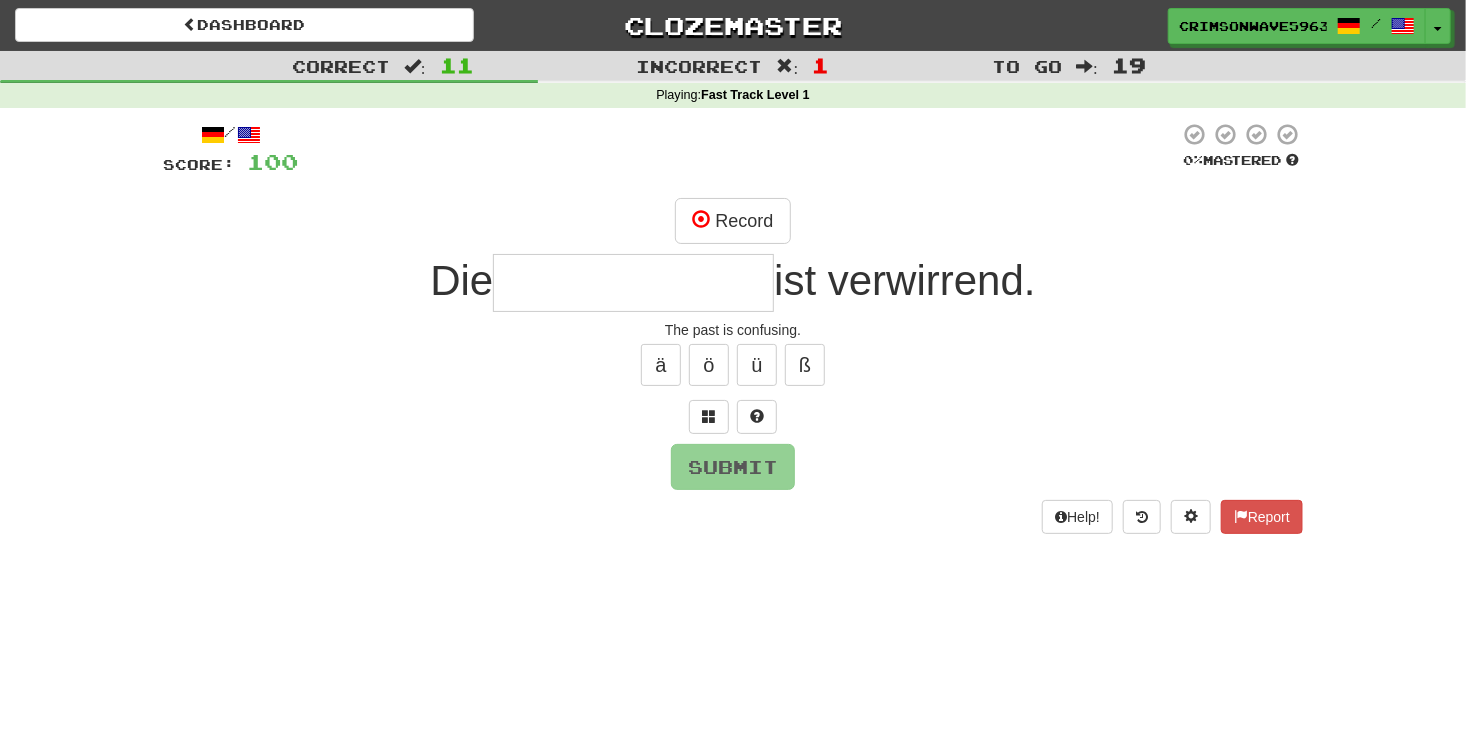 type on "*" 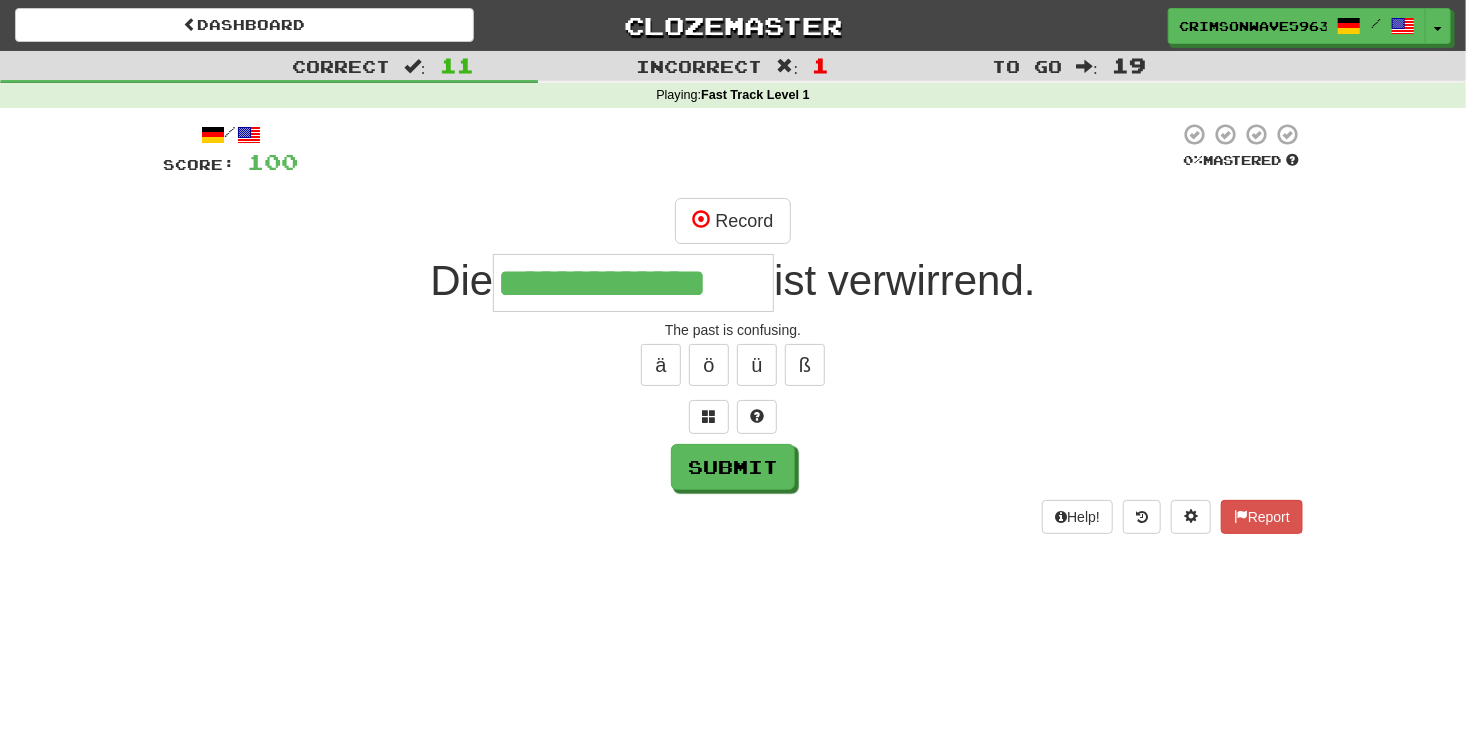 type on "**********" 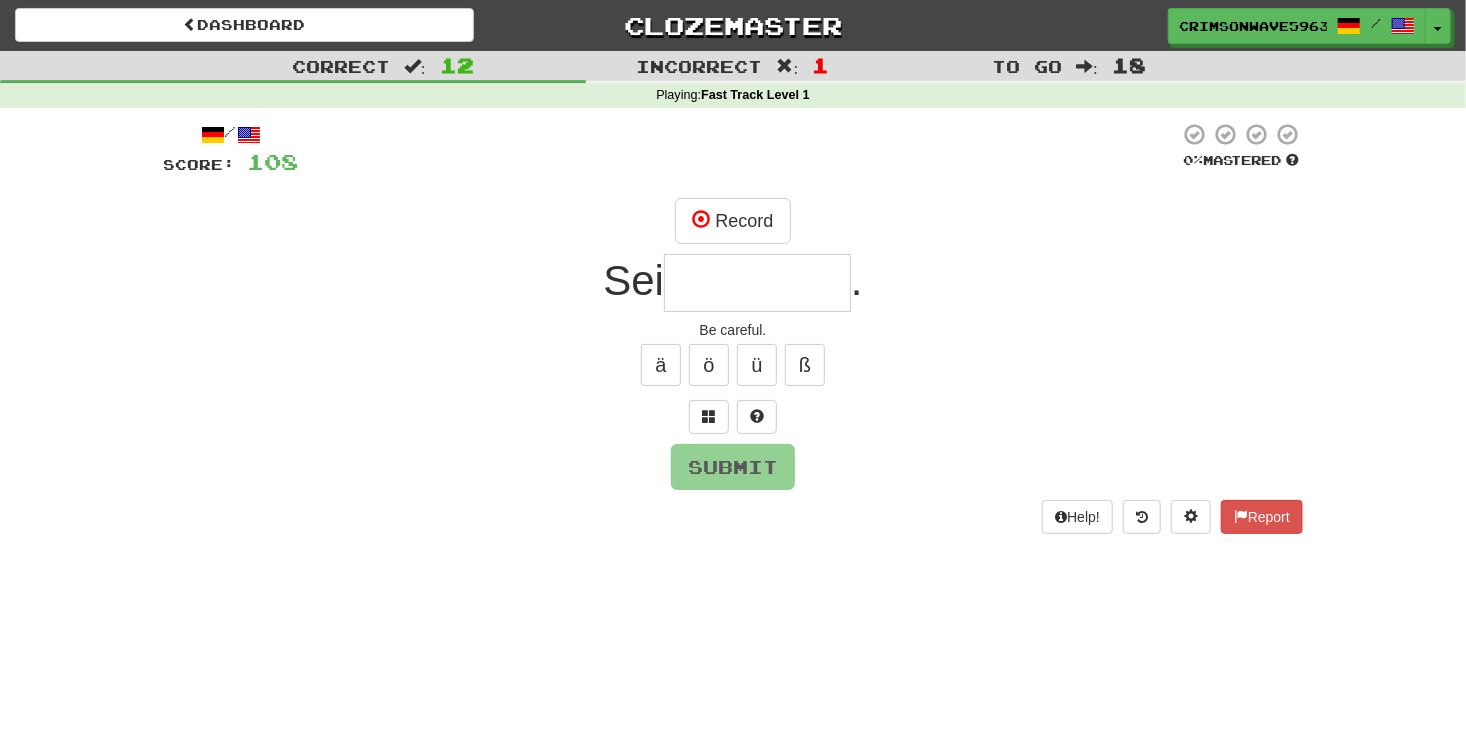 type on "*" 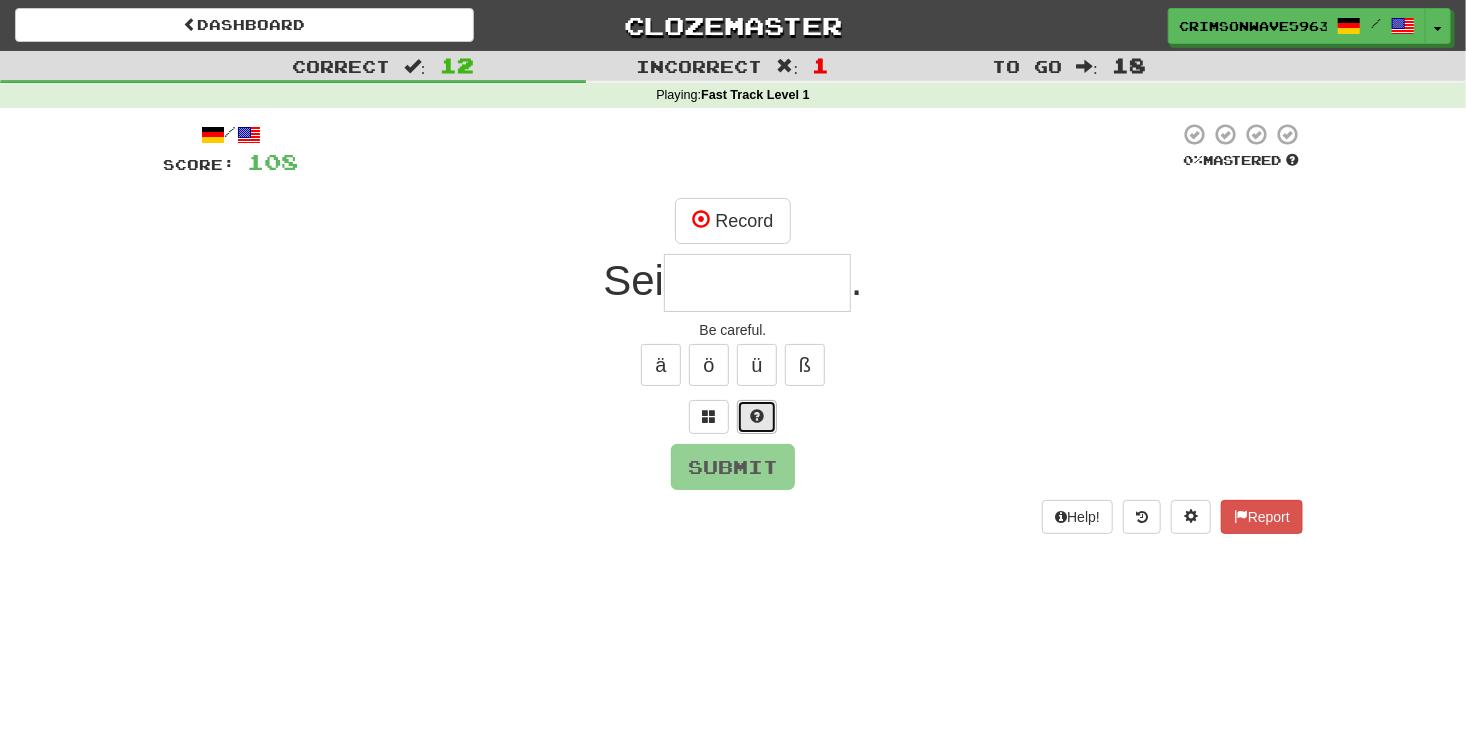 click at bounding box center [757, 417] 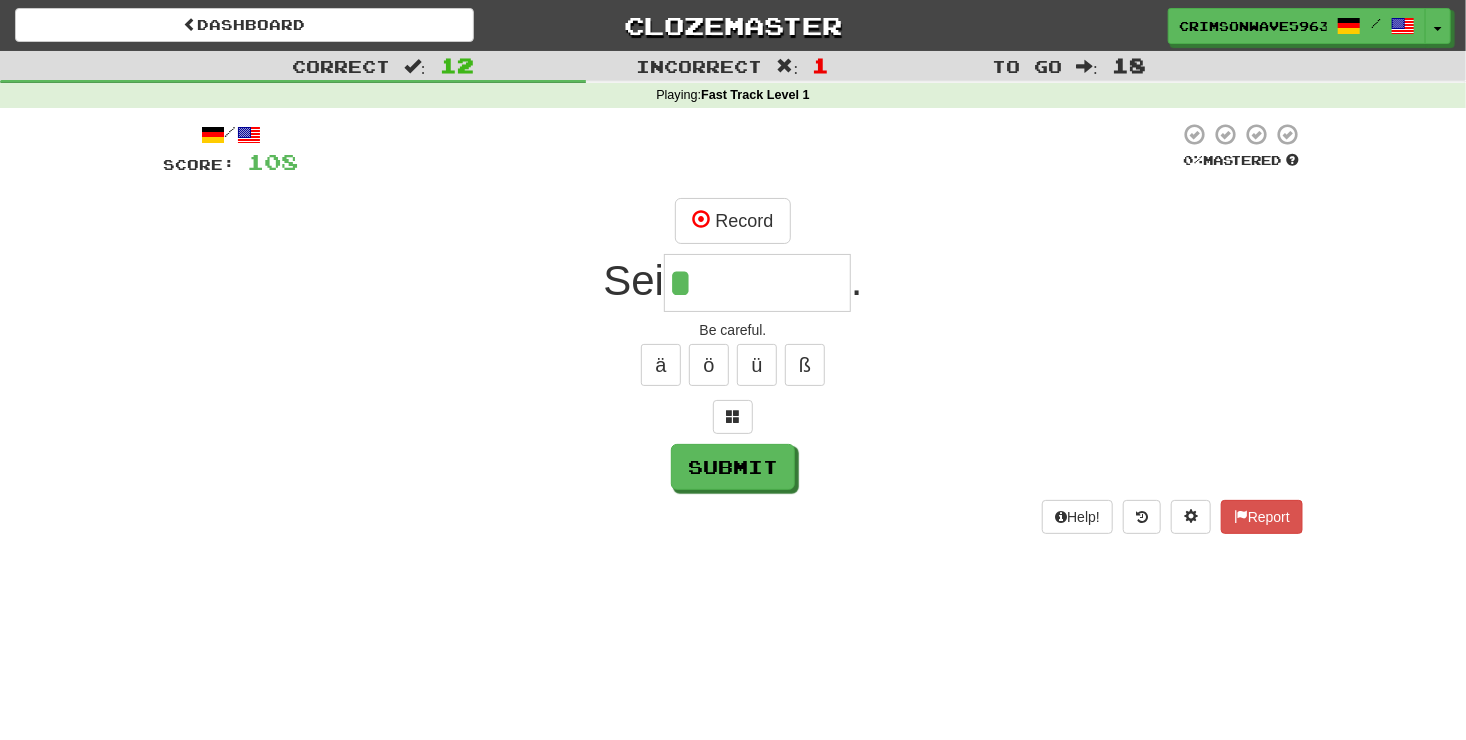type on "**********" 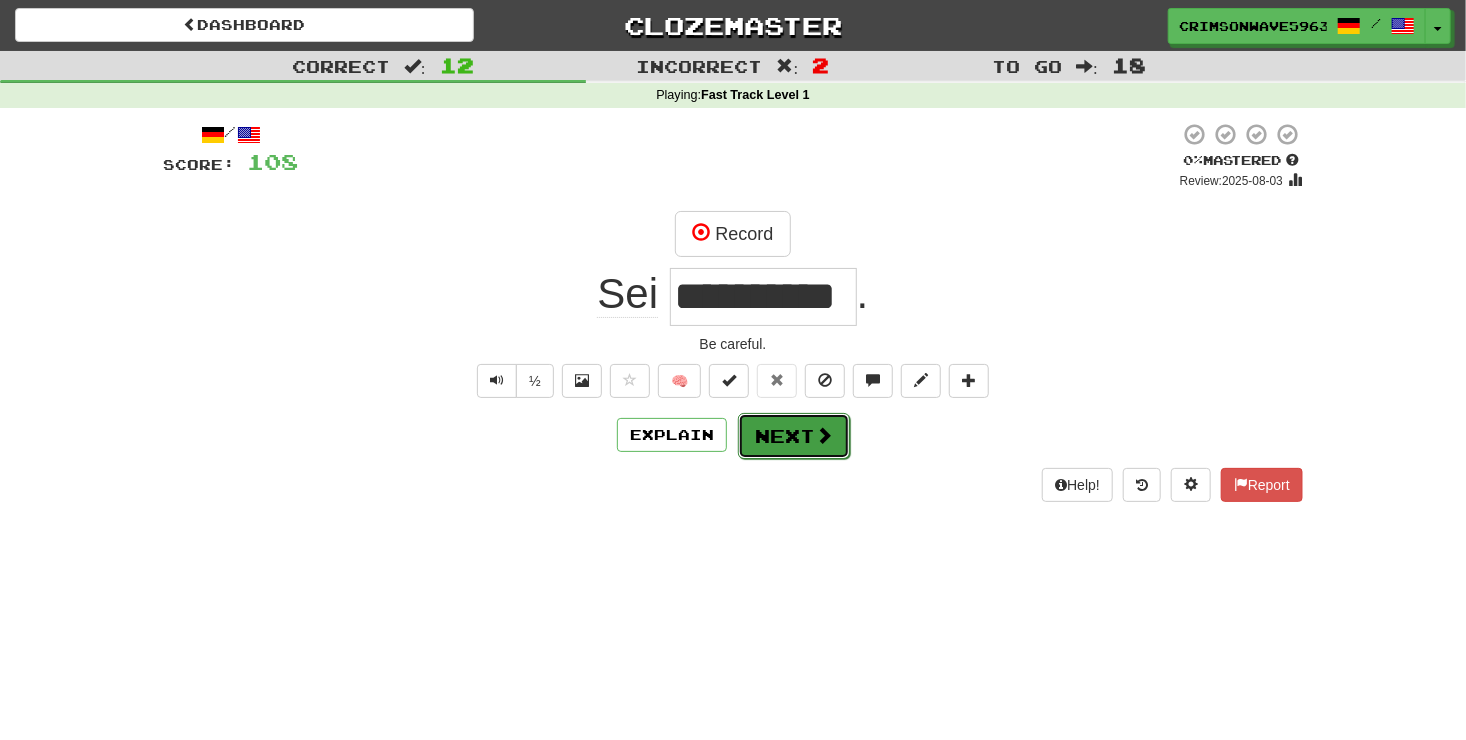 click on "Next" at bounding box center (794, 436) 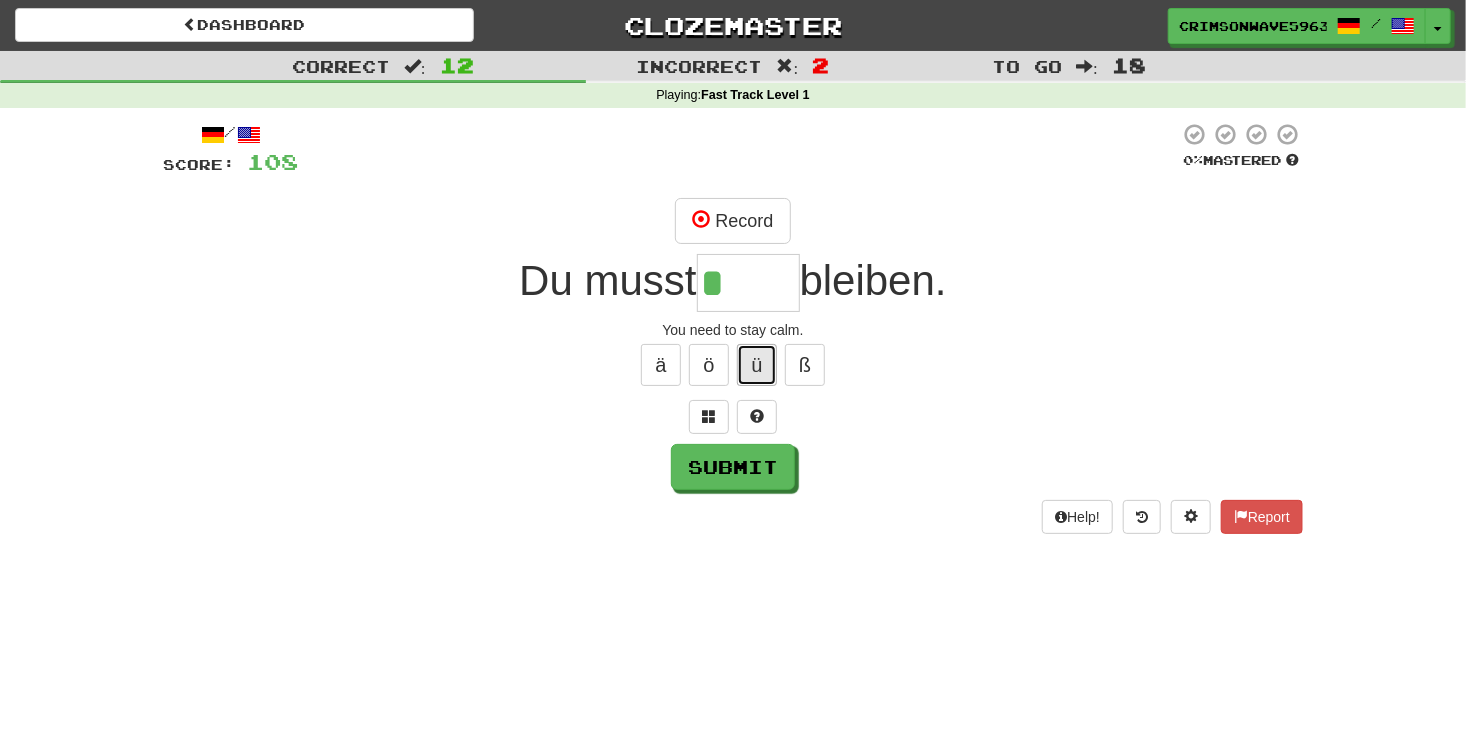 click on "ü" at bounding box center [757, 365] 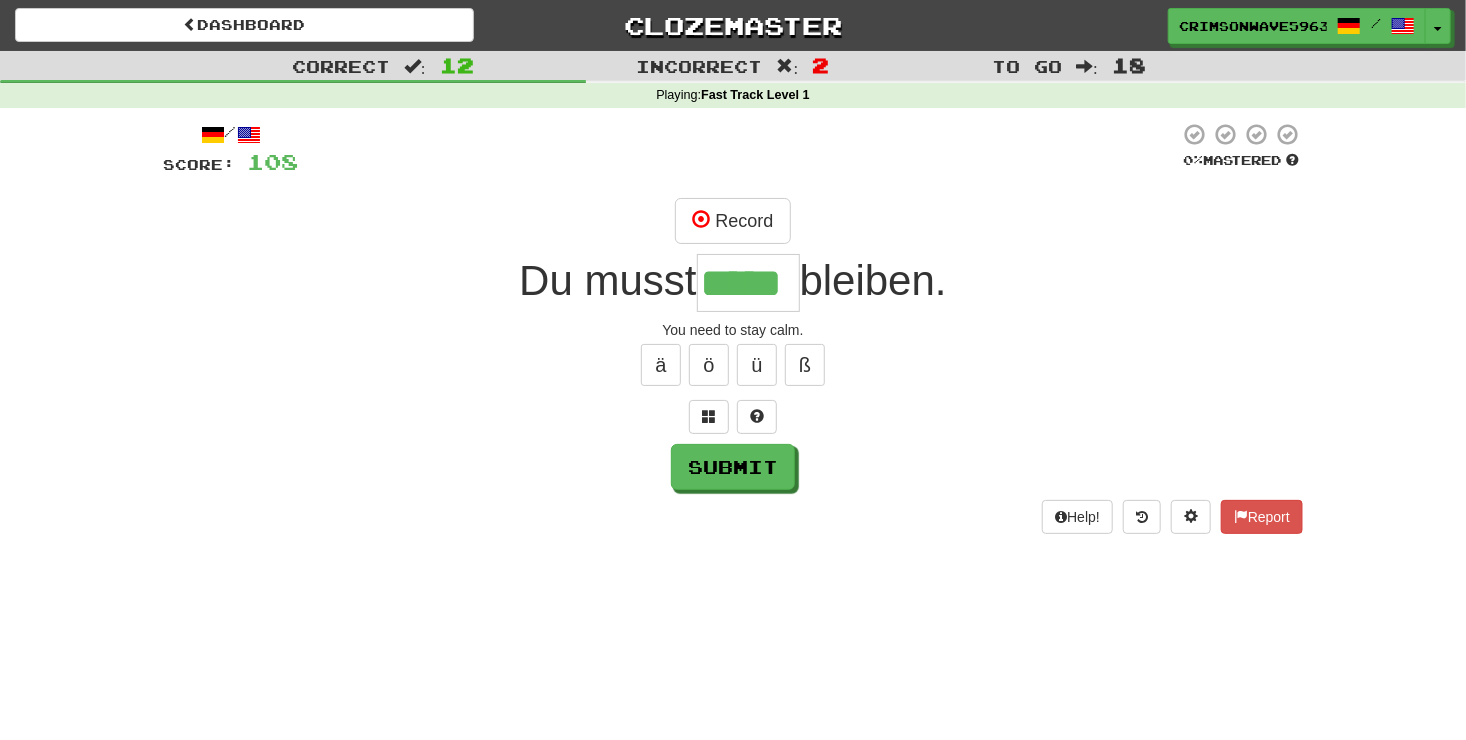 type on "*****" 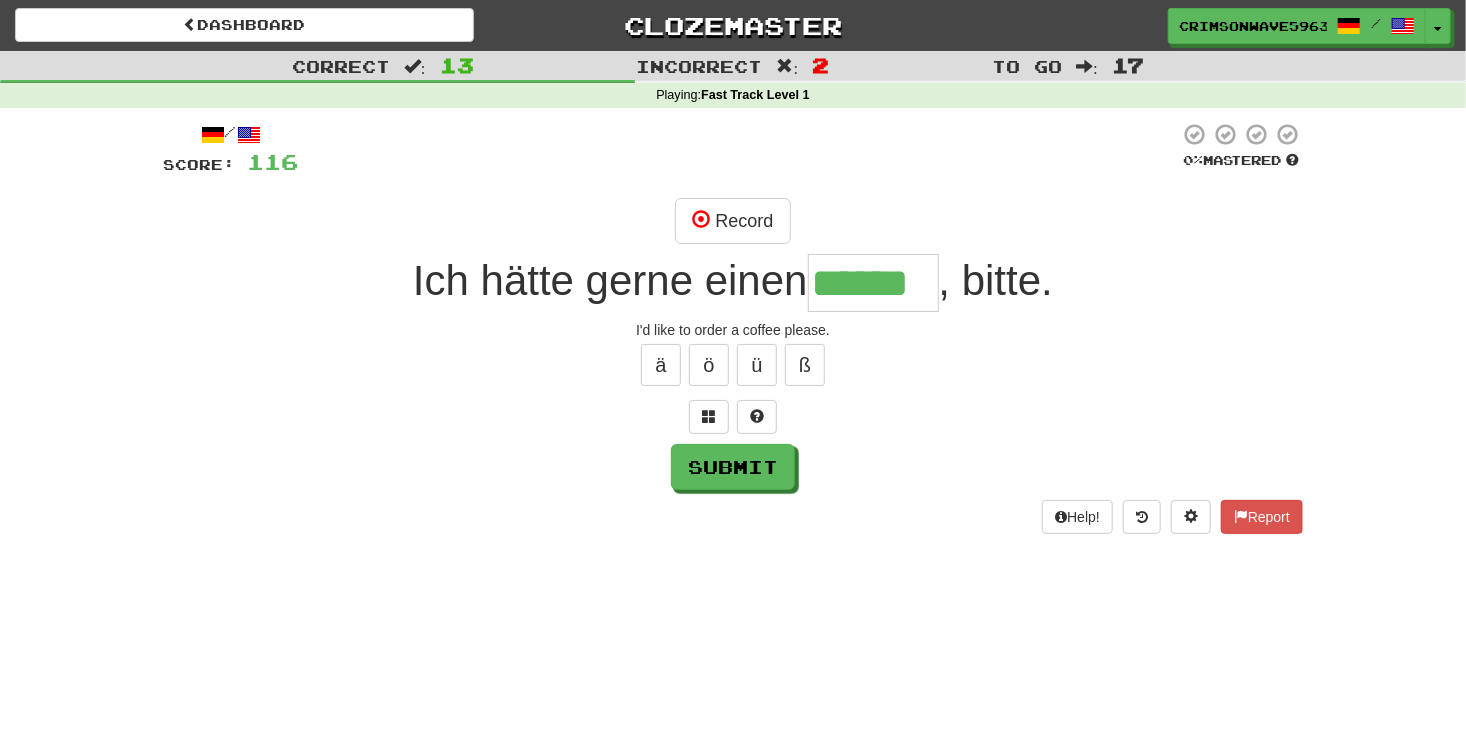 type on "******" 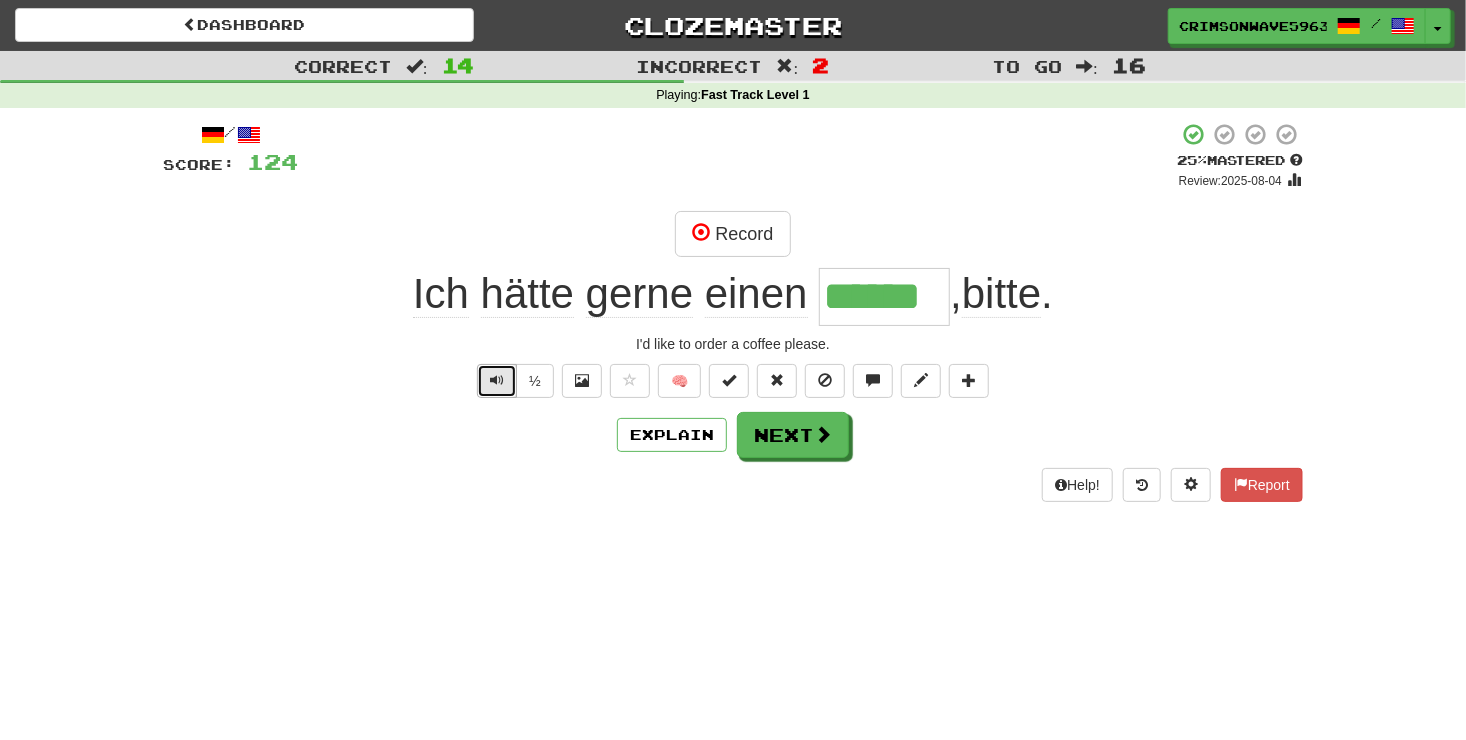 click at bounding box center [497, 381] 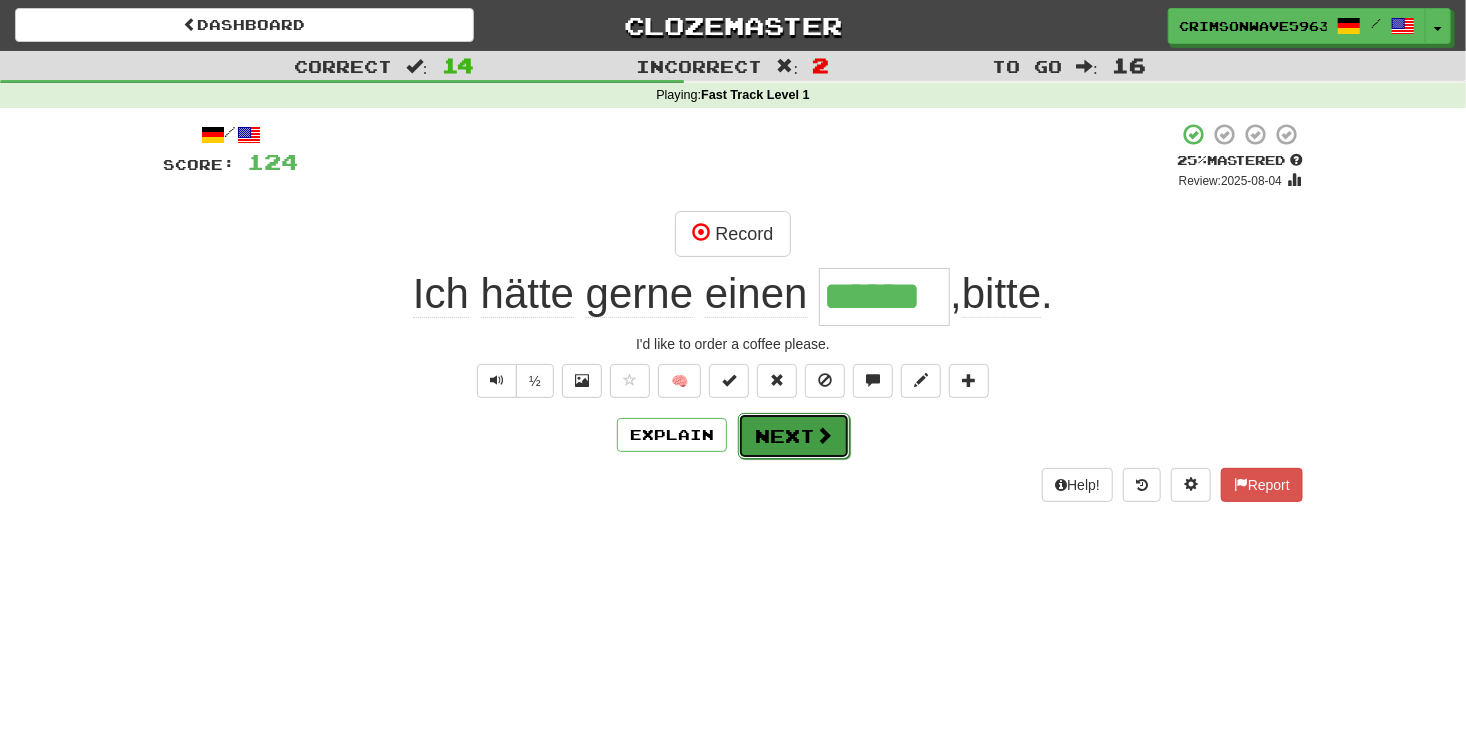 click on "Next" at bounding box center [794, 436] 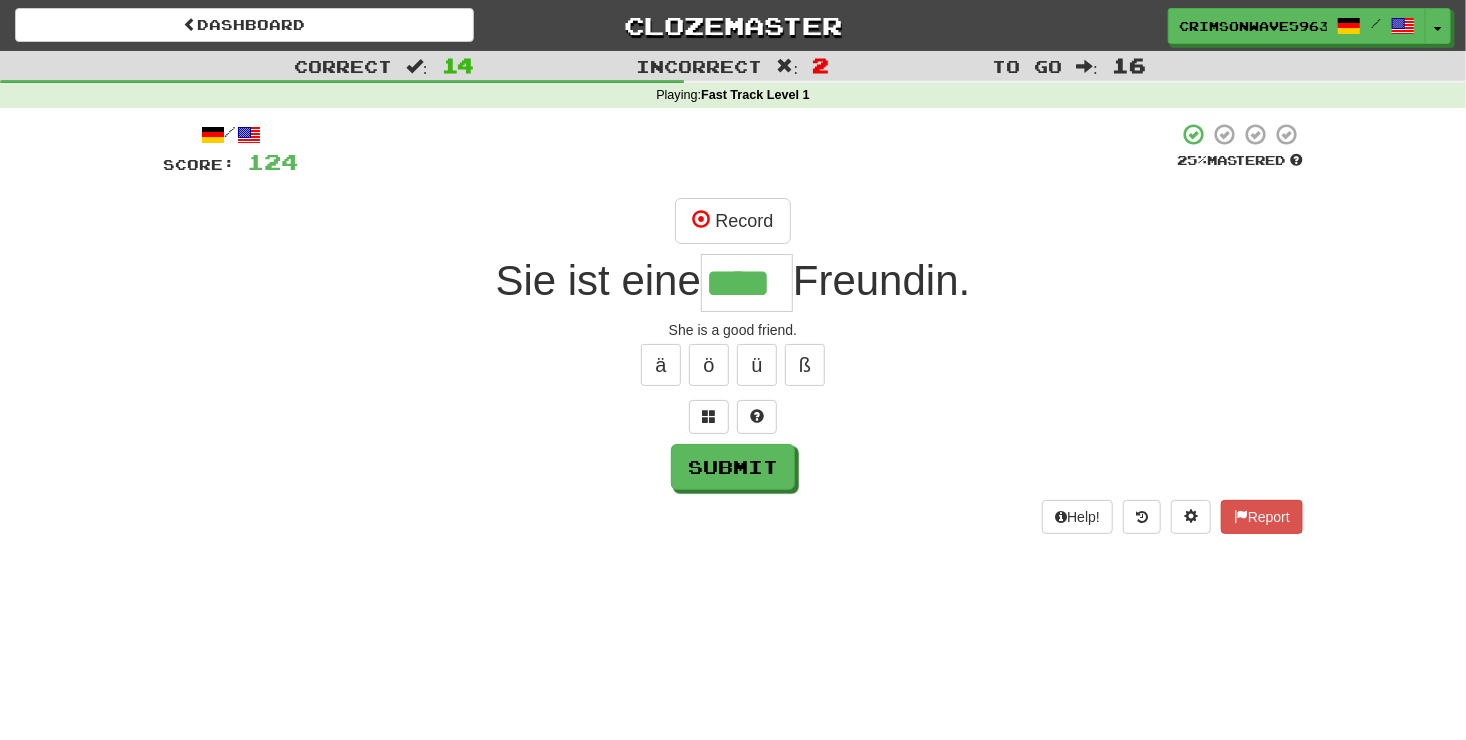 type on "****" 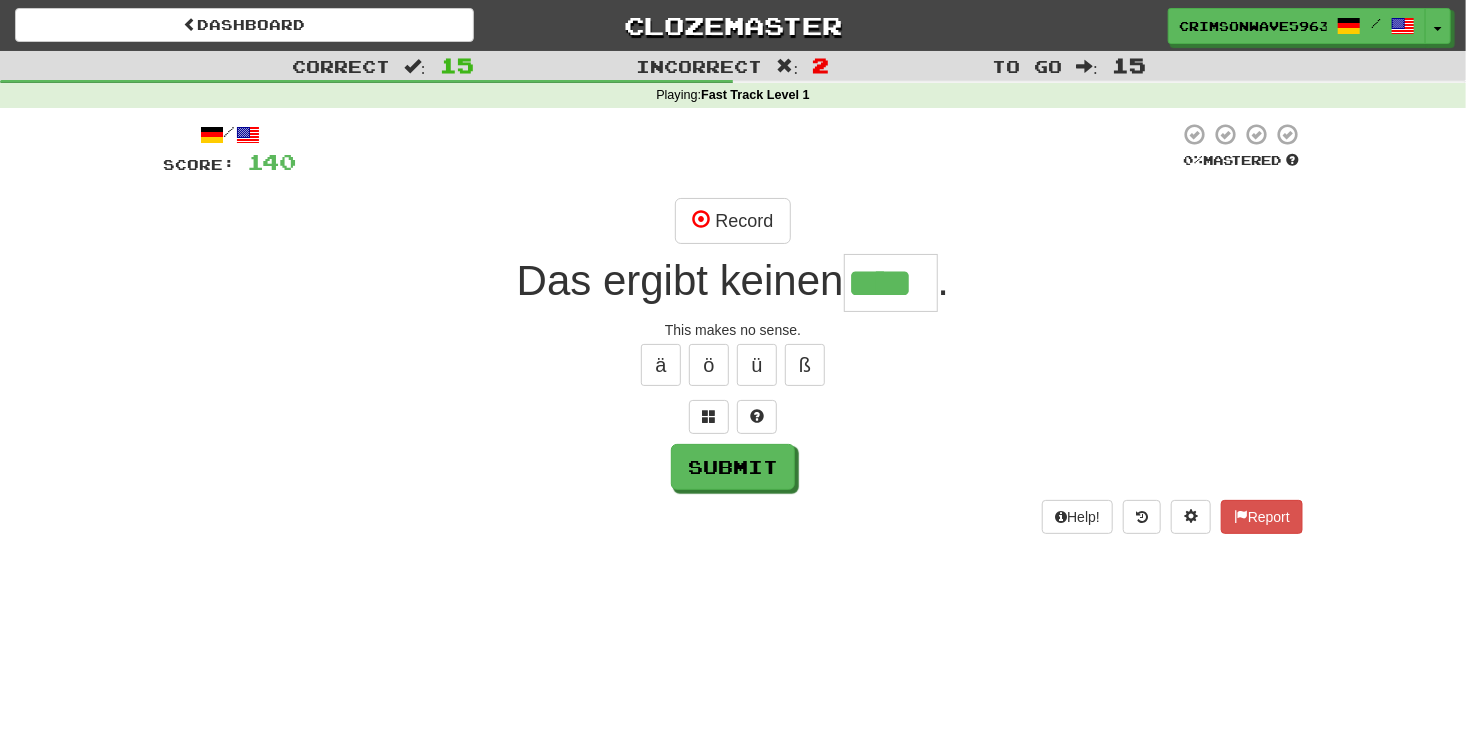 type on "****" 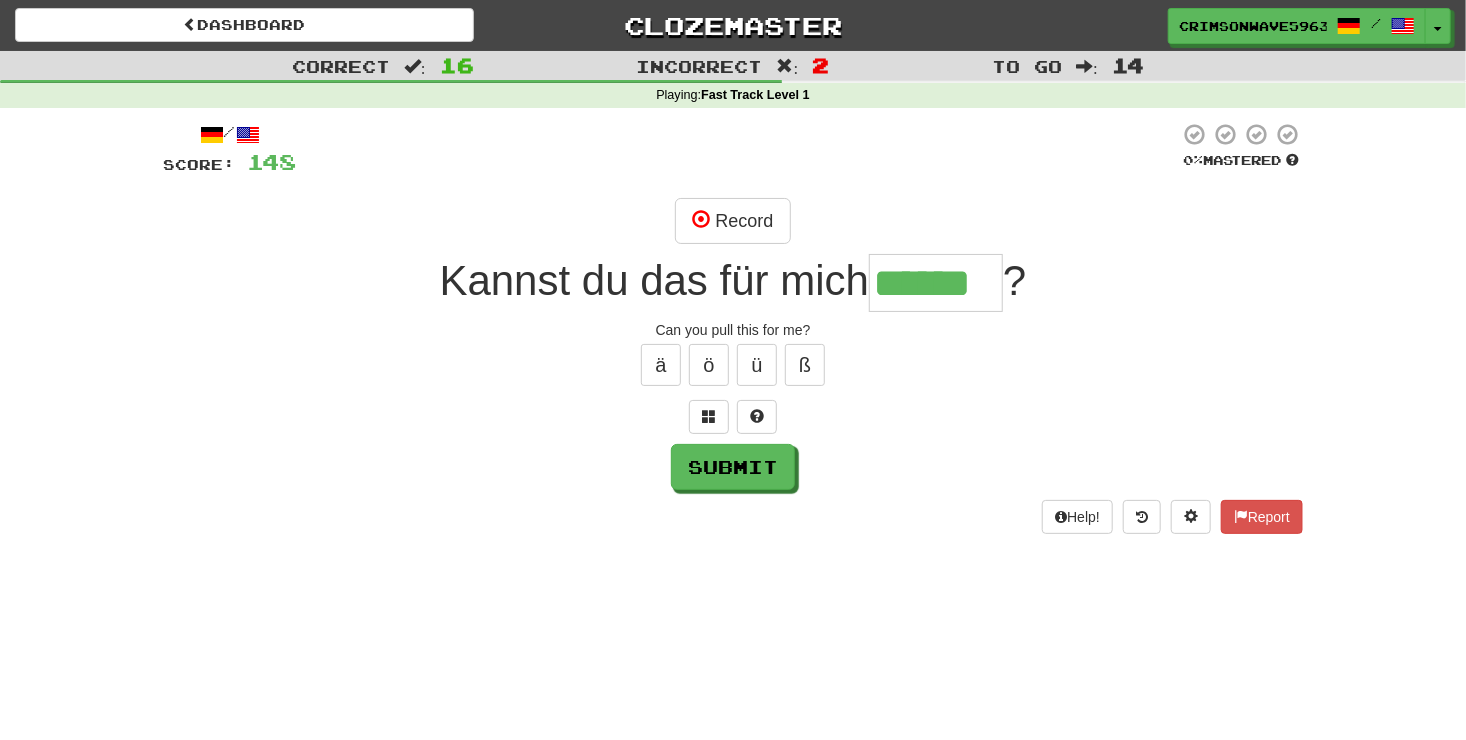 type on "******" 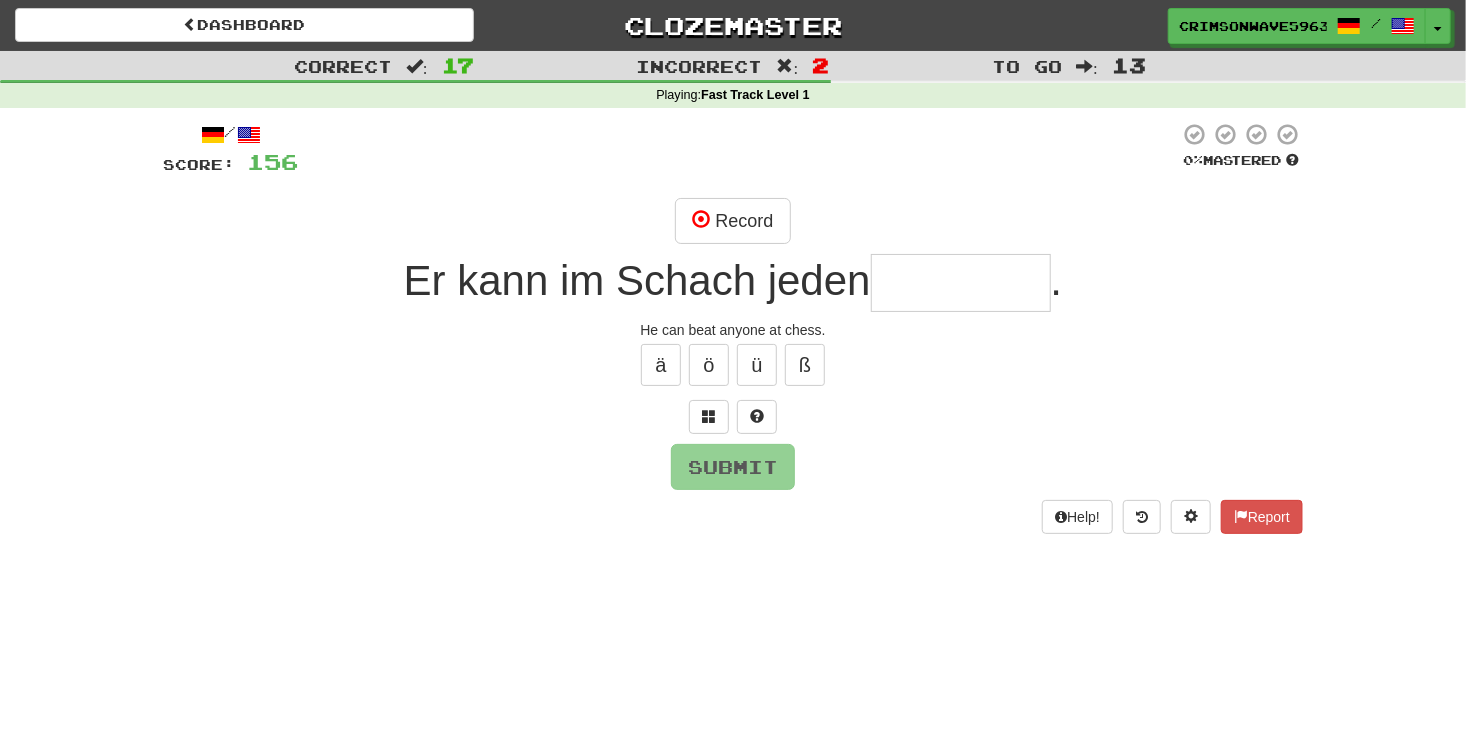 type on "*" 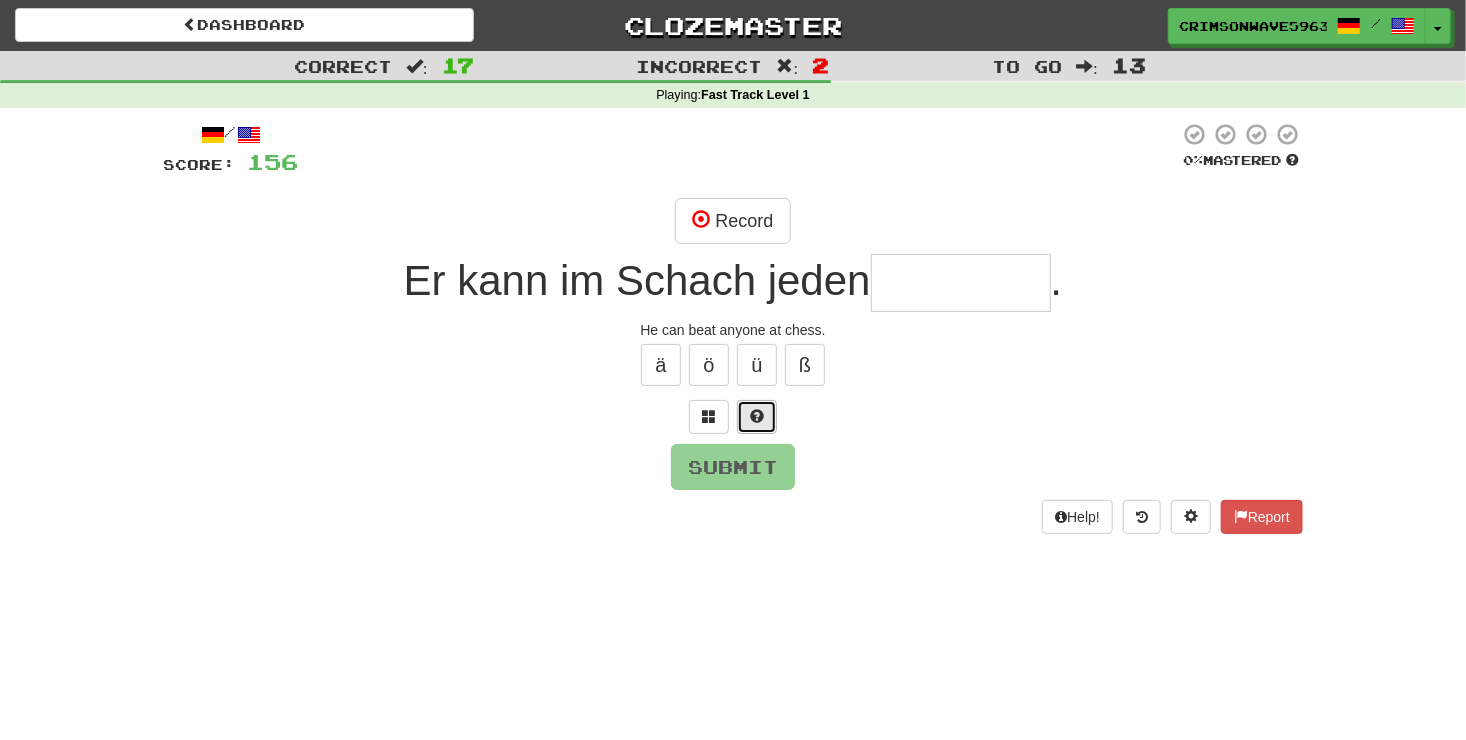 click at bounding box center [757, 416] 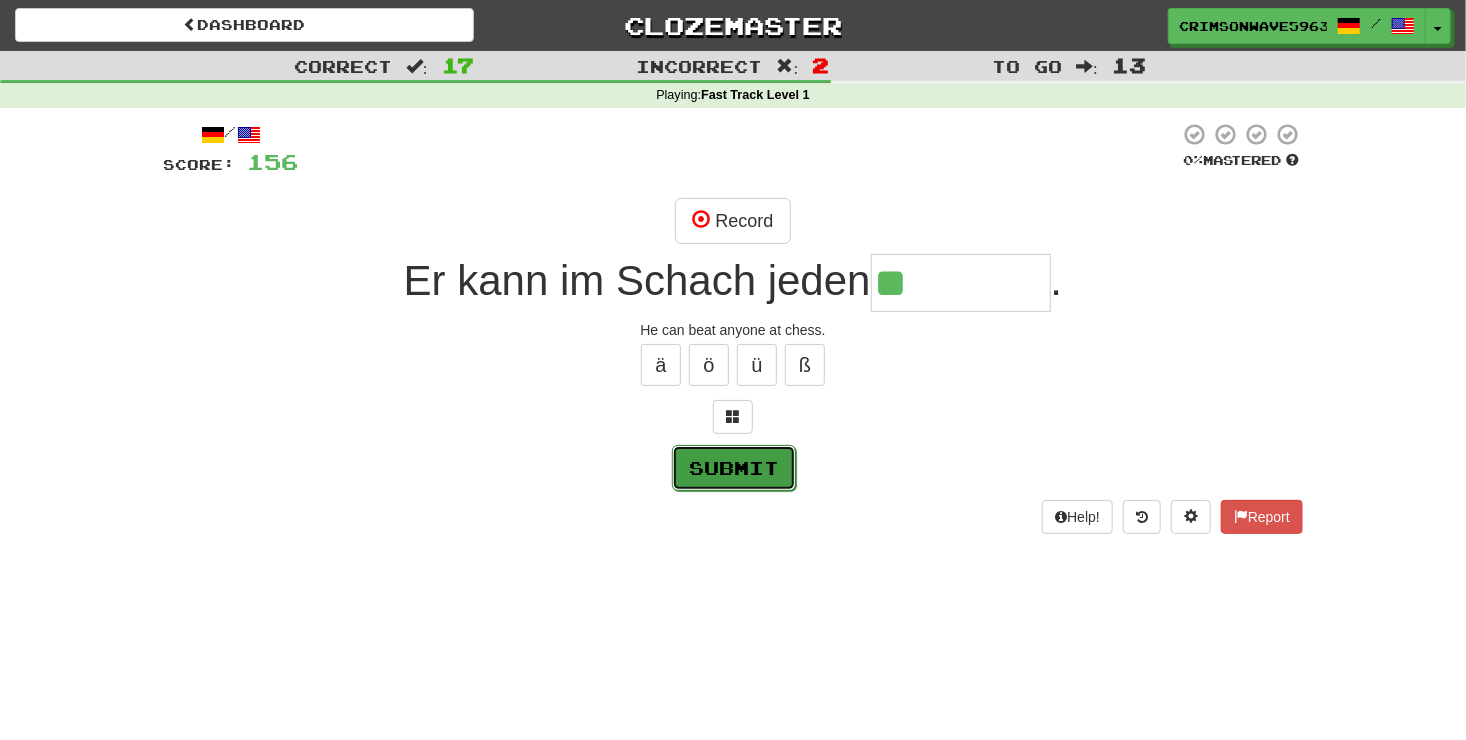 click on "Submit" at bounding box center (734, 468) 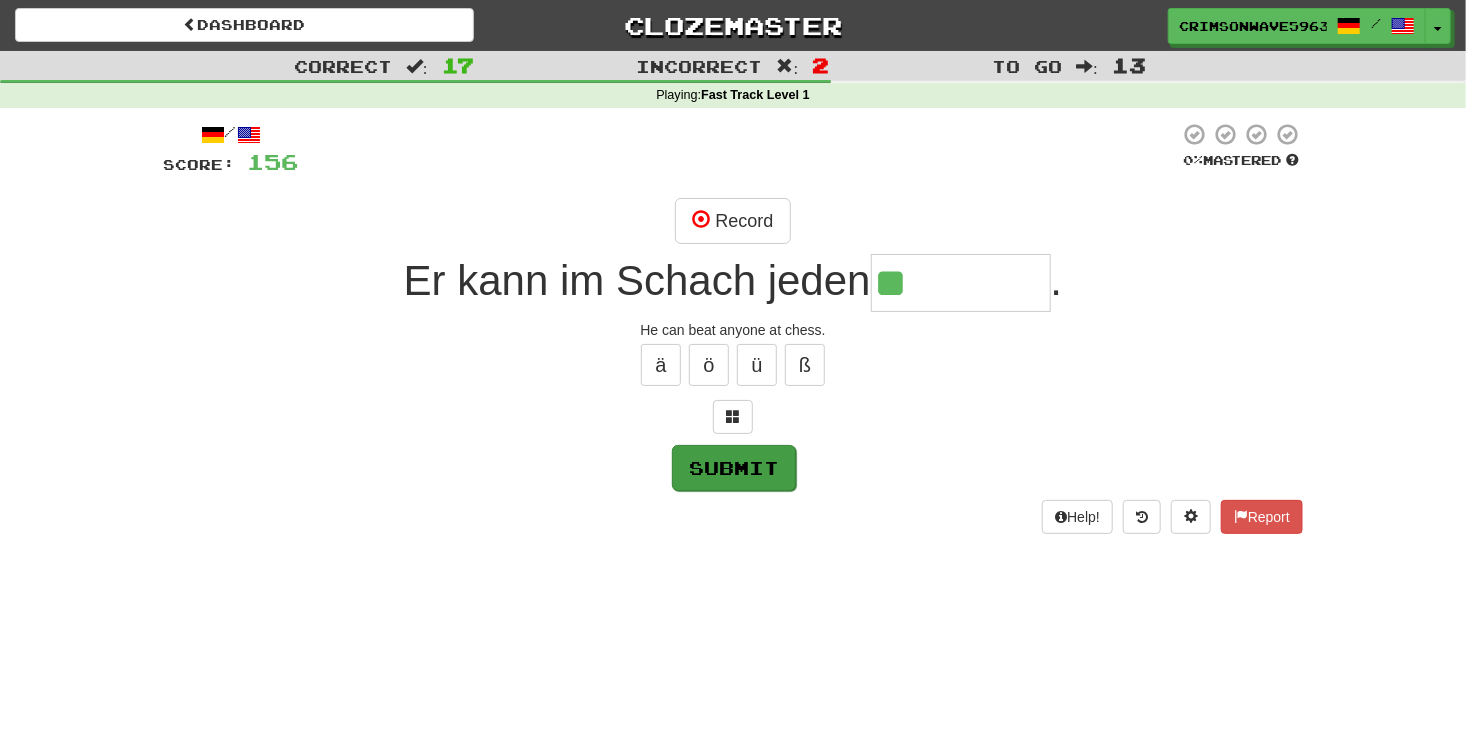 type on "********" 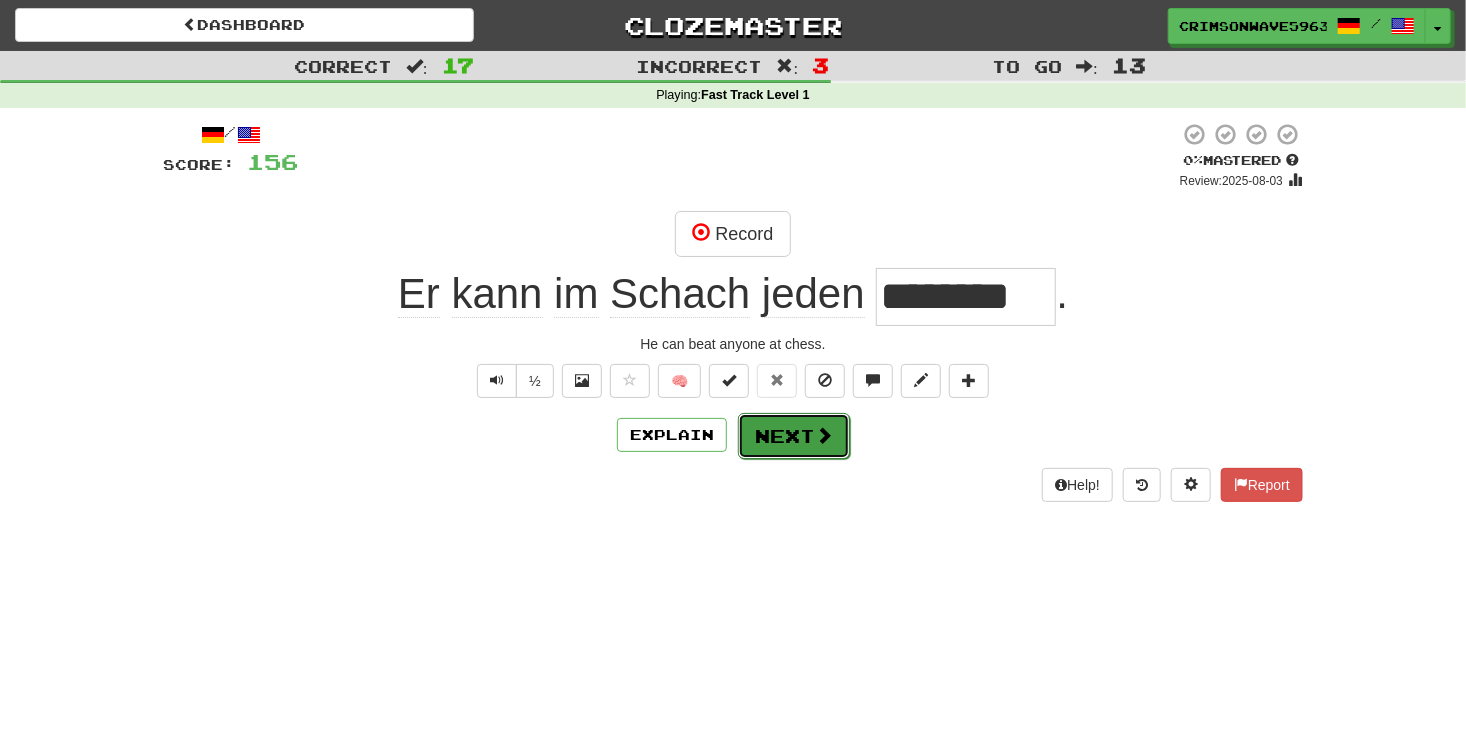 click at bounding box center [824, 435] 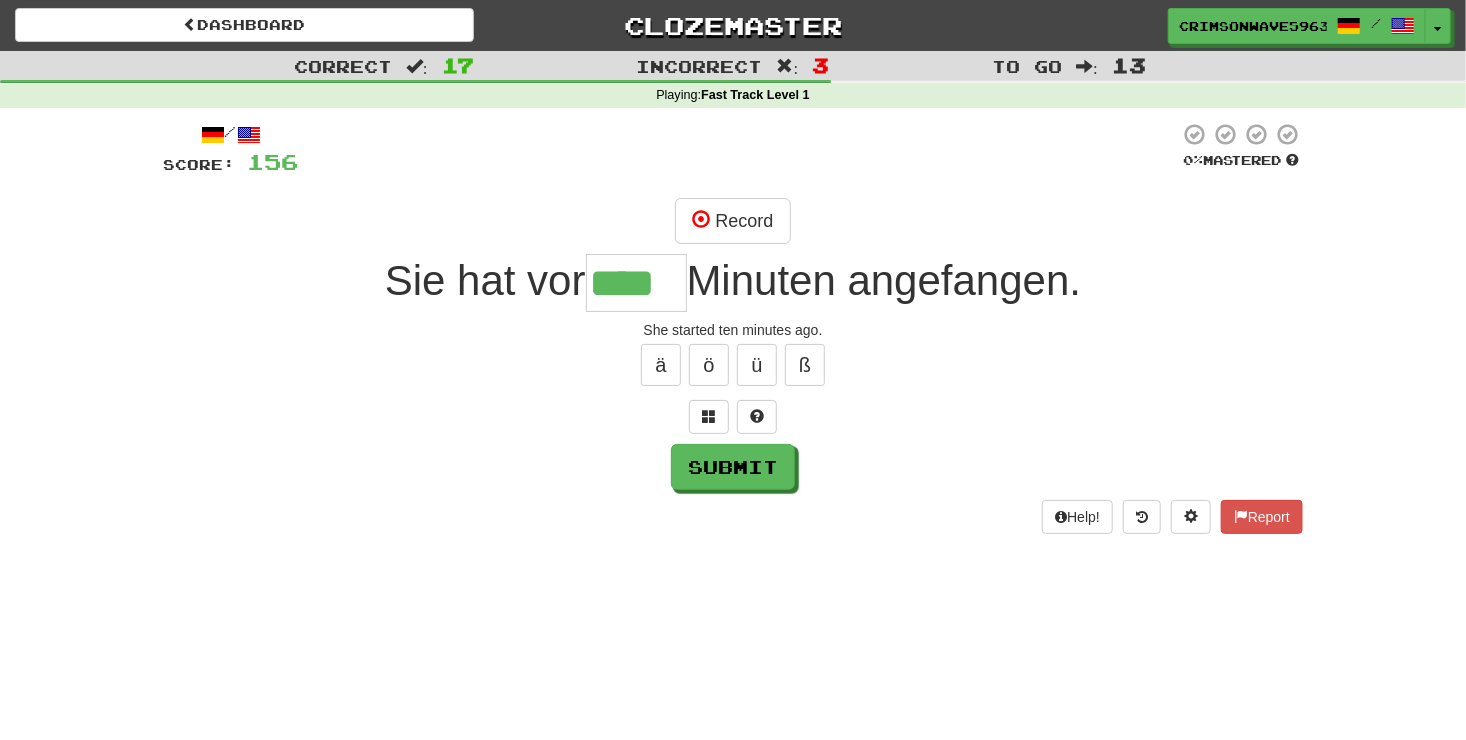 type on "****" 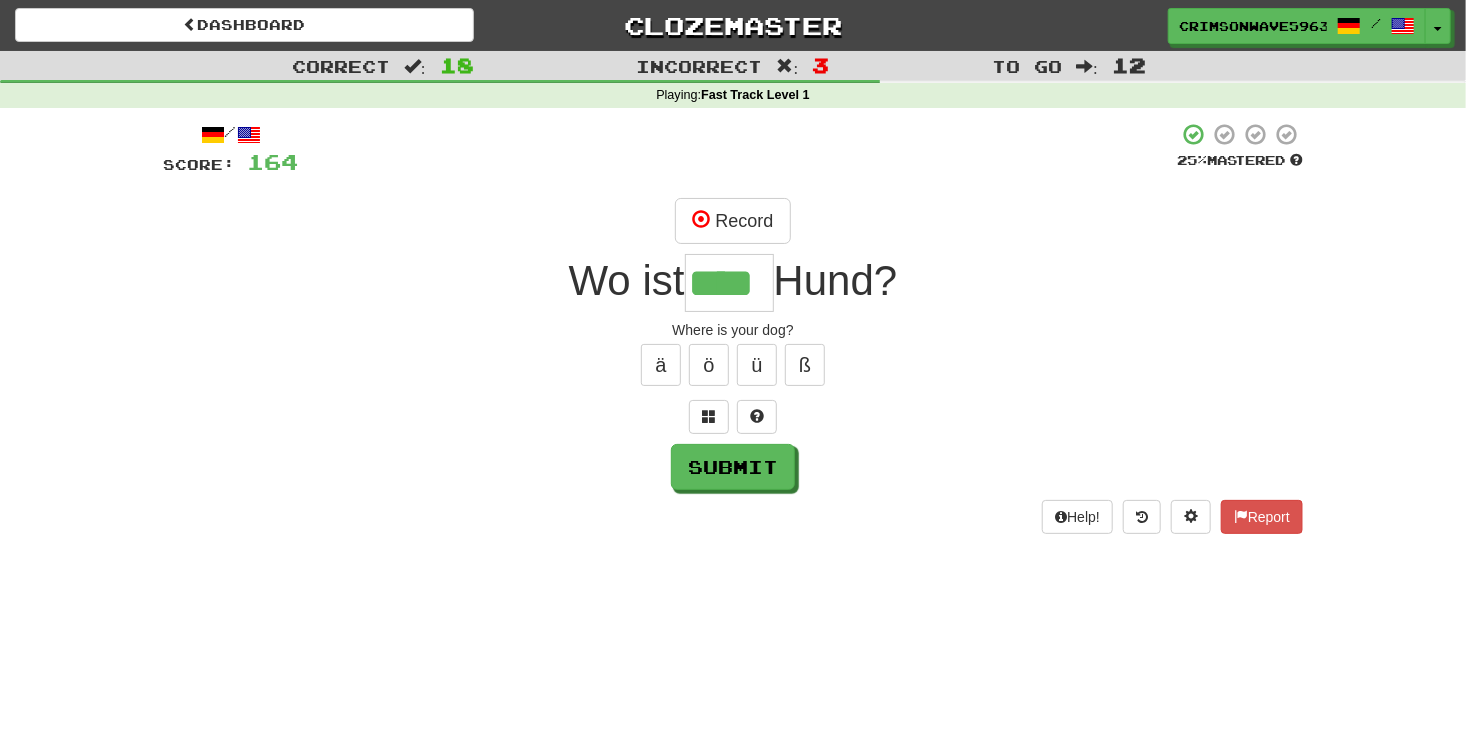 type on "****" 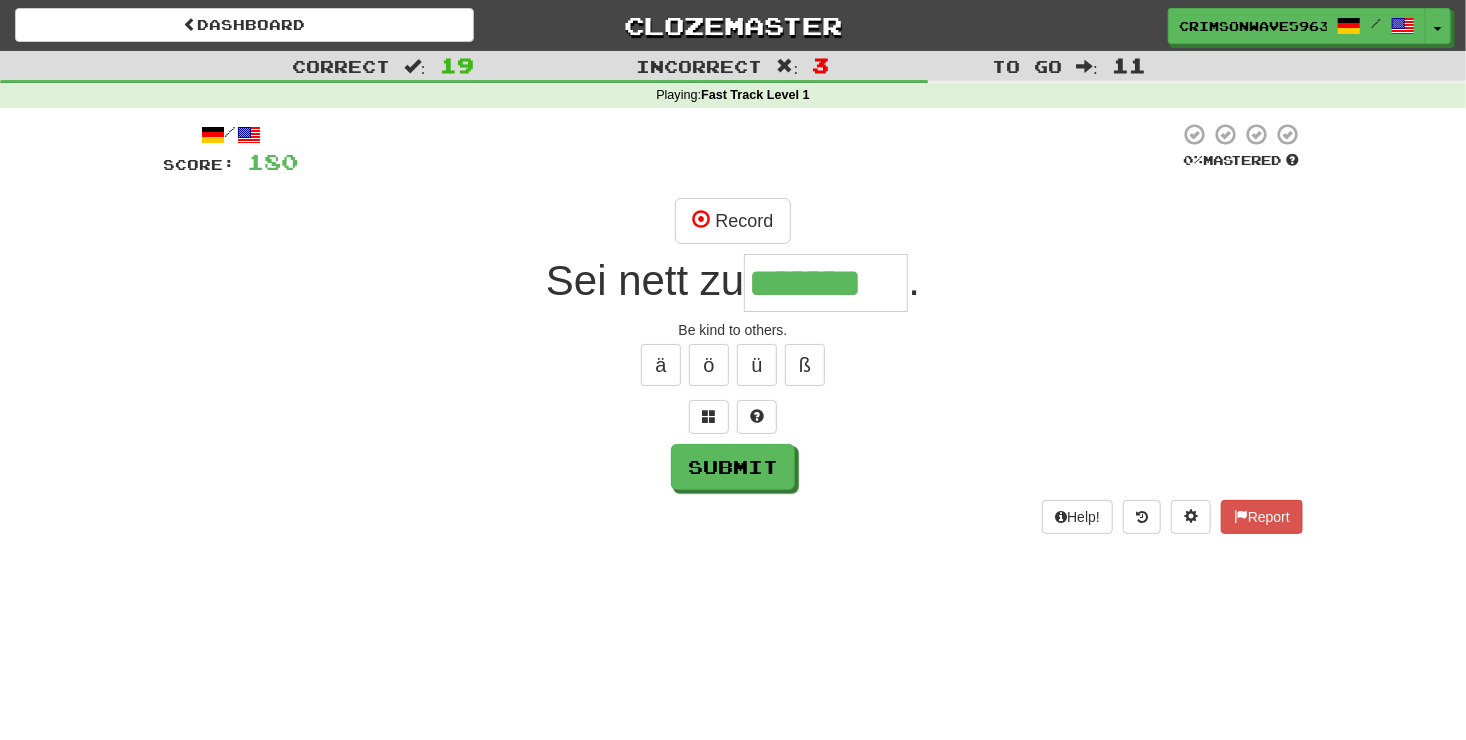 type on "*******" 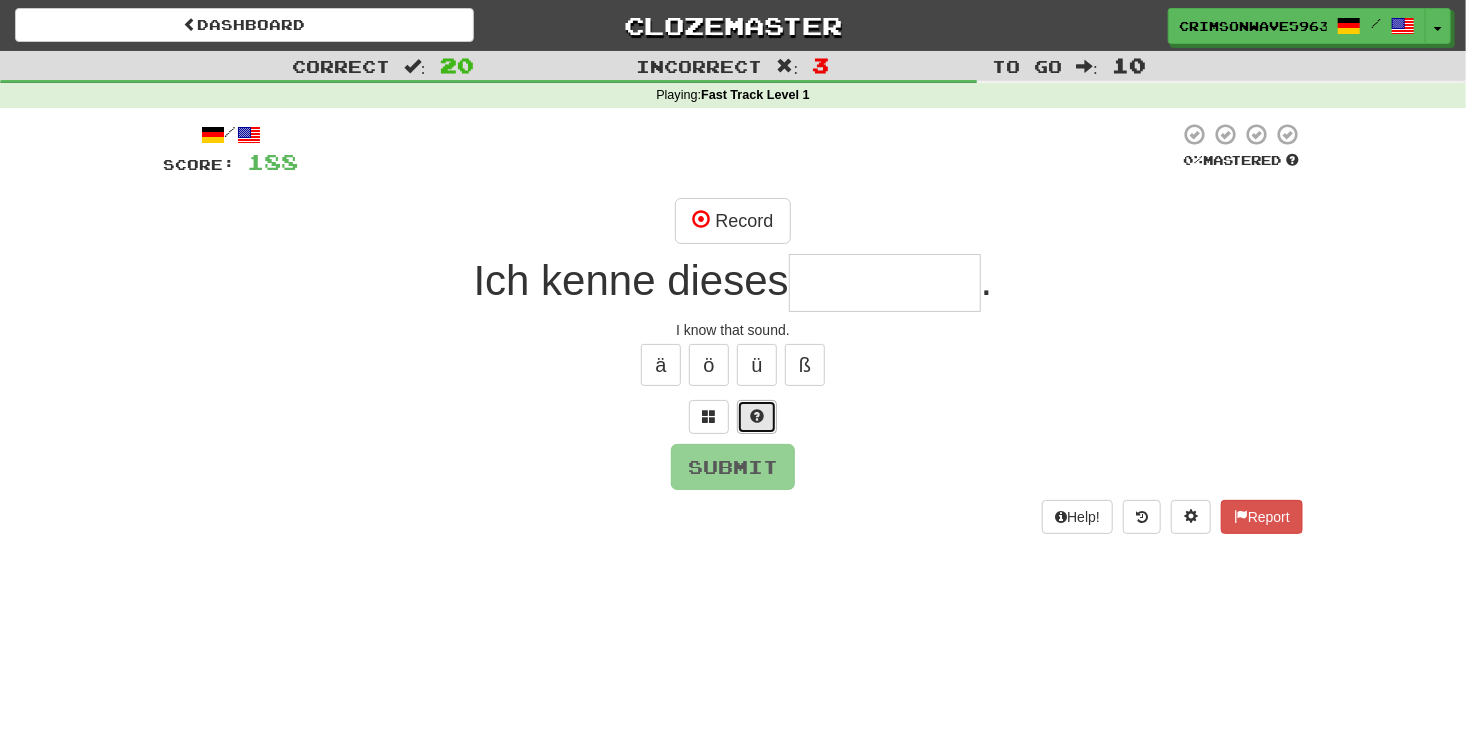 click at bounding box center (757, 416) 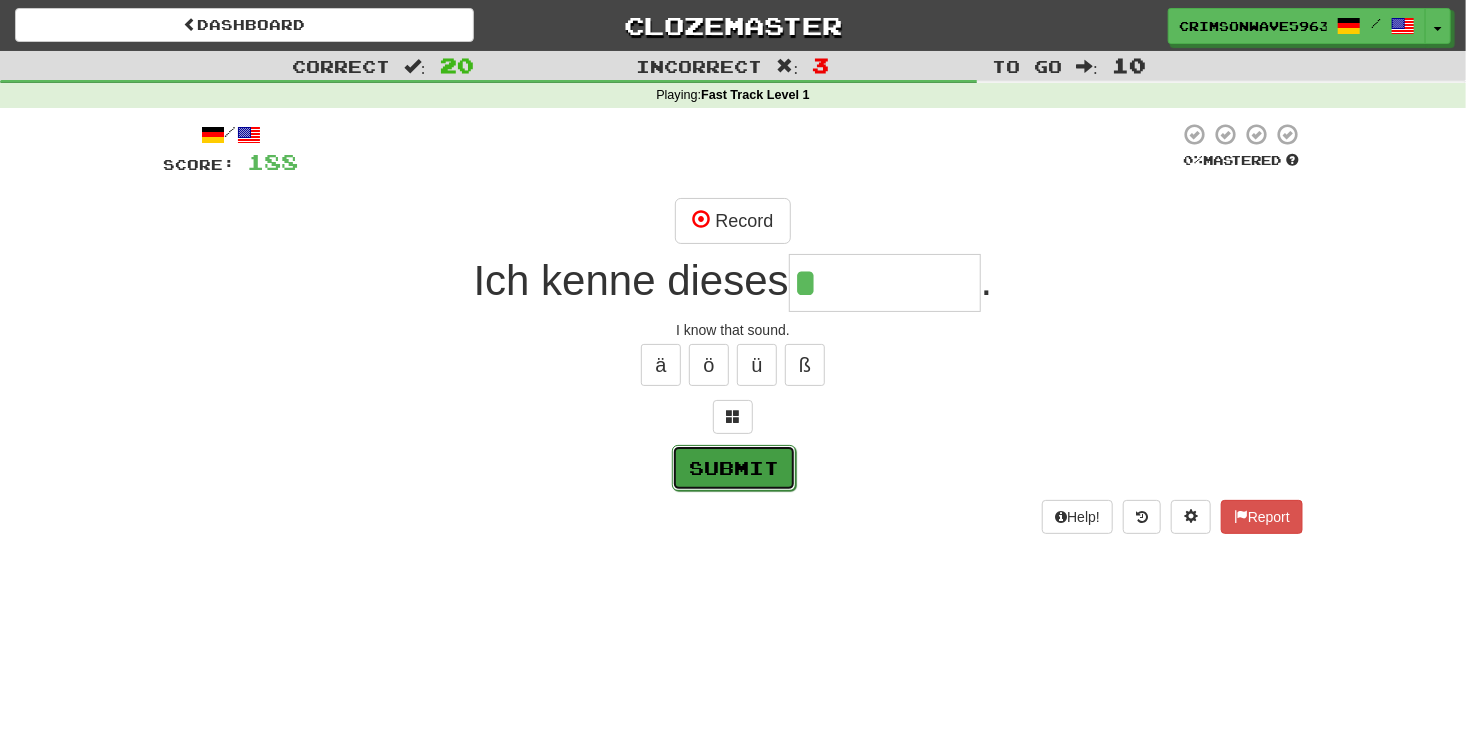 click on "Submit" at bounding box center (734, 468) 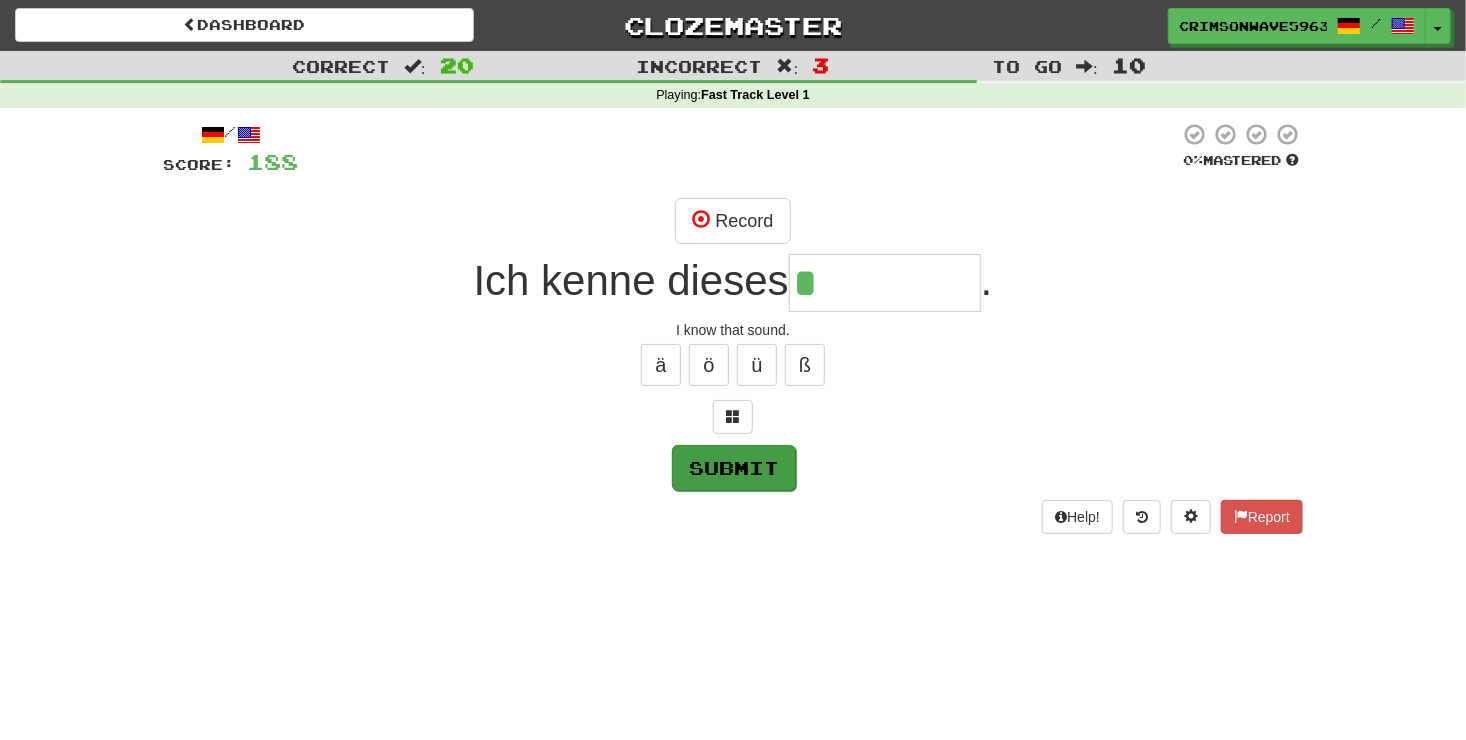 type on "********" 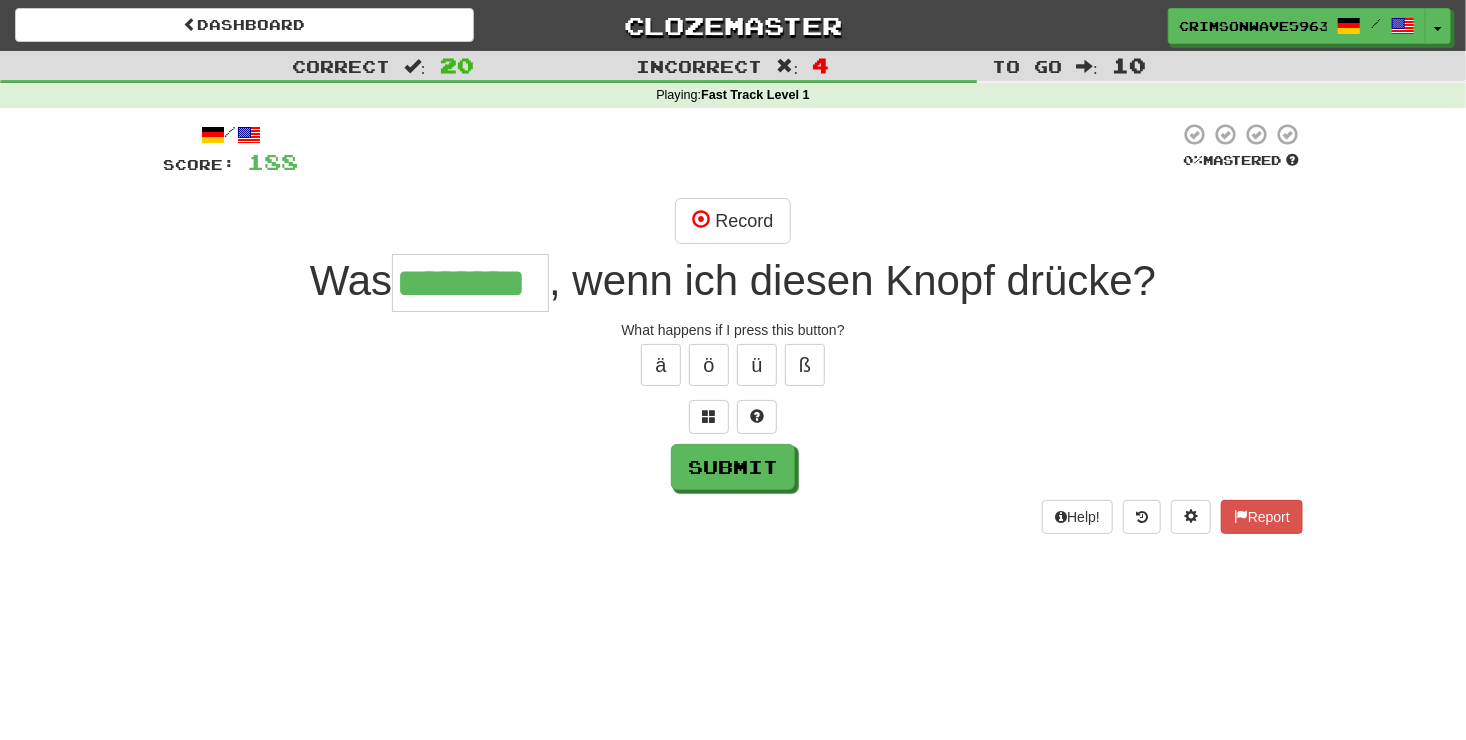 type on "********" 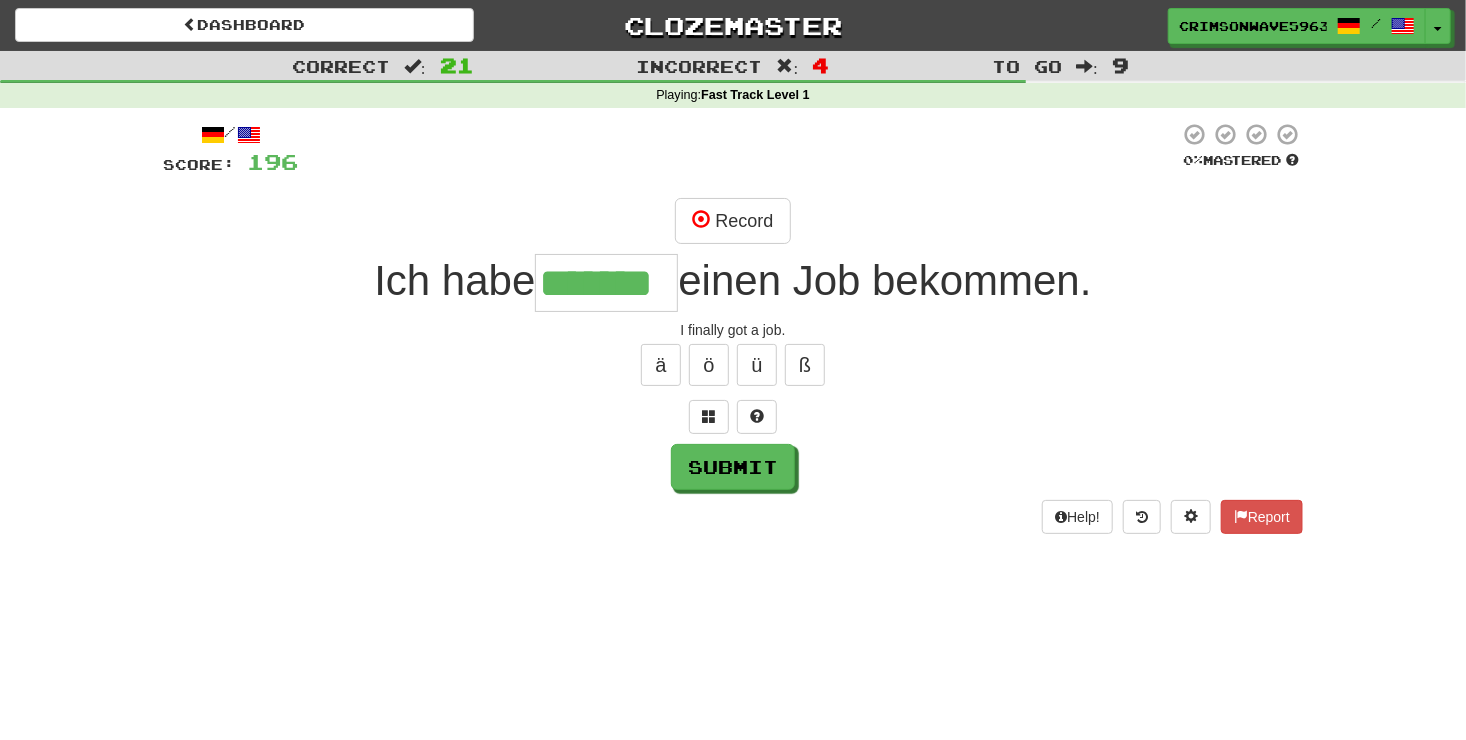 type on "*******" 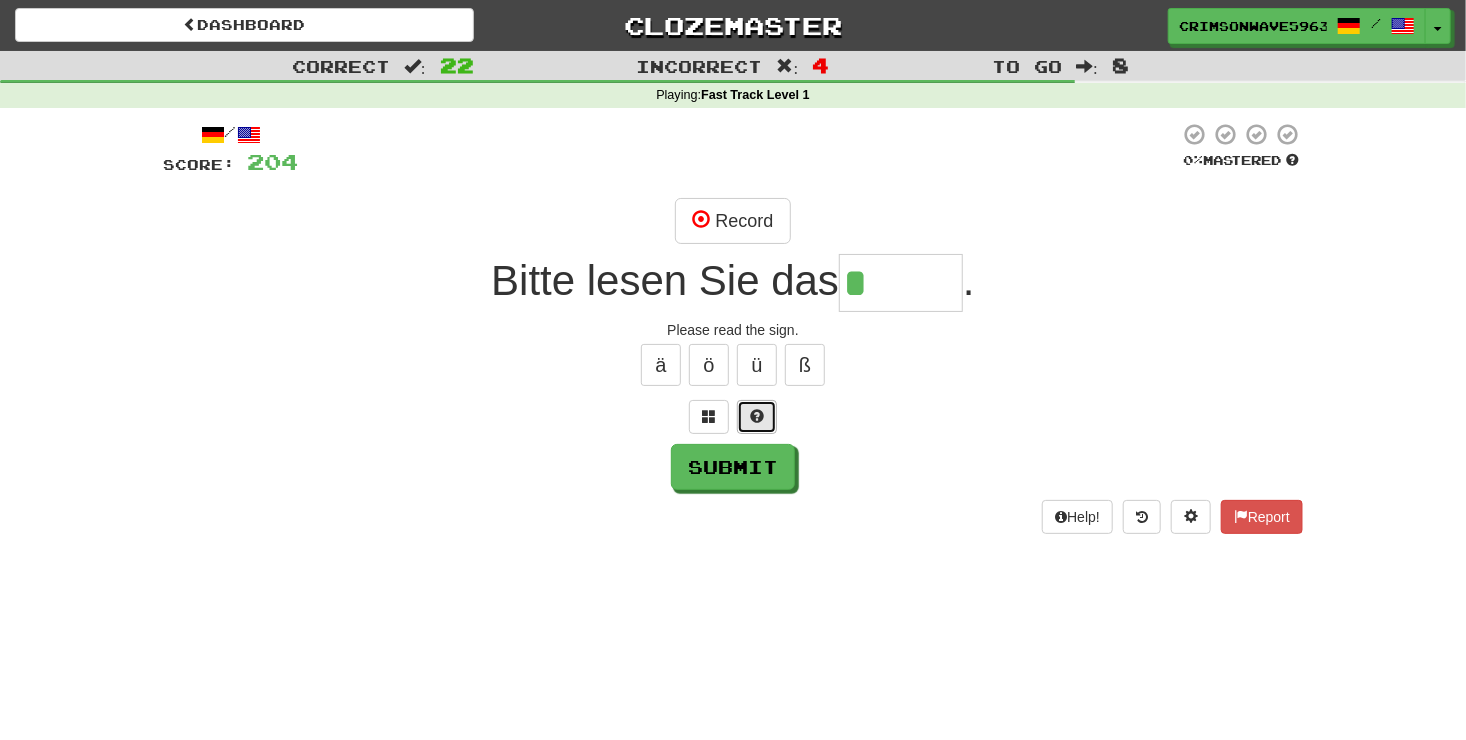 click at bounding box center (757, 416) 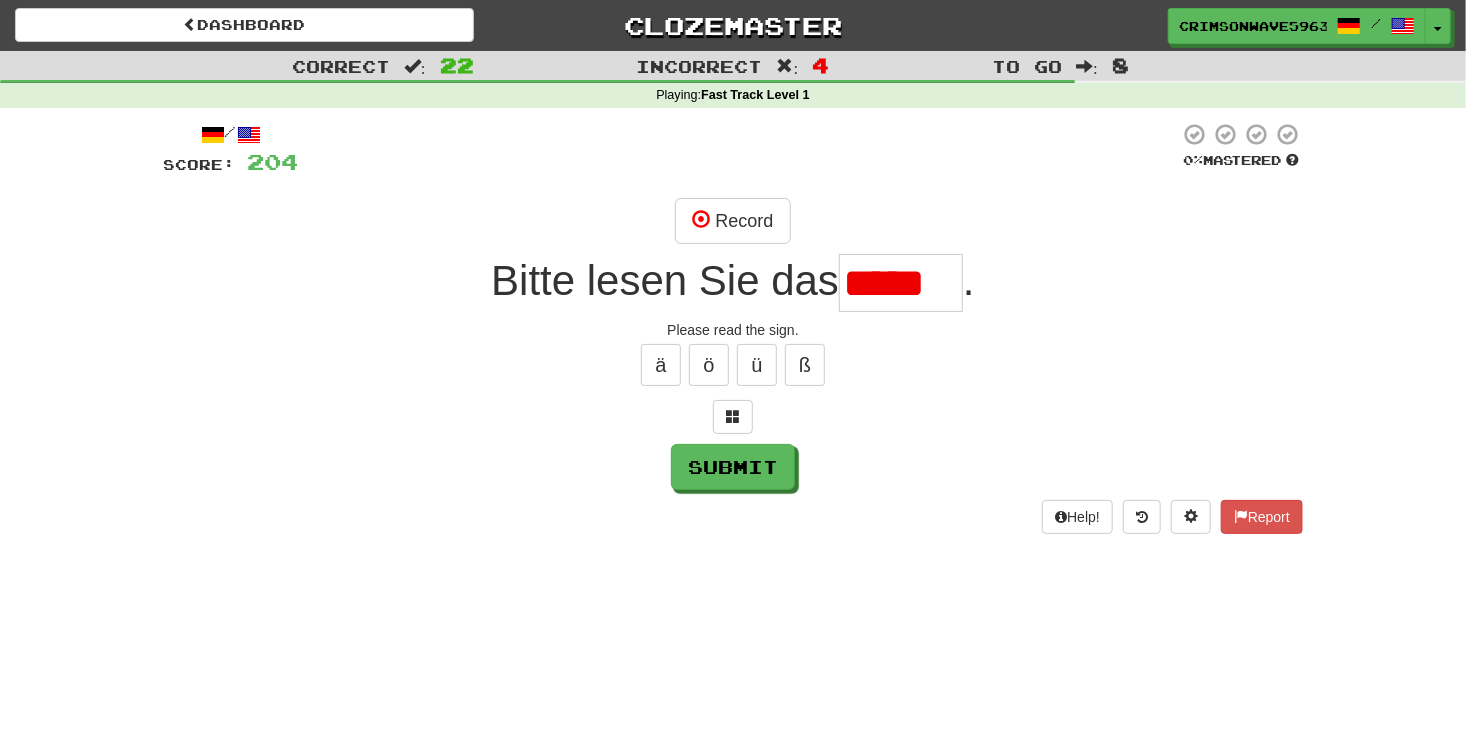 scroll, scrollTop: 0, scrollLeft: 0, axis: both 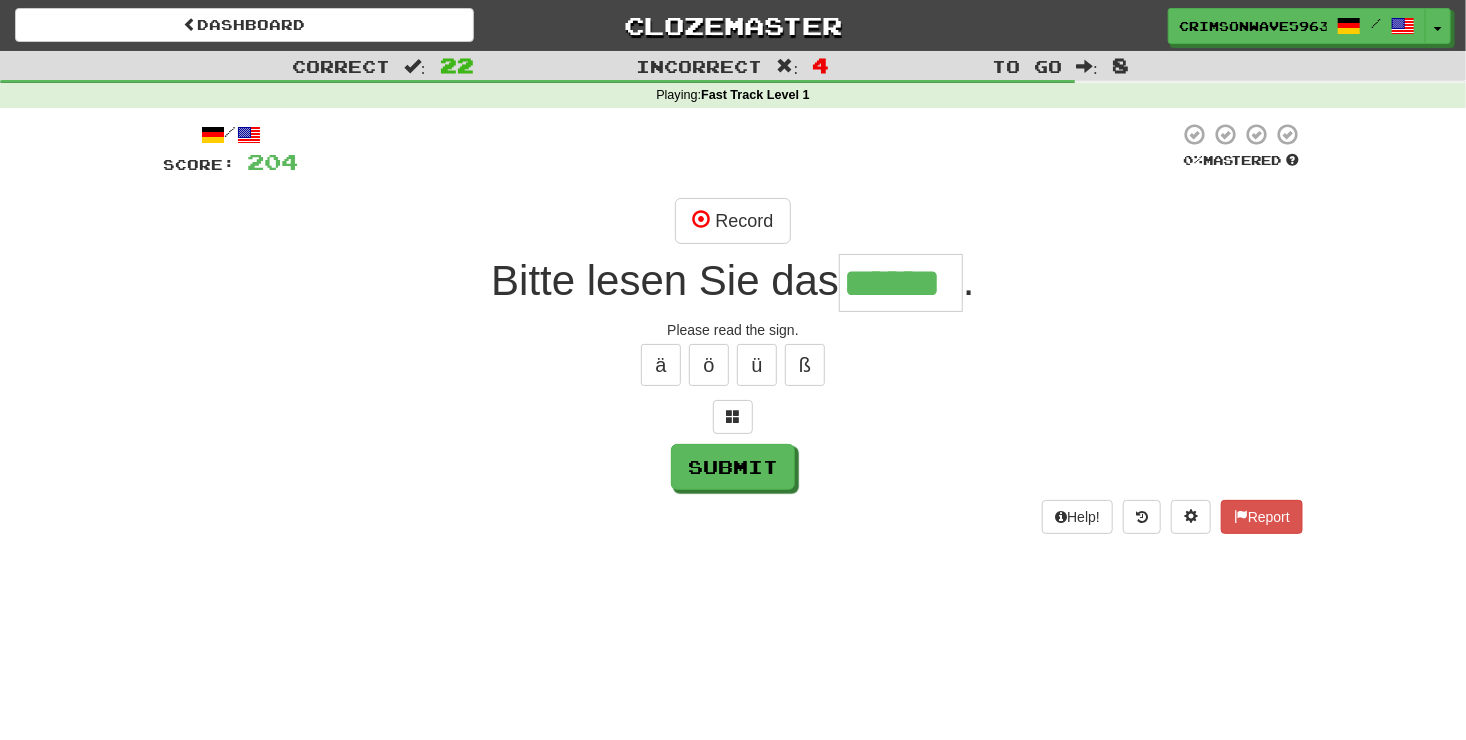 type on "******" 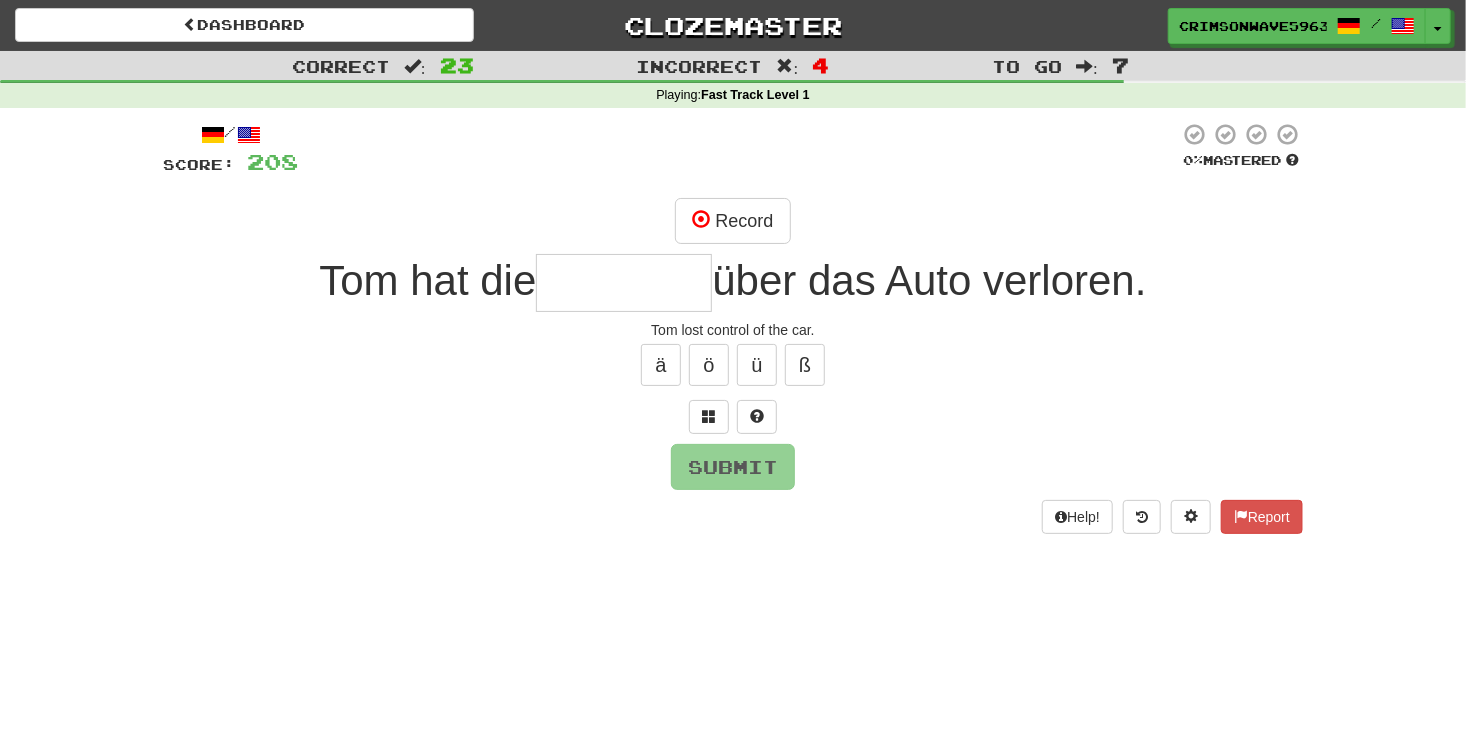 type on "*" 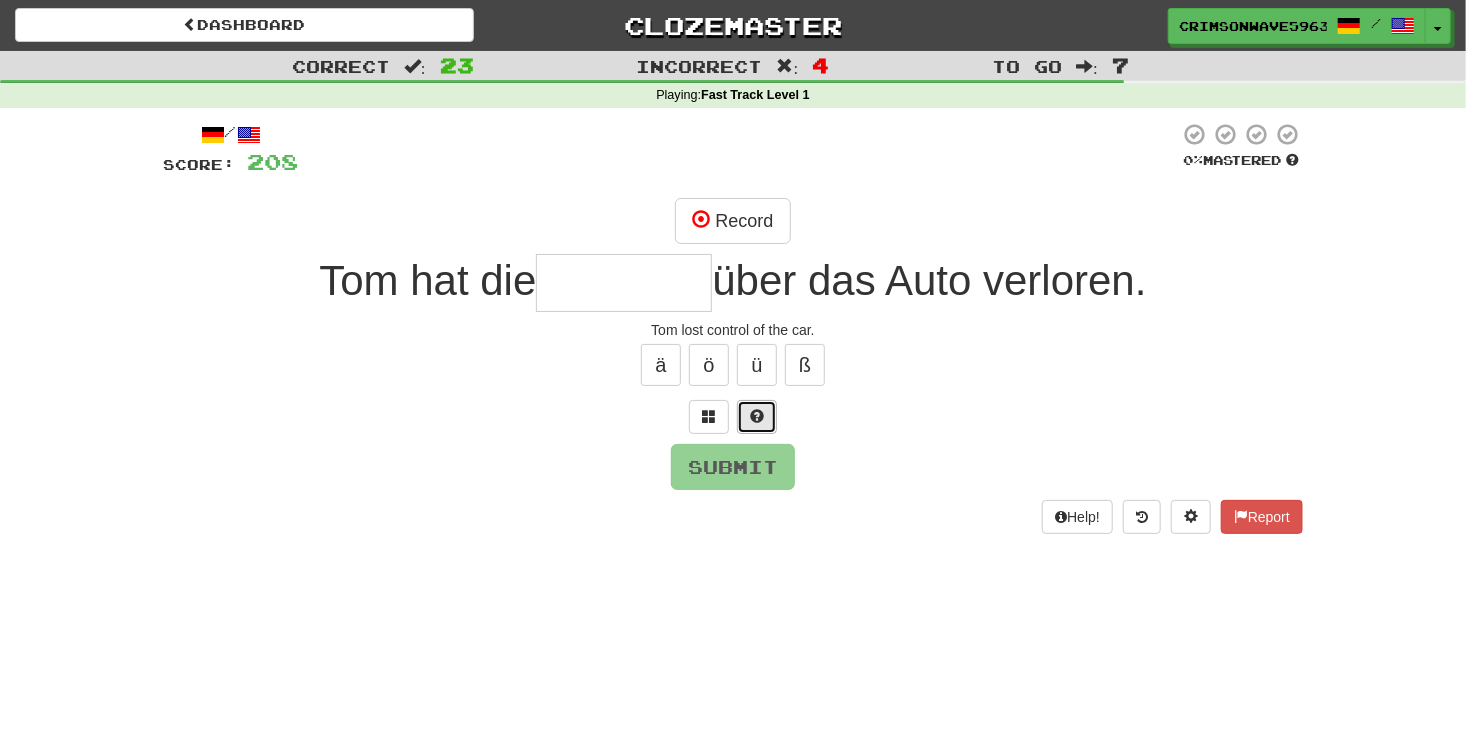 click at bounding box center (757, 416) 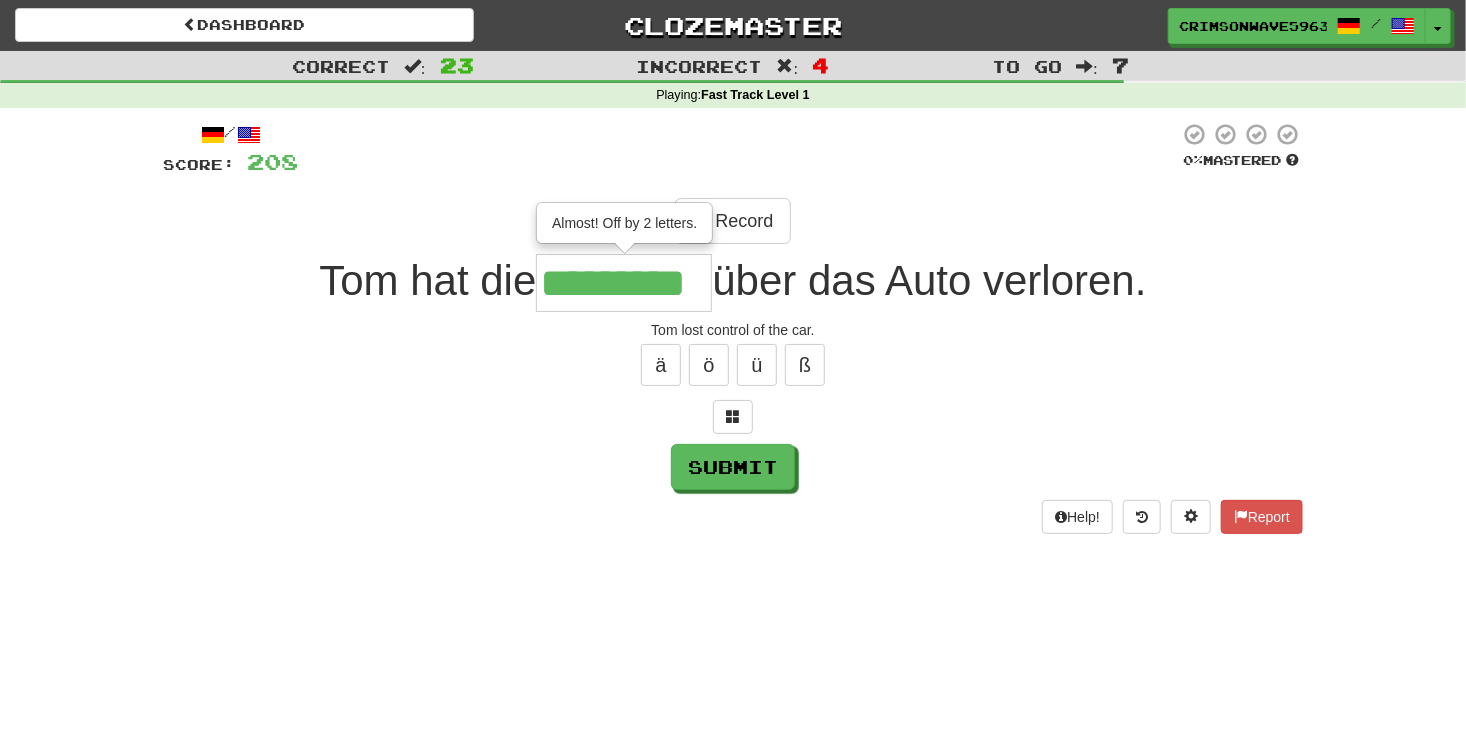 type on "*********" 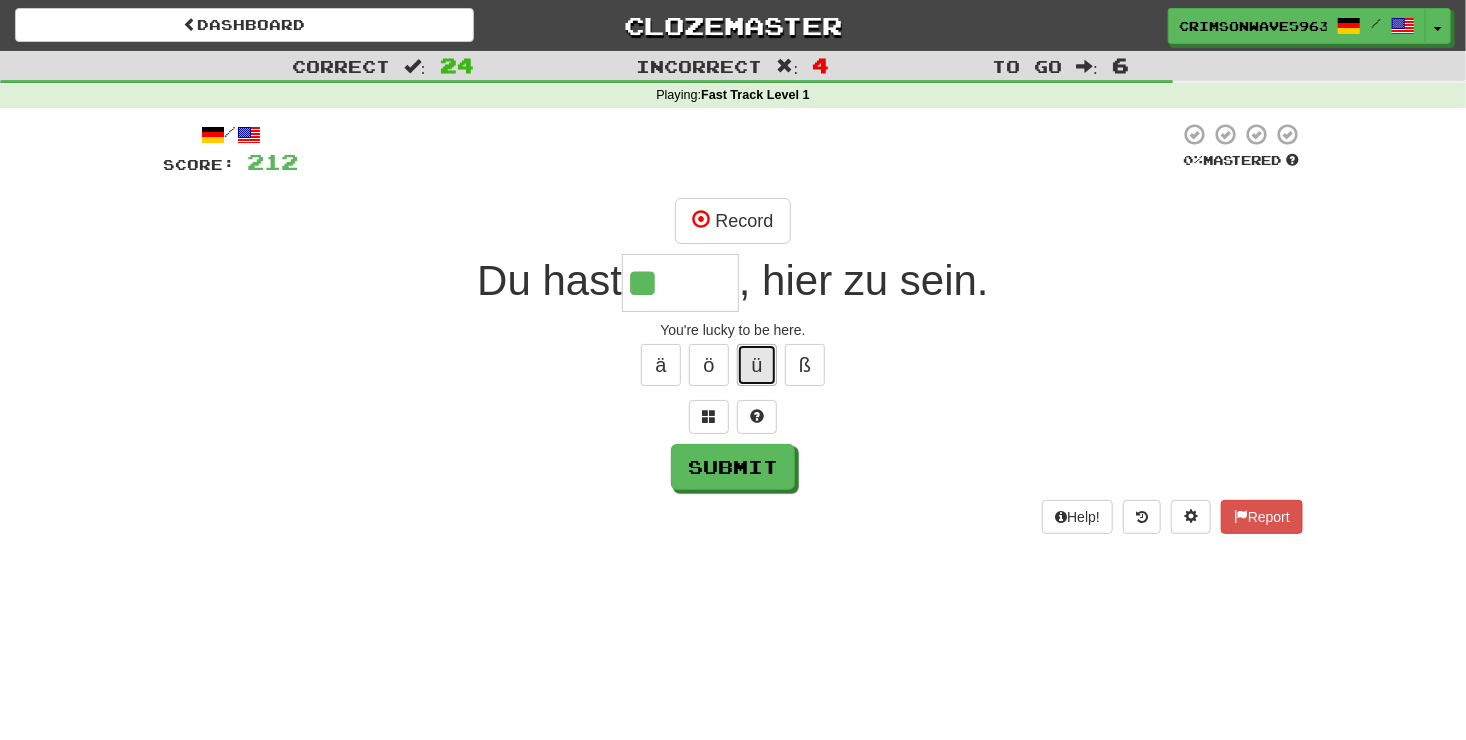 click on "ü" at bounding box center (757, 365) 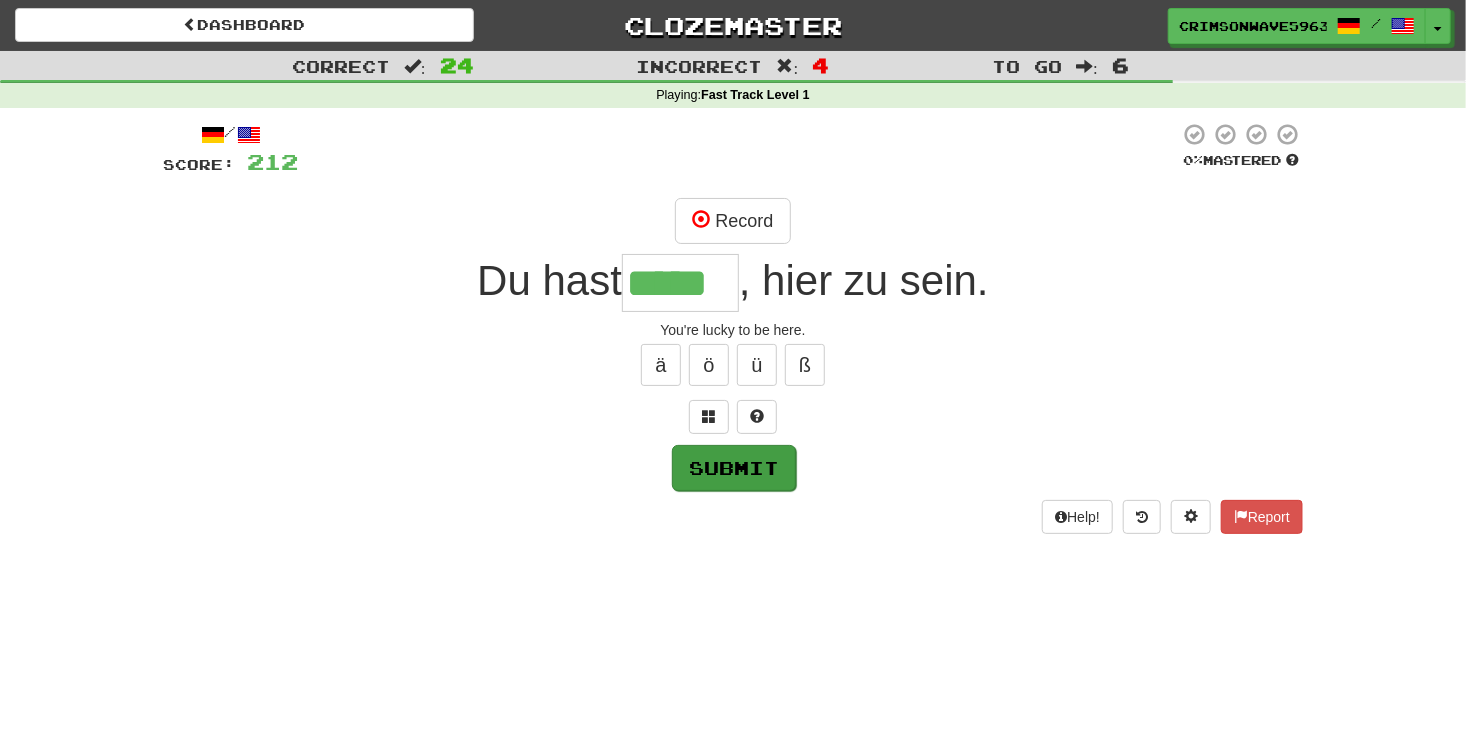 type on "*****" 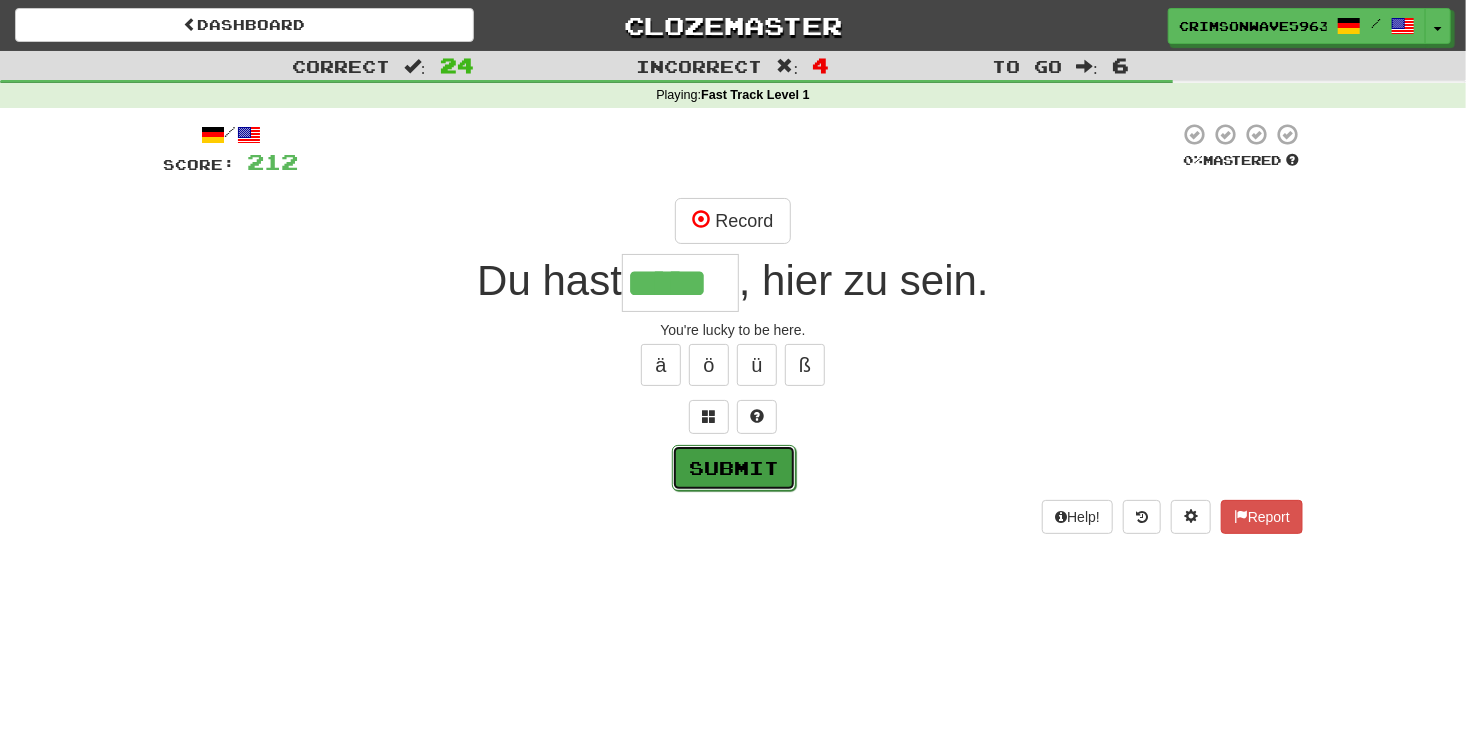 click on "Submit" at bounding box center [734, 468] 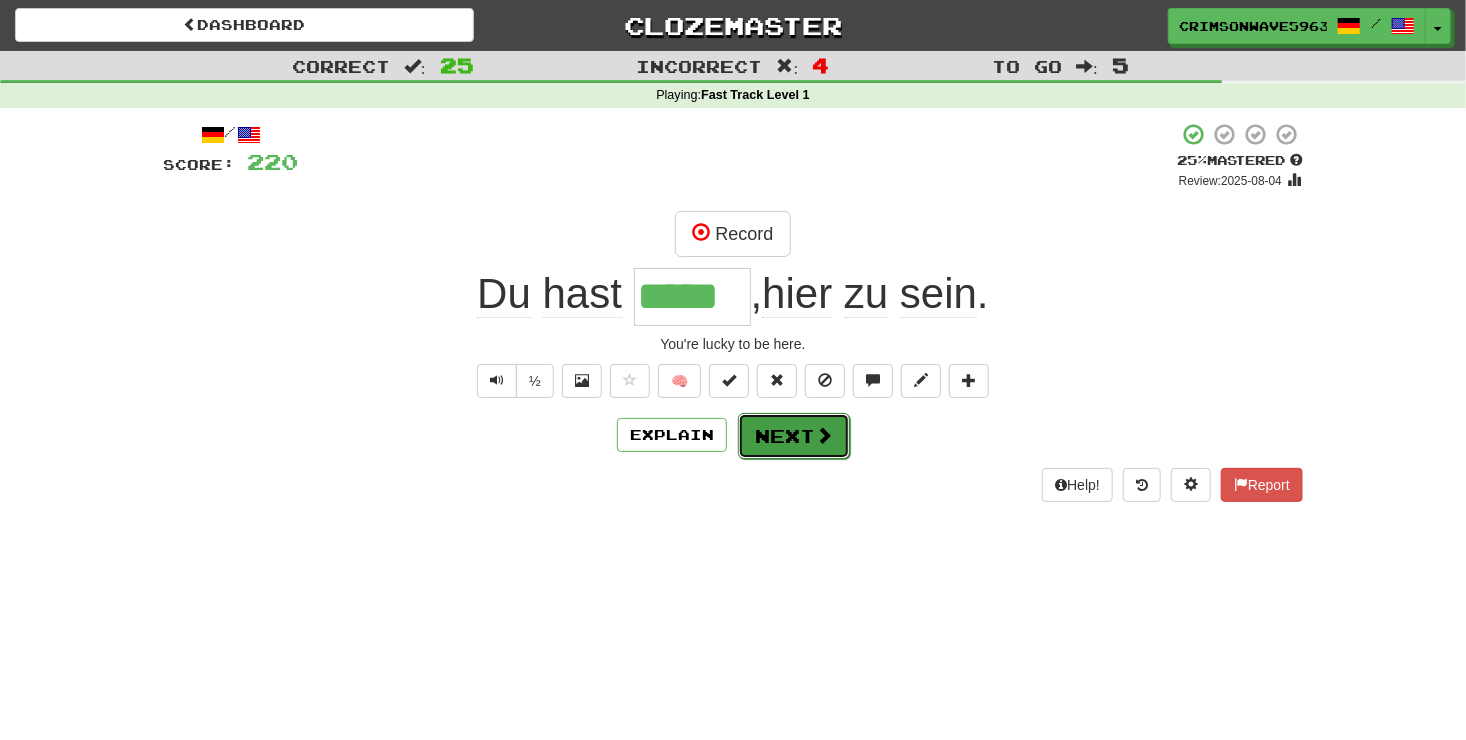 click on "Next" at bounding box center [794, 436] 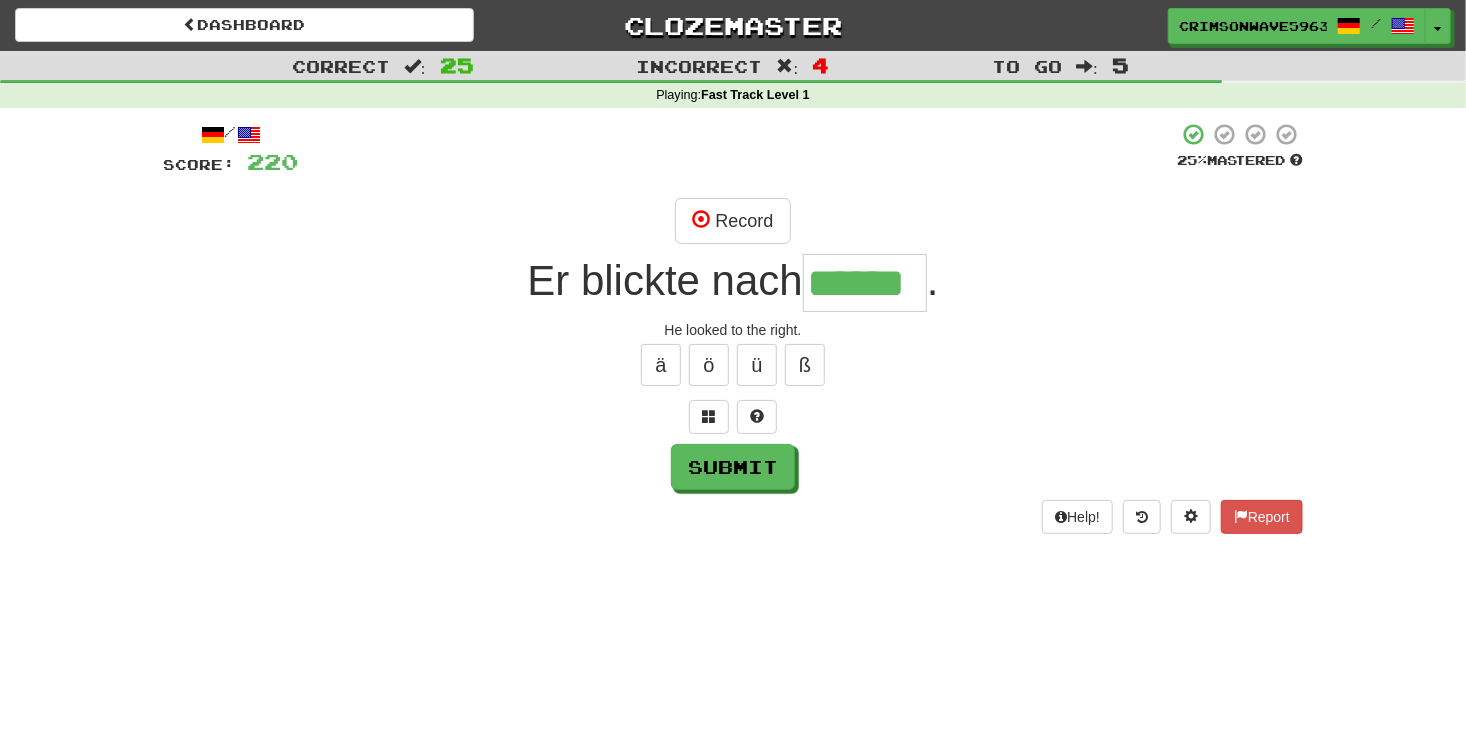 type on "******" 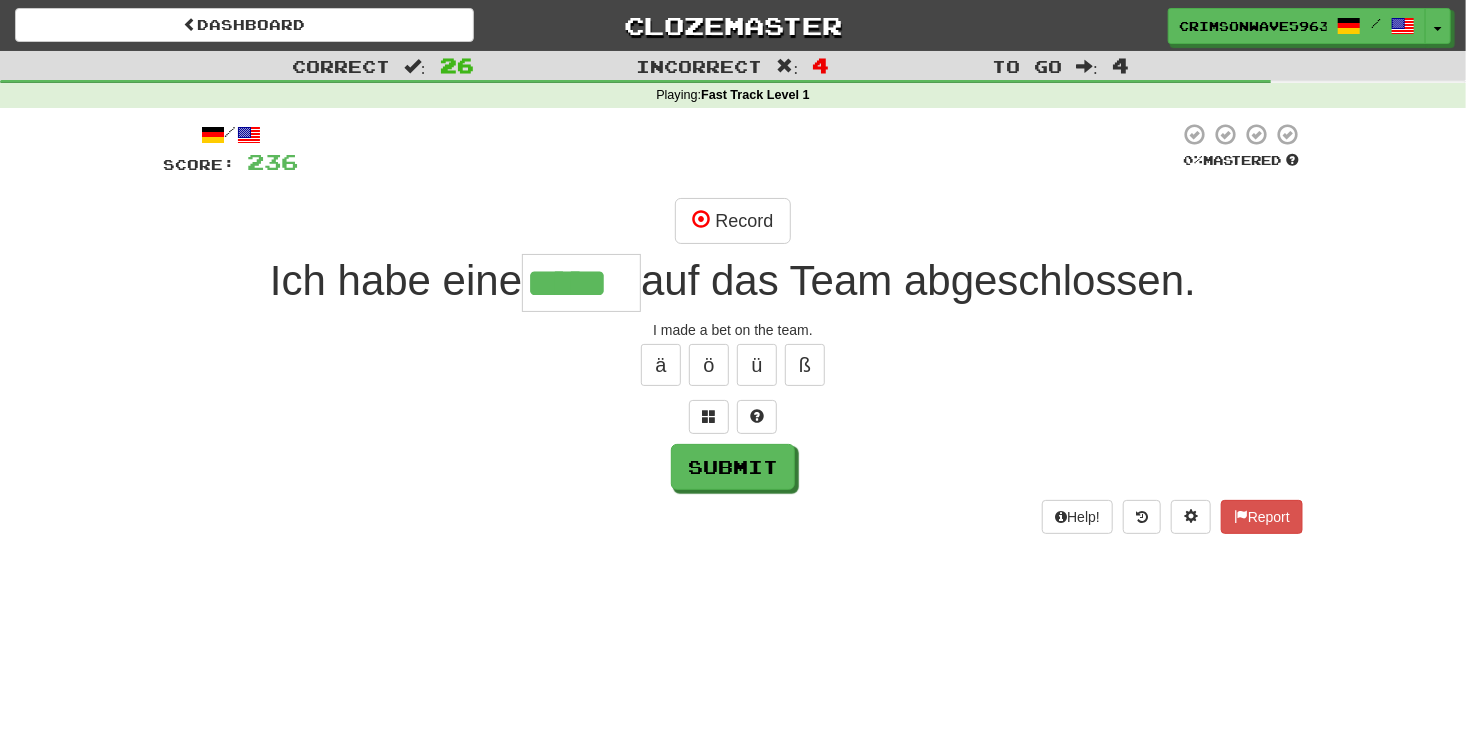 type on "*****" 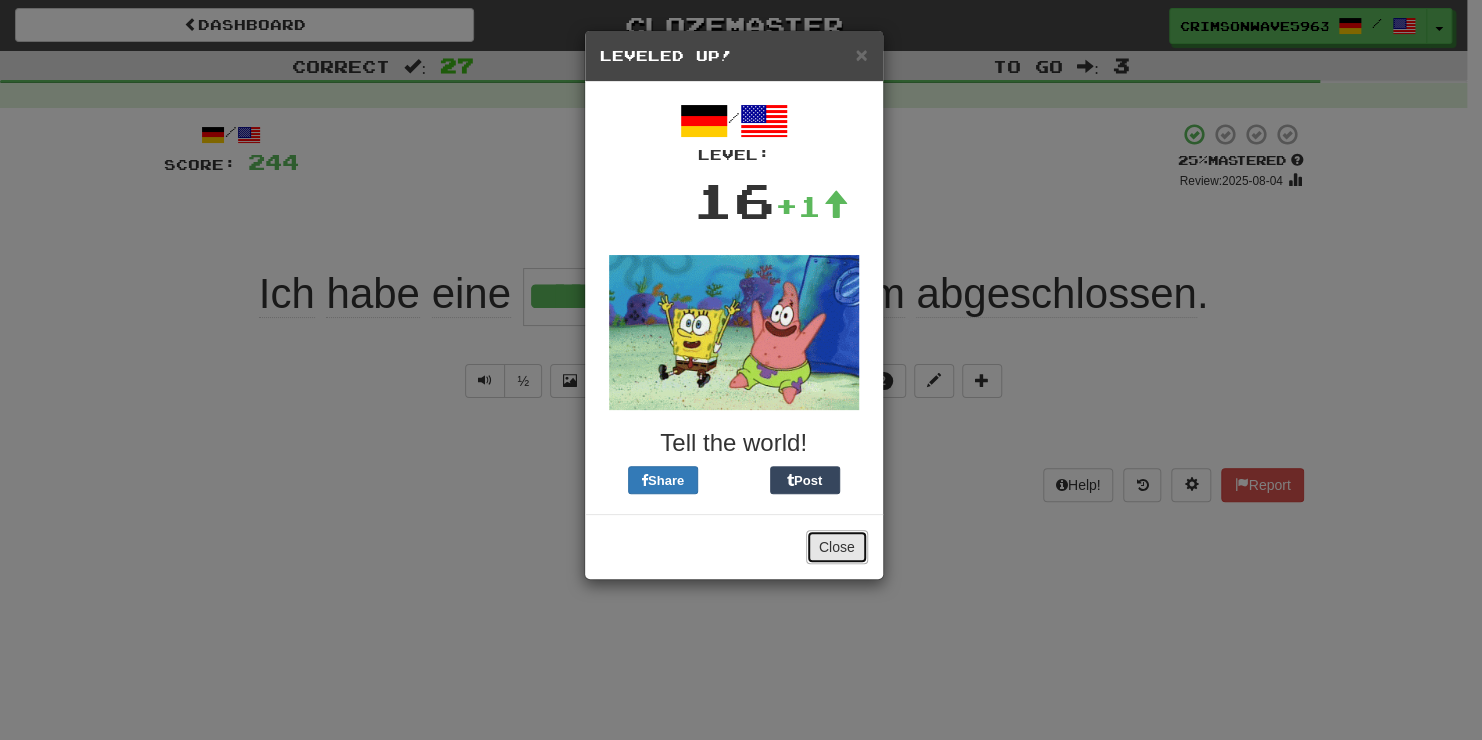 click on "Close" at bounding box center (837, 547) 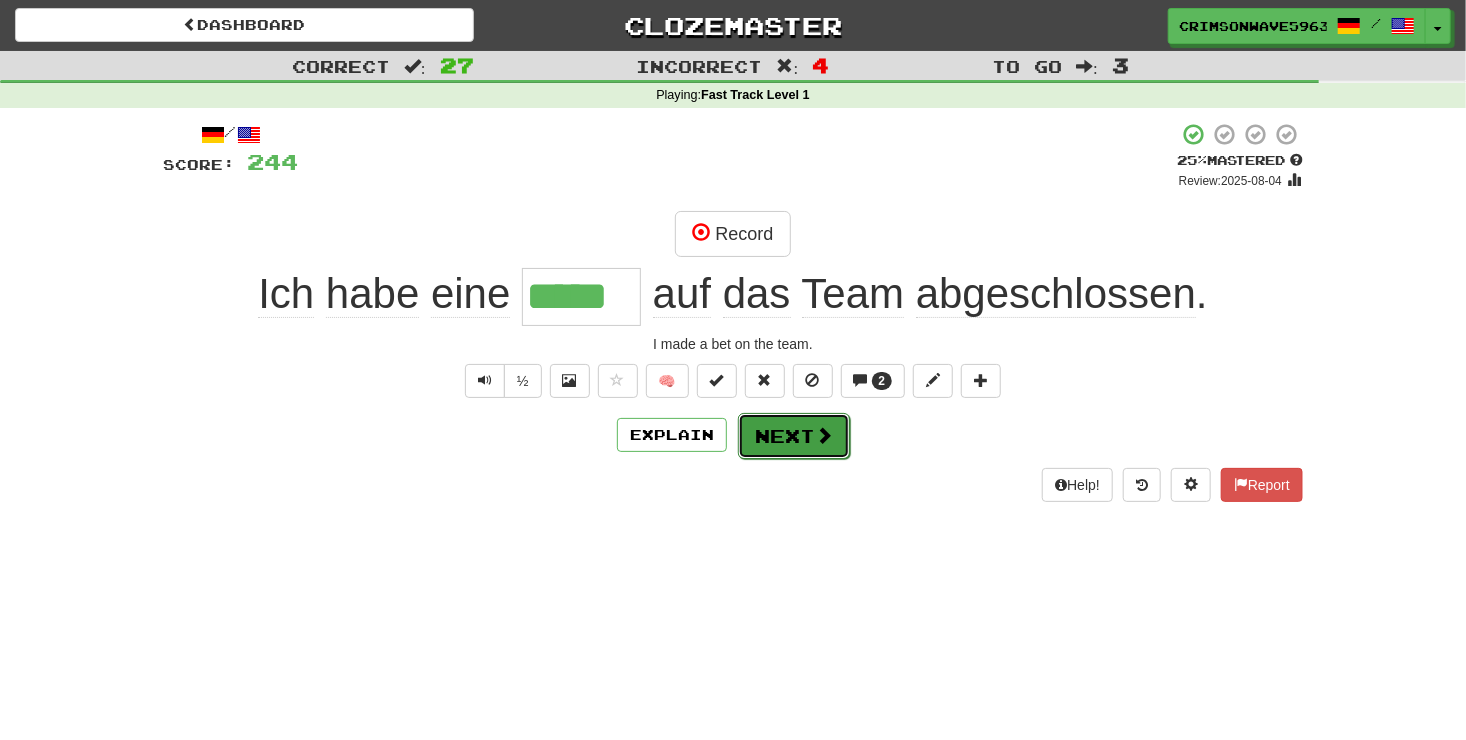 click at bounding box center (824, 435) 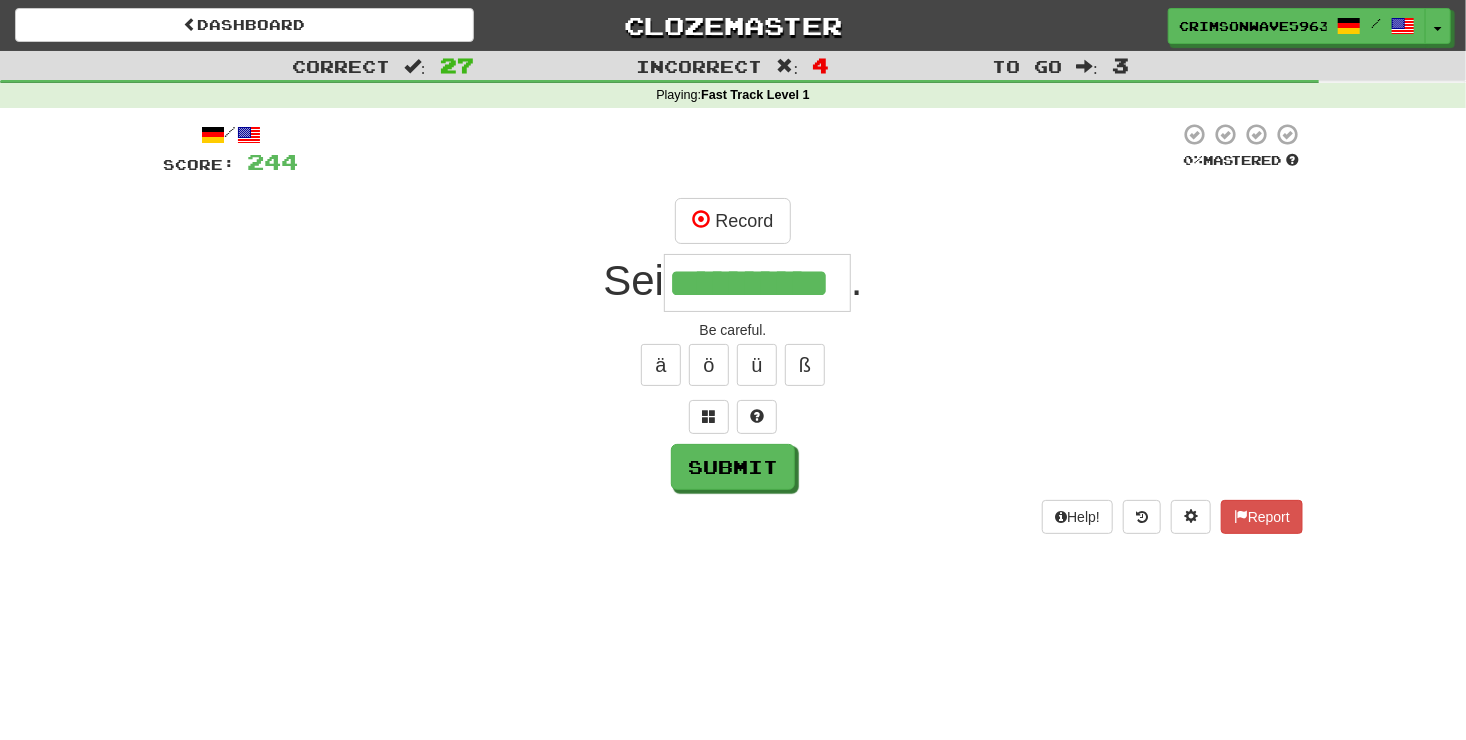 type on "**********" 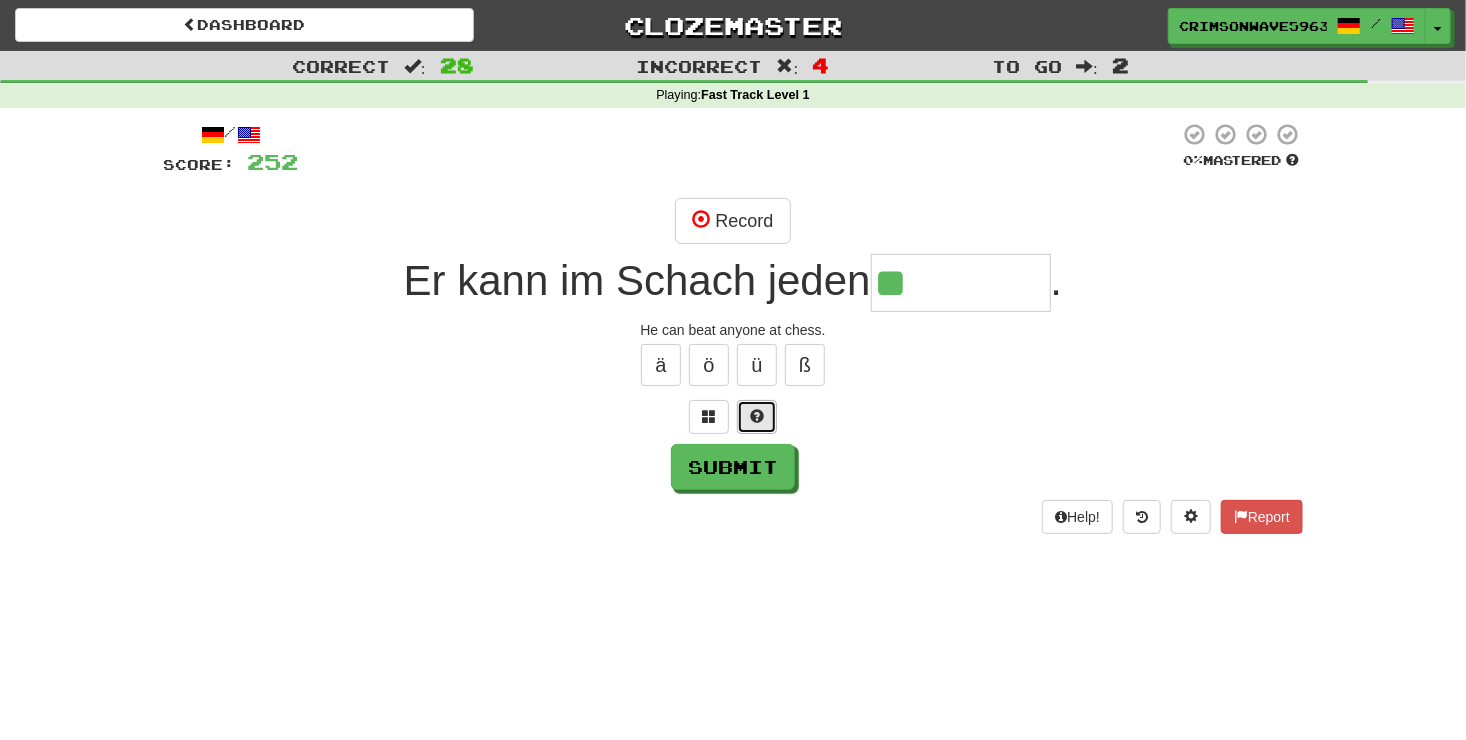 click at bounding box center [757, 417] 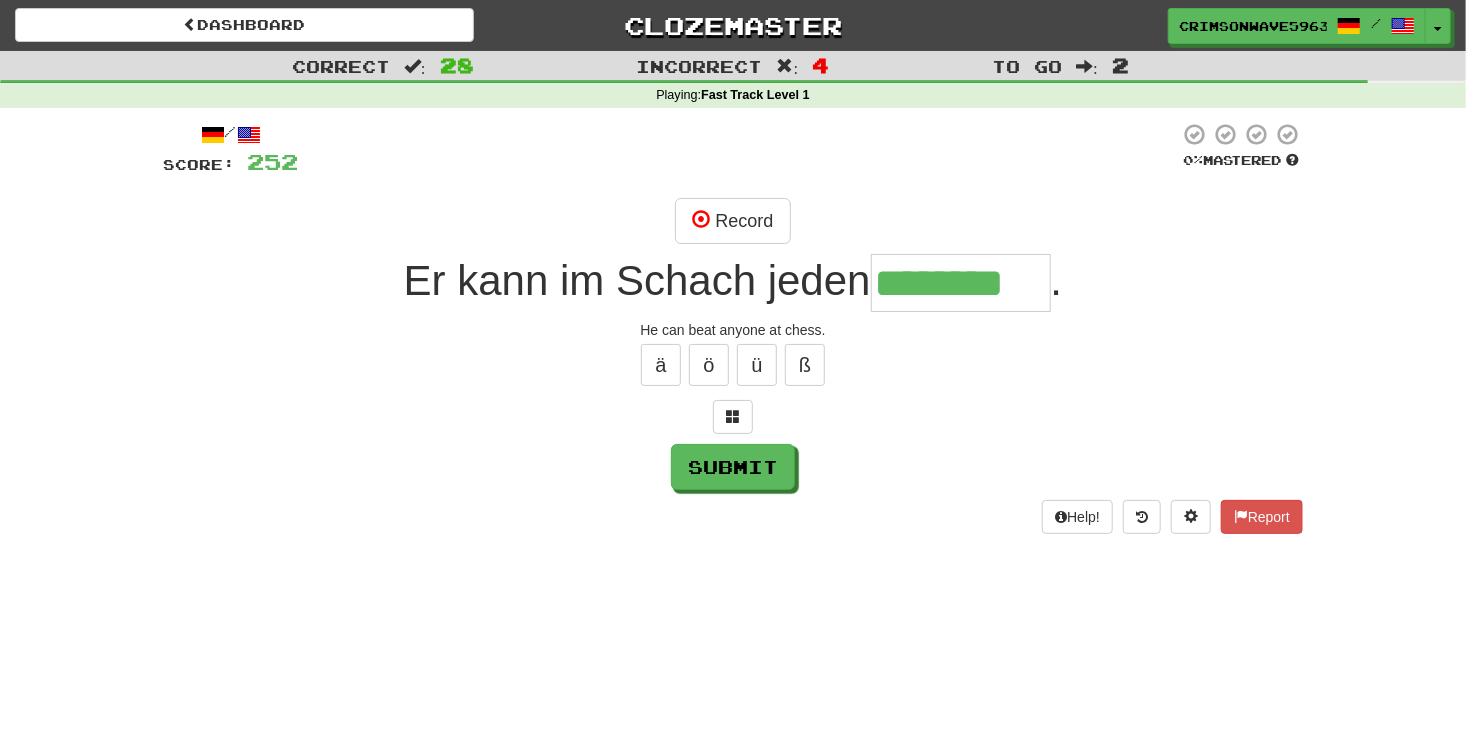 type on "********" 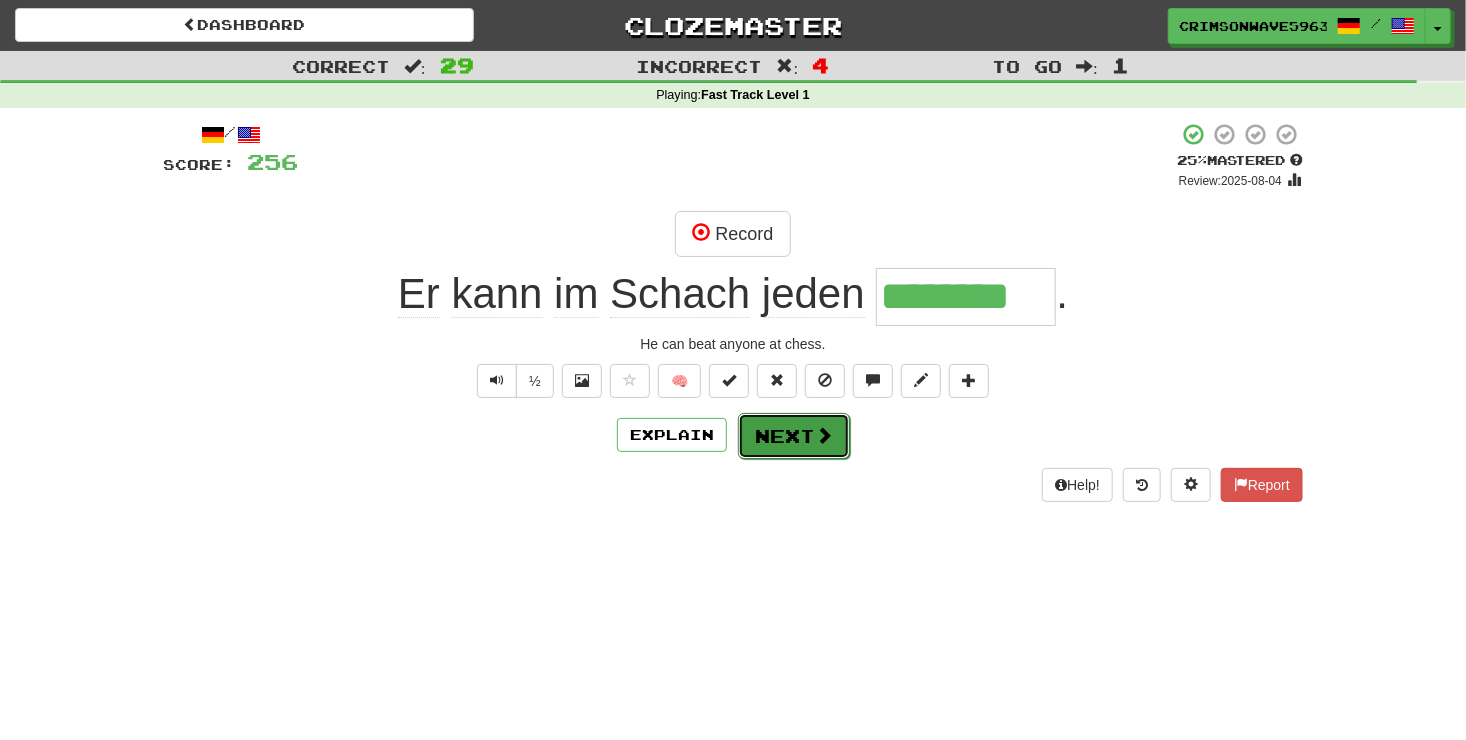 click on "Next" at bounding box center (794, 436) 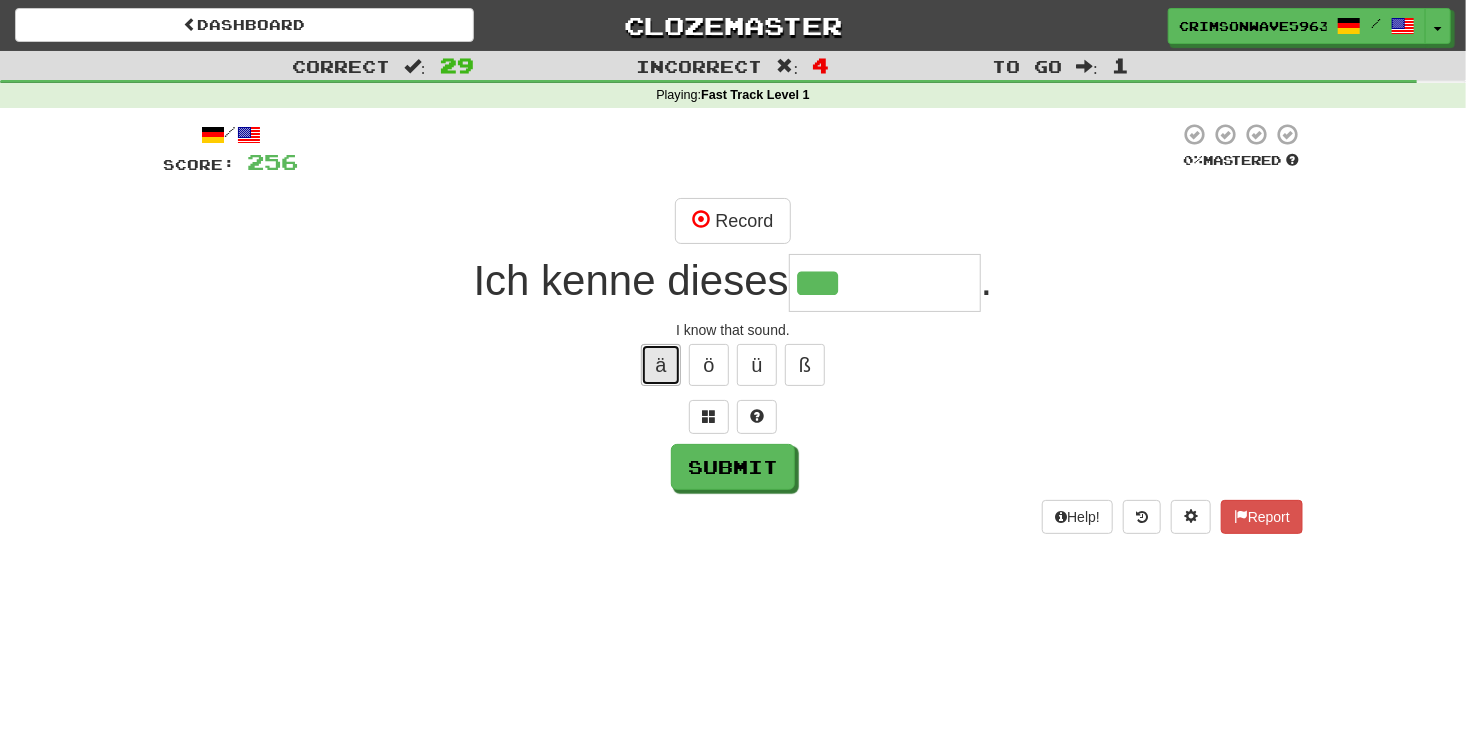 click on "ä" at bounding box center (661, 365) 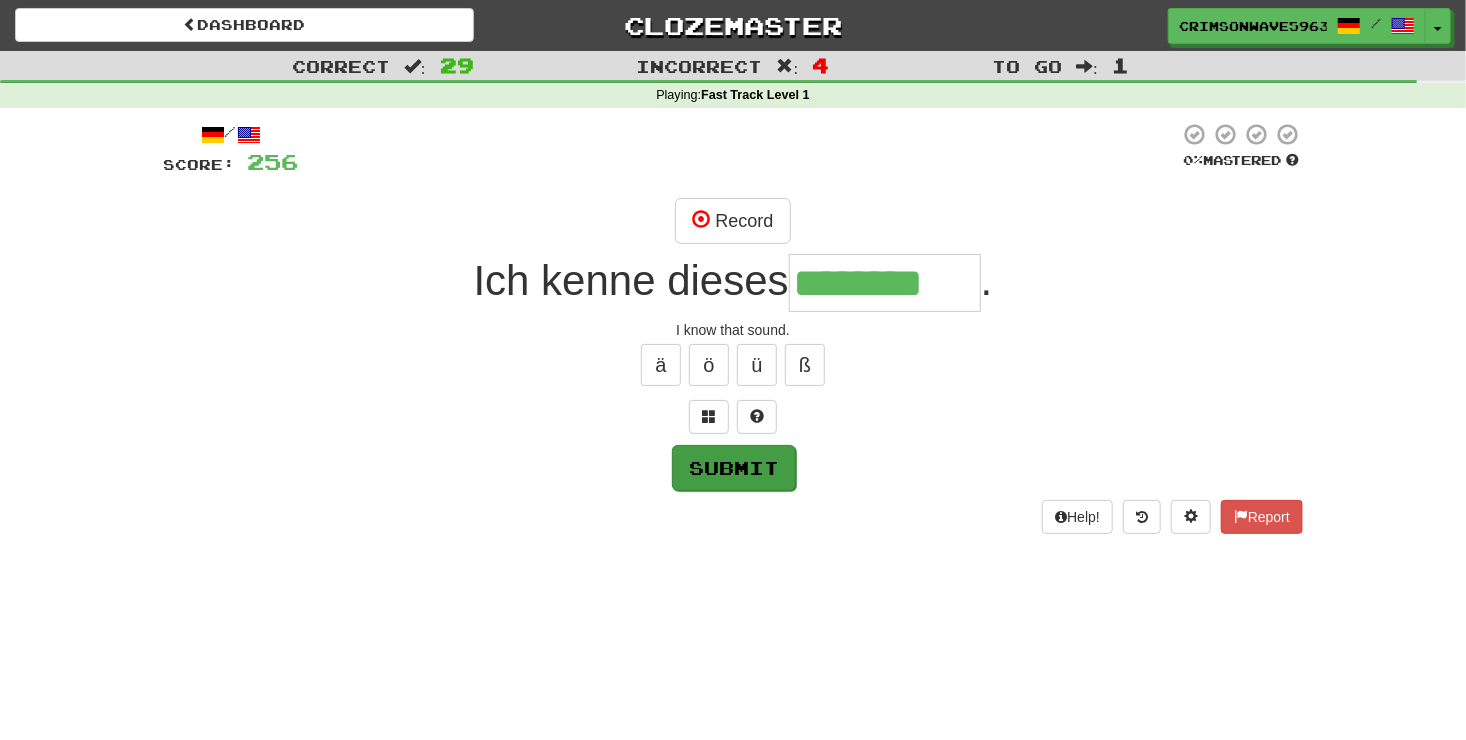 type on "********" 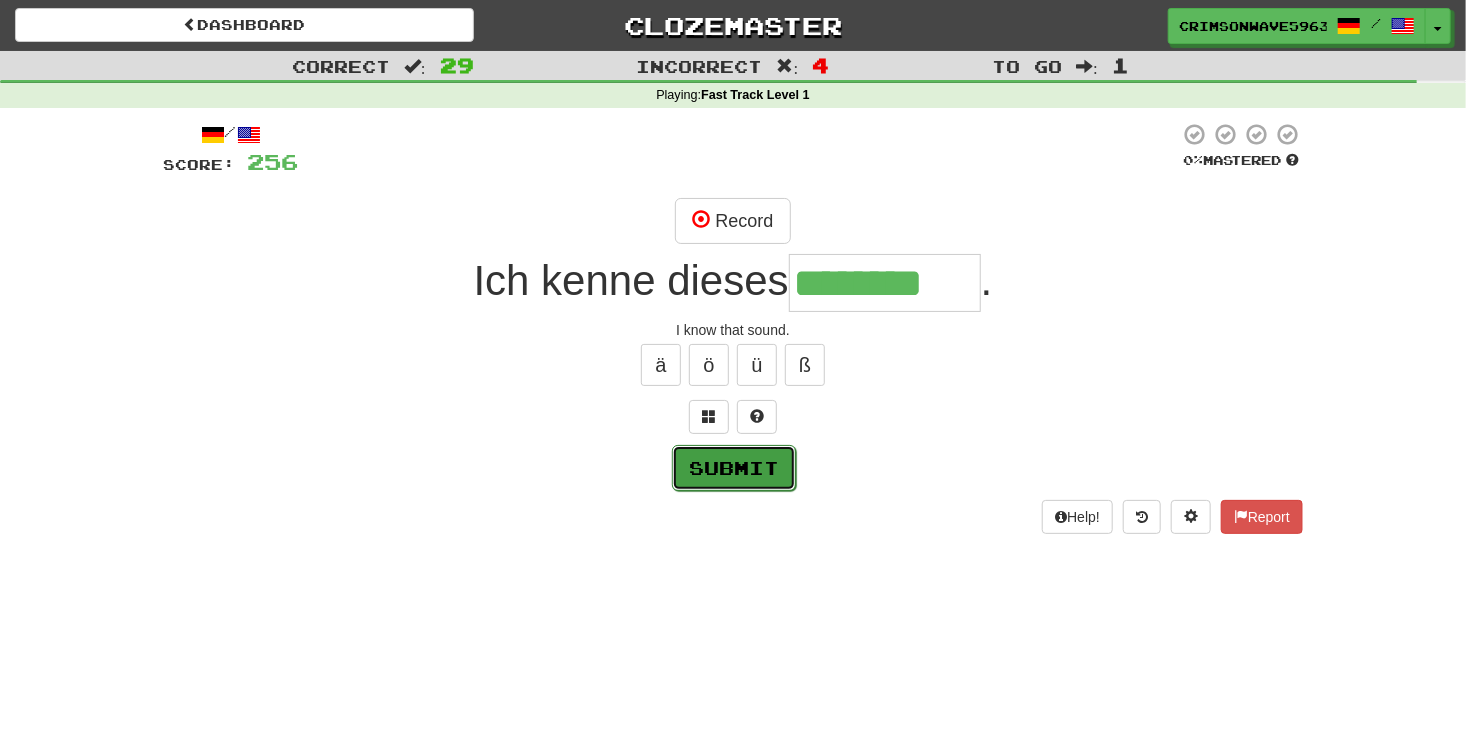 click on "Submit" at bounding box center (734, 468) 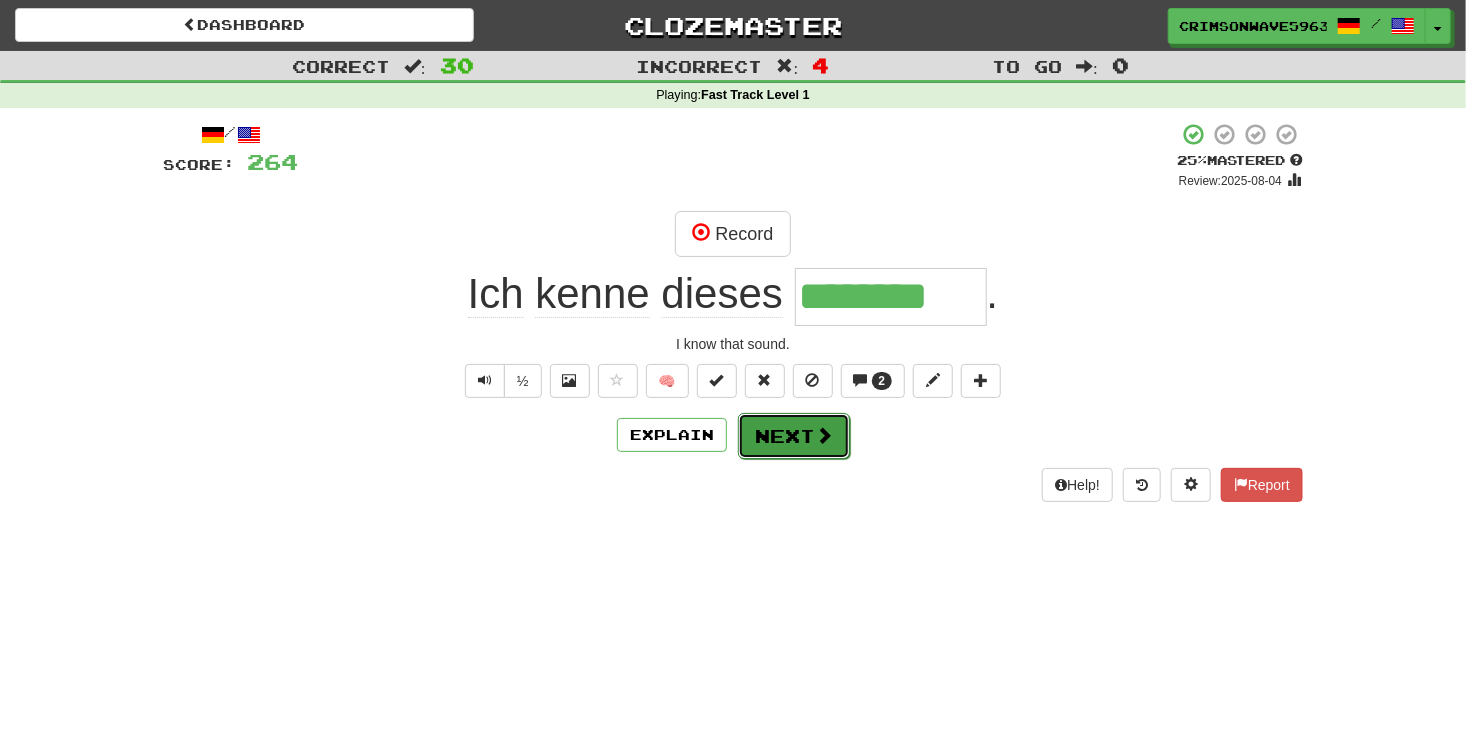 click on "Next" at bounding box center (794, 436) 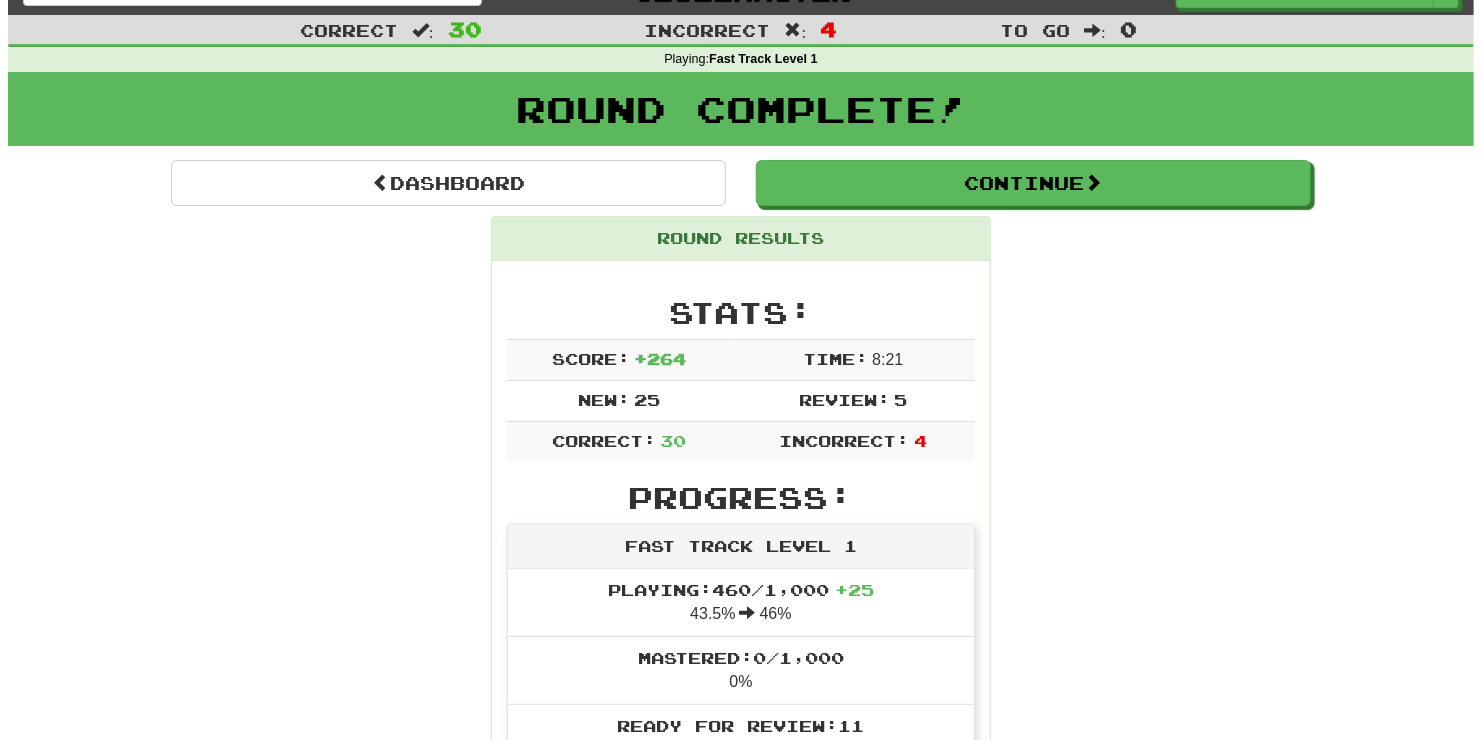 scroll, scrollTop: 0, scrollLeft: 0, axis: both 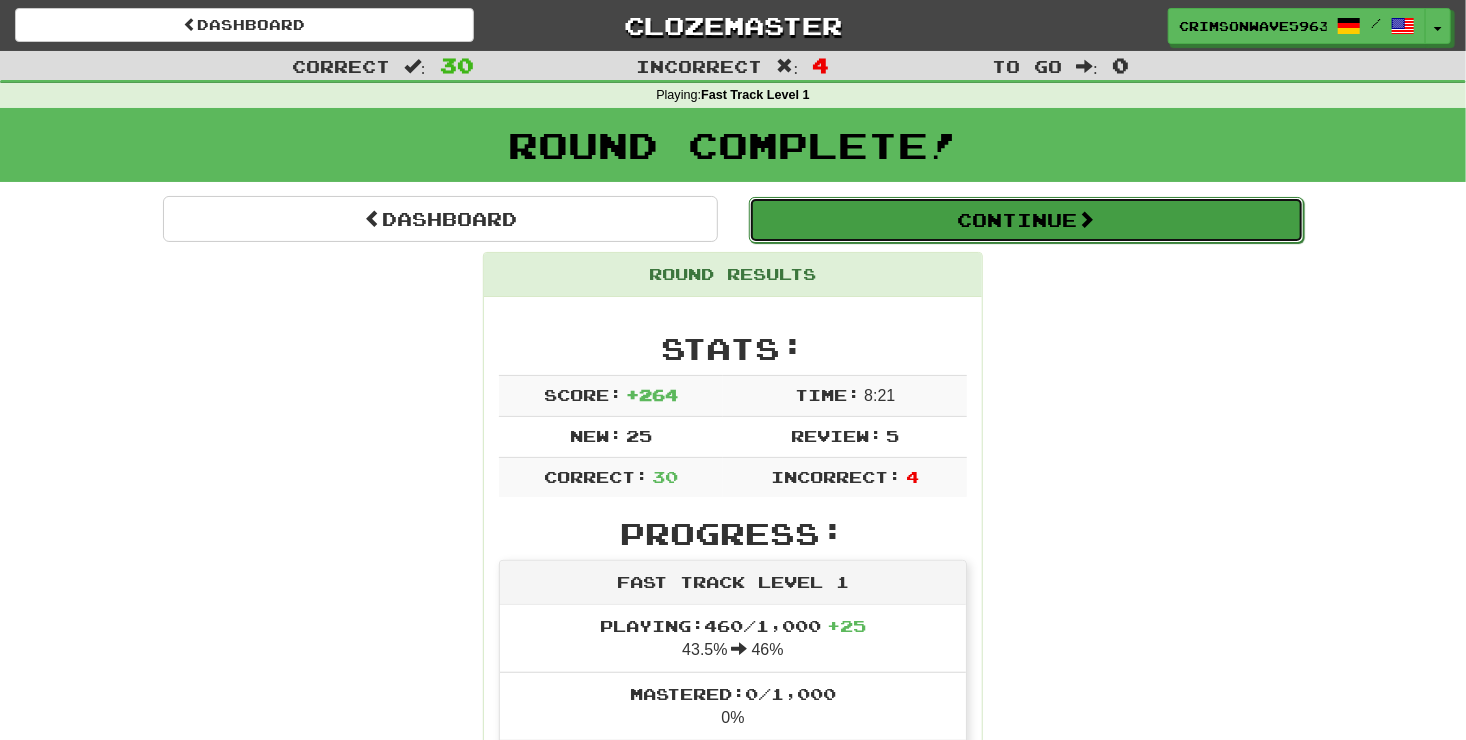 click on "Continue" at bounding box center (1026, 220) 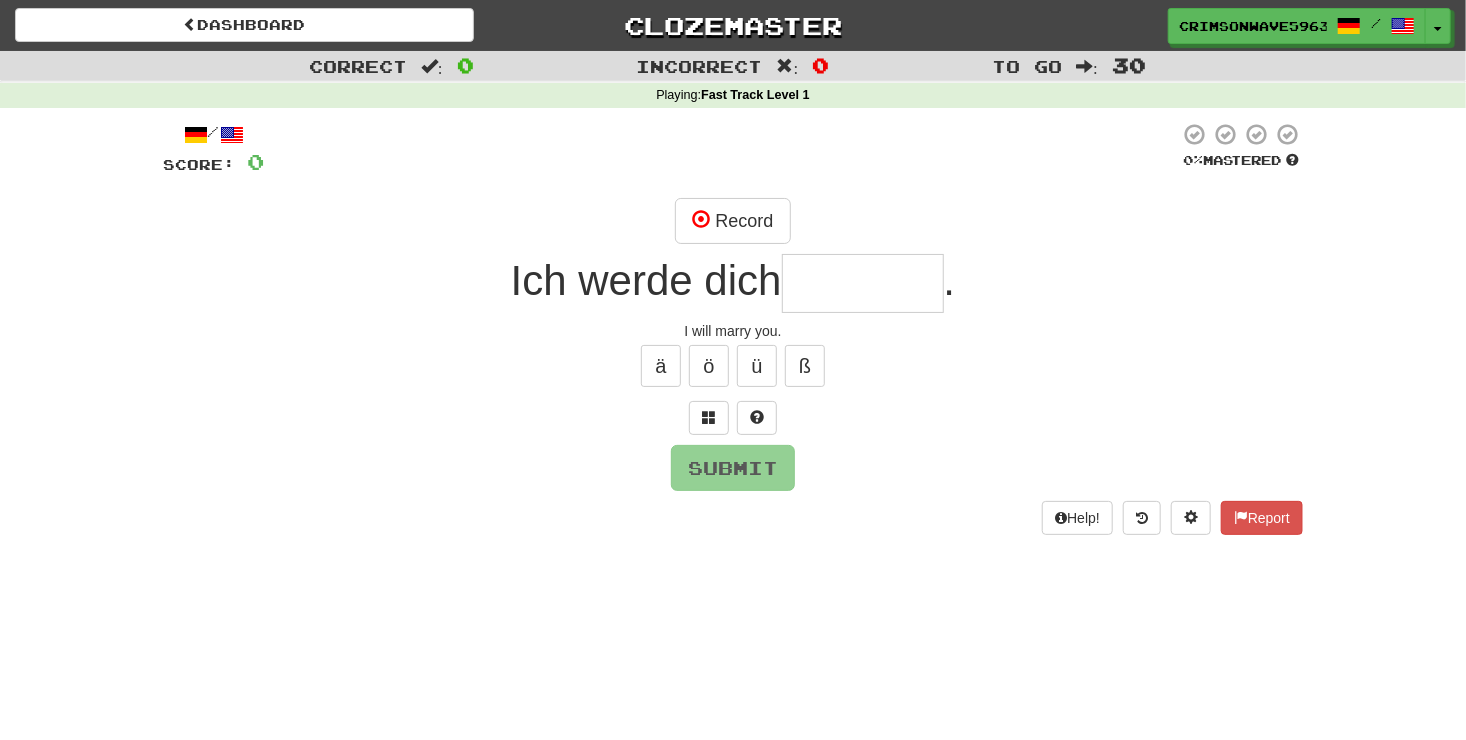 type on "*" 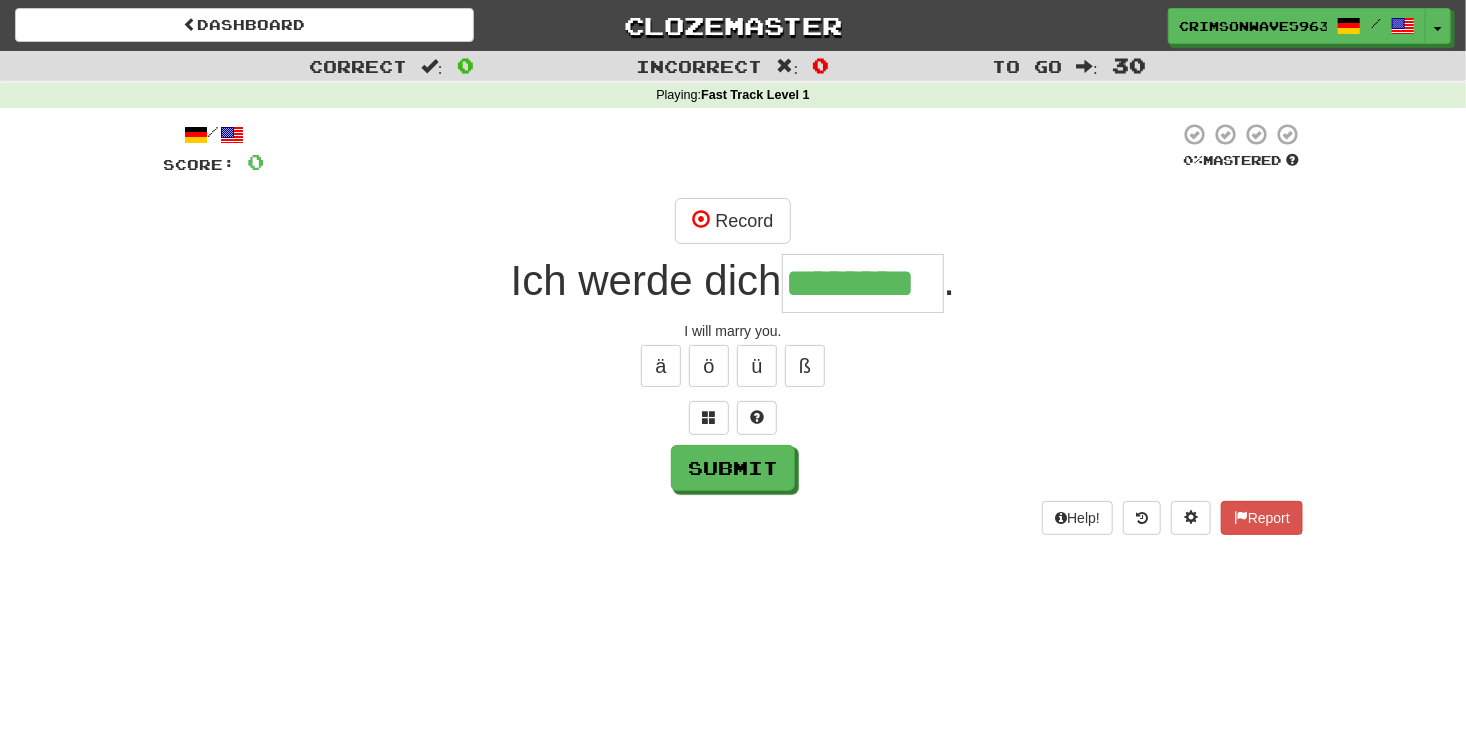 type on "********" 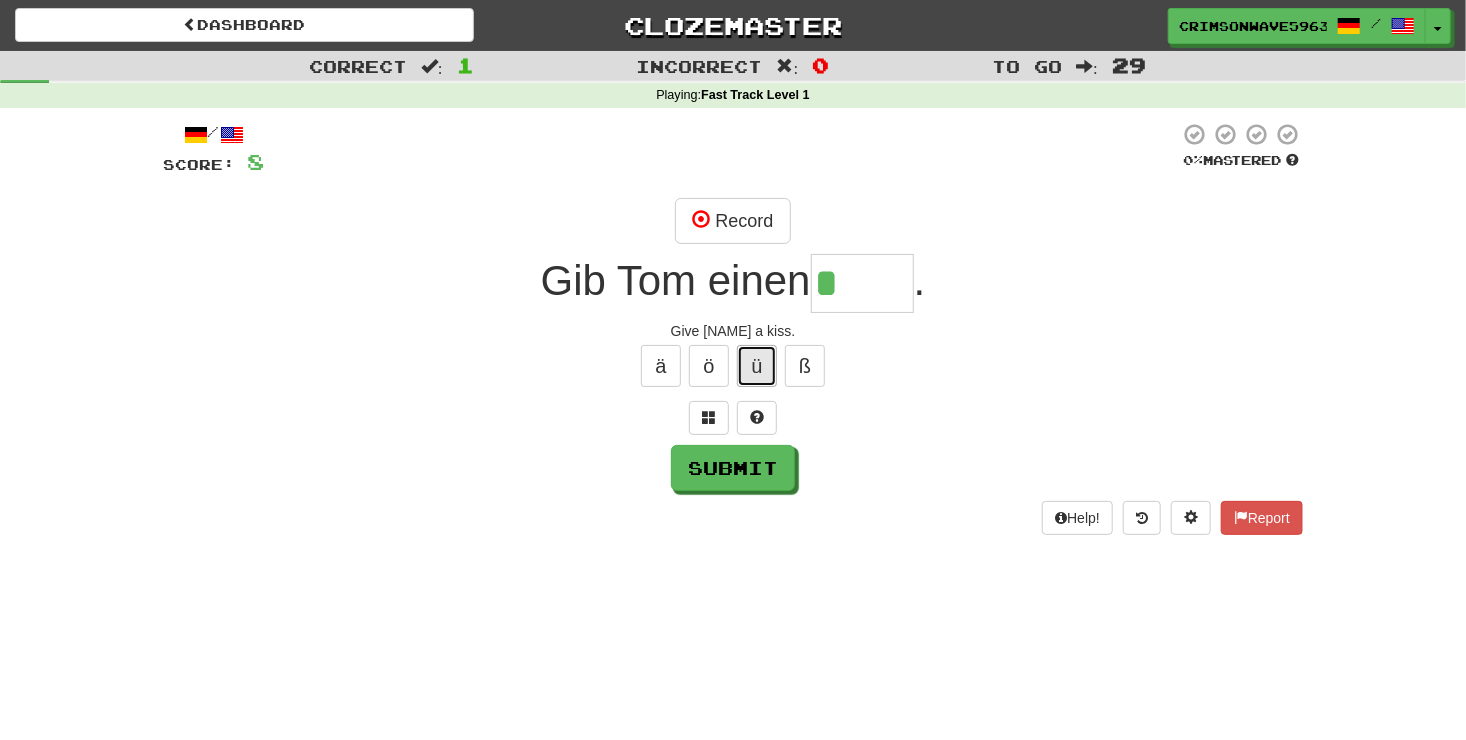 click on "ü" at bounding box center [757, 366] 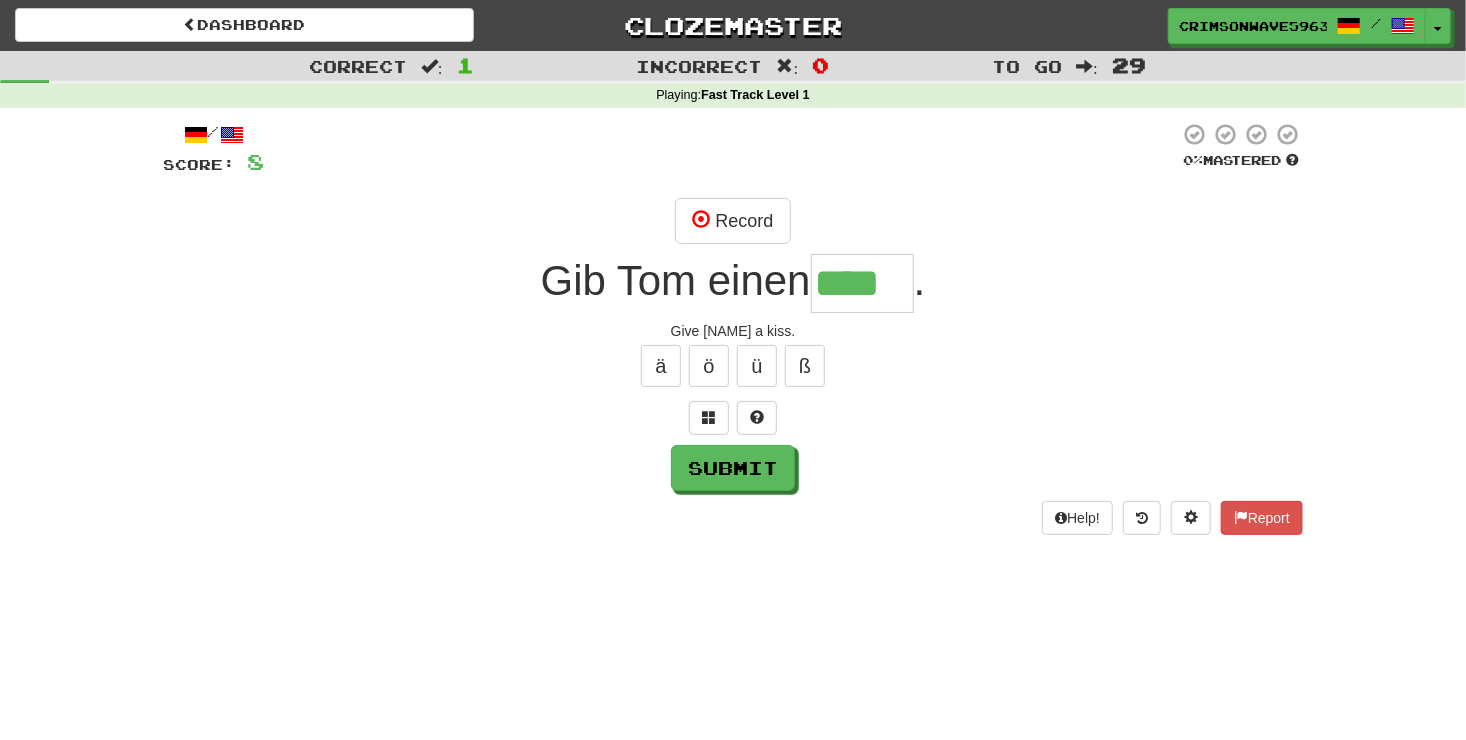 type on "****" 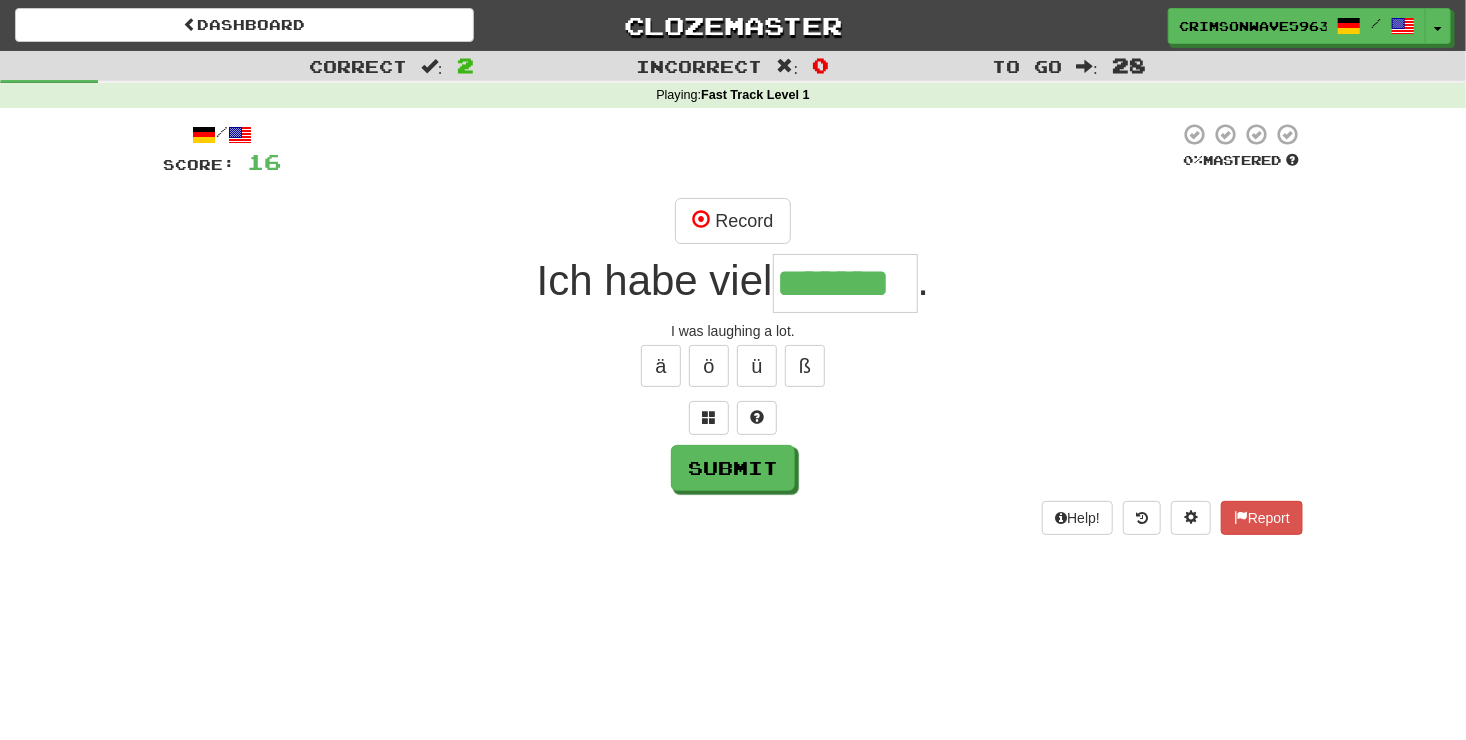 type on "*******" 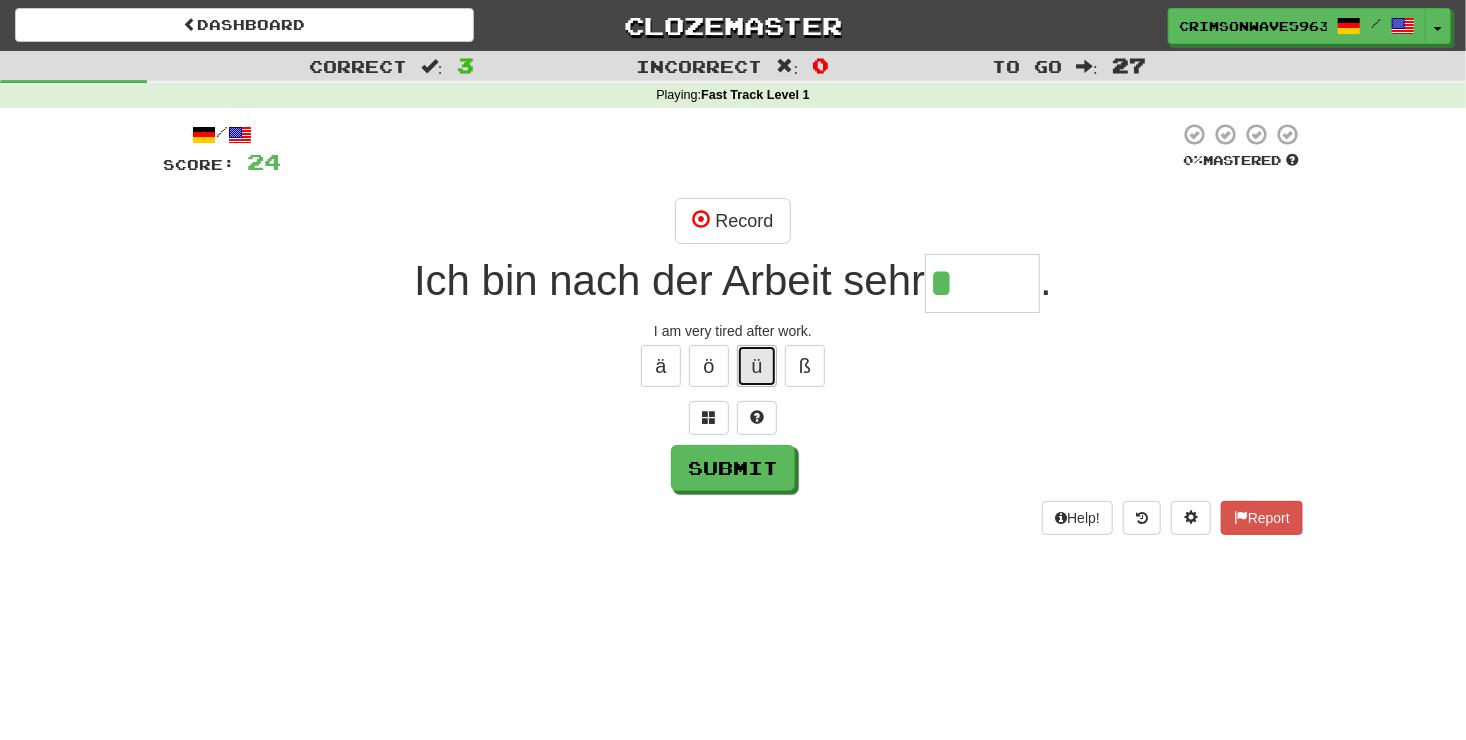 click on "ü" at bounding box center [757, 366] 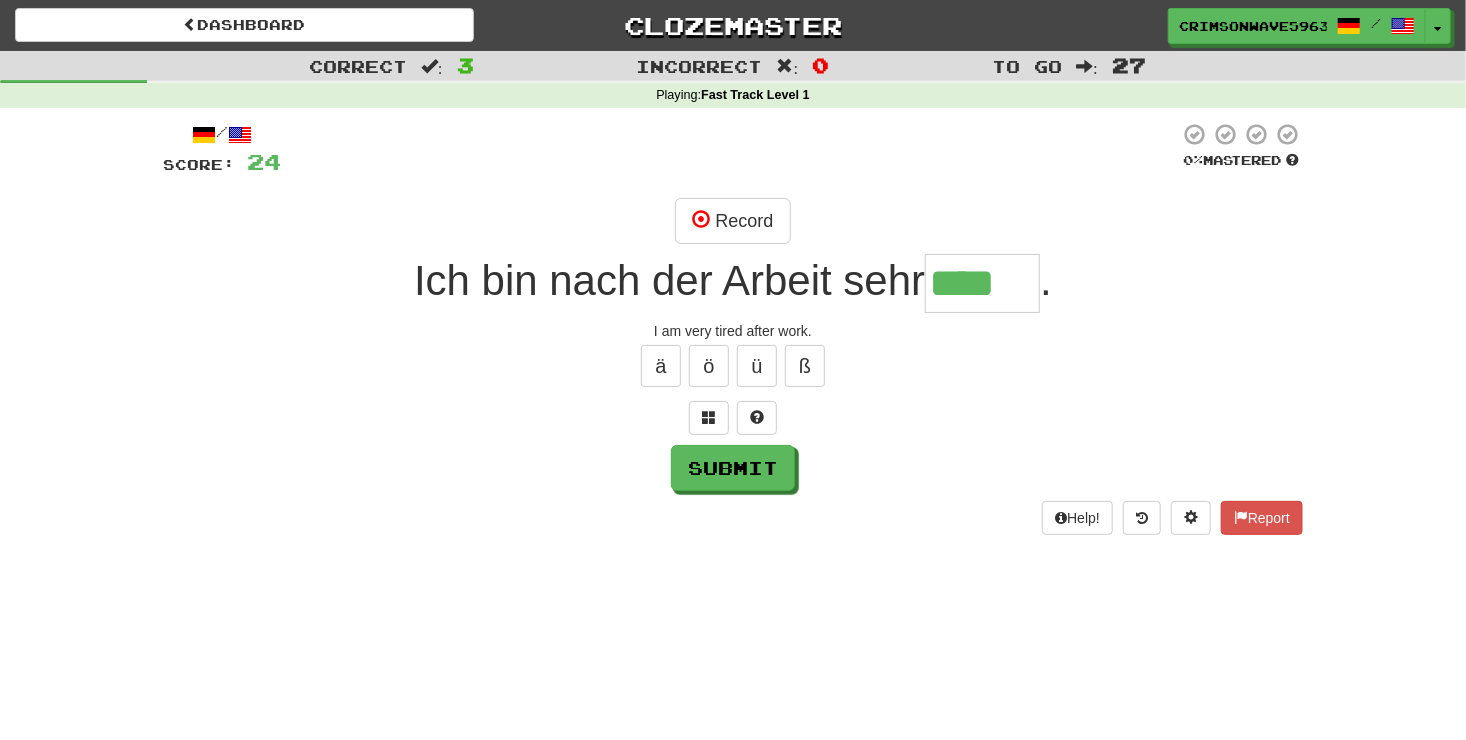 type on "****" 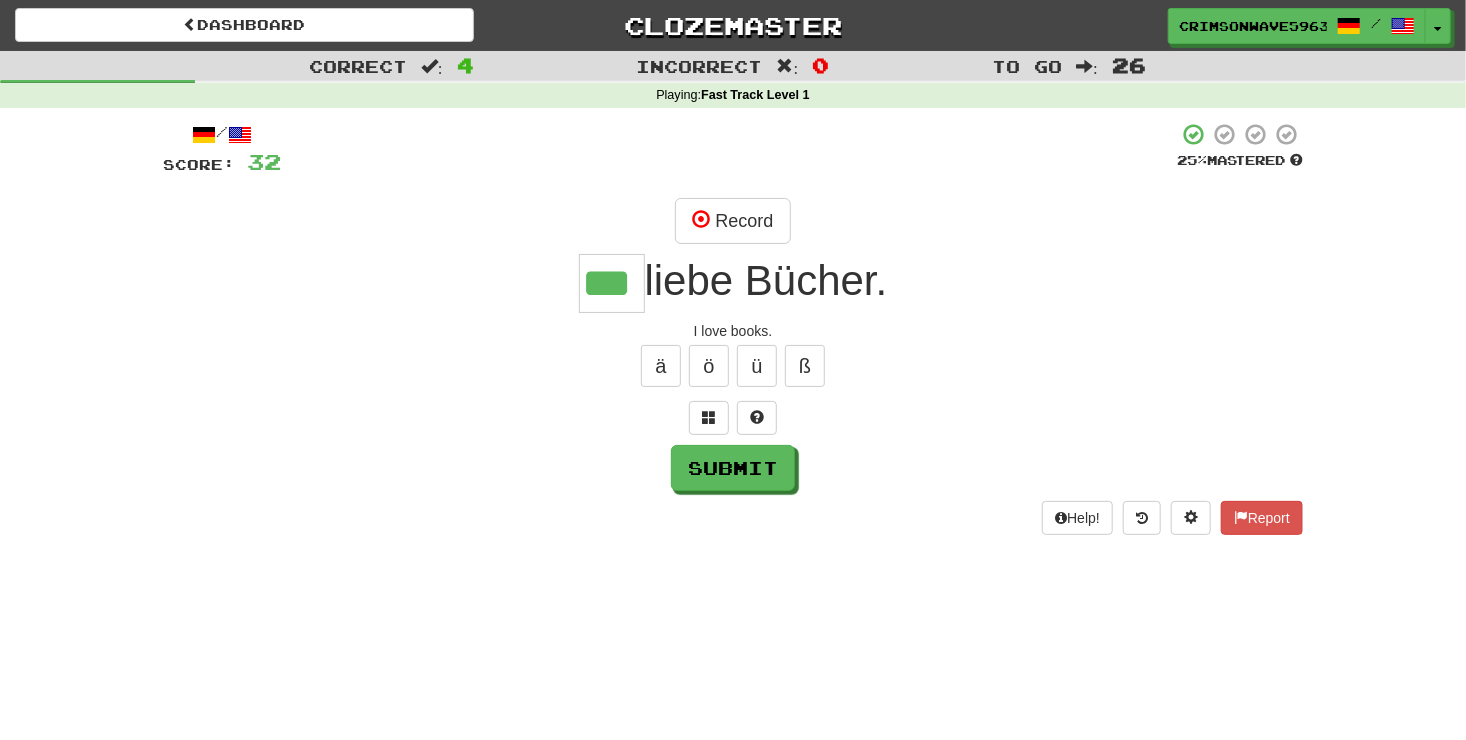 type on "***" 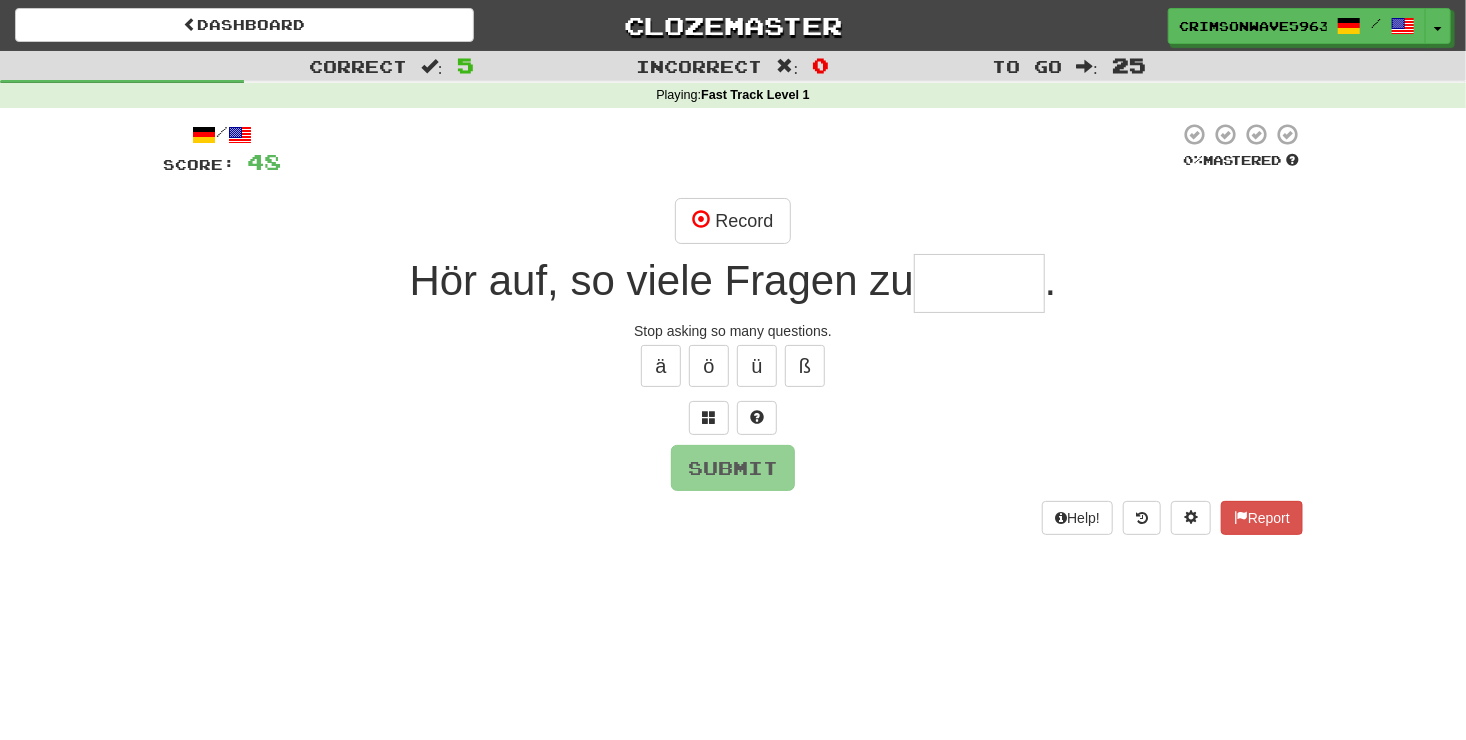 type on "*" 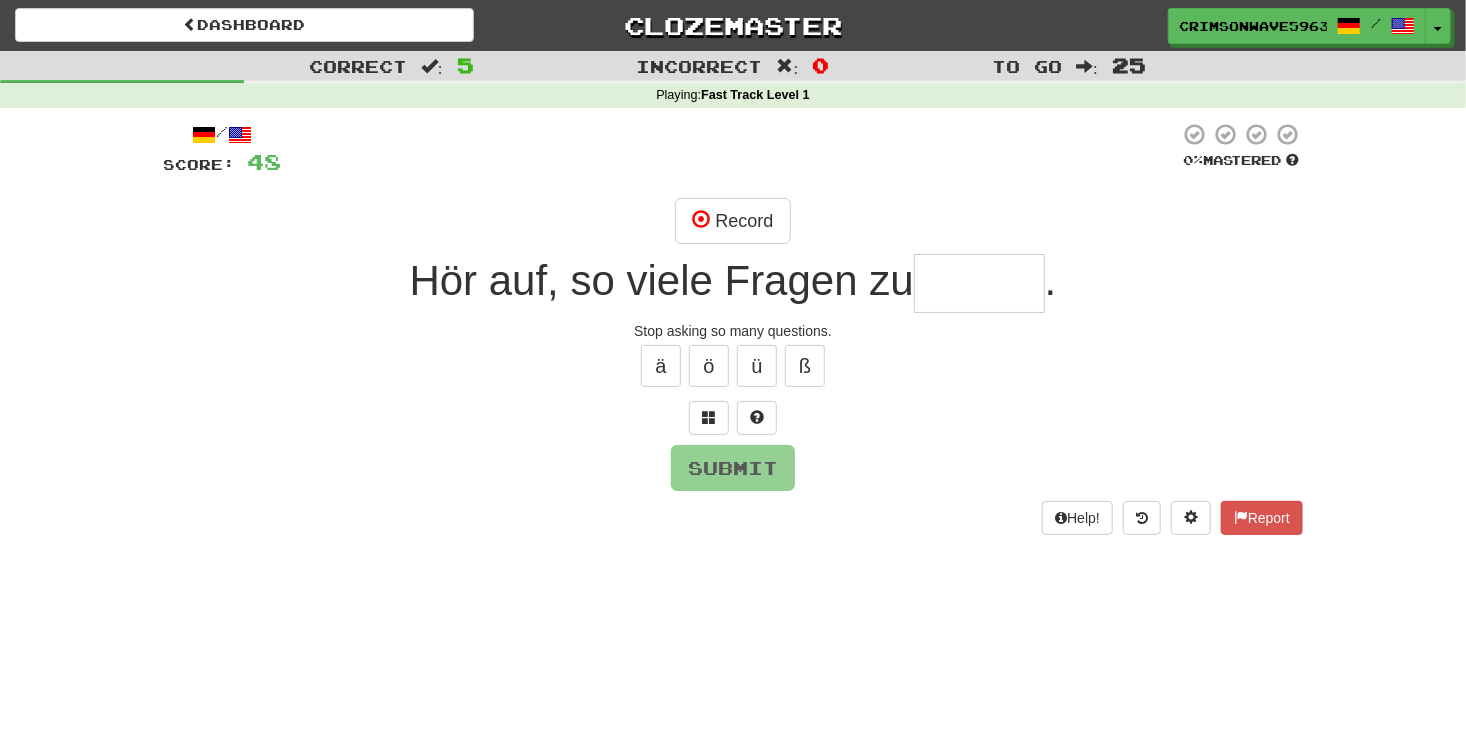 type on "*" 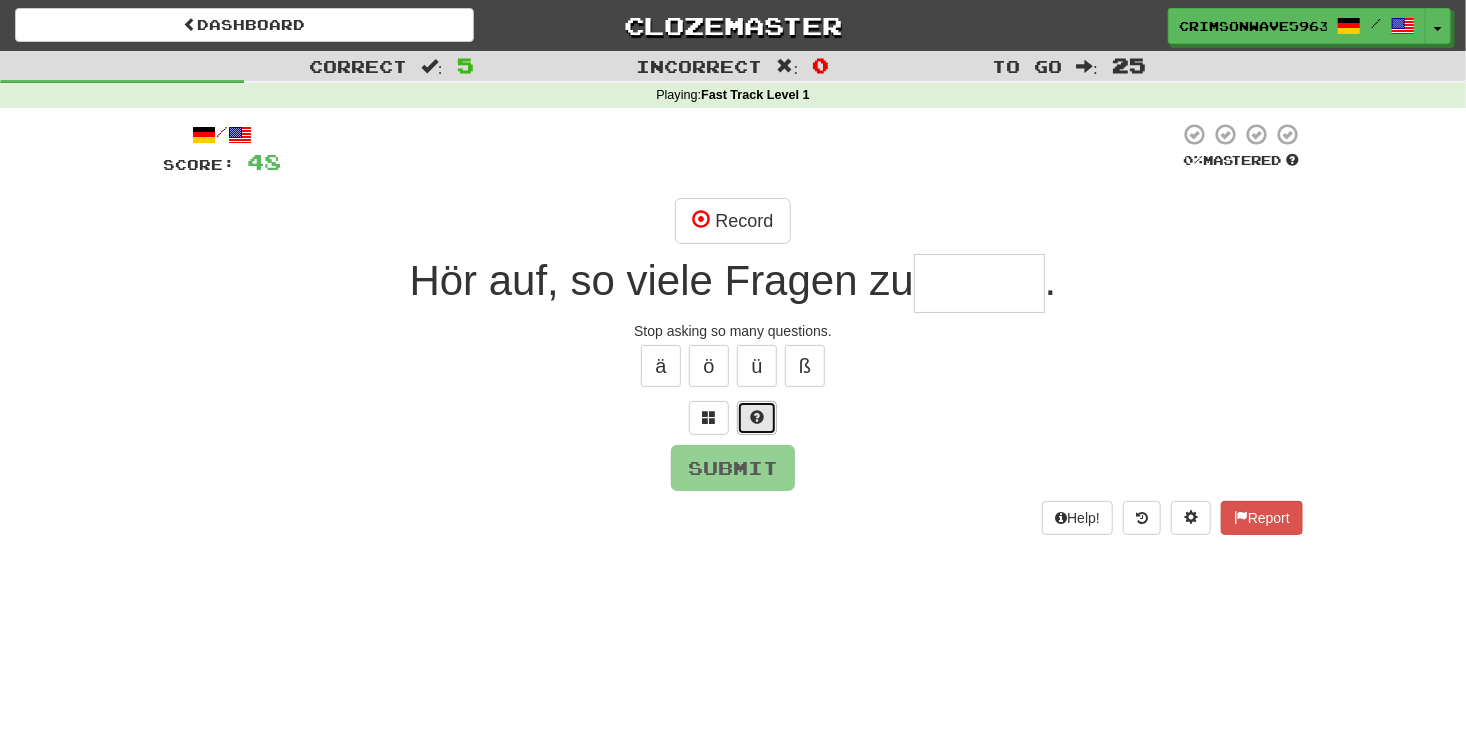 click at bounding box center [757, 417] 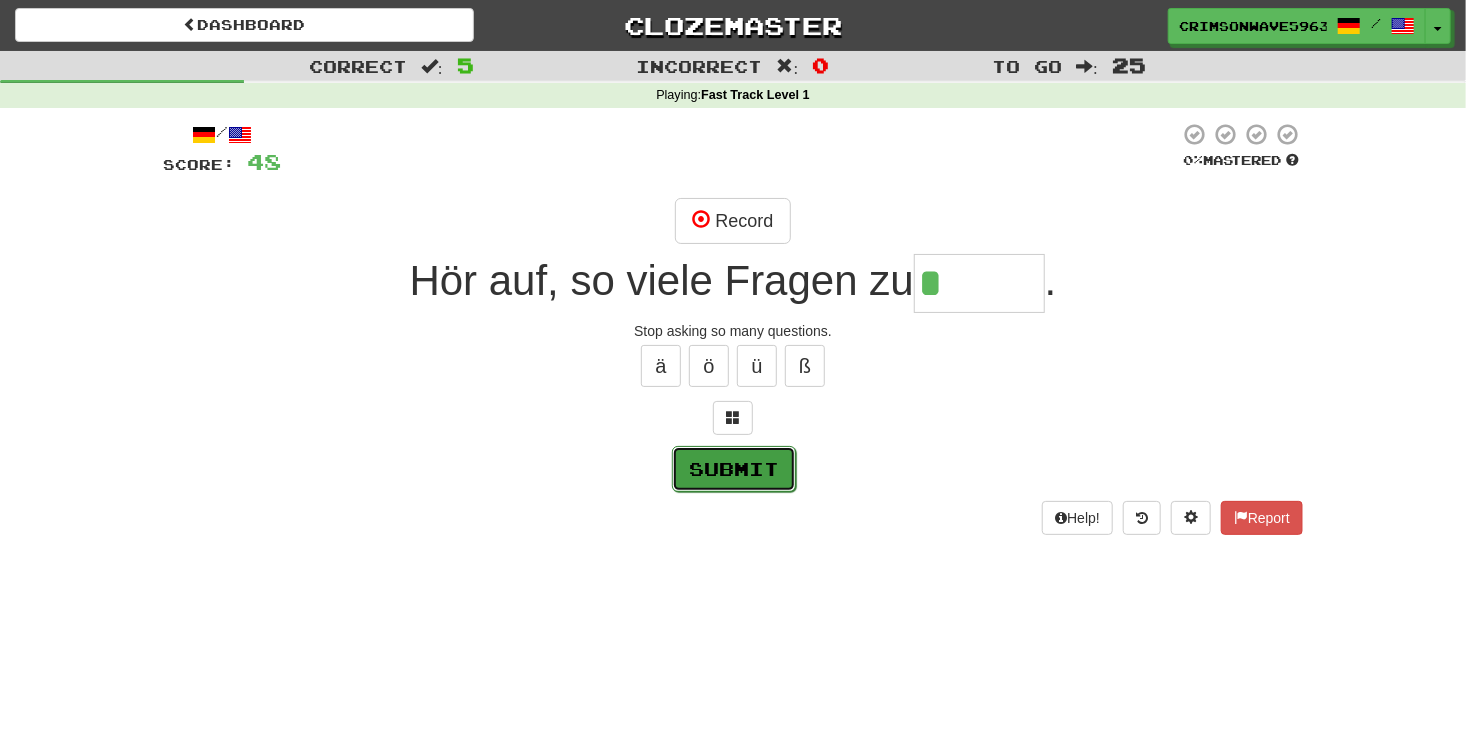 click on "Submit" at bounding box center [734, 469] 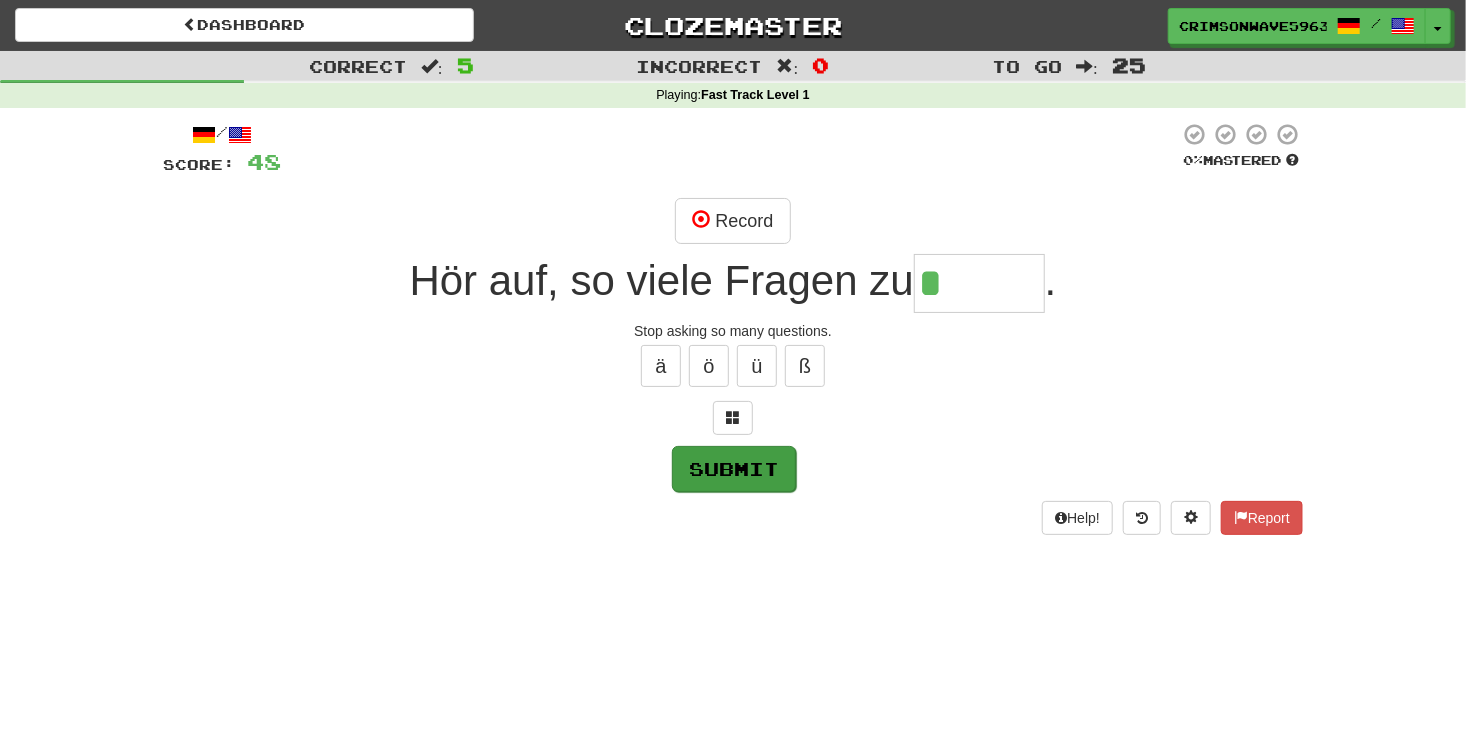 type on "*******" 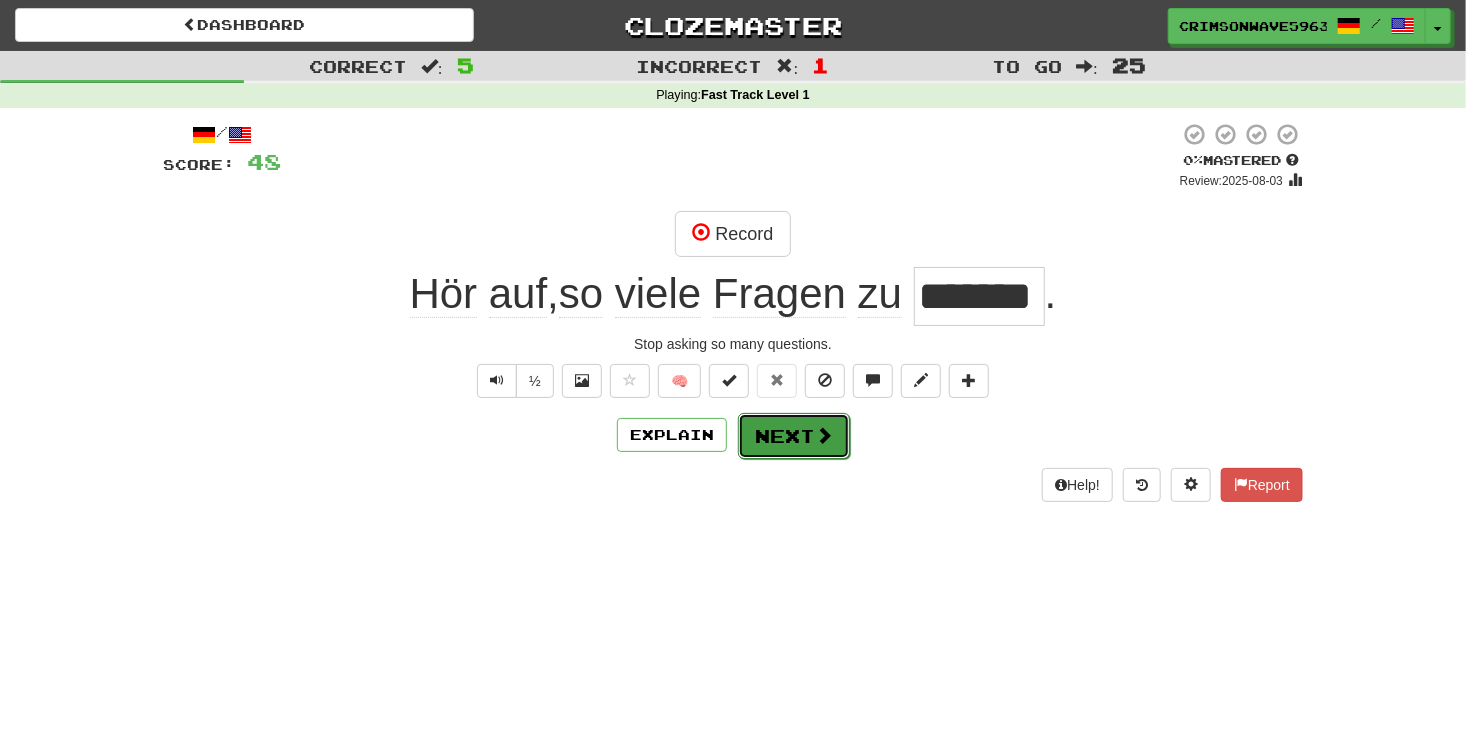 click on "Next" at bounding box center (794, 436) 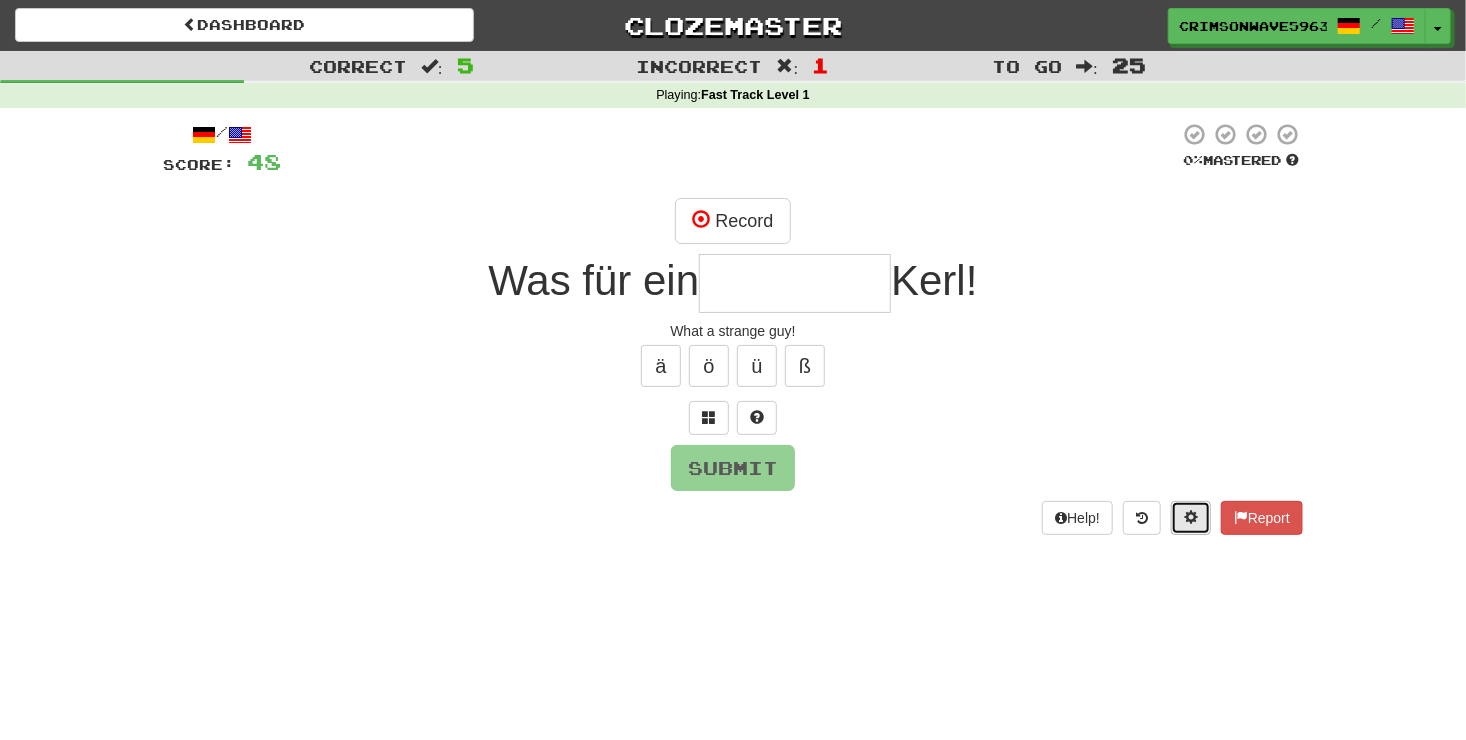 click at bounding box center [1191, 518] 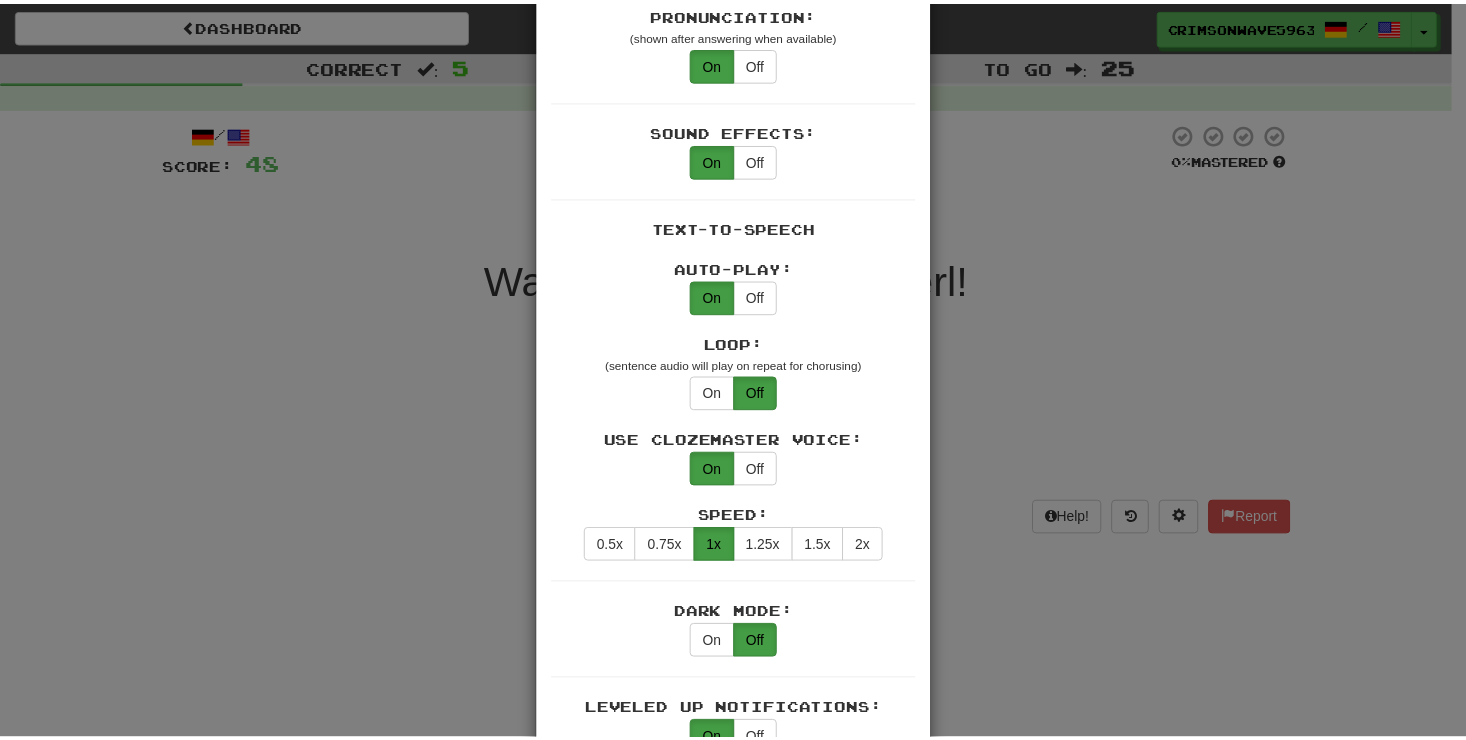 scroll, scrollTop: 1283, scrollLeft: 0, axis: vertical 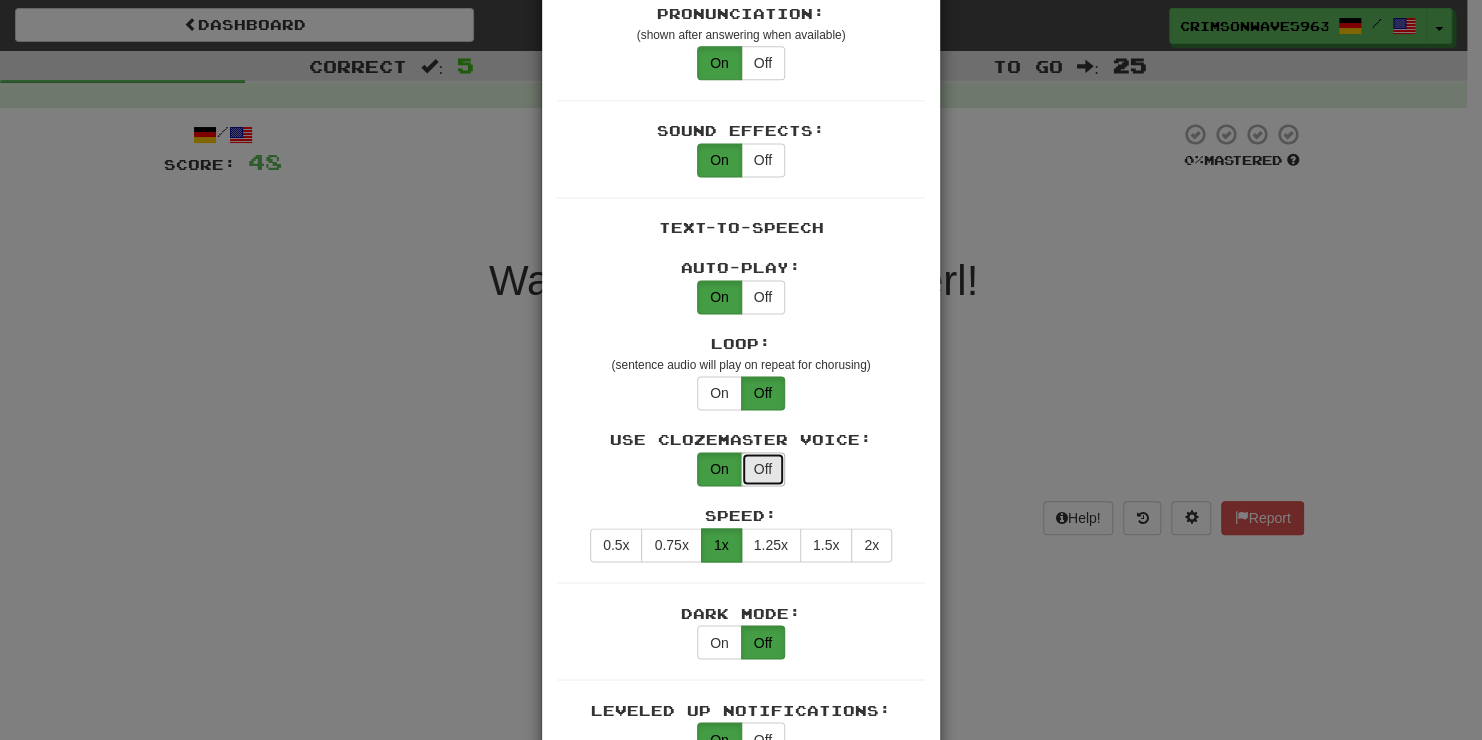 click on "Off" at bounding box center [763, 469] 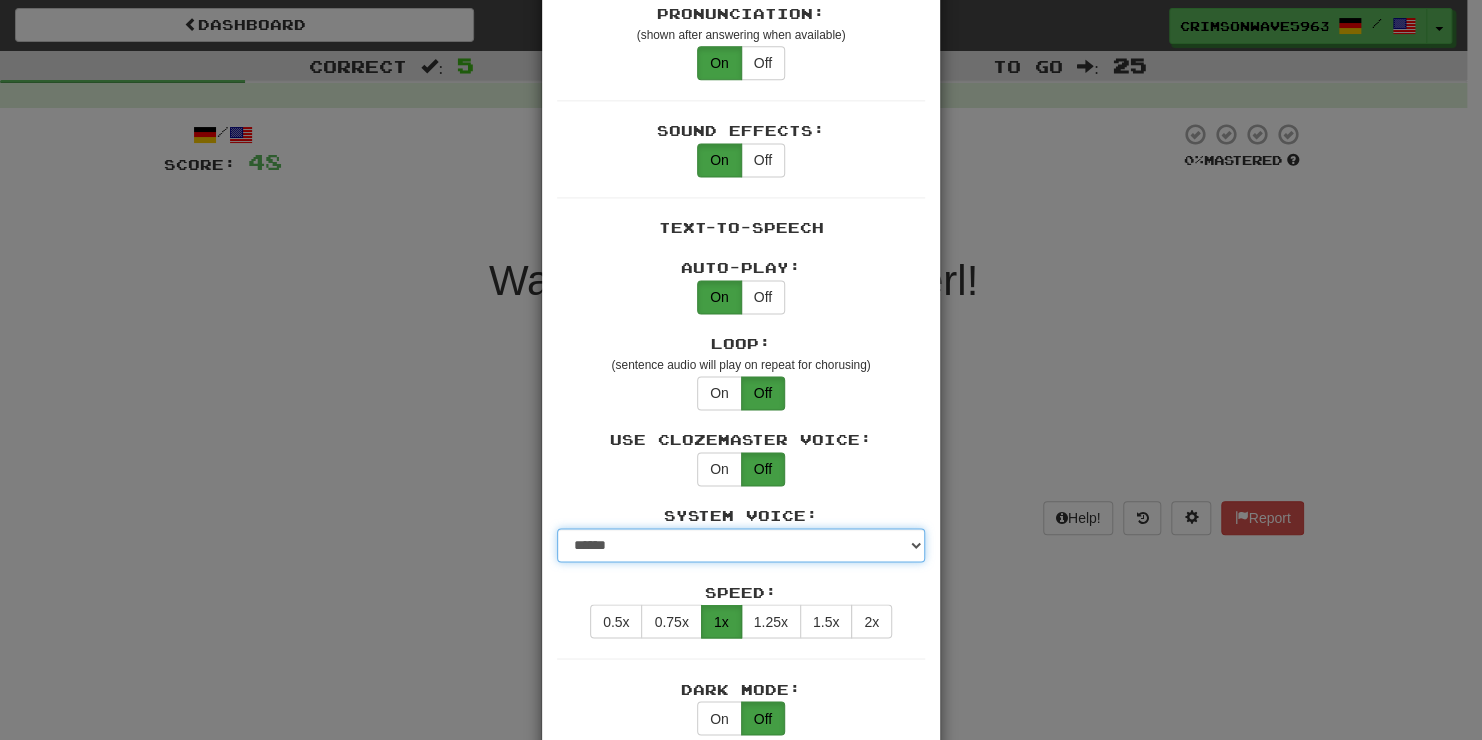 click on "**********" at bounding box center [741, 545] 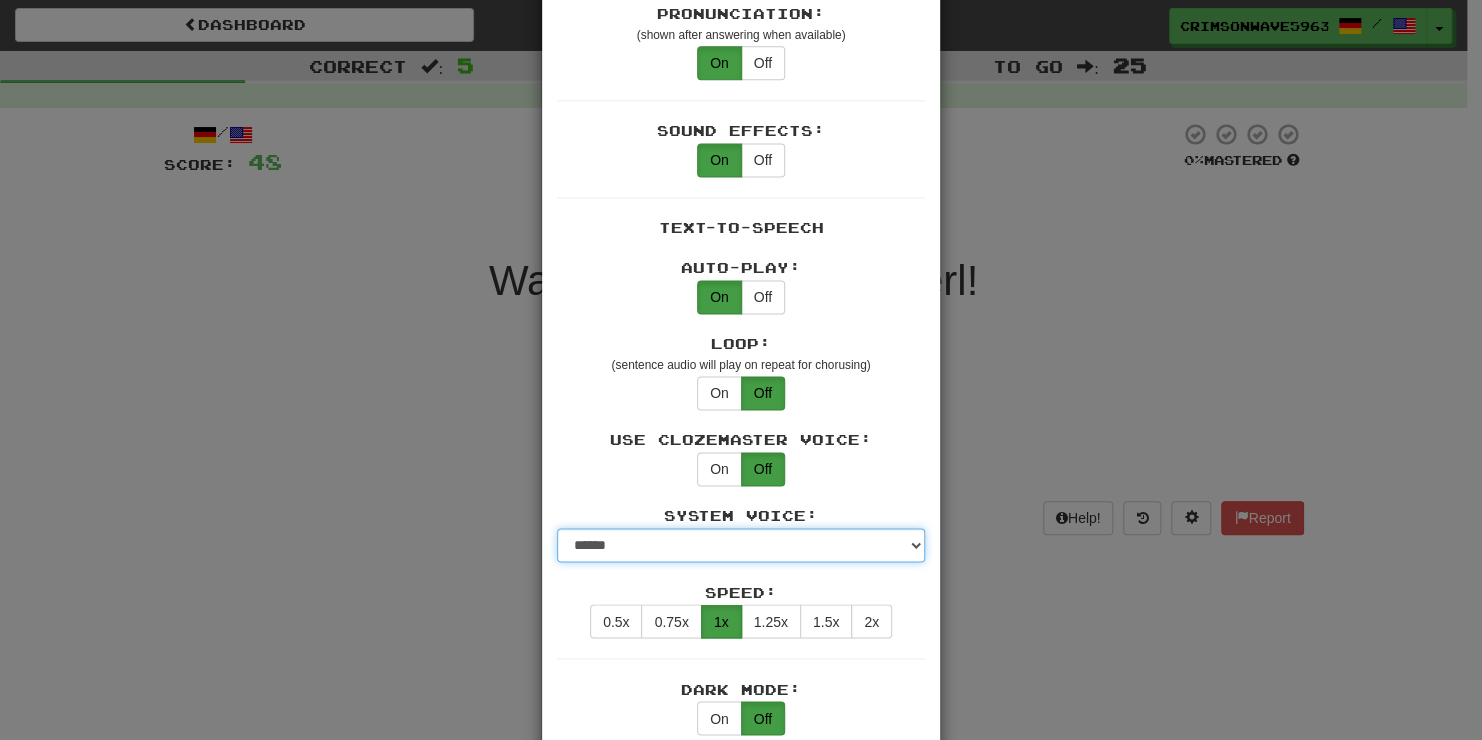 click on "**********" at bounding box center [741, 545] 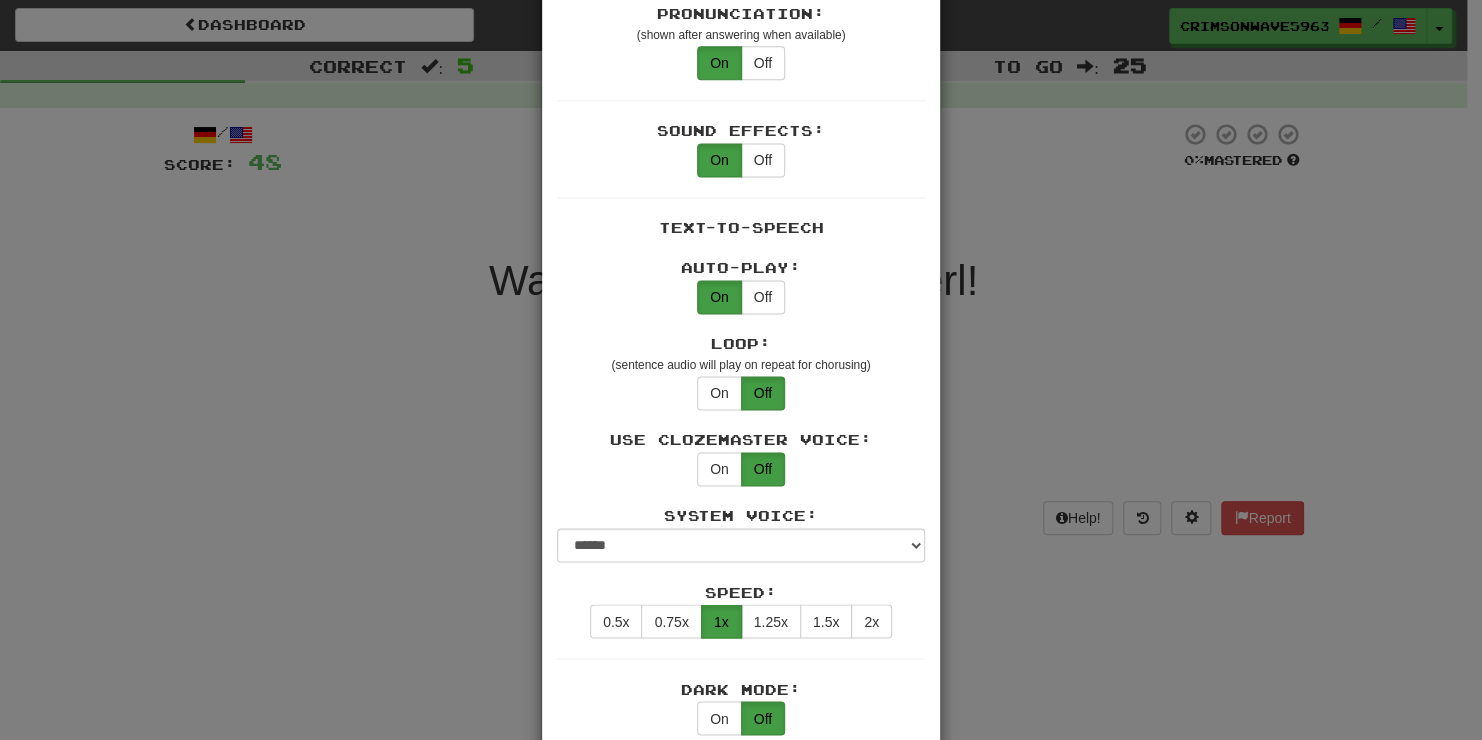 click on "× Game Settings Translations: Visible Show  After Answering Hidden Sentence Text Initially Hidden: (see just the translation, then click a button to see the sentence text) On Off Hints: (appear above the missing word when available) On Off Spelling Hints: (lets you know if your answer is incorrect by up to 2 letters) On Off Typing Color Hint: (see if you're entering the correct answer as you type) On Off Text Box Size: (text box size can change to match the missing word) Changes Always the Same Enter Submits Empty: (pressing Enter when the input is empty will submit a blank answer) On Off Clear After Answering: (keypress clears the text input after answering so you can practice re-typing the answer) On Off Image Toggle: (toggle button, if sentence image available) After Answering Before and After Off Image Background: (use sentence image as background, if available) On Off Pronunciation: (shown after answering when available) On Off Sound Effects: On Off Text-to-Speech Auto-Play: On Off Loop: On Off On Off 1" at bounding box center (741, 370) 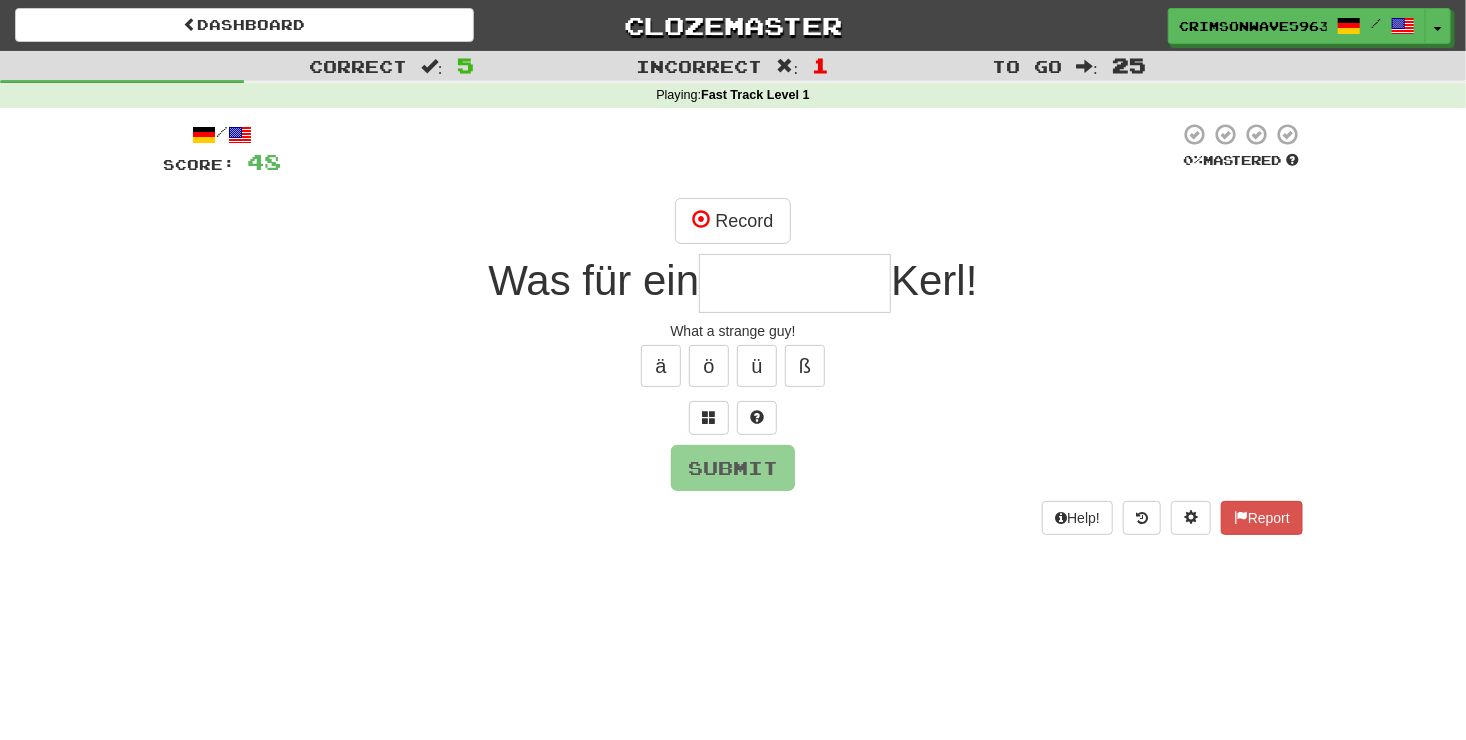 click at bounding box center [795, 283] 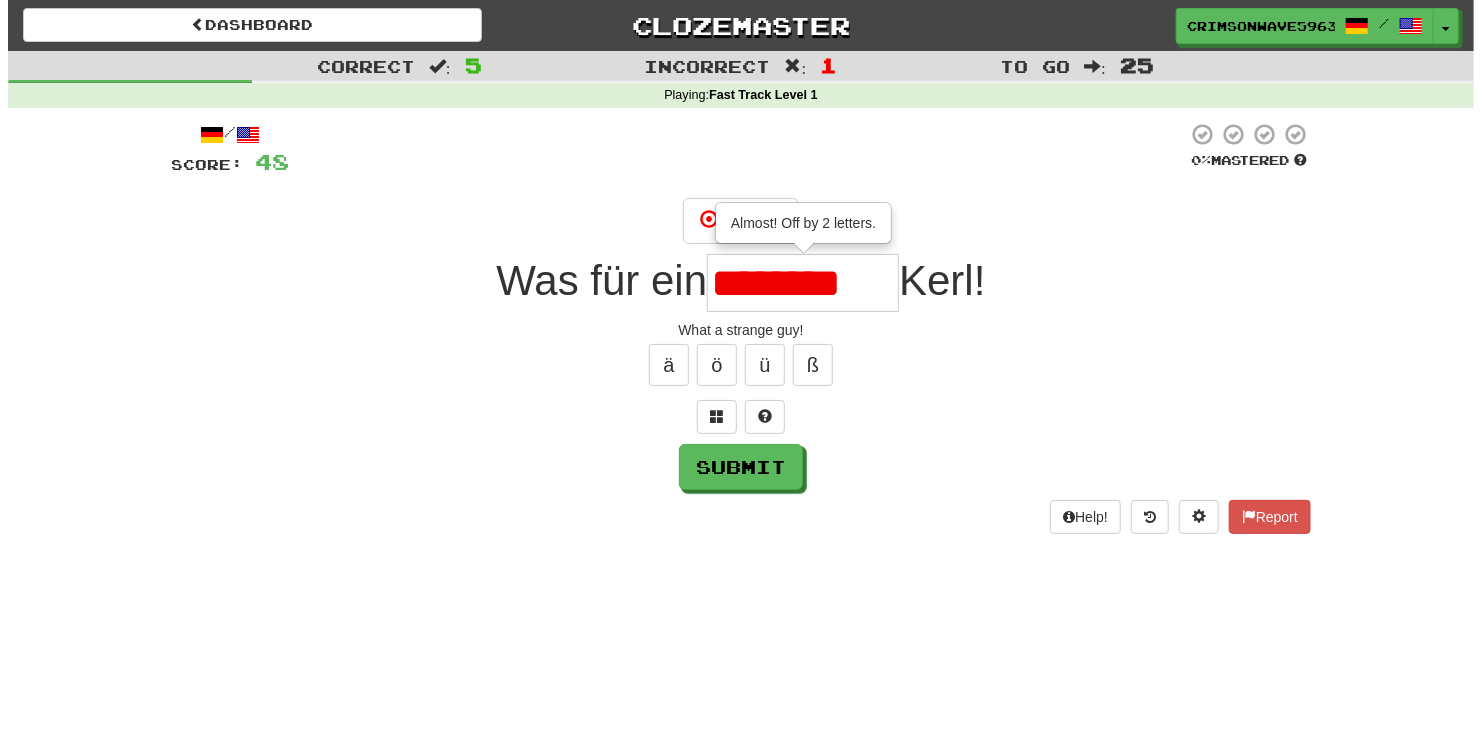 scroll, scrollTop: 0, scrollLeft: 0, axis: both 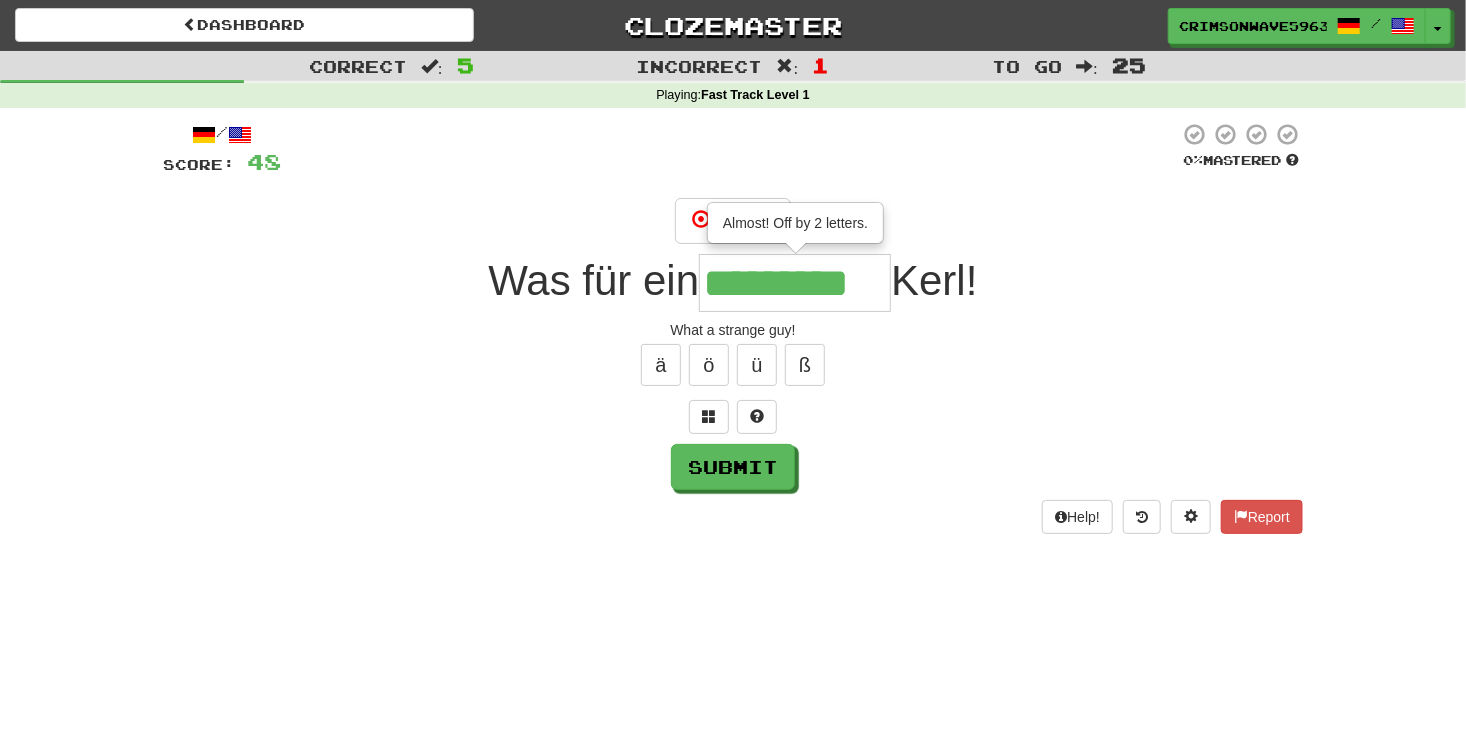 type on "*********" 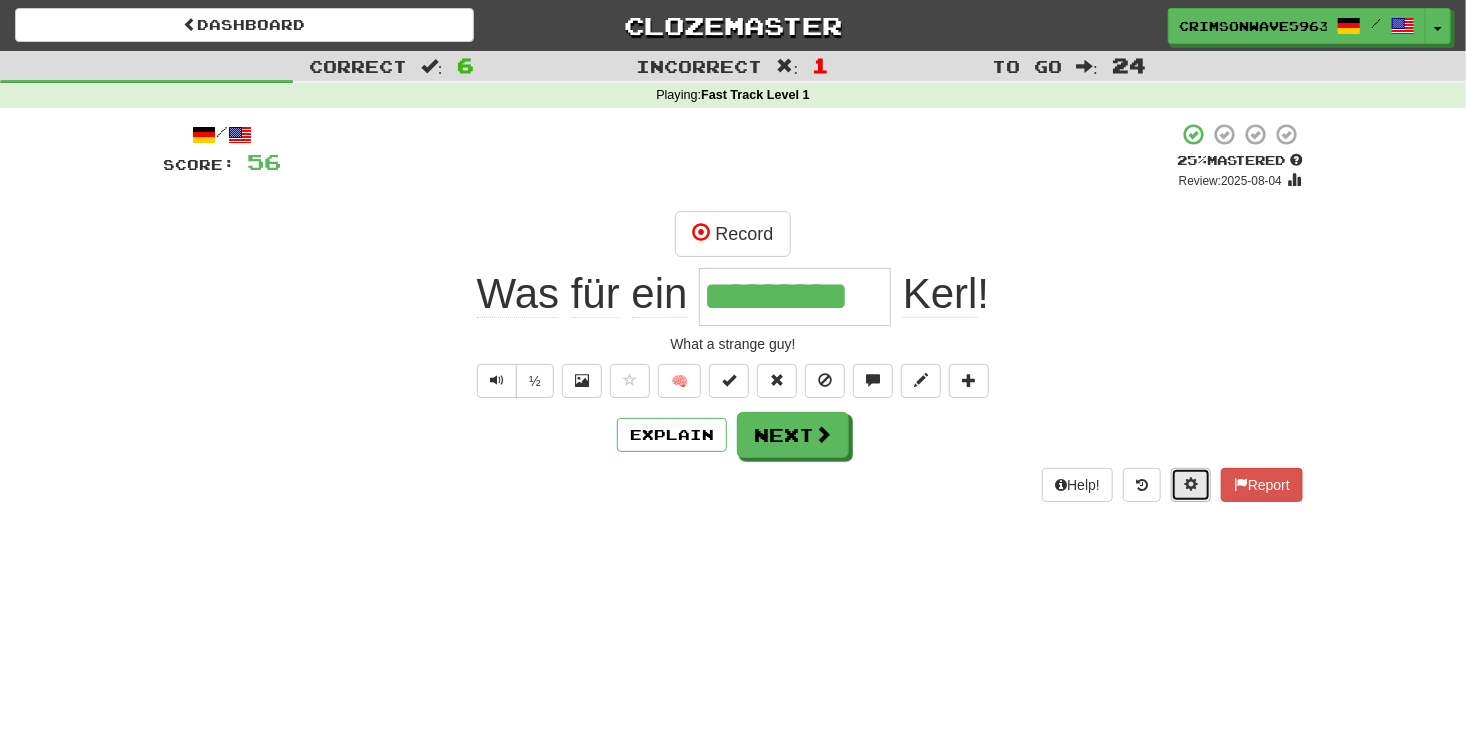click at bounding box center (1191, 485) 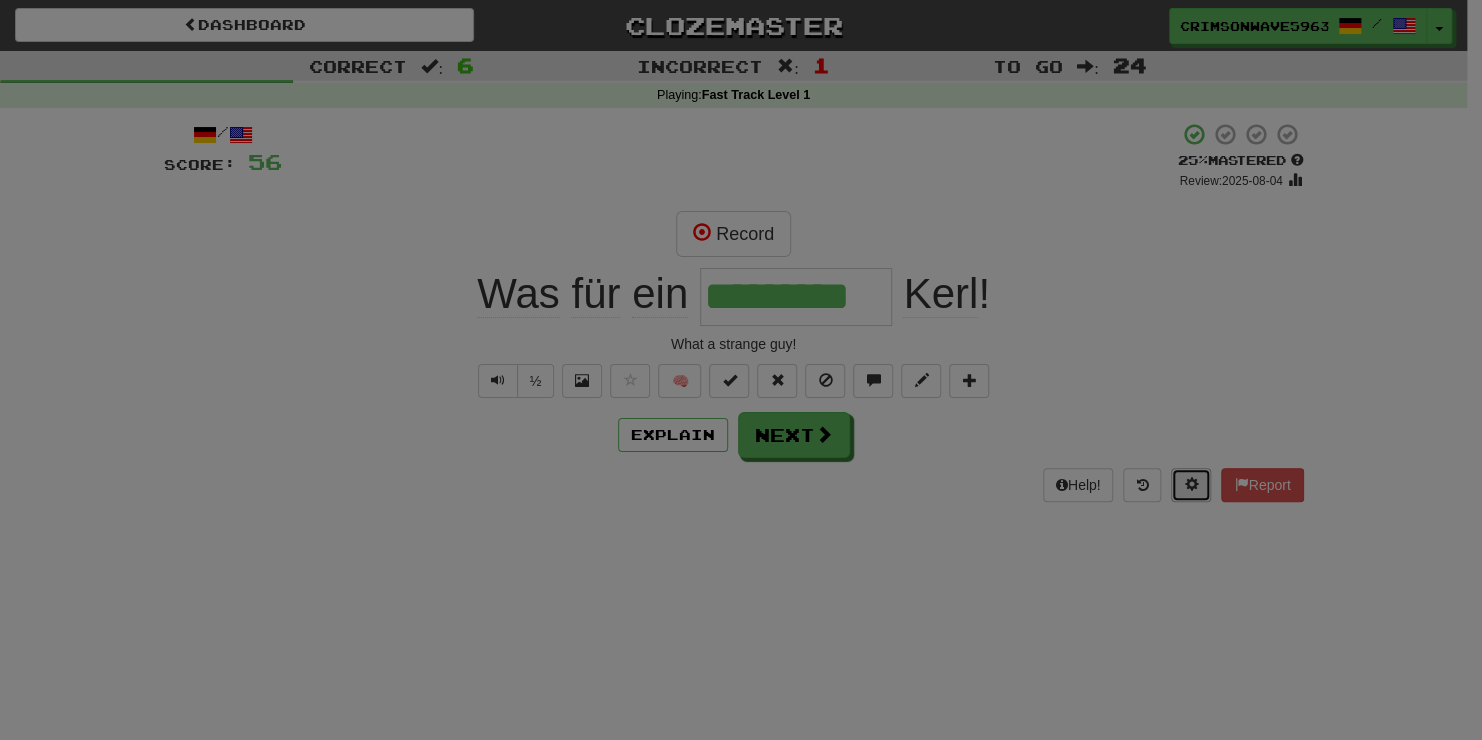 scroll, scrollTop: 0, scrollLeft: 0, axis: both 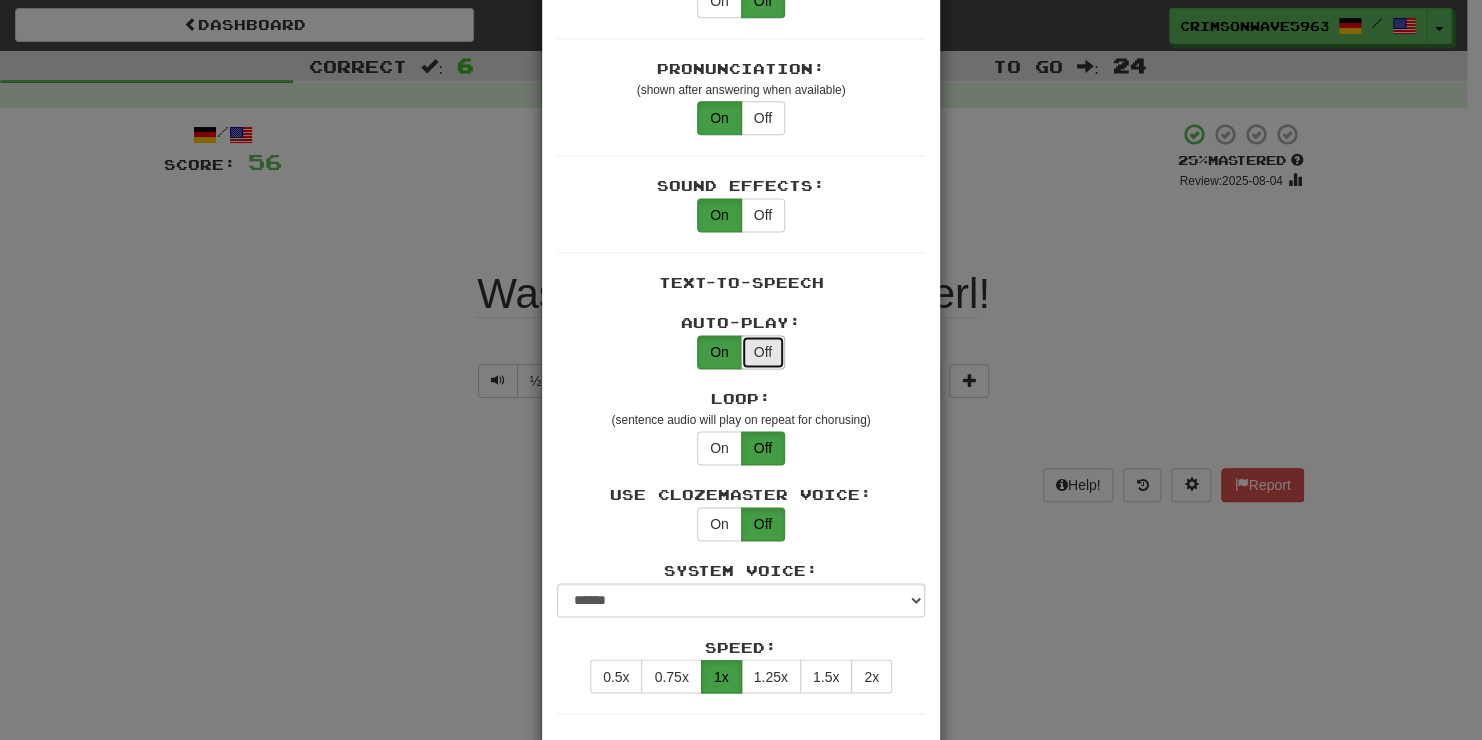 click on "Off" at bounding box center [763, 352] 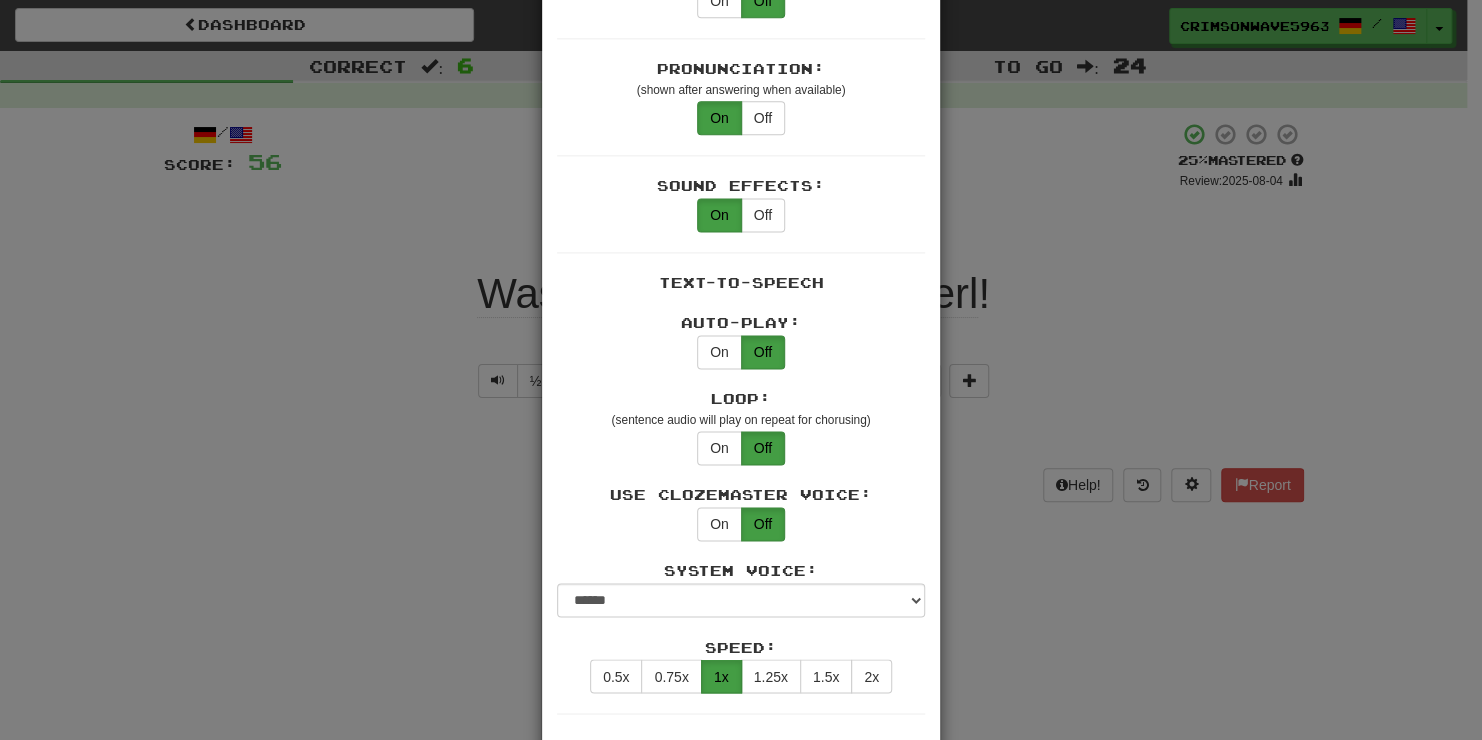 click on "× Game Settings Translations: Visible Show  After Answering Hidden Sentence Text Initially Hidden: (see just the translation, then click a button to see the sentence text) On Off Hints: (appear above the missing word when available) On Off Spelling Hints: (lets you know if your answer is incorrect by up to 2 letters) On Off Typing Color Hint: (see if you're entering the correct answer as you type) On Off Text Box Size: (text box size can change to match the missing word) Changes Always the Same Enter Submits Empty: (pressing Enter when the input is empty will submit a blank answer) On Off Clear After Answering: (keypress clears the text input after answering so you can practice re-typing the answer) On Off Image Toggle: (toggle button, if sentence image available) After Answering Before and After Off Image Background: (use sentence image as background, if available) On Off Pronunciation: (shown after answering when available) On Off Sound Effects: On Off Text-to-Speech Auto-Play: On Off Loop: On Off On Off 1" at bounding box center (741, 370) 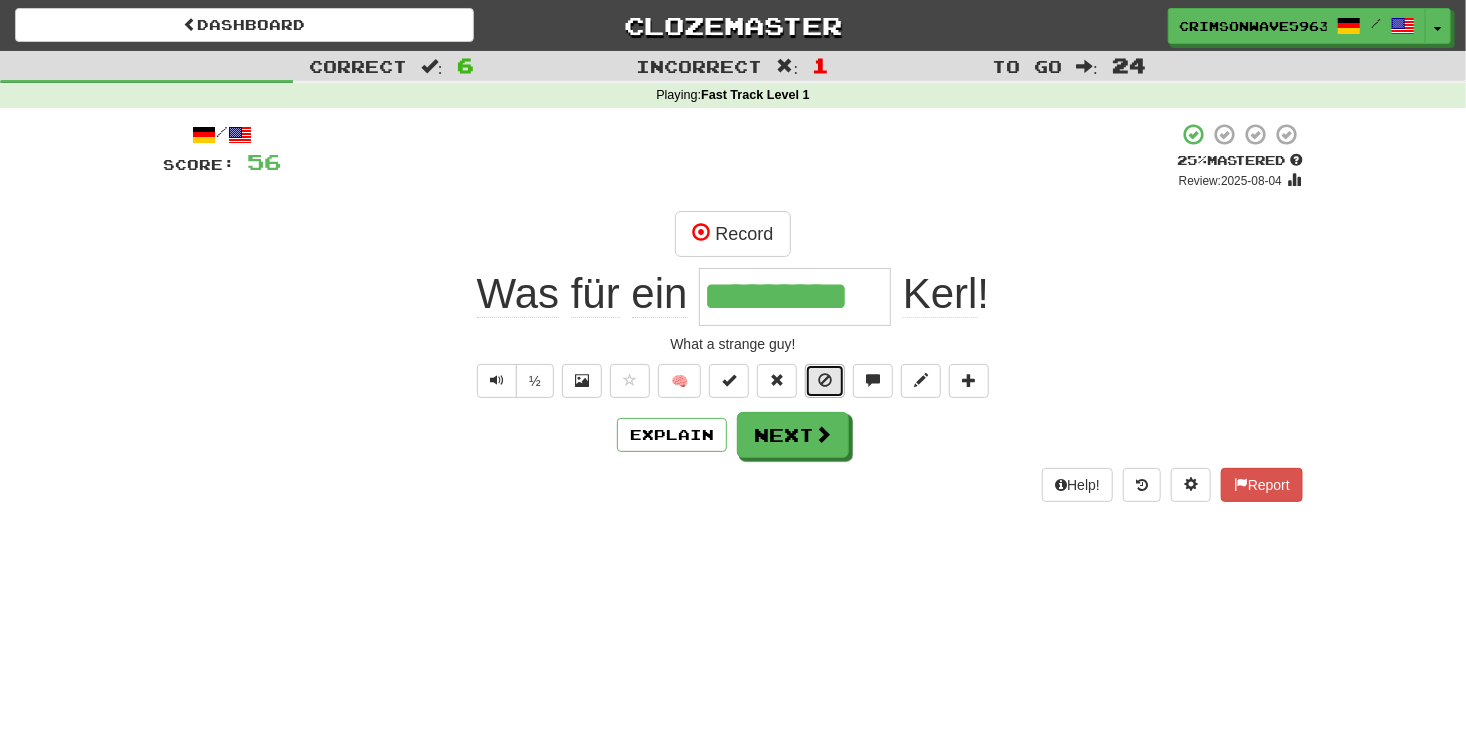 drag, startPoint x: 836, startPoint y: 396, endPoint x: 835, endPoint y: 386, distance: 10.049875 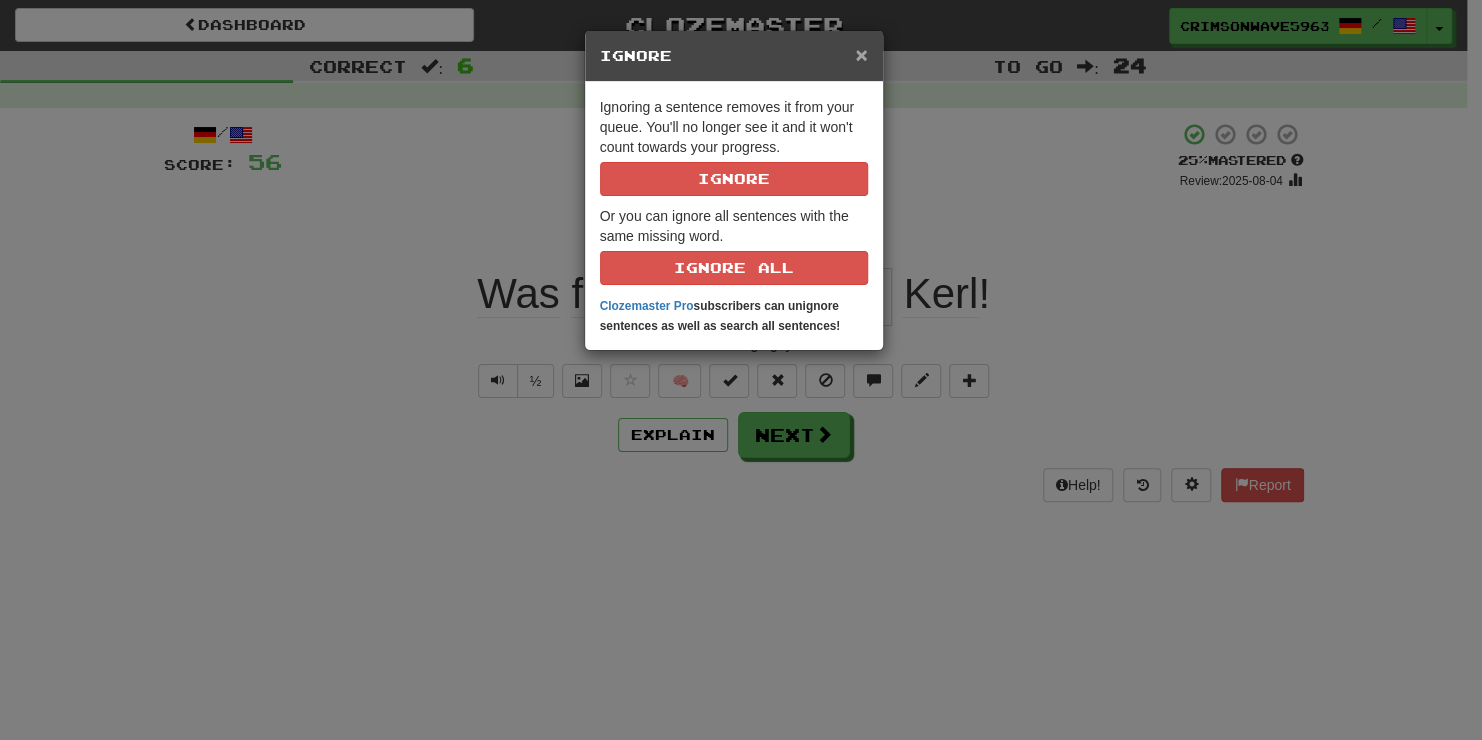 click on "×" at bounding box center [861, 54] 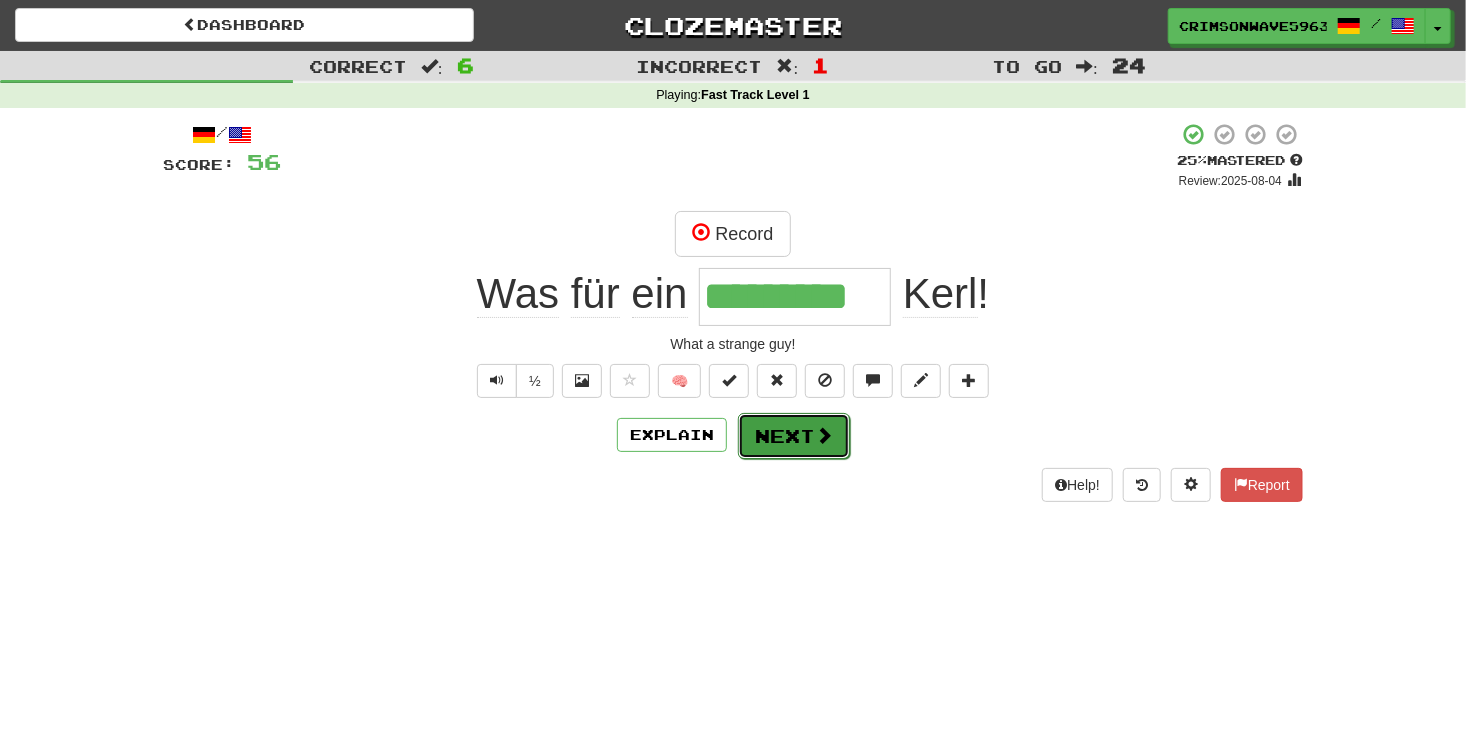 click on "Next" at bounding box center [794, 436] 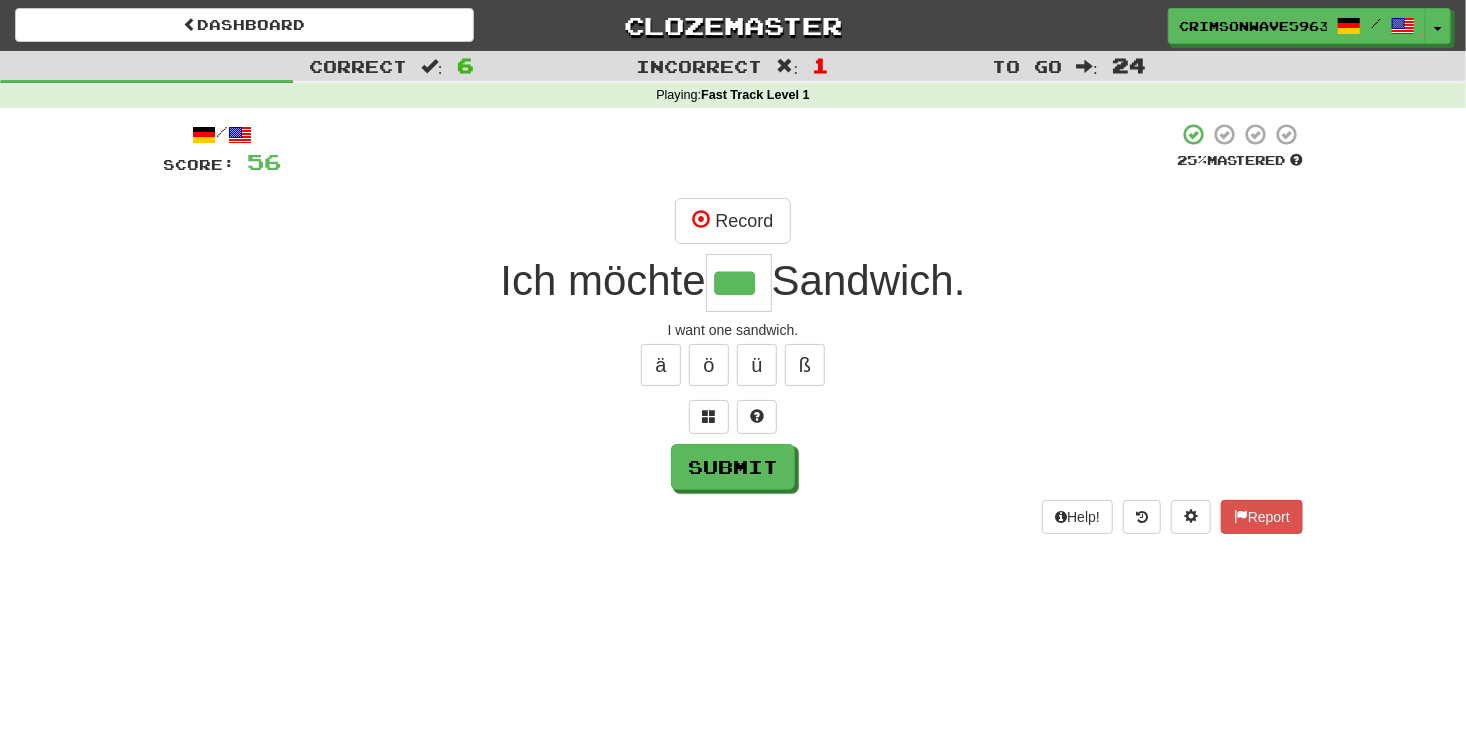 type on "***" 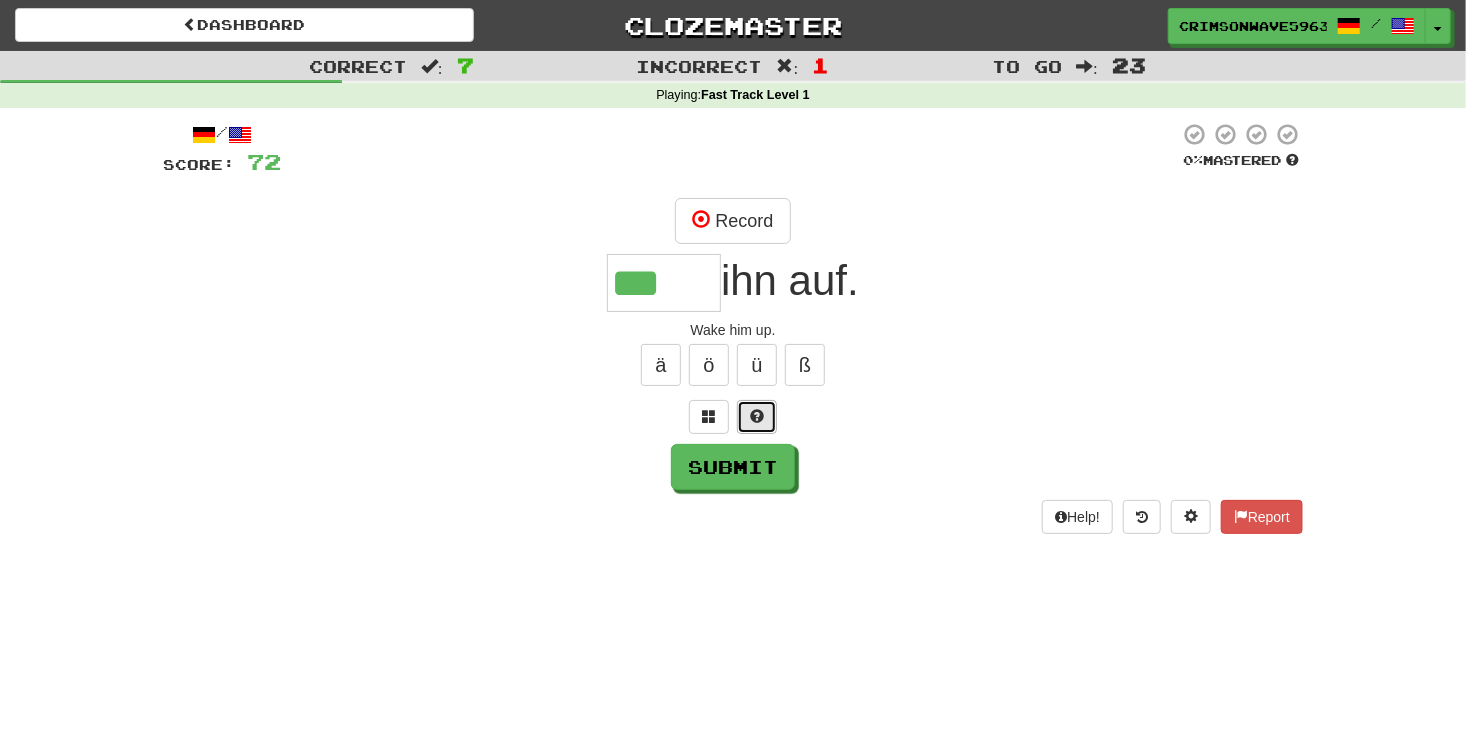 click at bounding box center [757, 417] 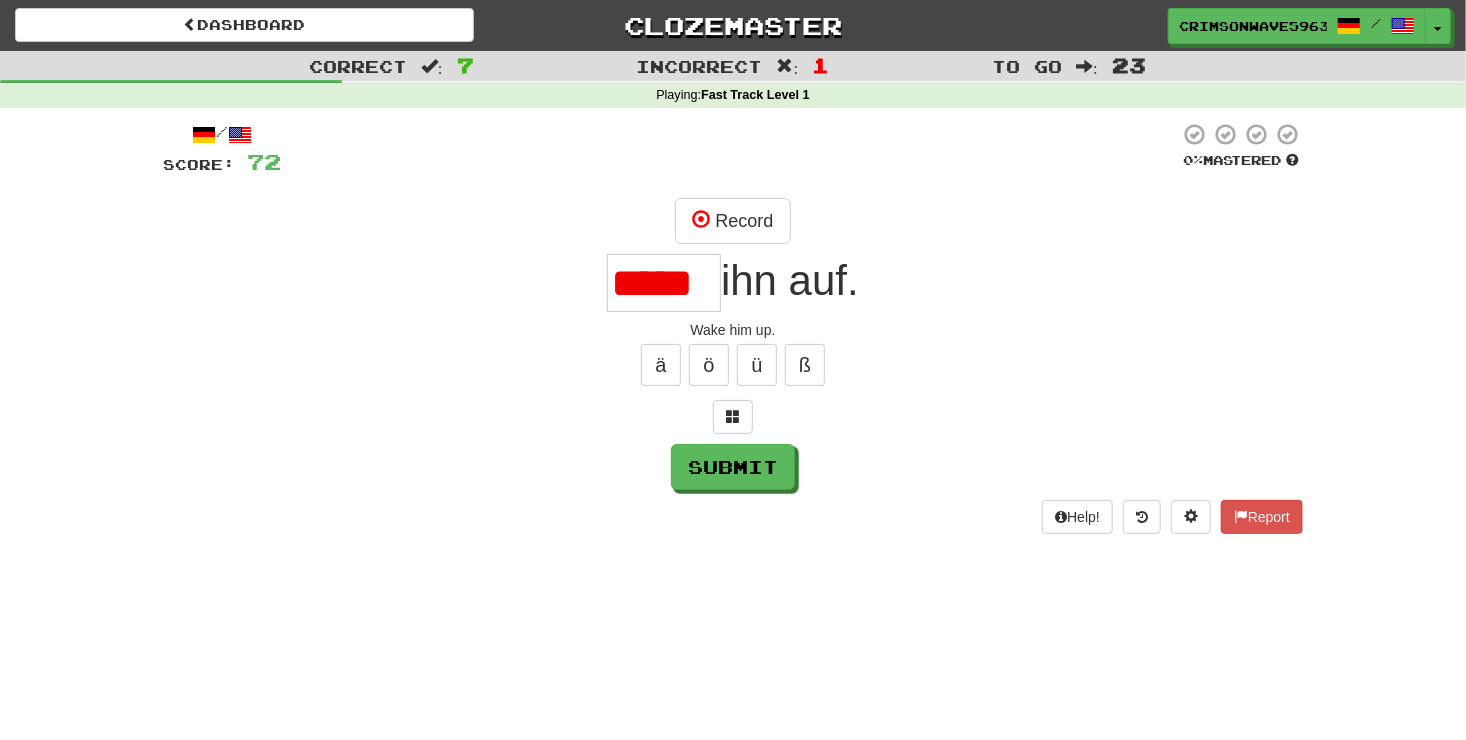 scroll, scrollTop: 0, scrollLeft: 20, axis: horizontal 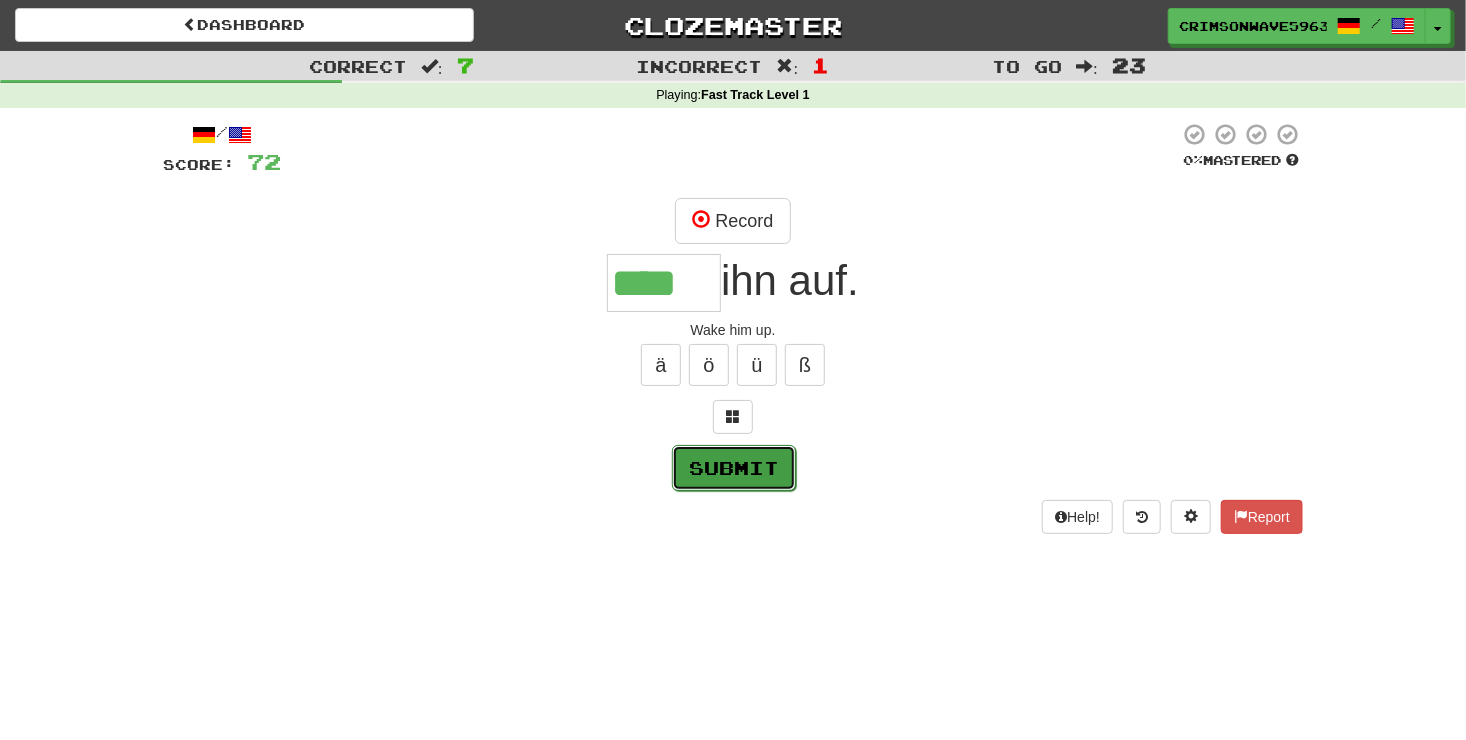 click on "Submit" at bounding box center (734, 468) 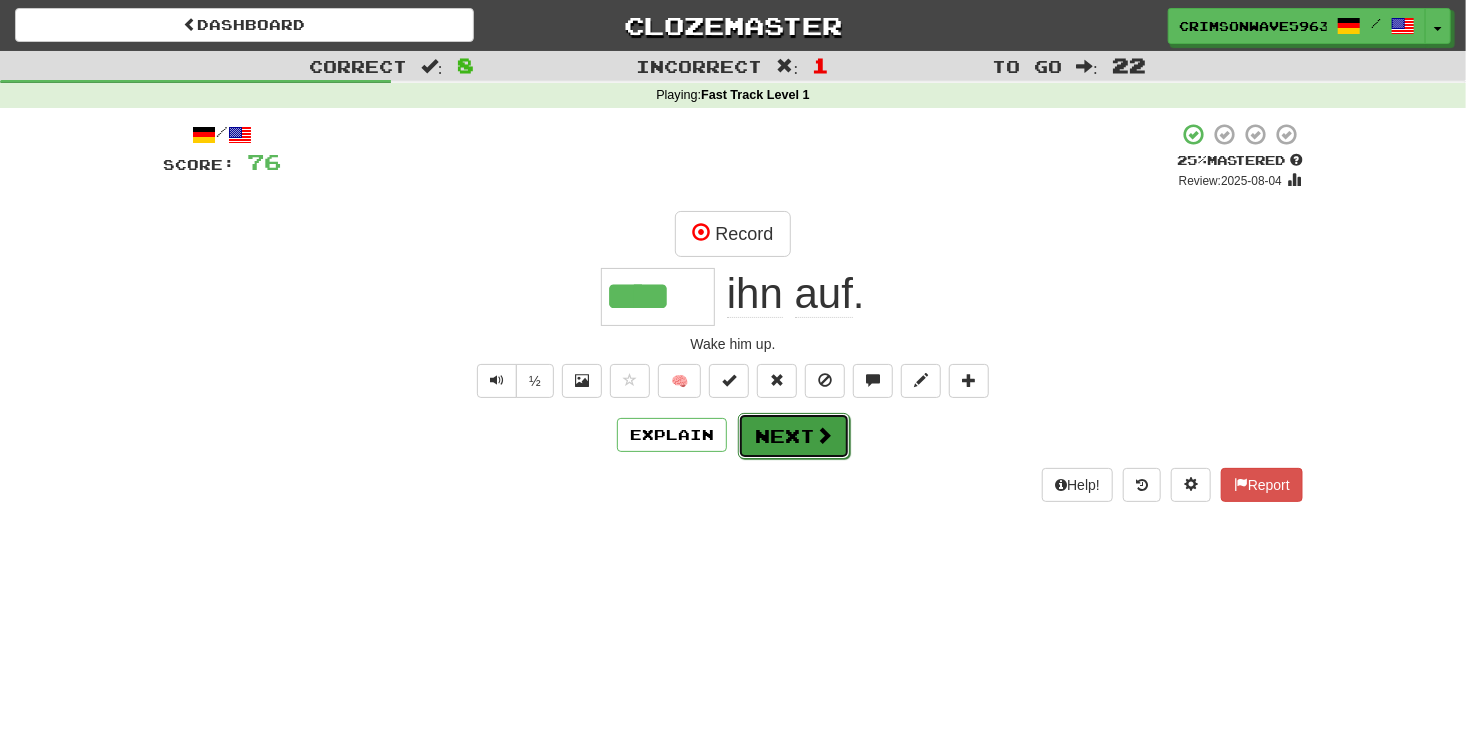 click on "Next" at bounding box center (794, 436) 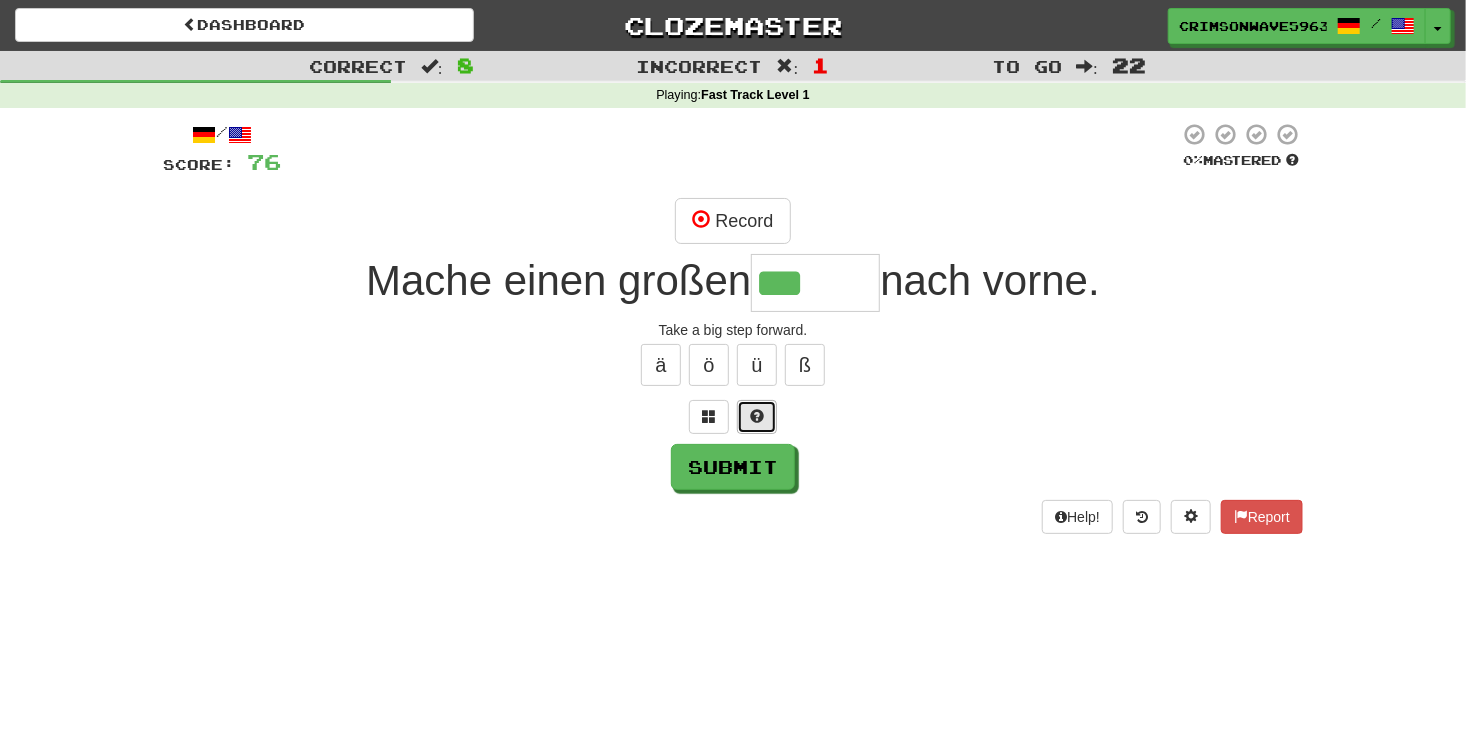 click at bounding box center (757, 417) 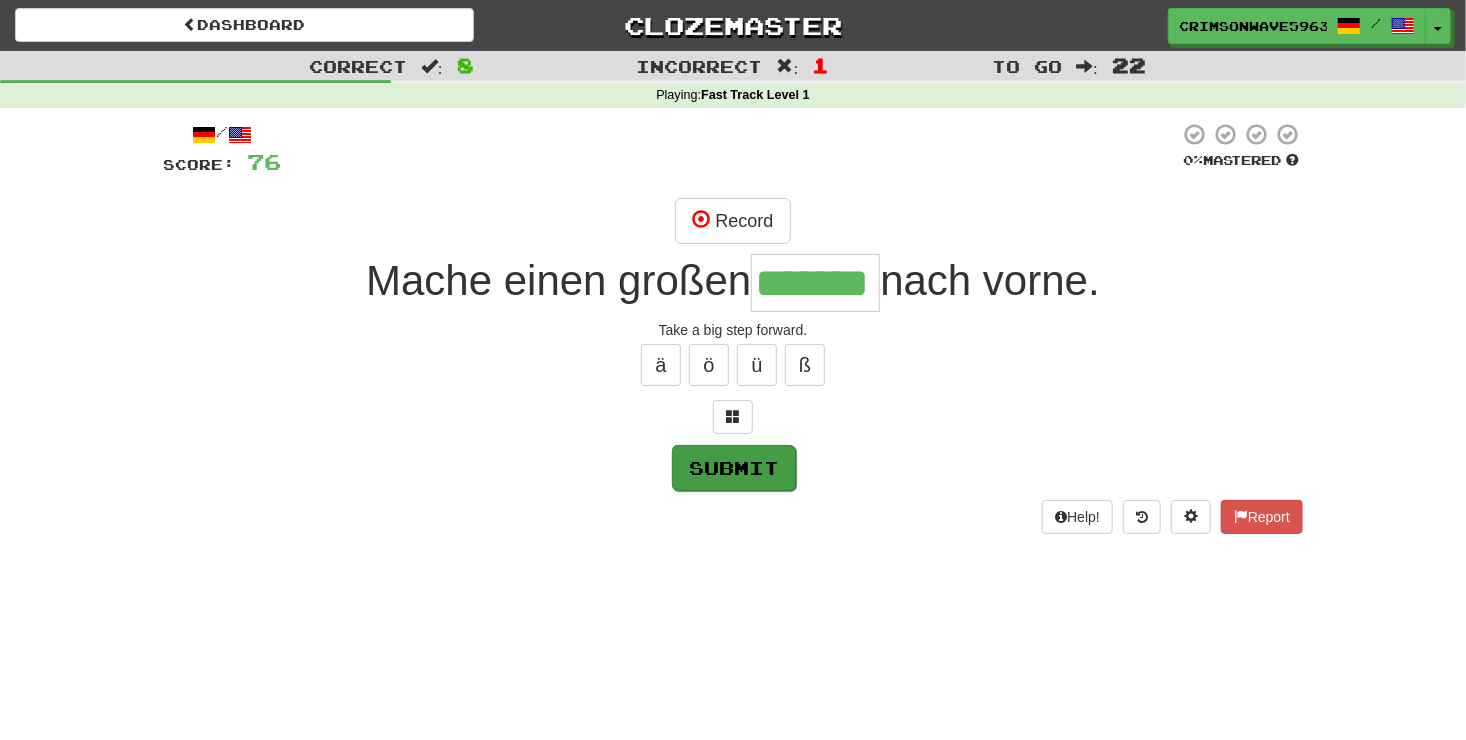 type on "*******" 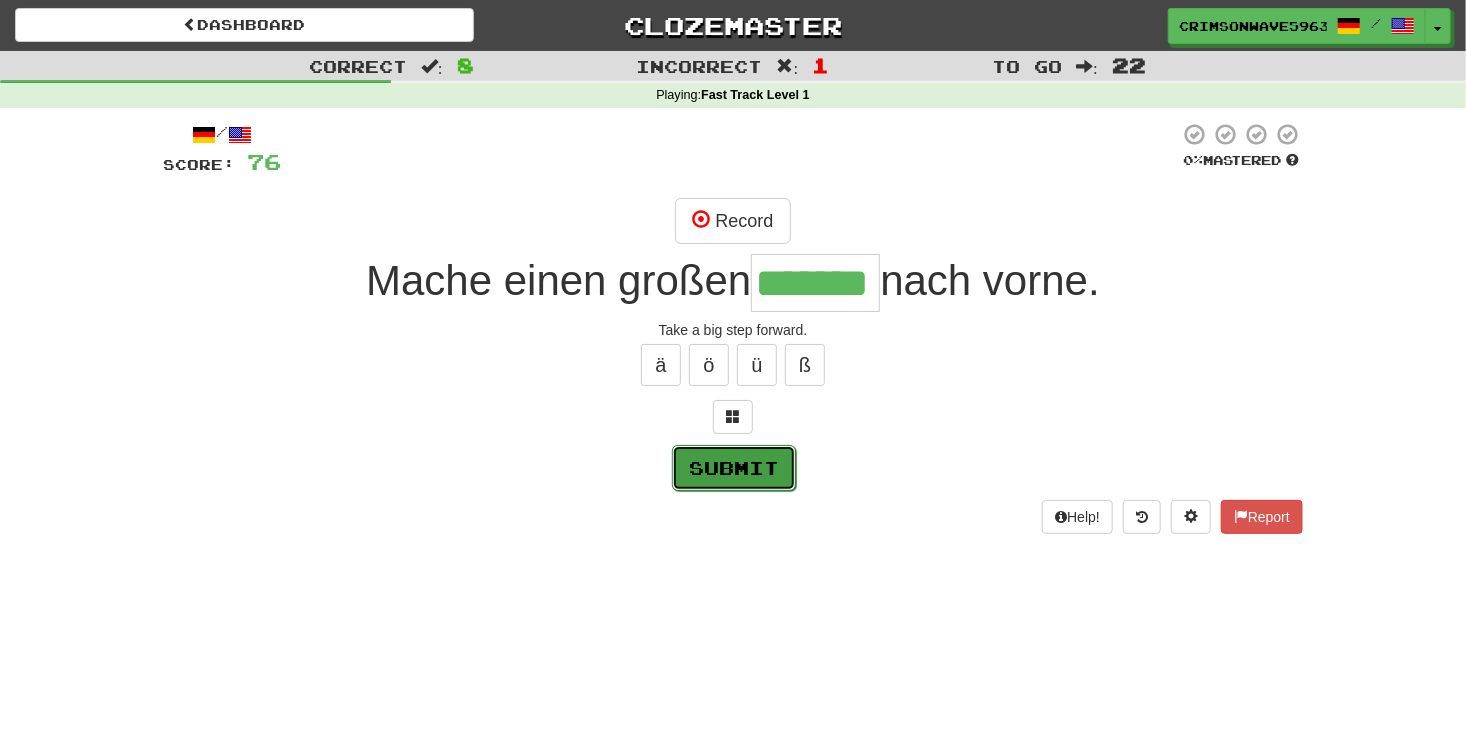 click on "Submit" at bounding box center (734, 468) 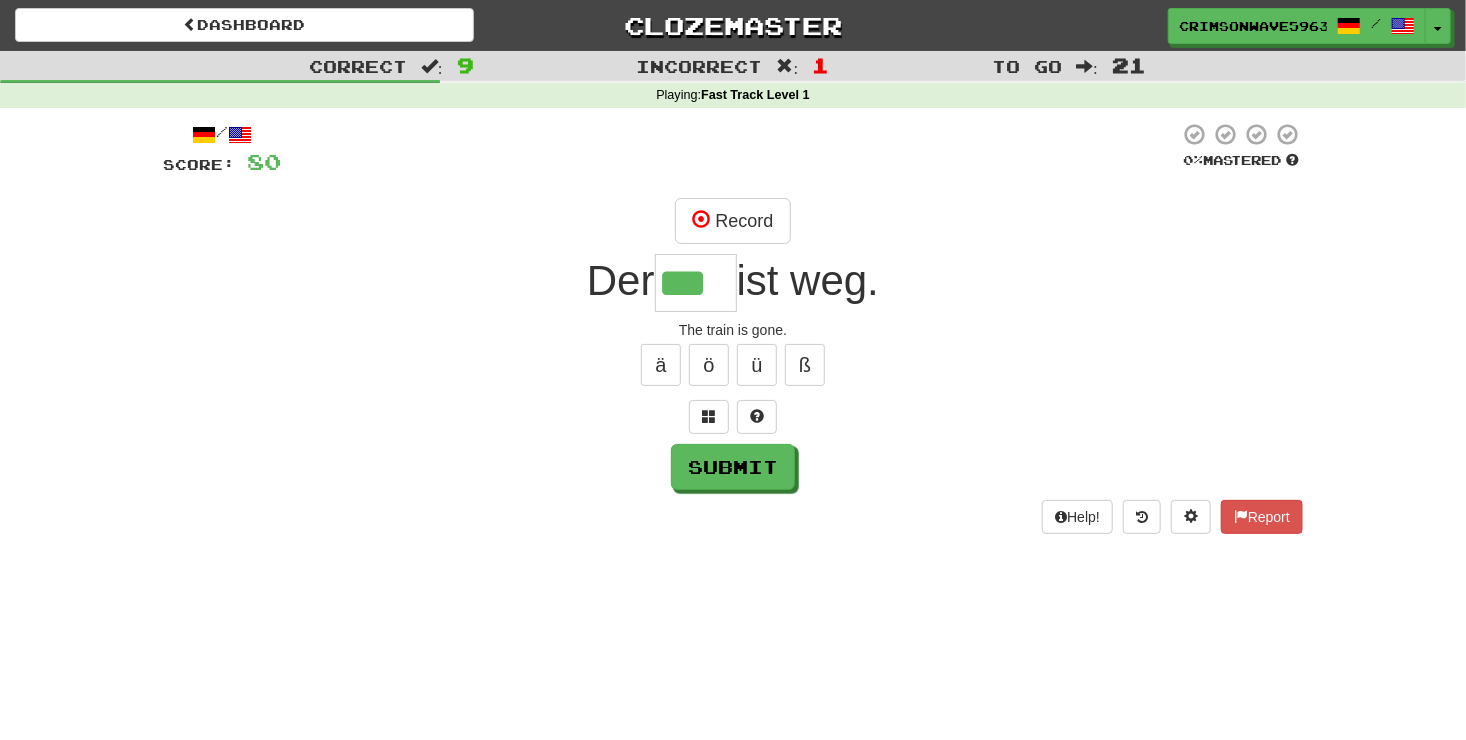 type on "***" 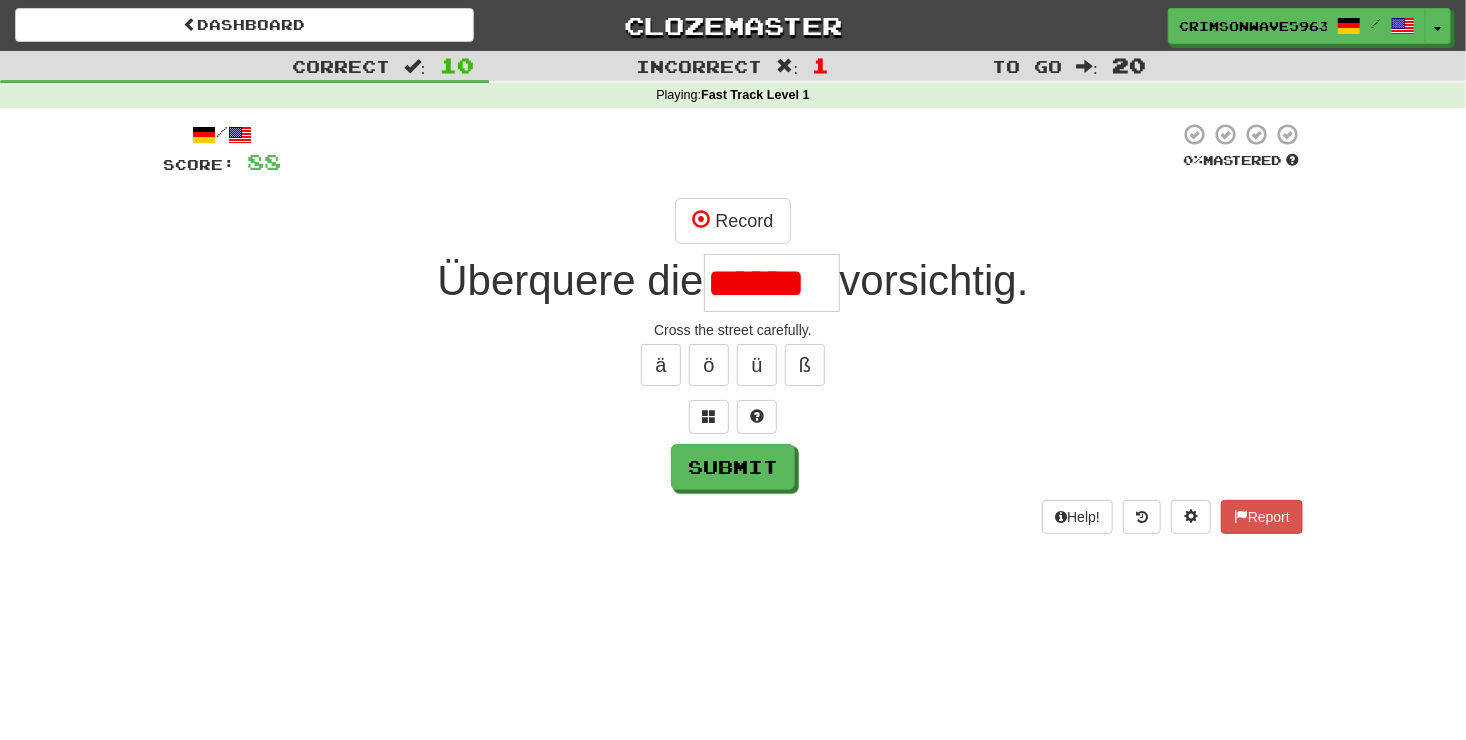 scroll, scrollTop: 0, scrollLeft: 0, axis: both 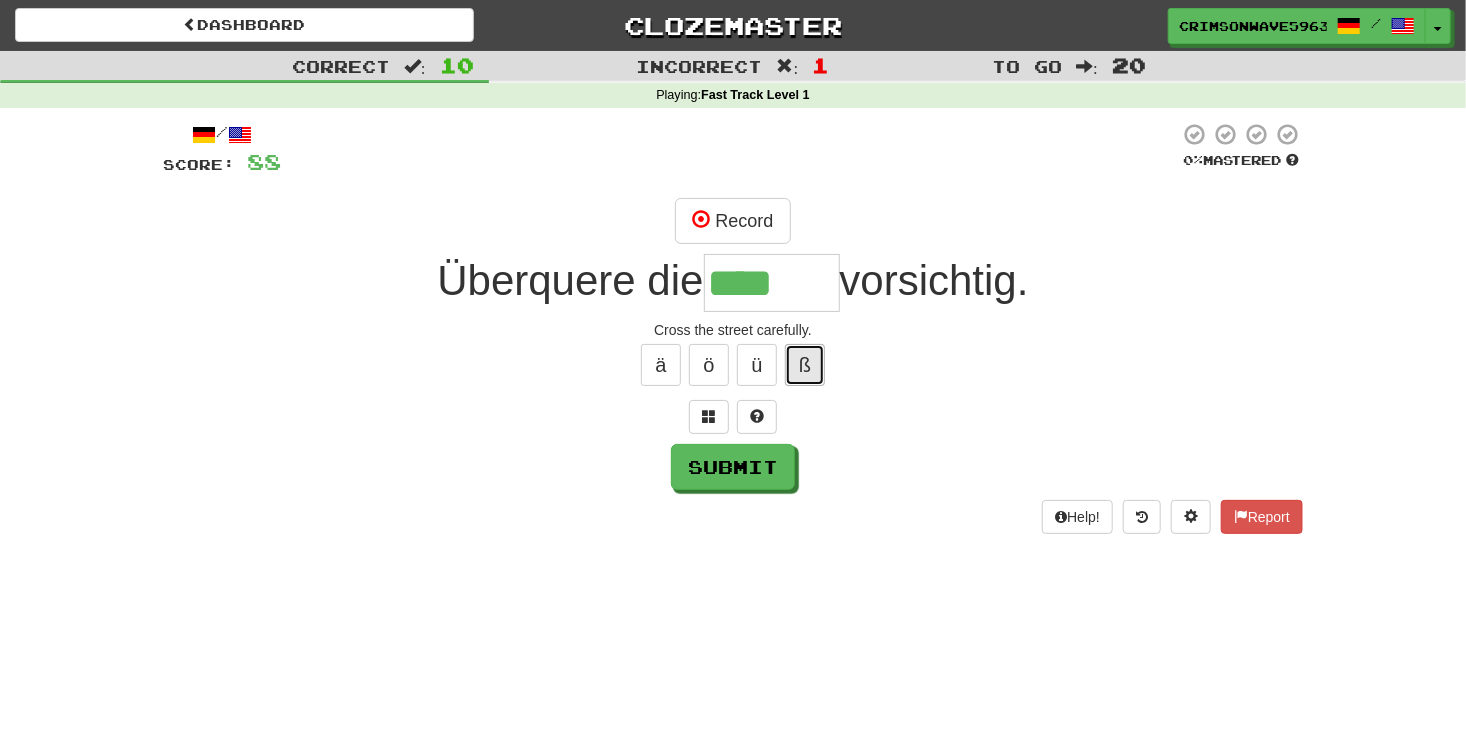 click on "ß" at bounding box center (805, 365) 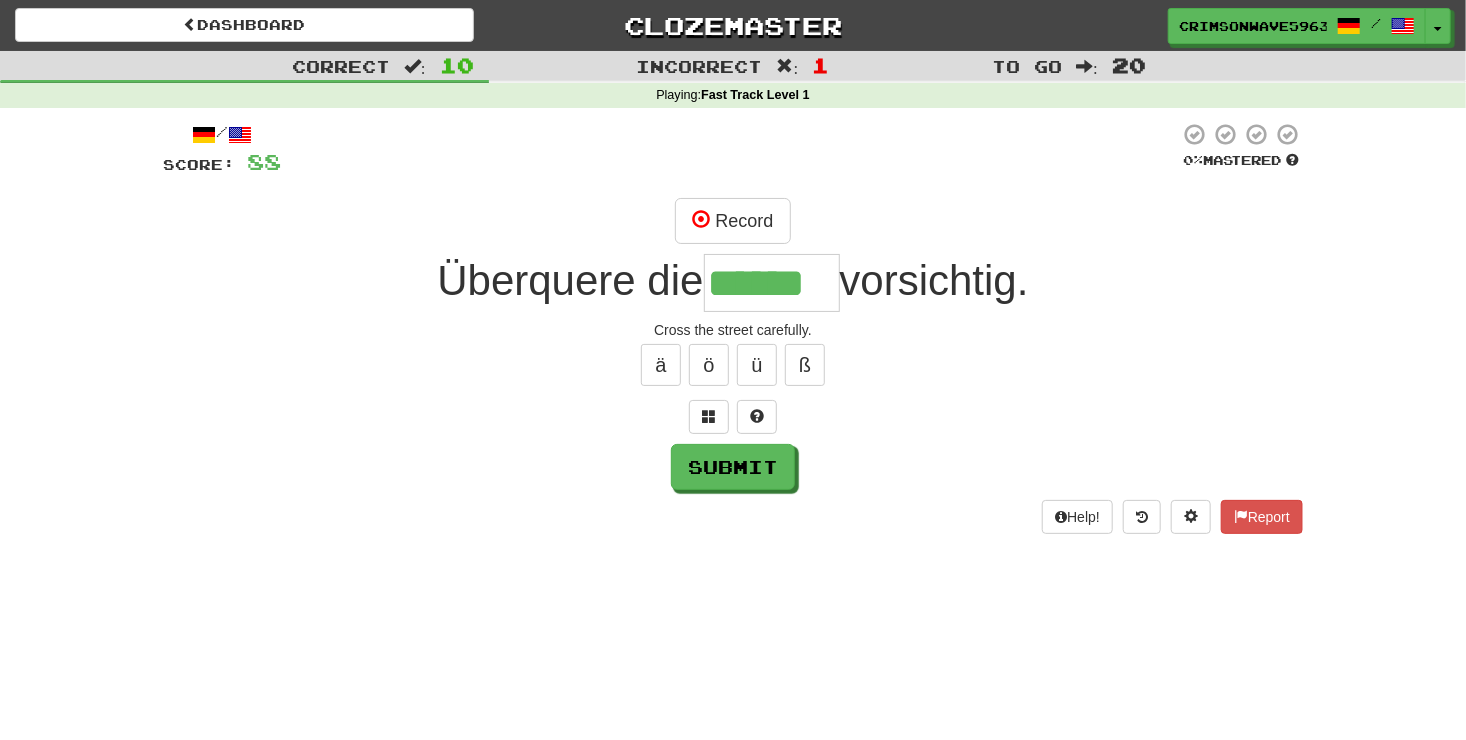 type on "******" 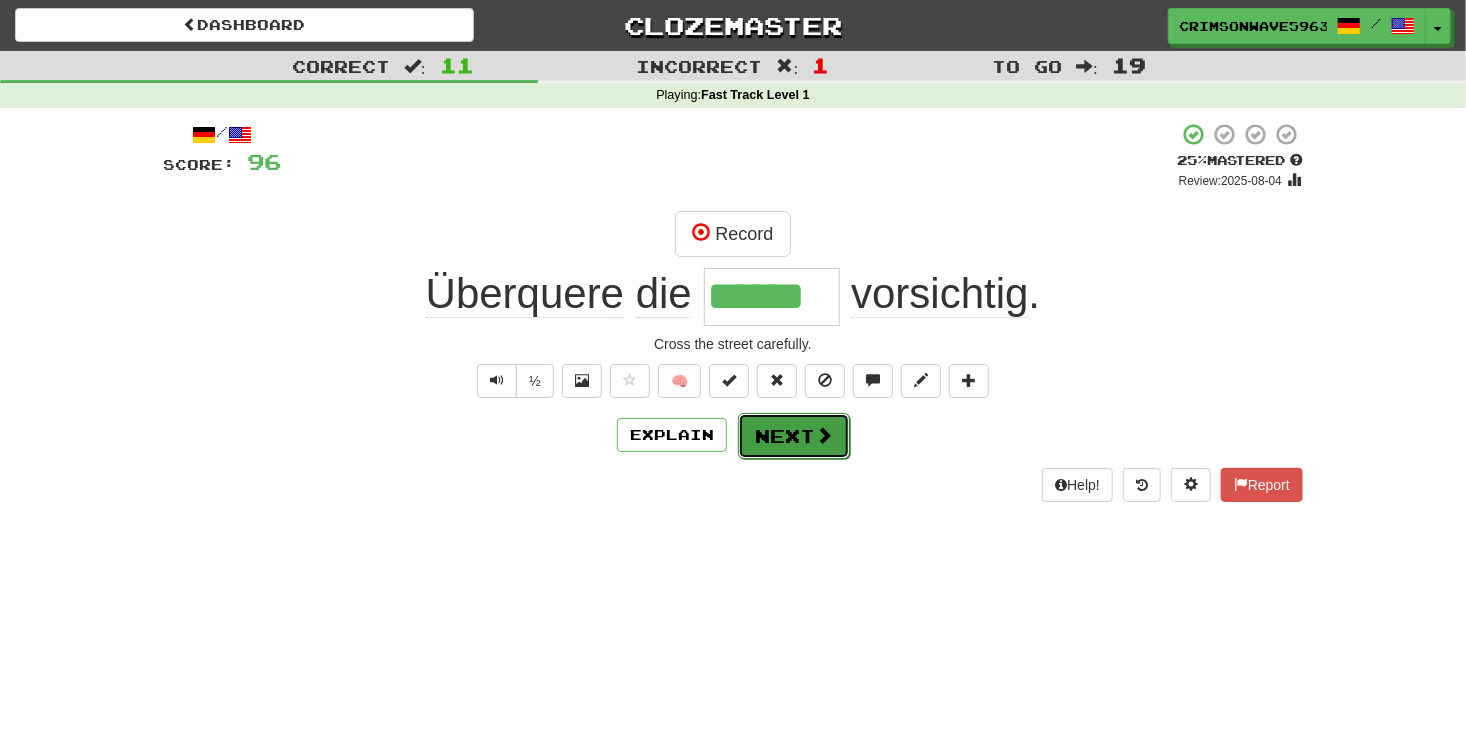 click on "Next" at bounding box center (794, 436) 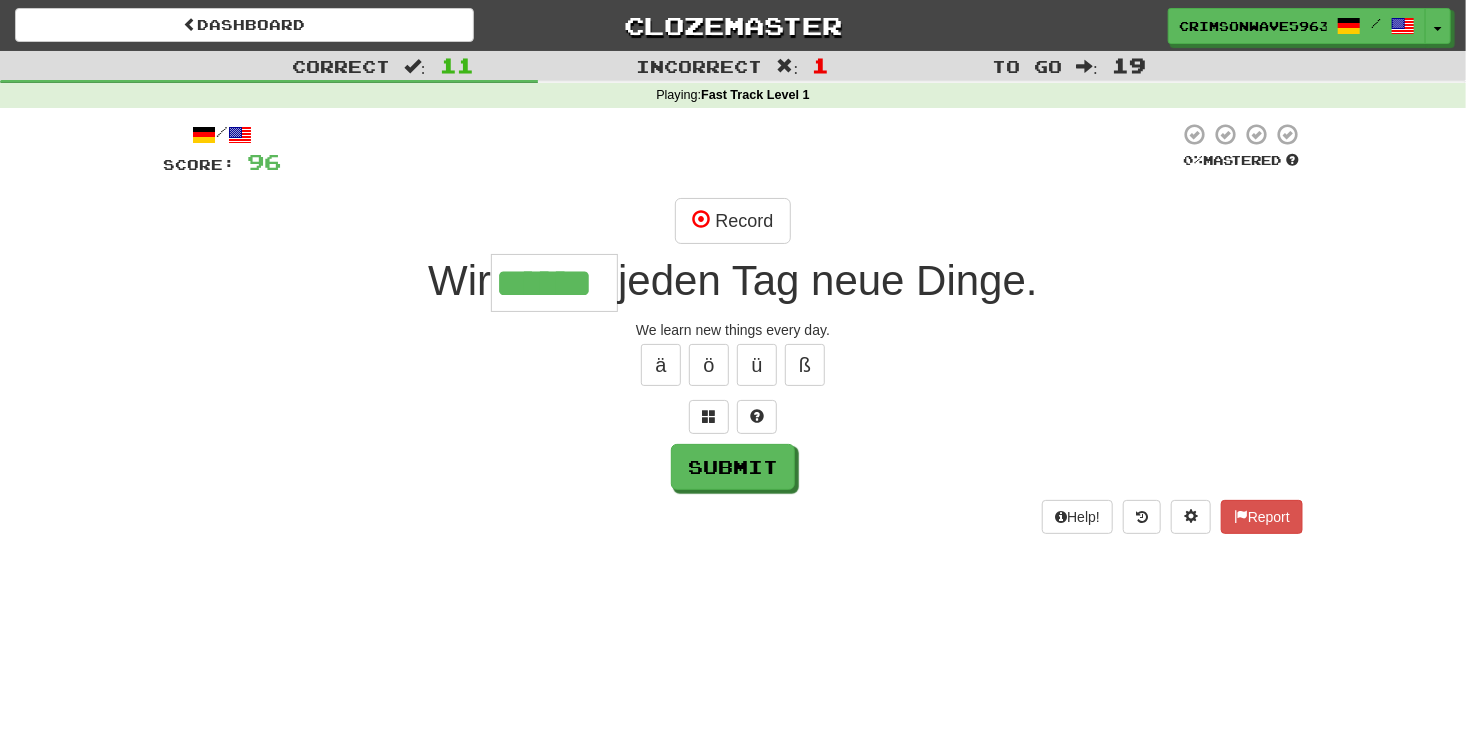 type on "******" 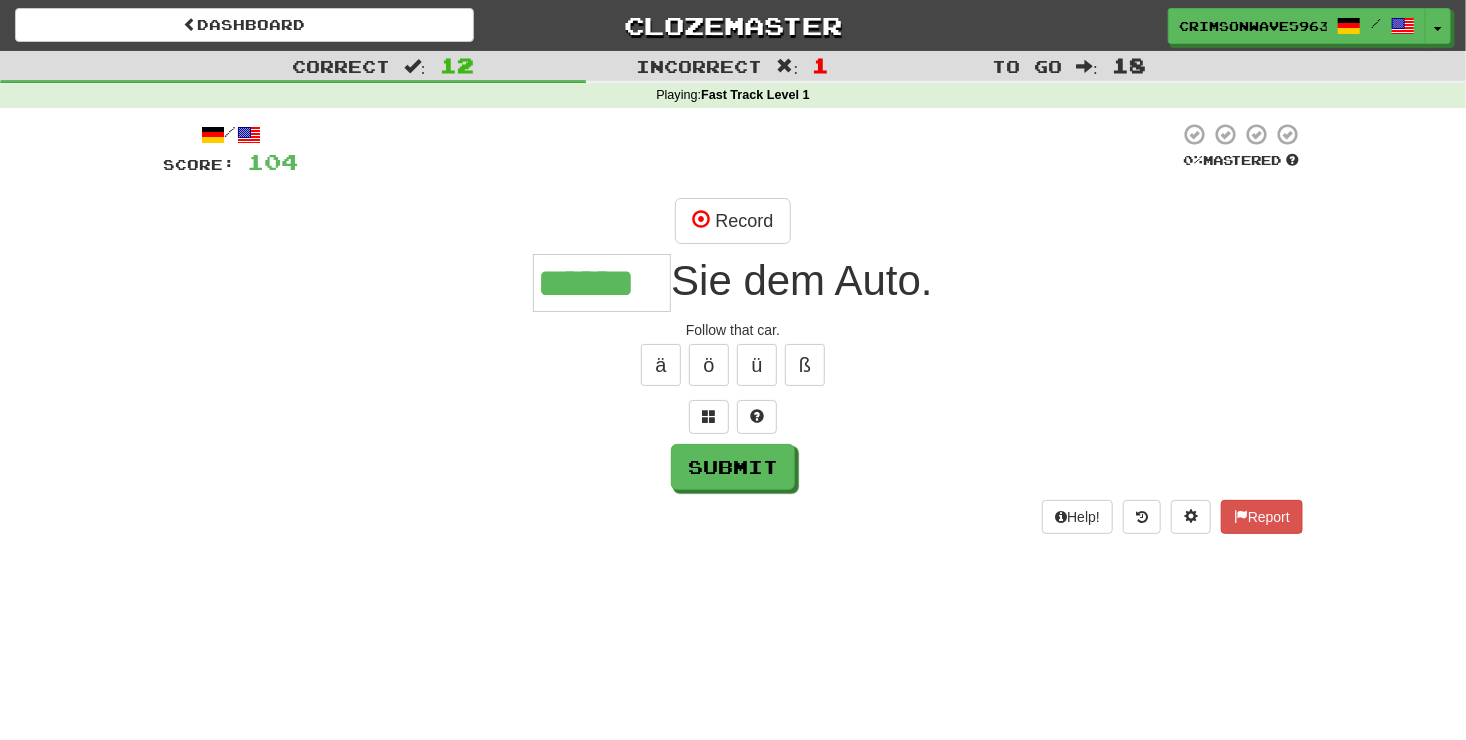 type on "******" 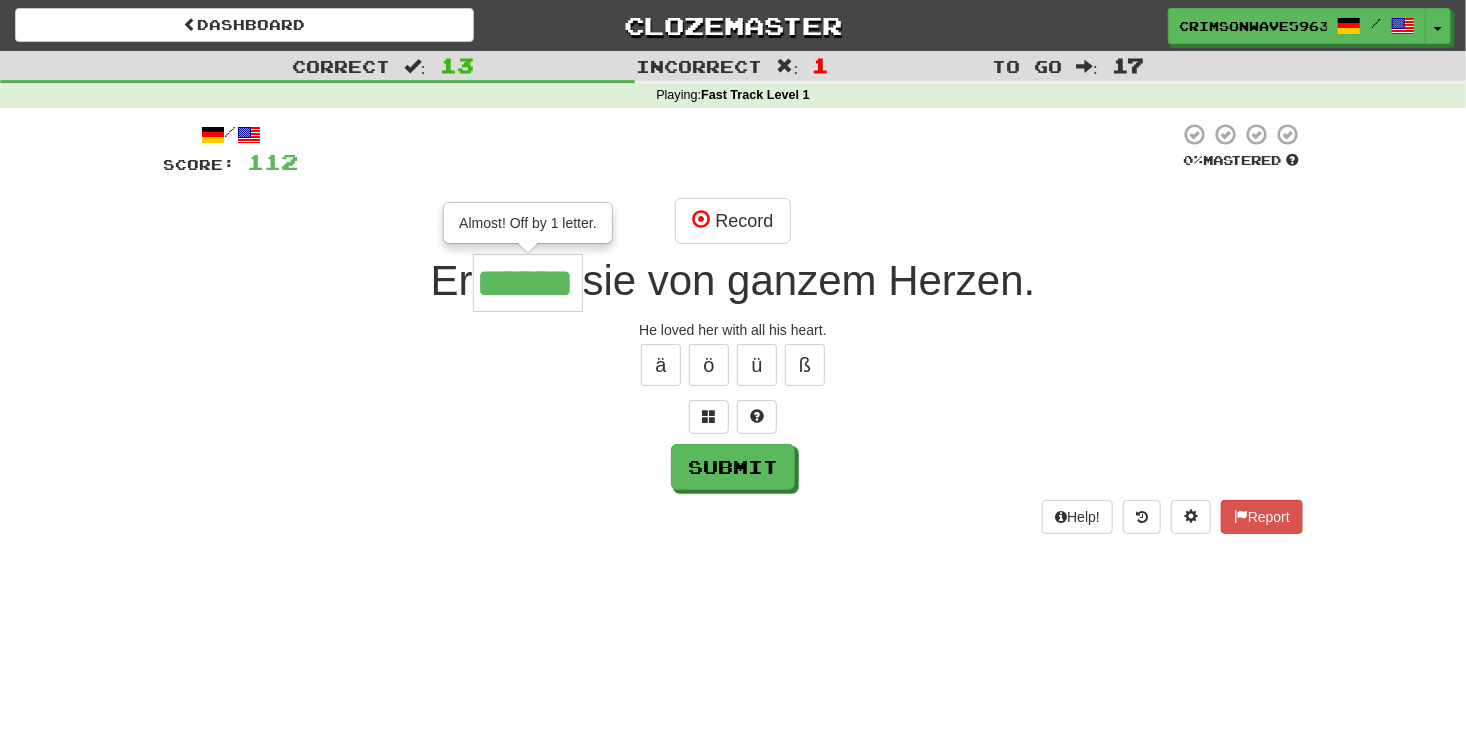type on "******" 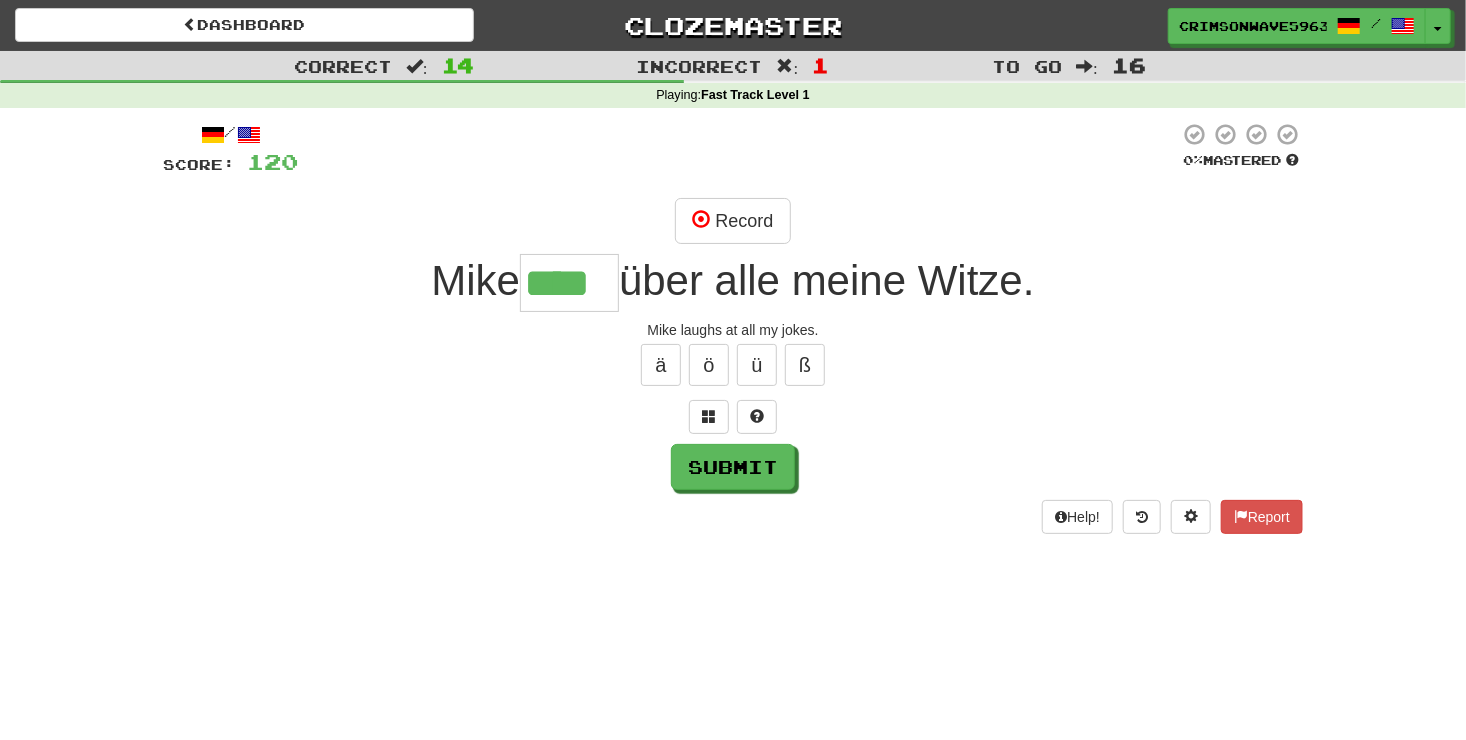 scroll, scrollTop: 0, scrollLeft: 0, axis: both 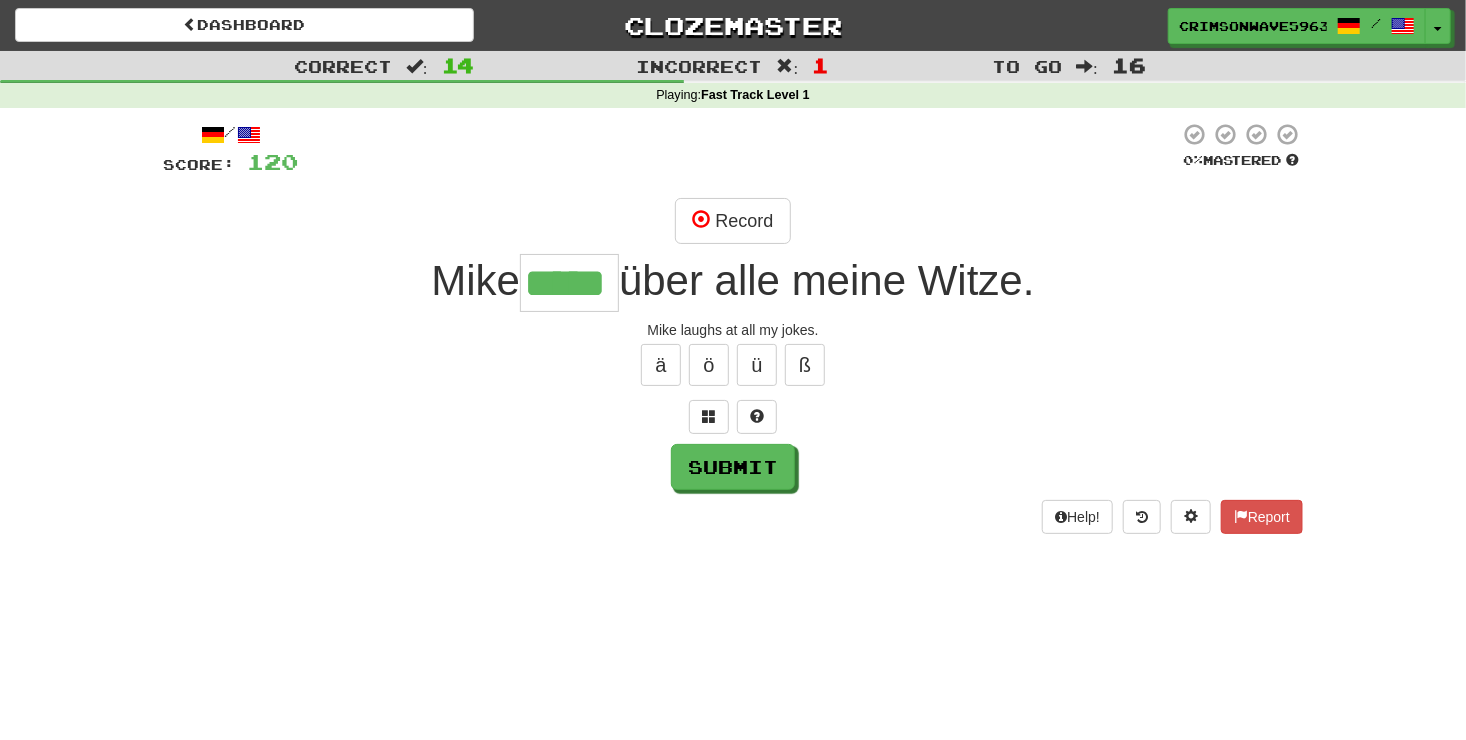 type on "*****" 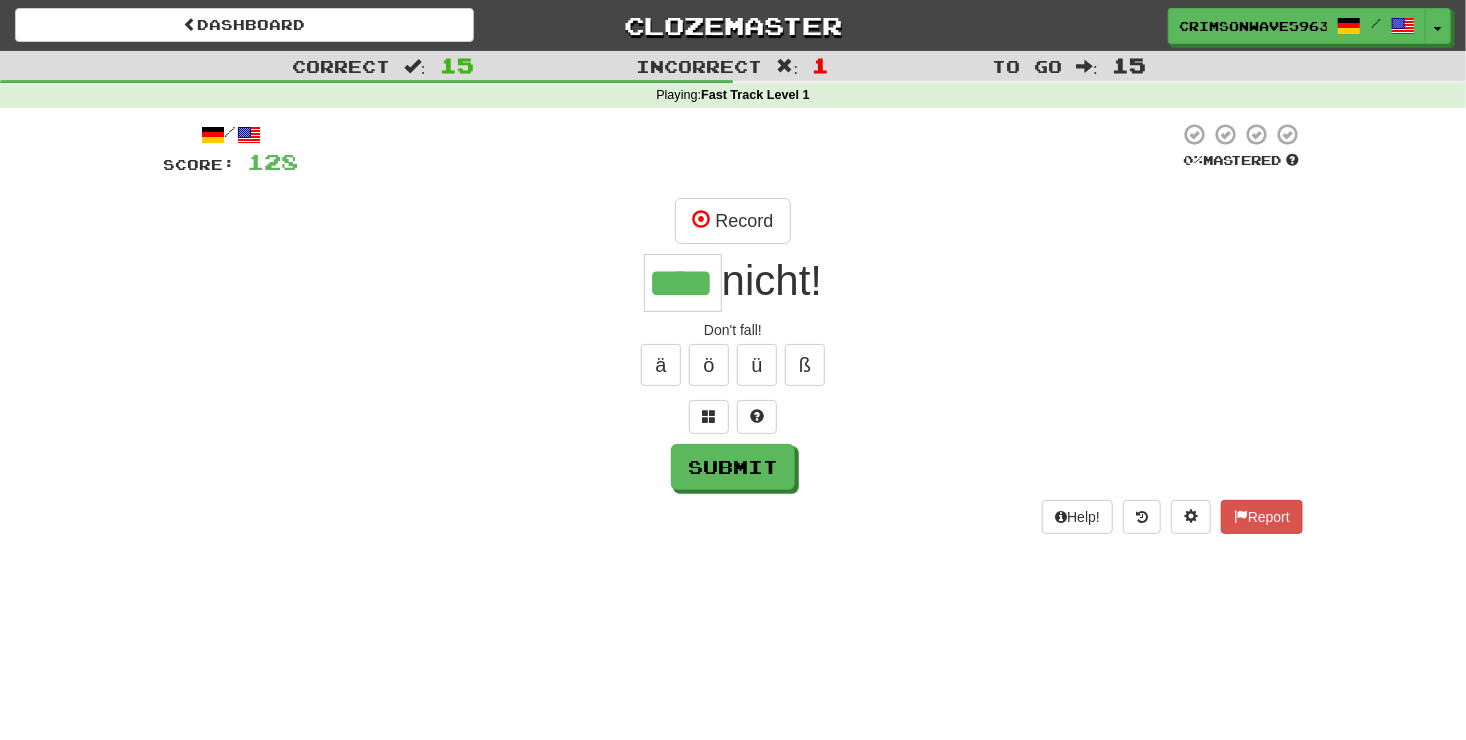 scroll, scrollTop: 0, scrollLeft: 0, axis: both 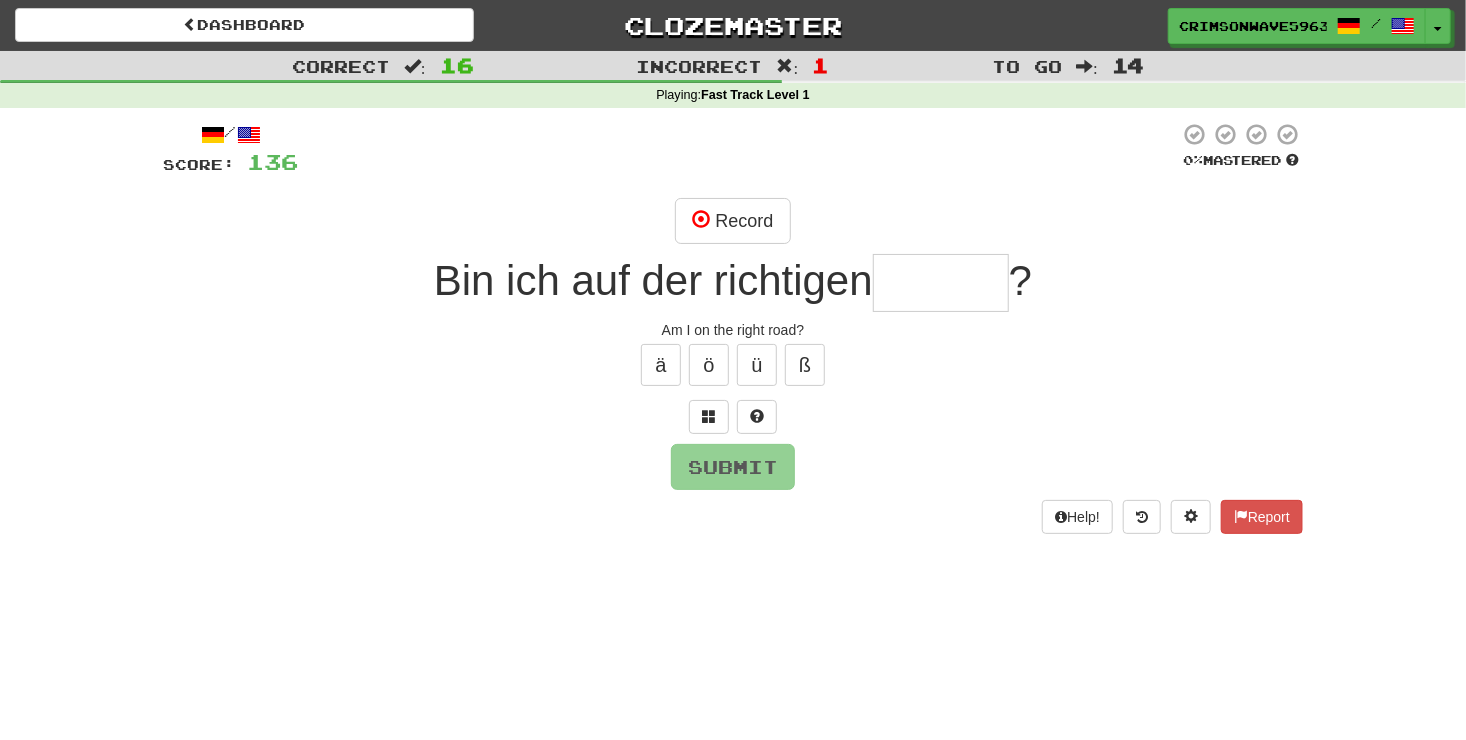 type on "*" 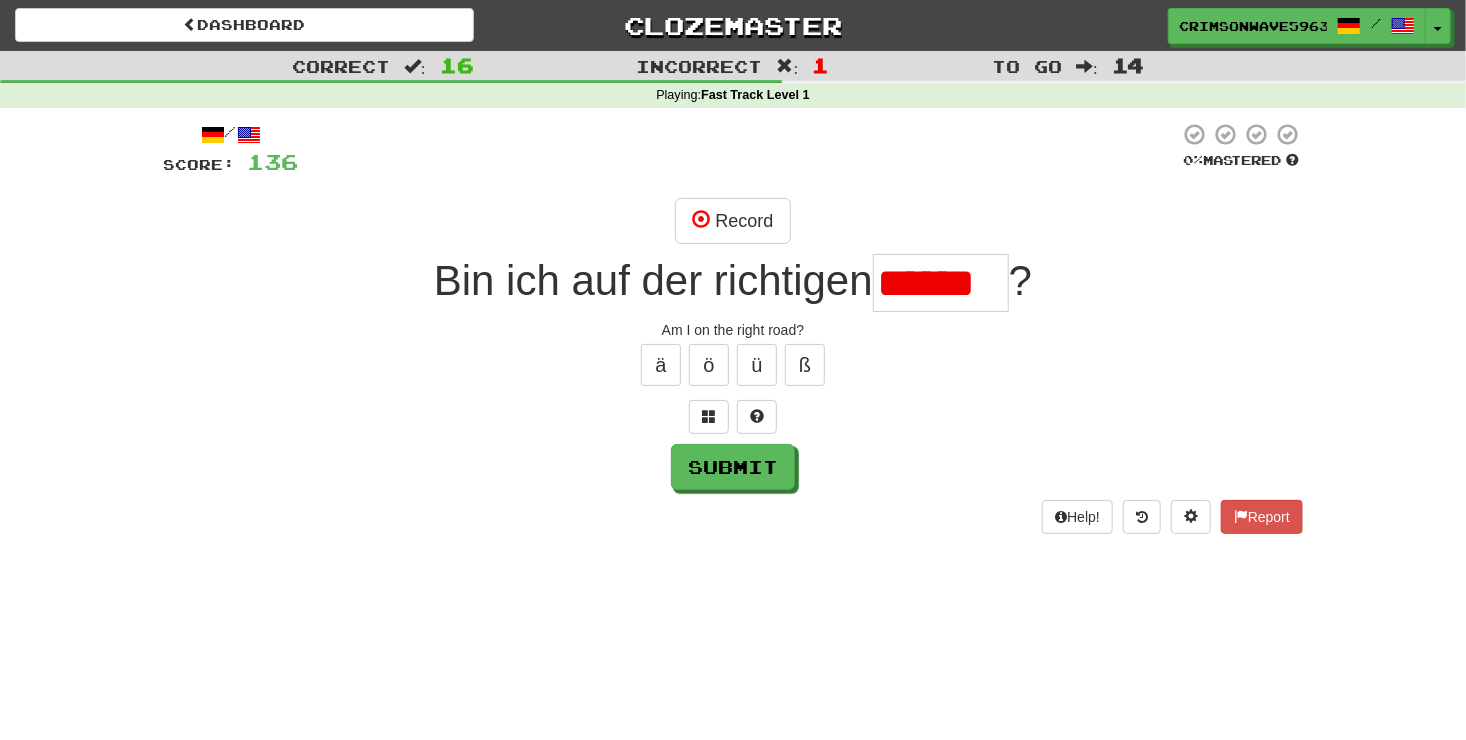 scroll, scrollTop: 0, scrollLeft: 0, axis: both 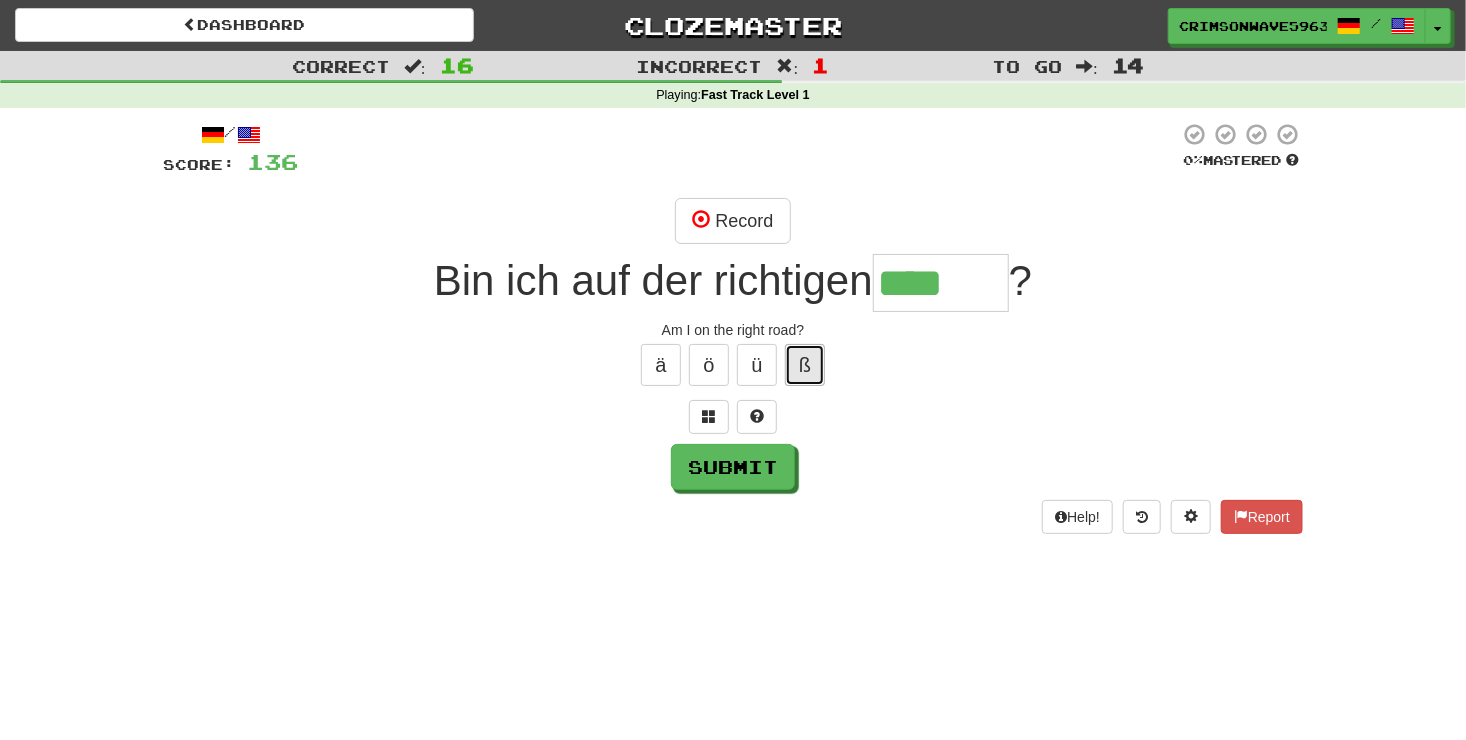 click on "ß" at bounding box center (805, 365) 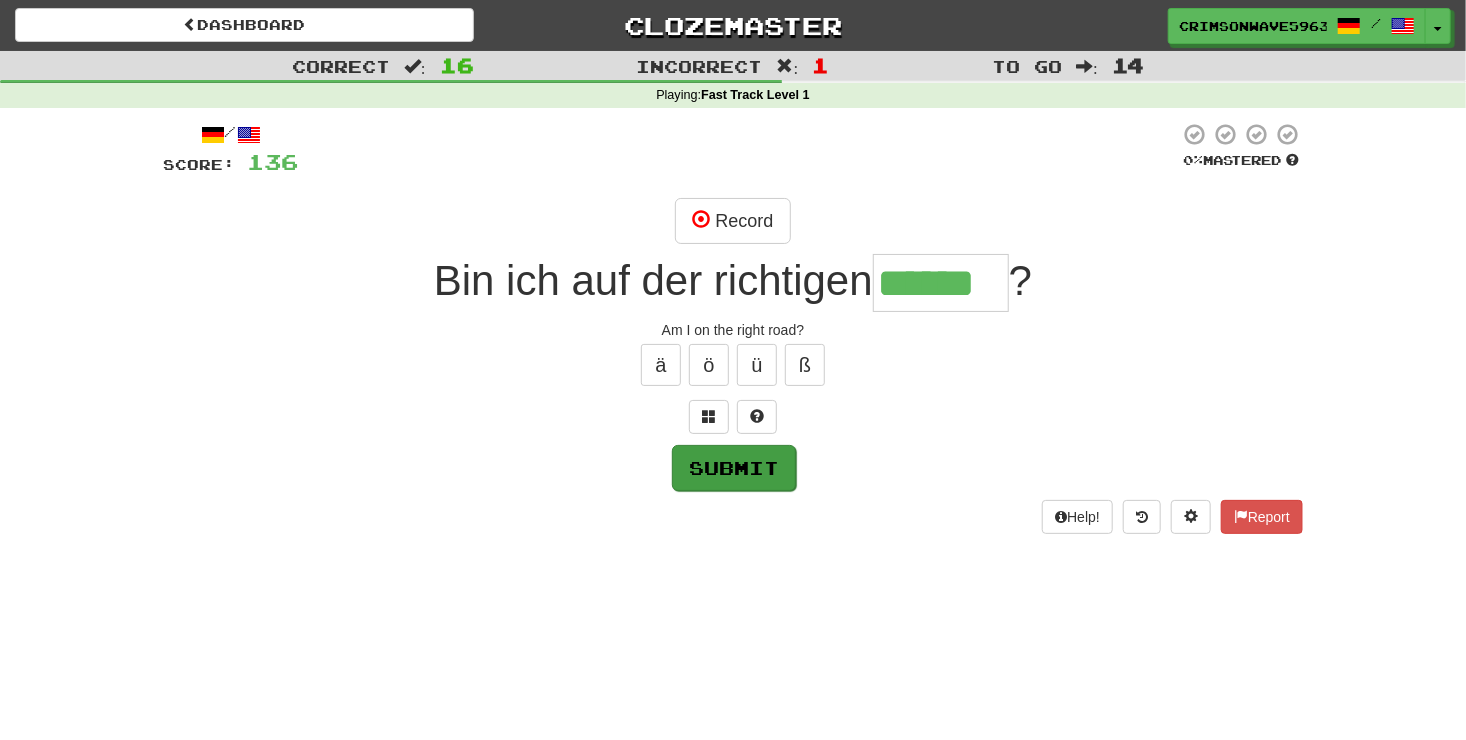 type on "******" 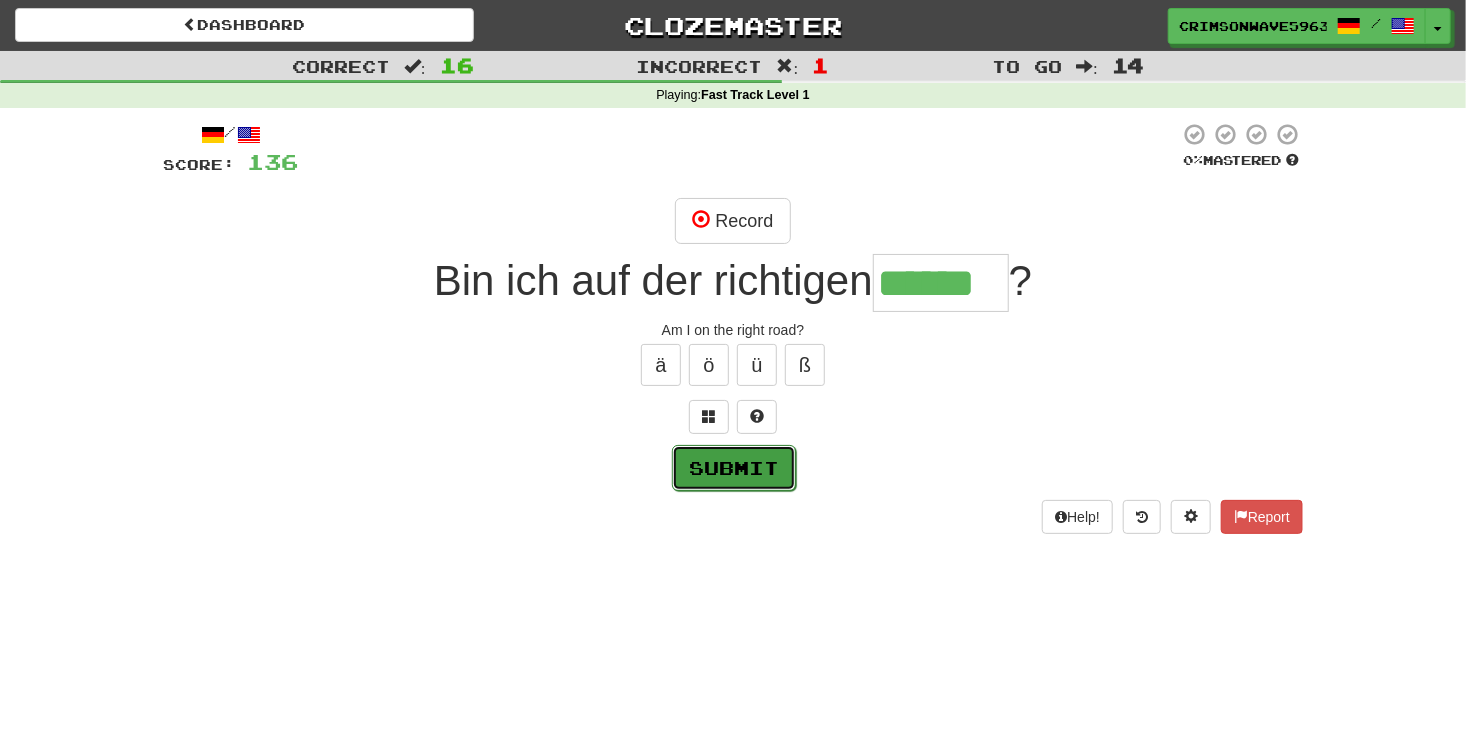 click on "Submit" at bounding box center (734, 468) 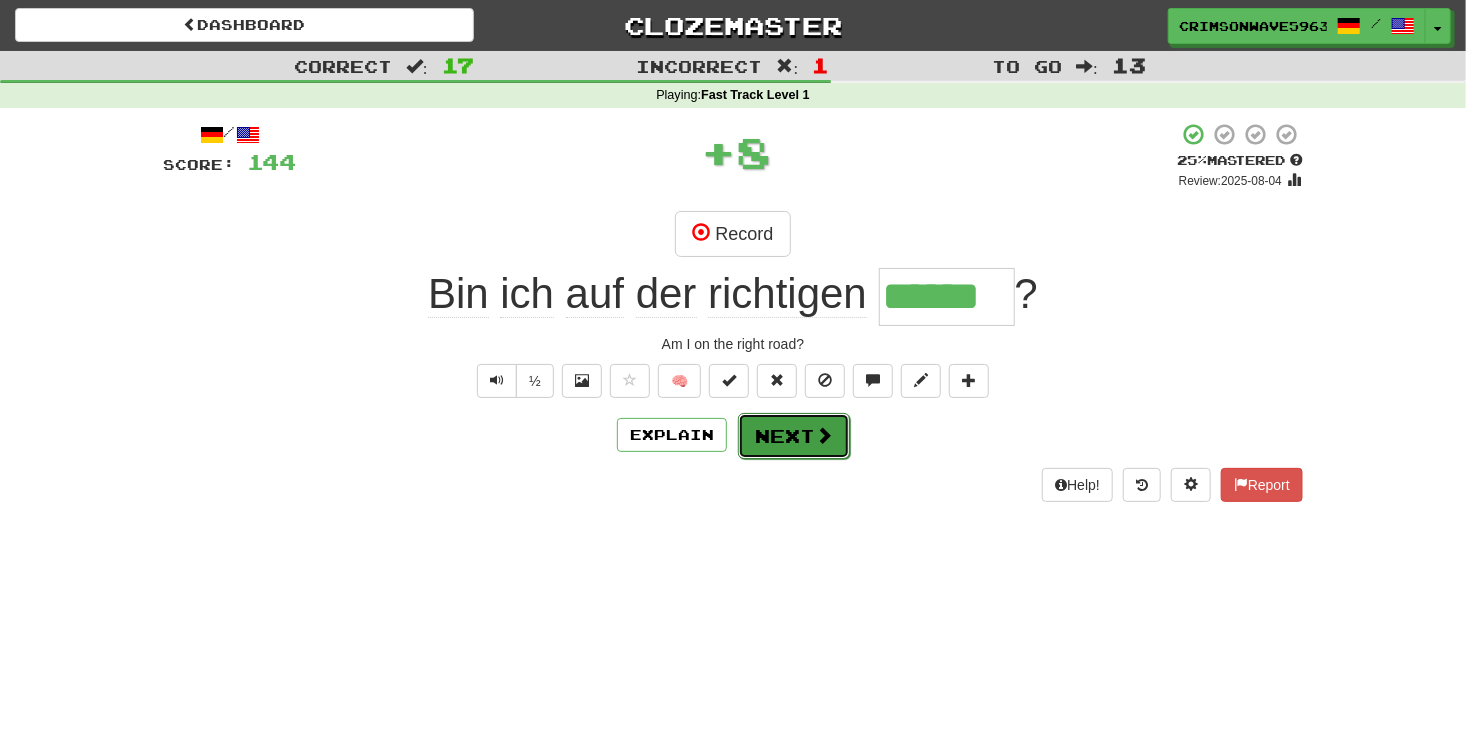 click on "Next" at bounding box center [794, 436] 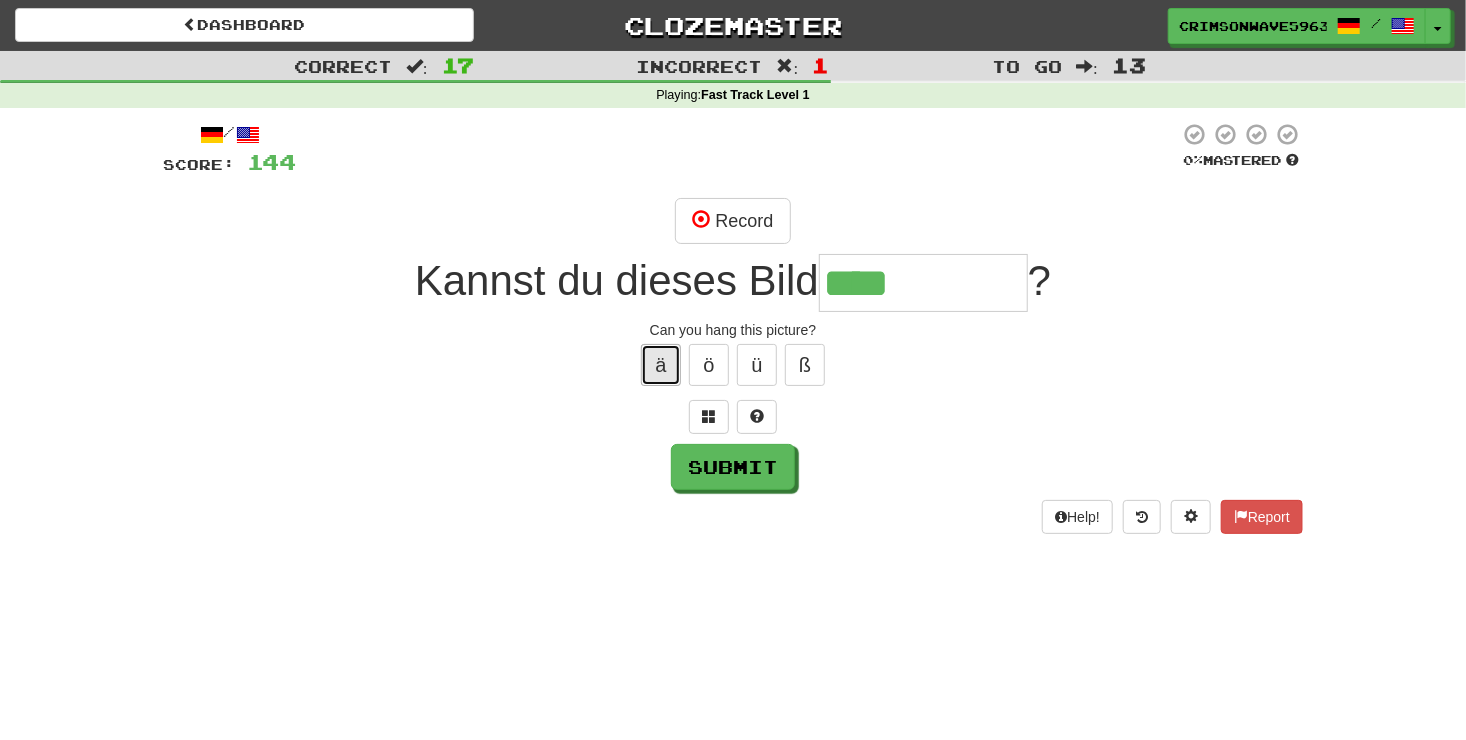 click on "ä" at bounding box center [661, 365] 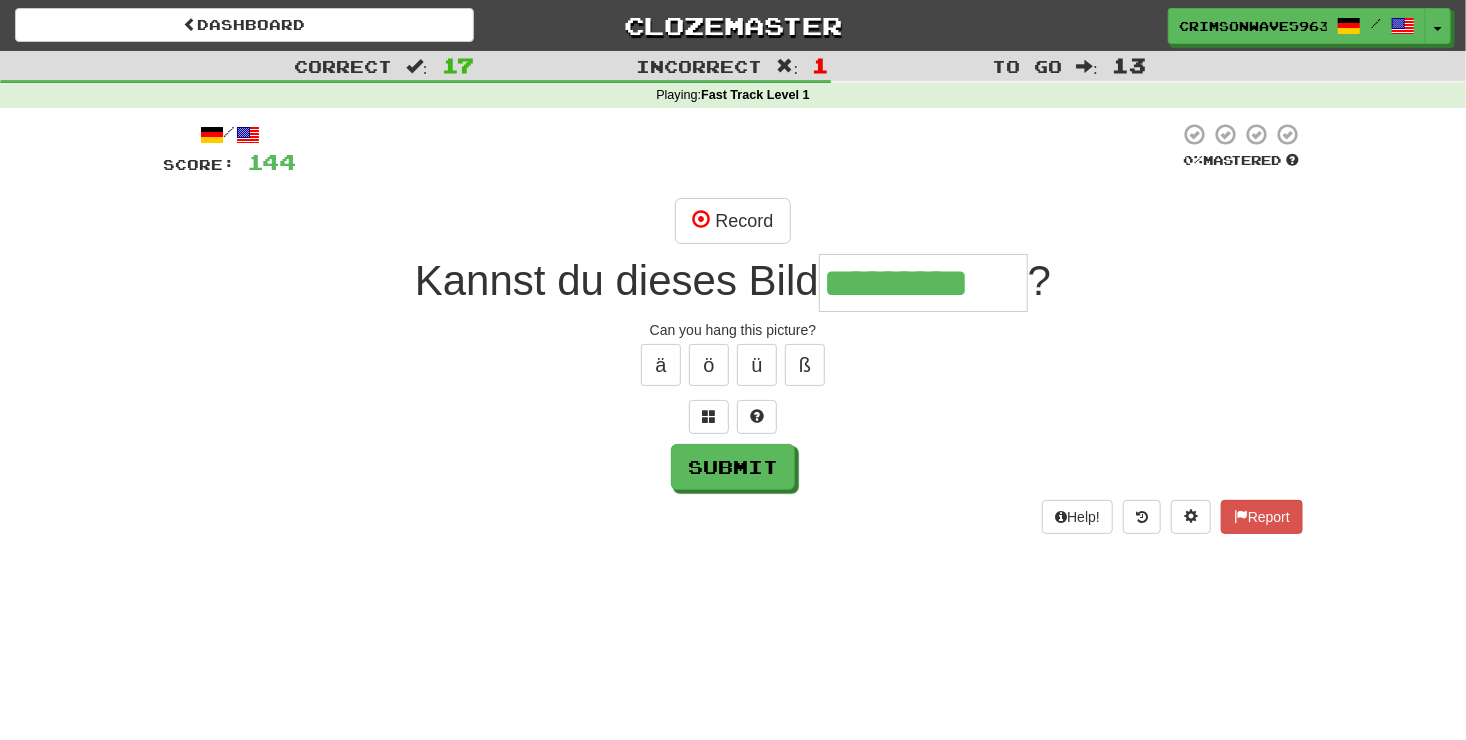 type on "*********" 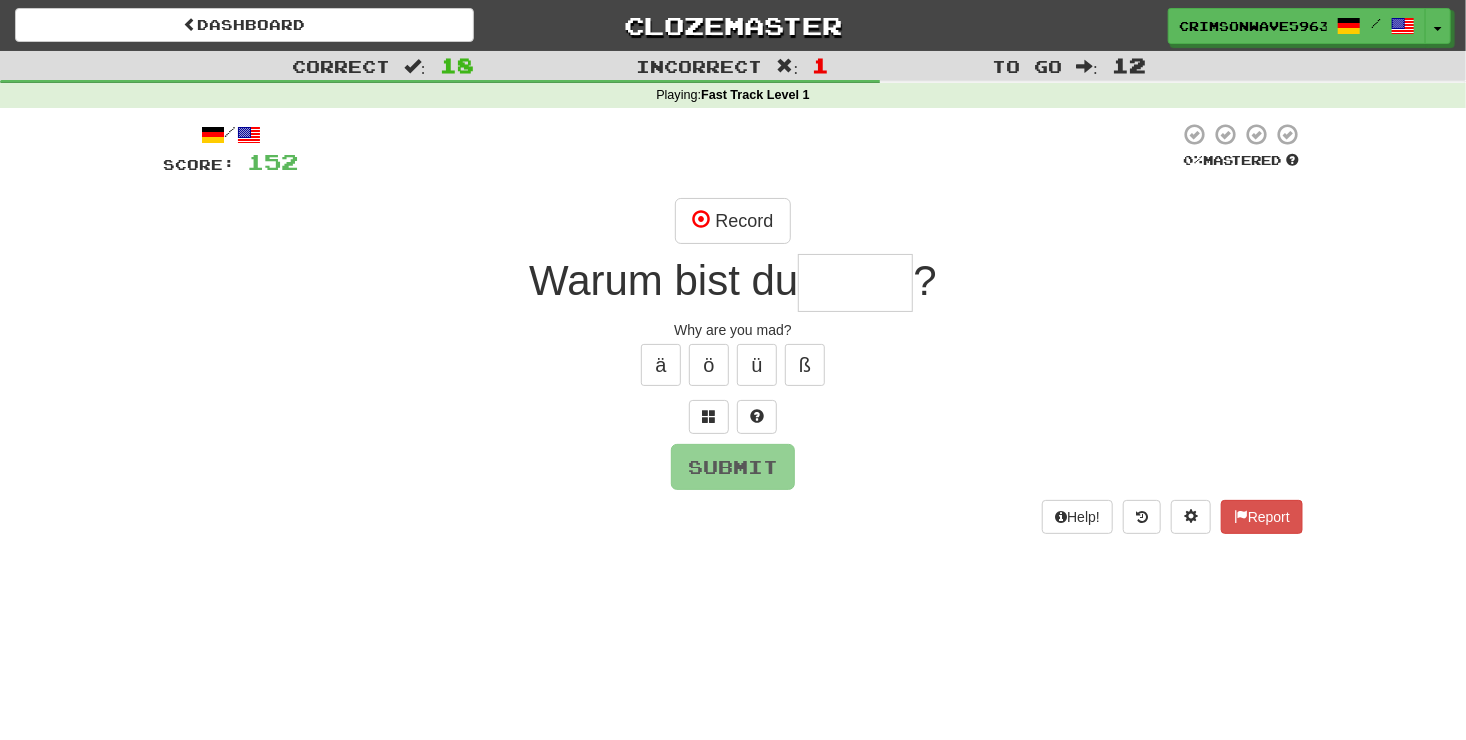 type on "*" 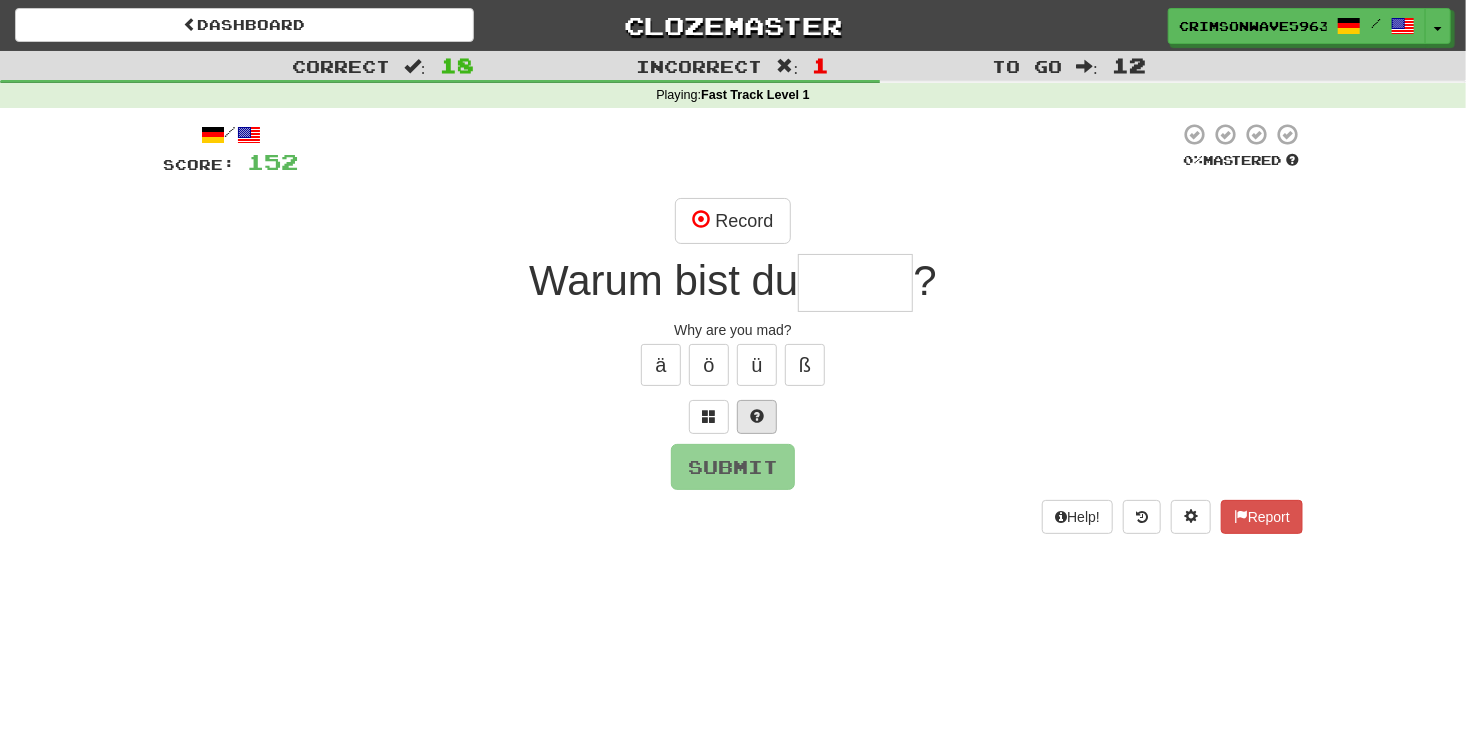 type on "*" 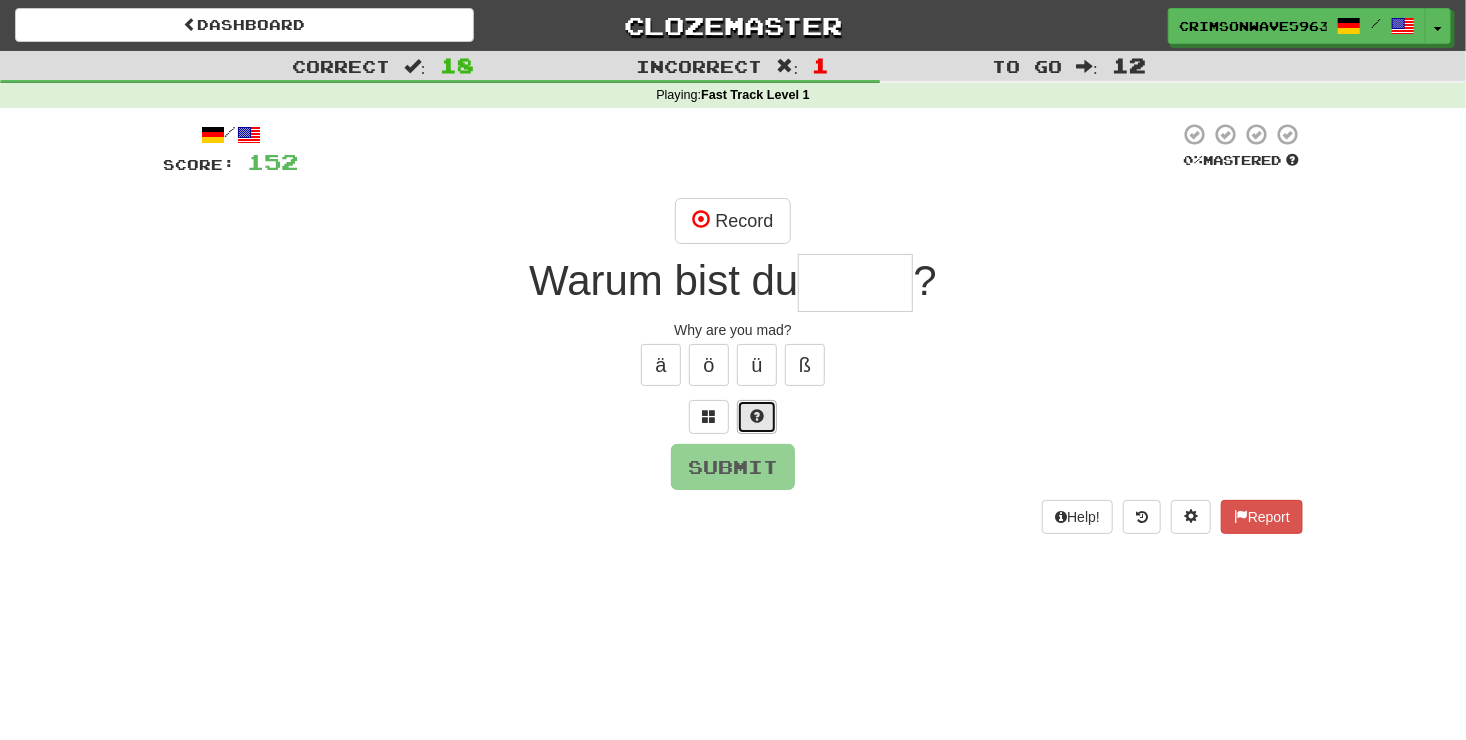 click at bounding box center (757, 416) 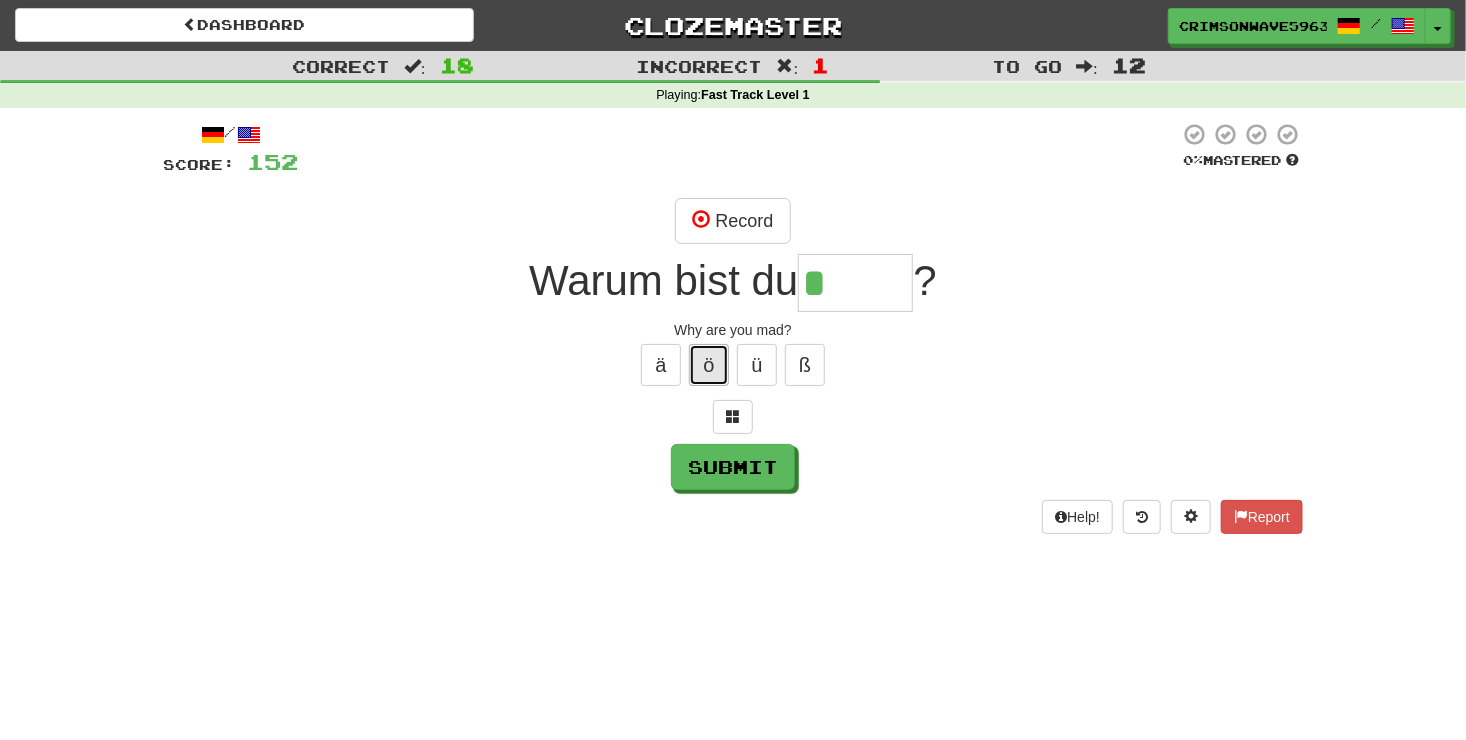 click on "ö" at bounding box center [709, 365] 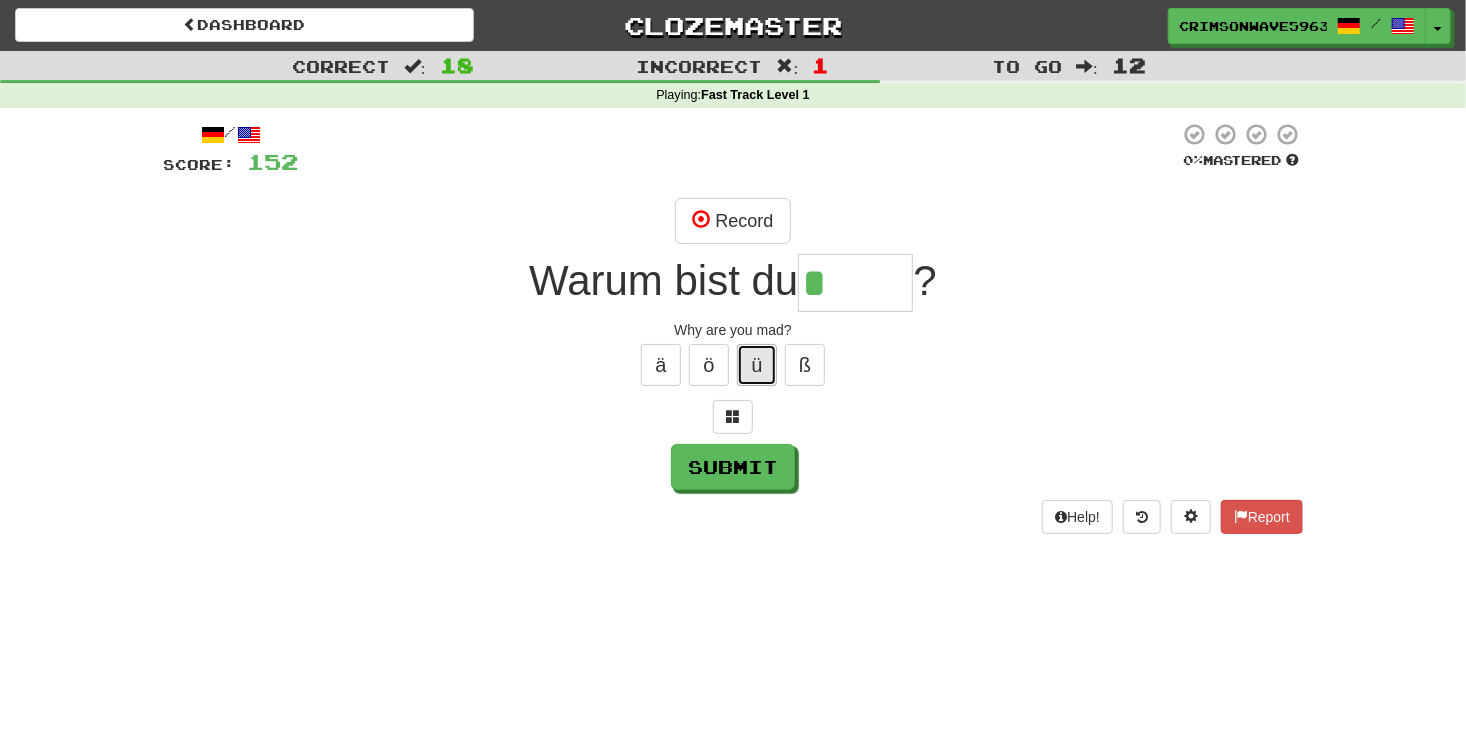 click on "ü" at bounding box center [757, 365] 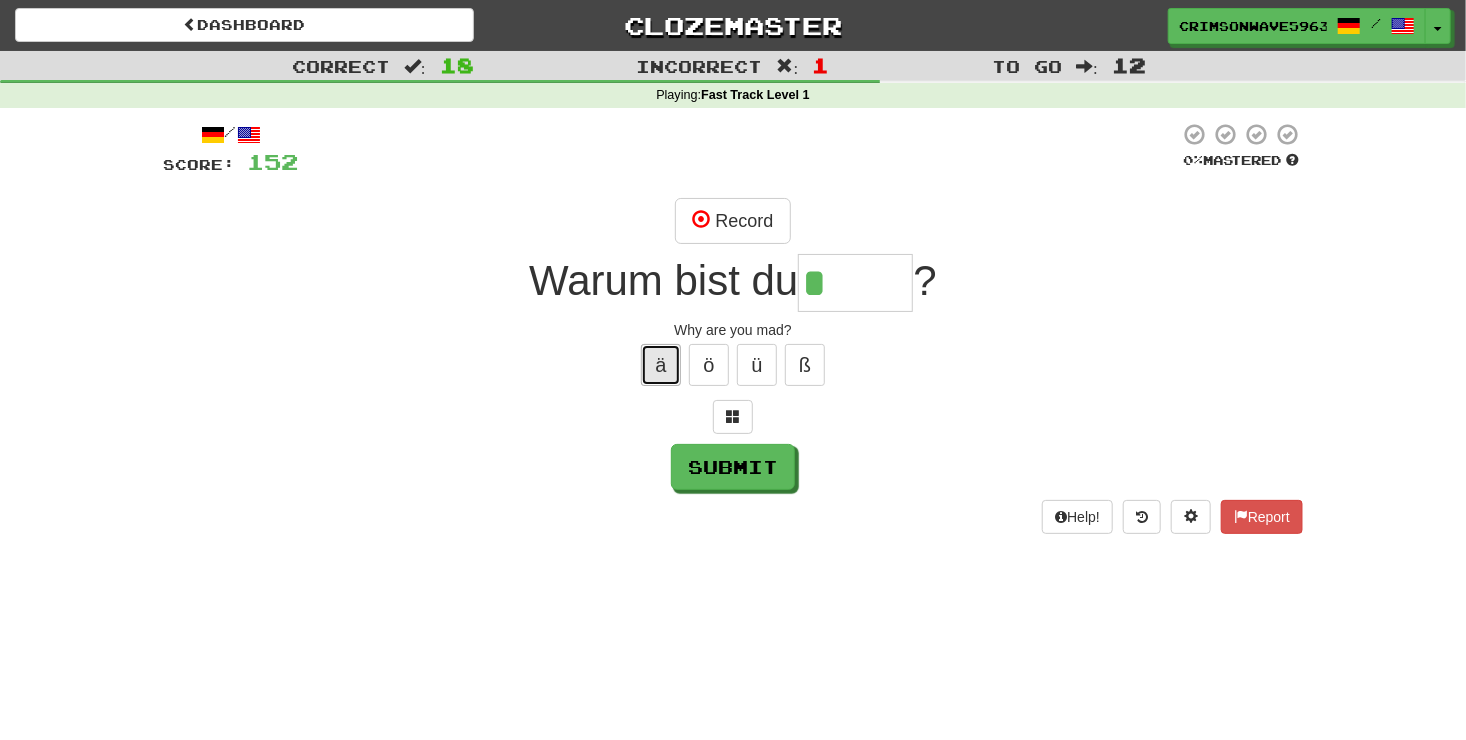 click on "ä" at bounding box center (661, 365) 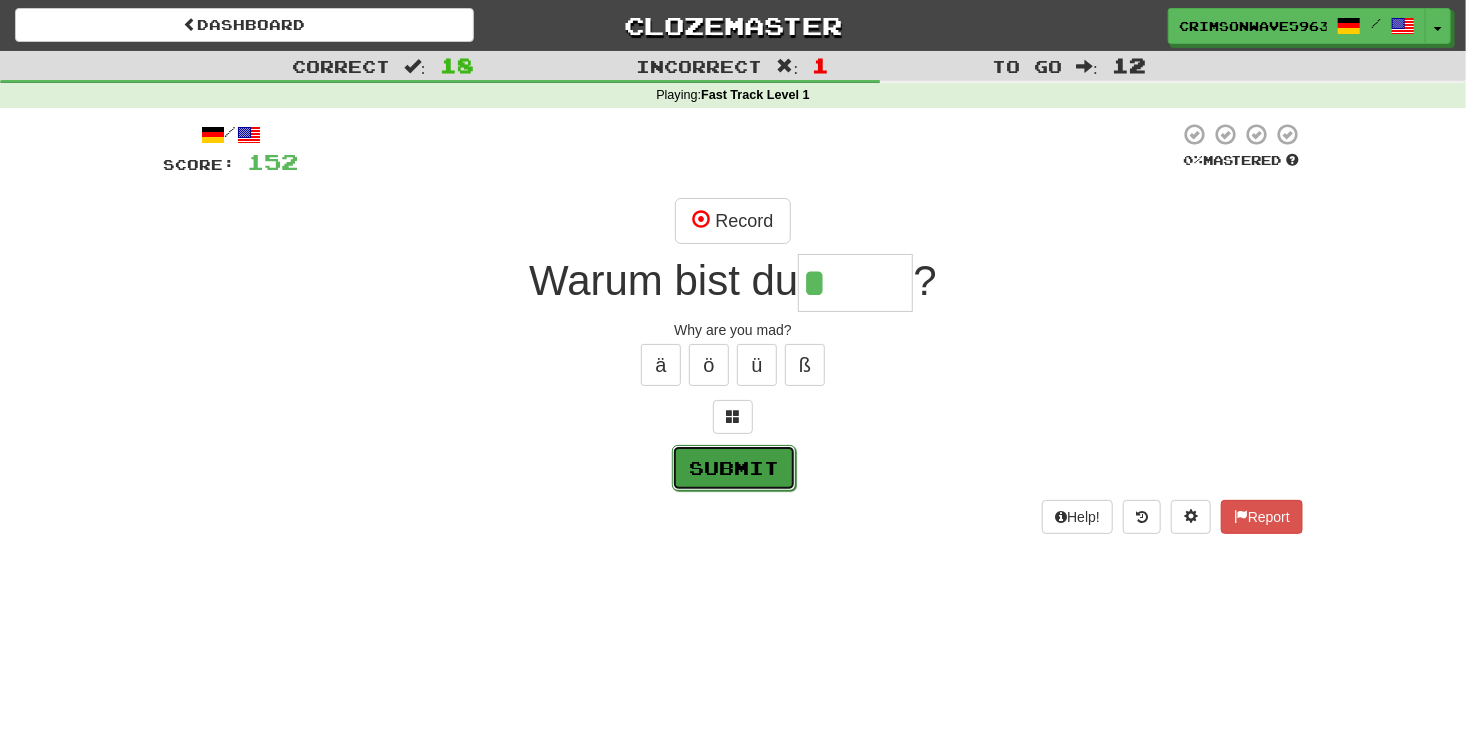 click on "Submit" at bounding box center [734, 468] 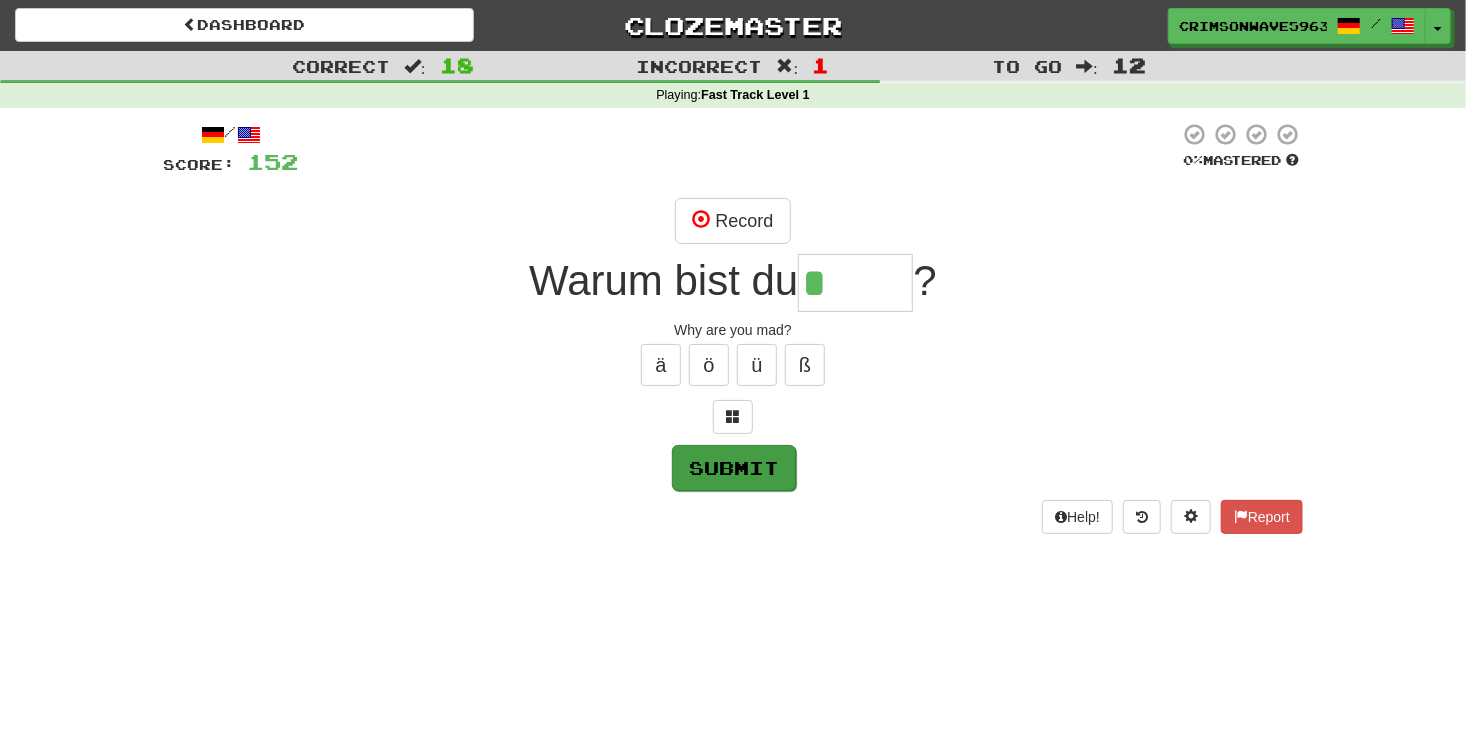 type on "*****" 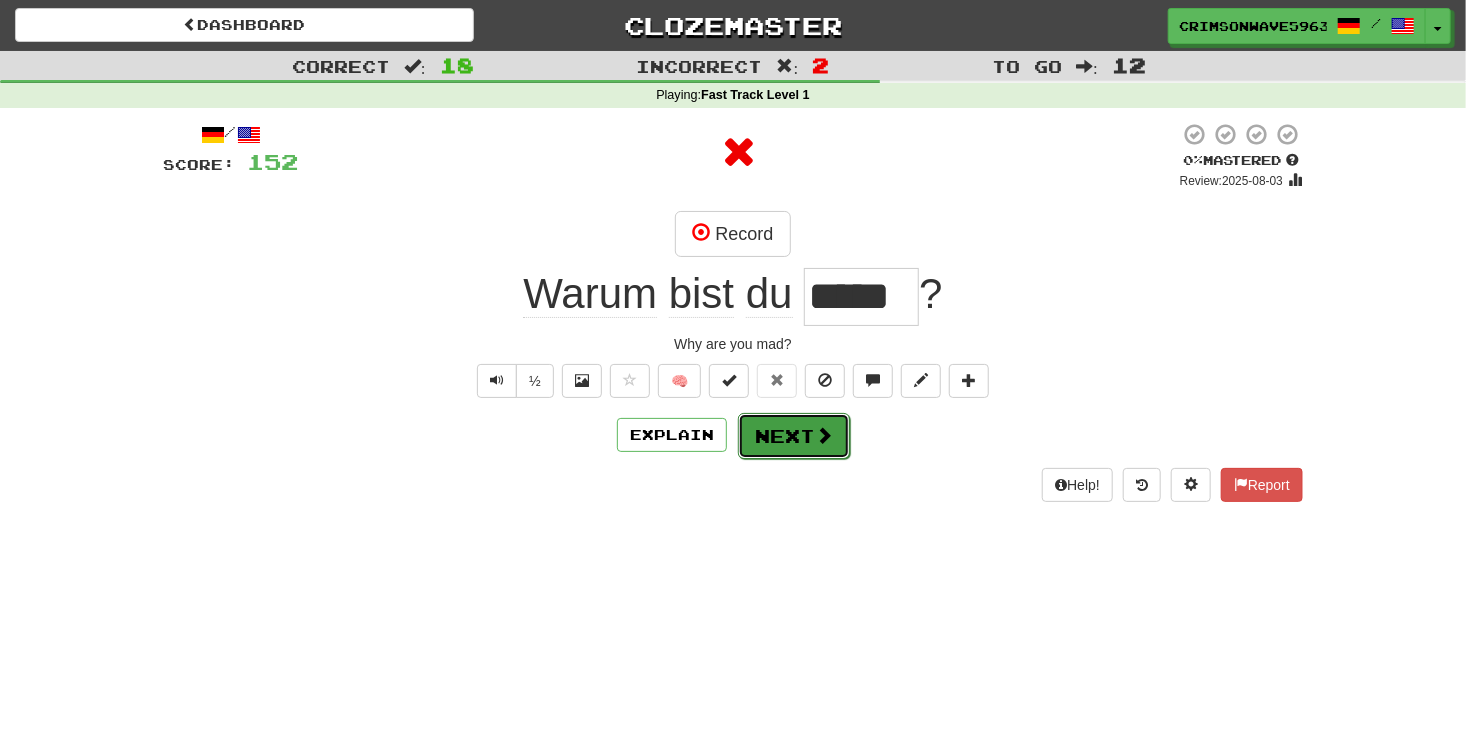 click on "Next" at bounding box center [794, 436] 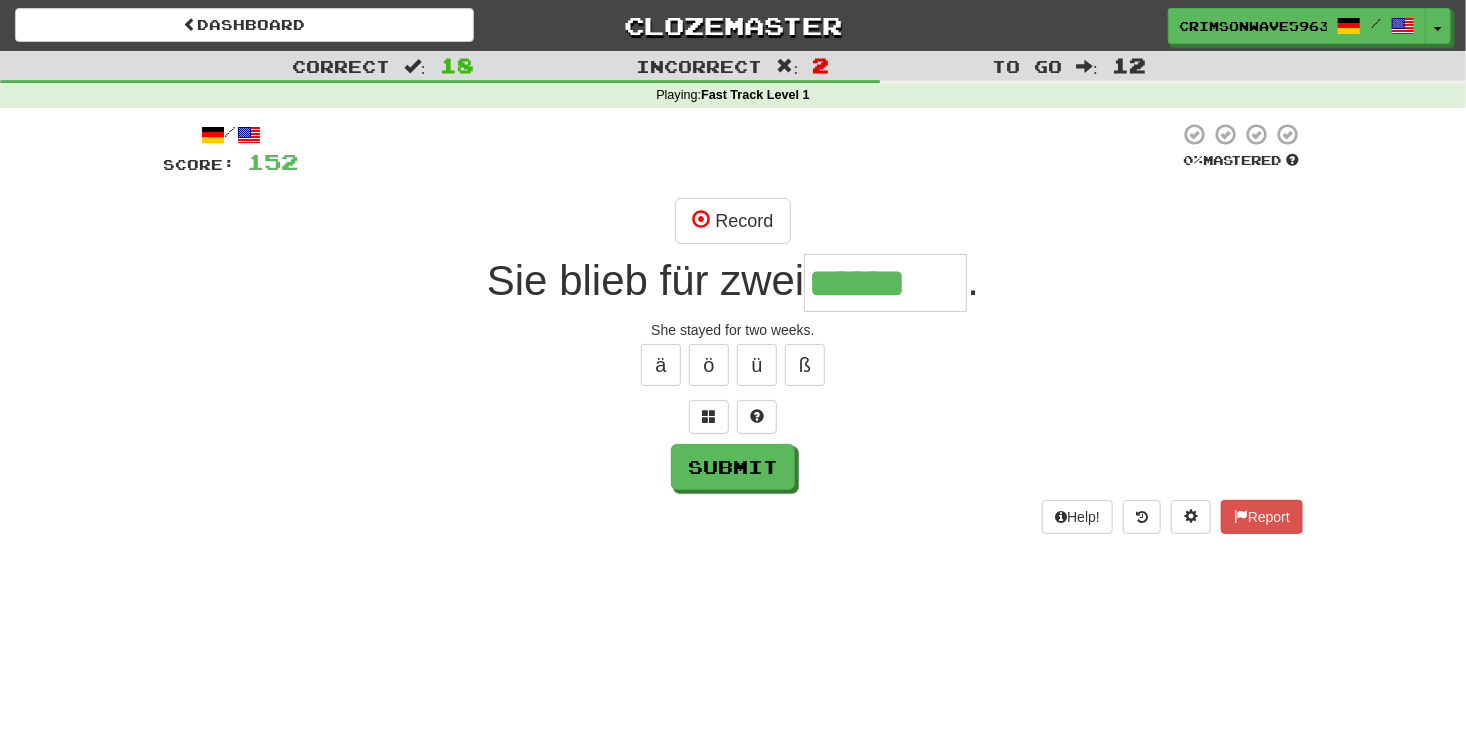 type on "******" 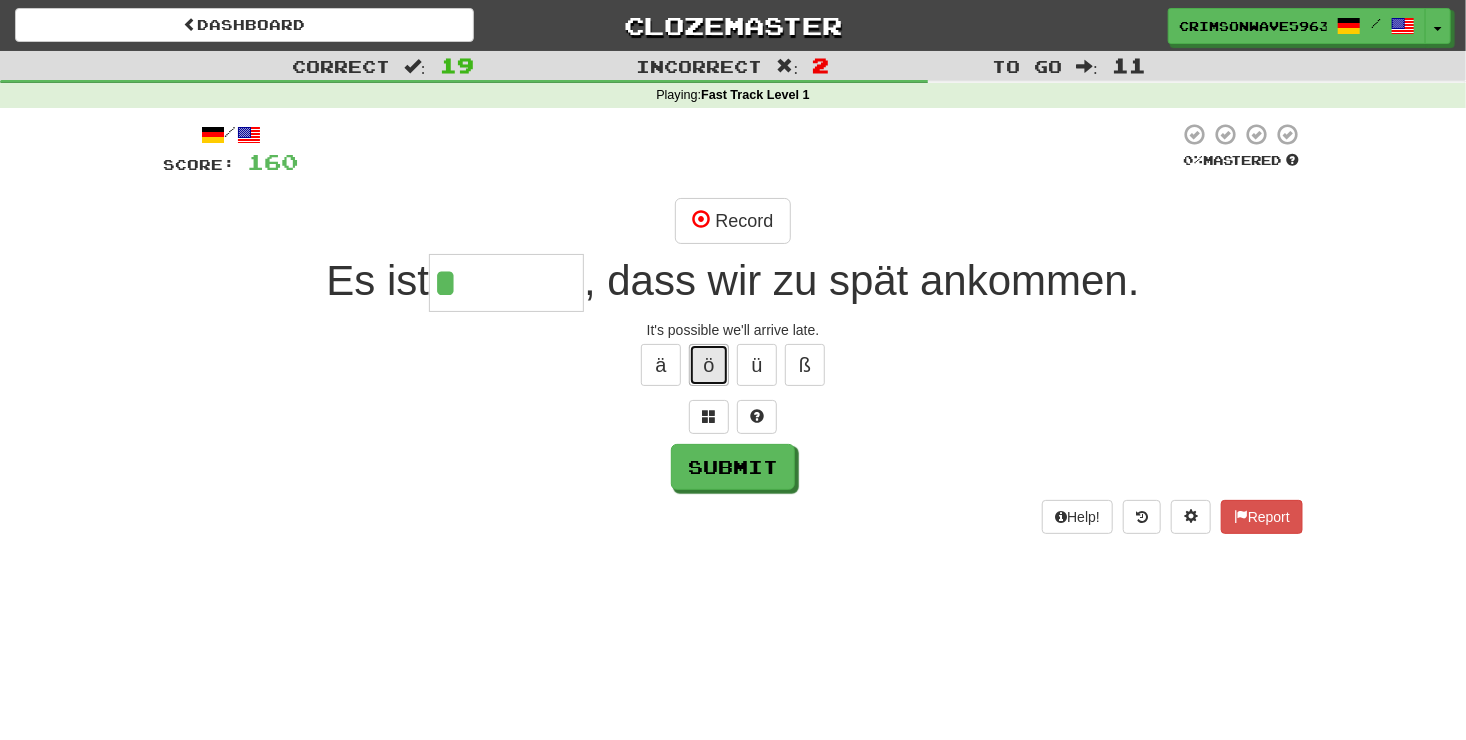 click on "ö" at bounding box center (709, 365) 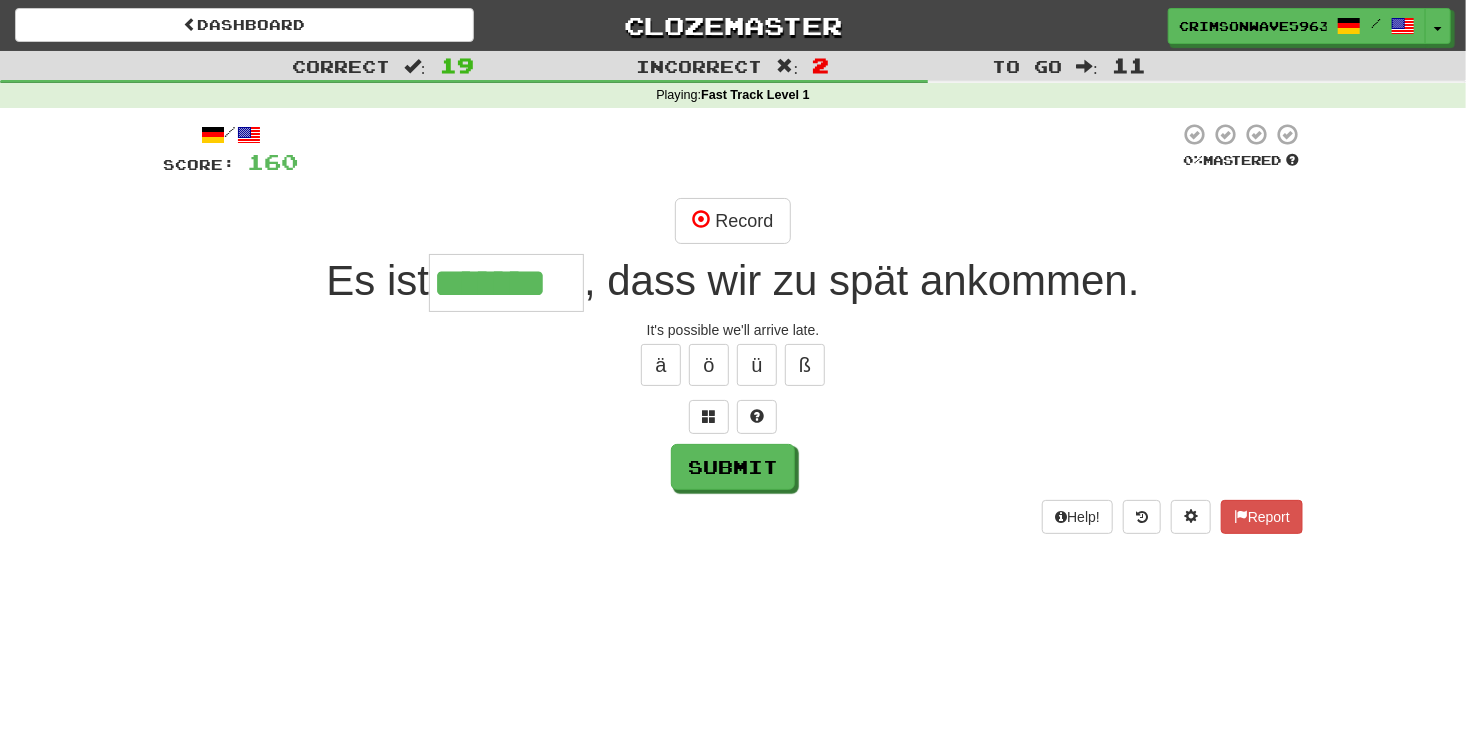 type on "*******" 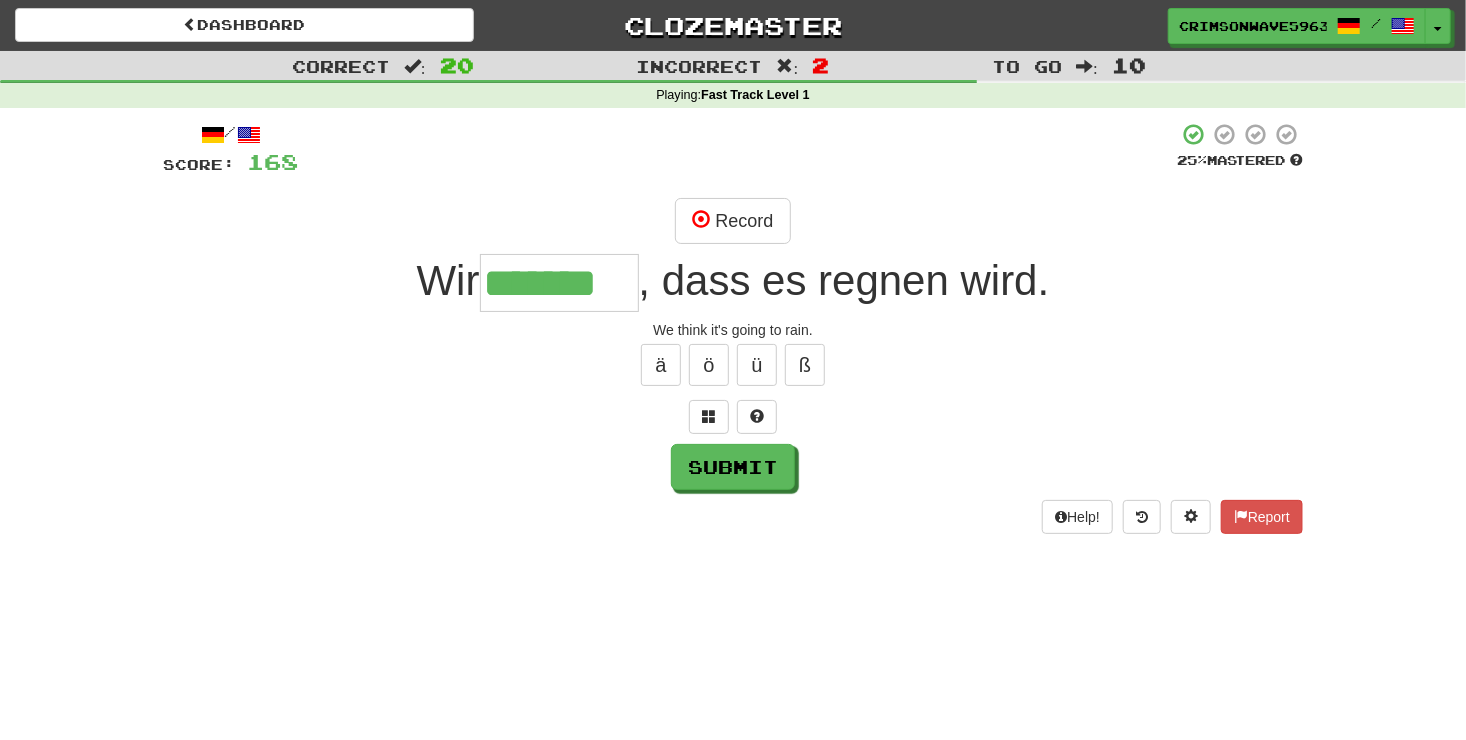 type on "*******" 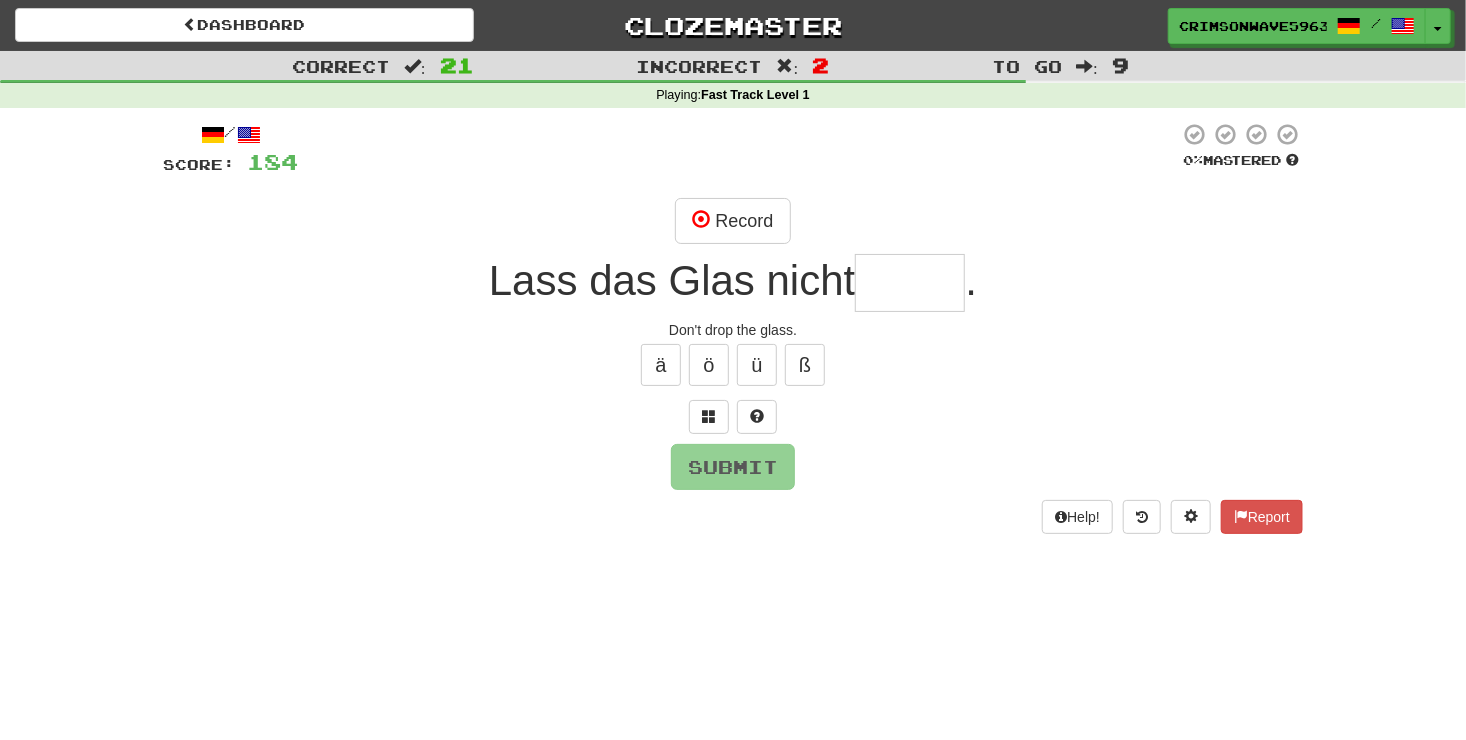 type on "*" 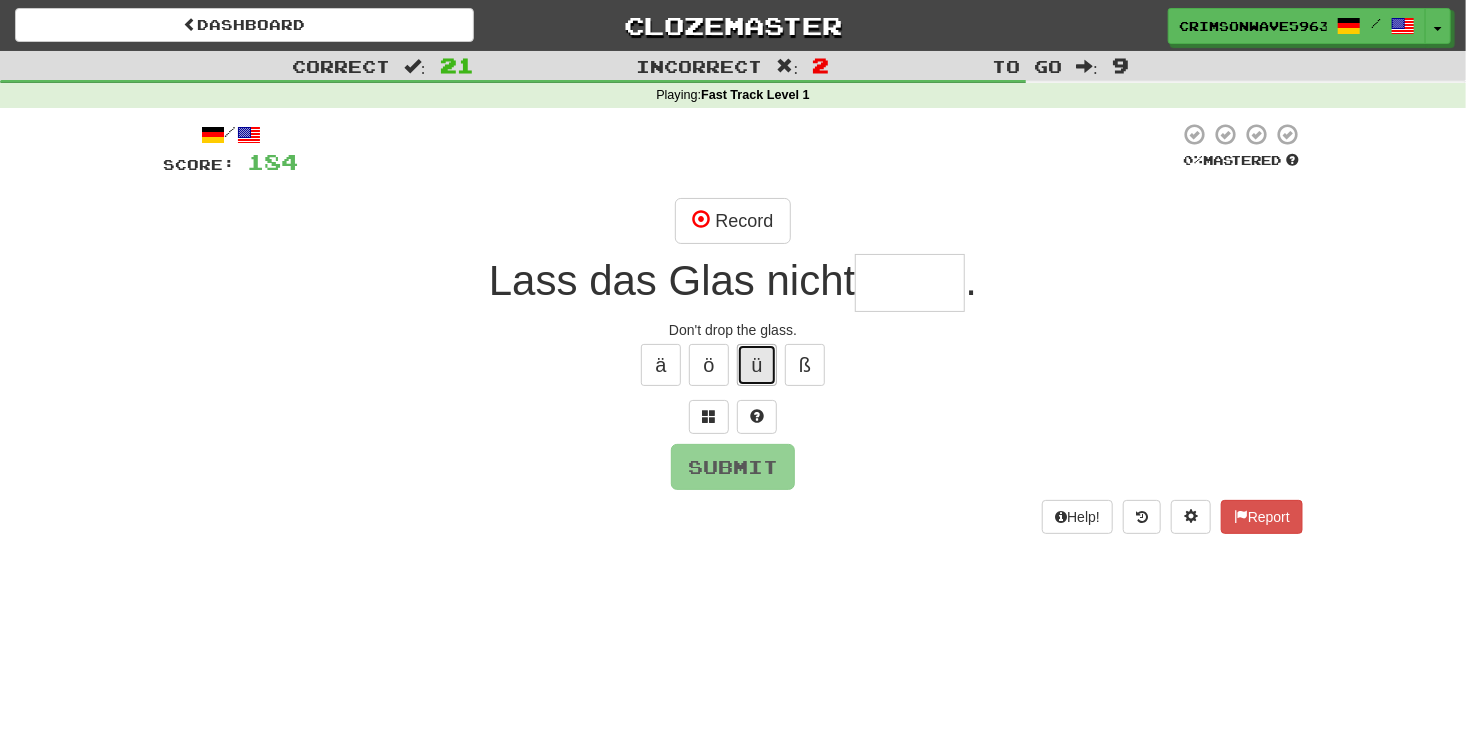 click on "ü" at bounding box center [757, 365] 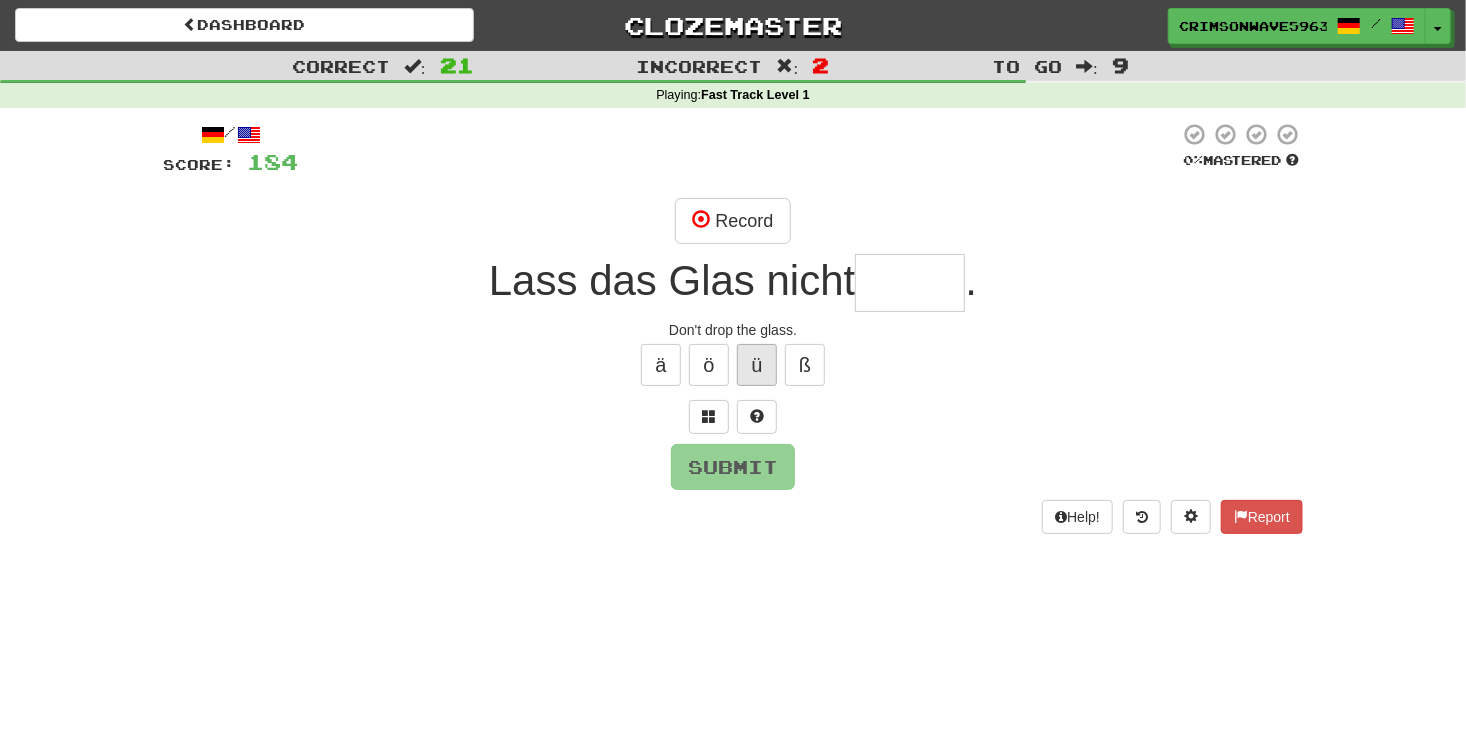 type on "*" 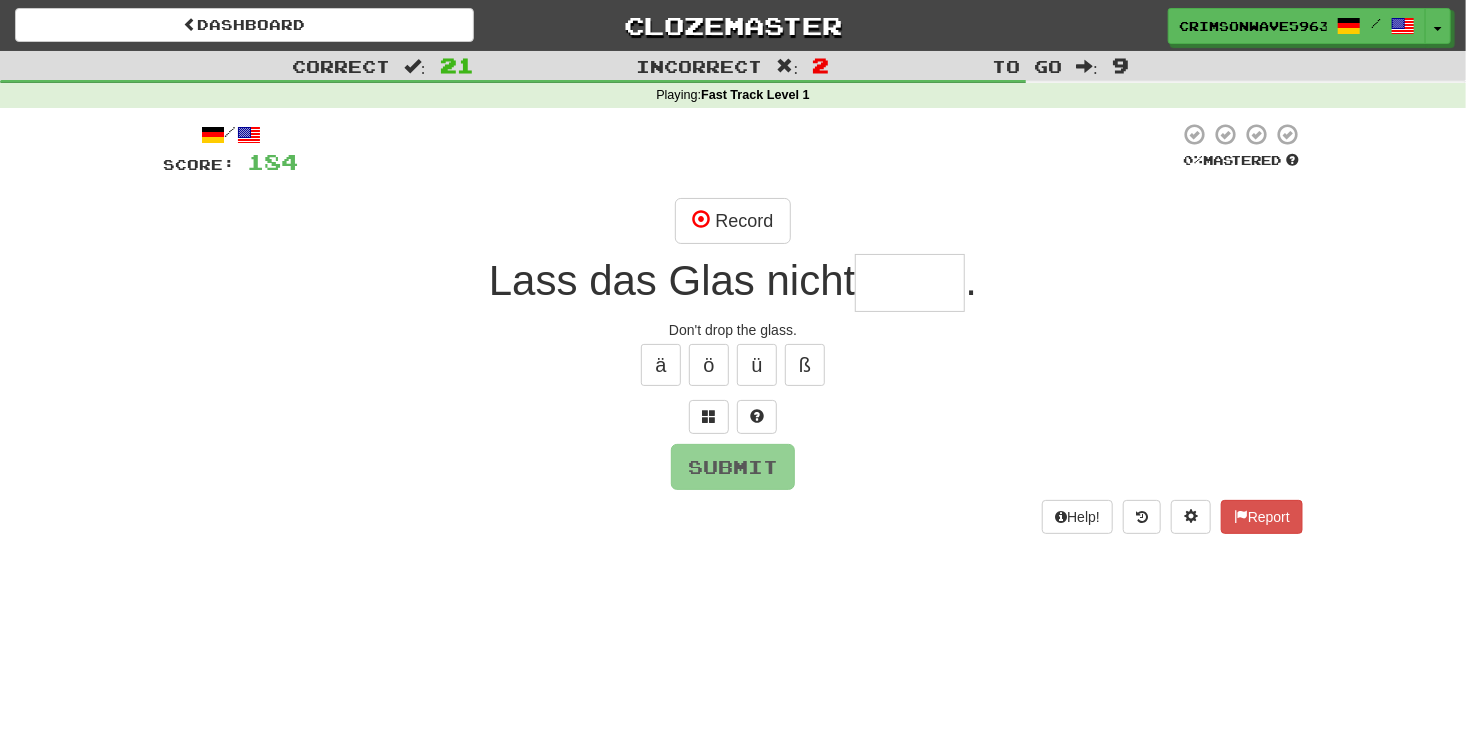 type on "*" 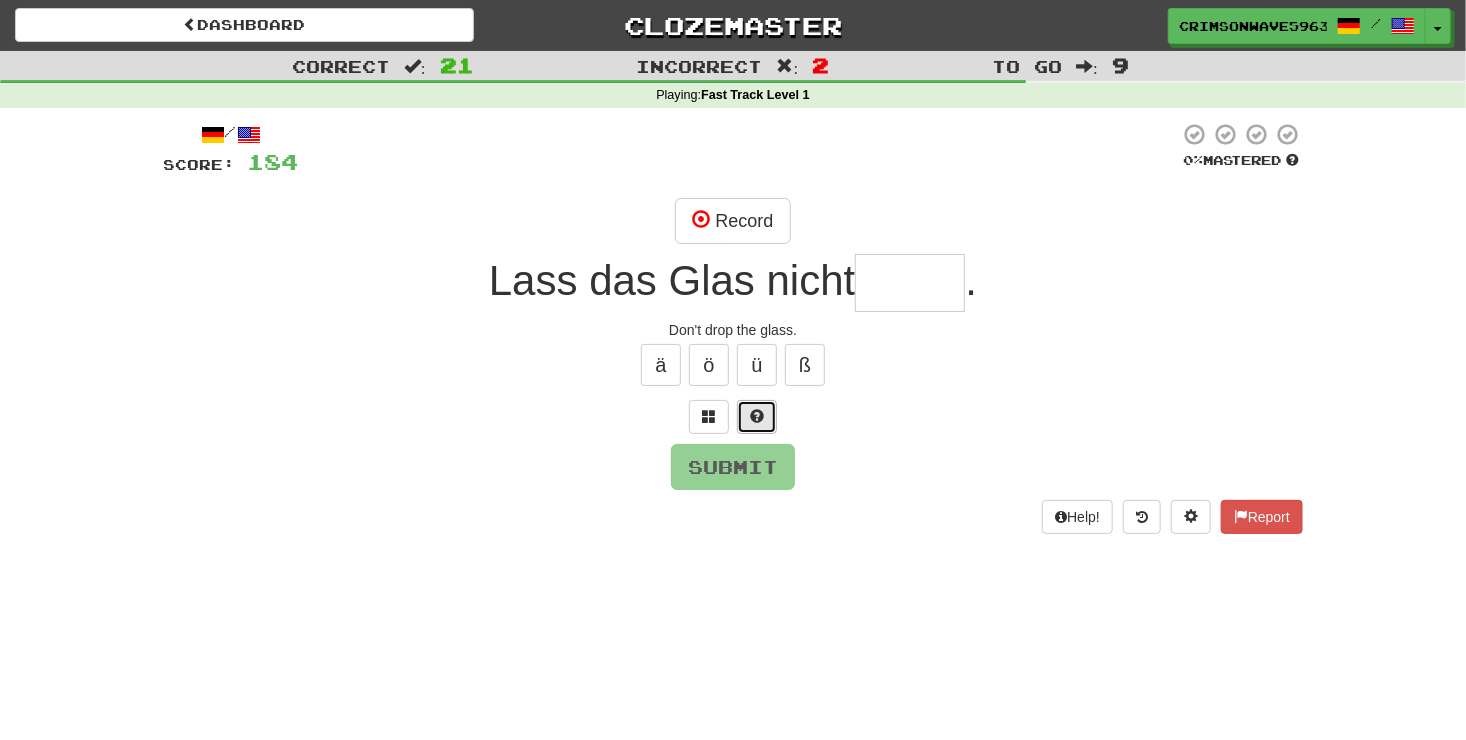 click at bounding box center (757, 417) 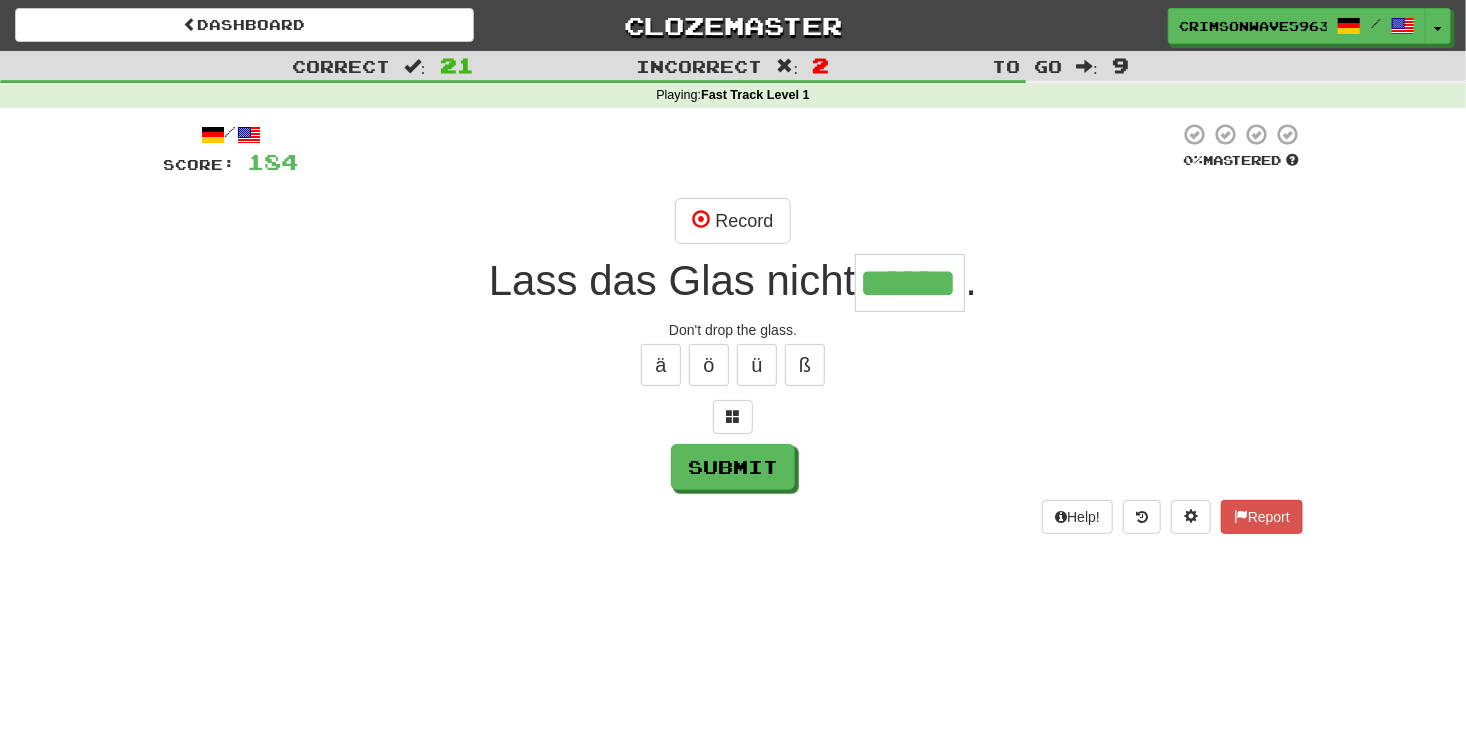 type on "******" 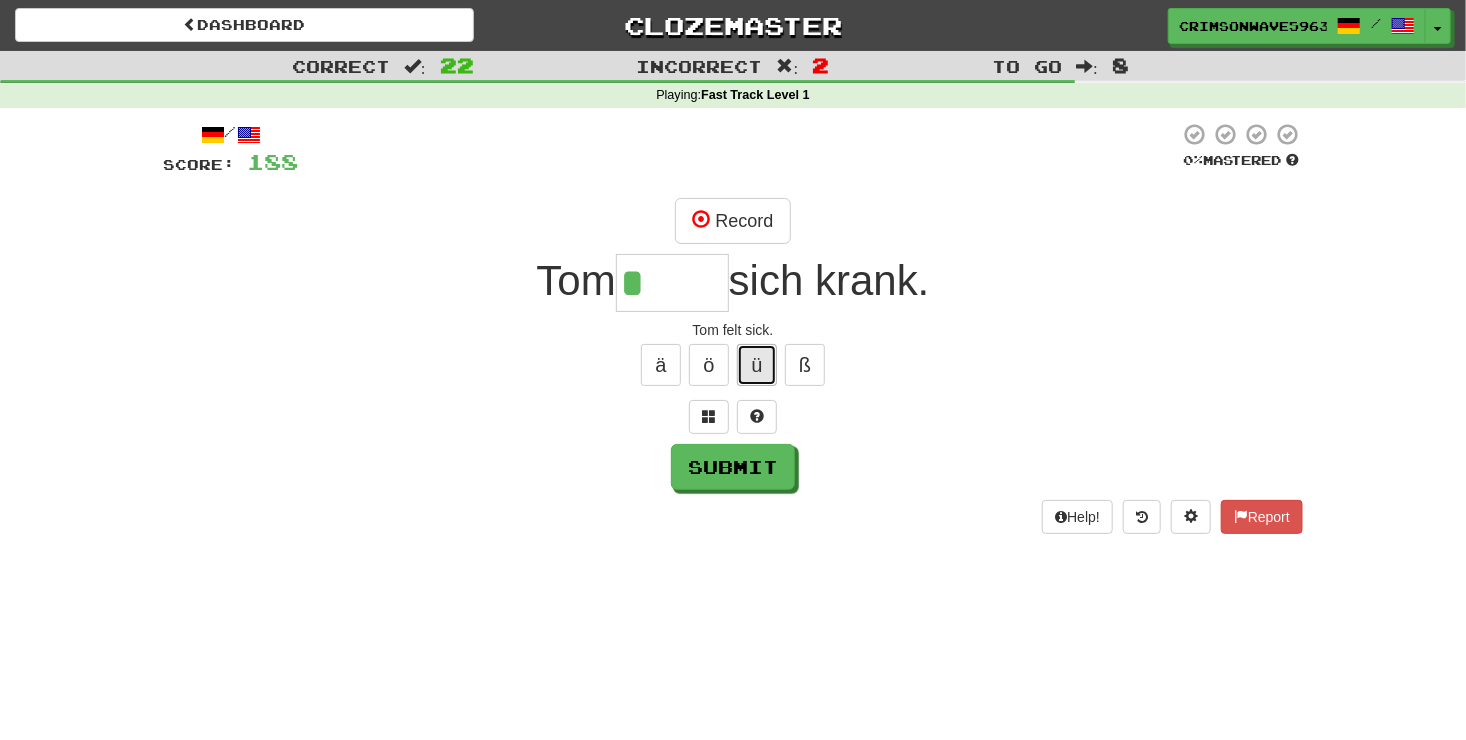 click on "ü" at bounding box center (757, 365) 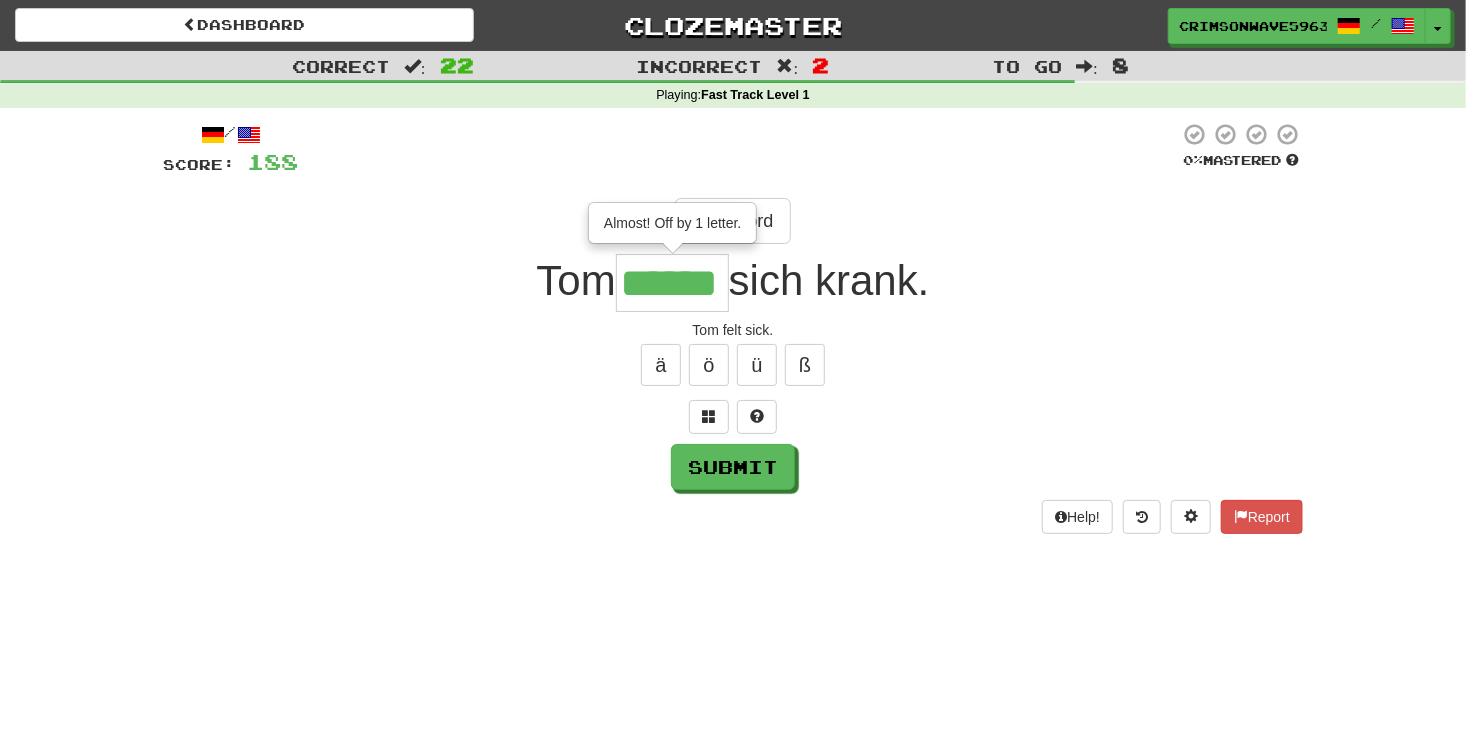 type on "******" 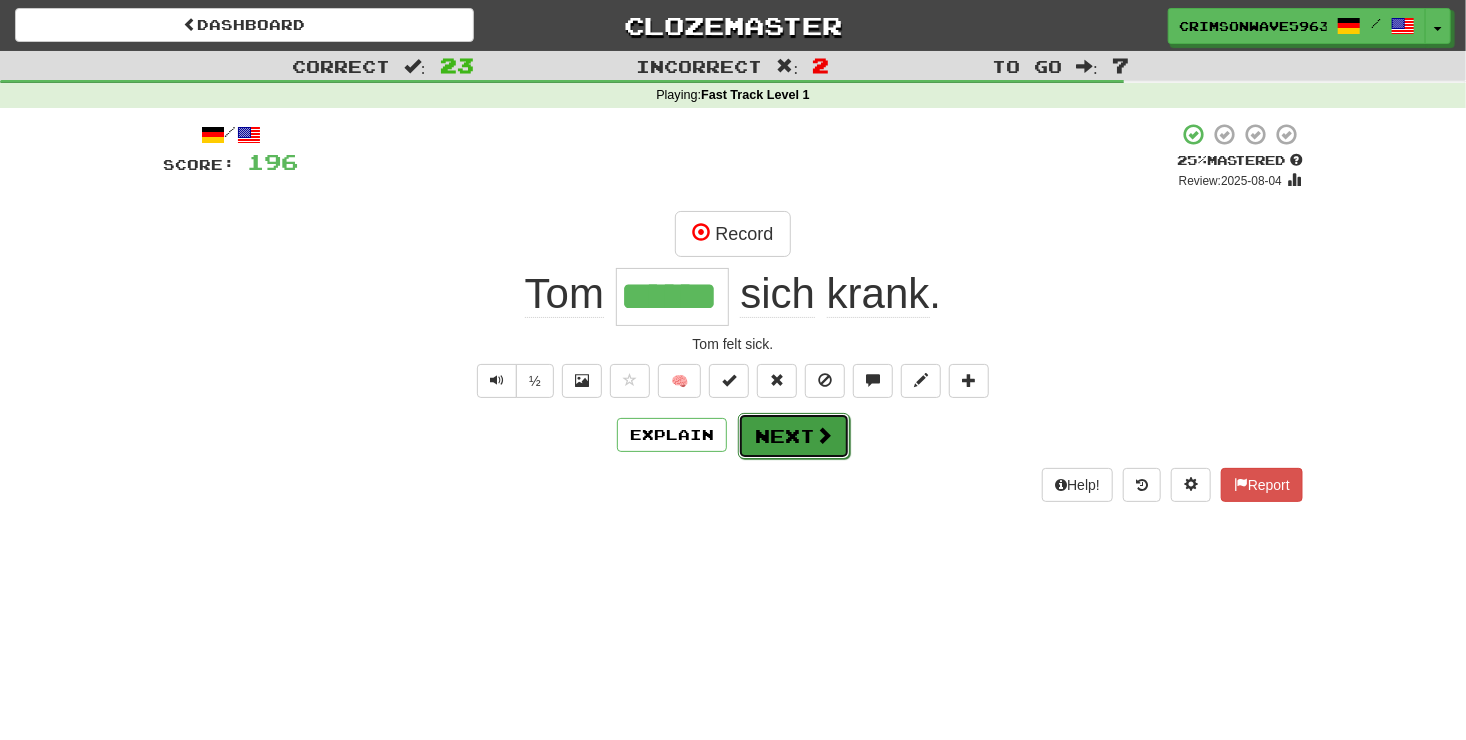 click on "Next" at bounding box center [794, 436] 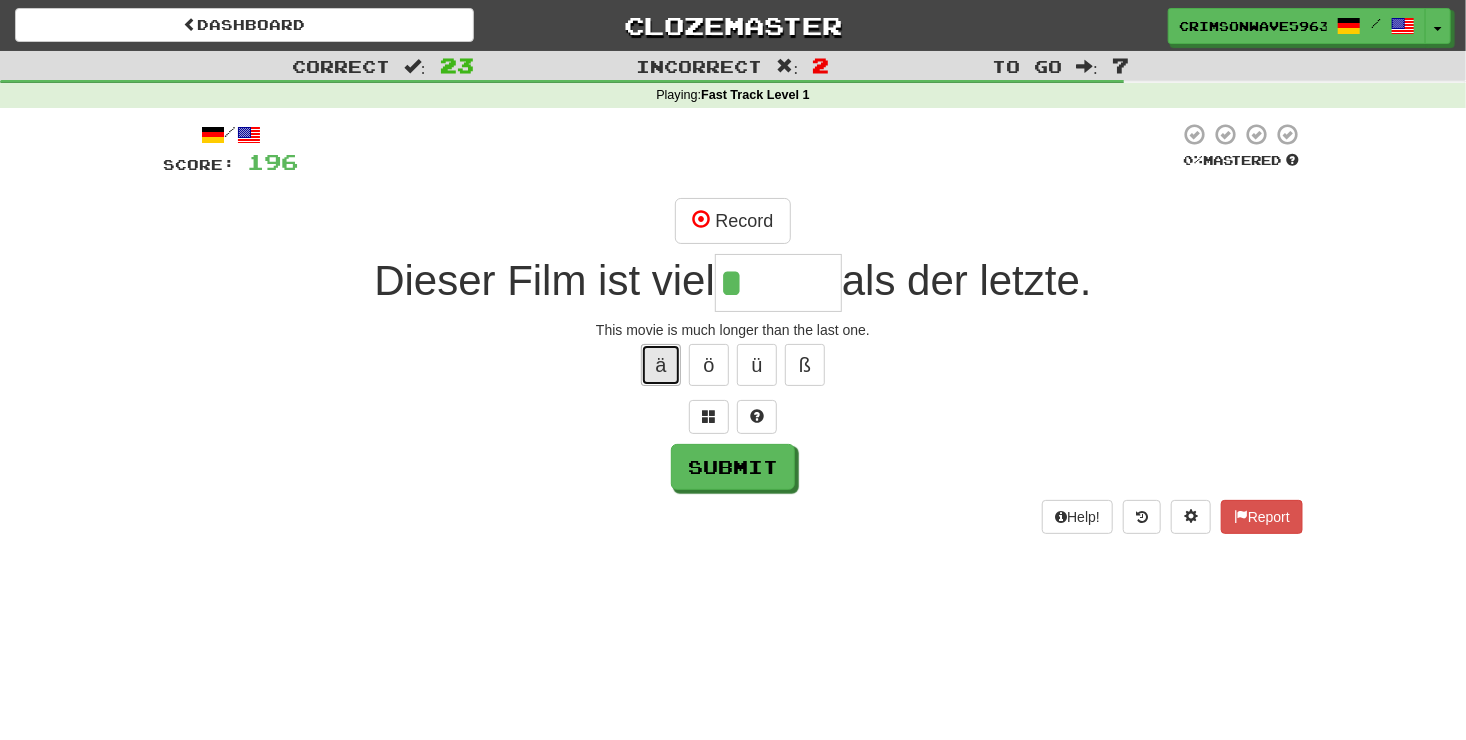 click on "ä" at bounding box center [661, 365] 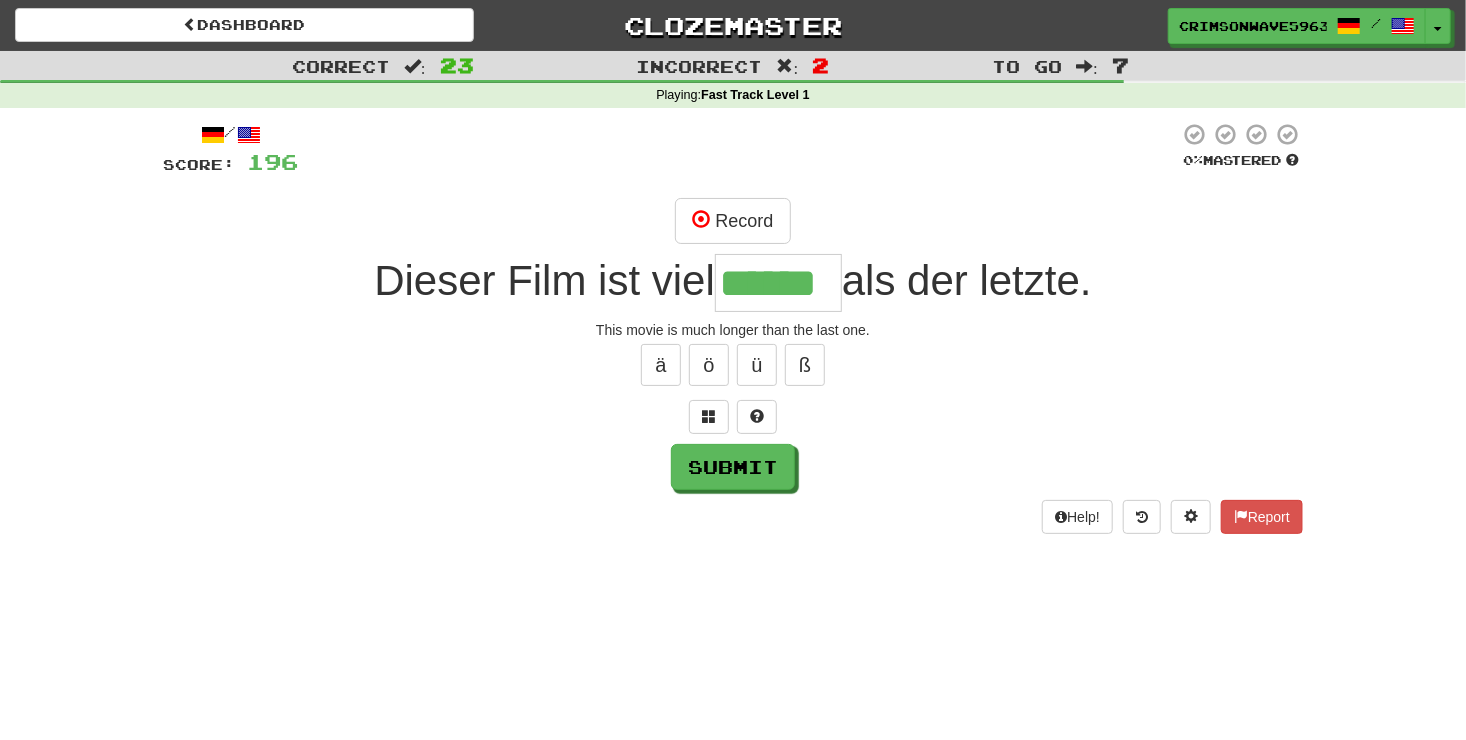 type on "******" 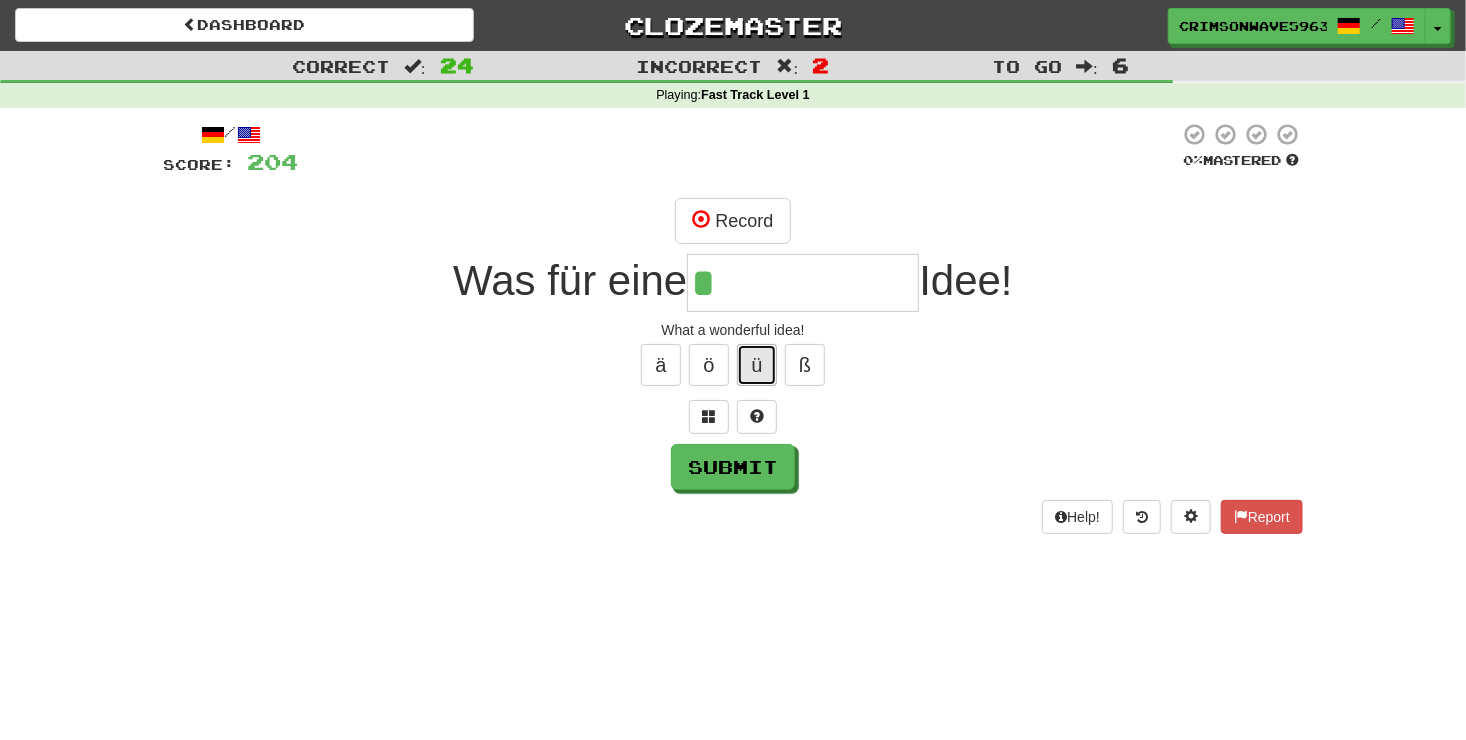 click on "ü" at bounding box center [757, 365] 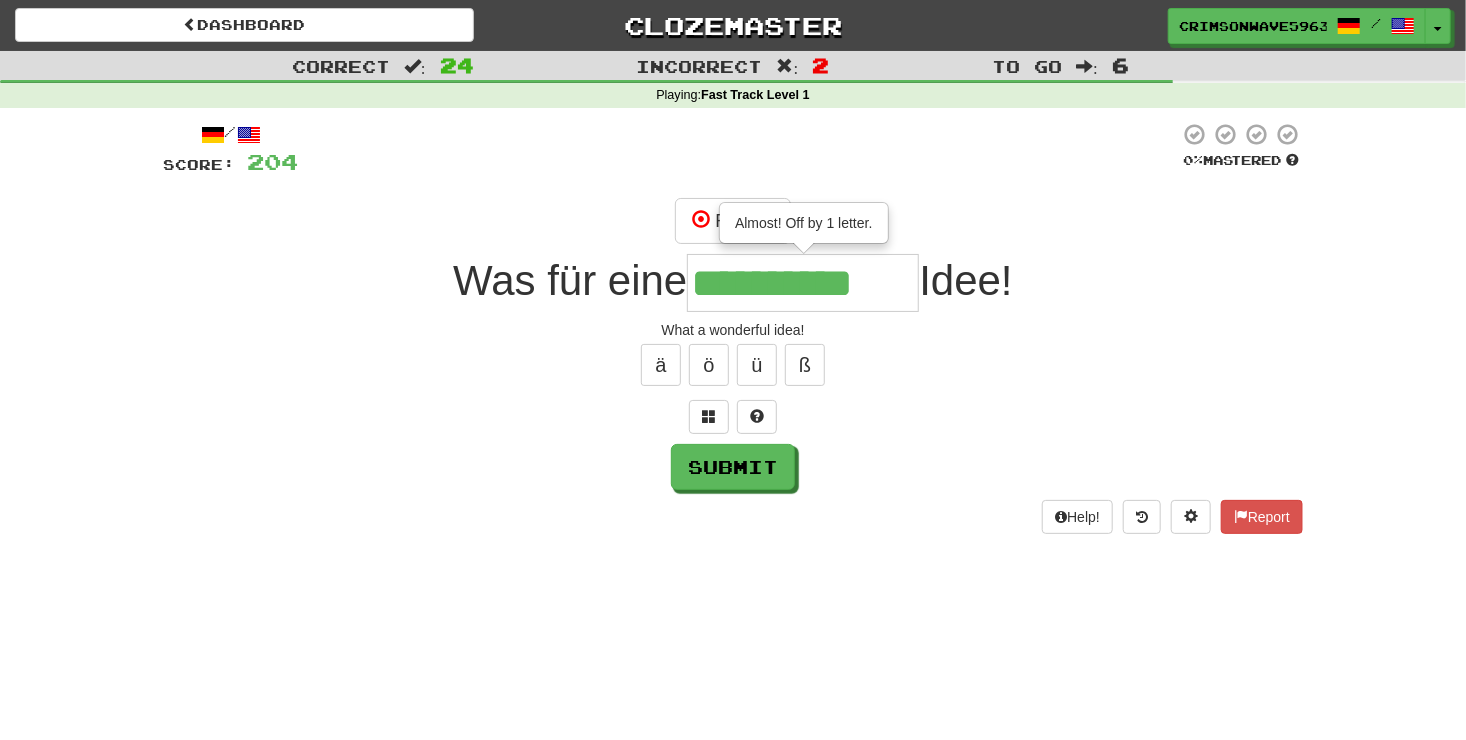 type on "**********" 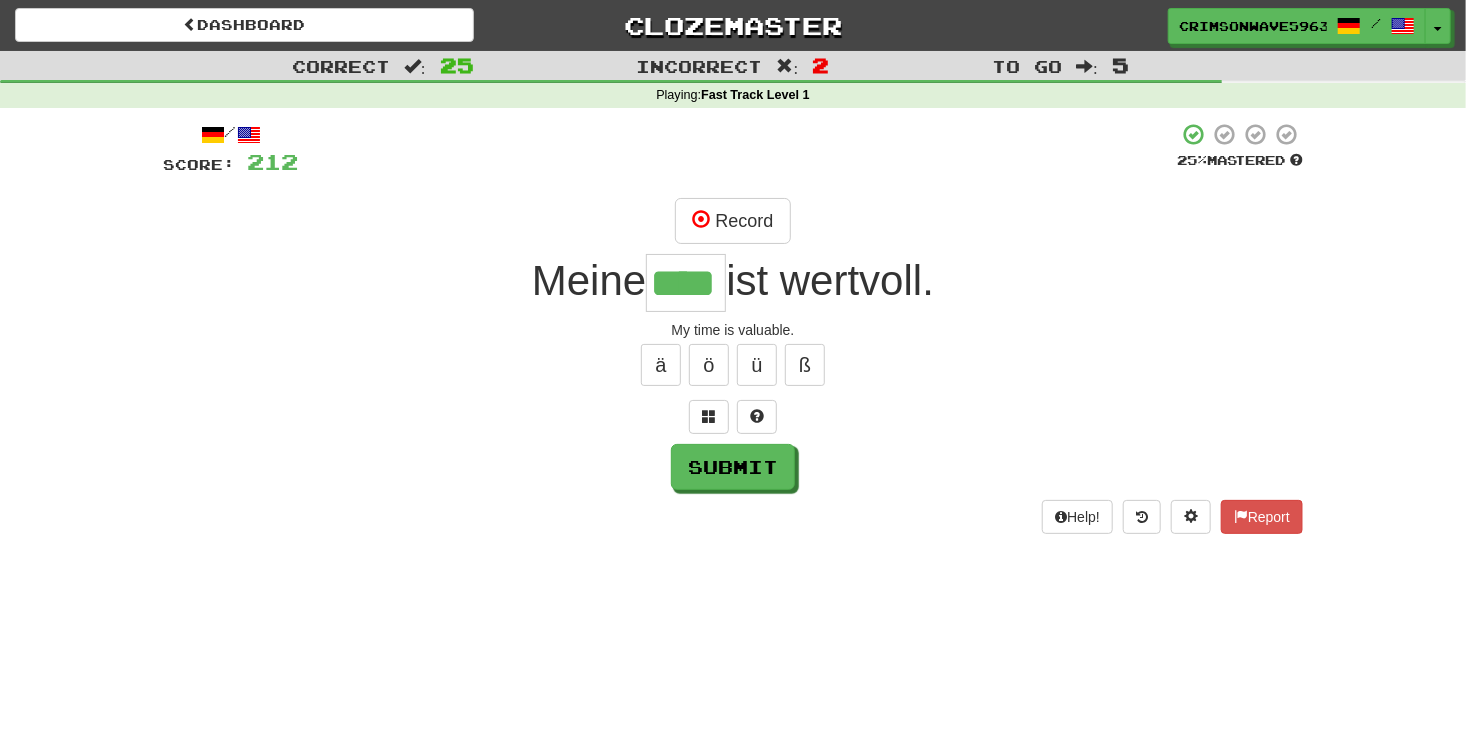 type on "****" 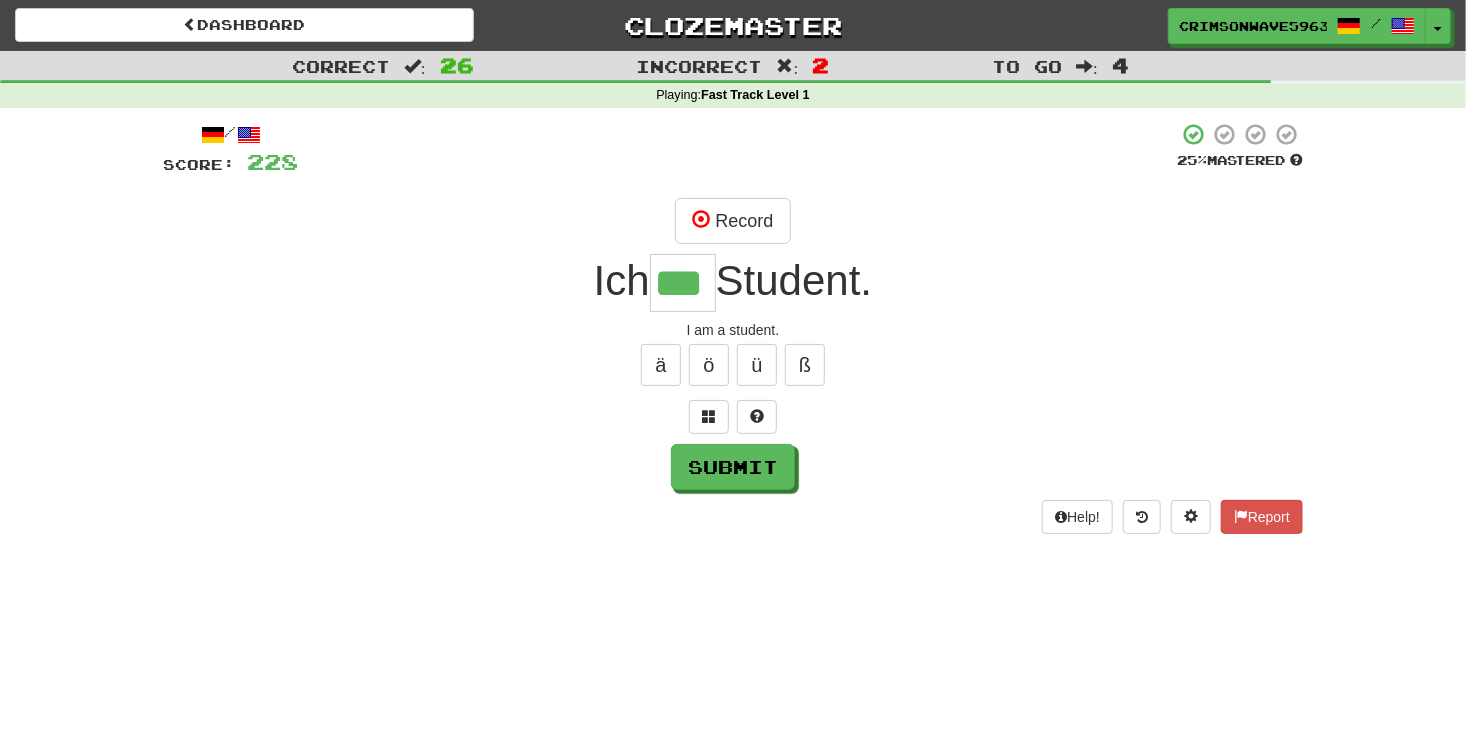type on "***" 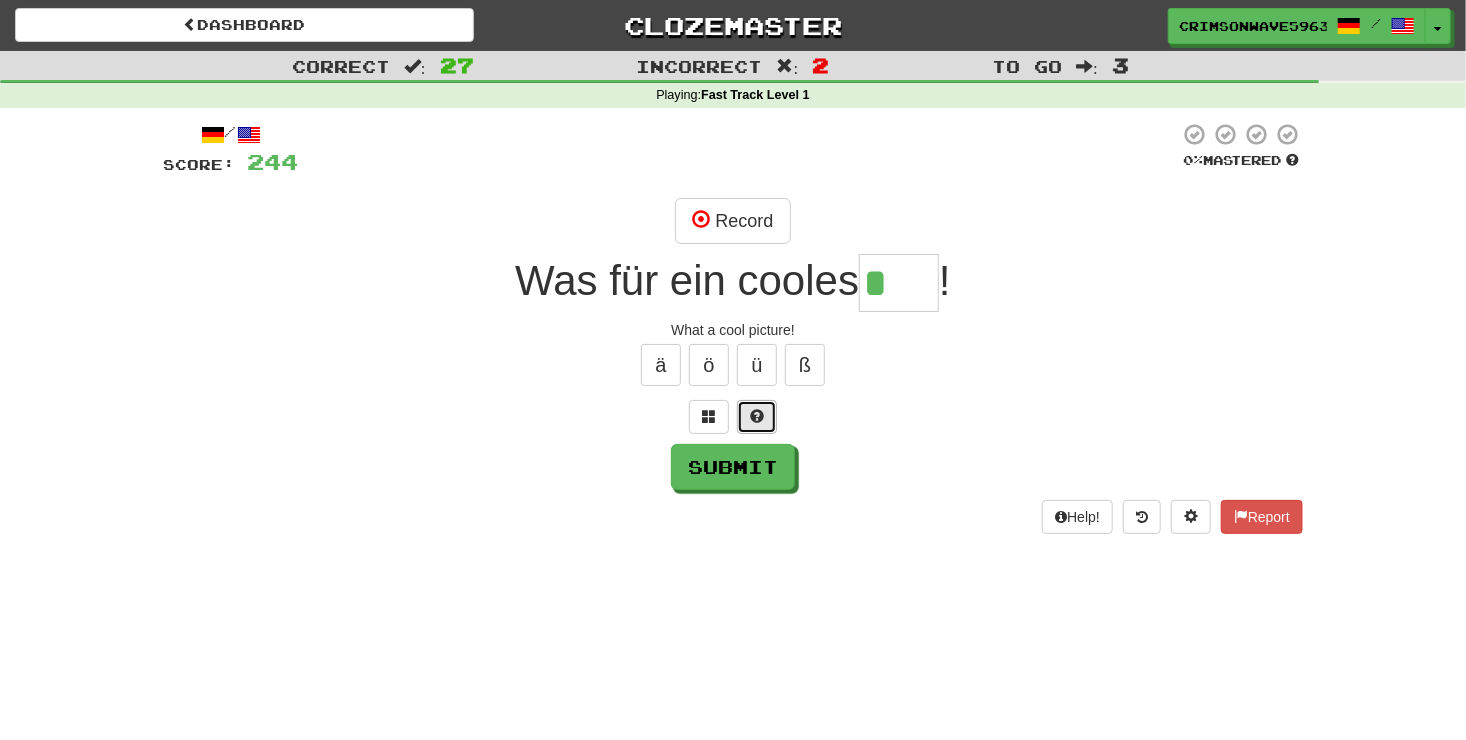click at bounding box center [757, 416] 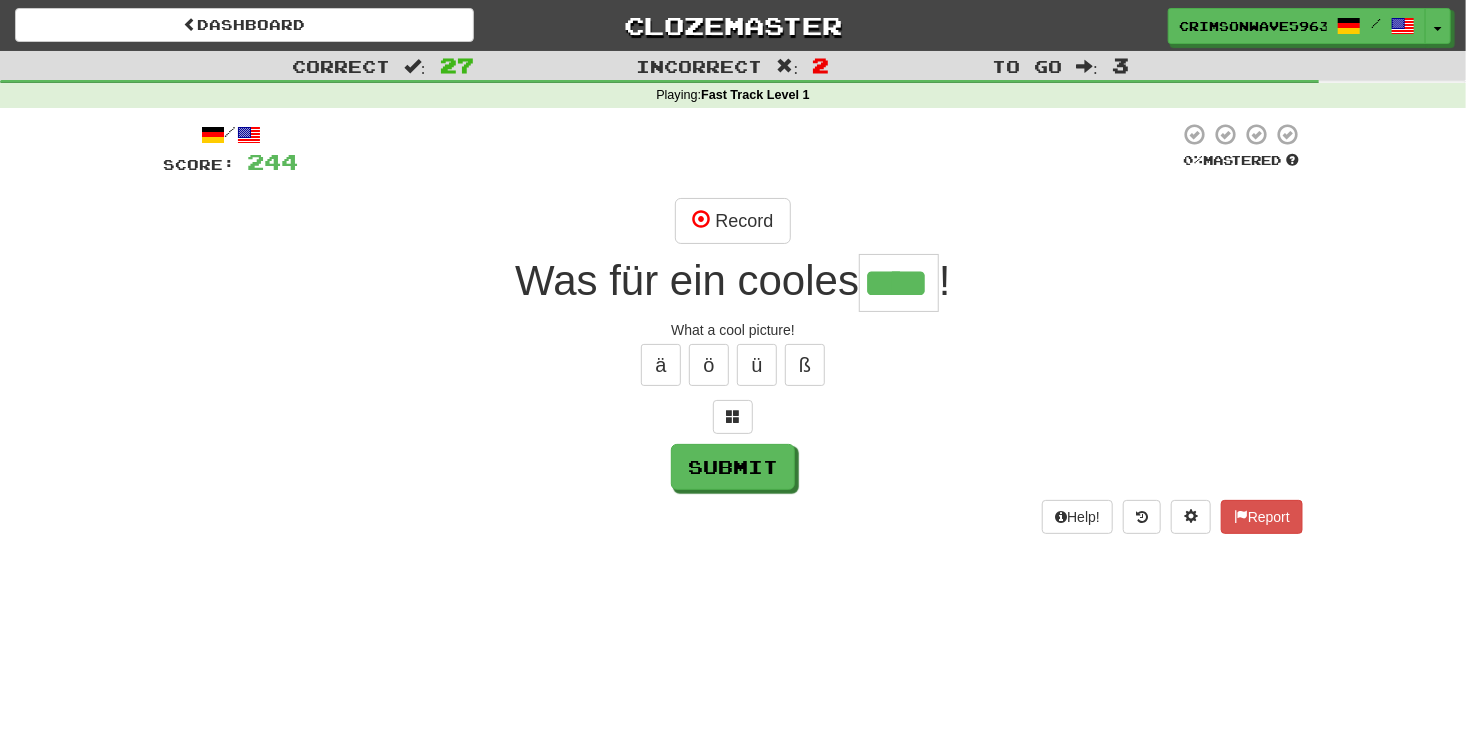 type on "****" 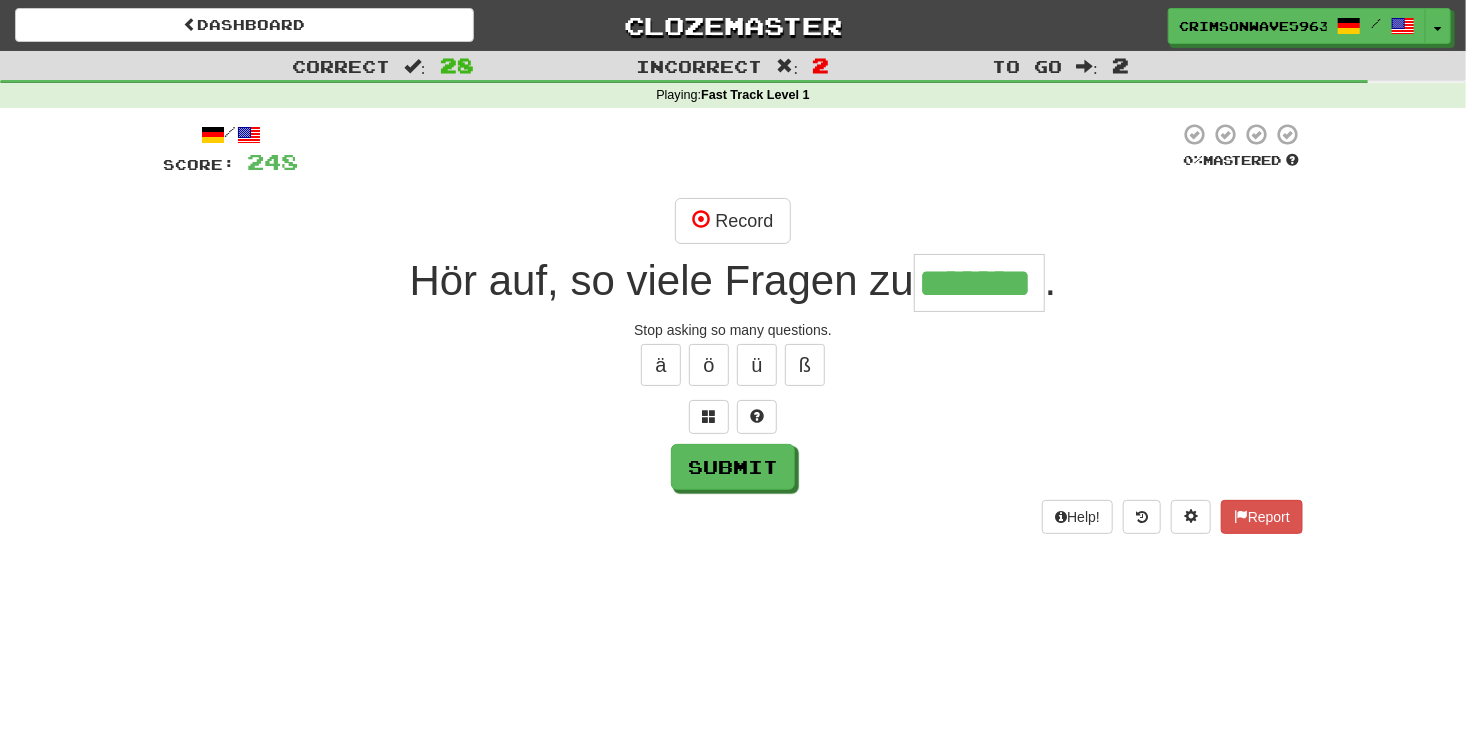 type on "*******" 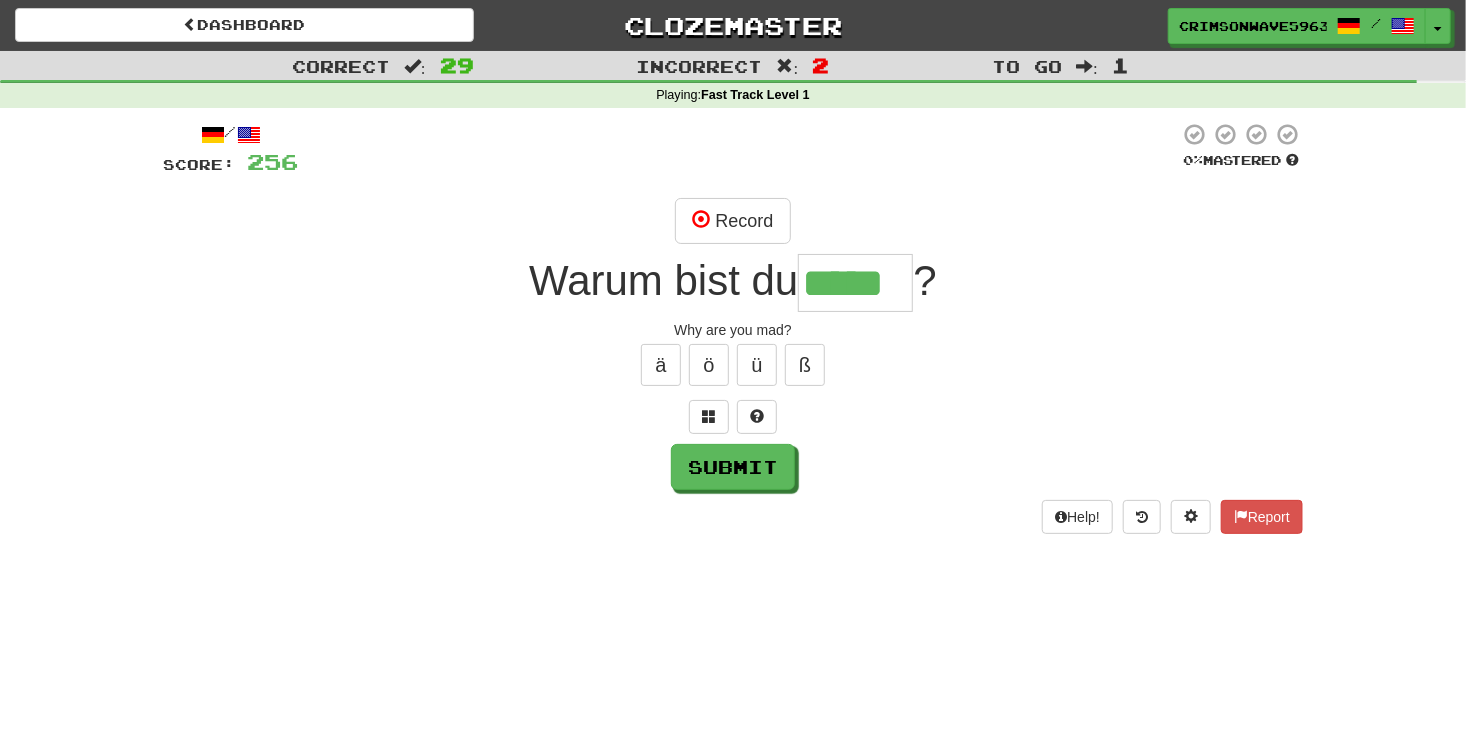 type on "*****" 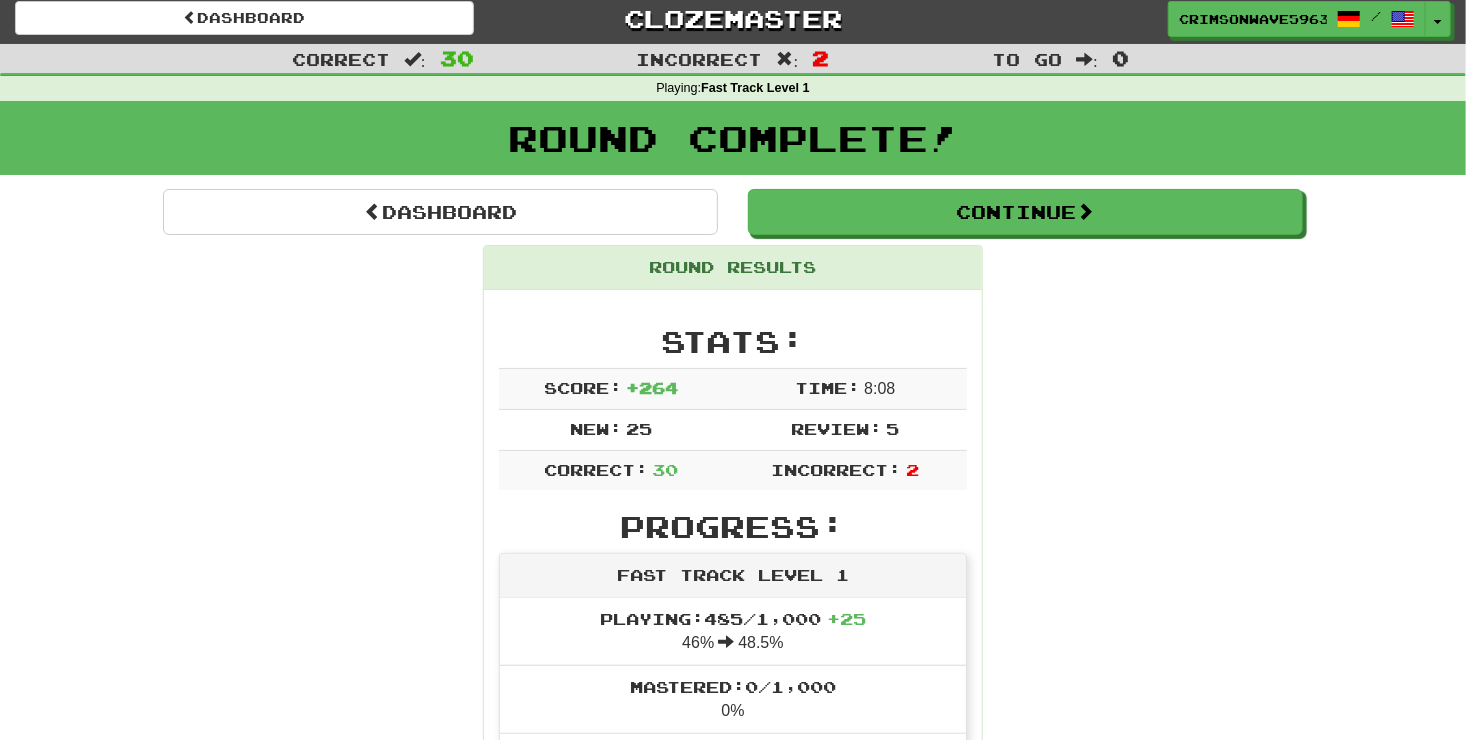 scroll, scrollTop: 0, scrollLeft: 0, axis: both 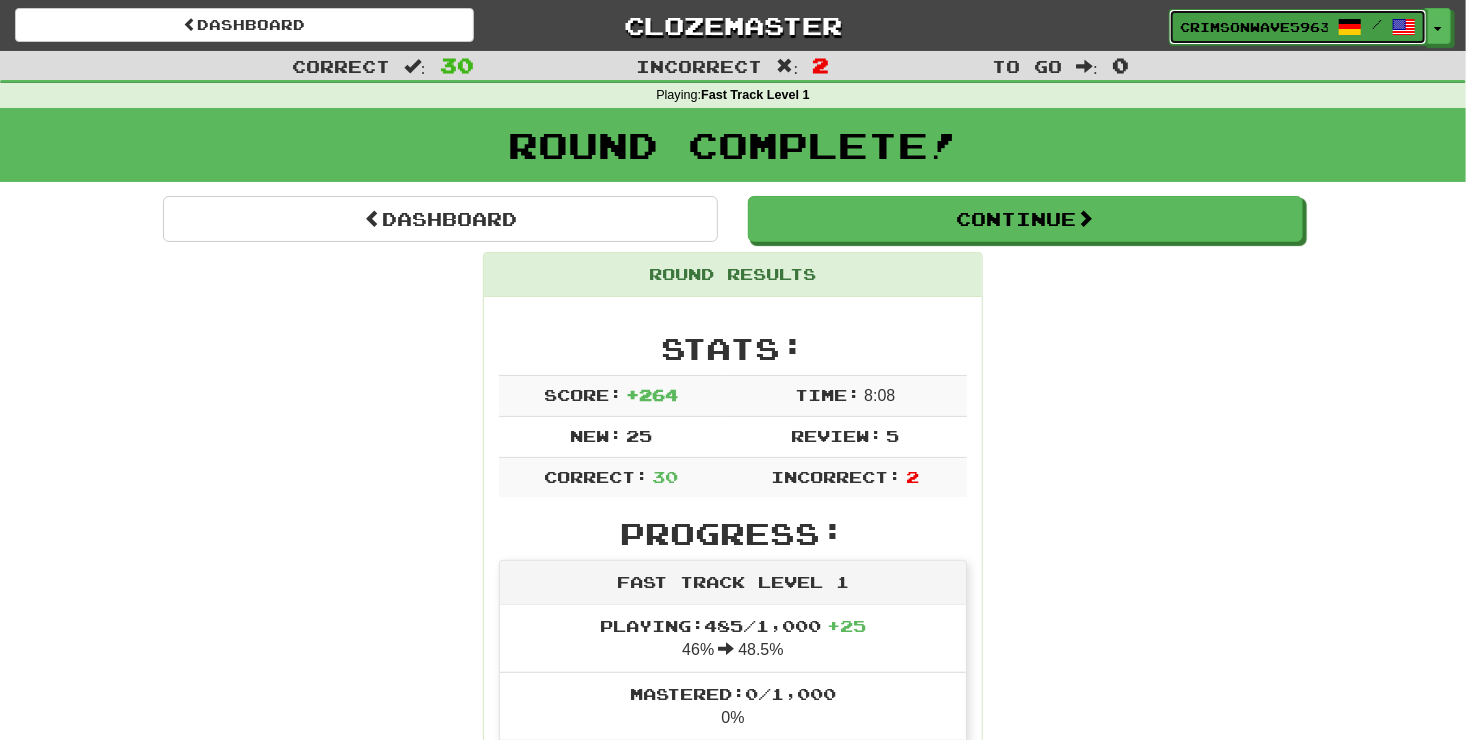 click on "CrimsonWave5963
/" at bounding box center (1298, 27) 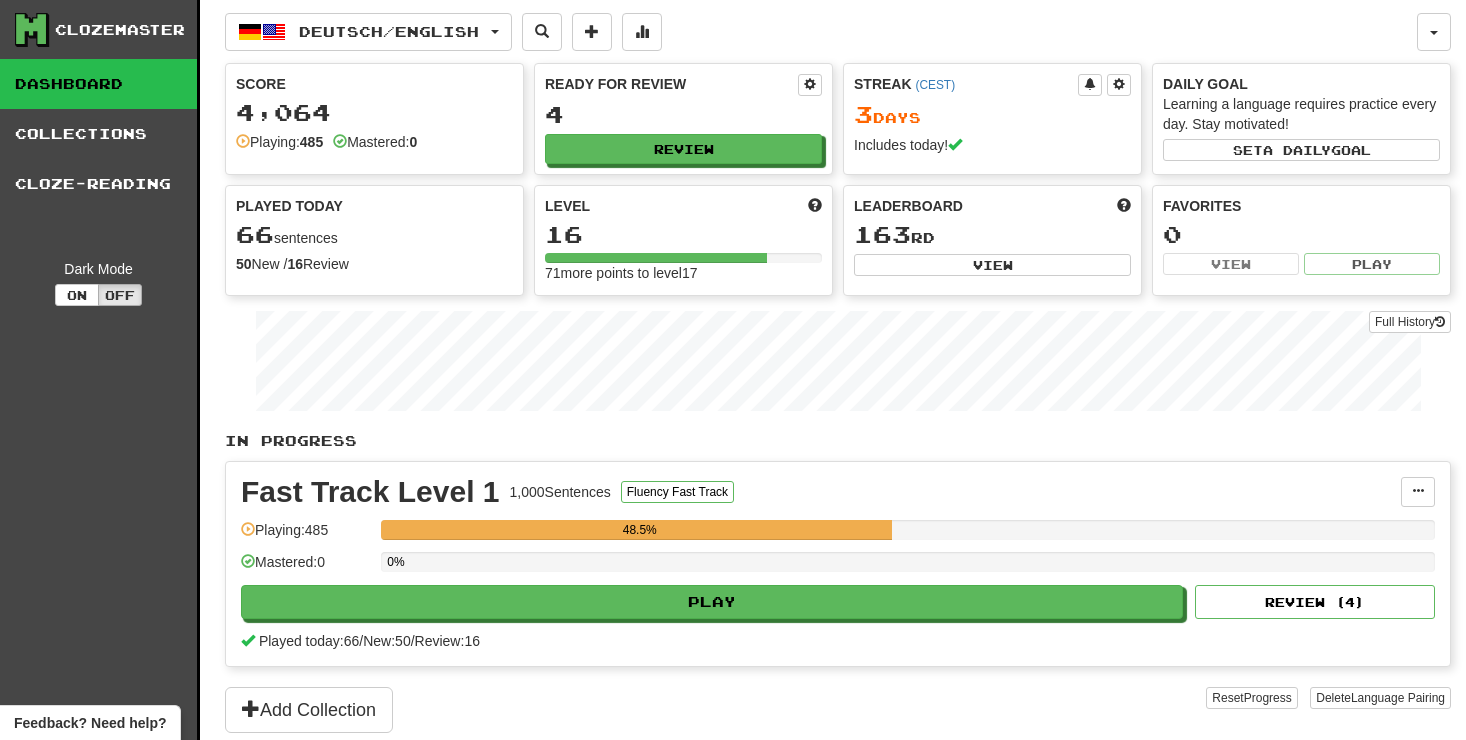 scroll, scrollTop: 0, scrollLeft: 0, axis: both 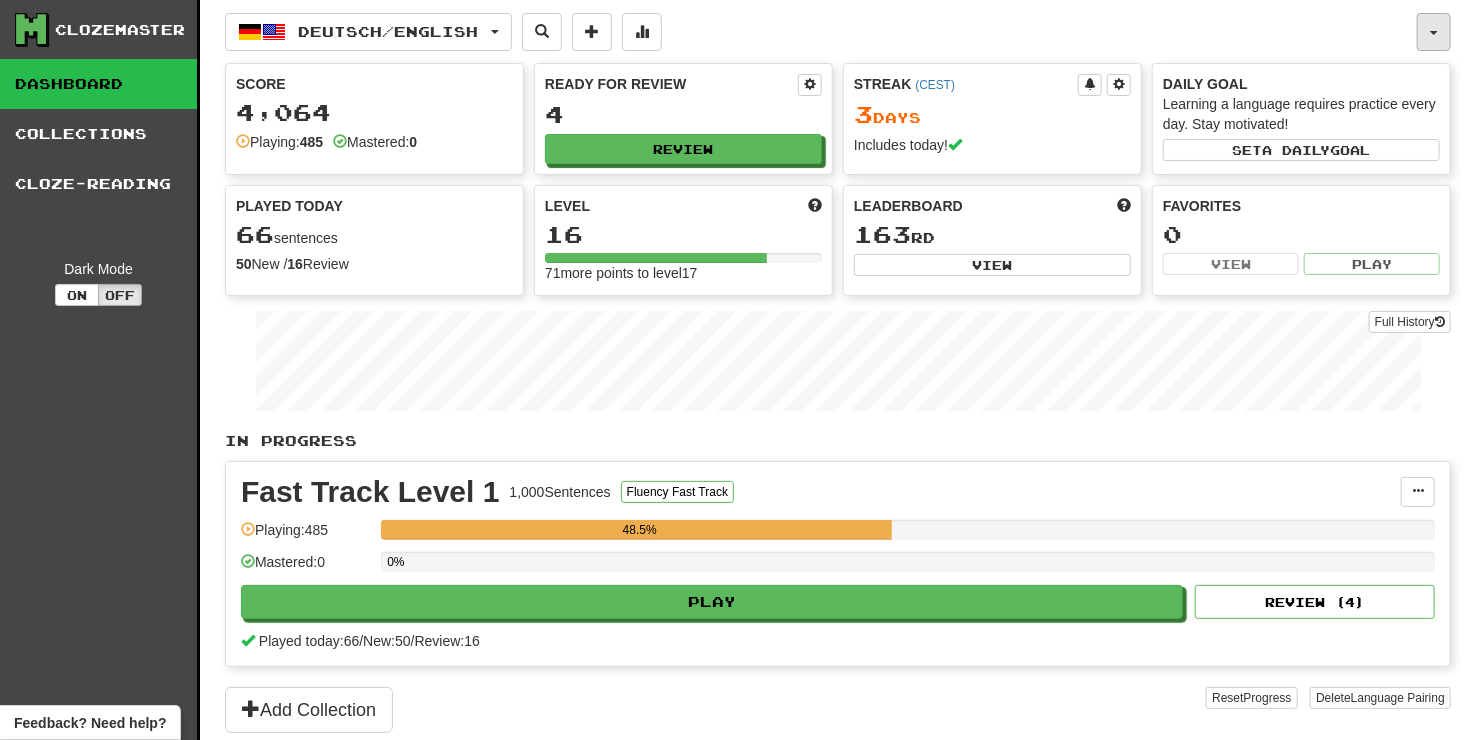 click at bounding box center (1434, 32) 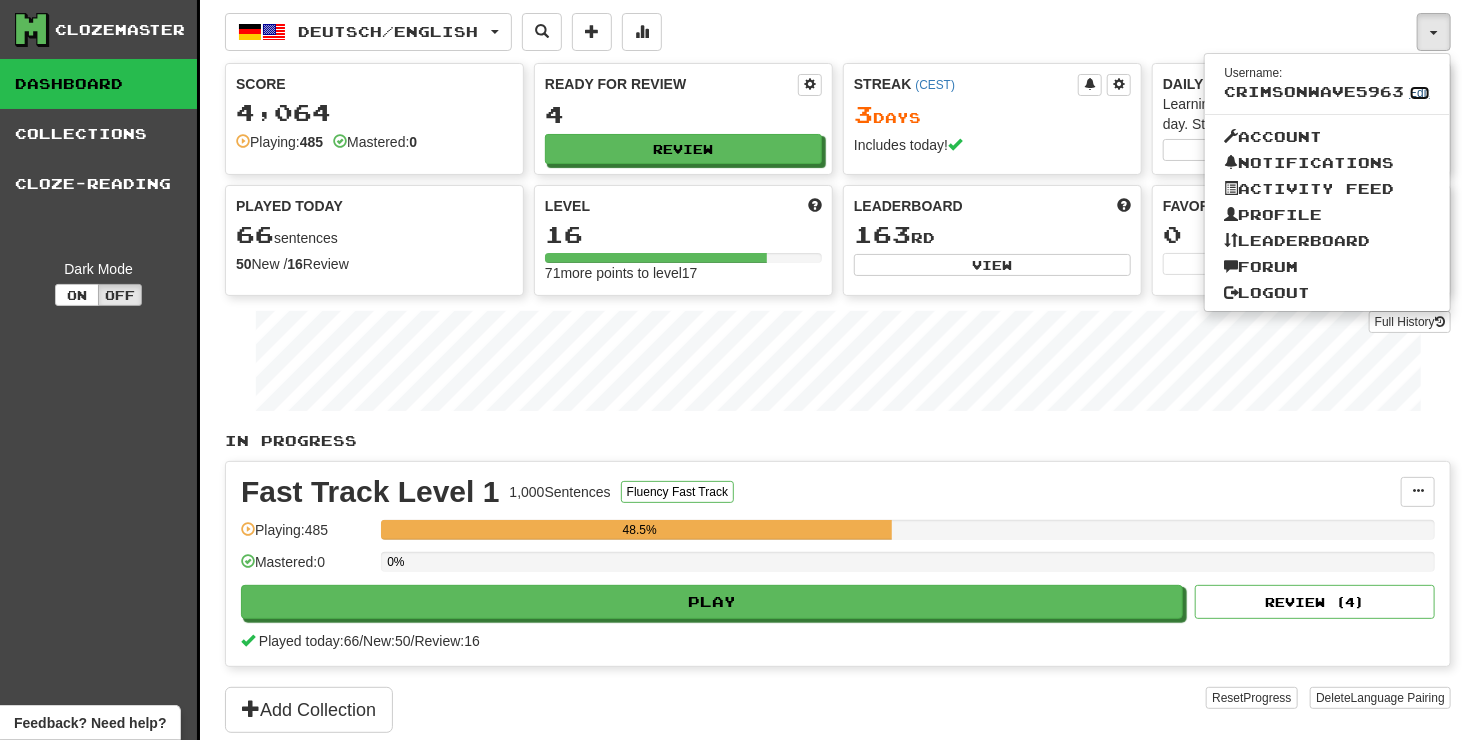 click on "Edit" at bounding box center [1420, 93] 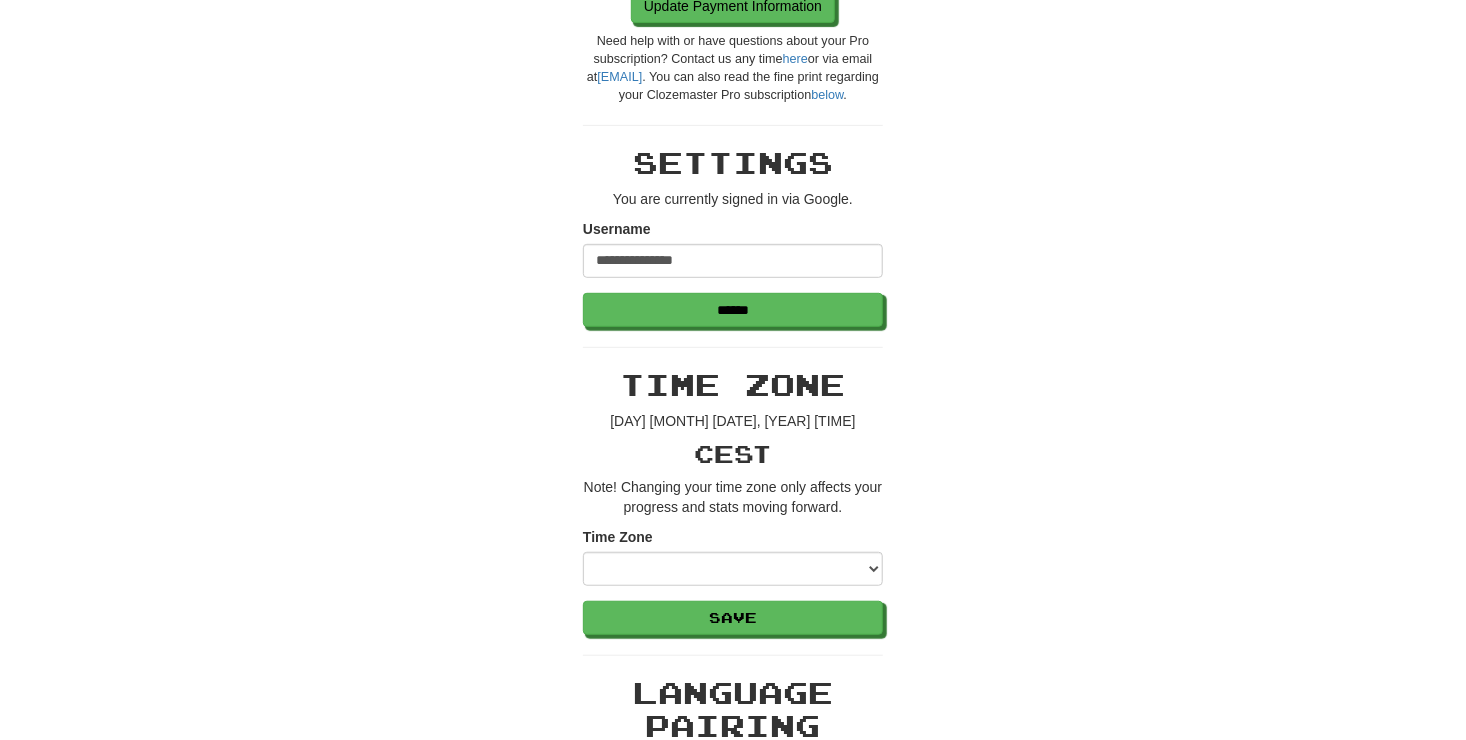 scroll, scrollTop: 426, scrollLeft: 0, axis: vertical 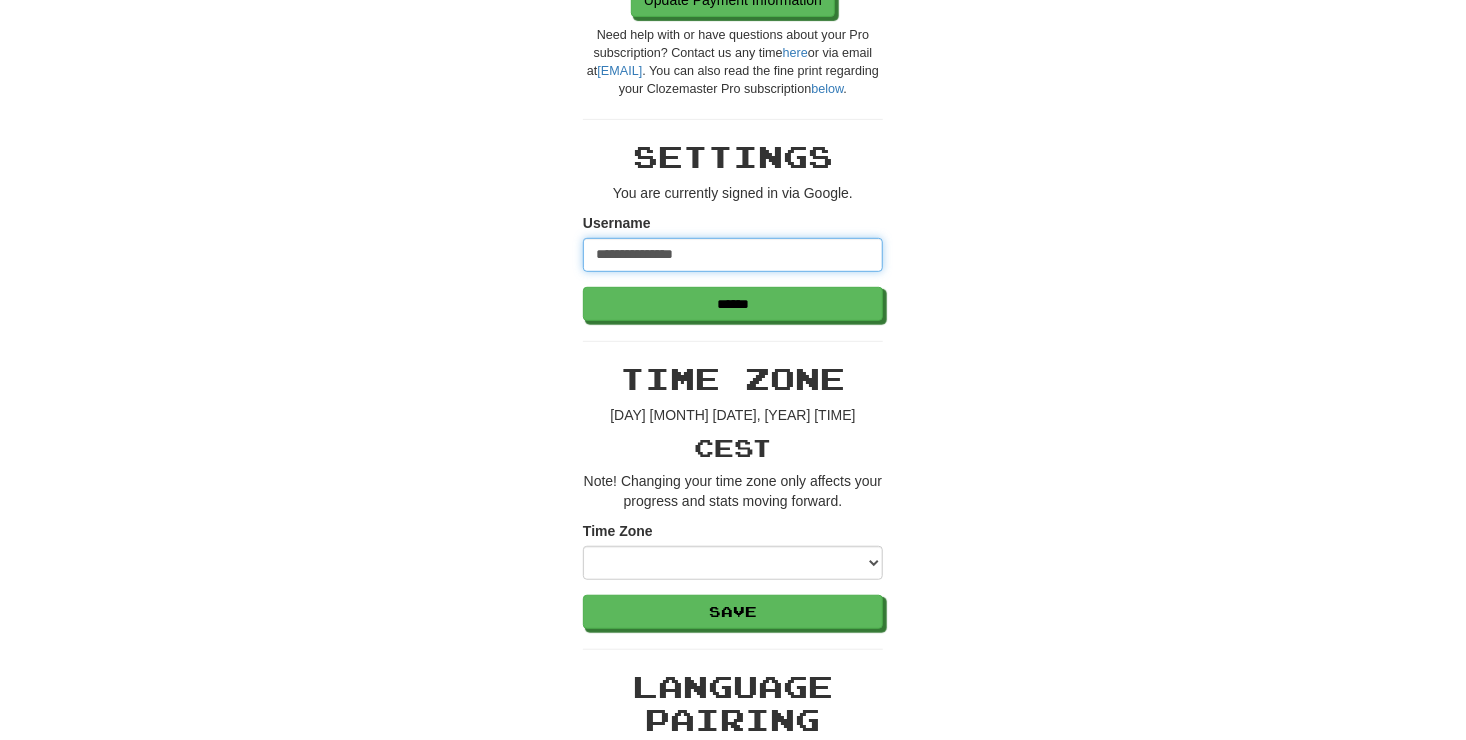 click on "**********" at bounding box center (733, 255) 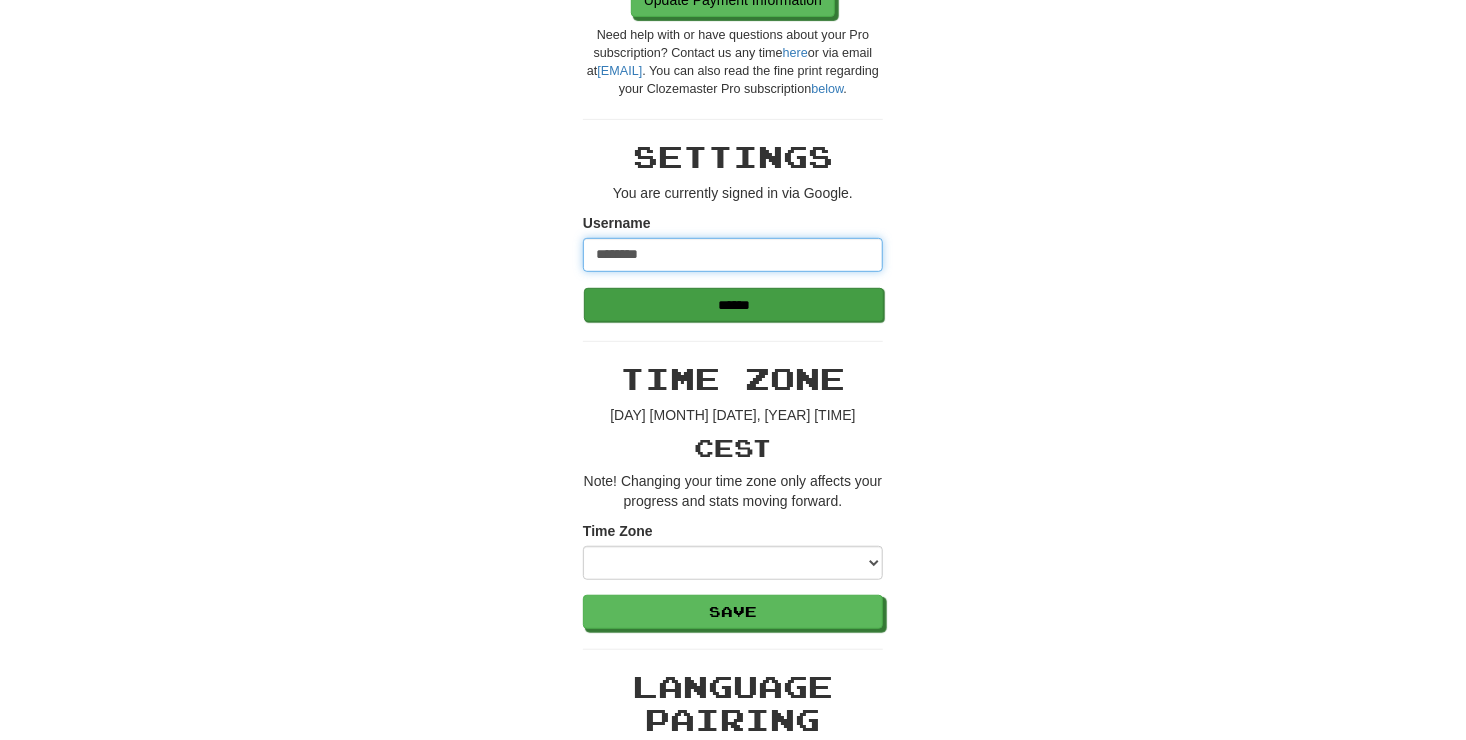 type on "********" 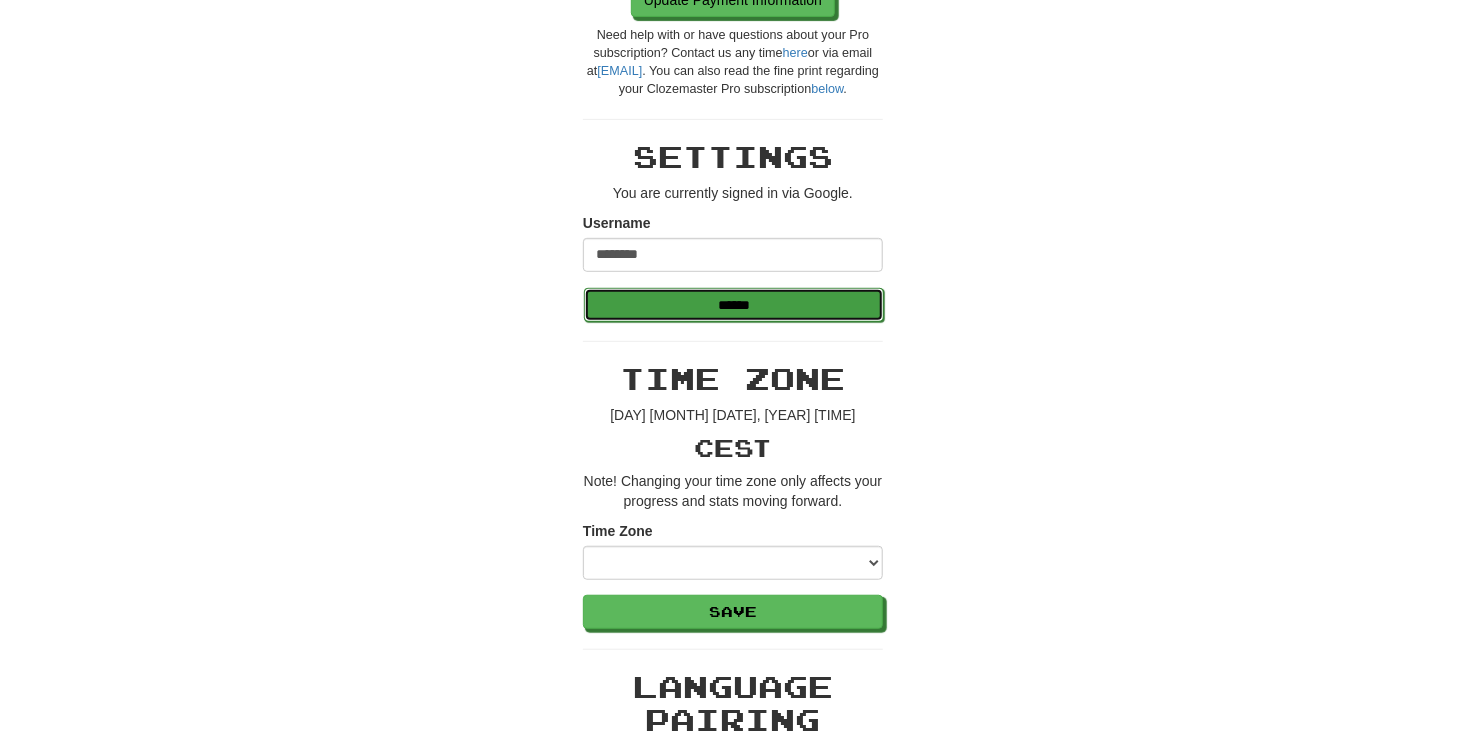 click on "******" at bounding box center [734, 305] 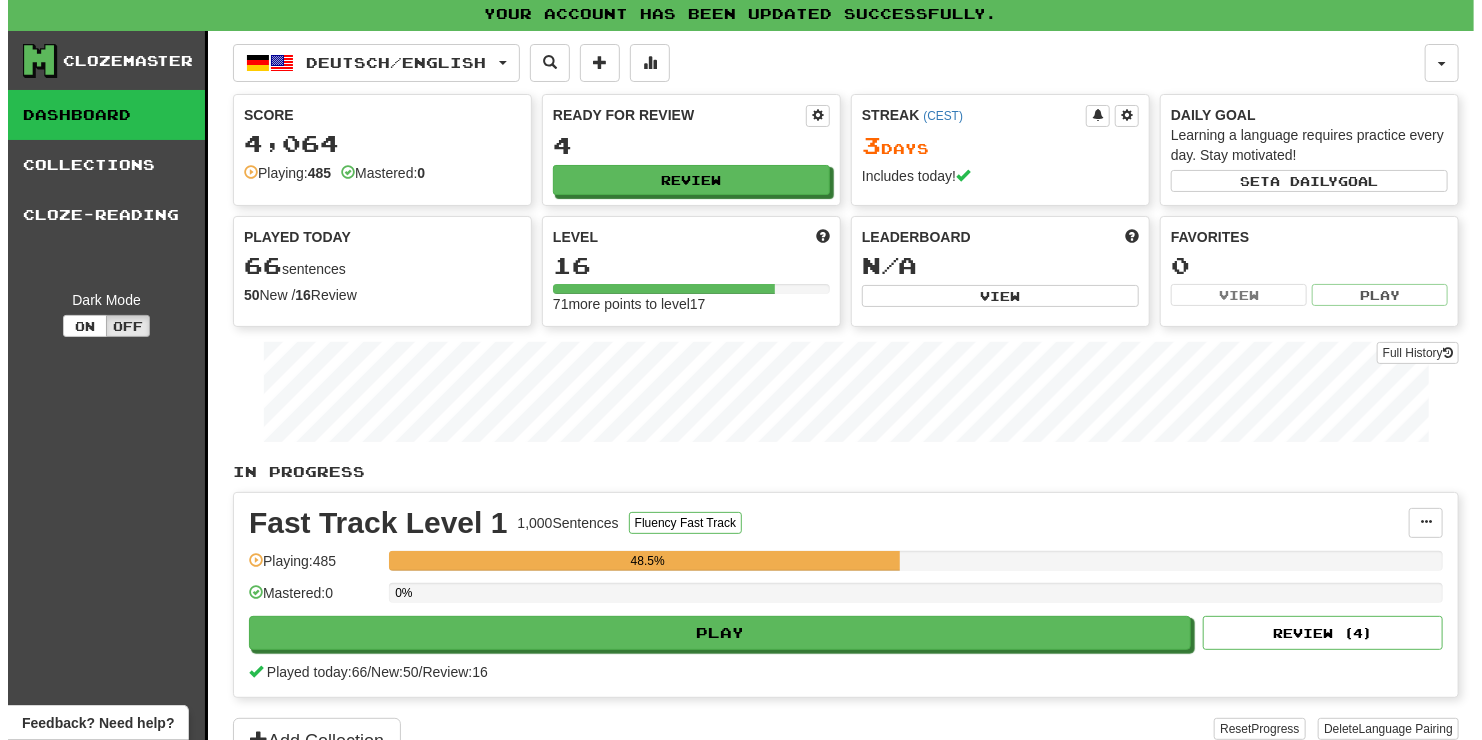 scroll, scrollTop: 0, scrollLeft: 0, axis: both 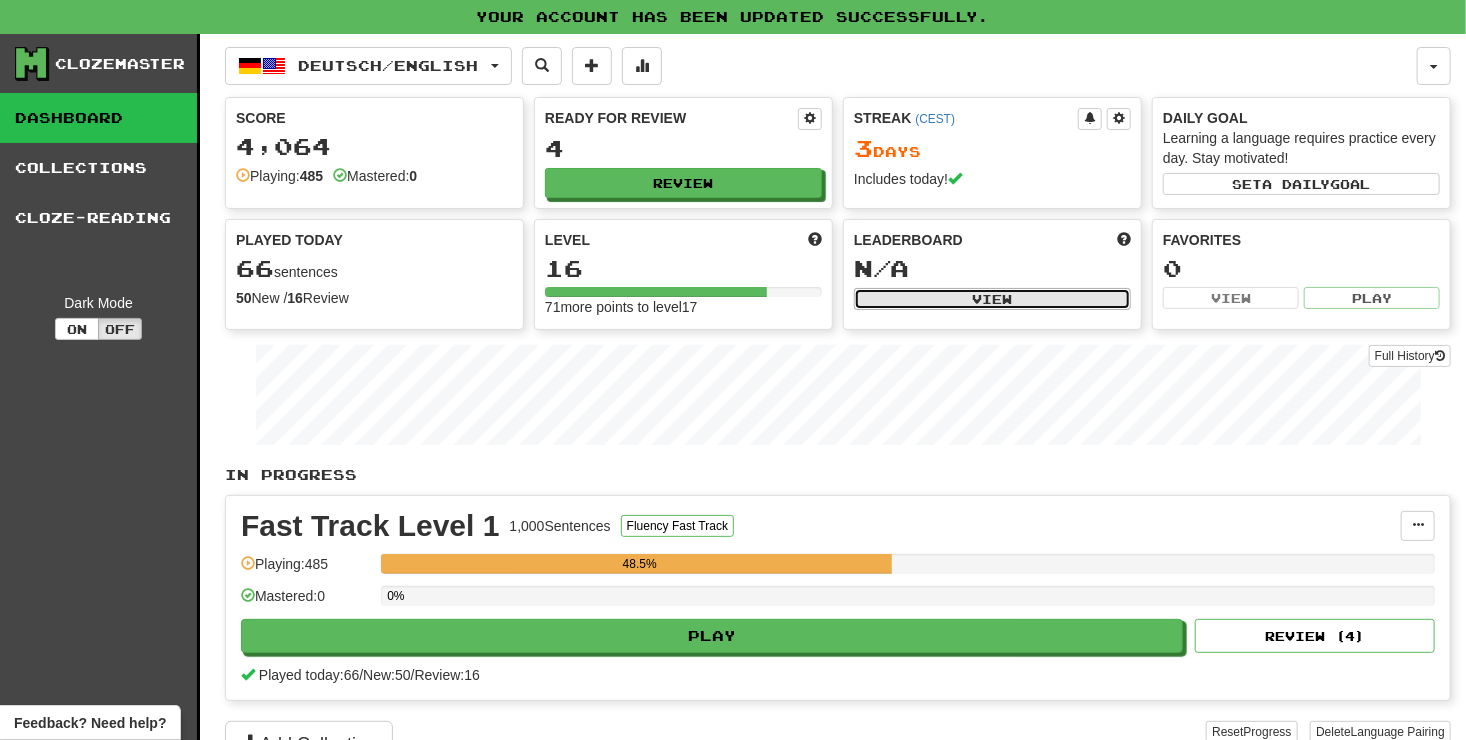 click on "View" at bounding box center [992, 299] 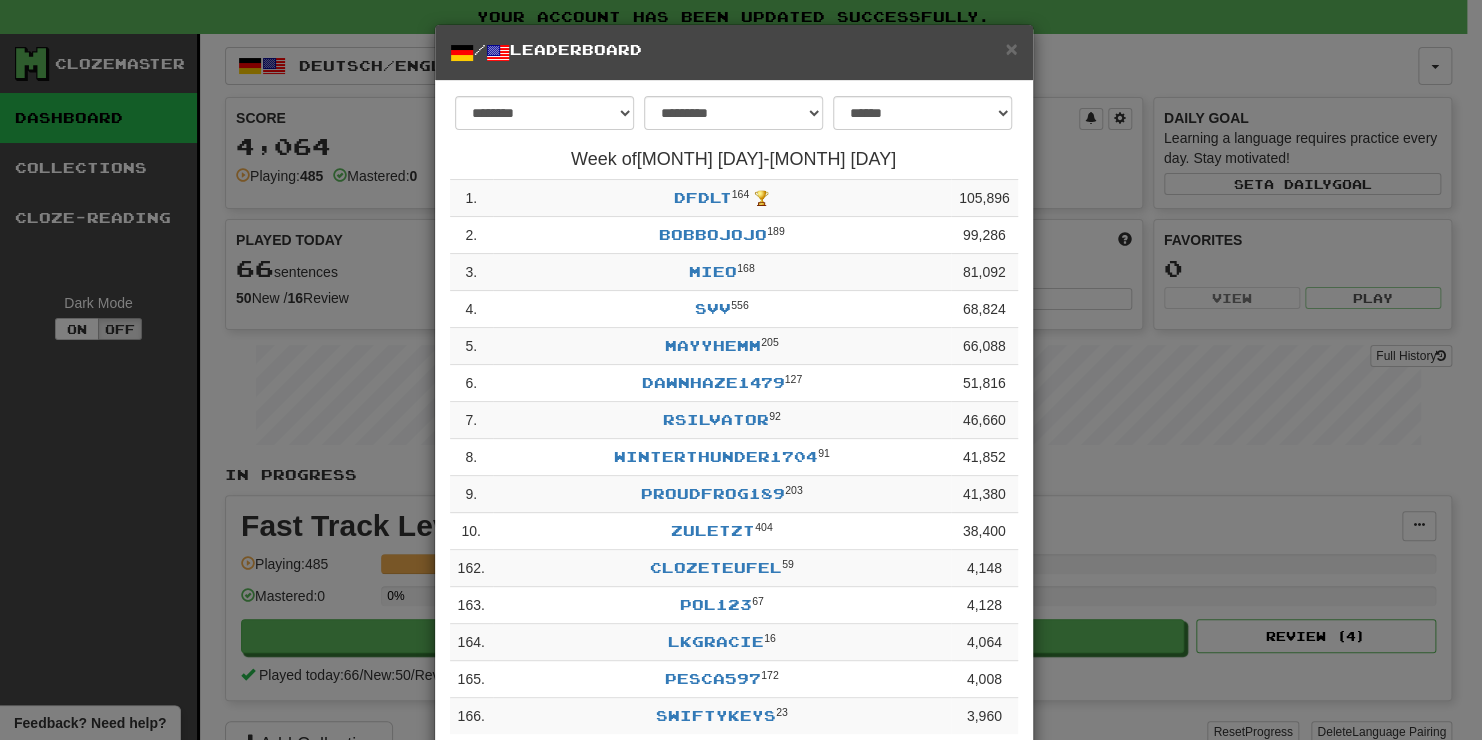 scroll, scrollTop: 0, scrollLeft: 0, axis: both 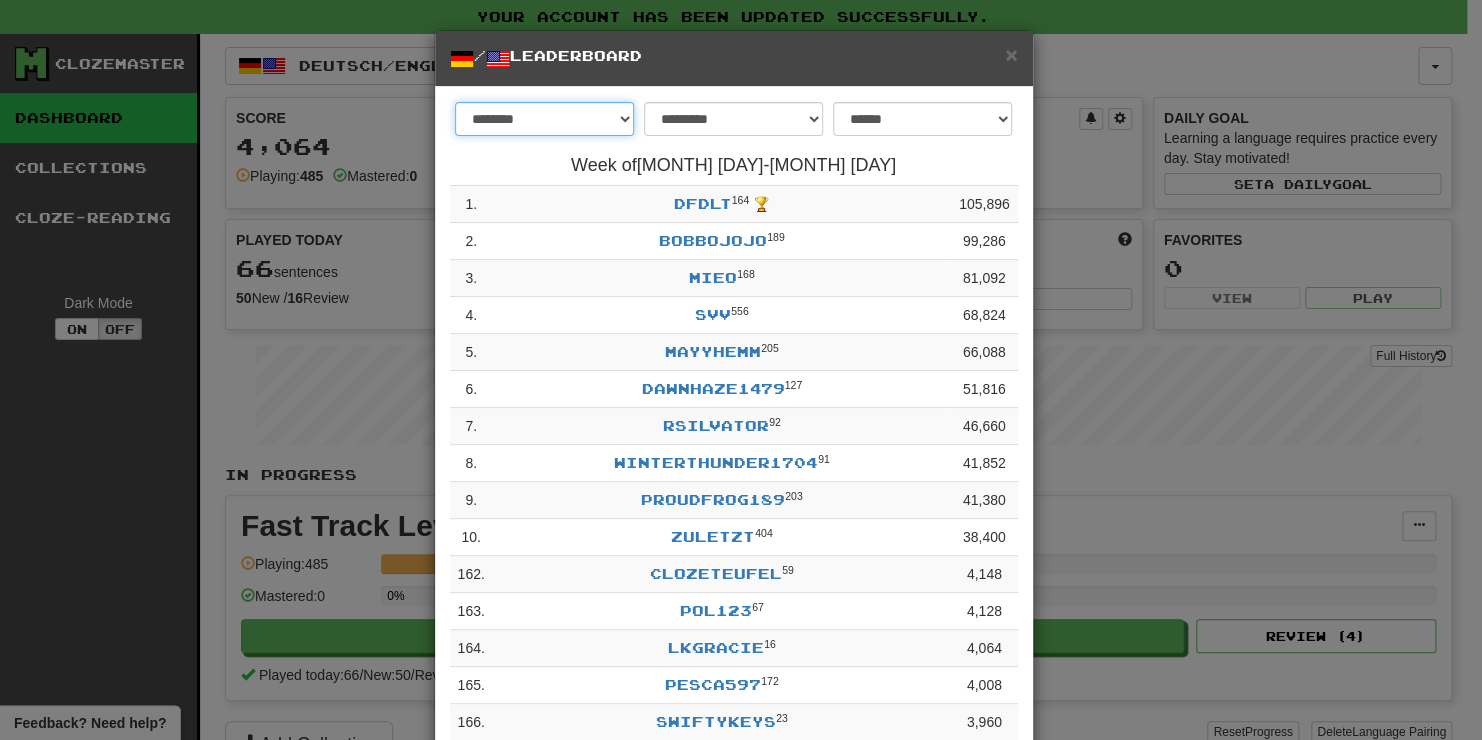 click on "******** *********" at bounding box center (544, 119) 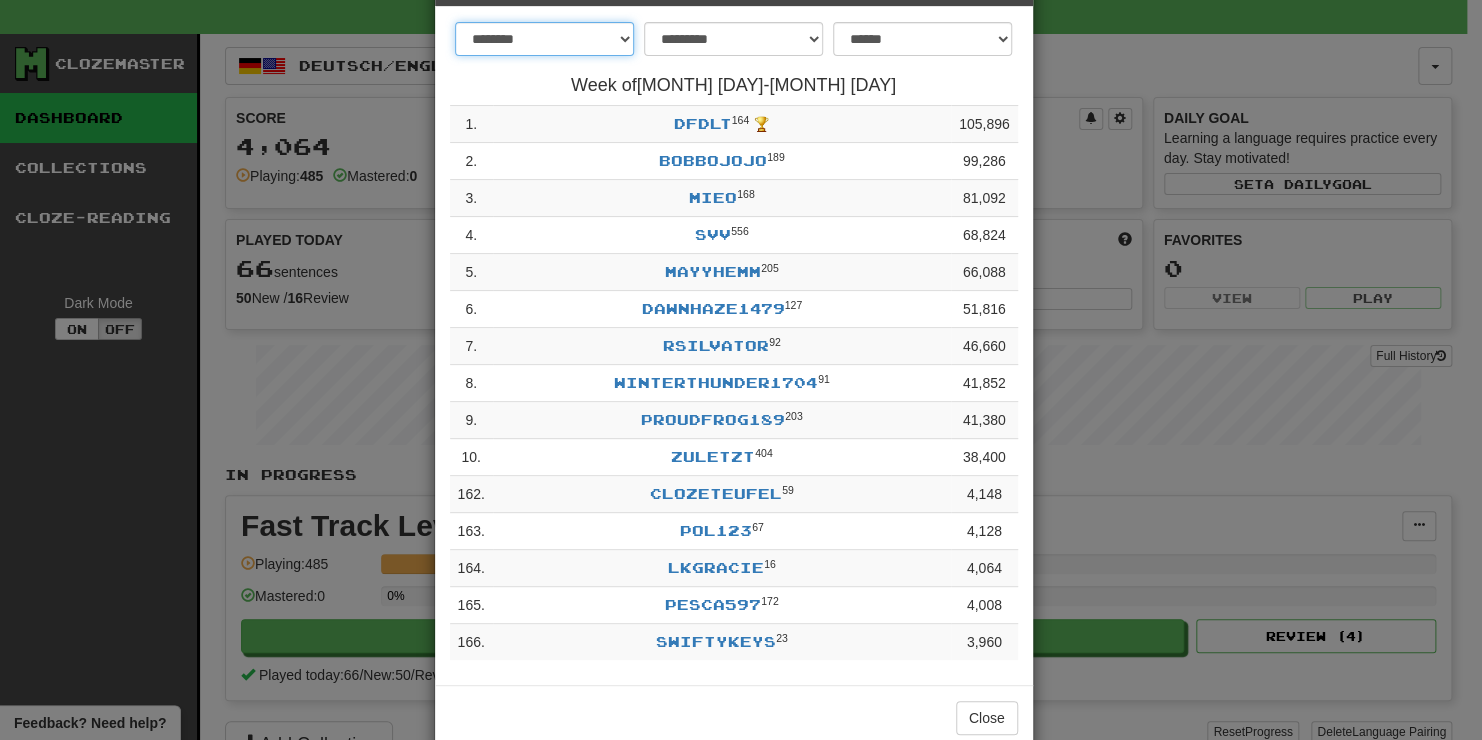 scroll, scrollTop: 84, scrollLeft: 0, axis: vertical 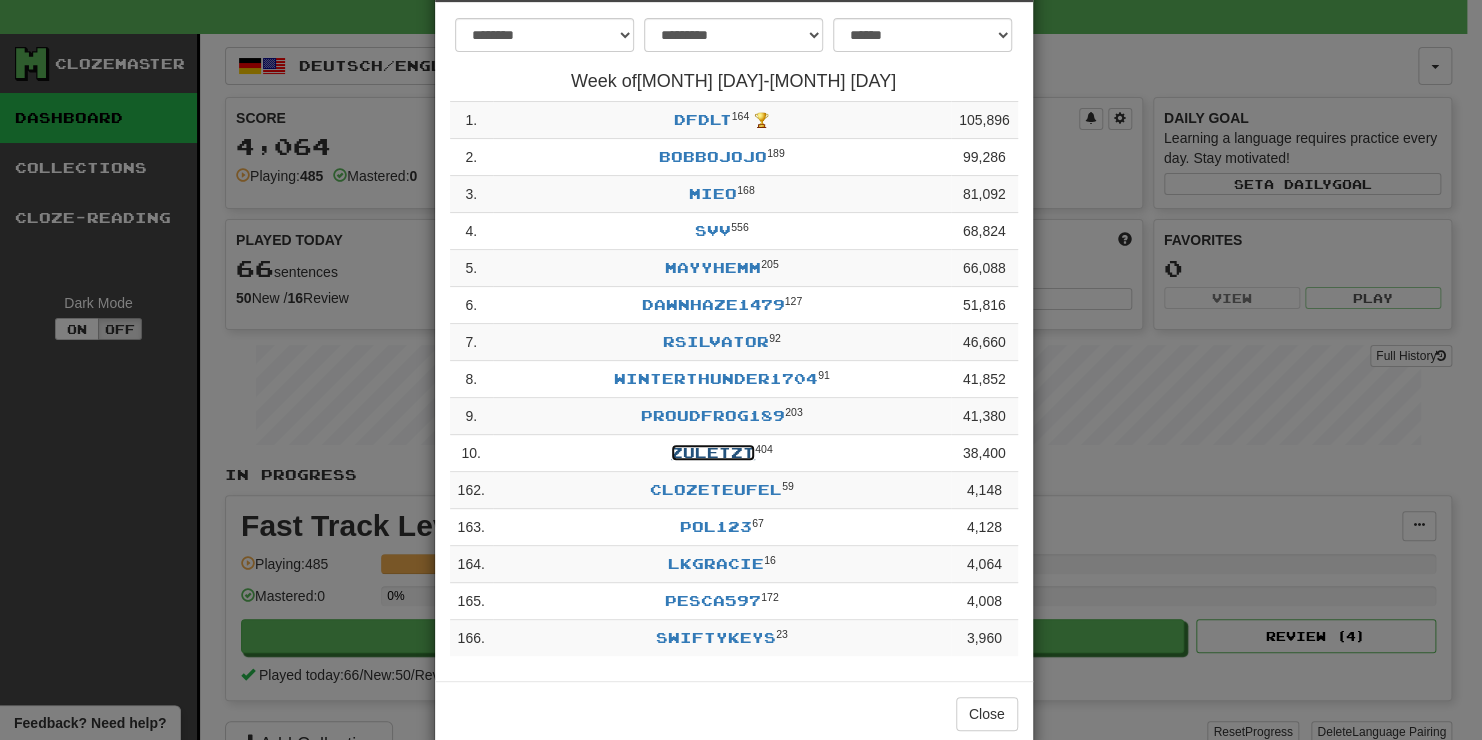 click on "zuletzt" at bounding box center [713, 452] 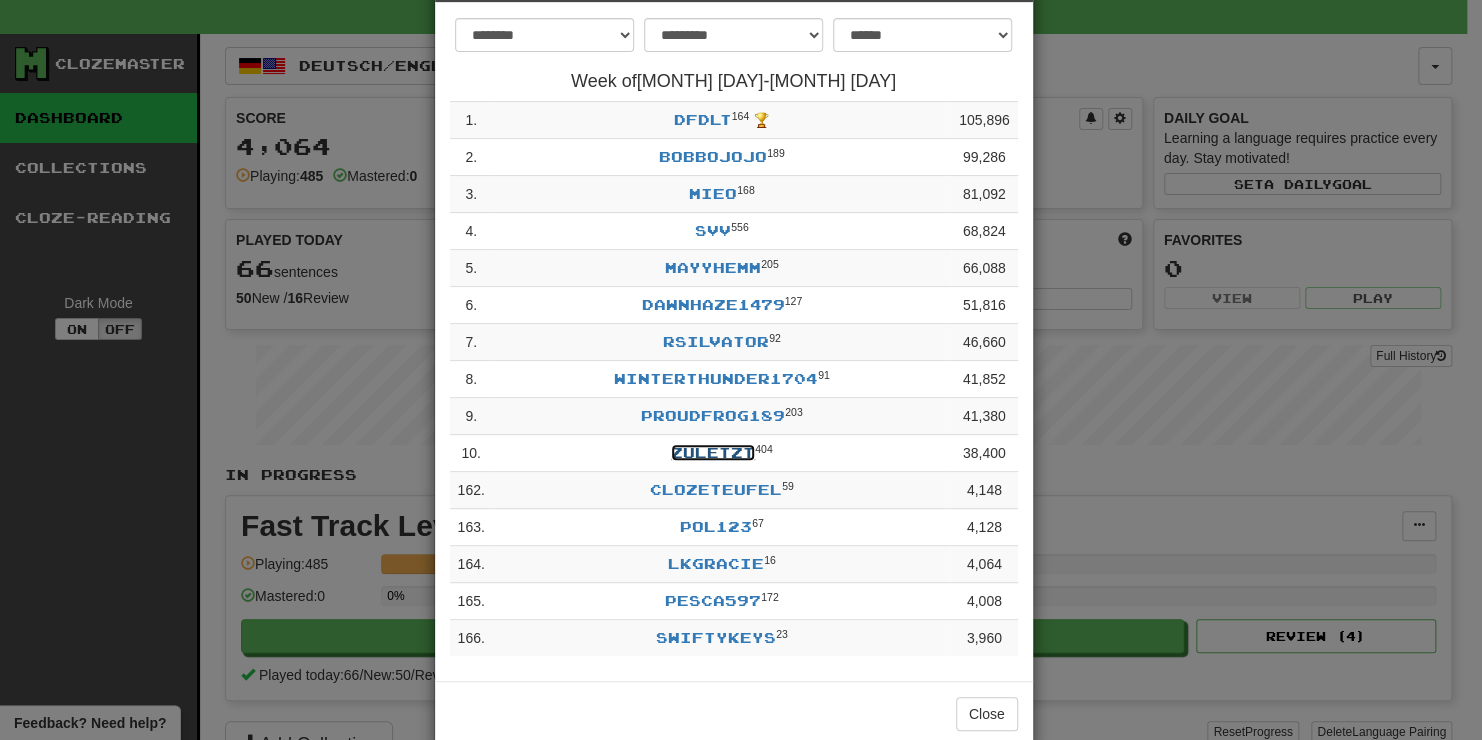 scroll, scrollTop: 0, scrollLeft: 0, axis: both 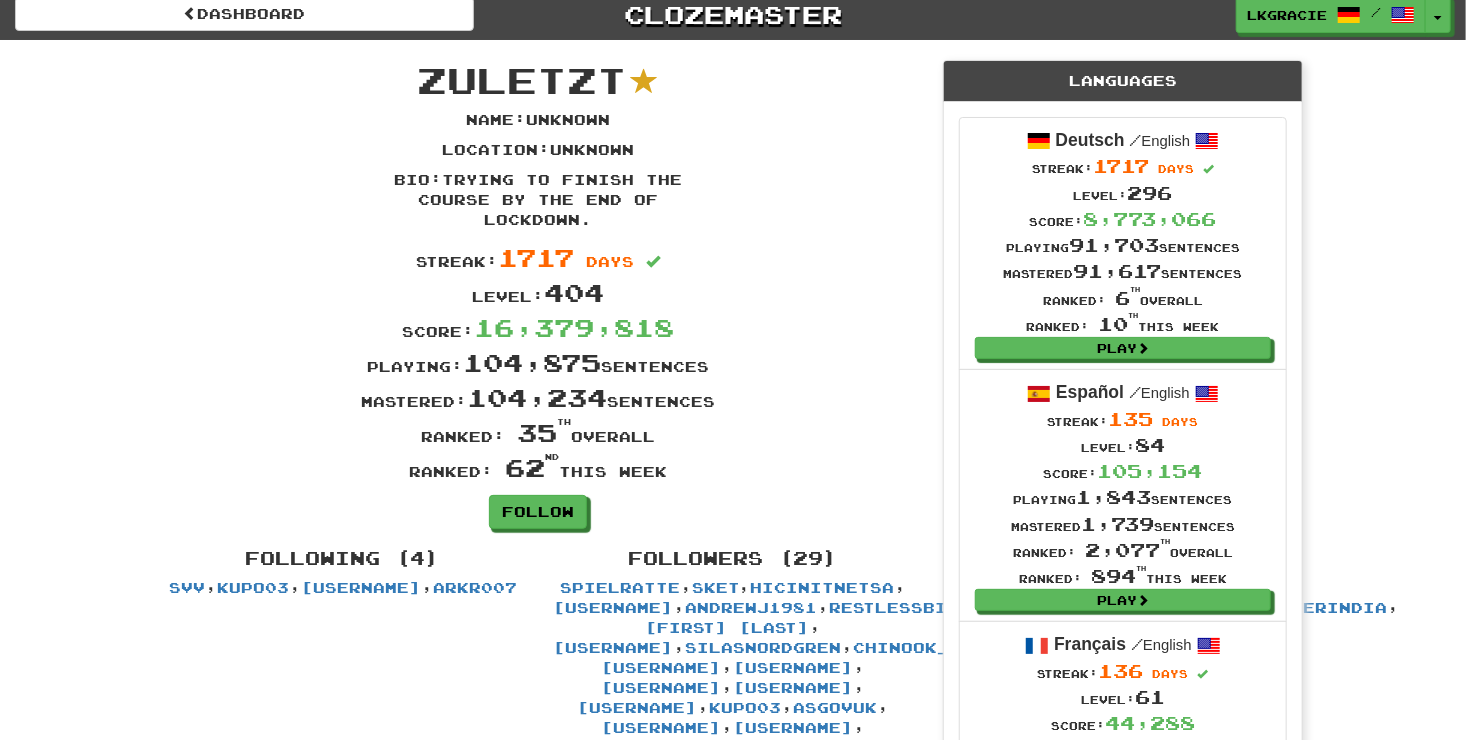 click on "Digga_Freund" at bounding box center (1103, 607) 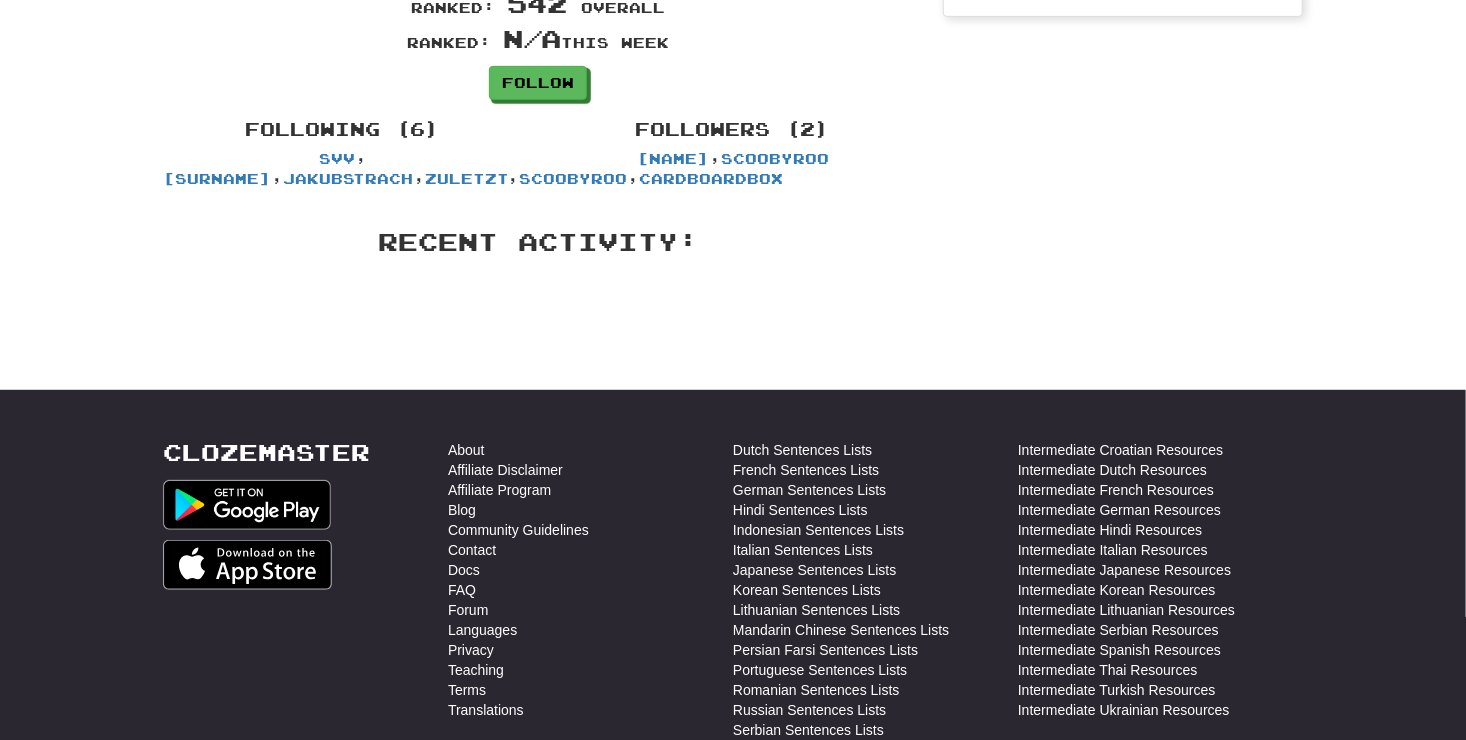 scroll, scrollTop: 0, scrollLeft: 0, axis: both 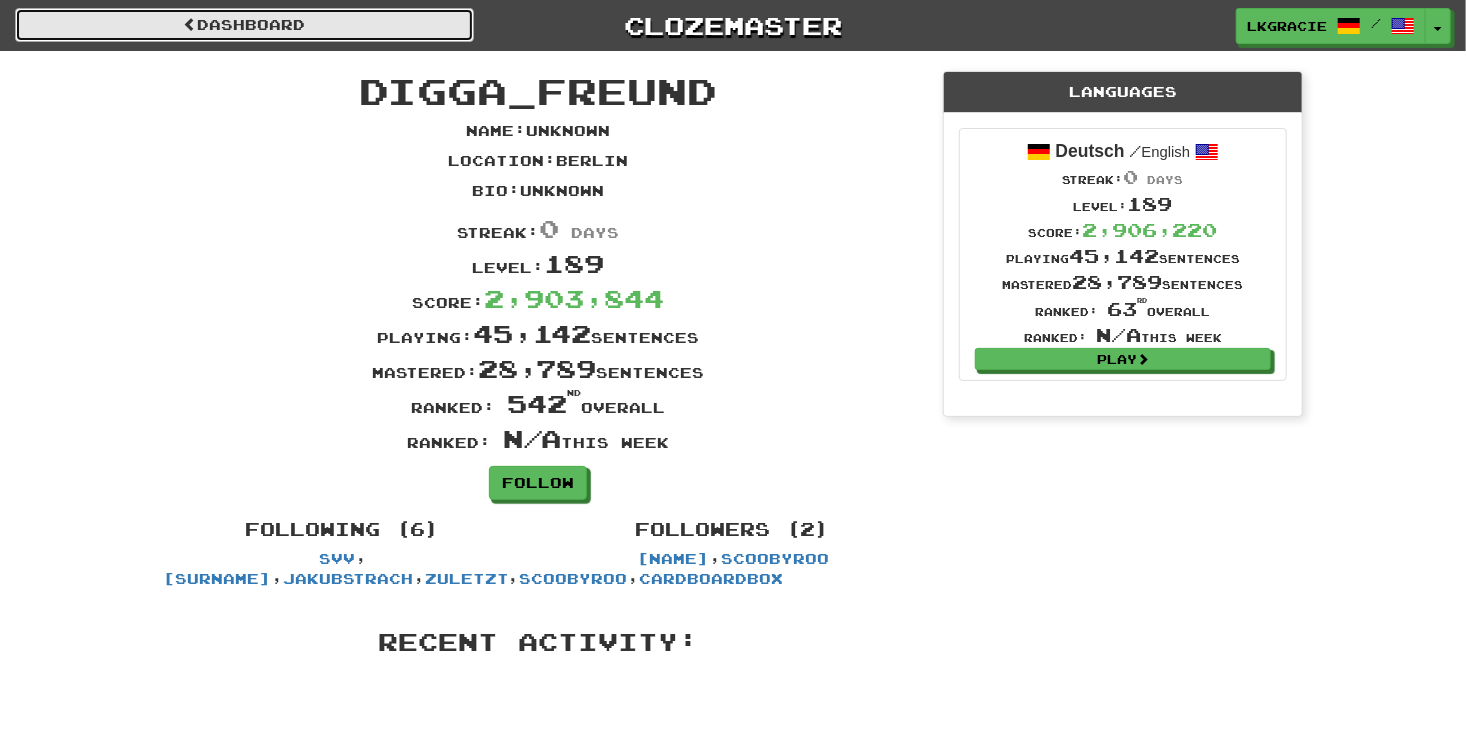 click on "Dashboard" at bounding box center (244, 25) 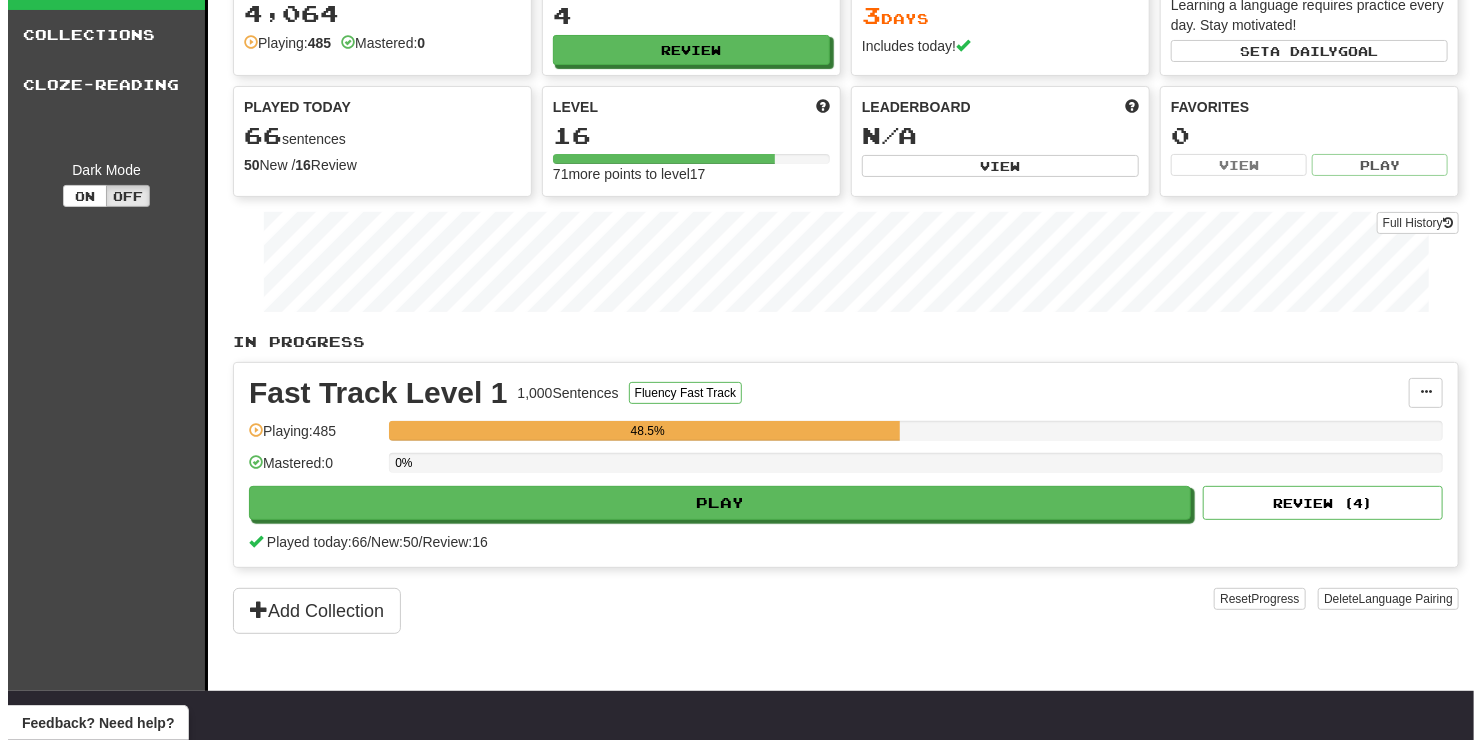 scroll, scrollTop: 98, scrollLeft: 0, axis: vertical 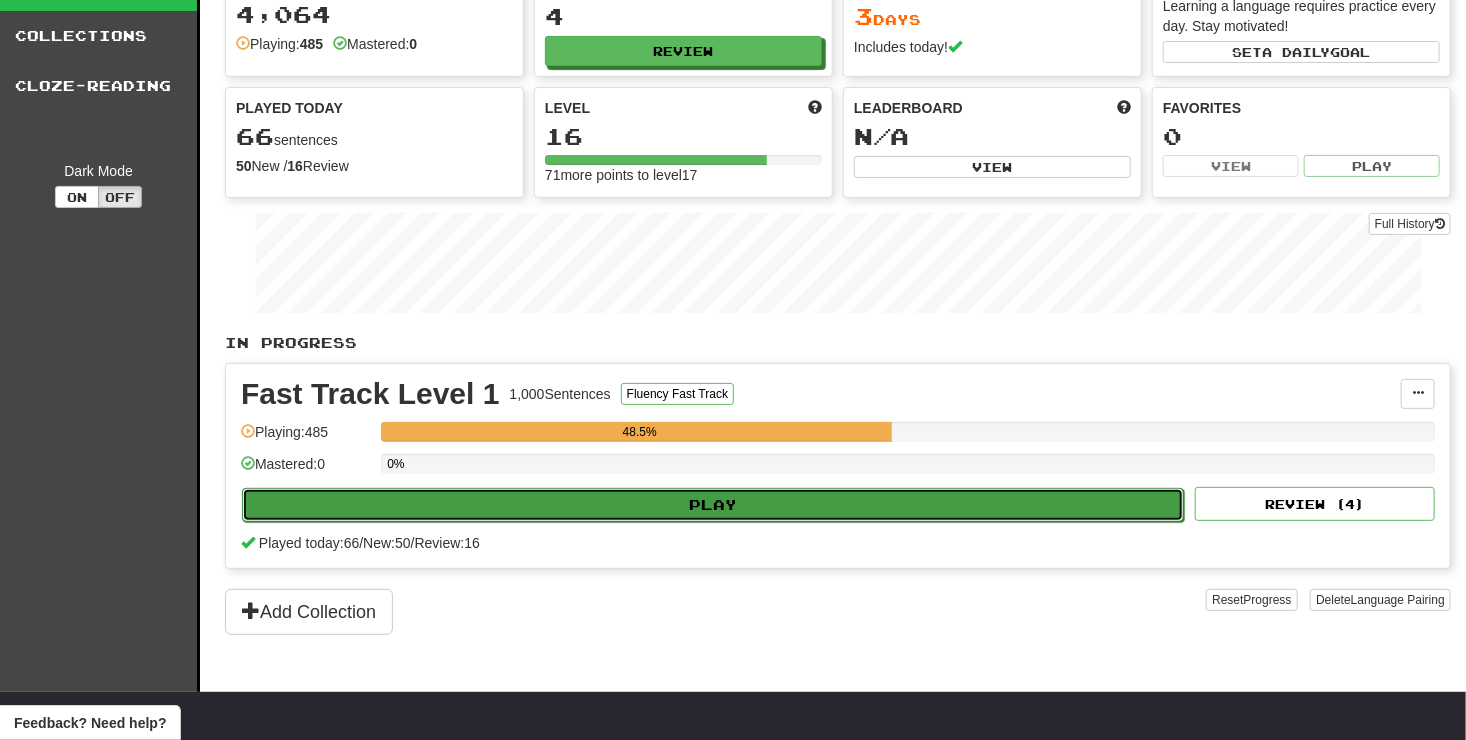 click on "Play" at bounding box center [713, 505] 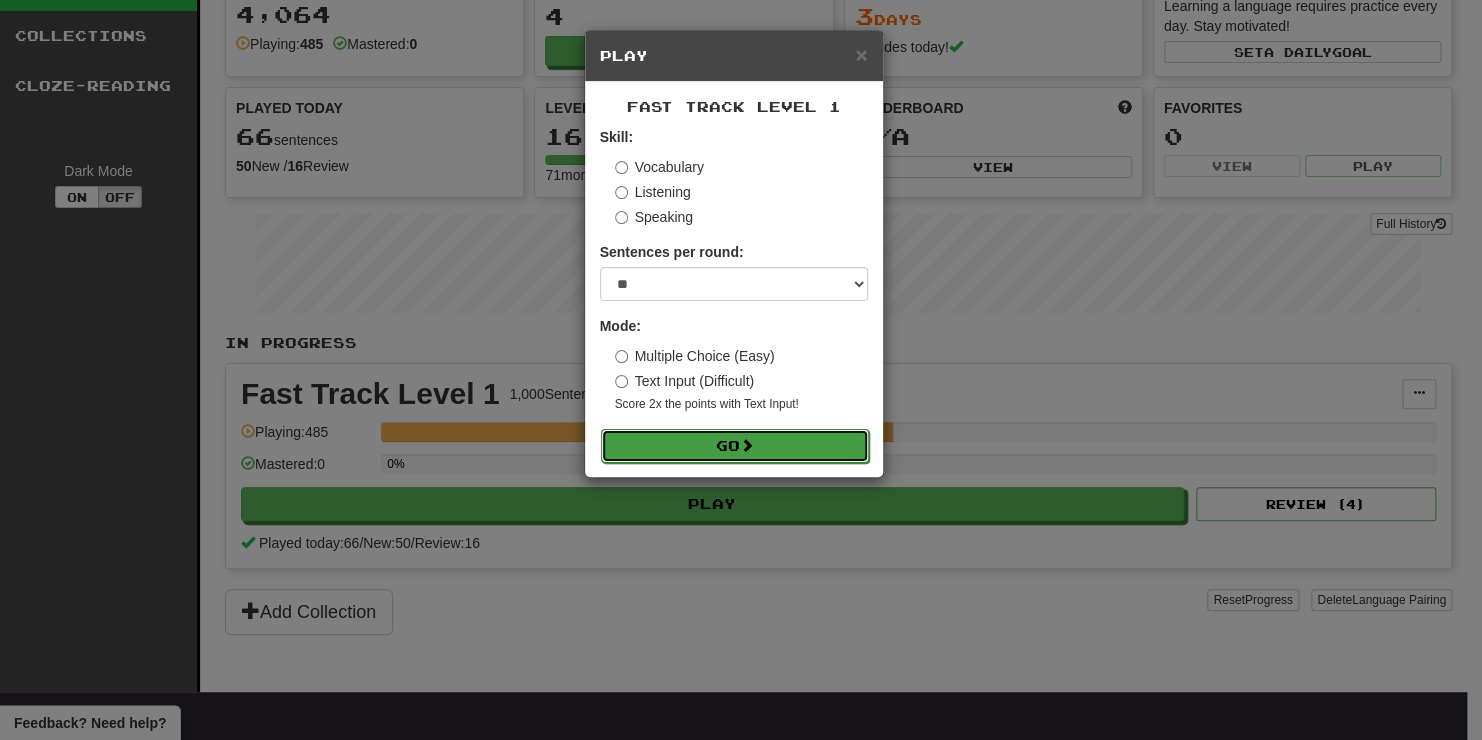 click on "Go" at bounding box center (735, 446) 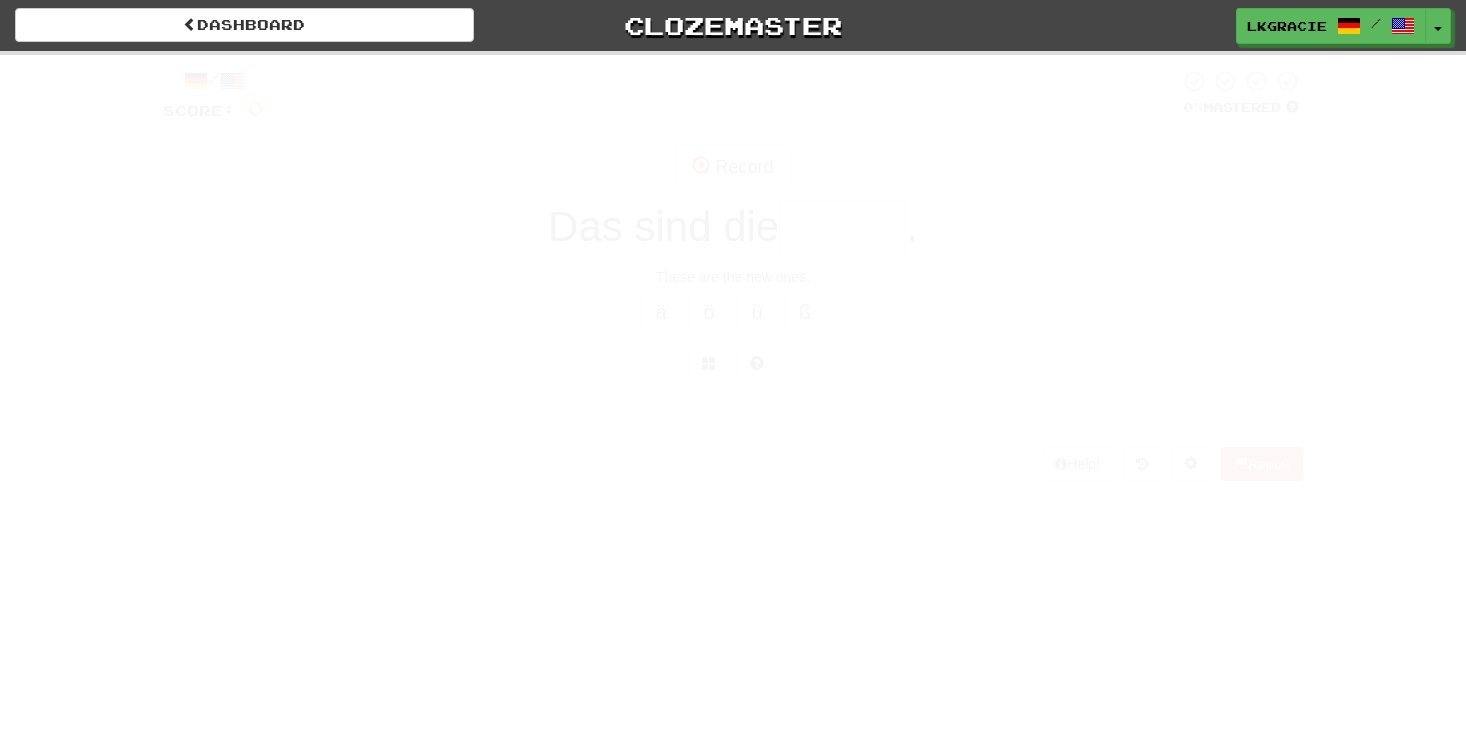 scroll, scrollTop: 0, scrollLeft: 0, axis: both 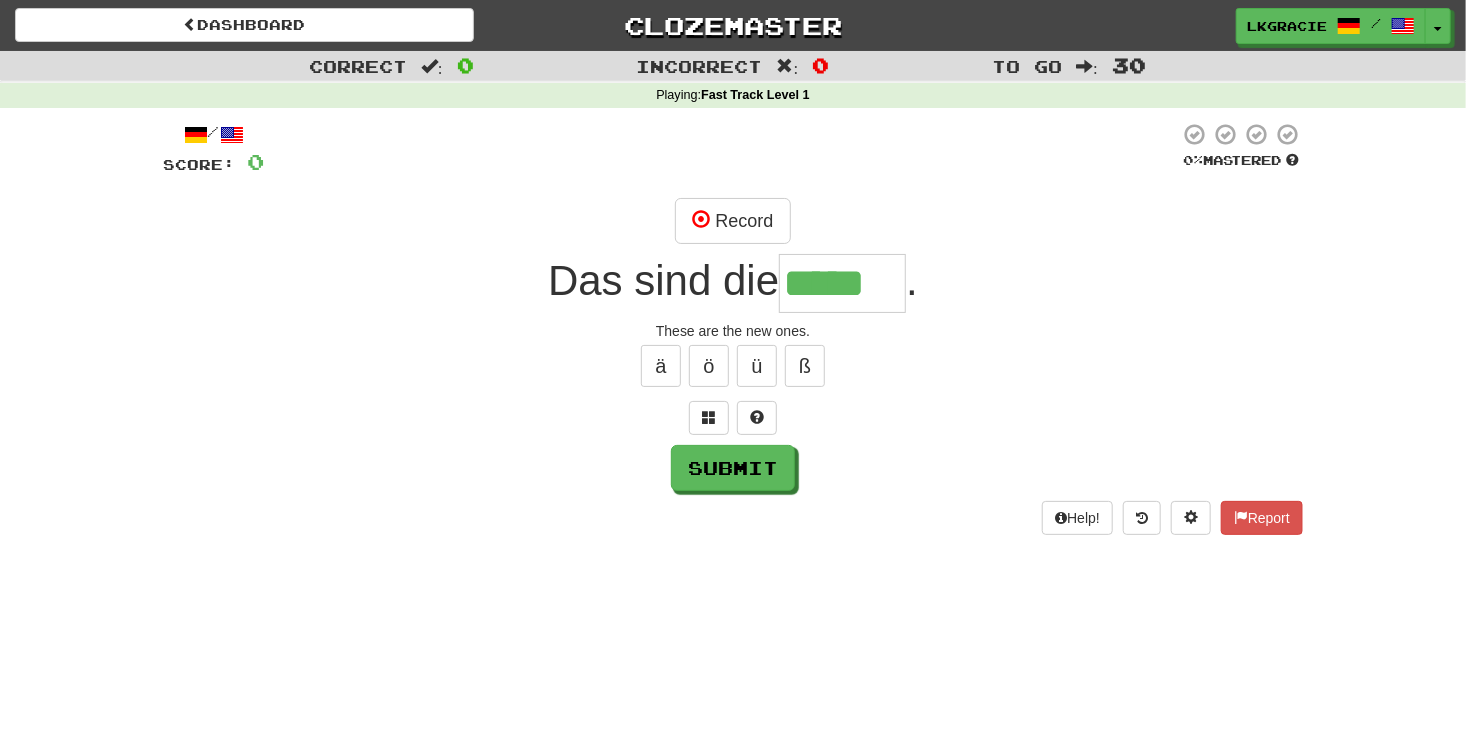 type on "*****" 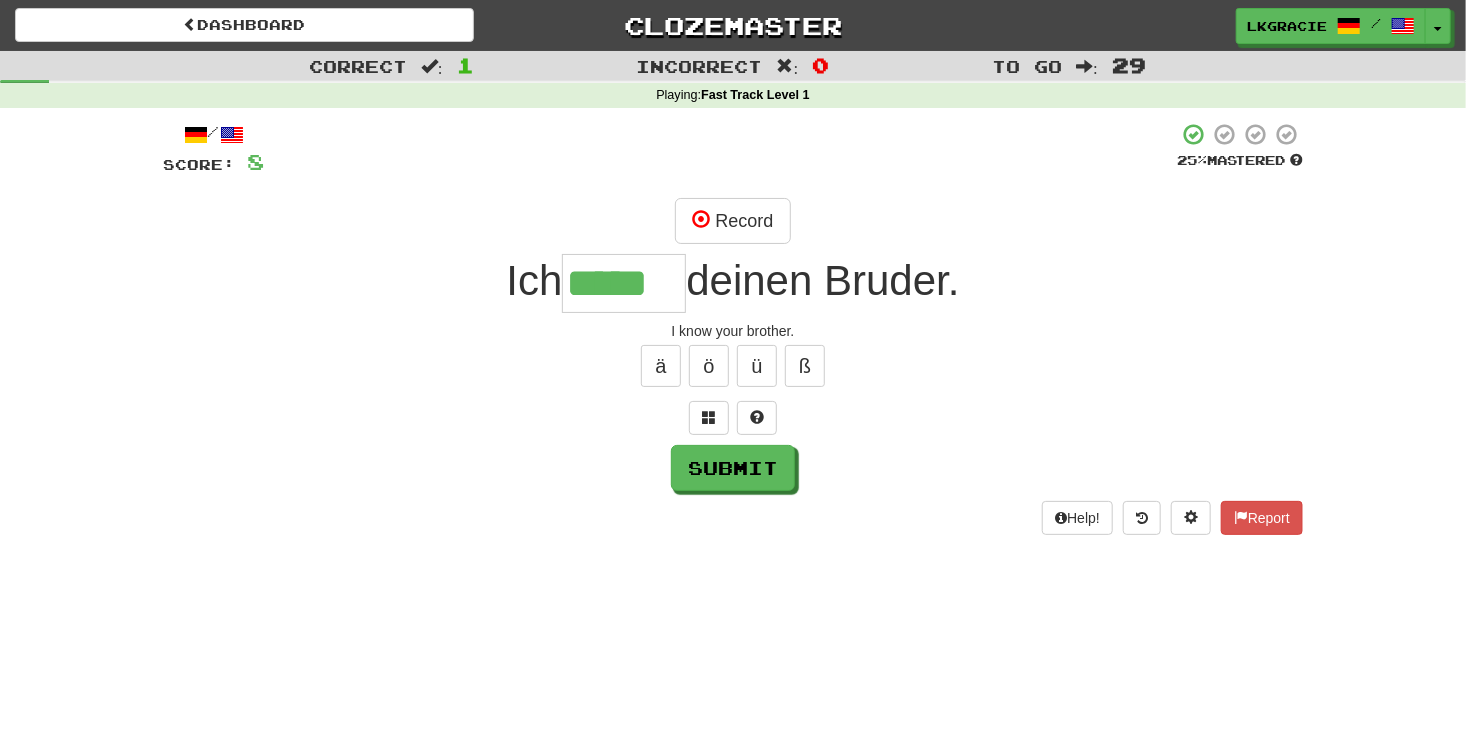 type on "*****" 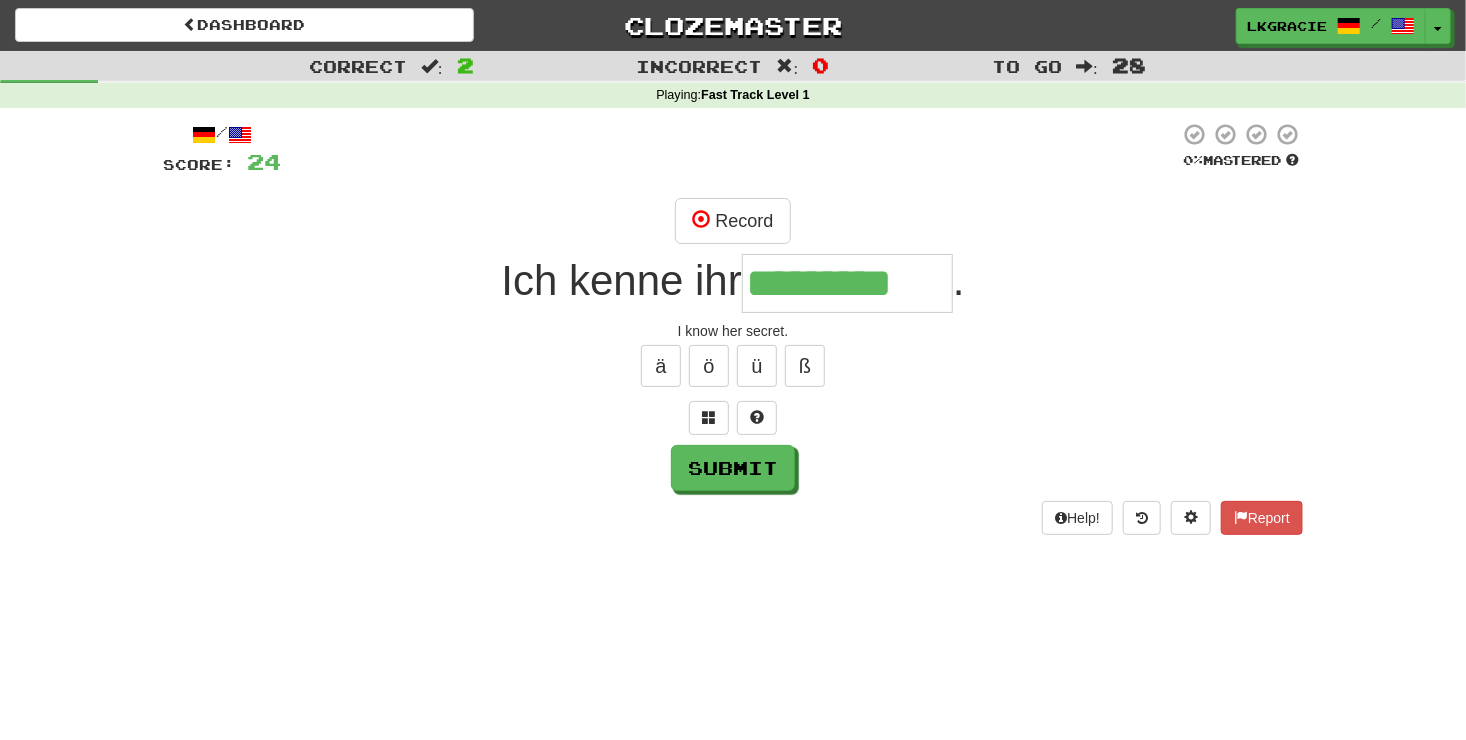 type on "*********" 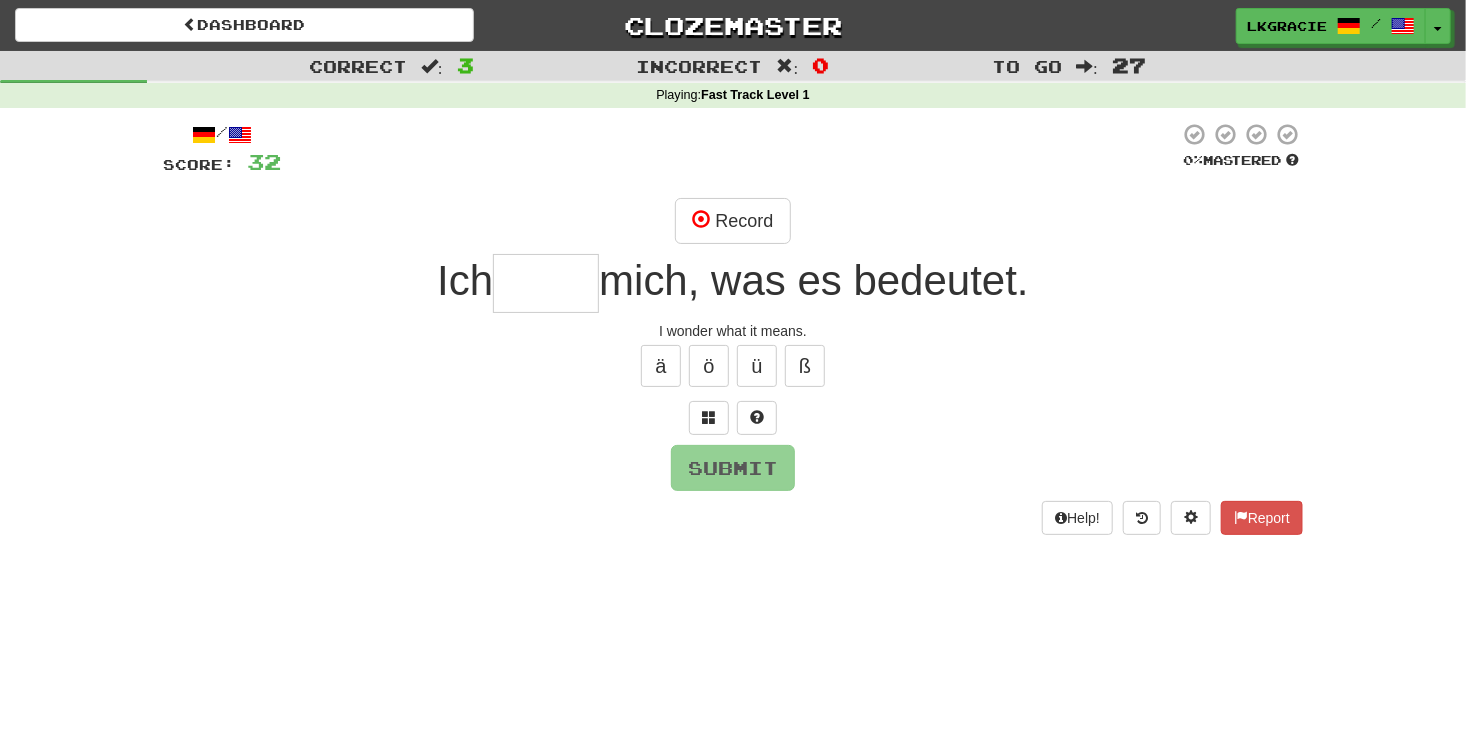 type on "*" 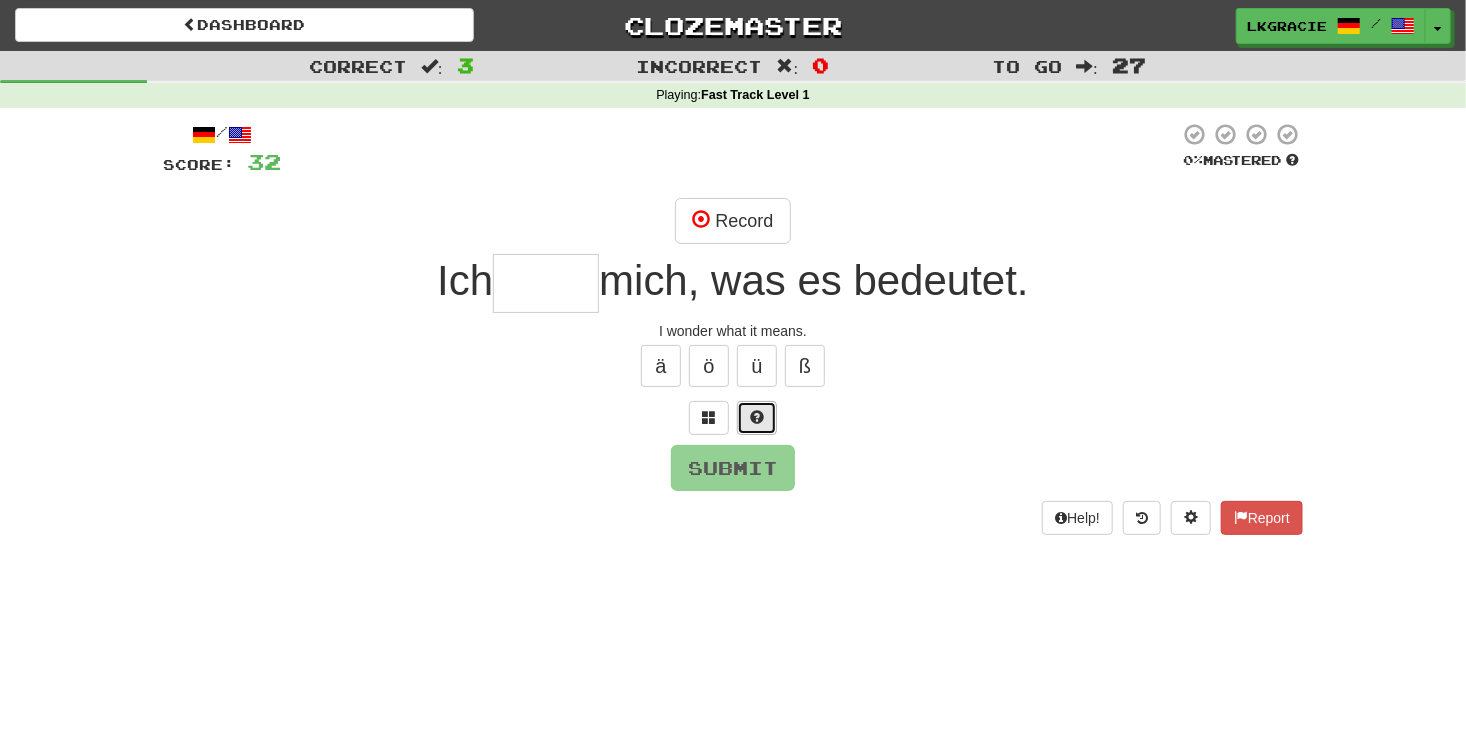 click at bounding box center [757, 418] 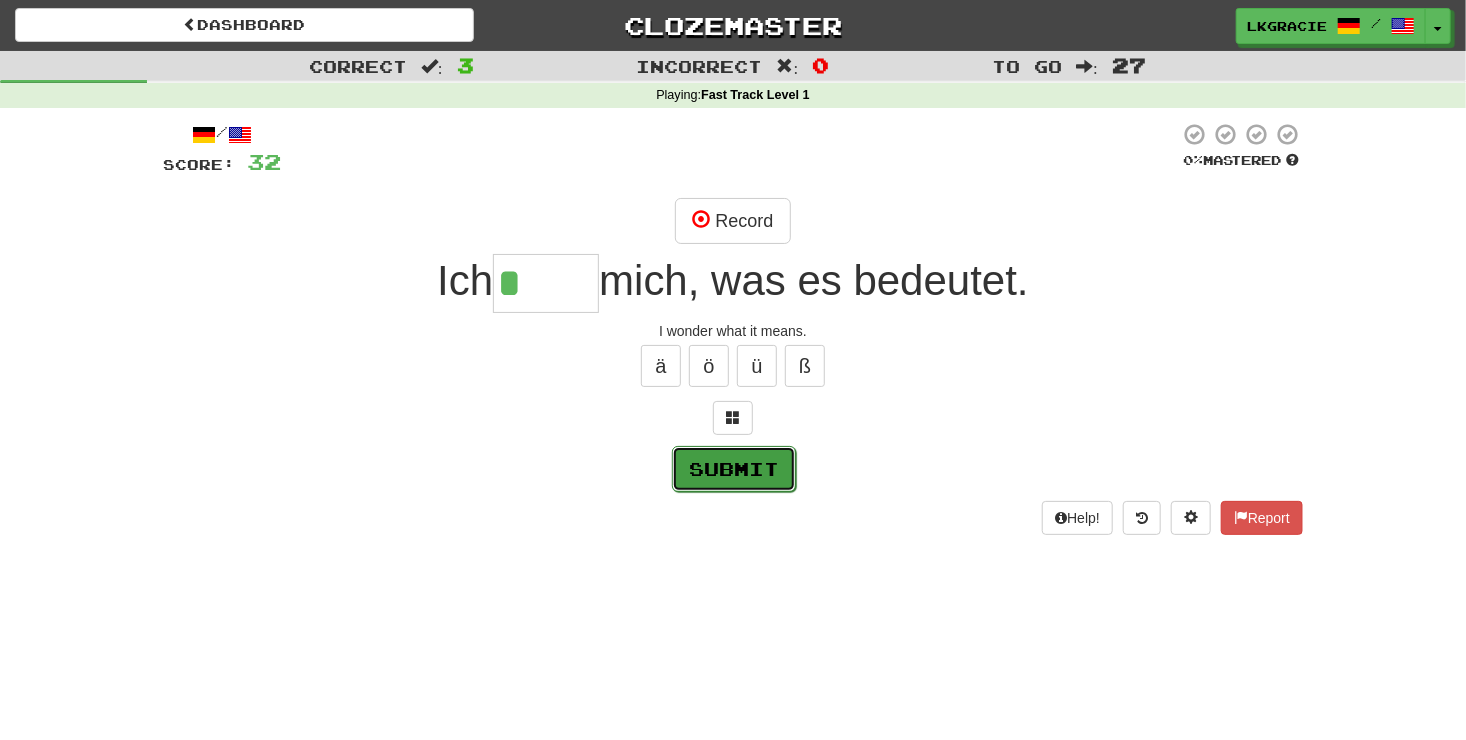 click on "Submit" at bounding box center [734, 469] 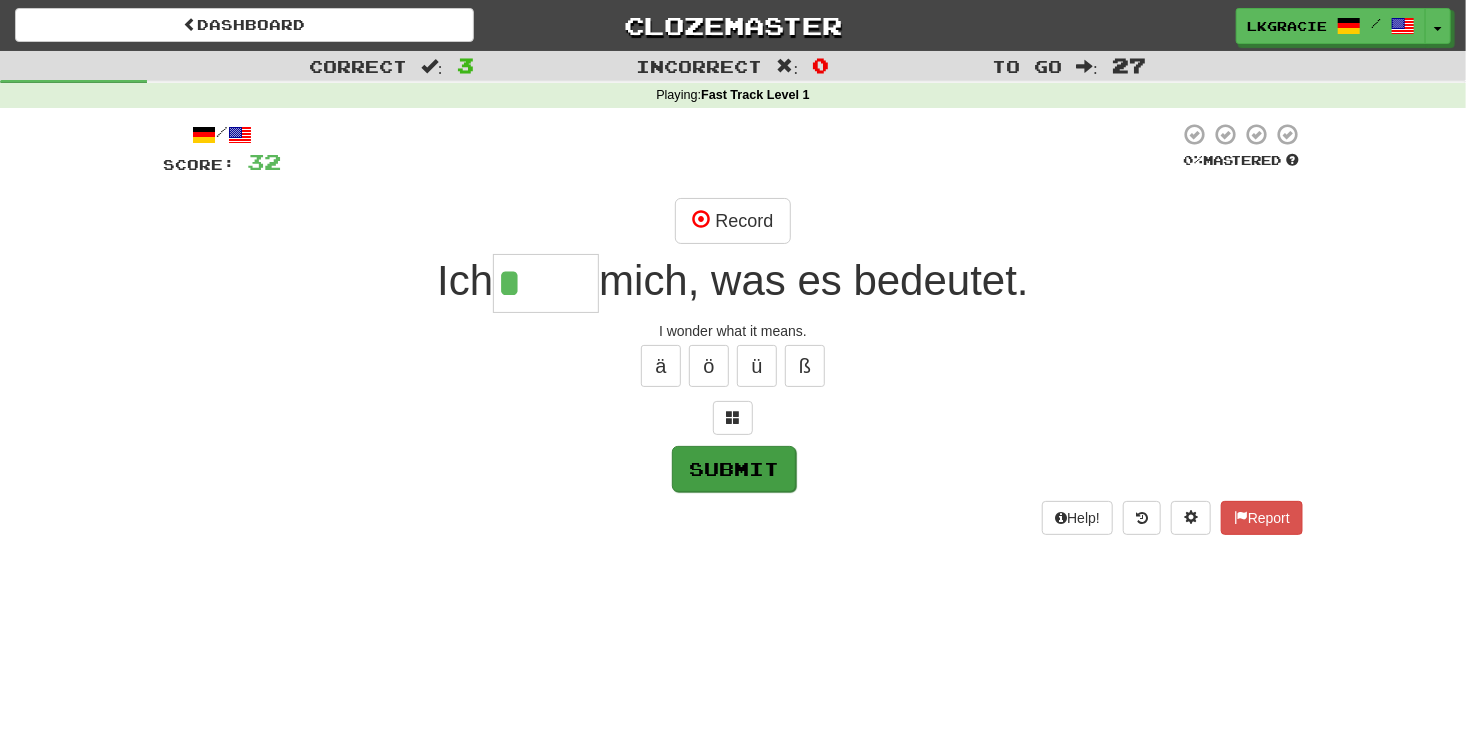 type on "*****" 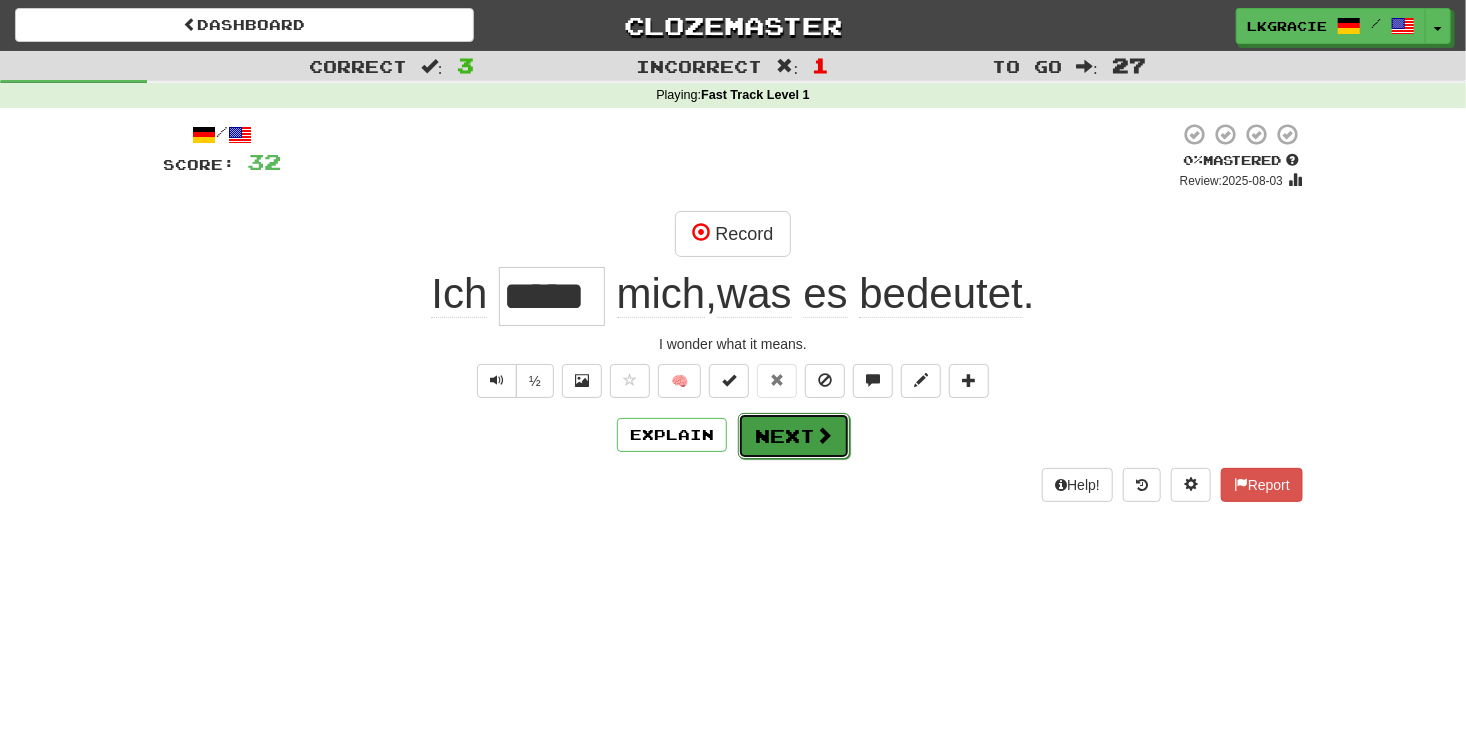 click on "Next" at bounding box center (794, 436) 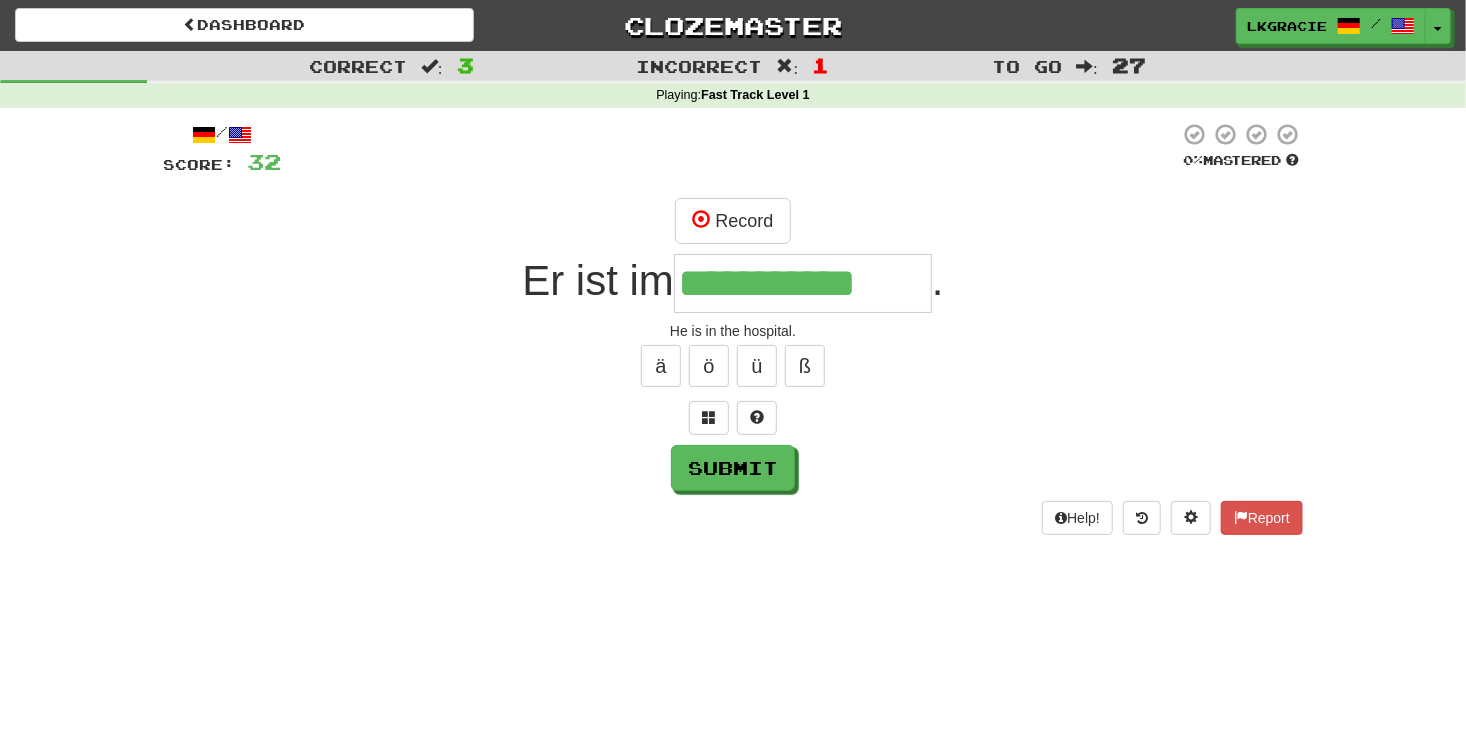 type on "**********" 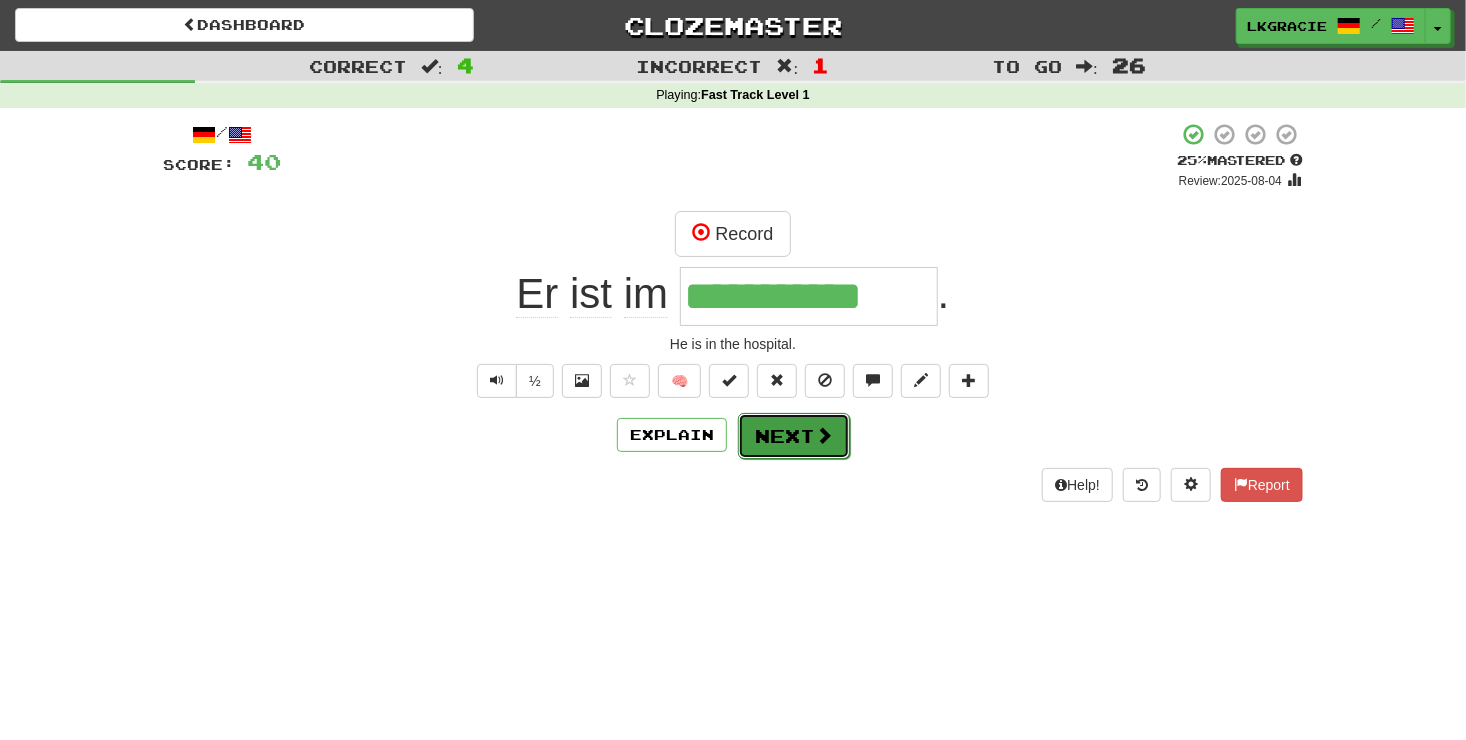 click on "Next" at bounding box center [794, 436] 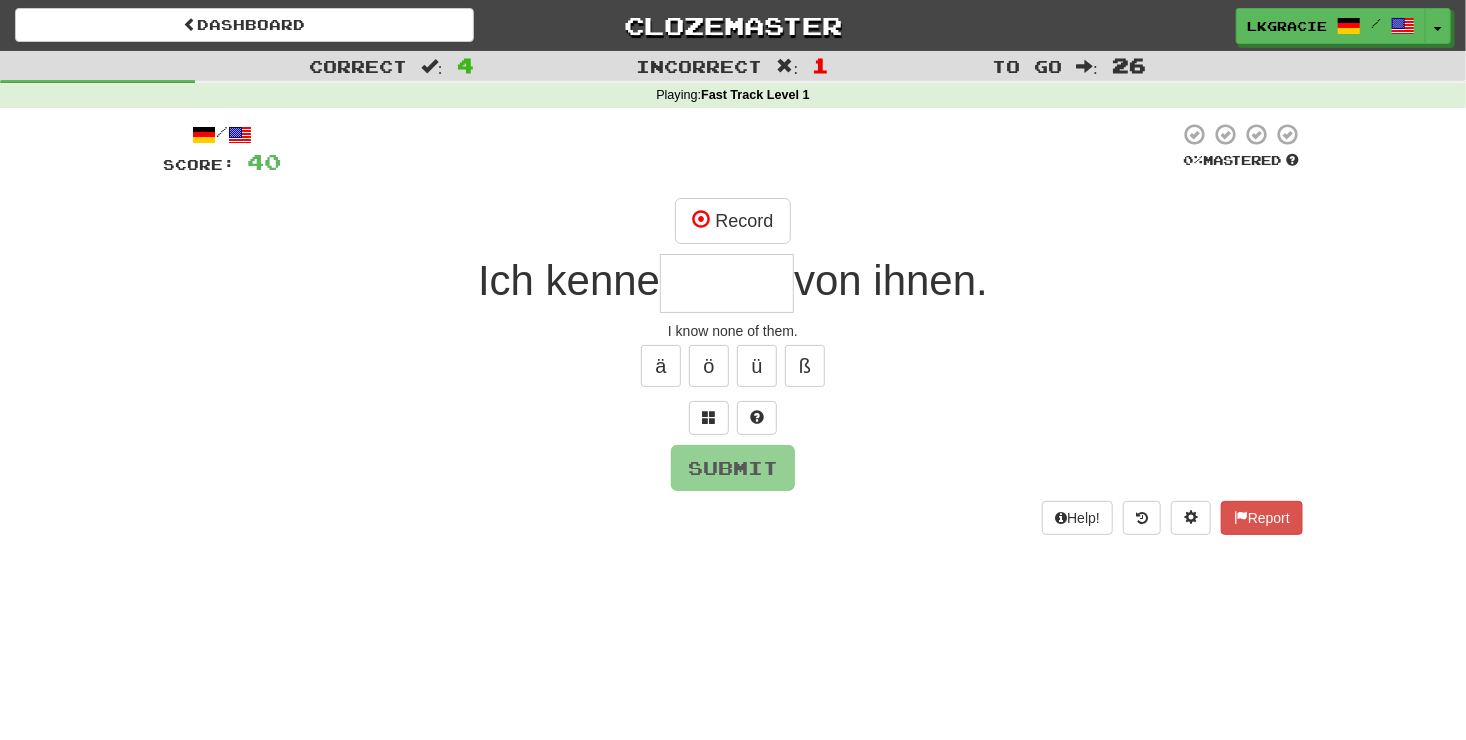 type on "*" 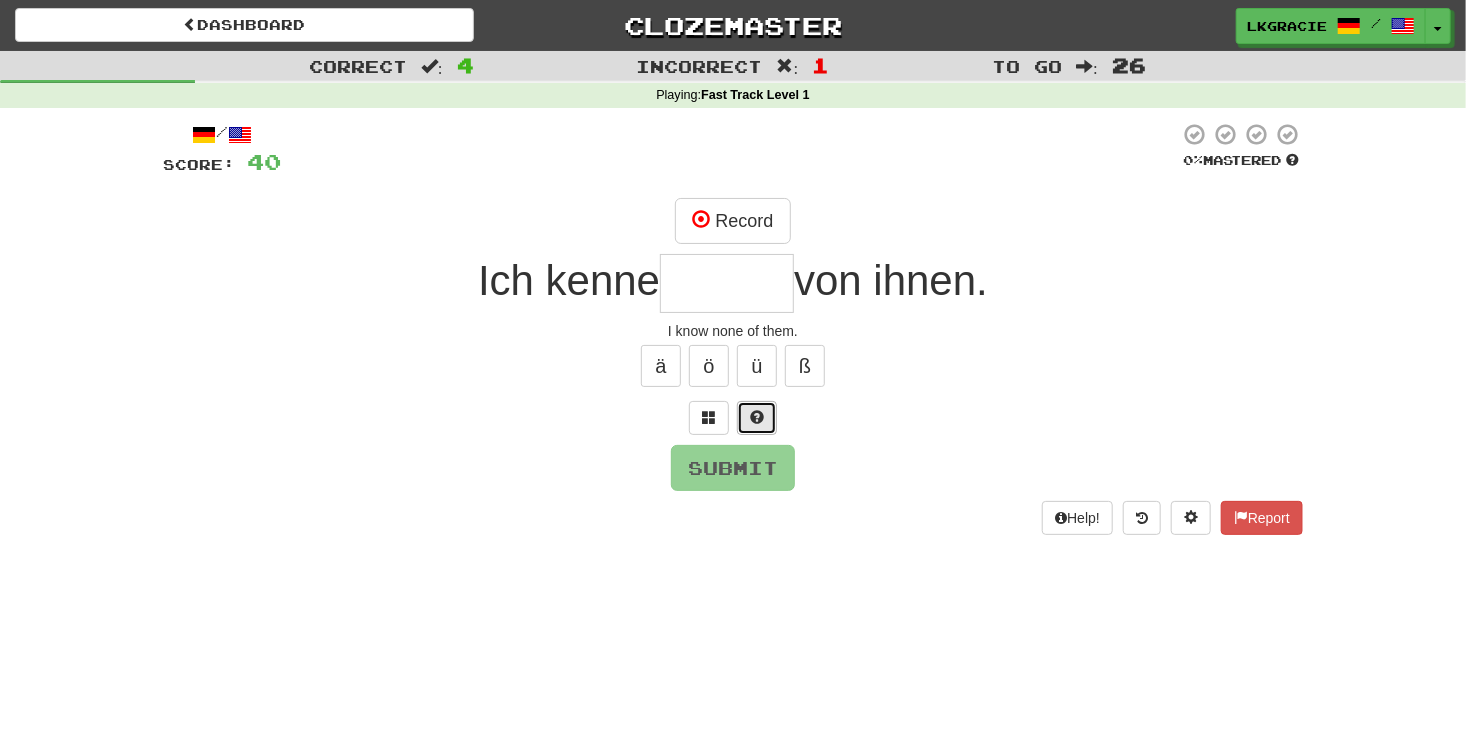 click at bounding box center (757, 418) 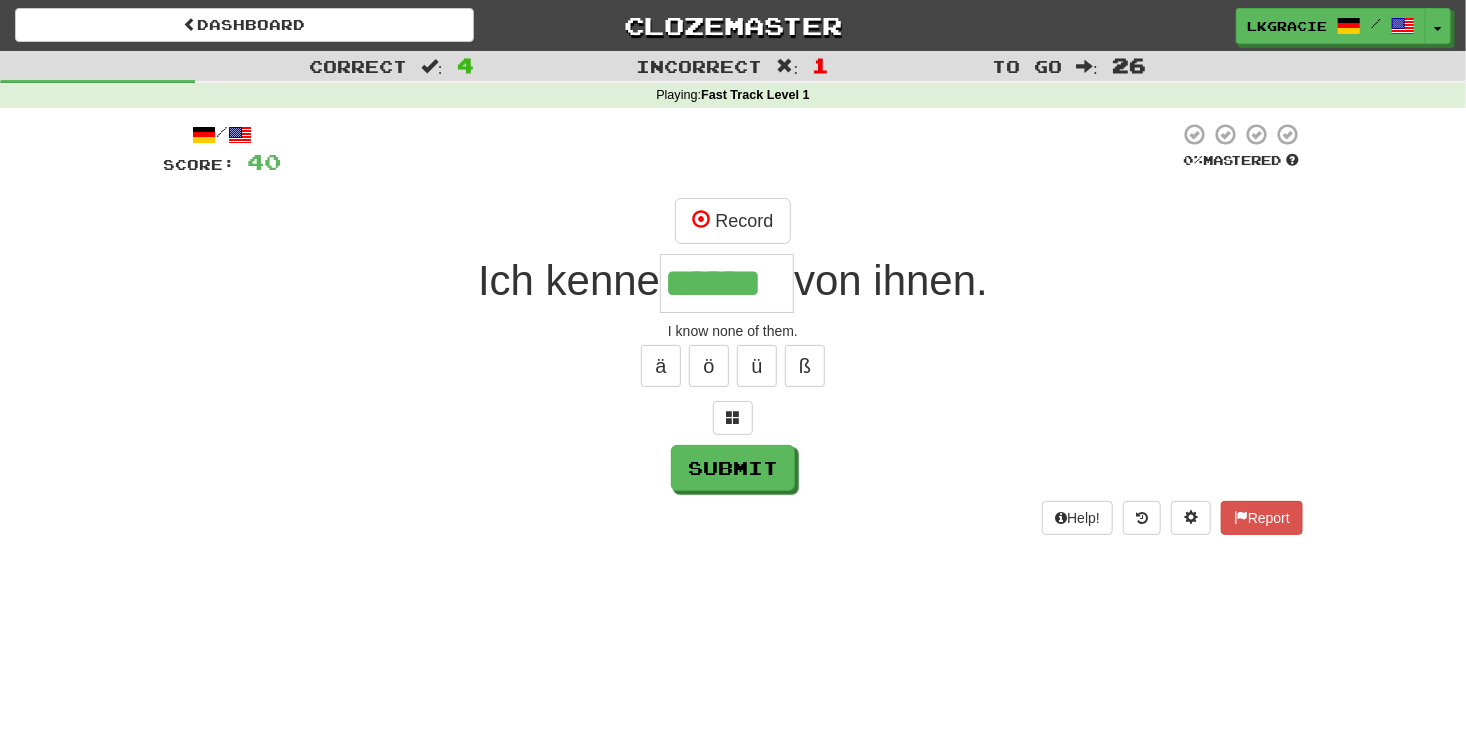 type on "******" 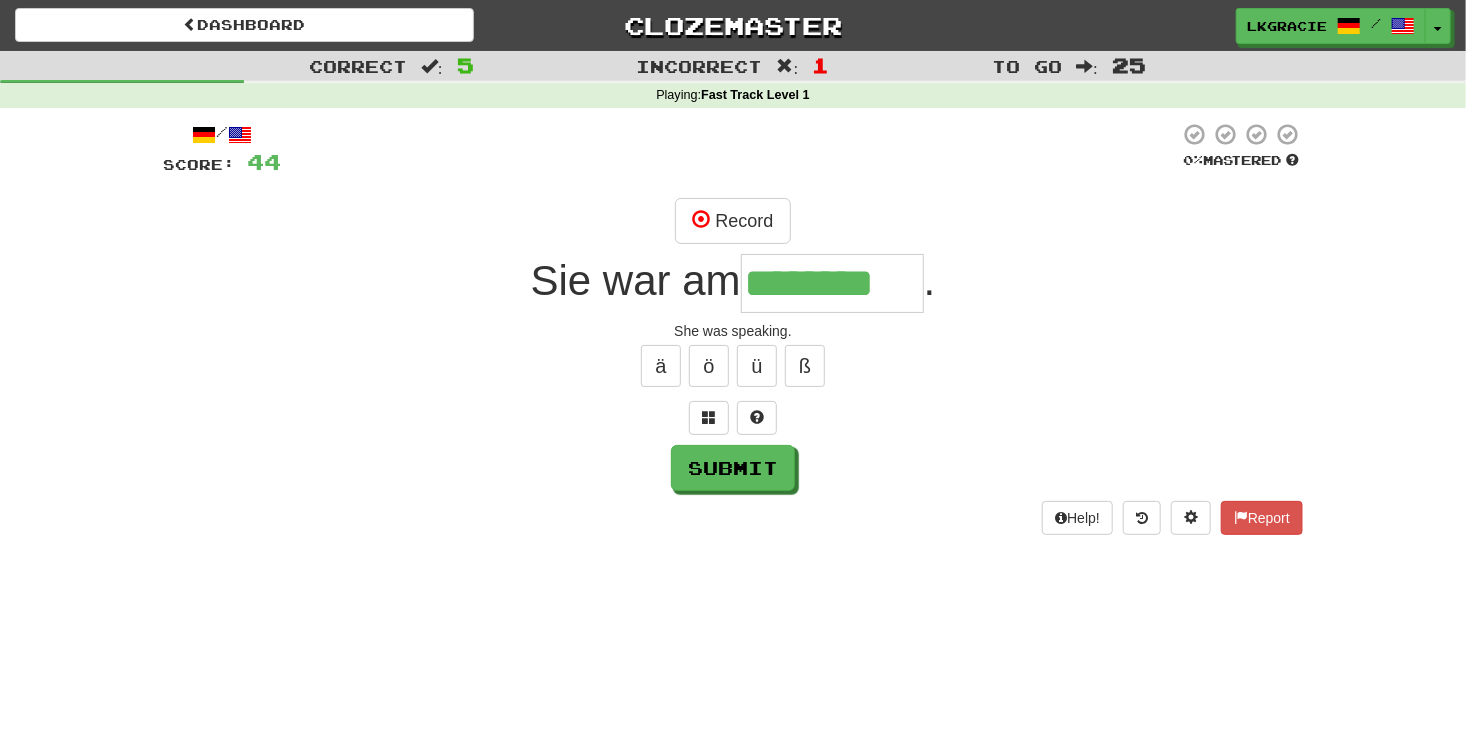 type on "********" 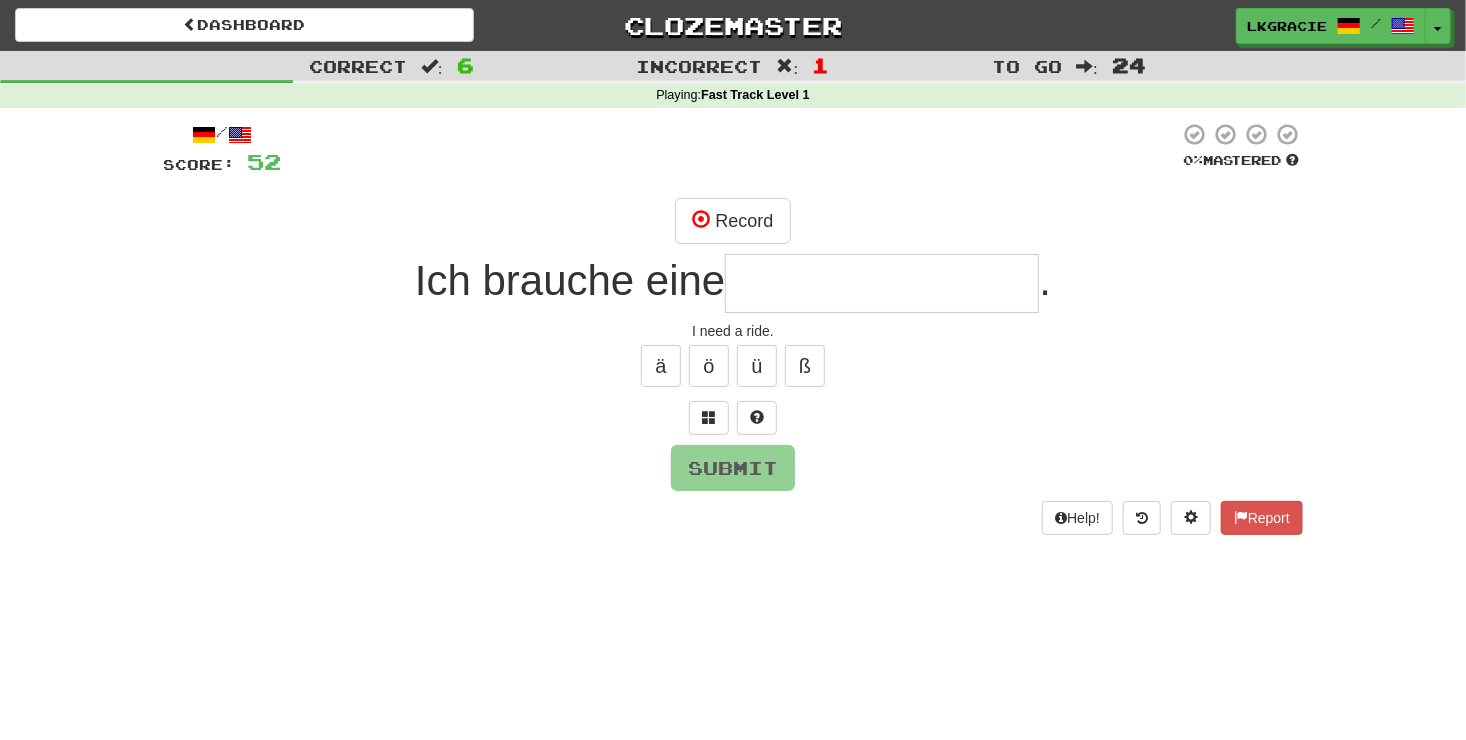type on "*" 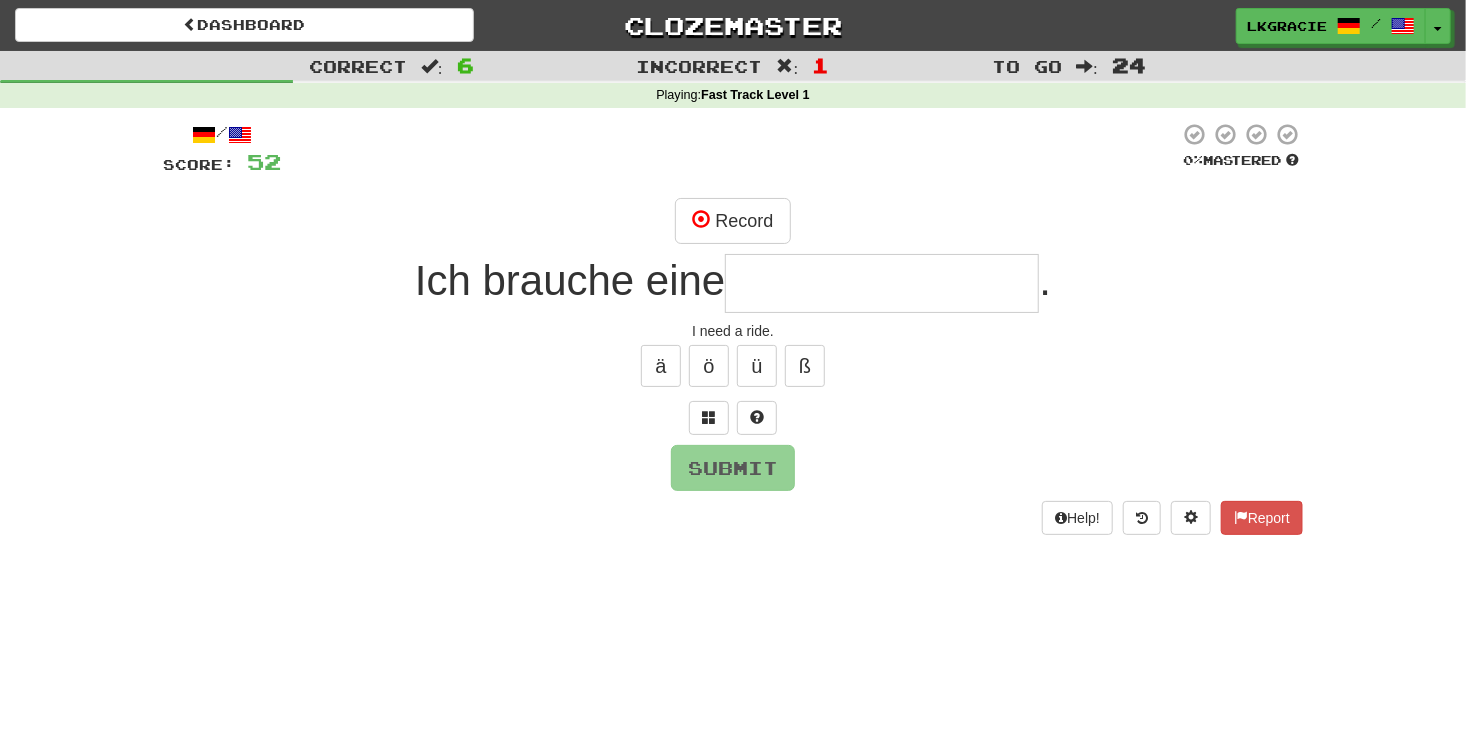 type on "*" 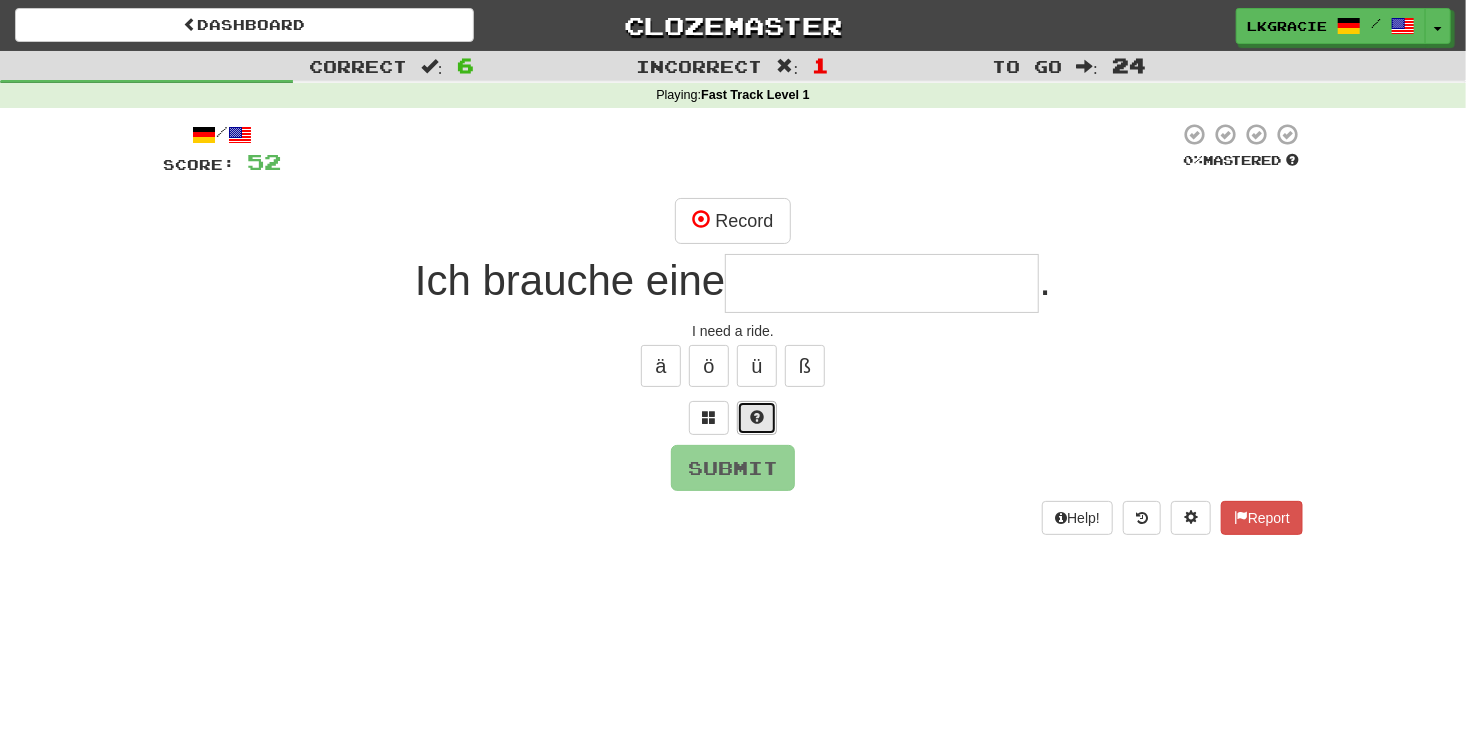 click at bounding box center (757, 417) 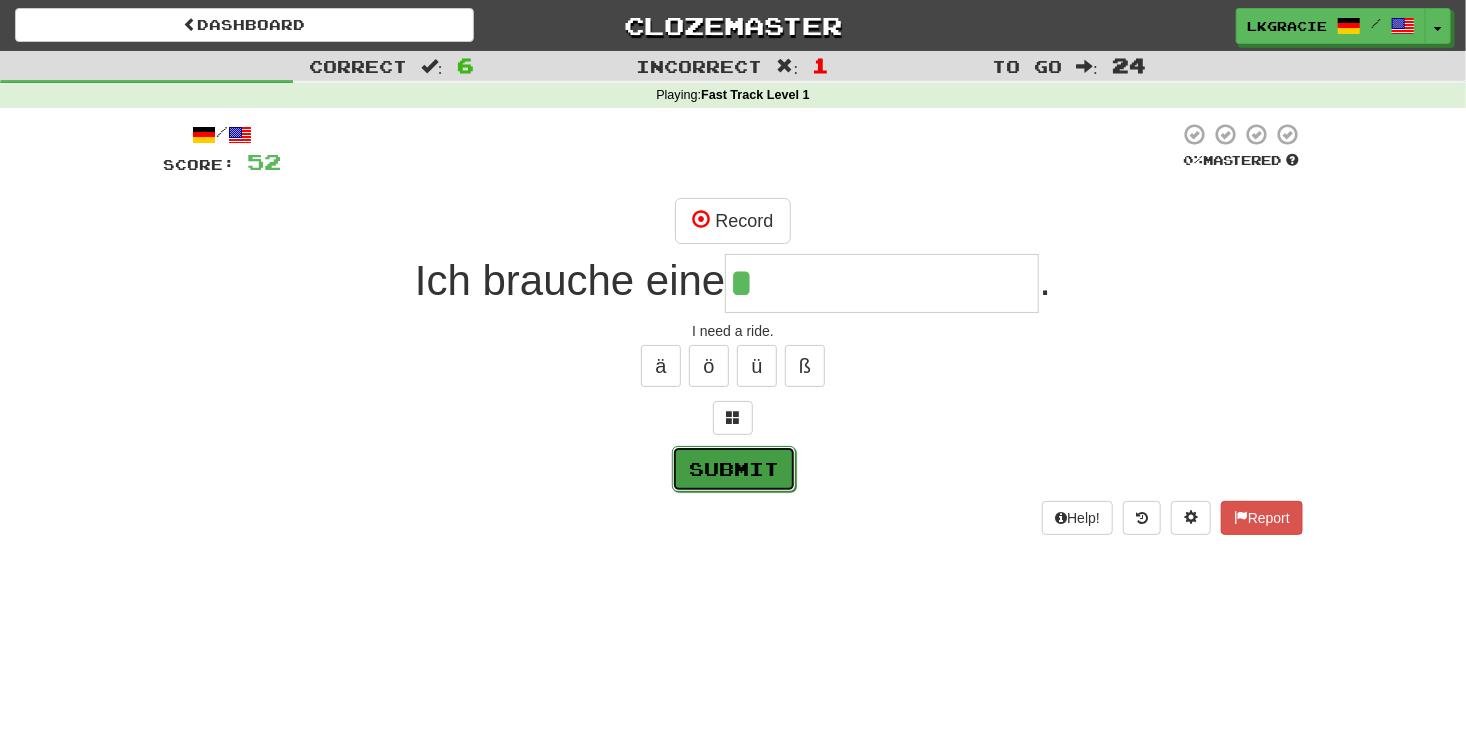 click on "Submit" at bounding box center (734, 469) 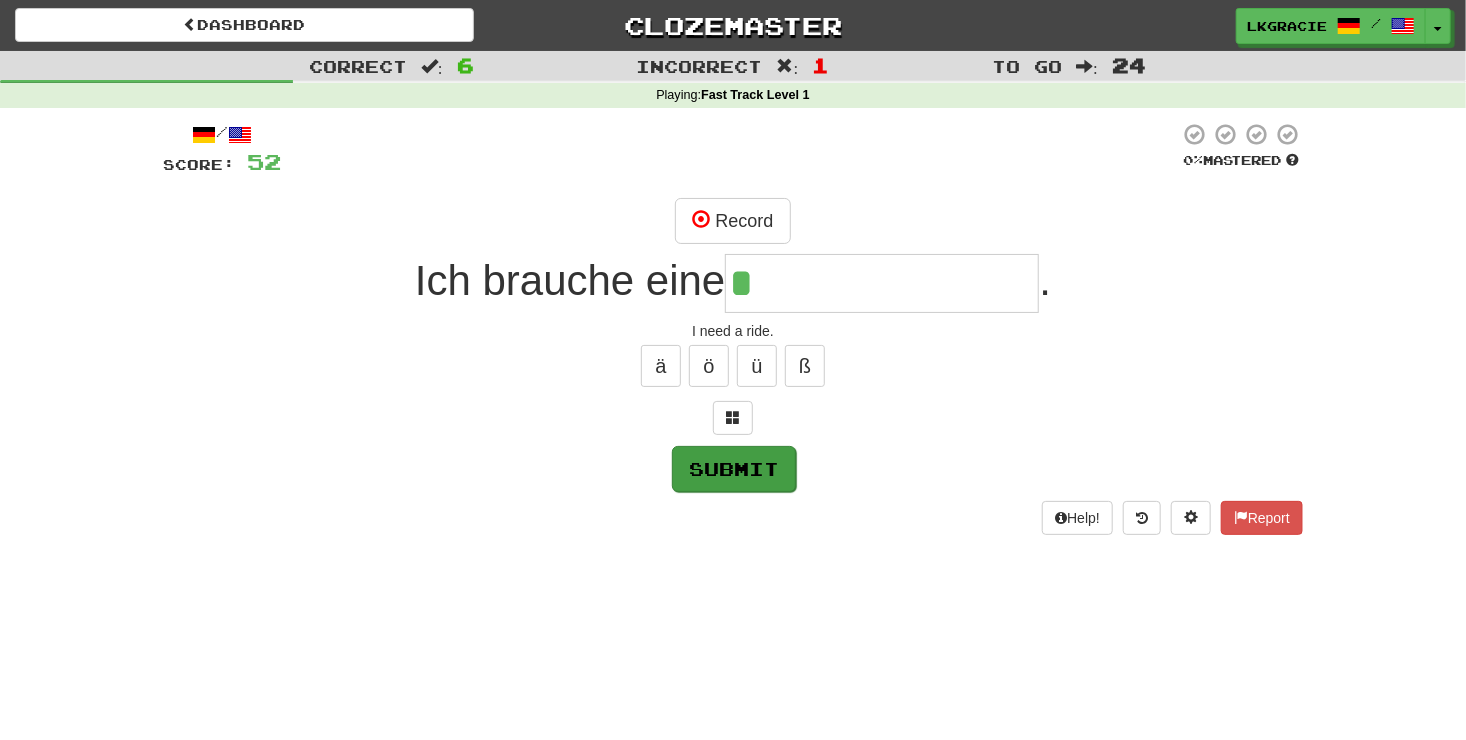 type on "**********" 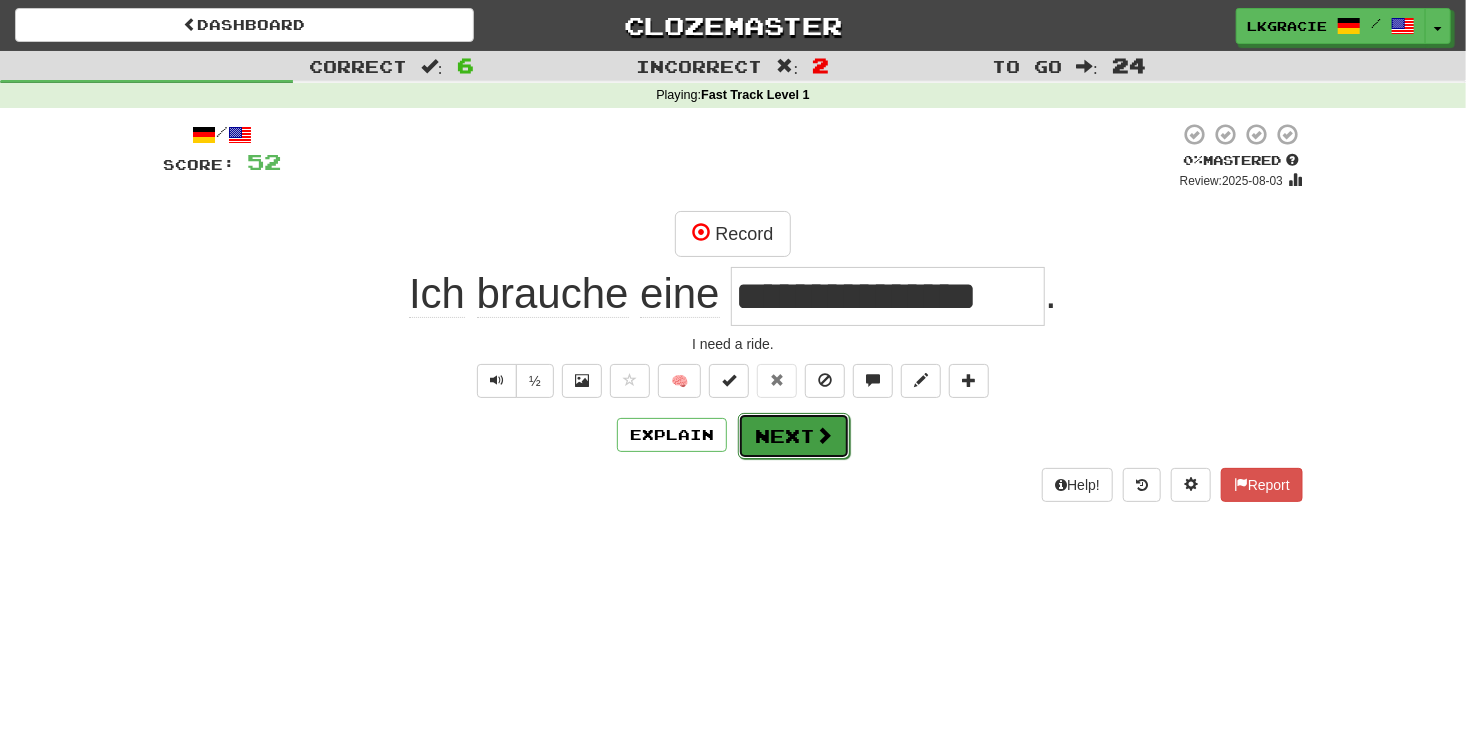 click at bounding box center (824, 435) 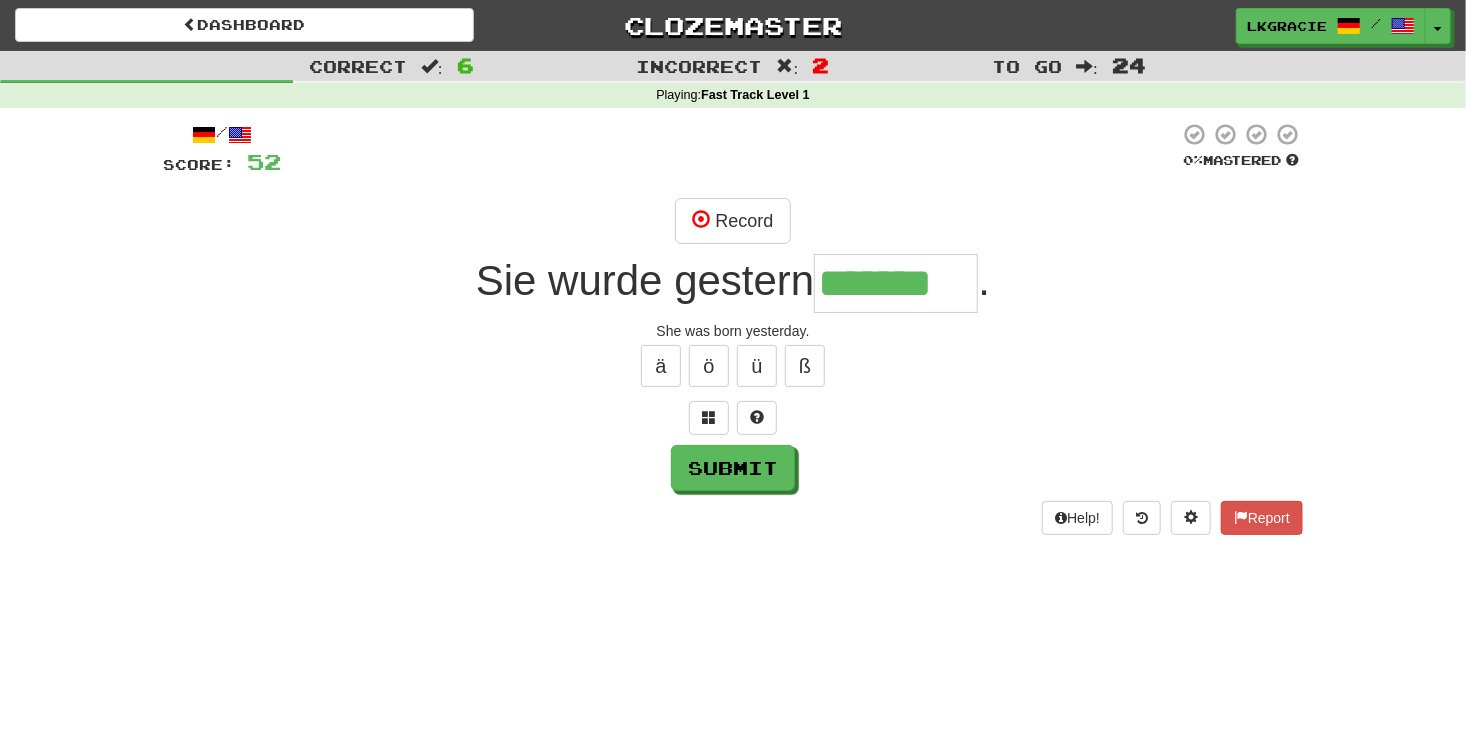type on "*******" 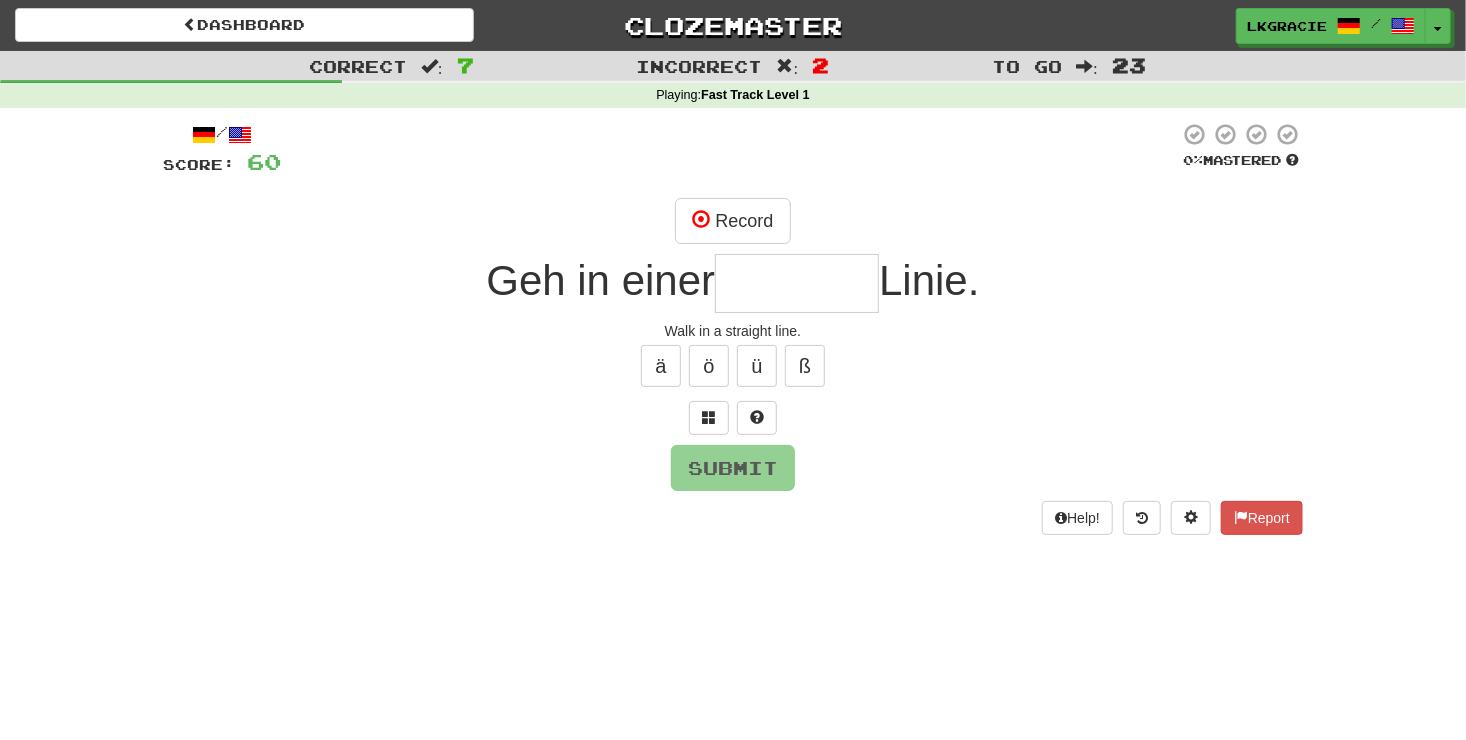 type on "*" 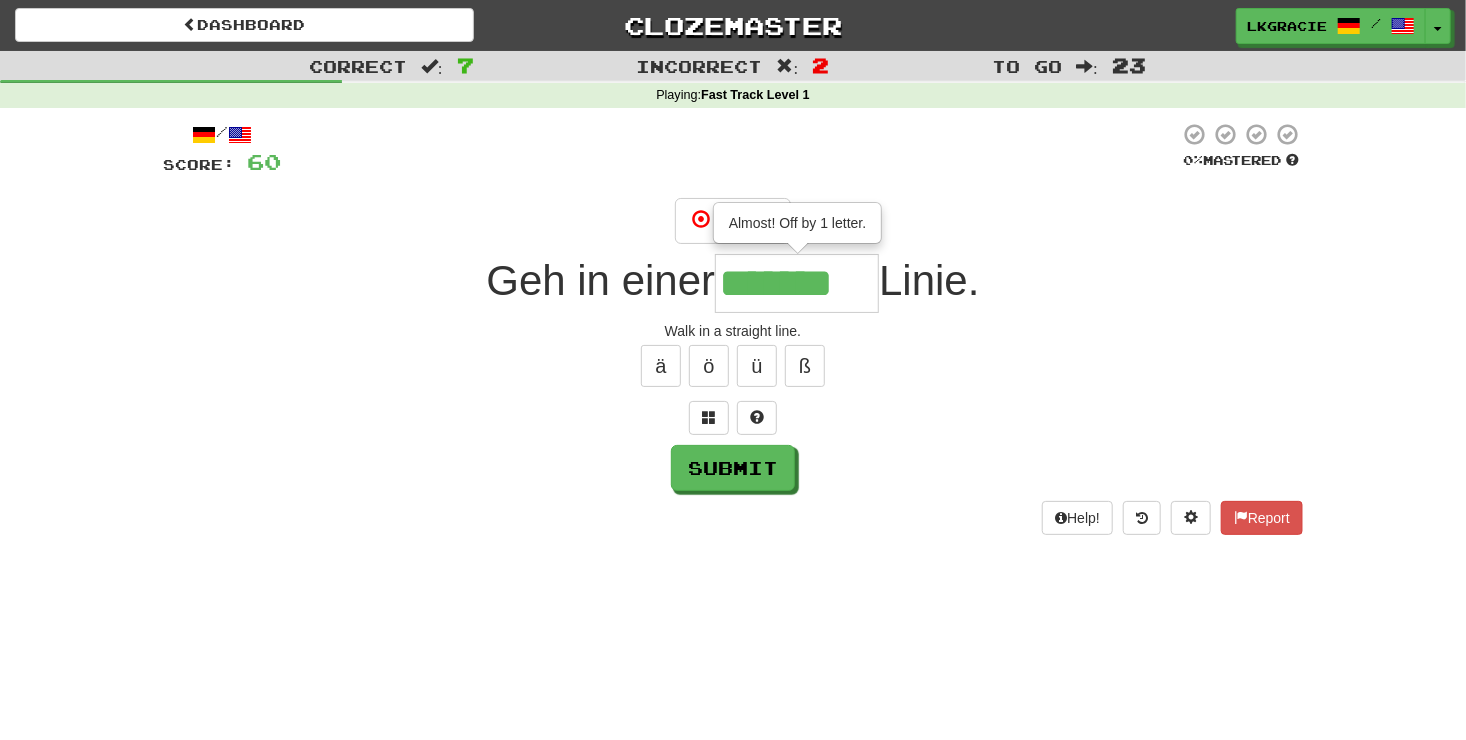 type on "*******" 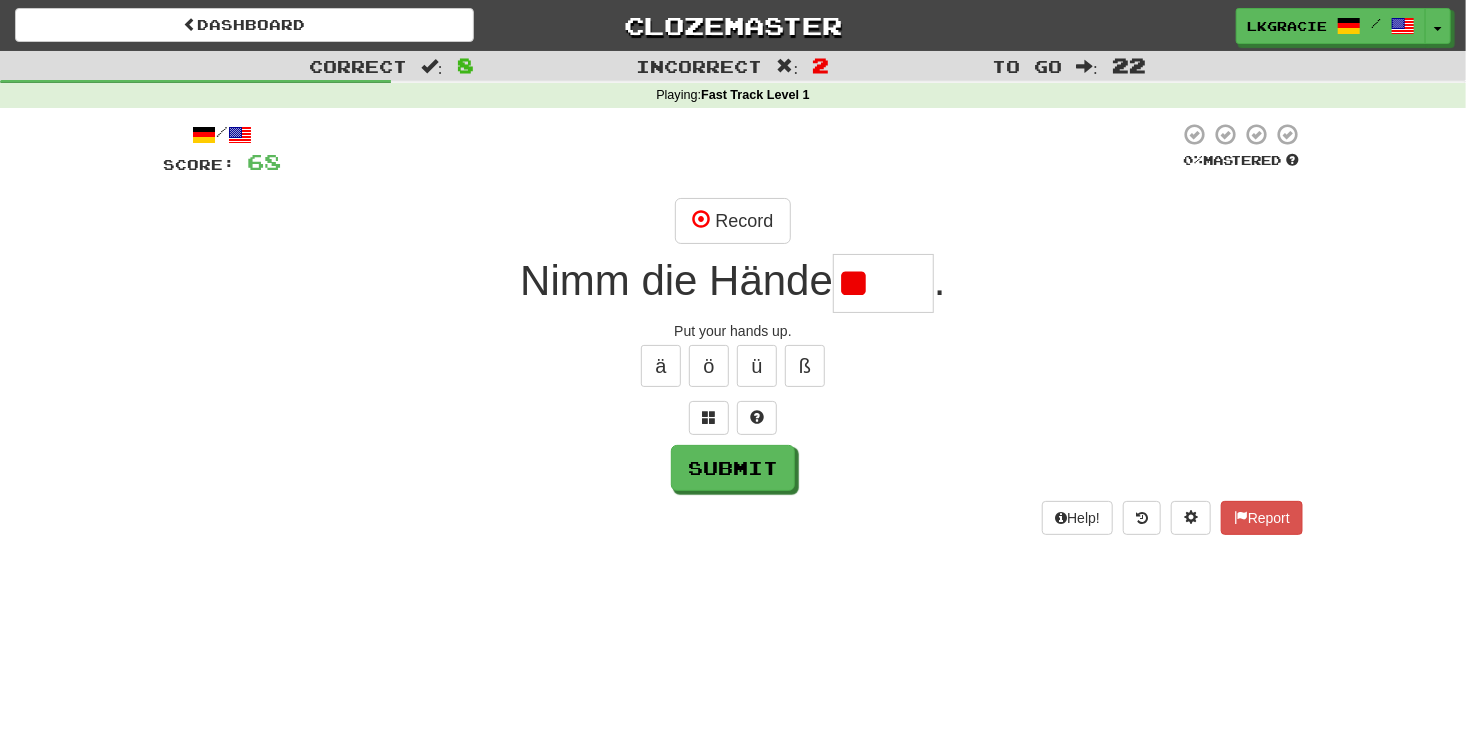 type on "*" 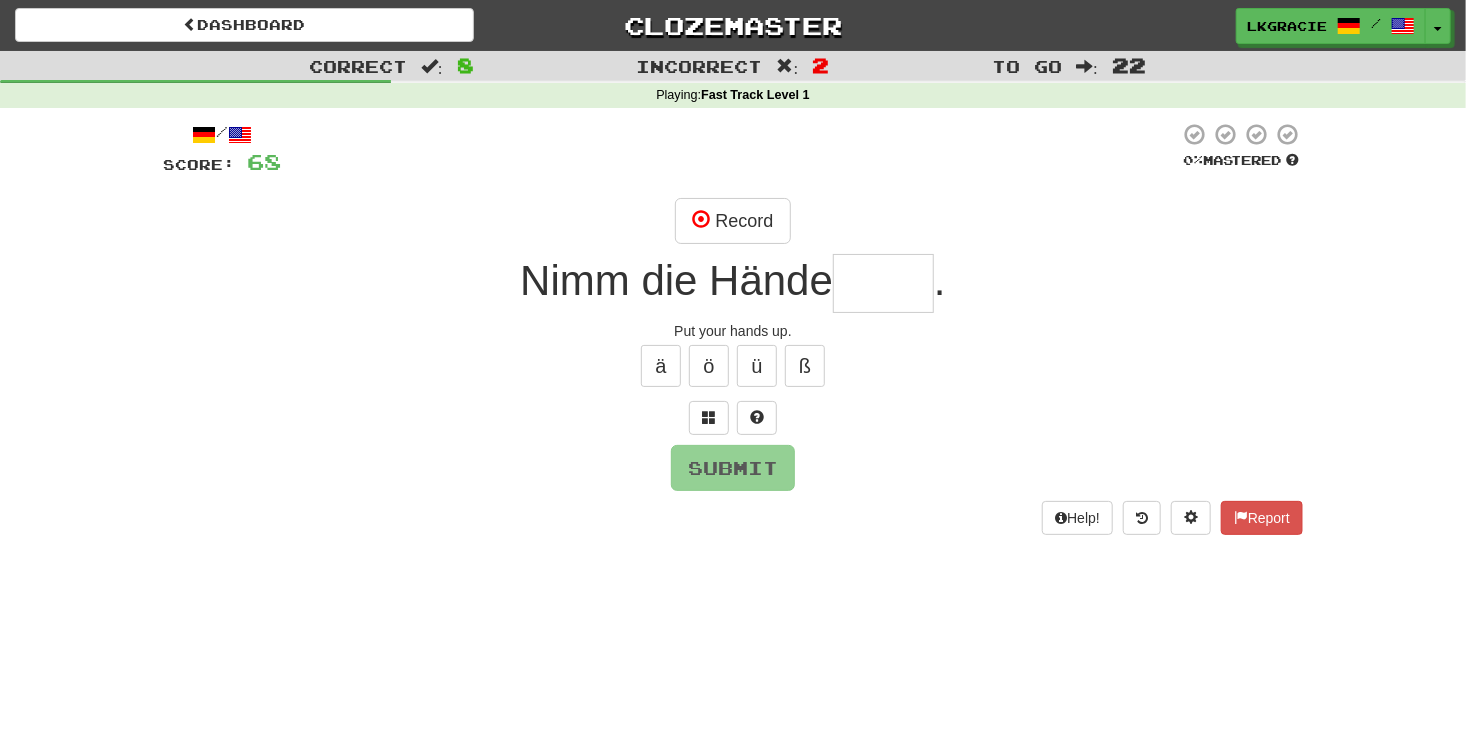 type on "*" 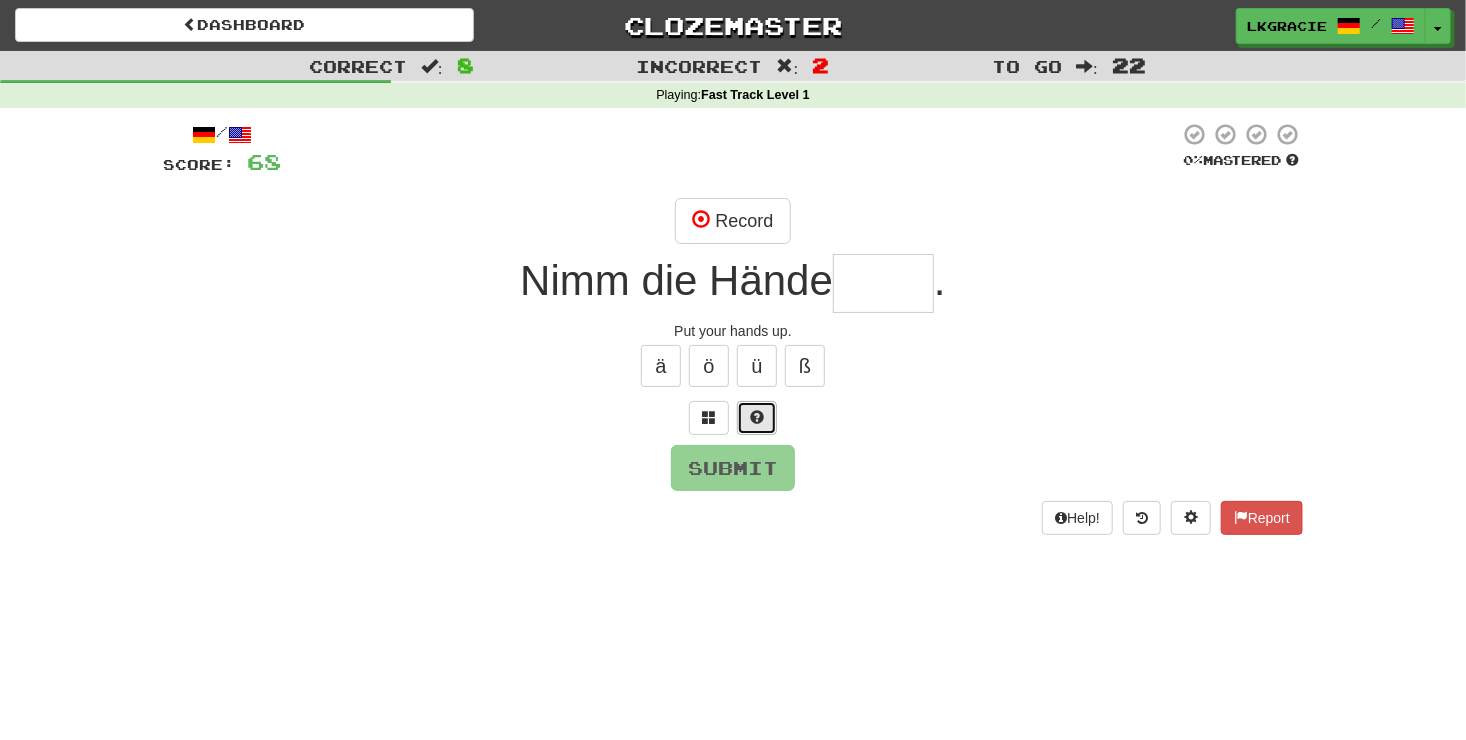 click at bounding box center (757, 418) 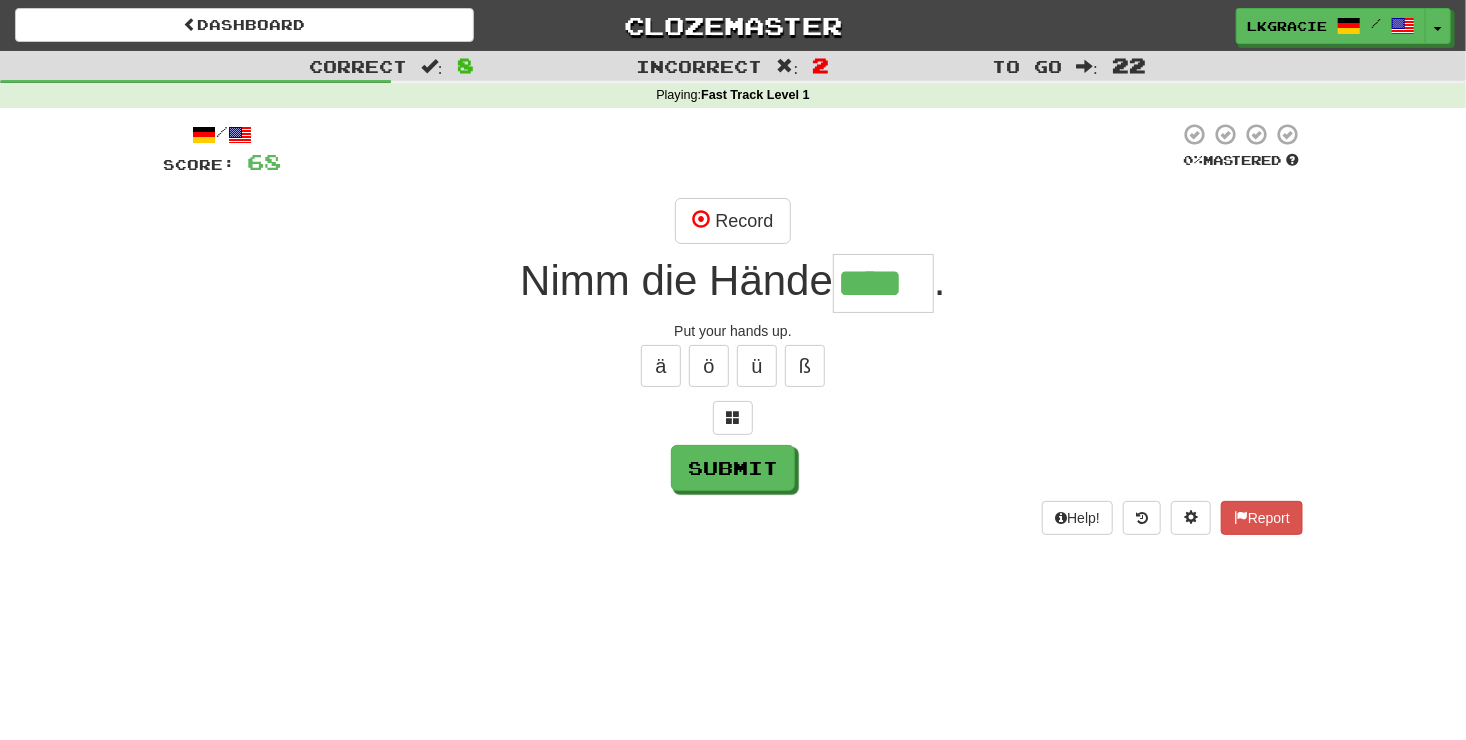 type on "****" 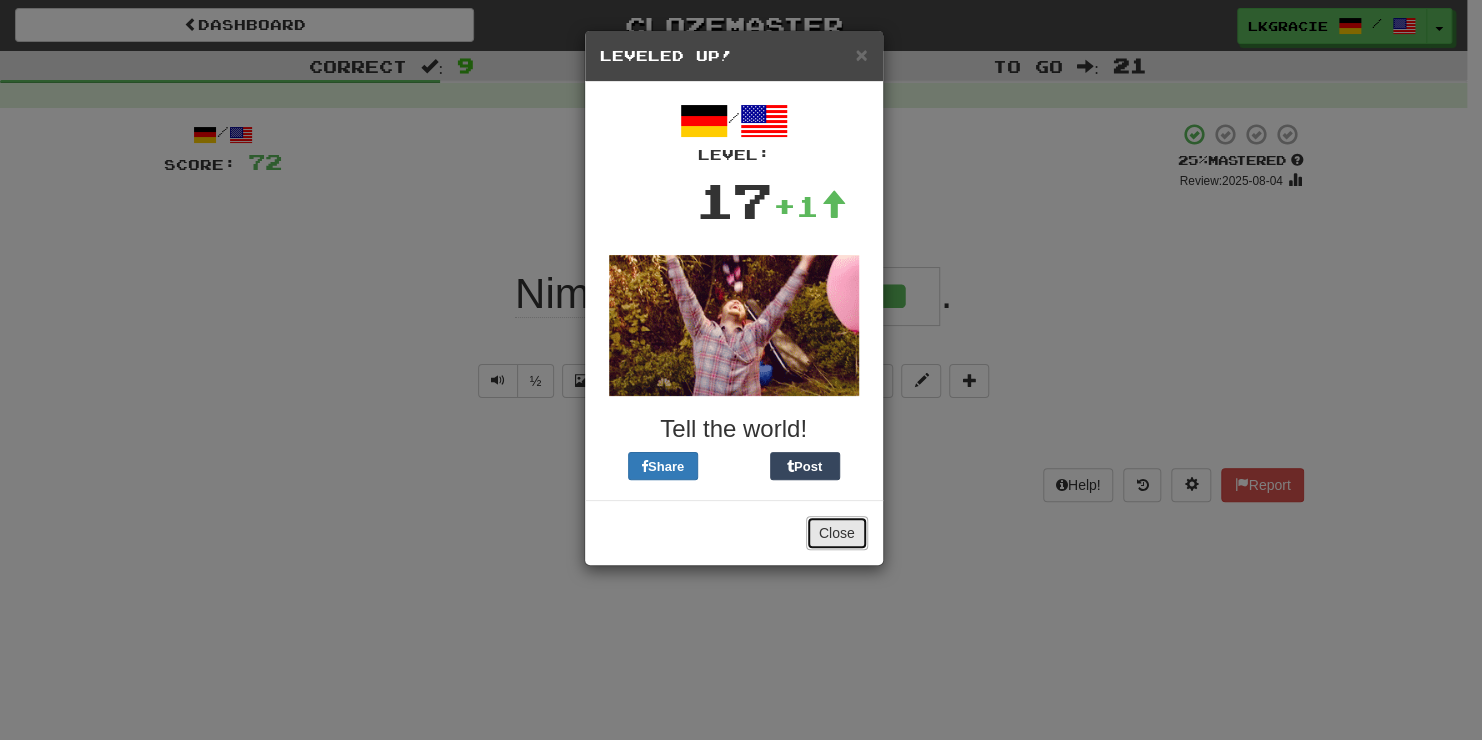 click on "Close" at bounding box center (837, 533) 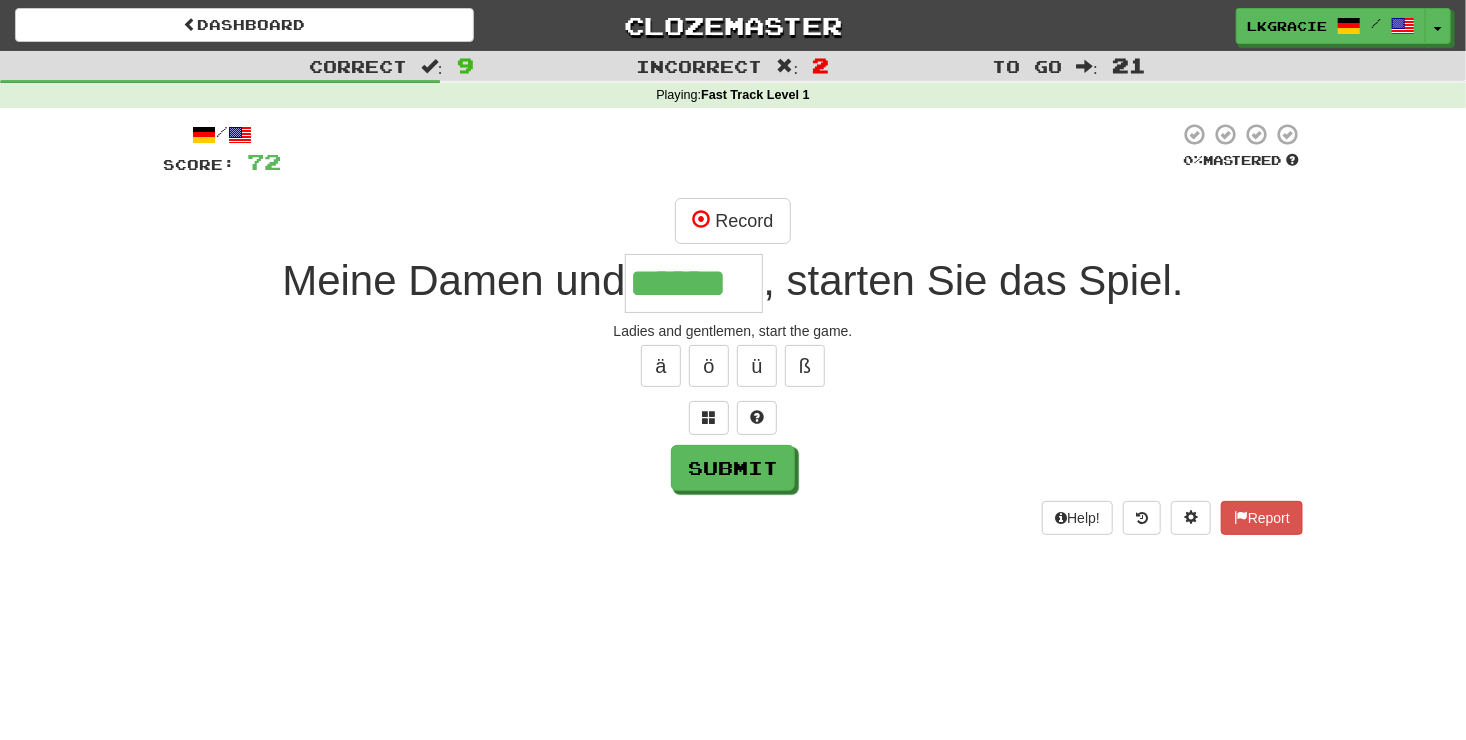 type on "******" 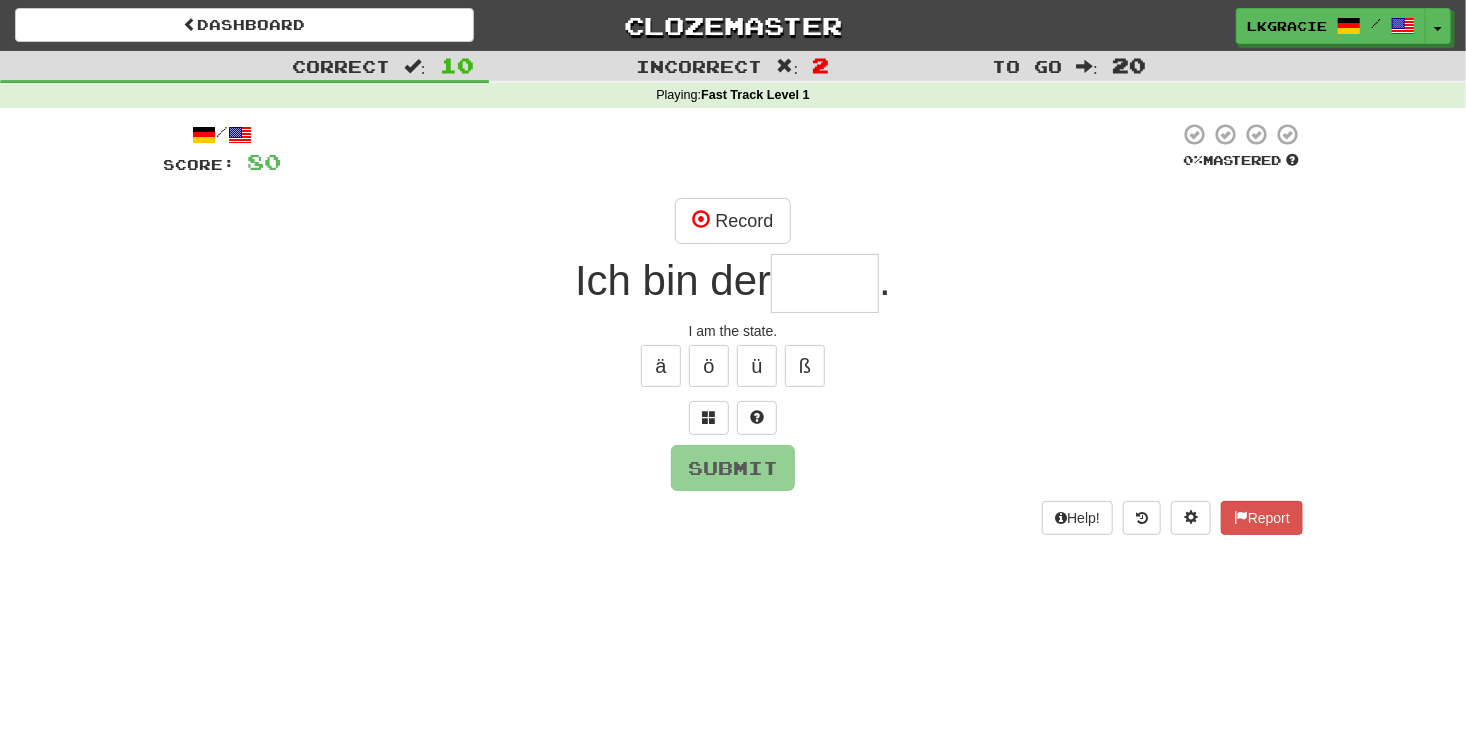 type on "*" 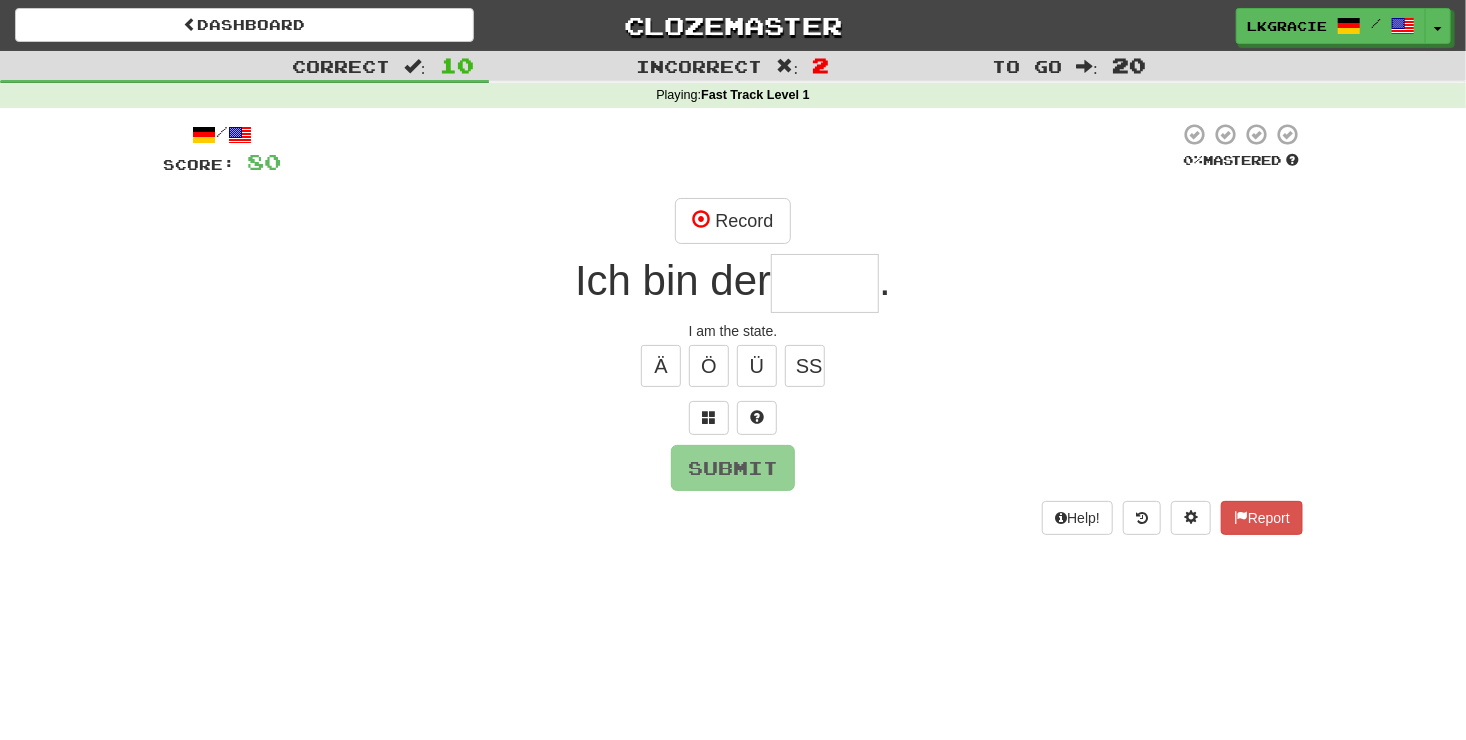 type on "*" 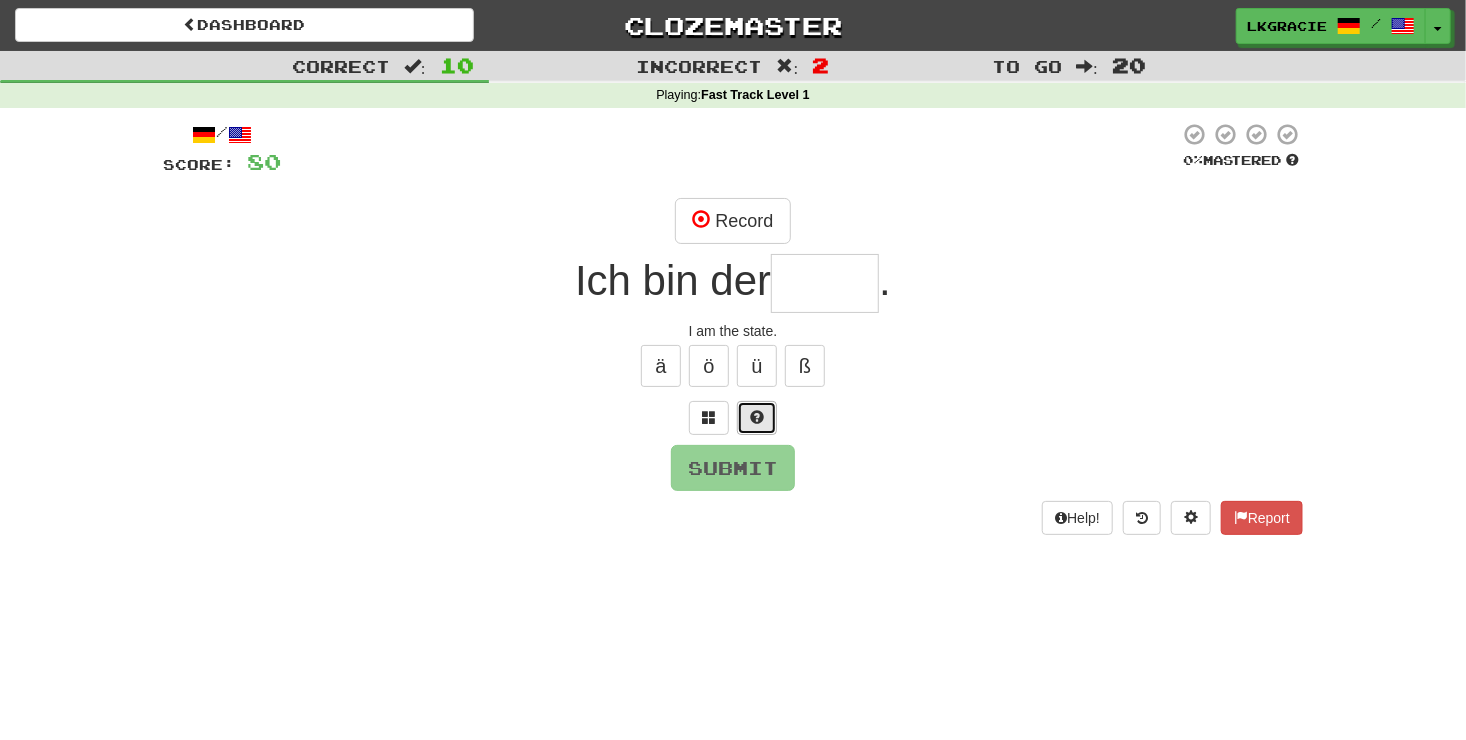 click at bounding box center (757, 417) 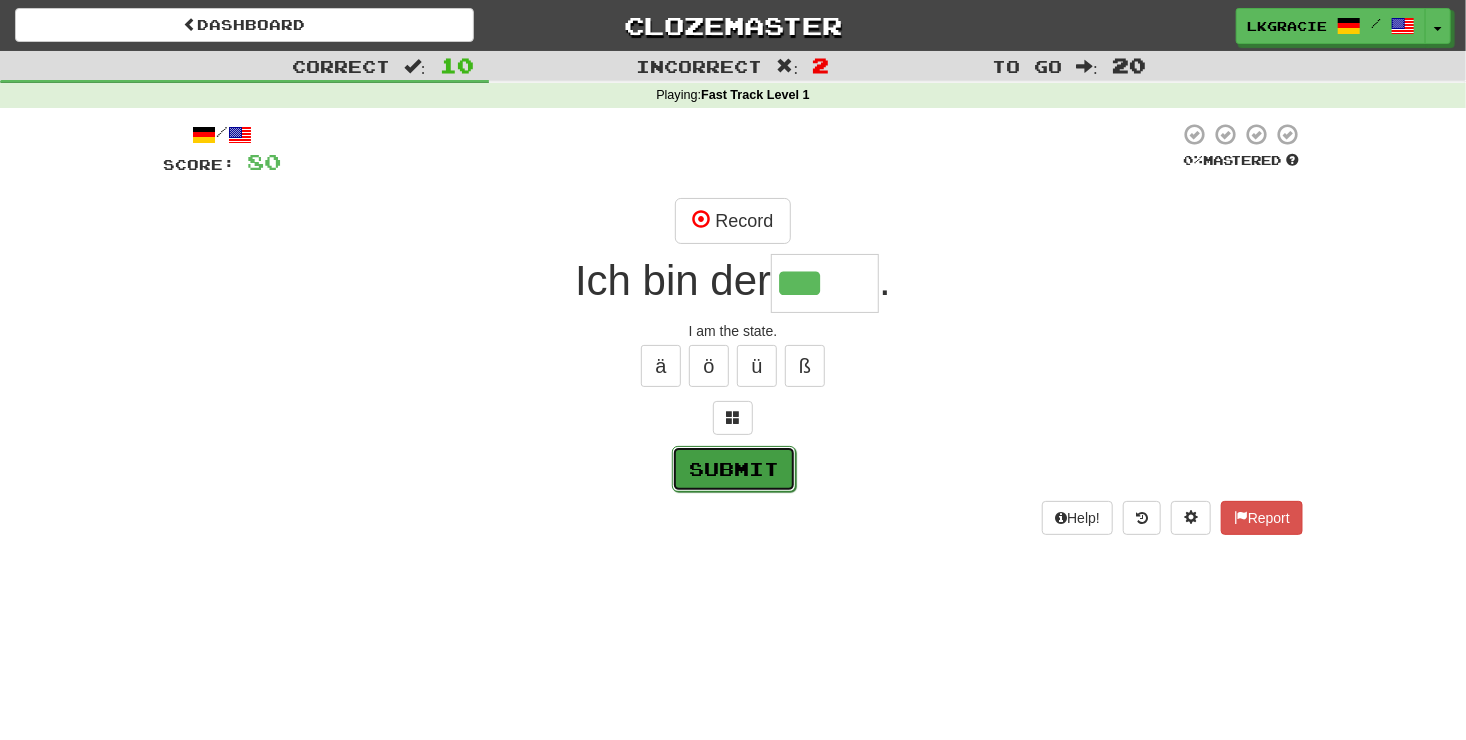 click on "Submit" at bounding box center (734, 469) 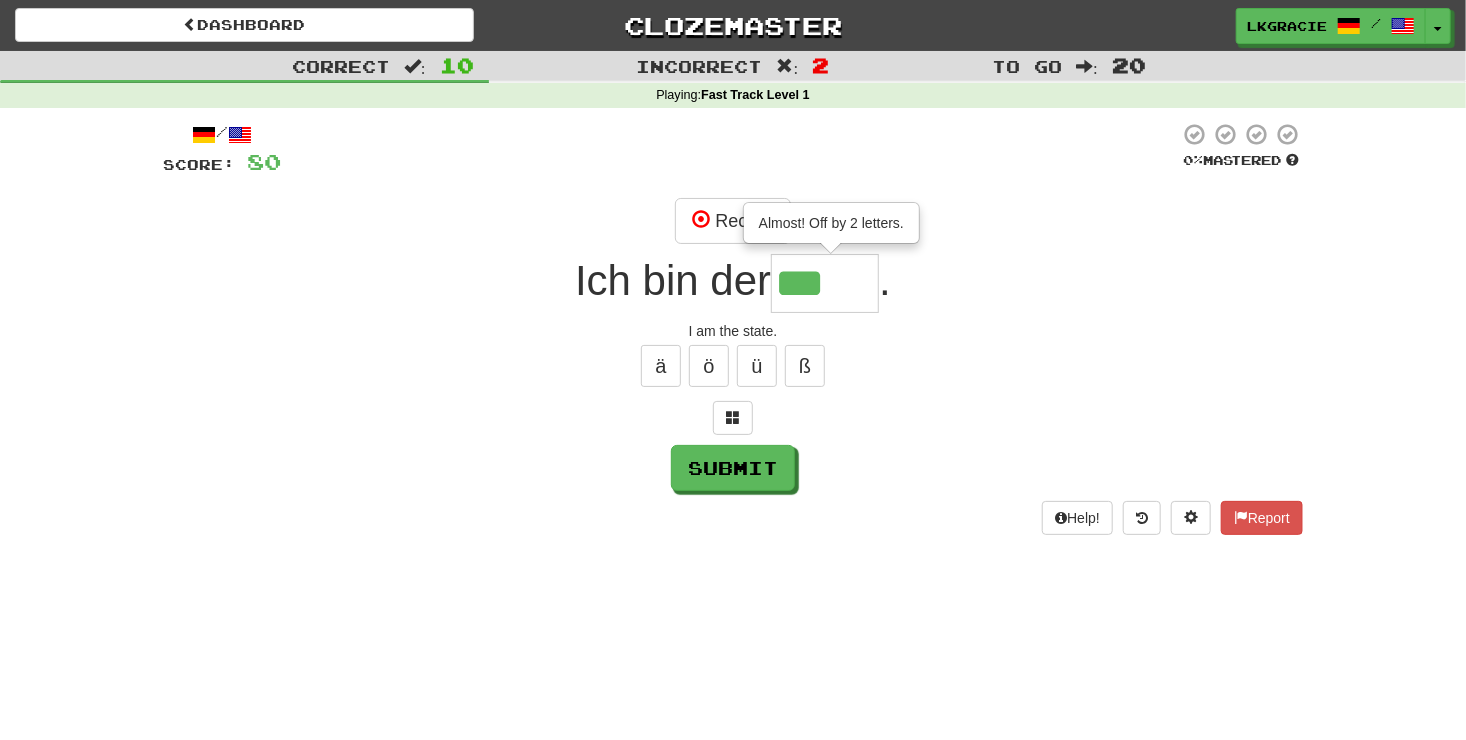 click on "***" at bounding box center [825, 283] 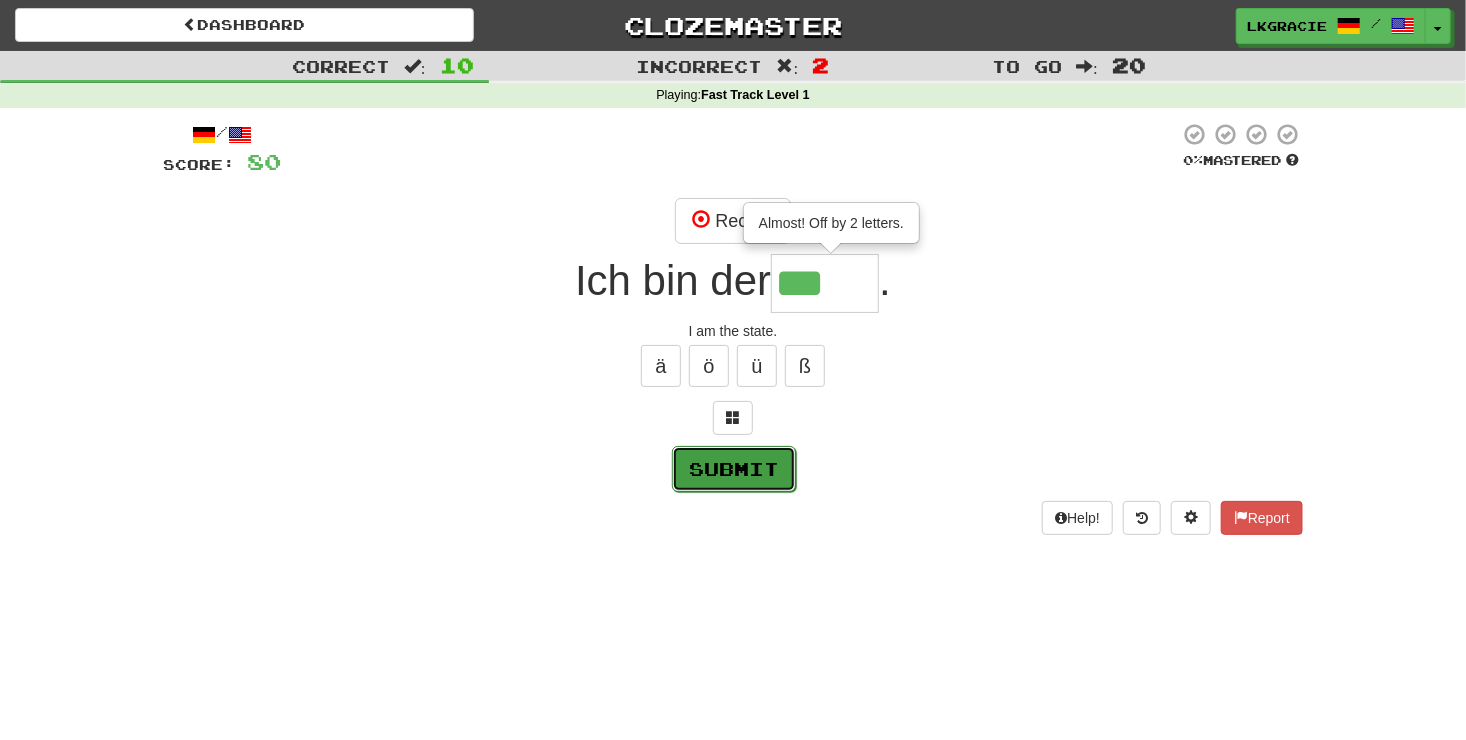 click on "Submit" at bounding box center [734, 469] 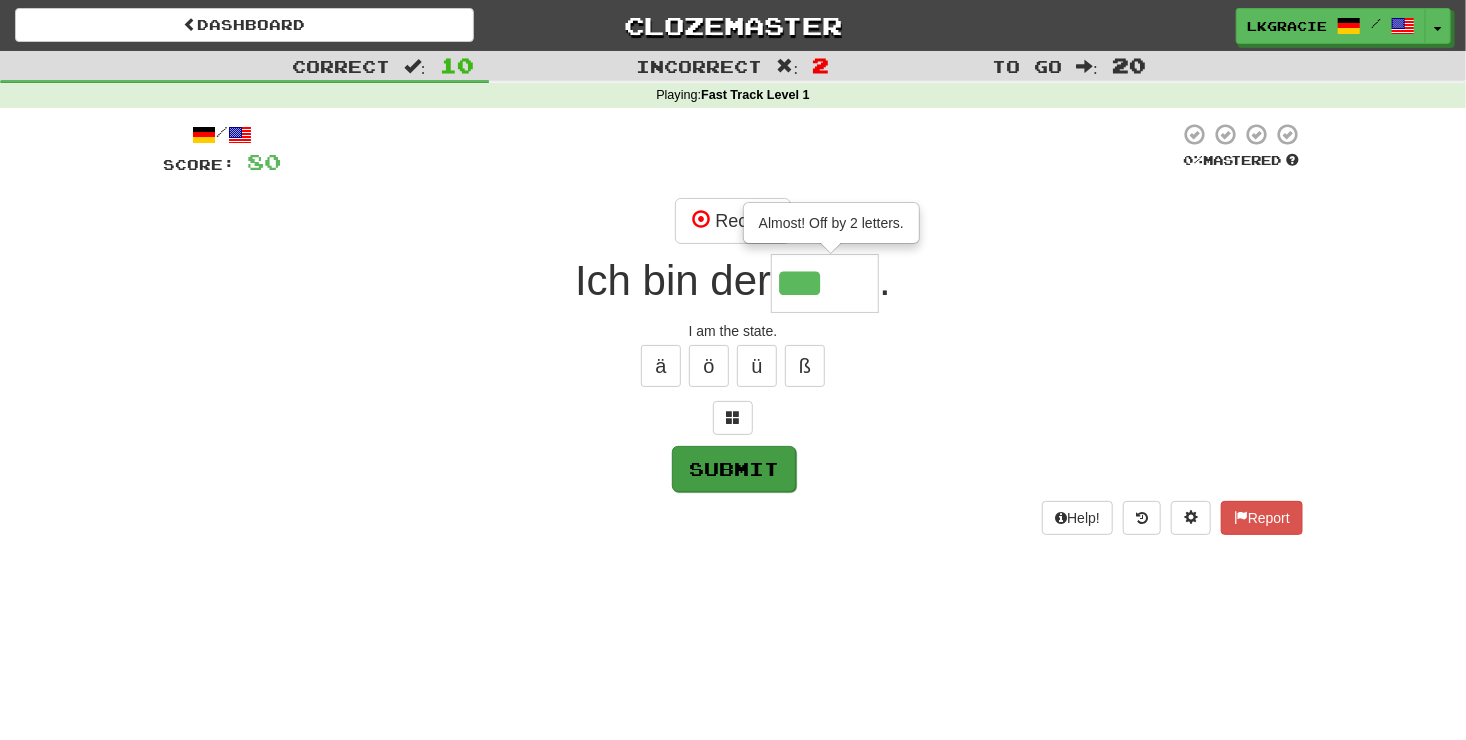 type on "*****" 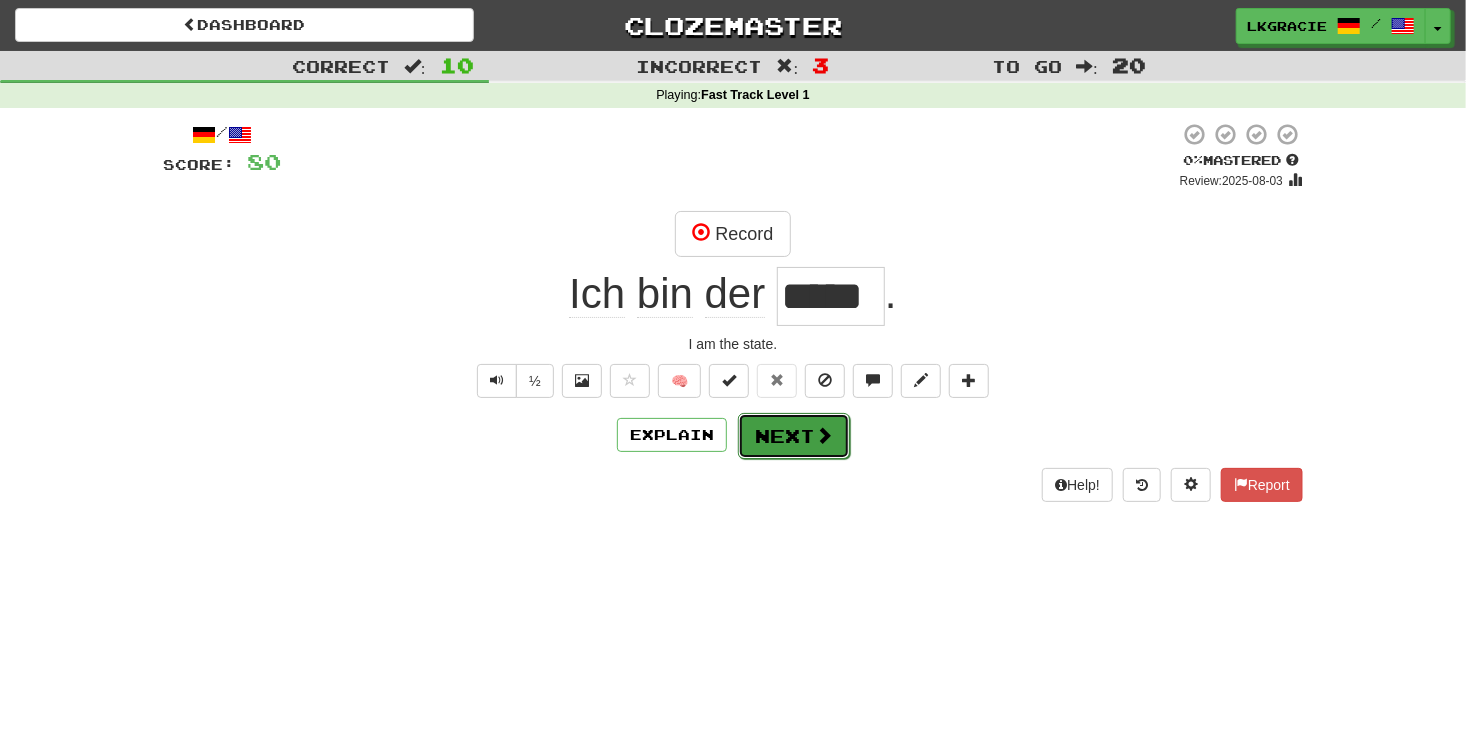 click on "Next" at bounding box center (794, 436) 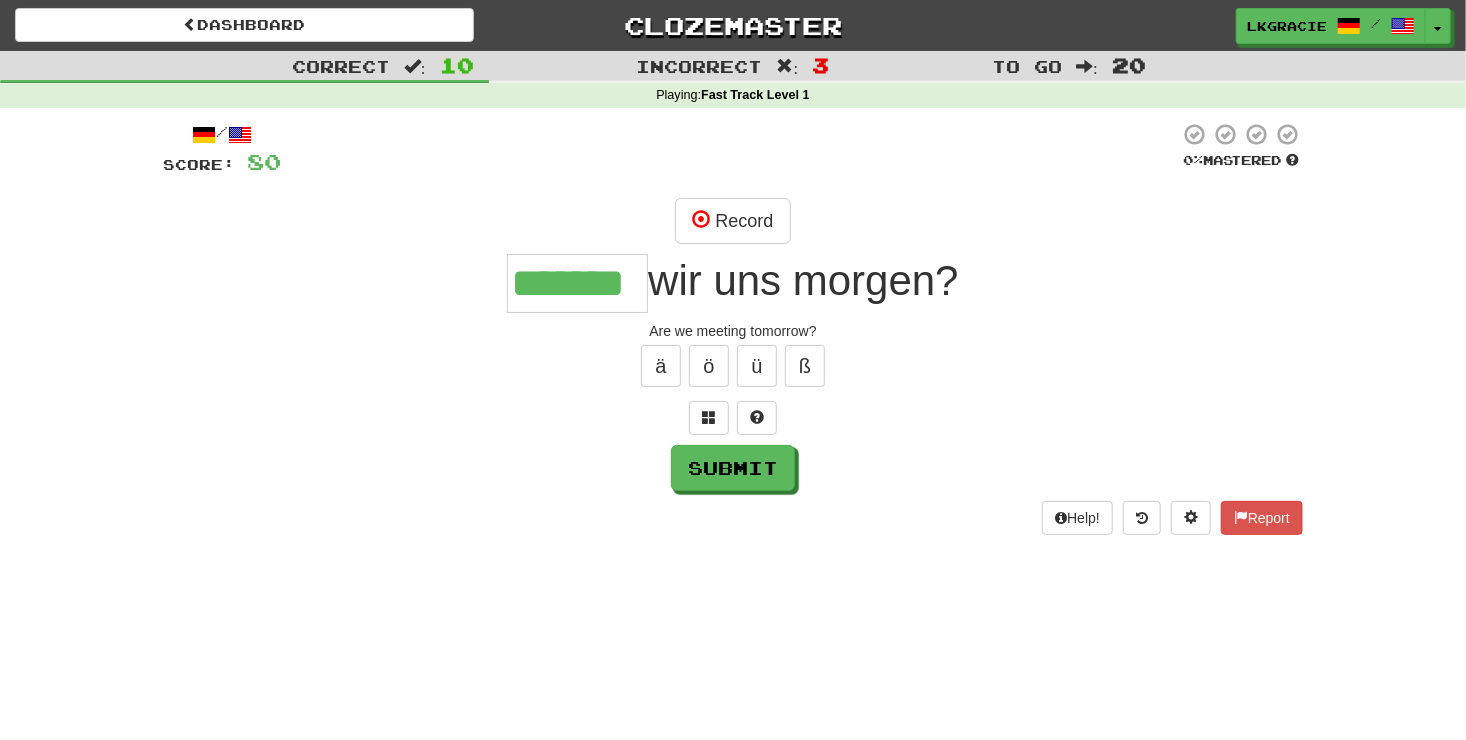type on "*******" 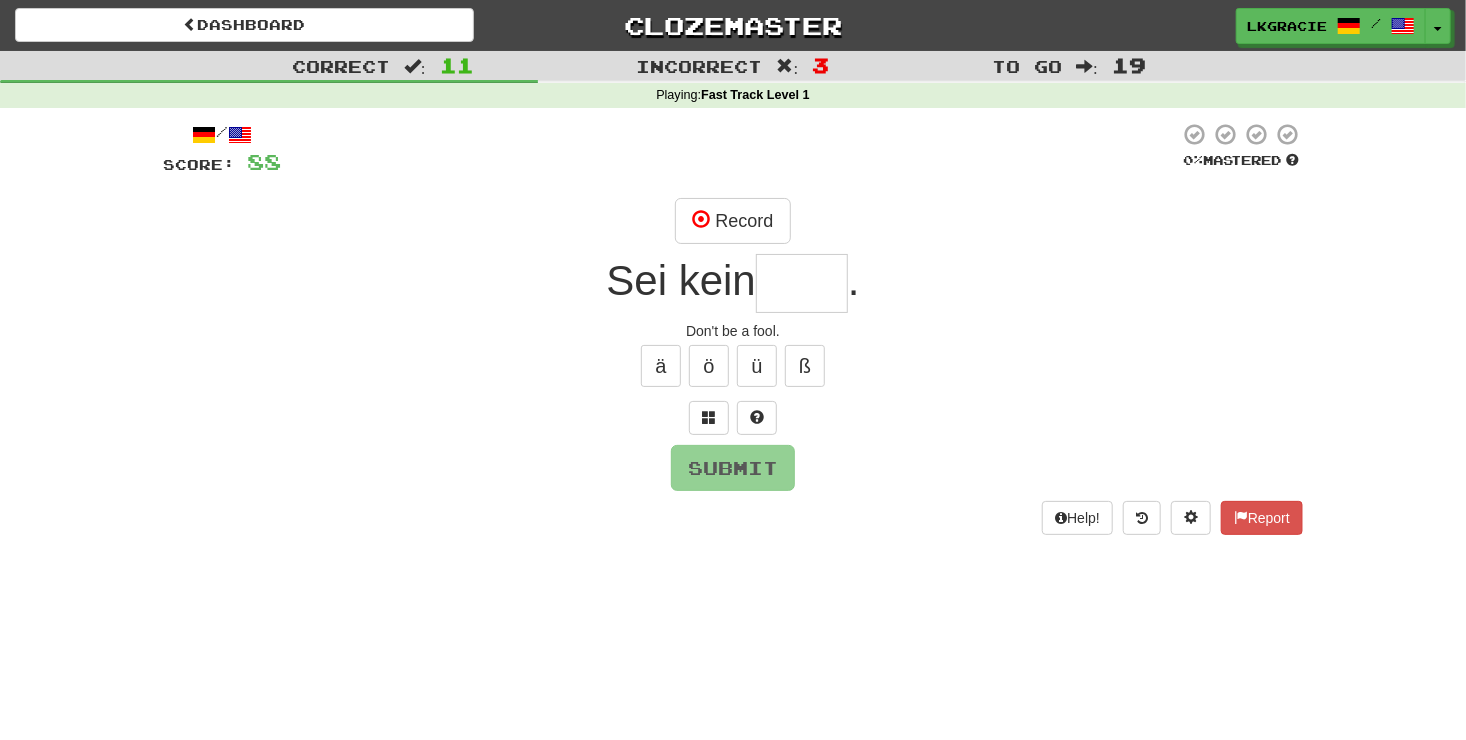 type on "*" 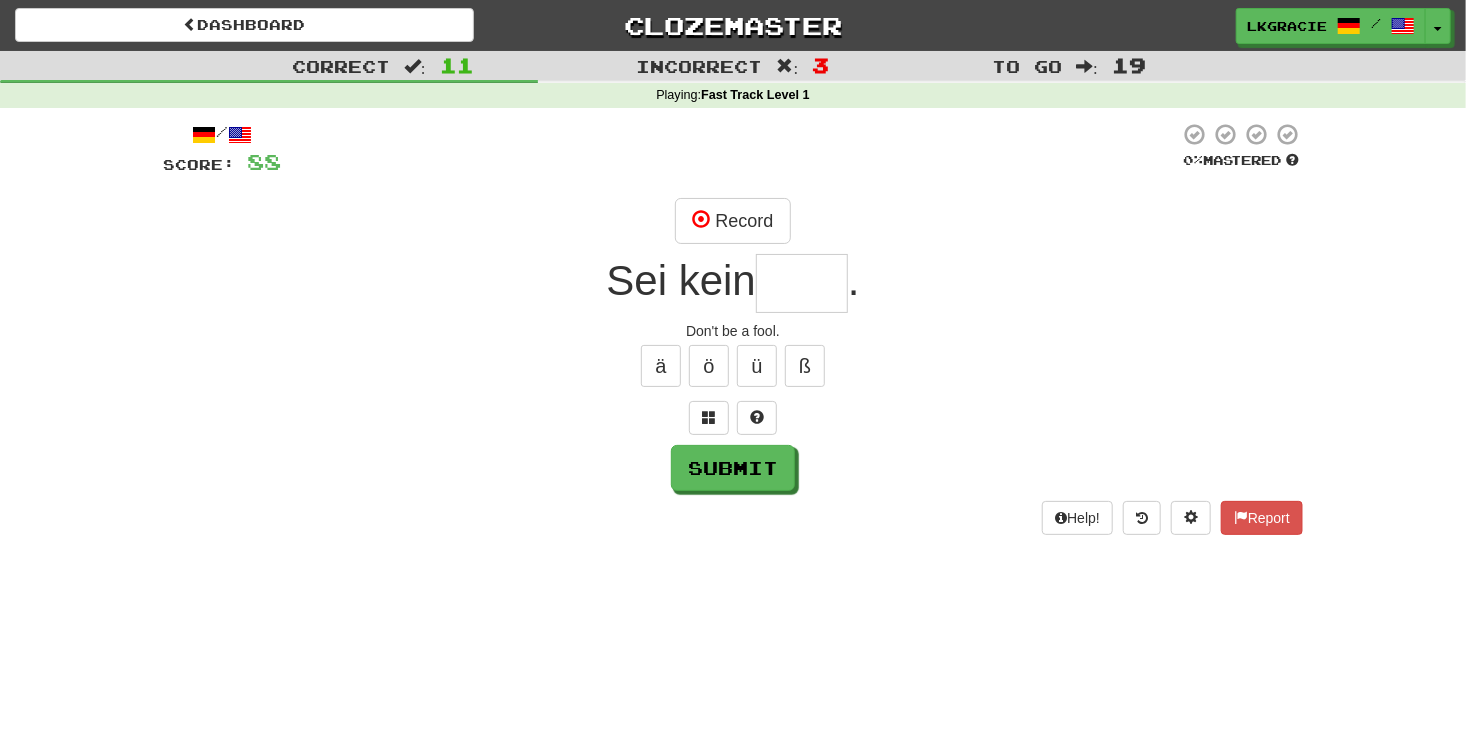 type on "*" 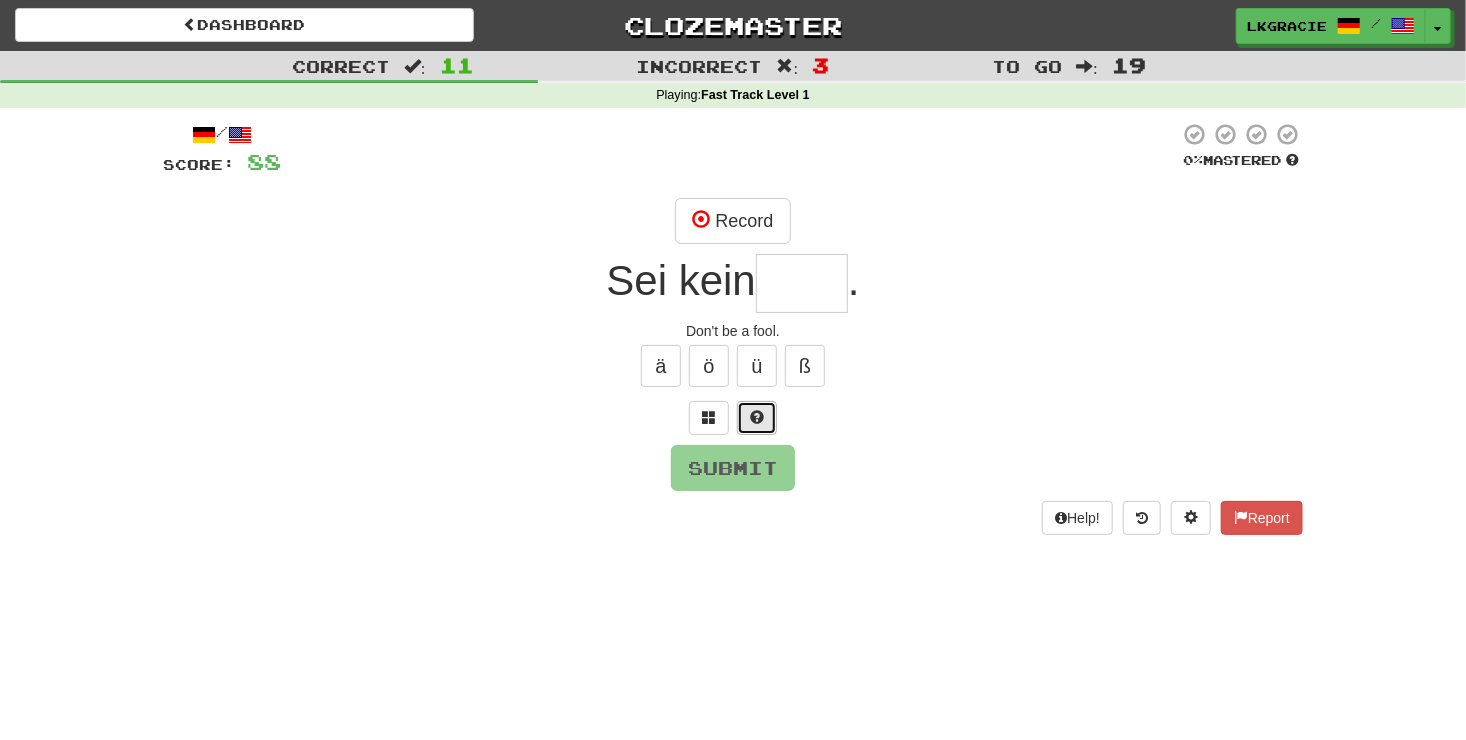 click at bounding box center [757, 417] 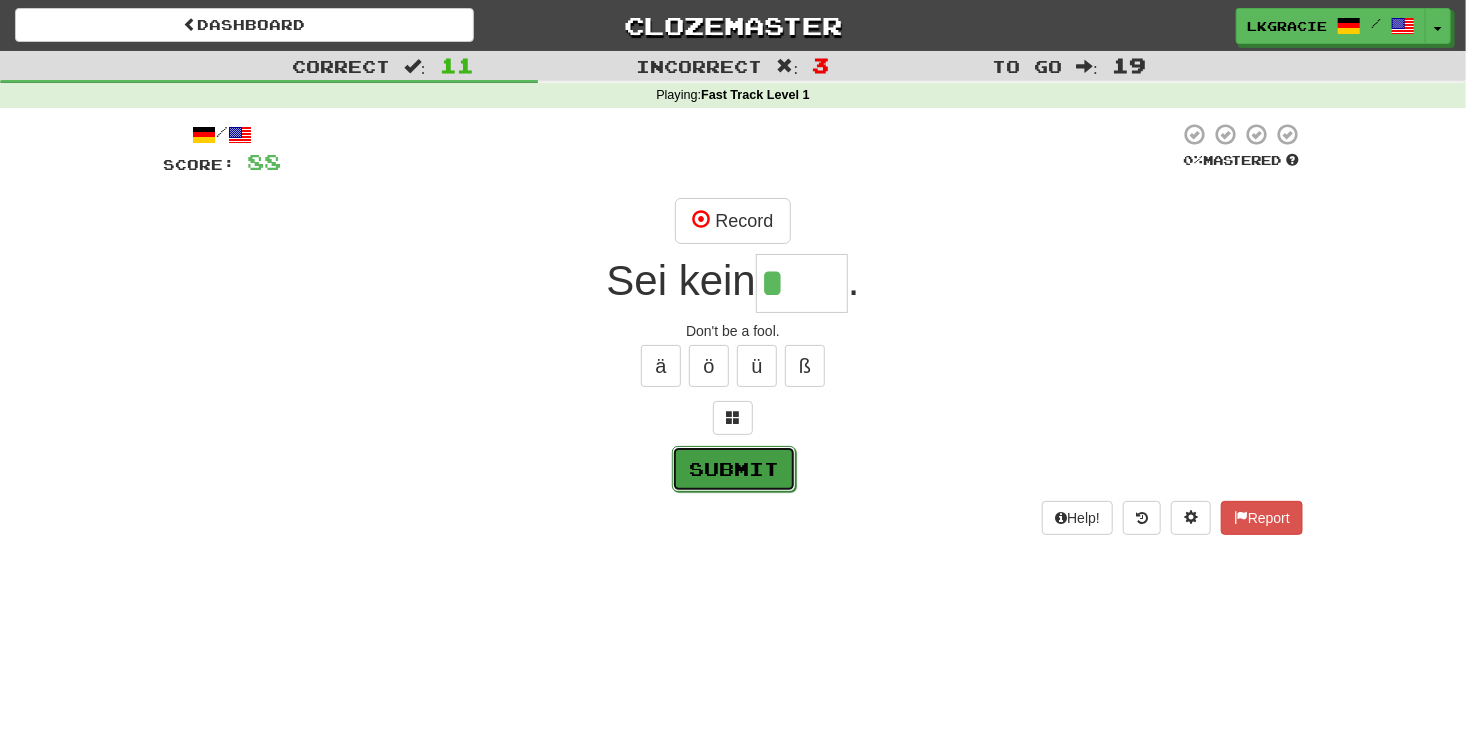click on "Submit" at bounding box center [734, 469] 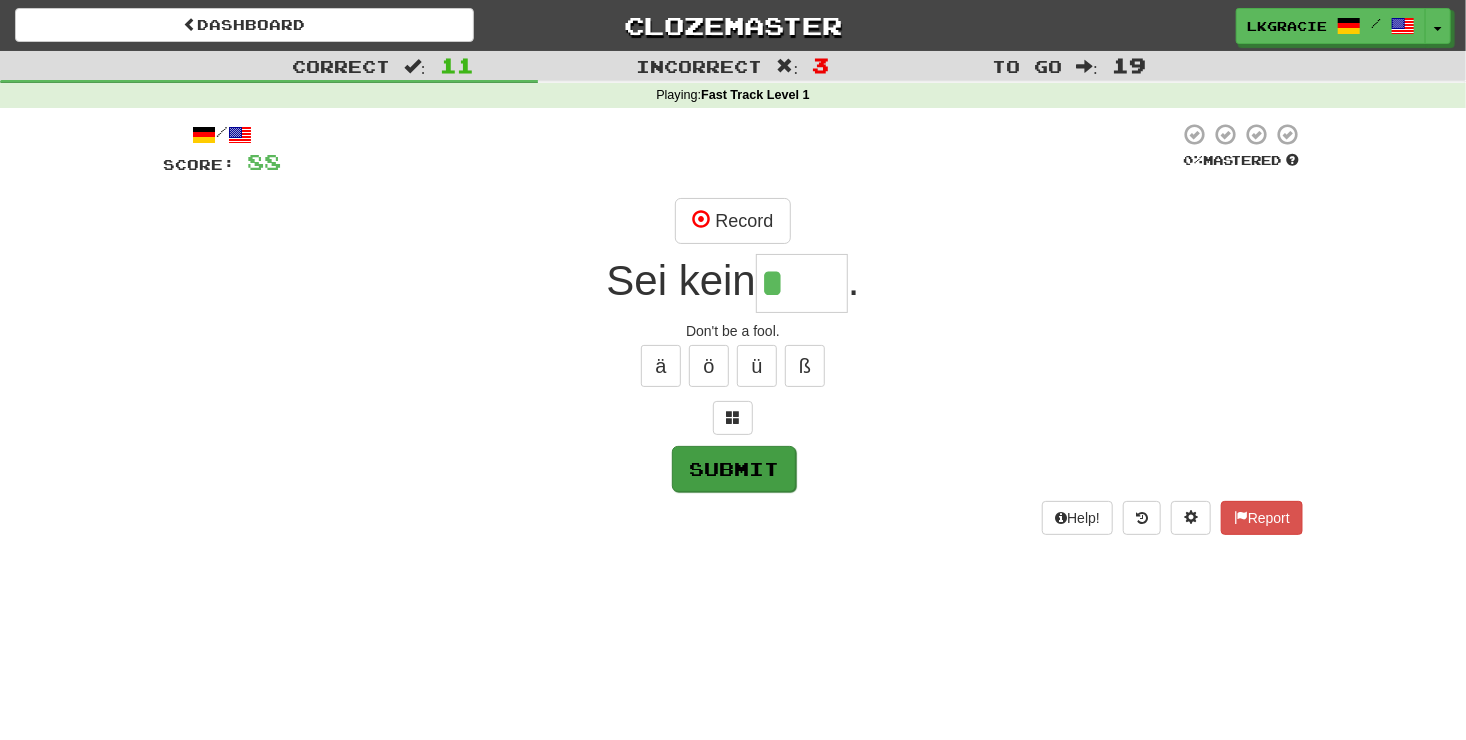 type on "****" 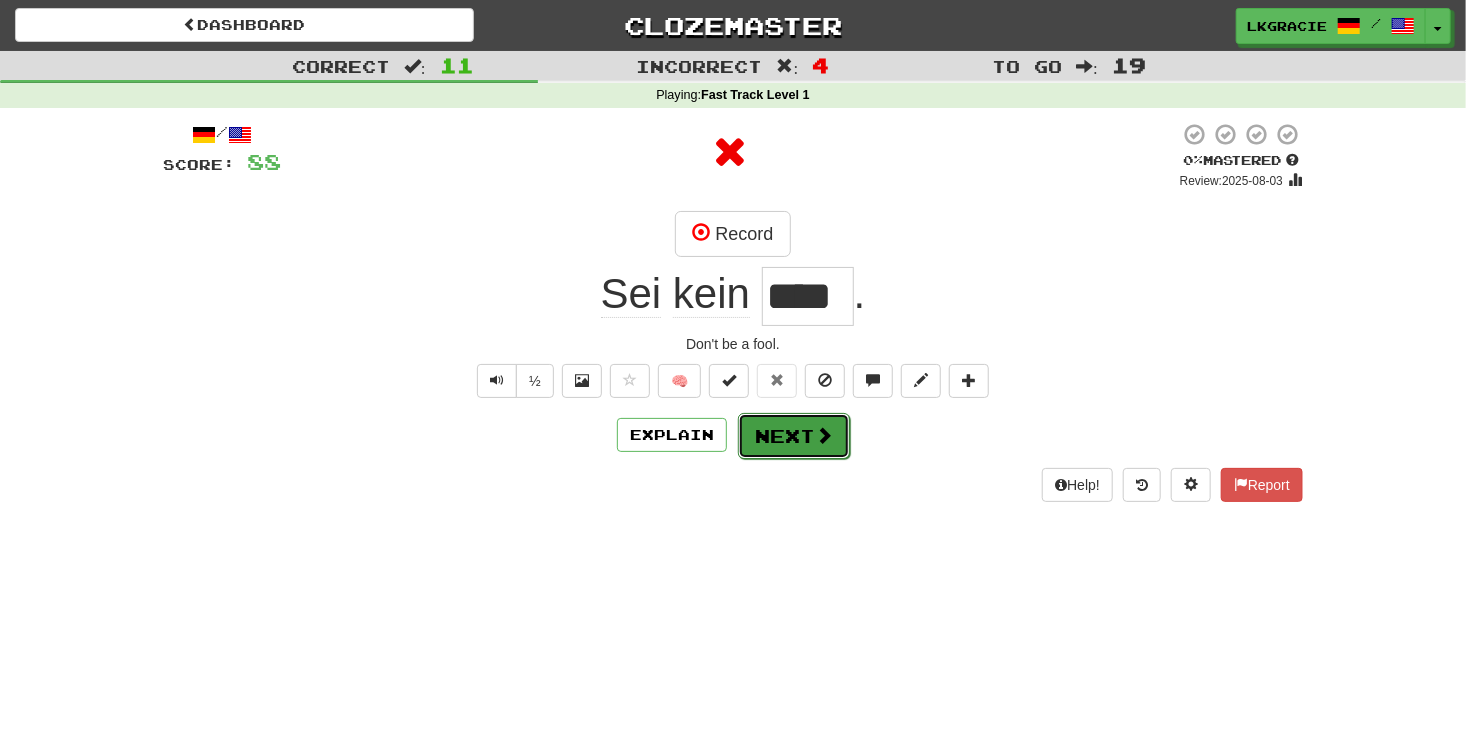 click at bounding box center (824, 435) 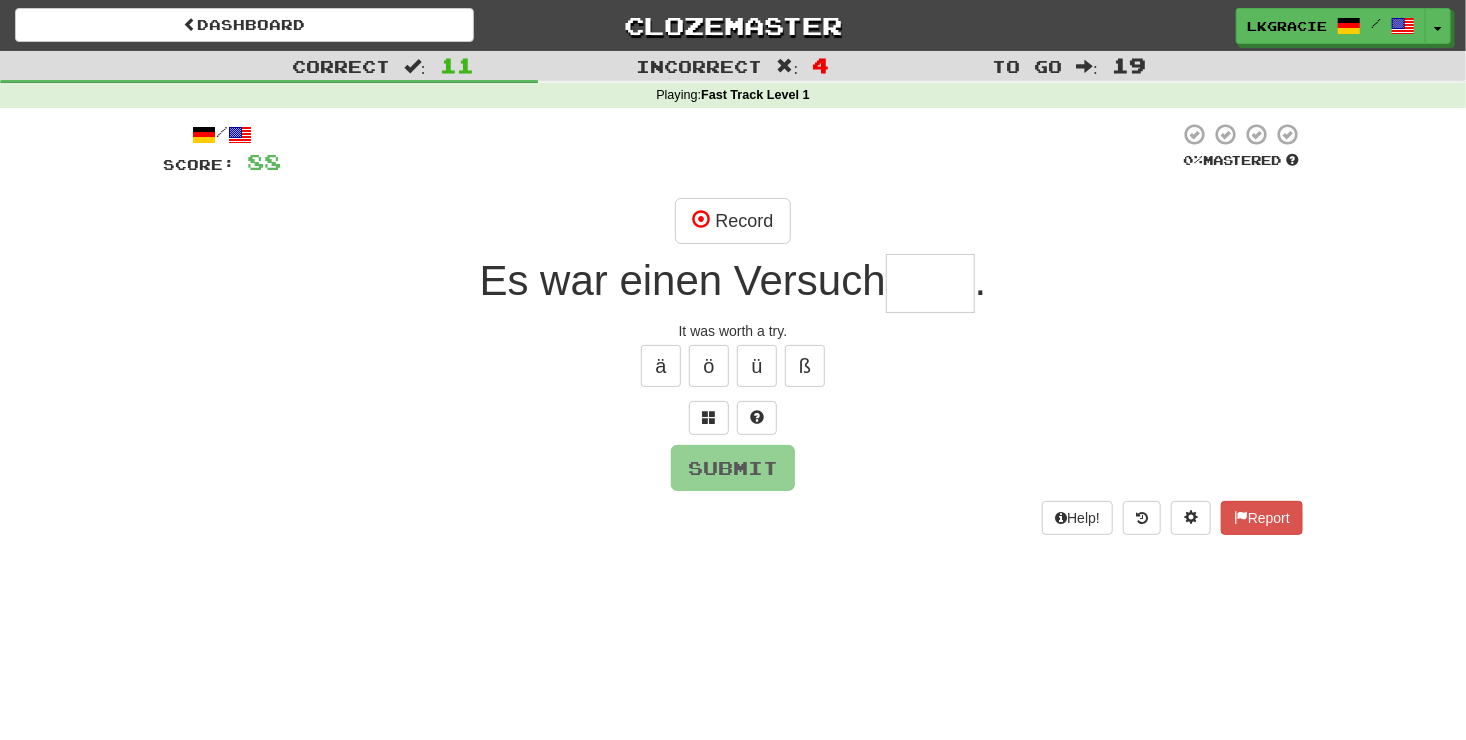 type on "*" 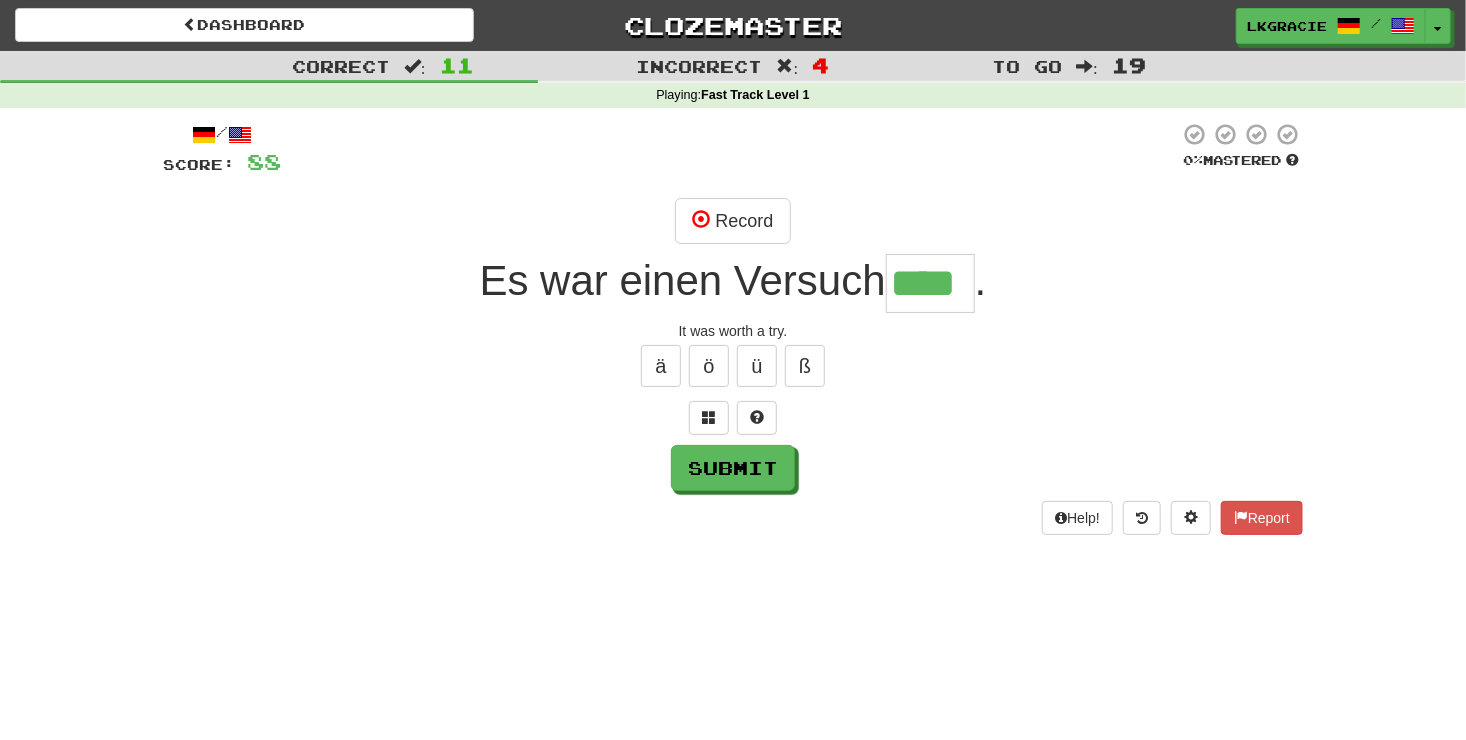 type on "****" 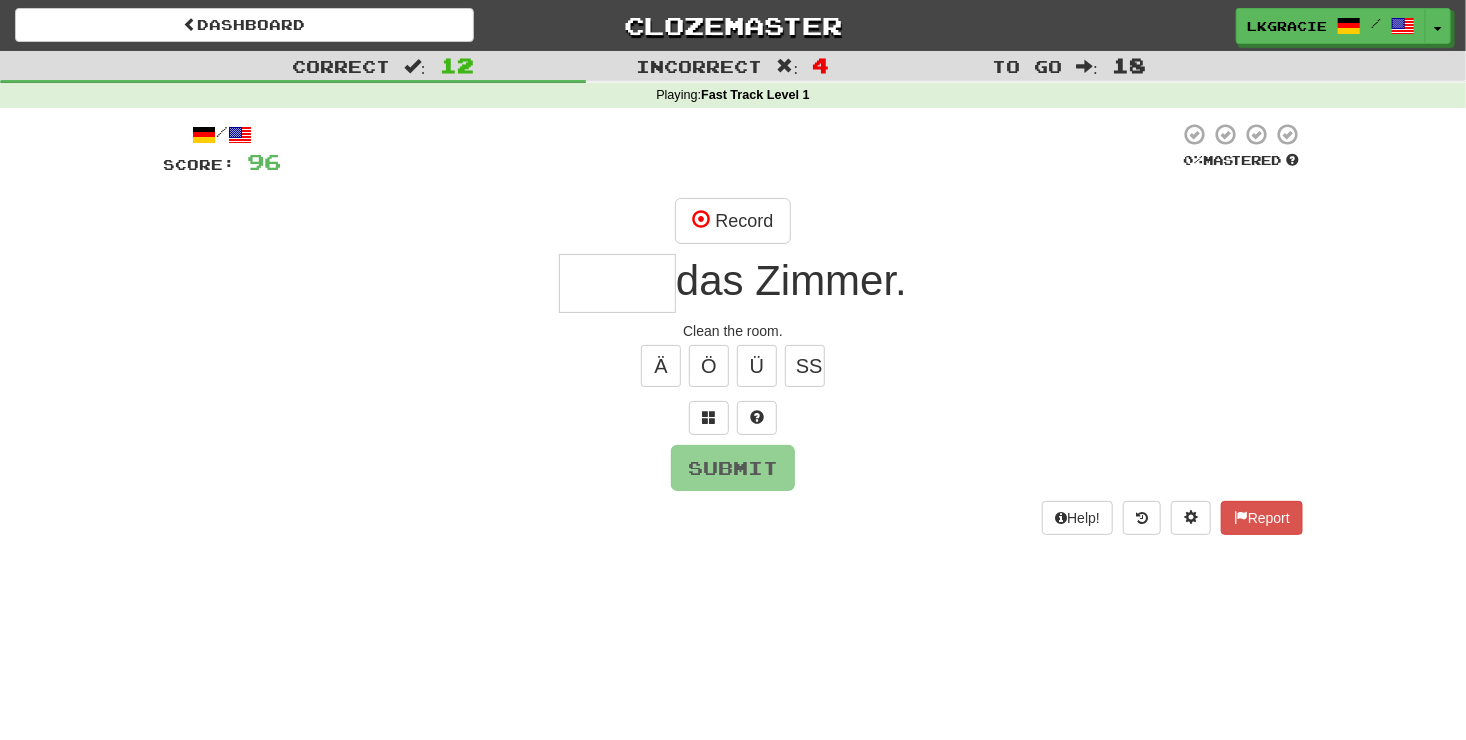 type on "*" 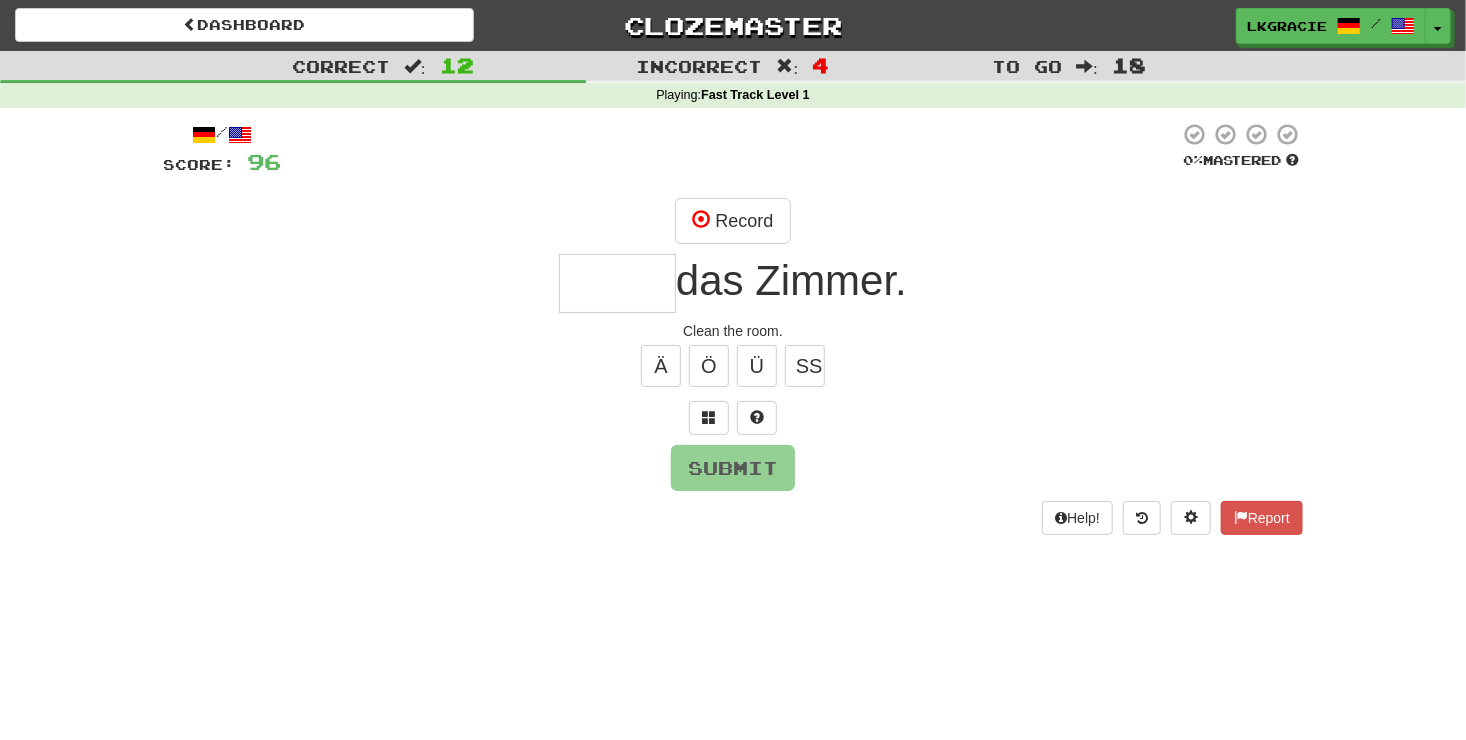 type on "*" 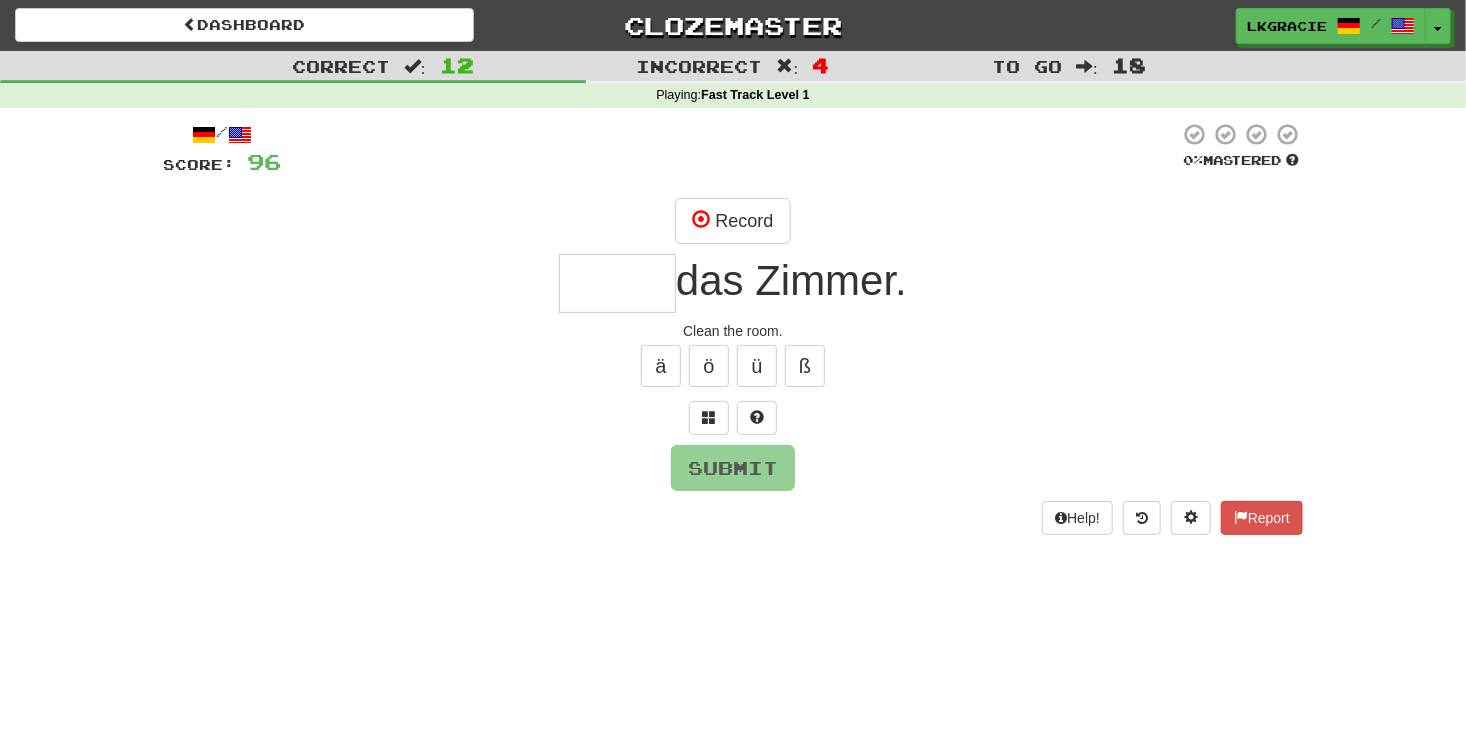 type on "*" 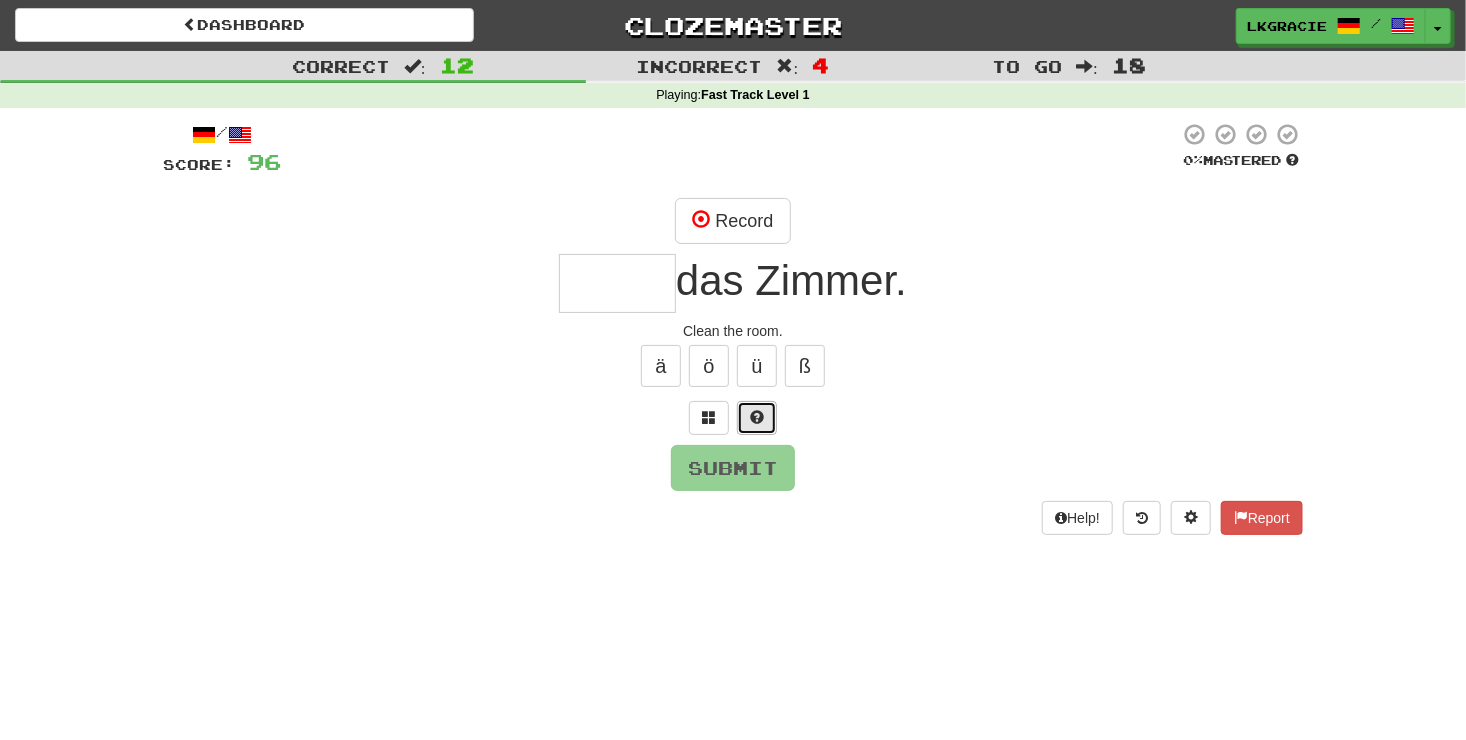 click at bounding box center [757, 417] 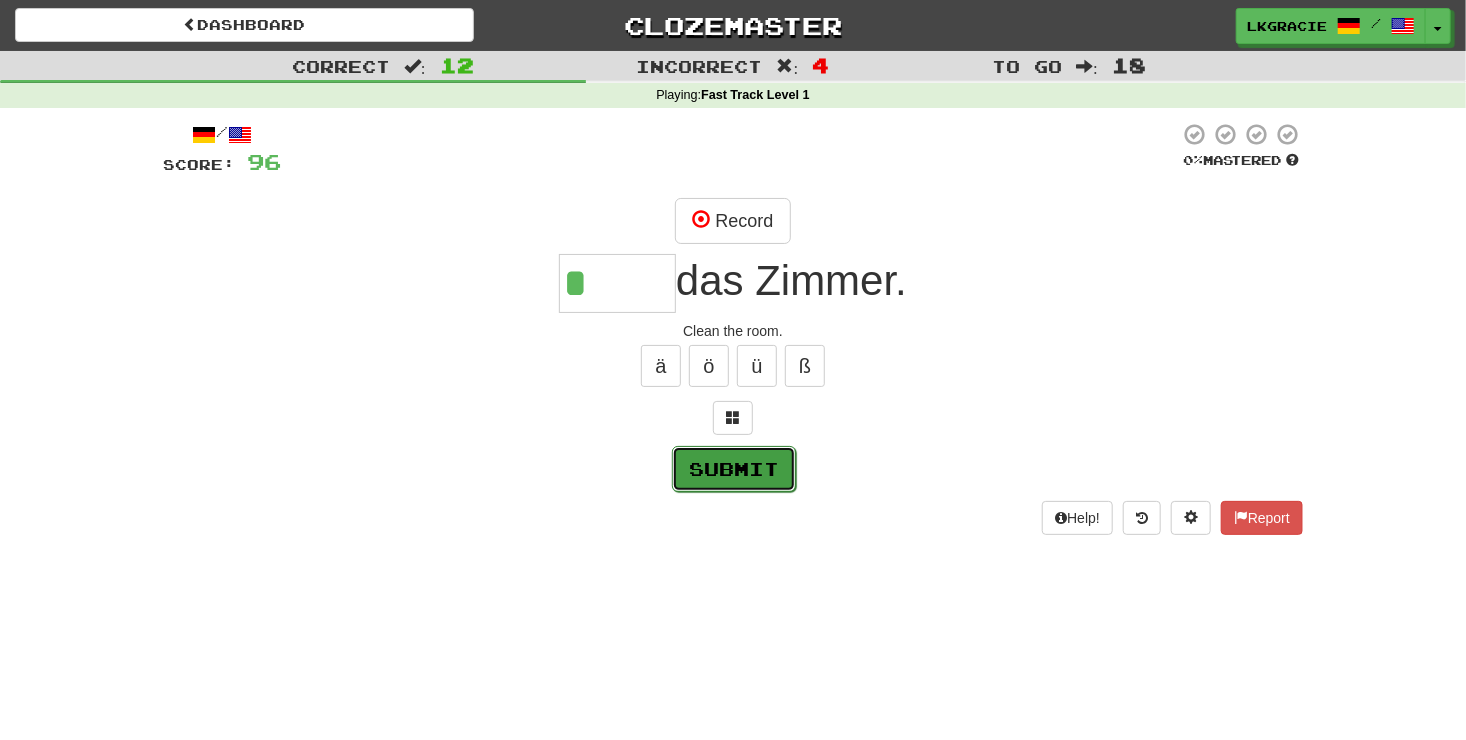 click on "Submit" at bounding box center (734, 469) 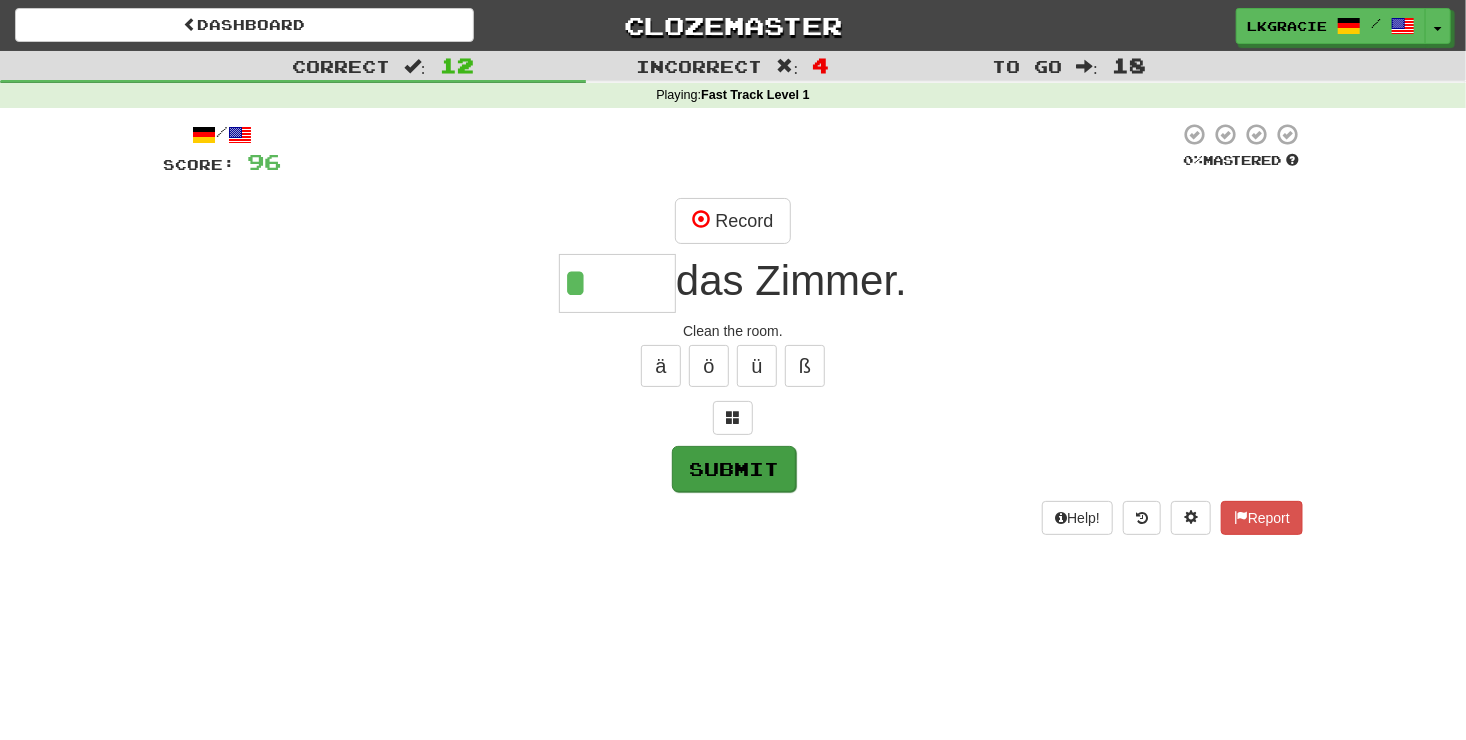 type on "*****" 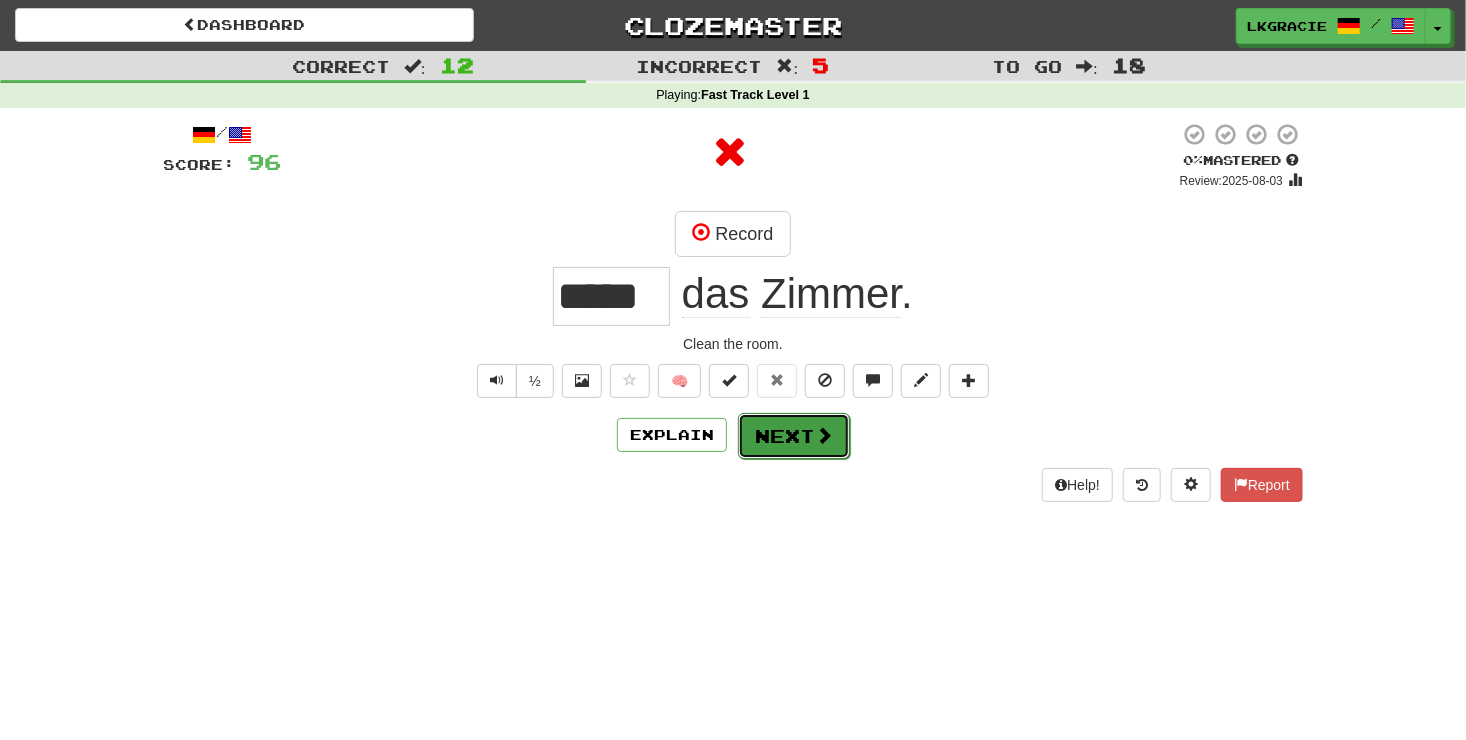 click on "Next" at bounding box center (794, 436) 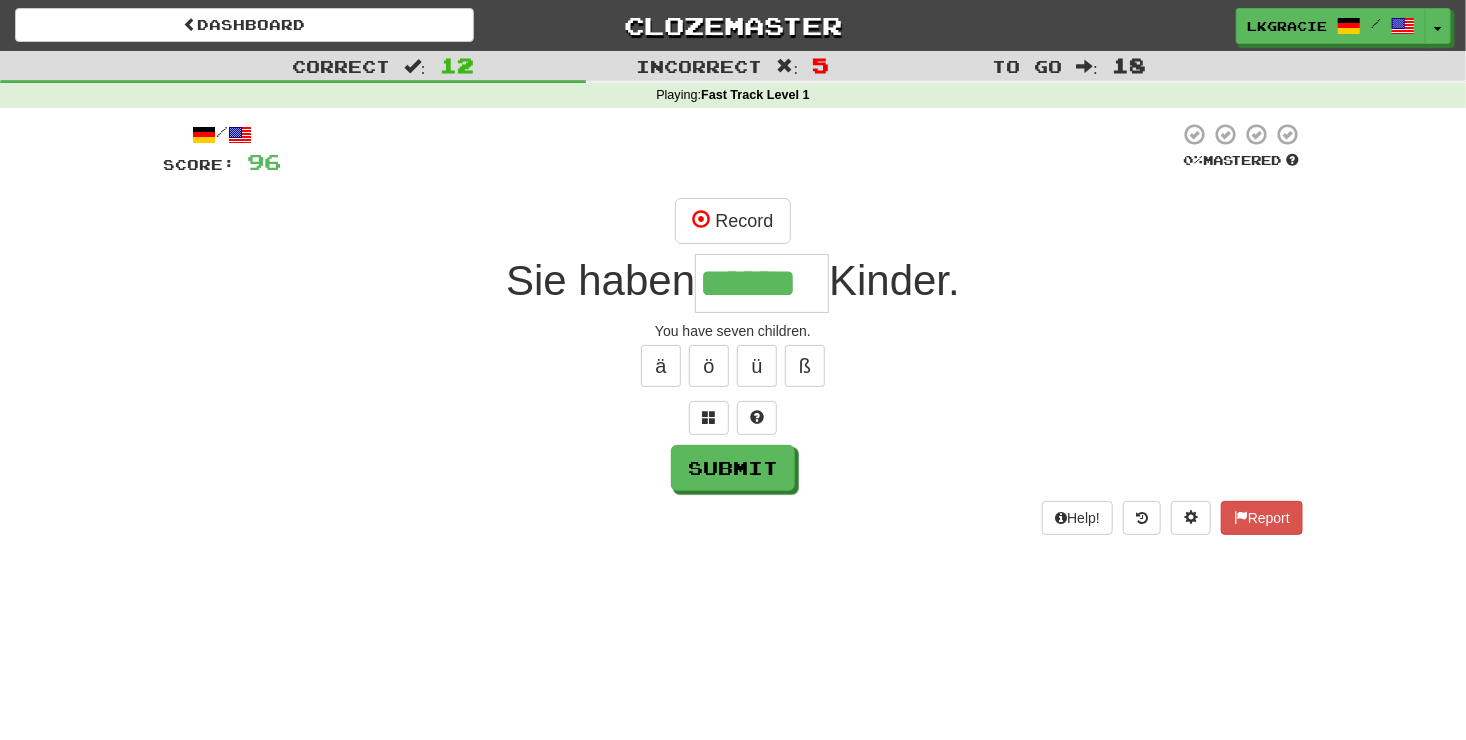 type on "******" 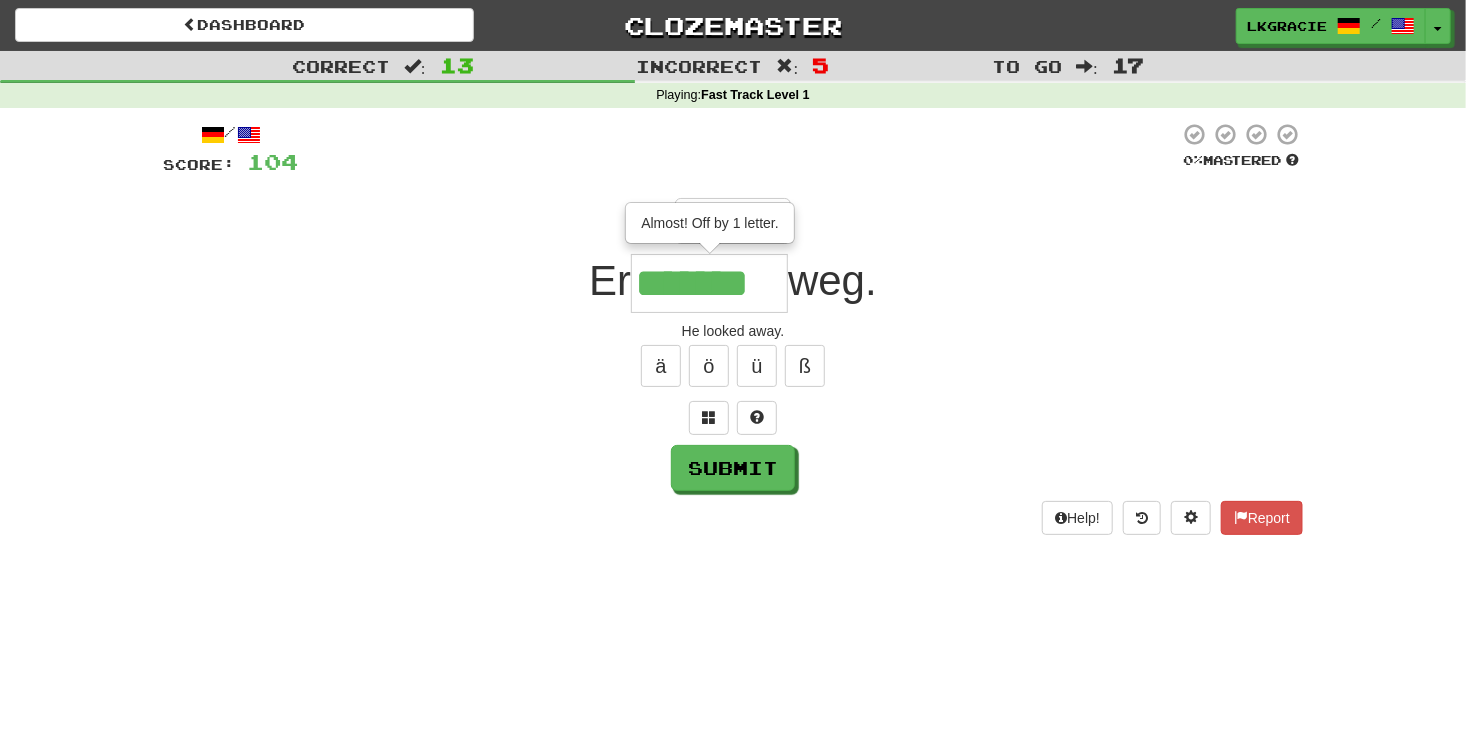 type on "*******" 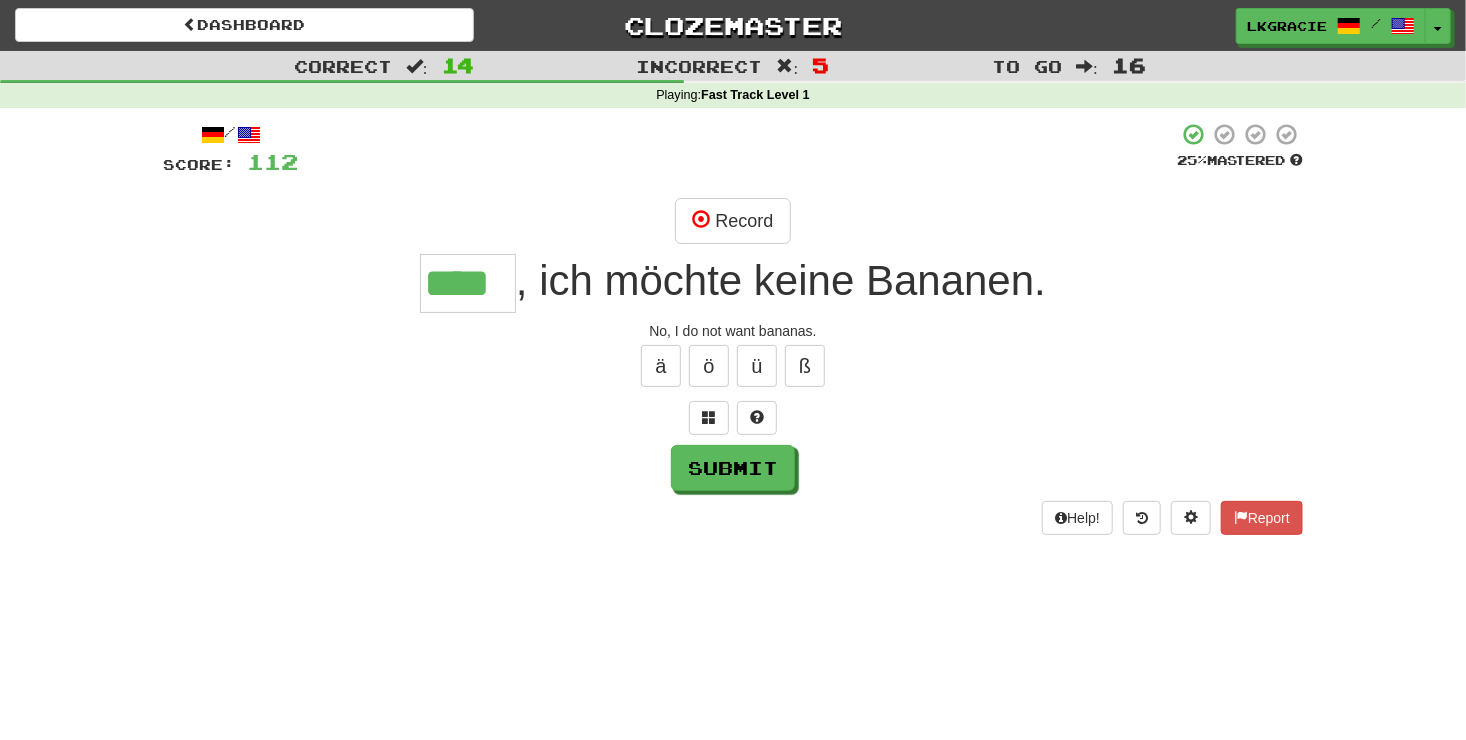 type on "****" 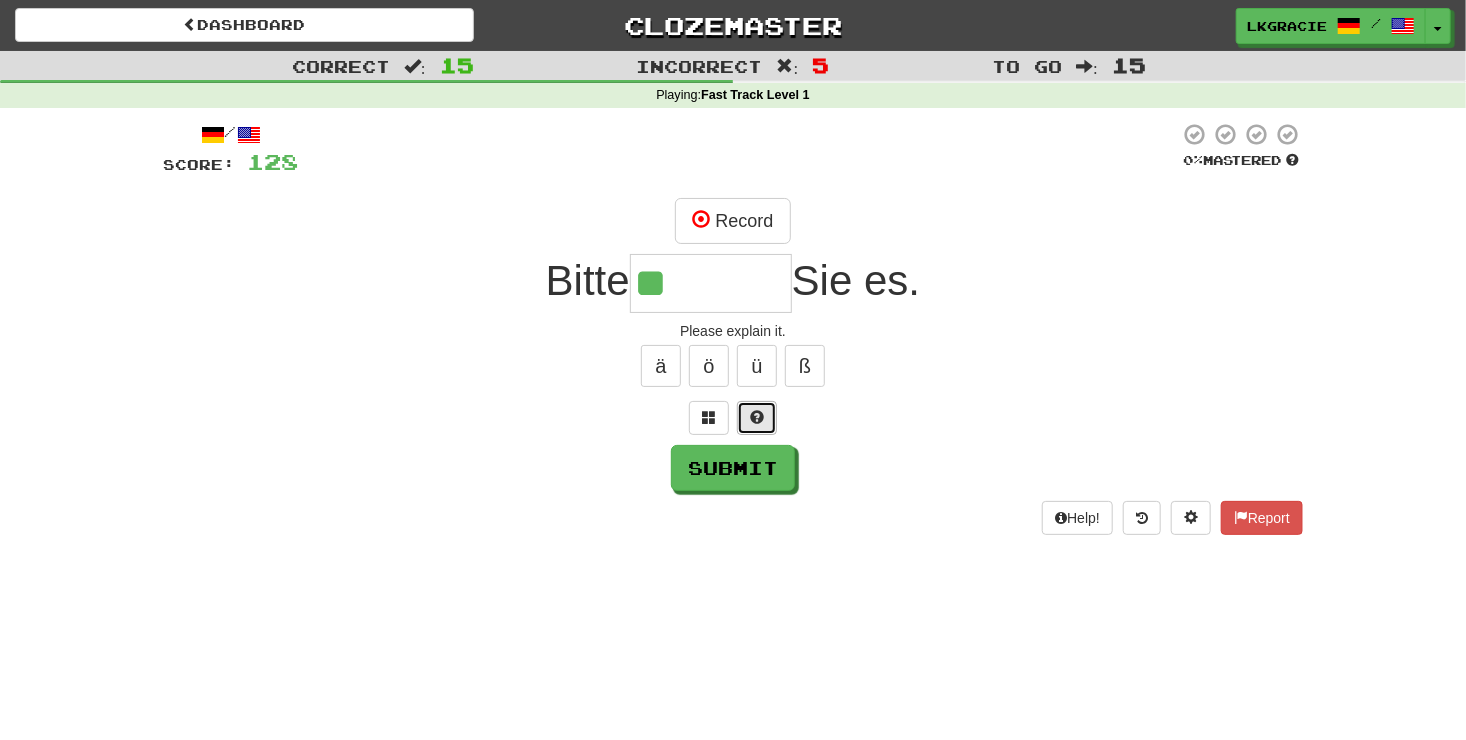 click at bounding box center (757, 417) 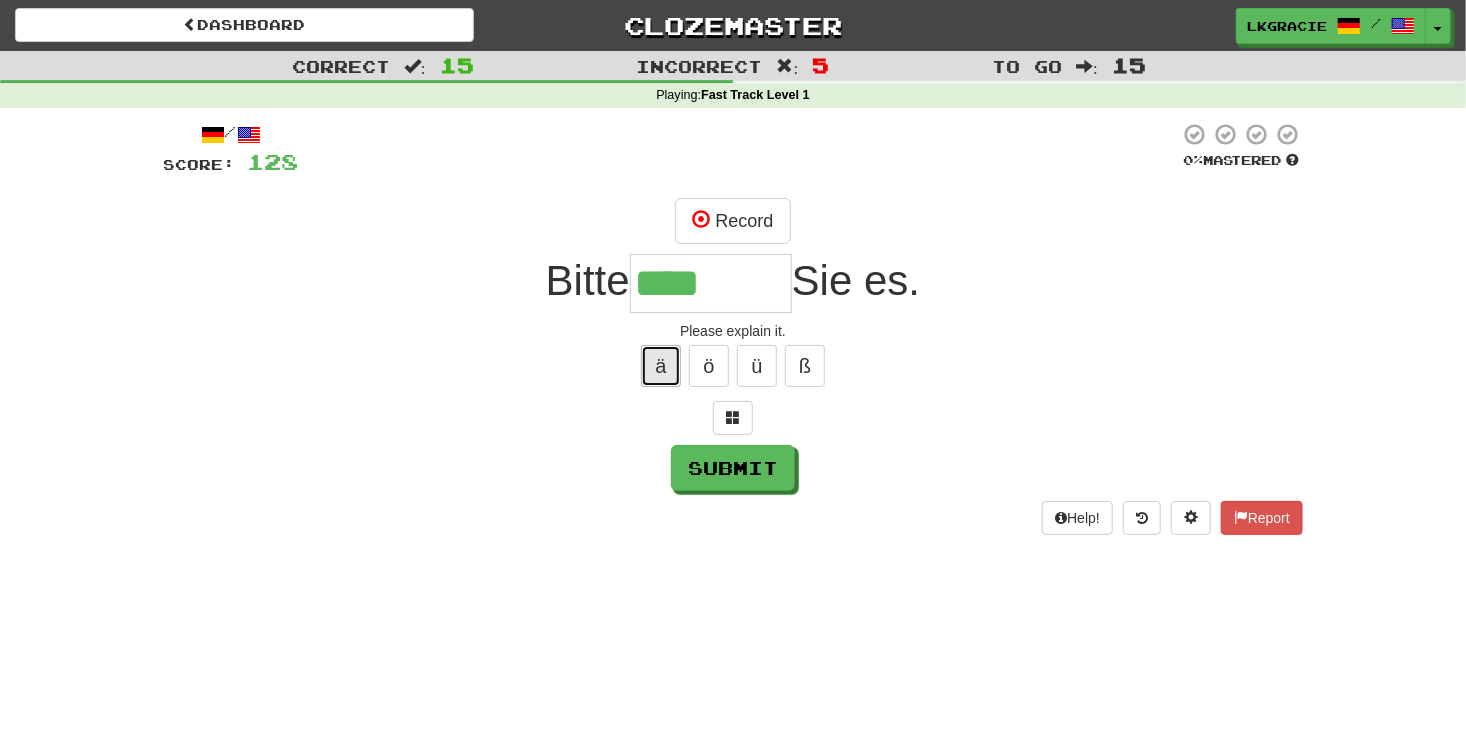 click on "ä" at bounding box center (661, 366) 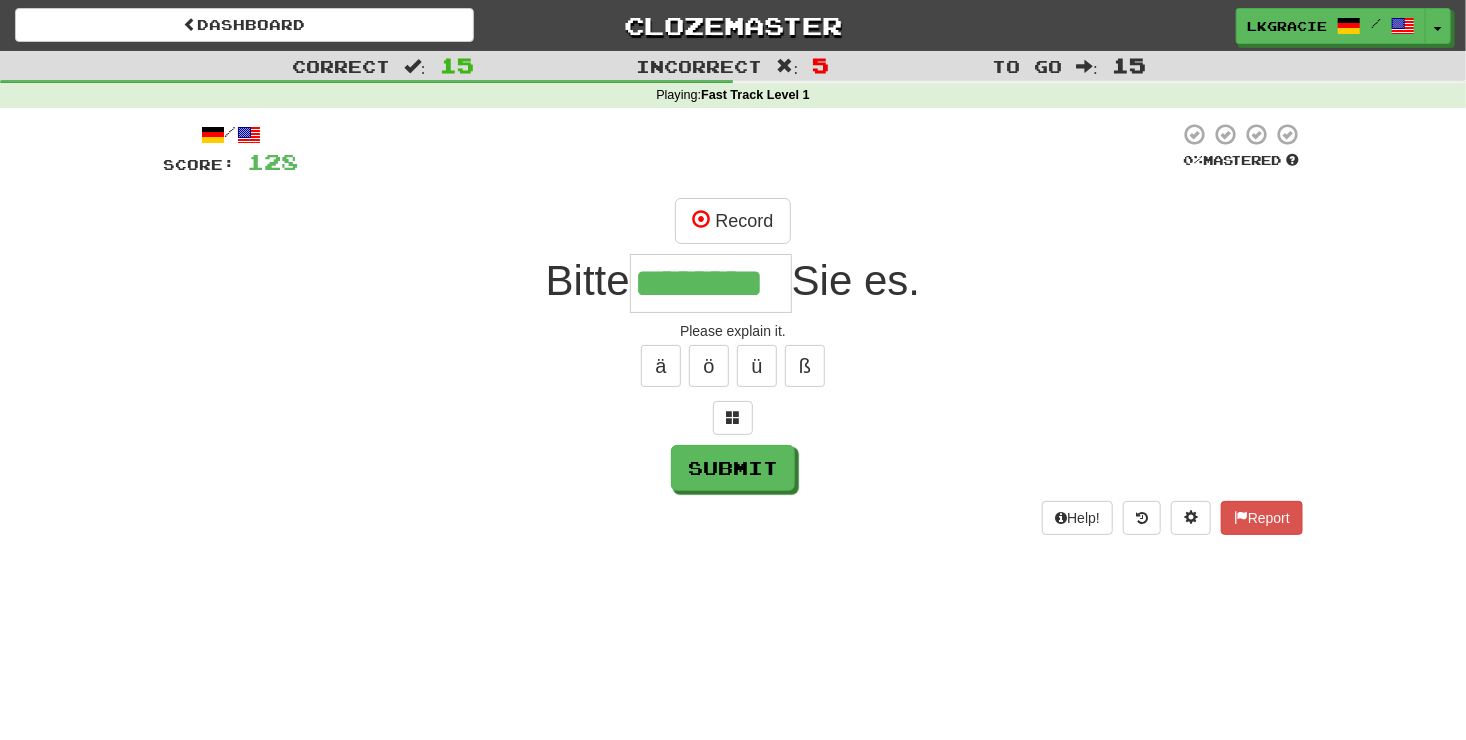 type on "********" 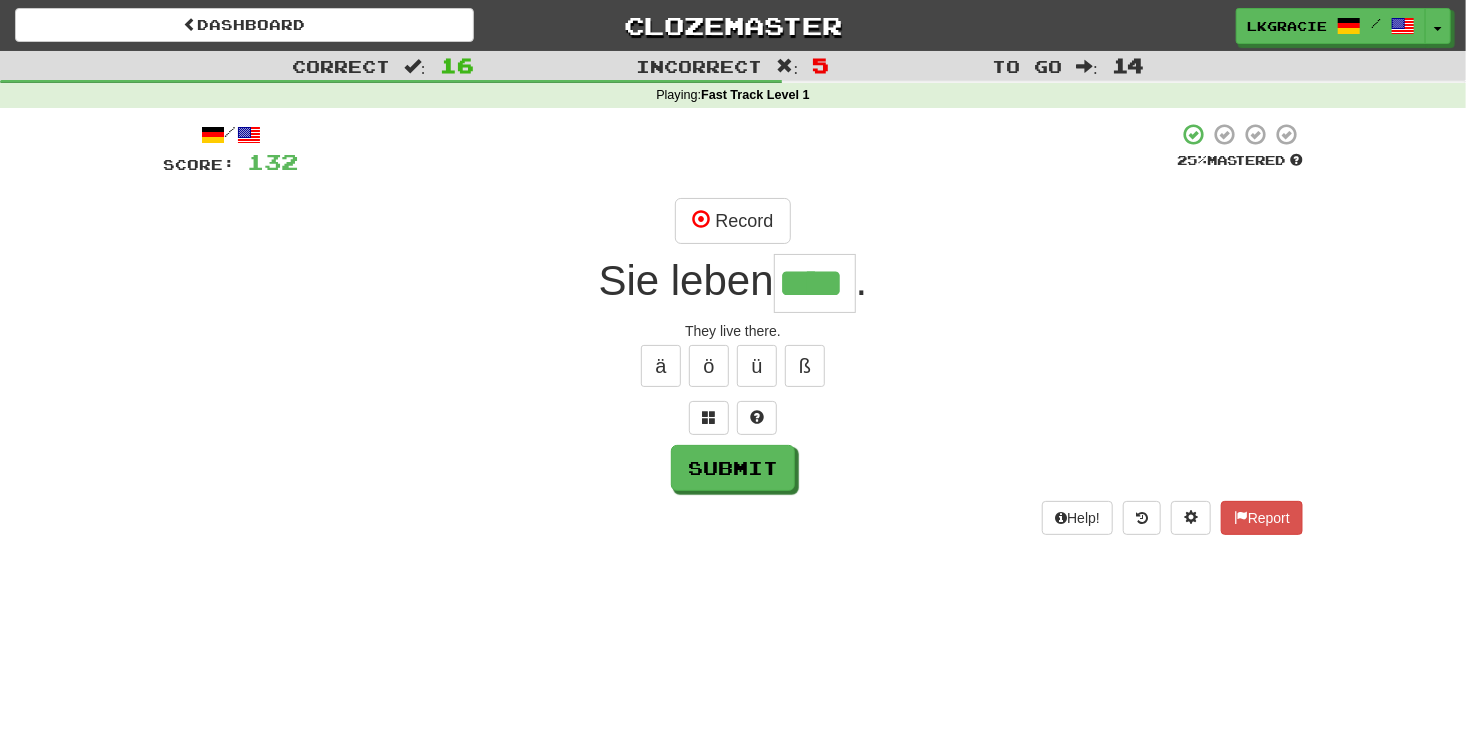 type on "****" 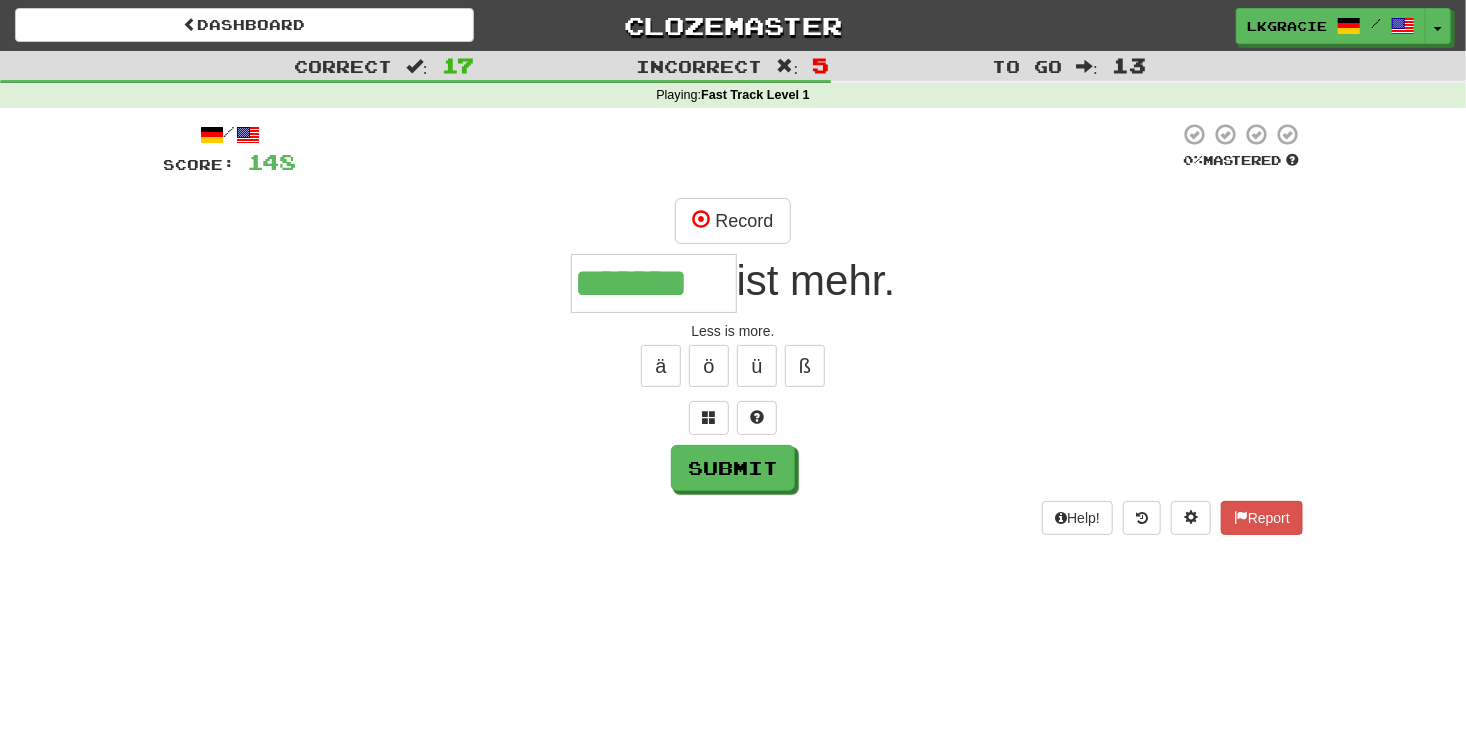 type on "*******" 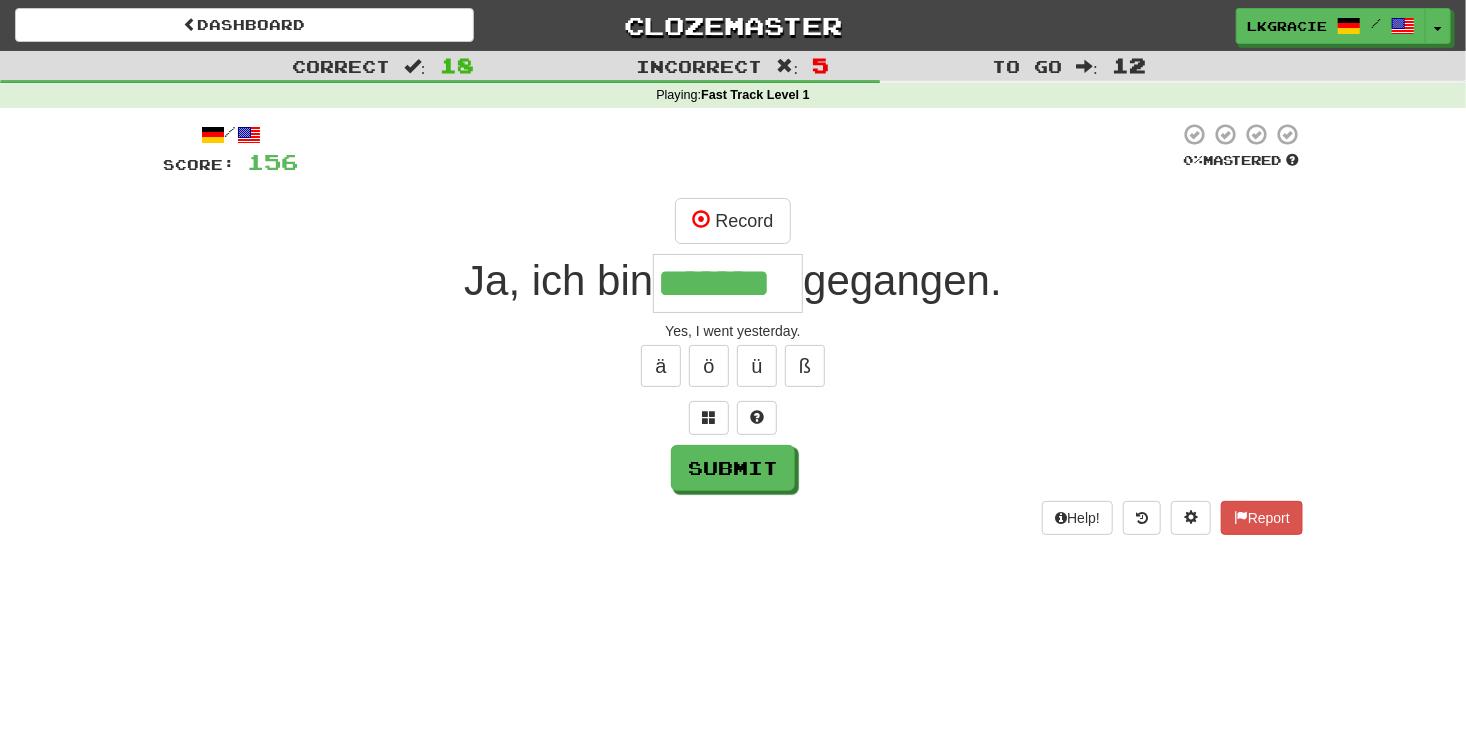 type on "*******" 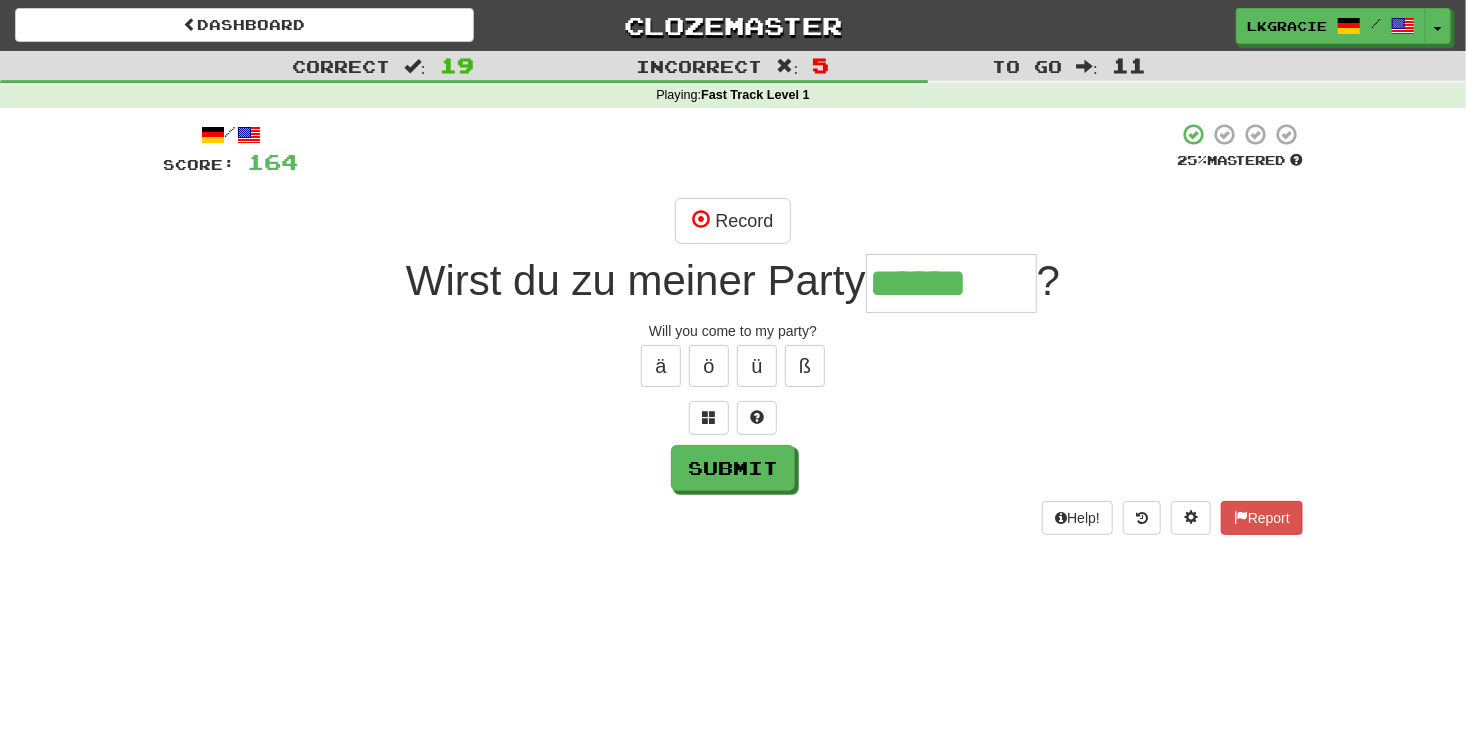 type on "******" 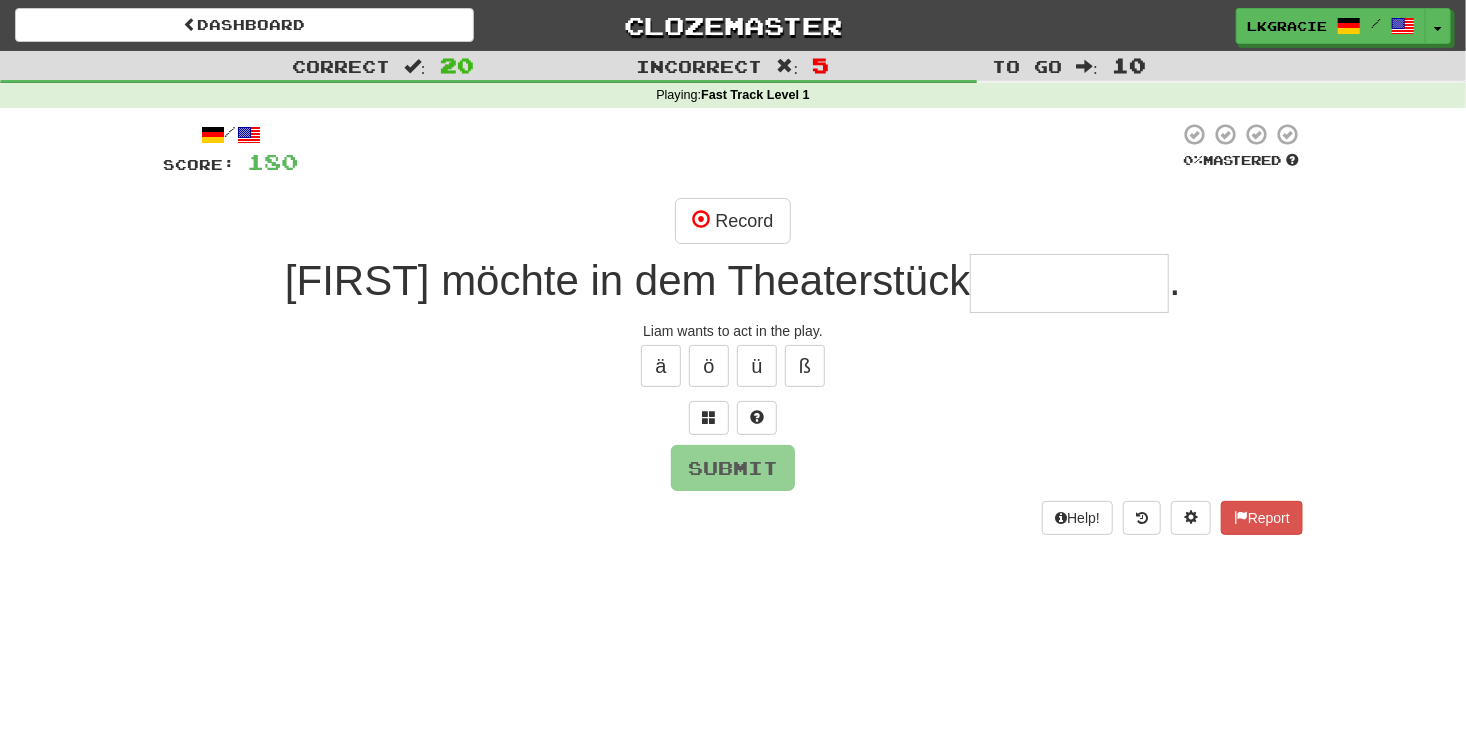 type on "*" 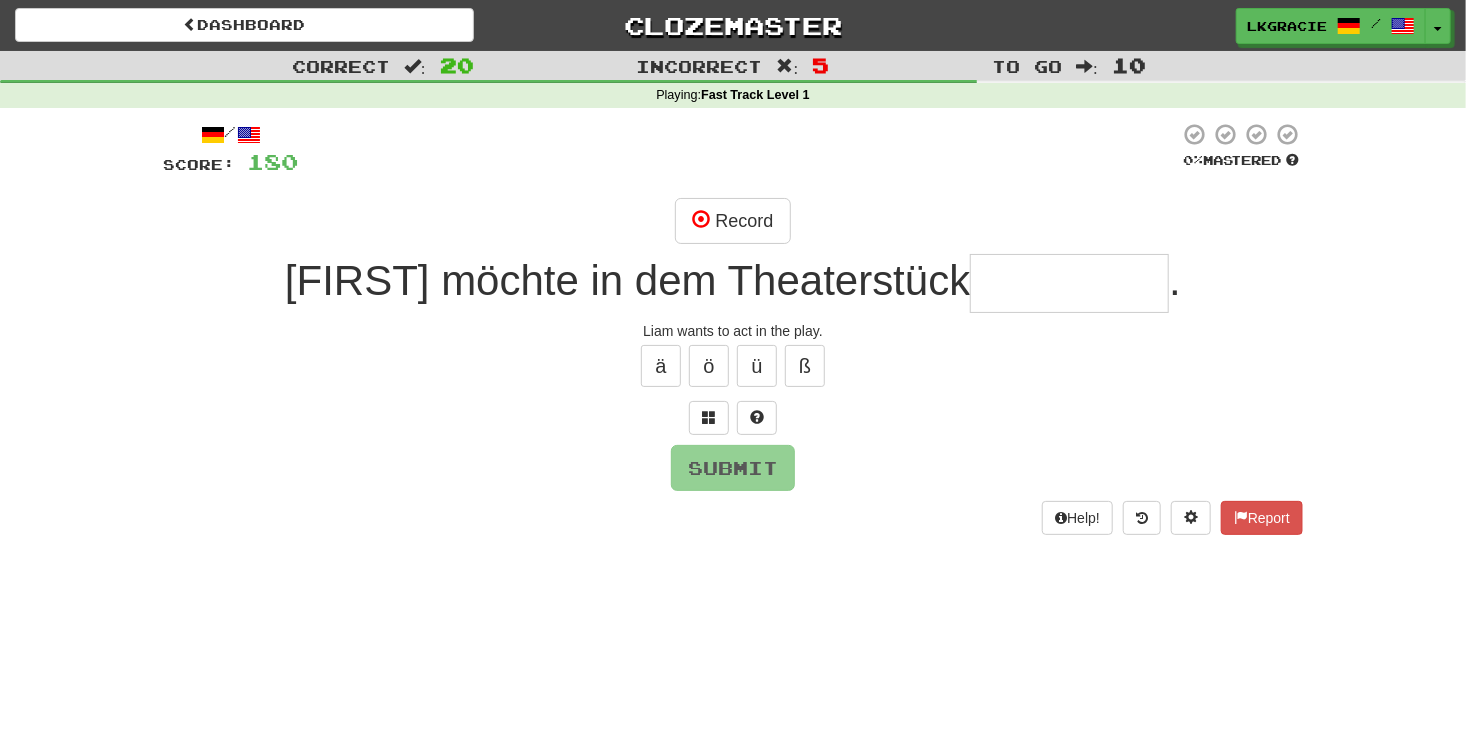 type on "*" 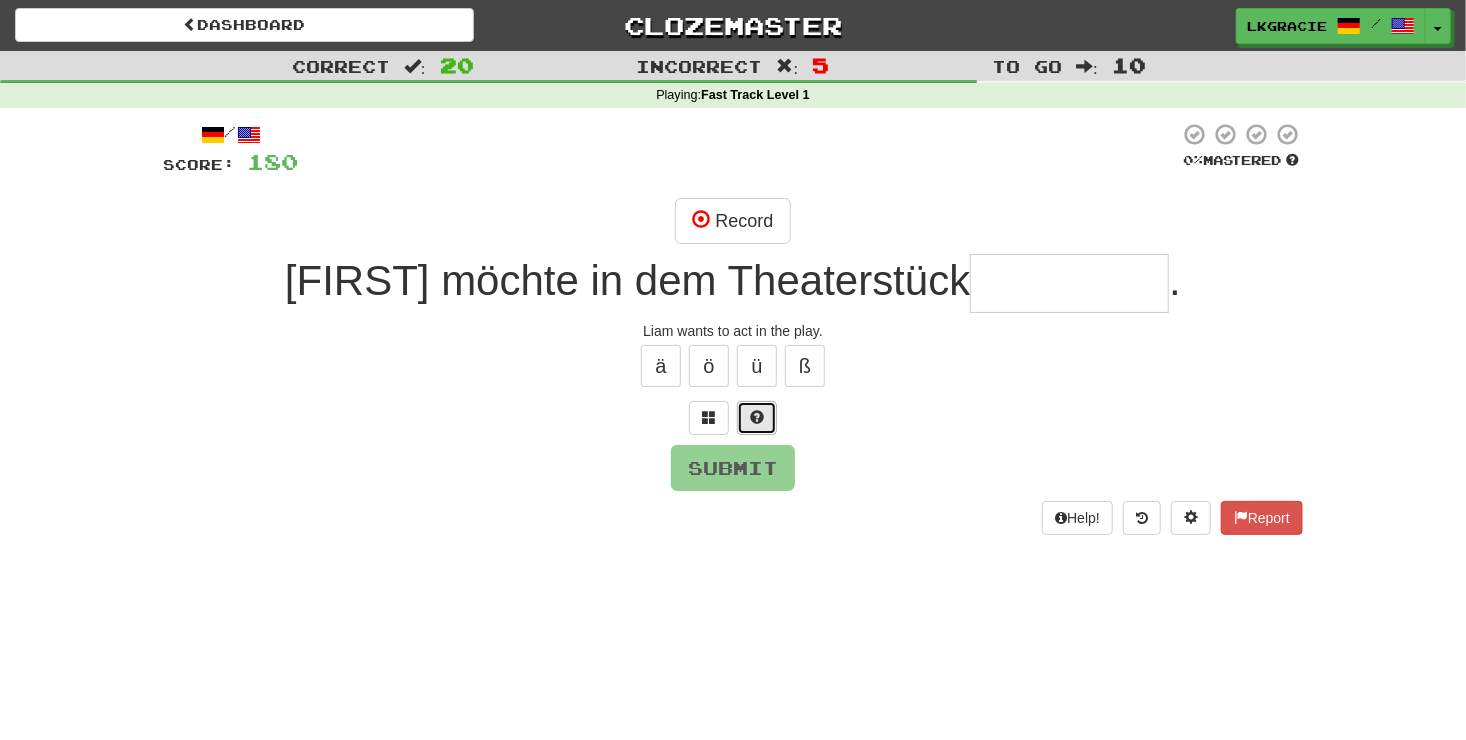 click at bounding box center [757, 417] 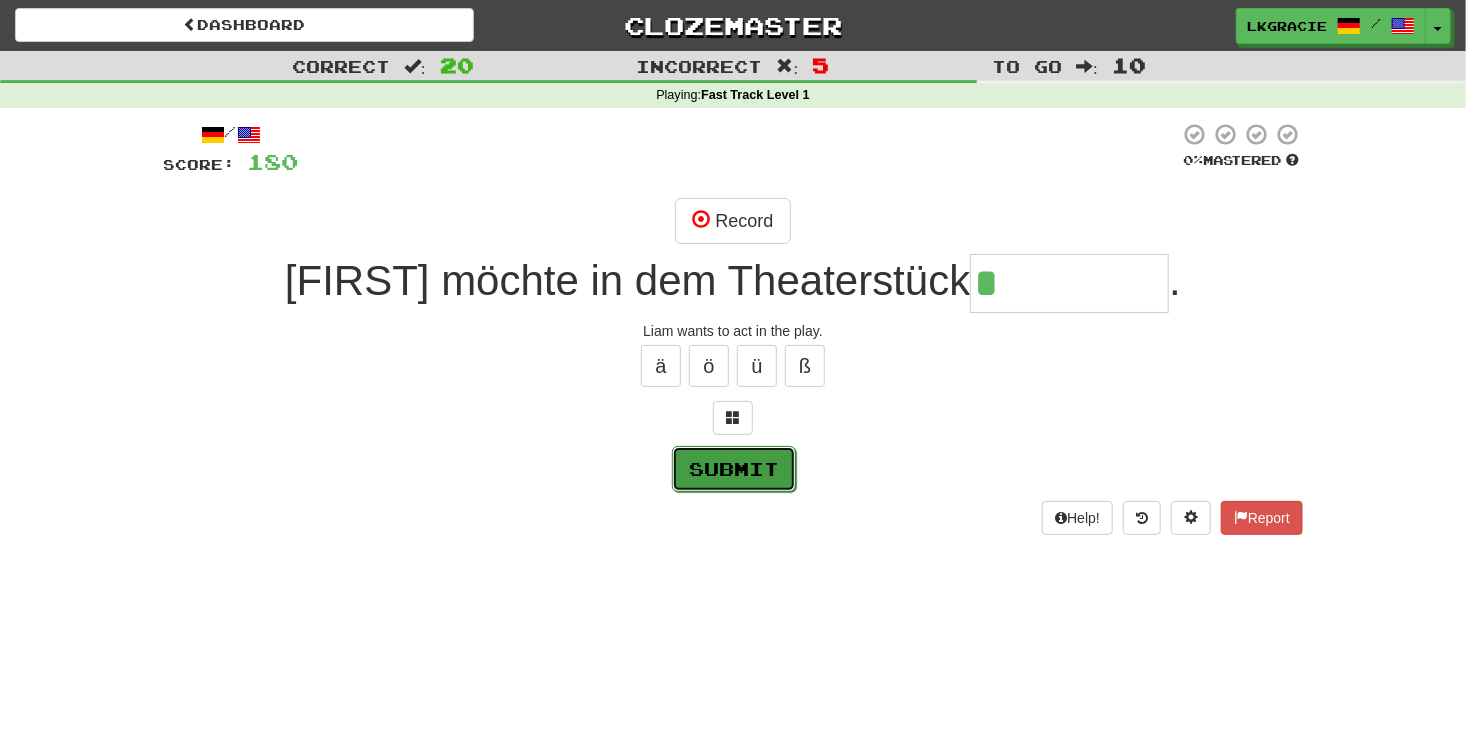 click on "Submit" at bounding box center (734, 469) 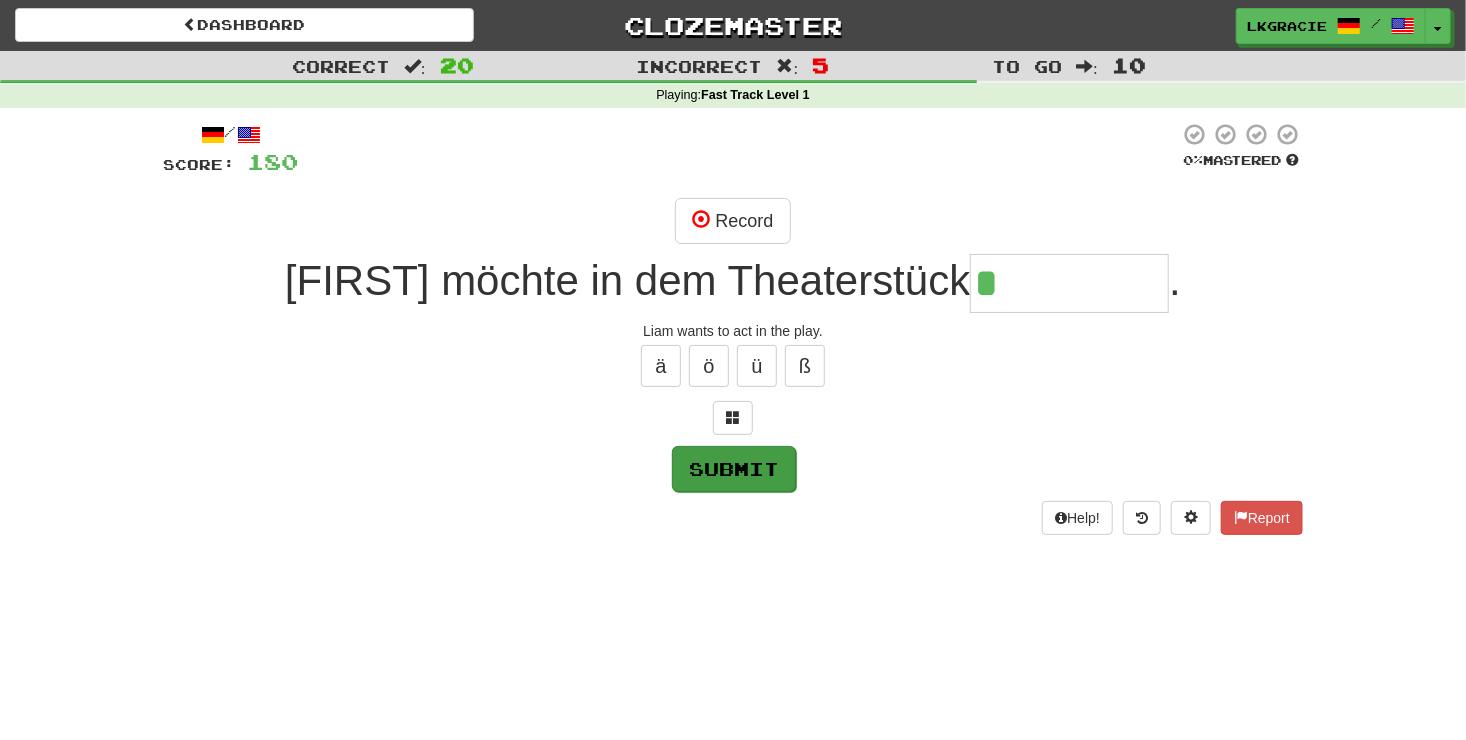 type on "**********" 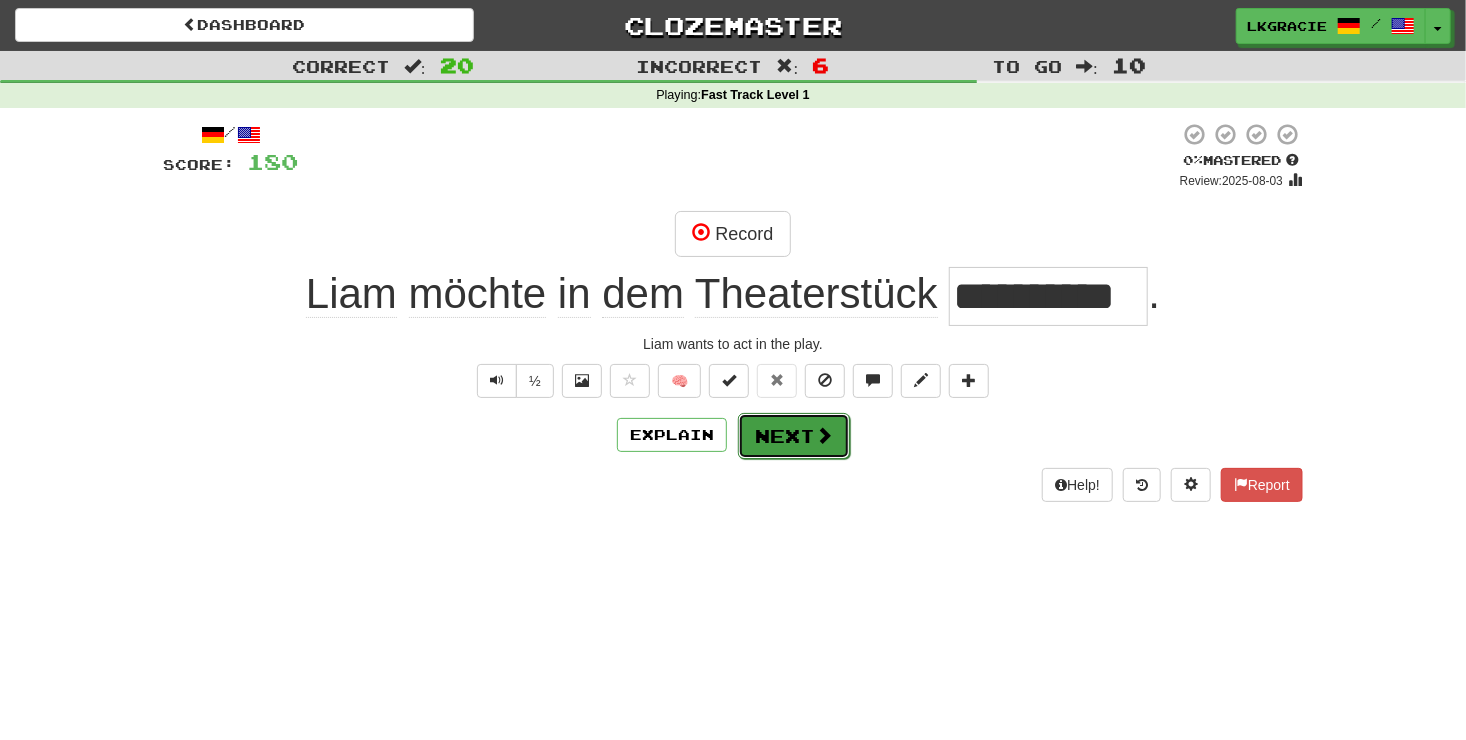 click on "Next" at bounding box center [794, 436] 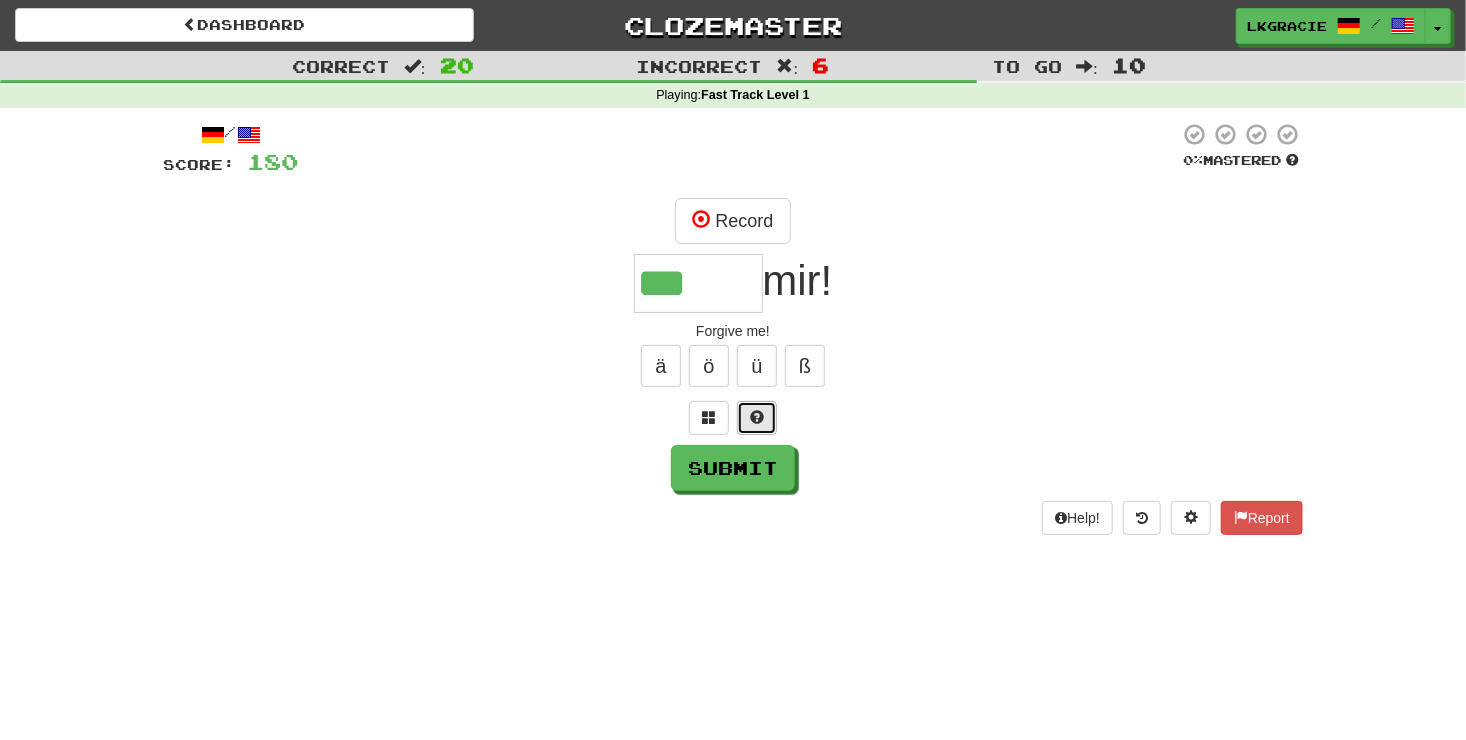 click at bounding box center (757, 418) 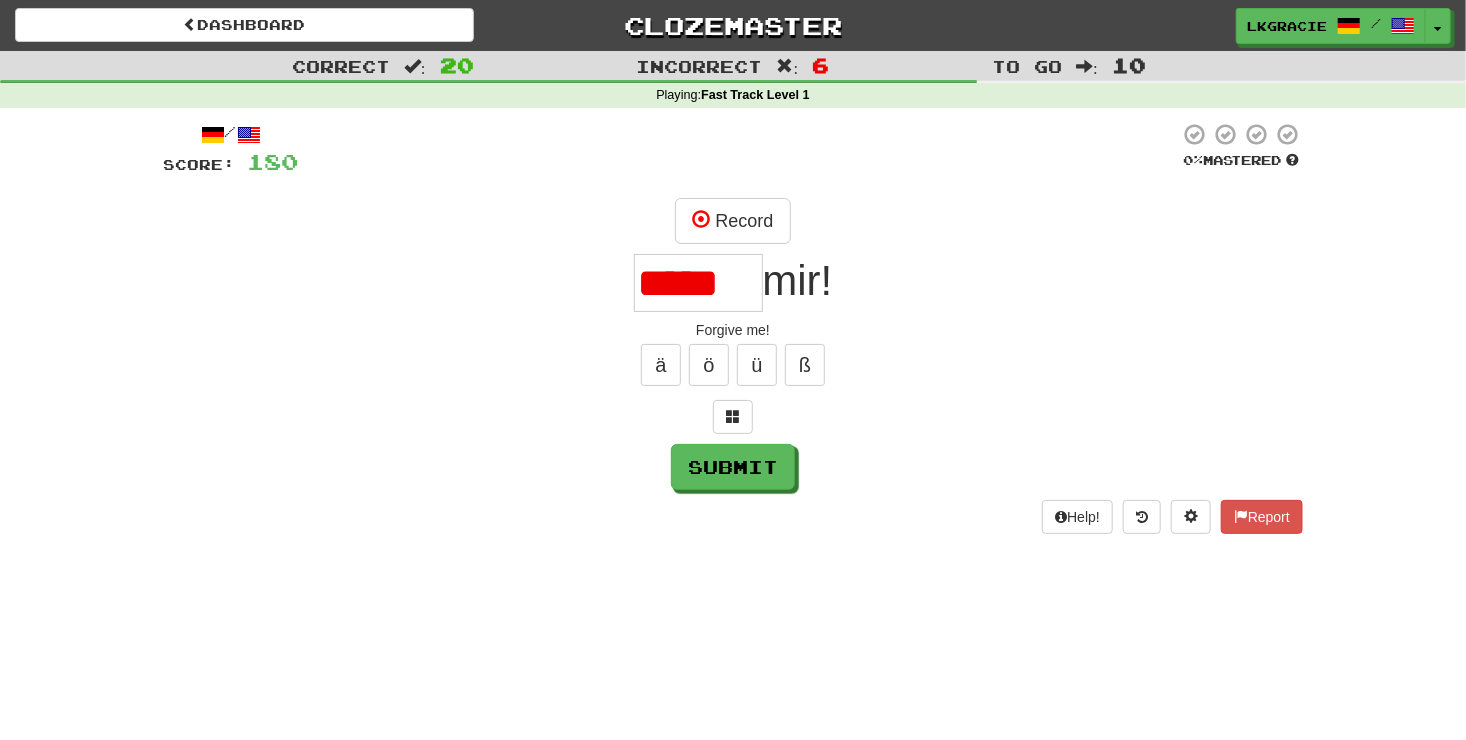 scroll, scrollTop: 0, scrollLeft: 0, axis: both 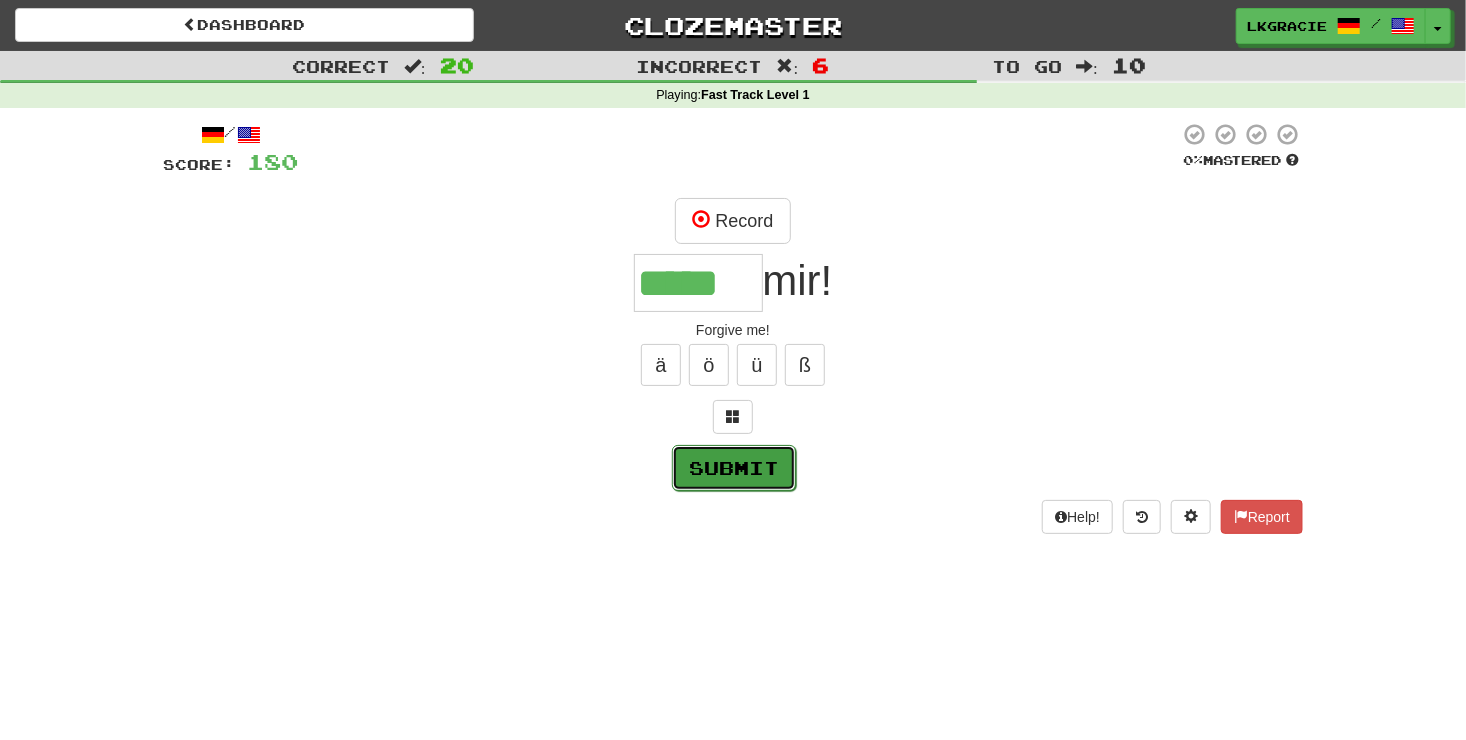 click on "Submit" at bounding box center (734, 468) 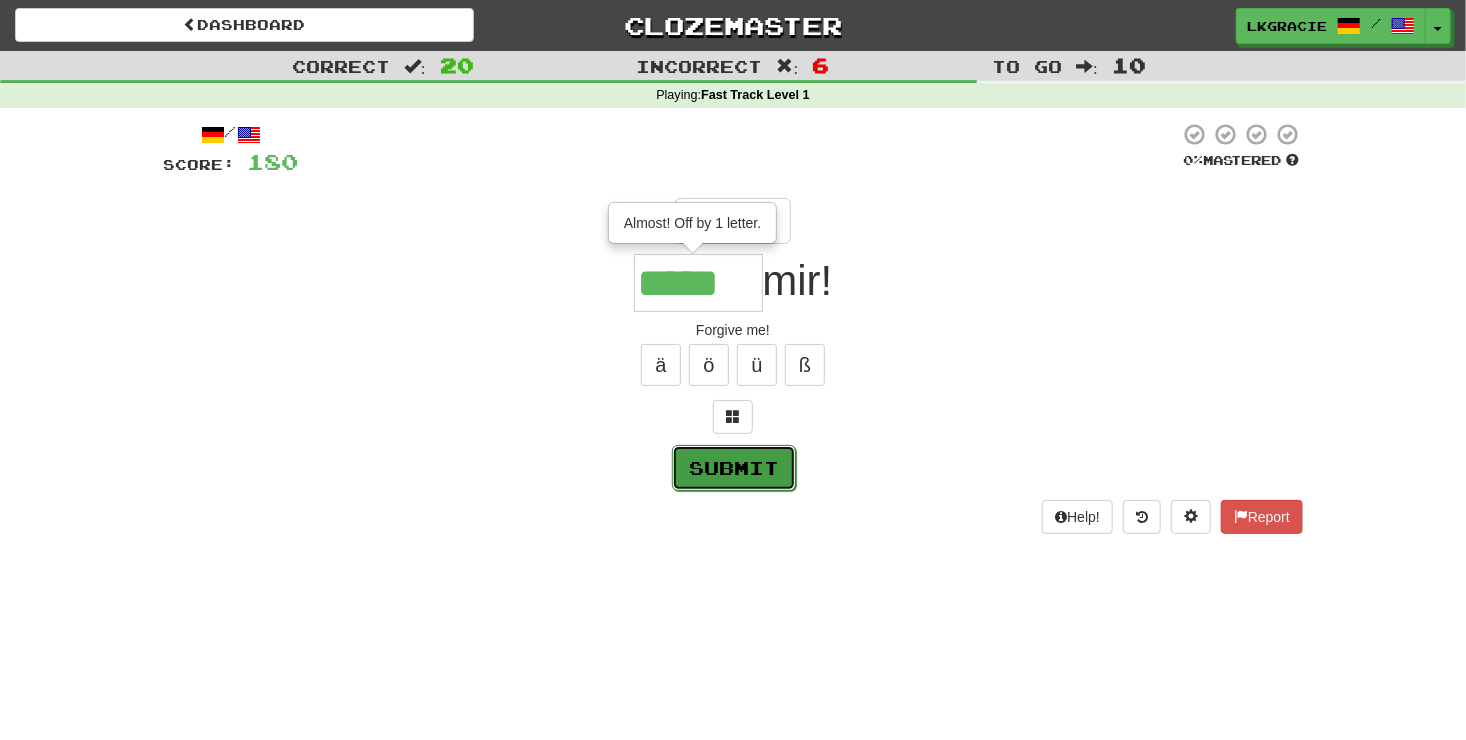 click on "Submit" at bounding box center [734, 468] 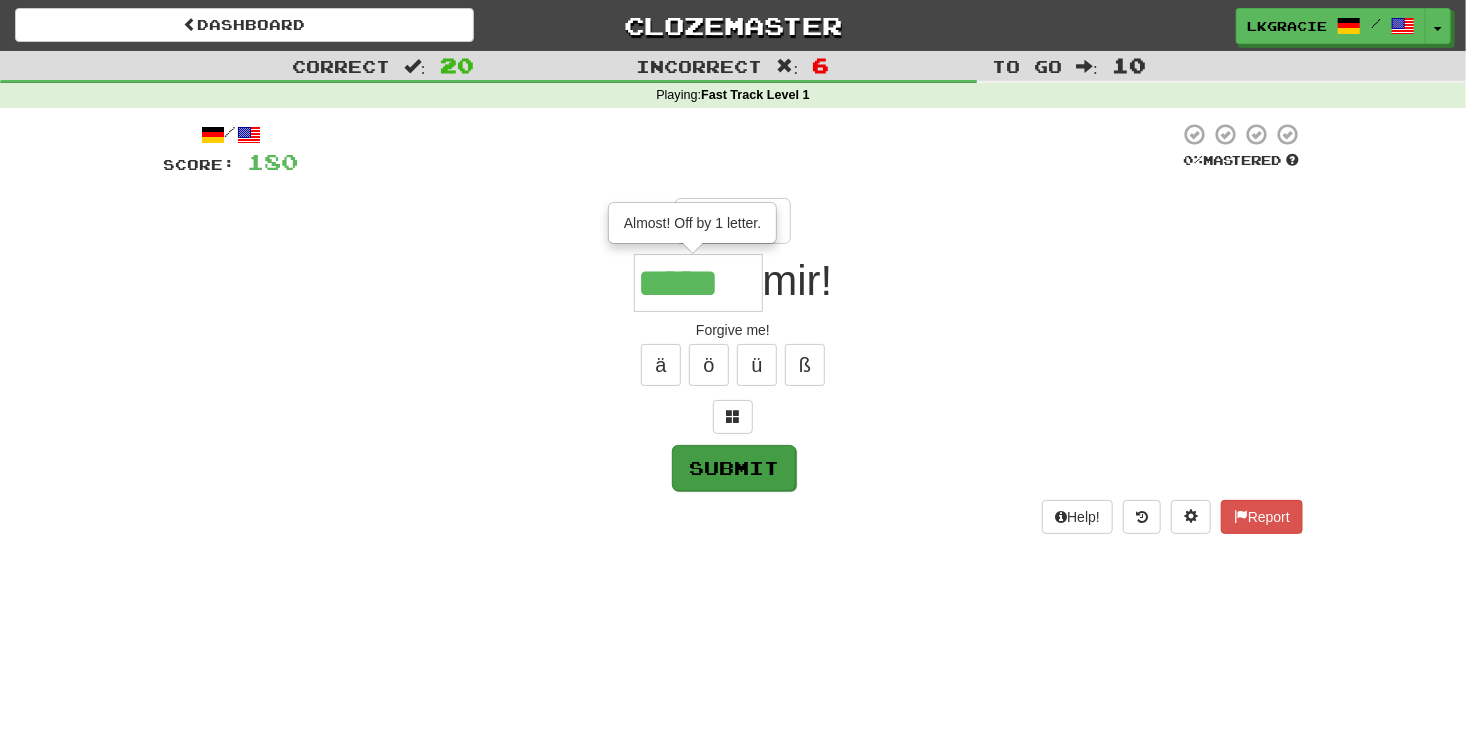 type on "******" 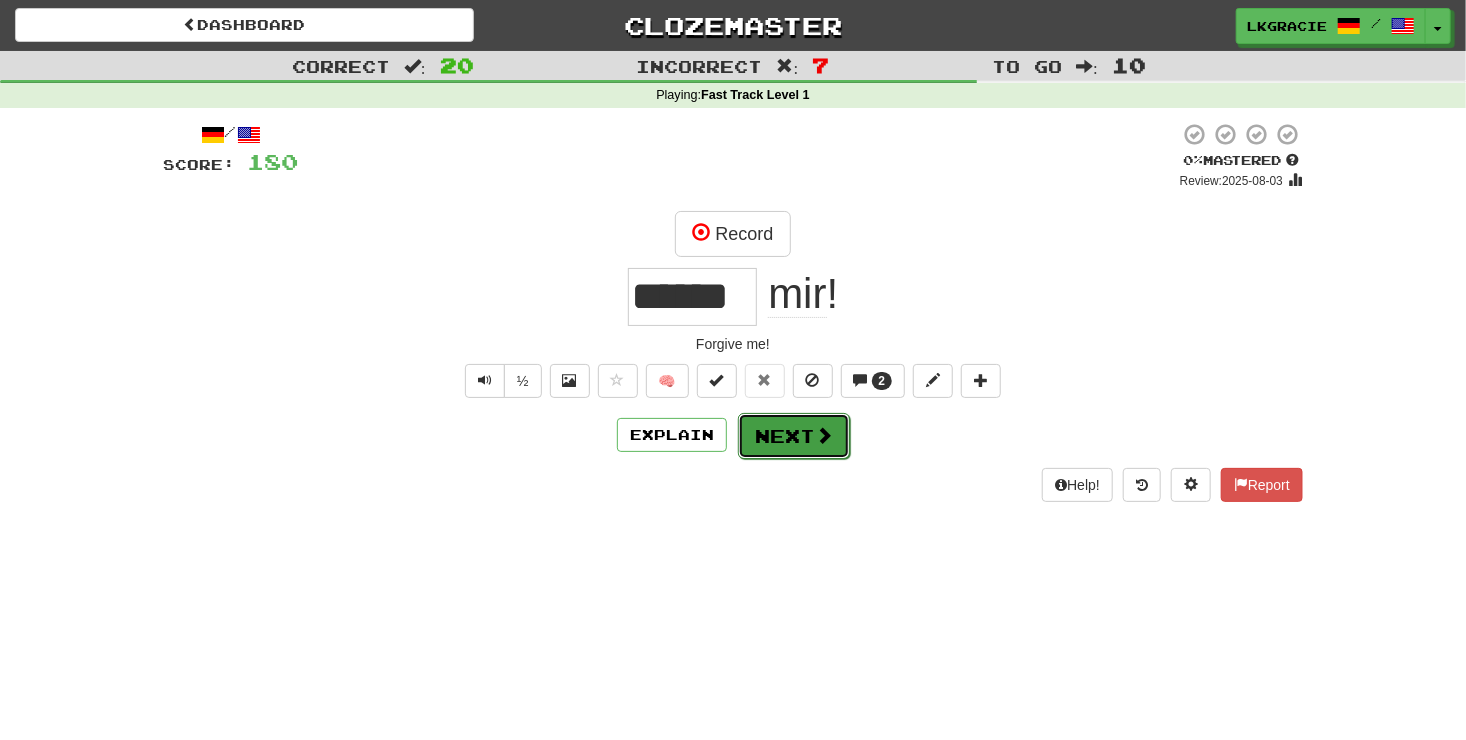 click at bounding box center (824, 435) 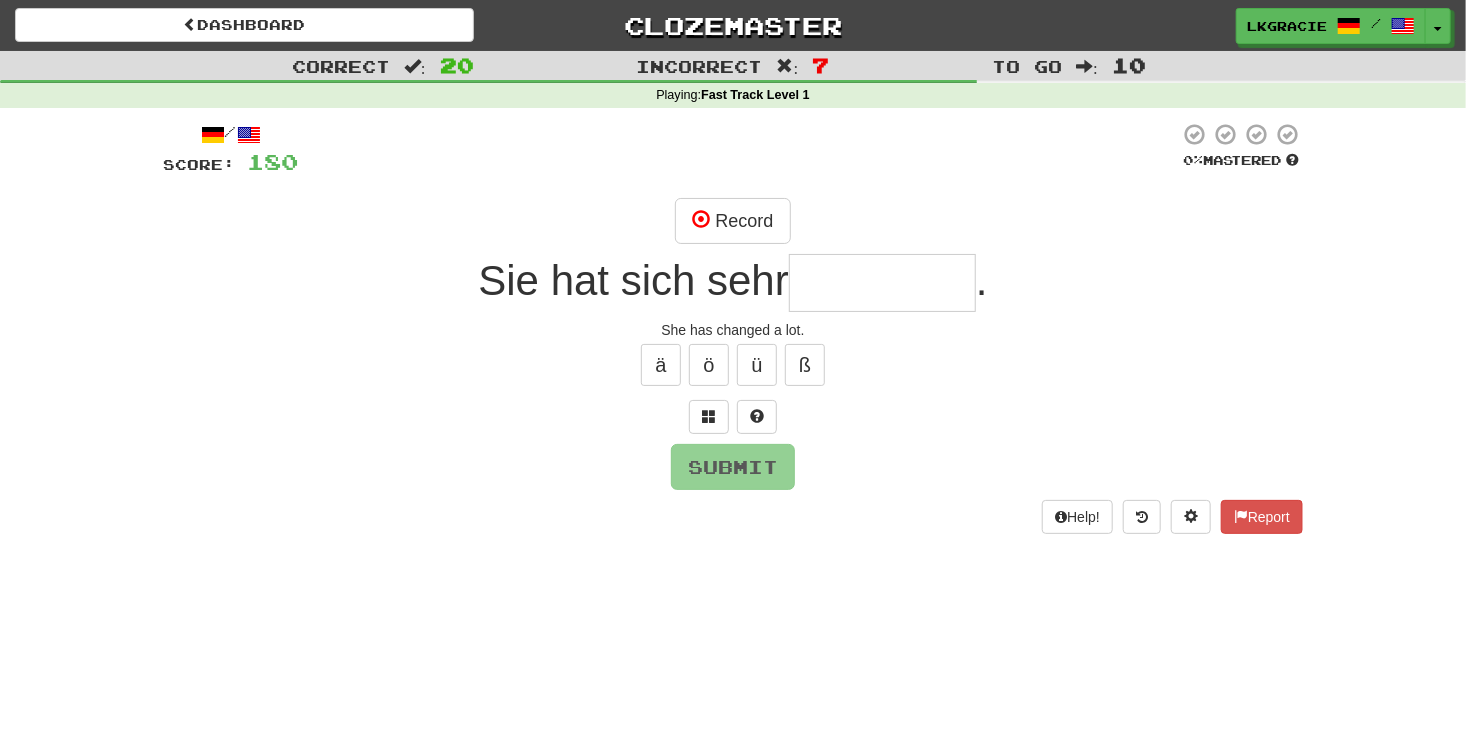 type on "*" 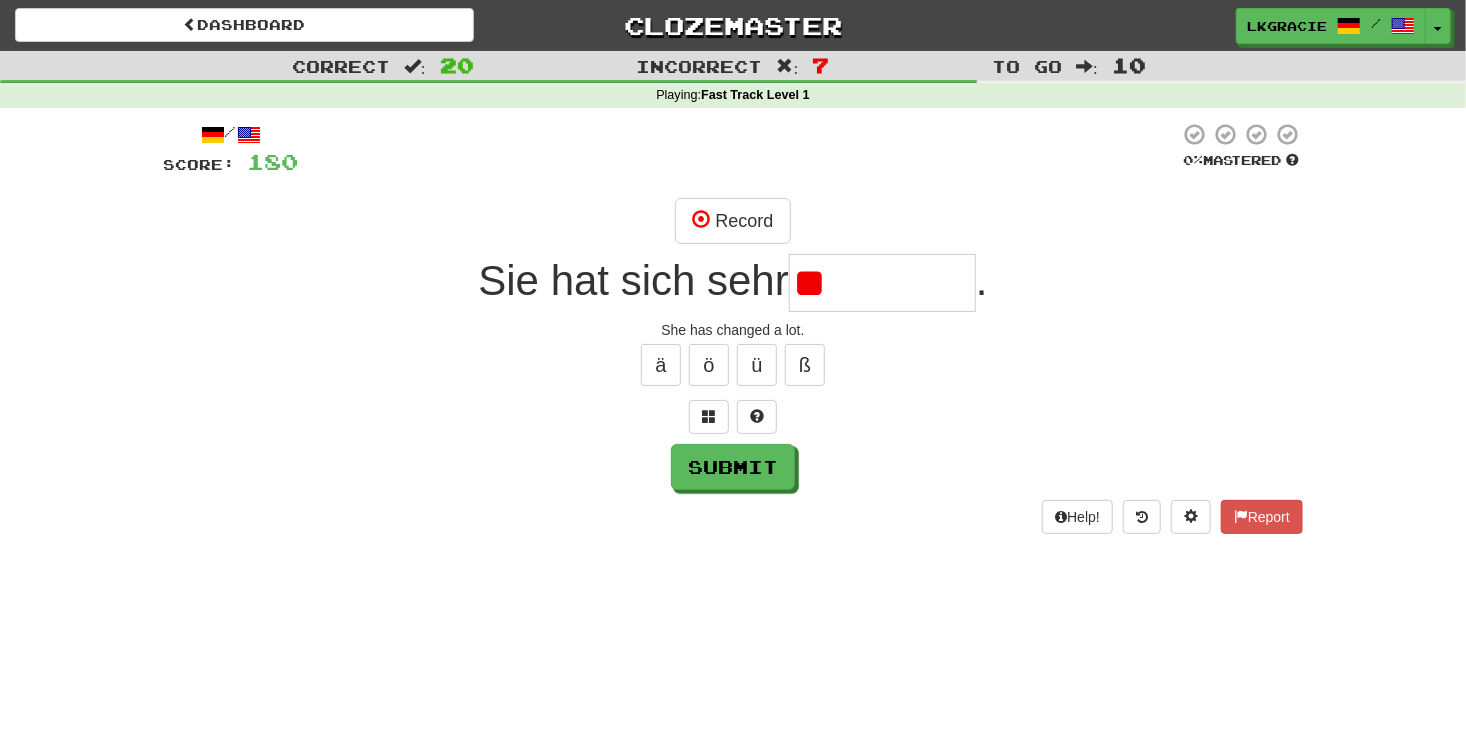 type on "*" 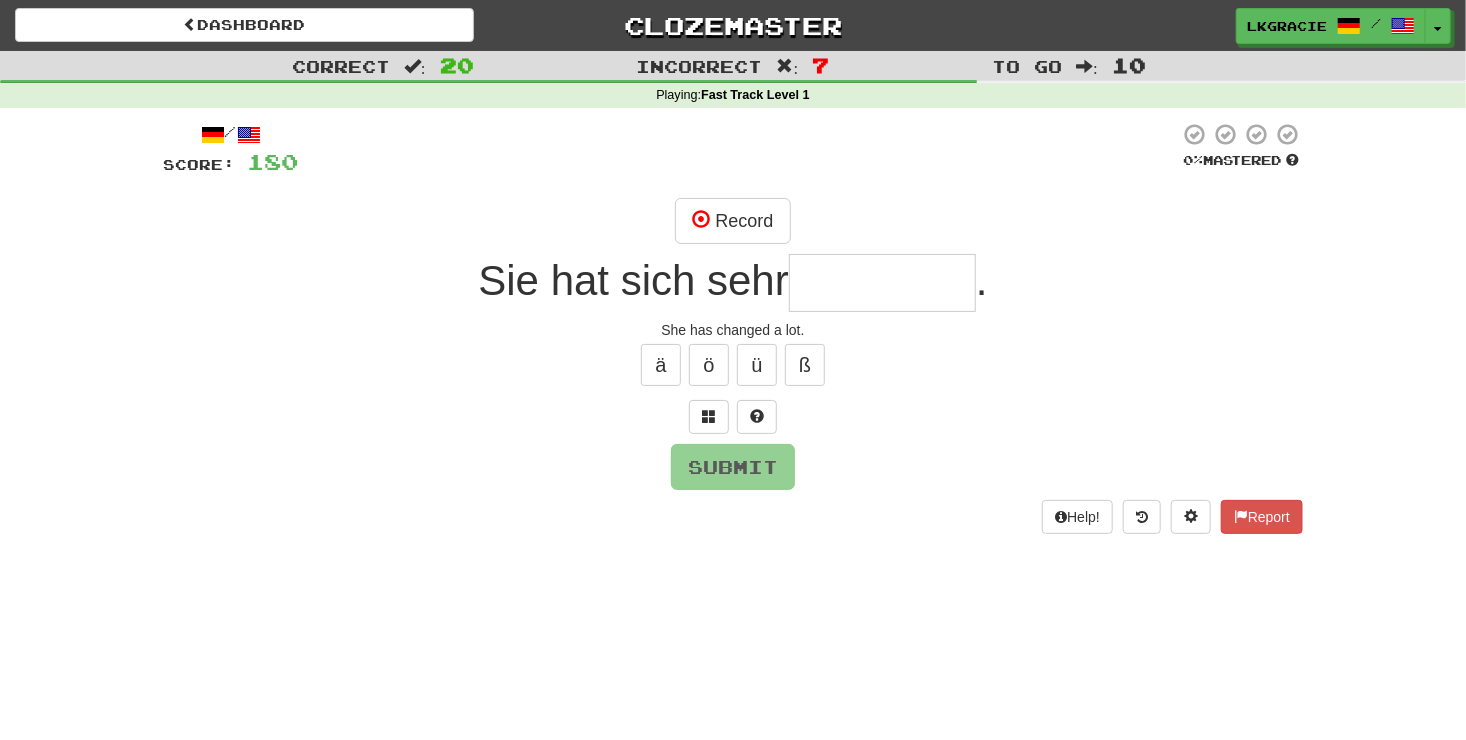 type on "*" 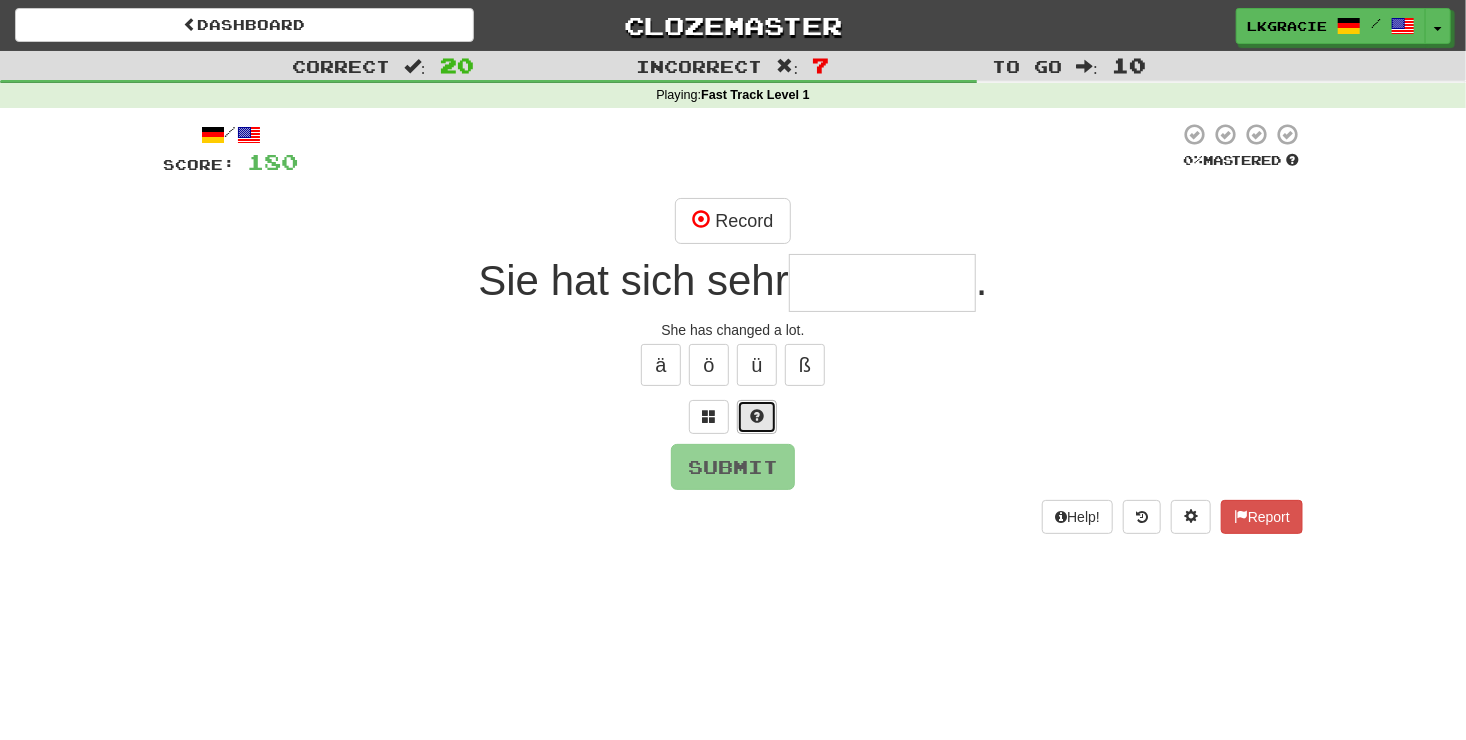click at bounding box center [757, 416] 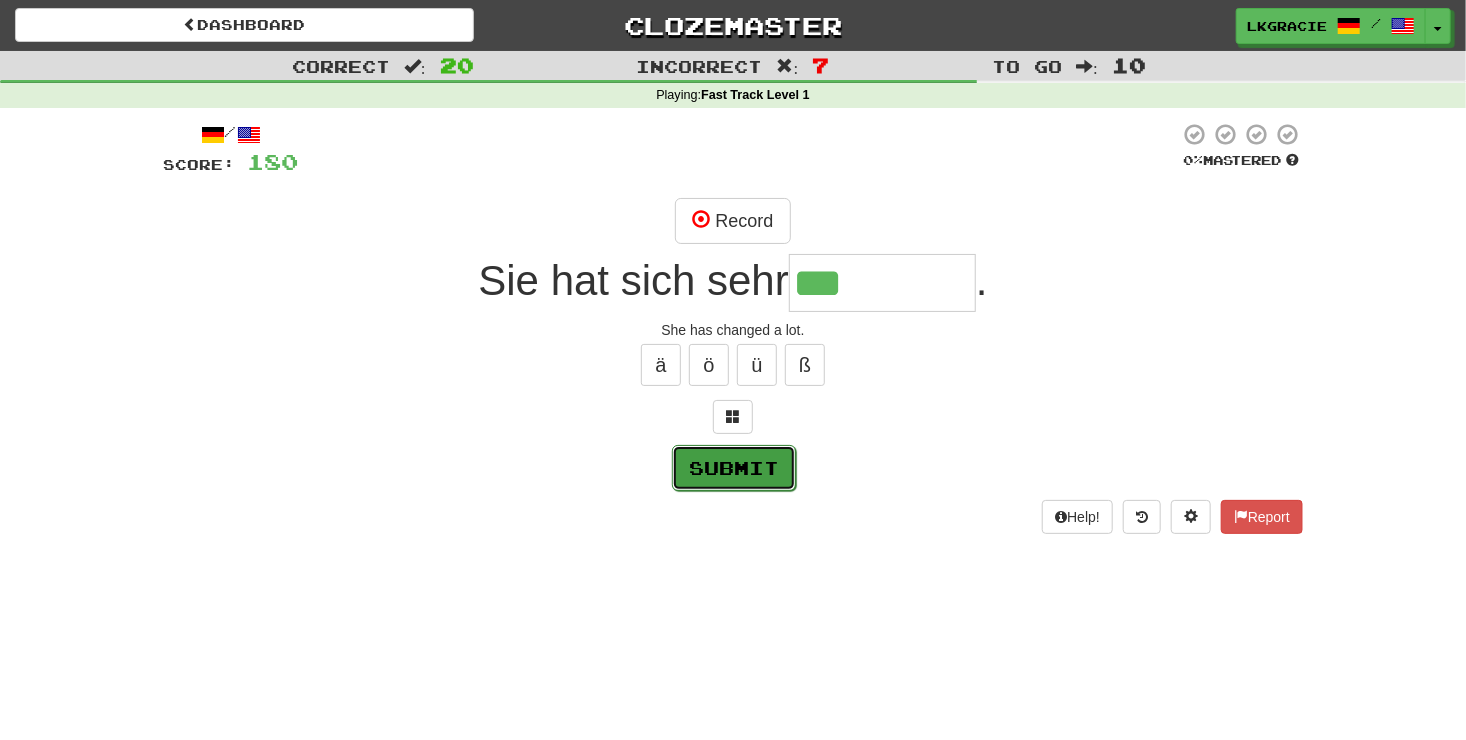 click on "Submit" at bounding box center (734, 468) 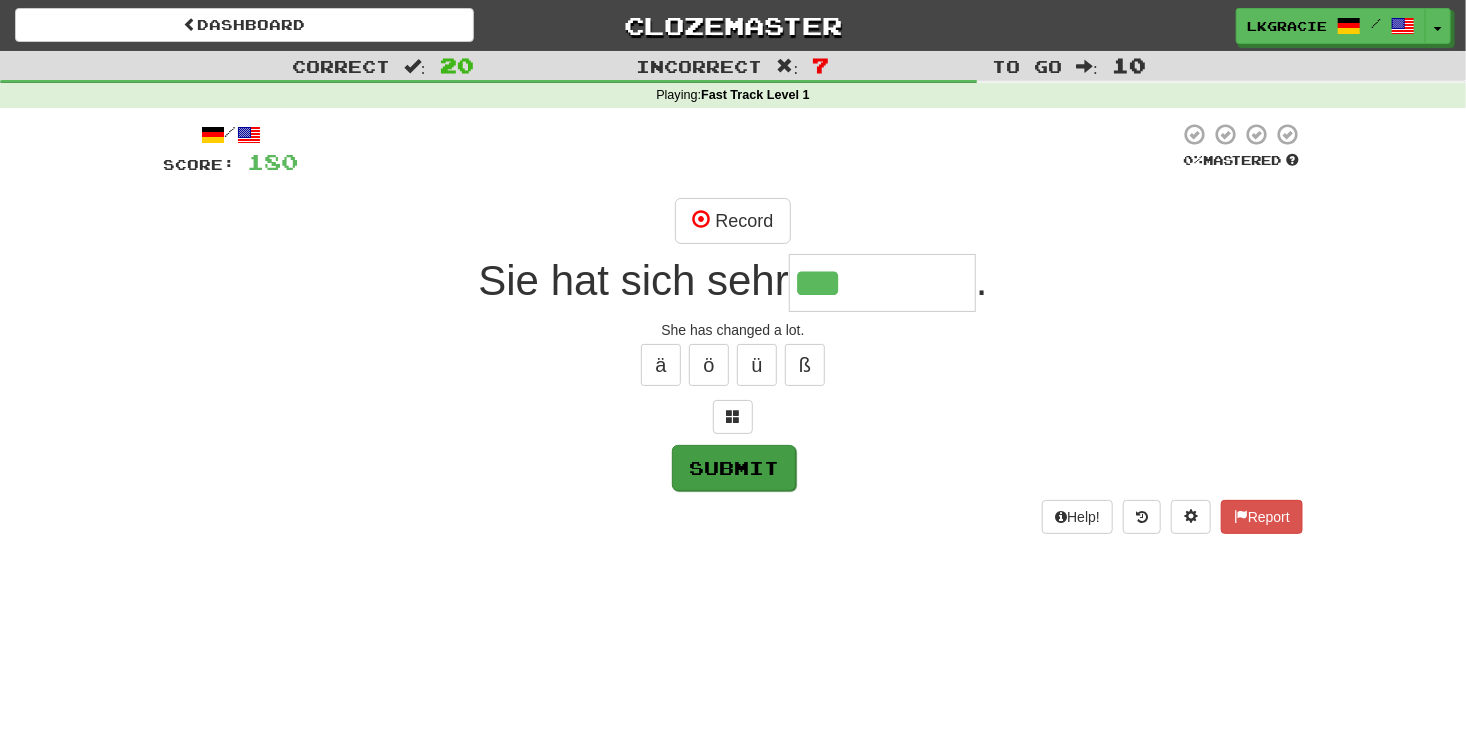 type on "*********" 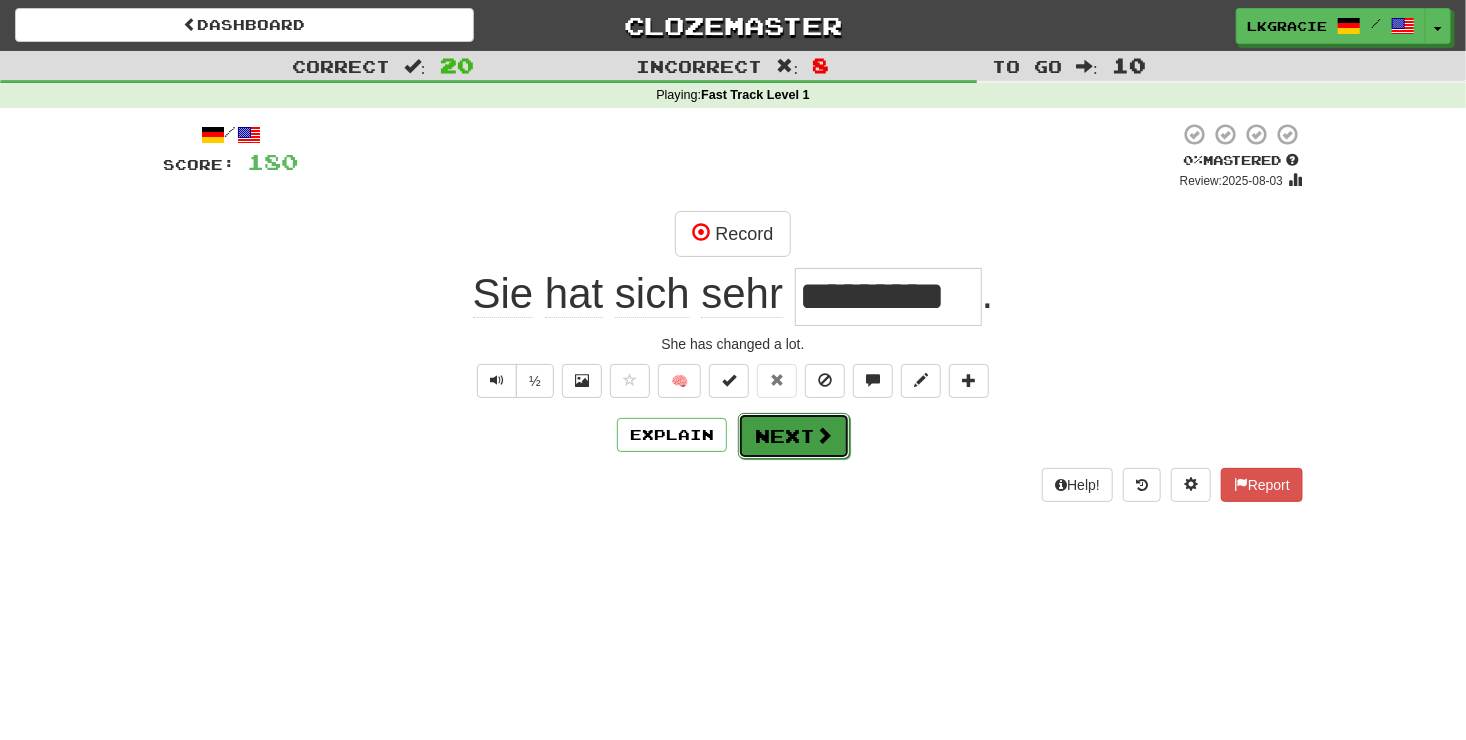 click on "Next" at bounding box center (794, 436) 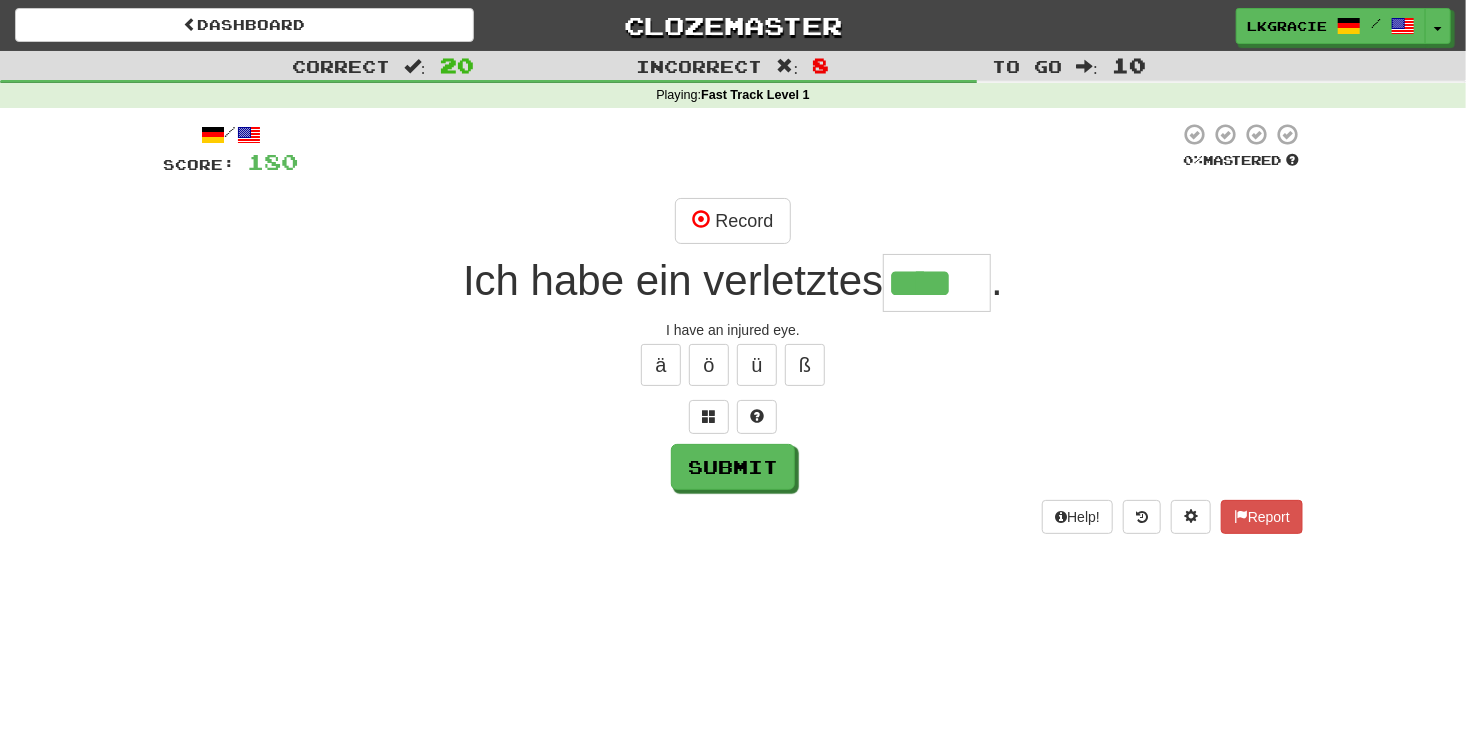 type on "****" 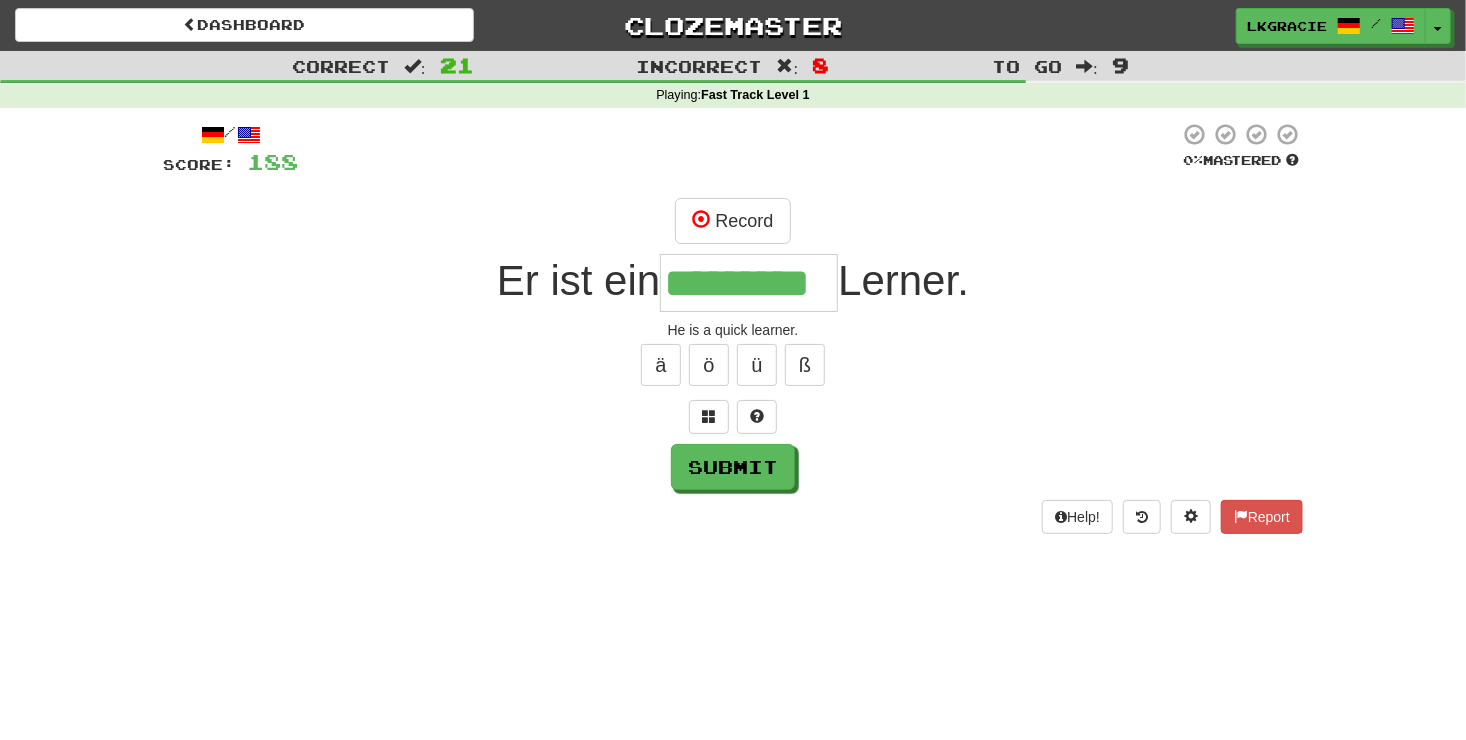 type on "*********" 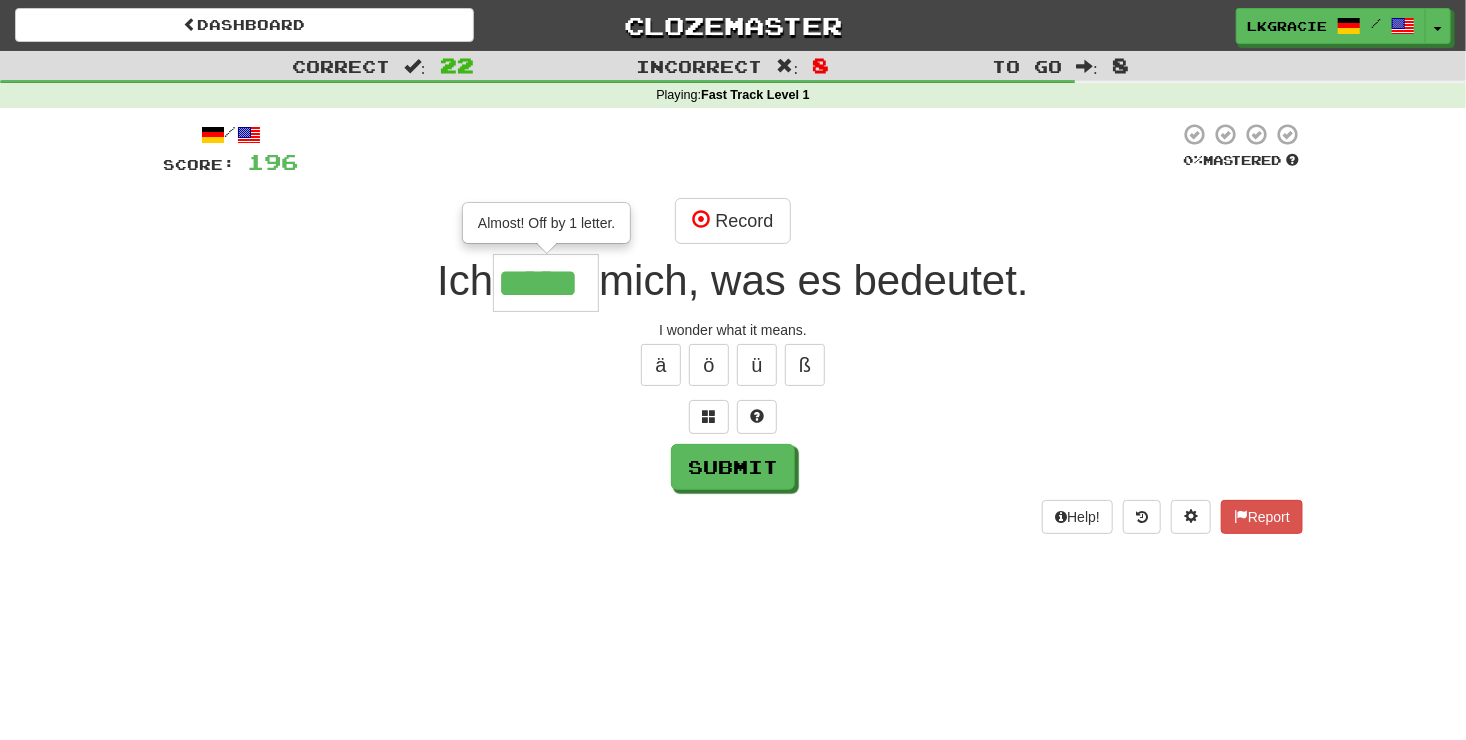 type on "*****" 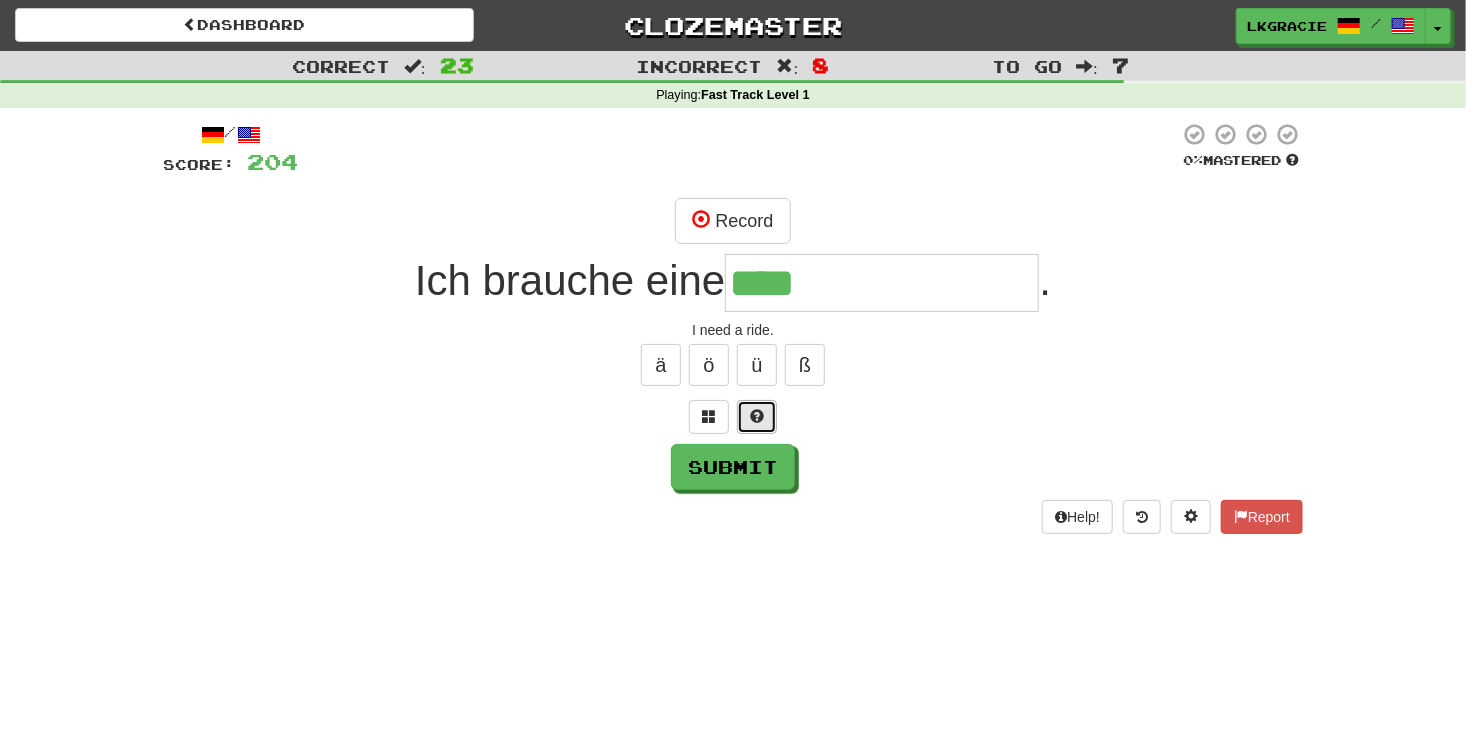 click at bounding box center [757, 416] 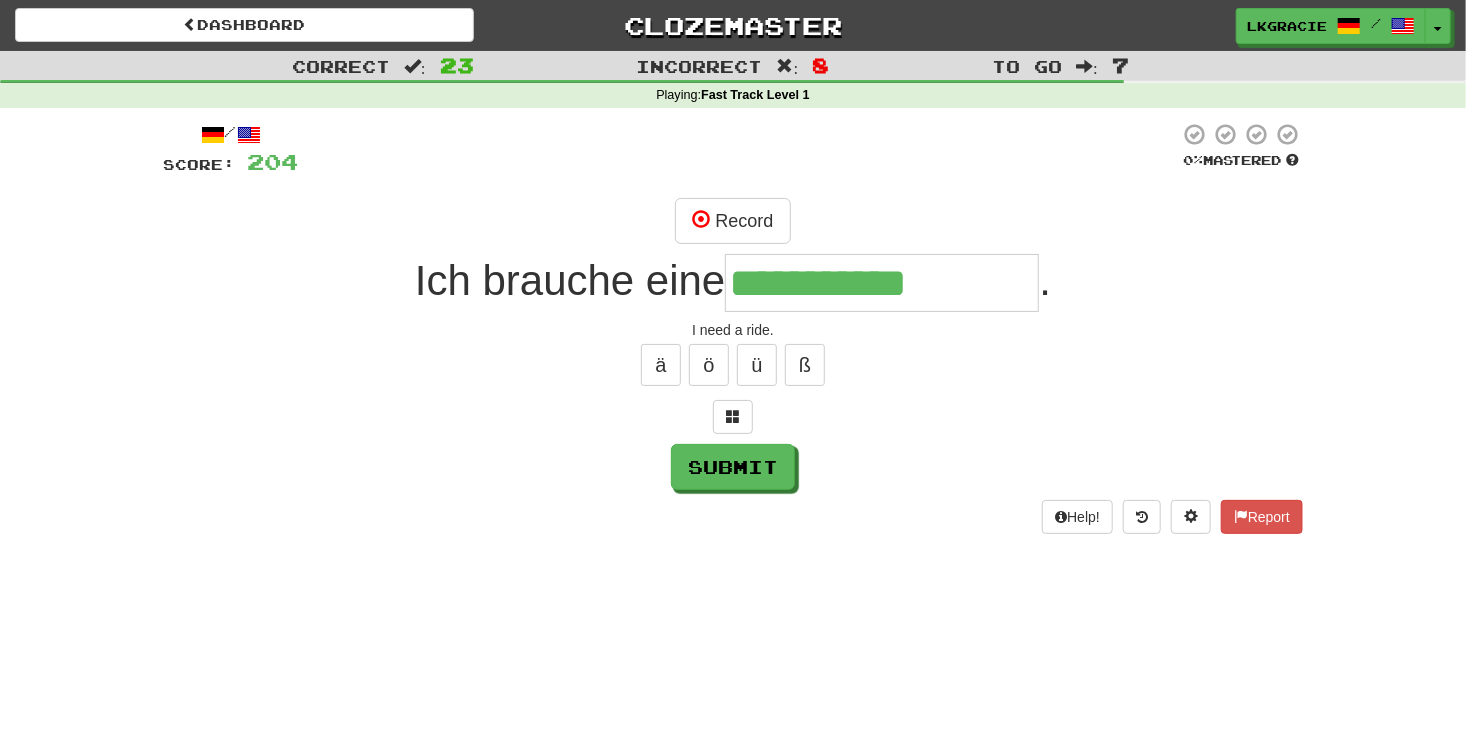 type on "**********" 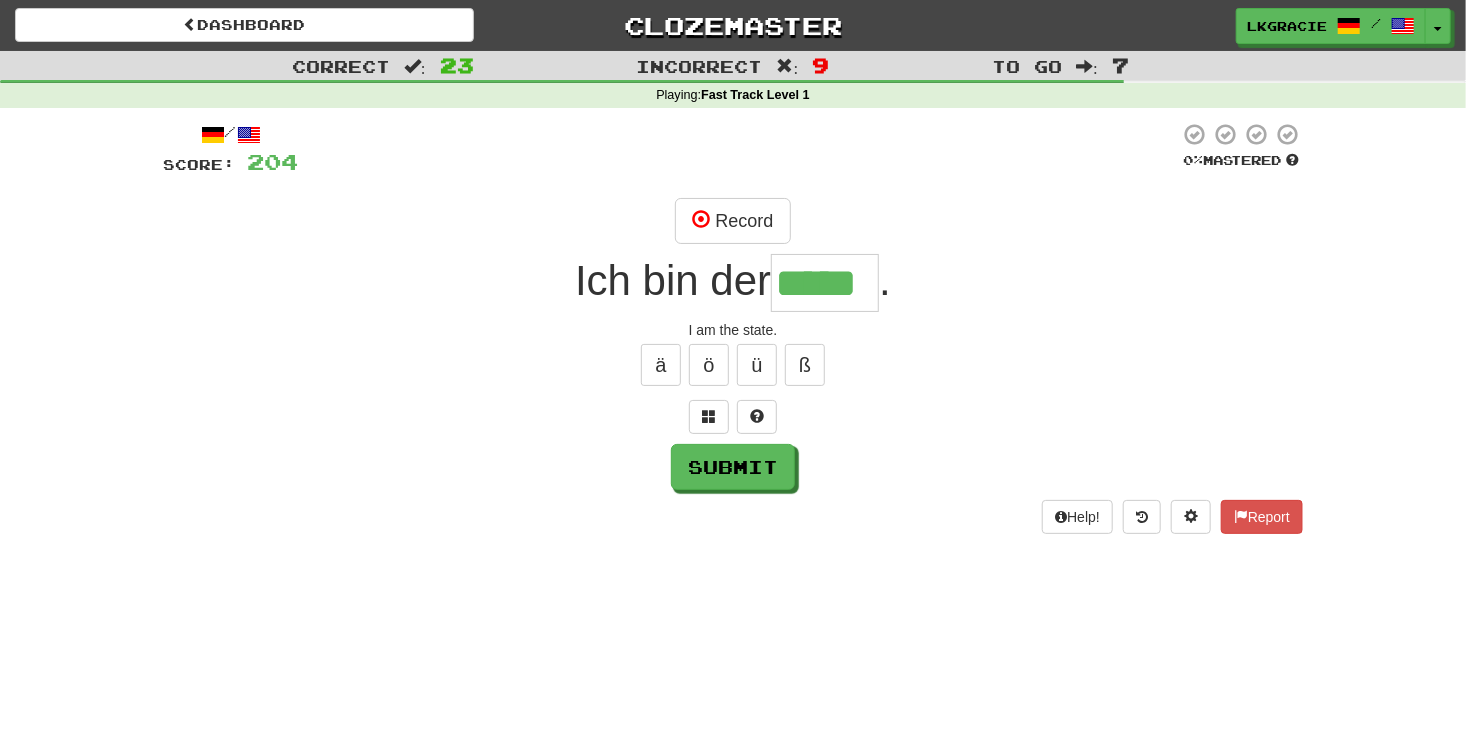 type on "*****" 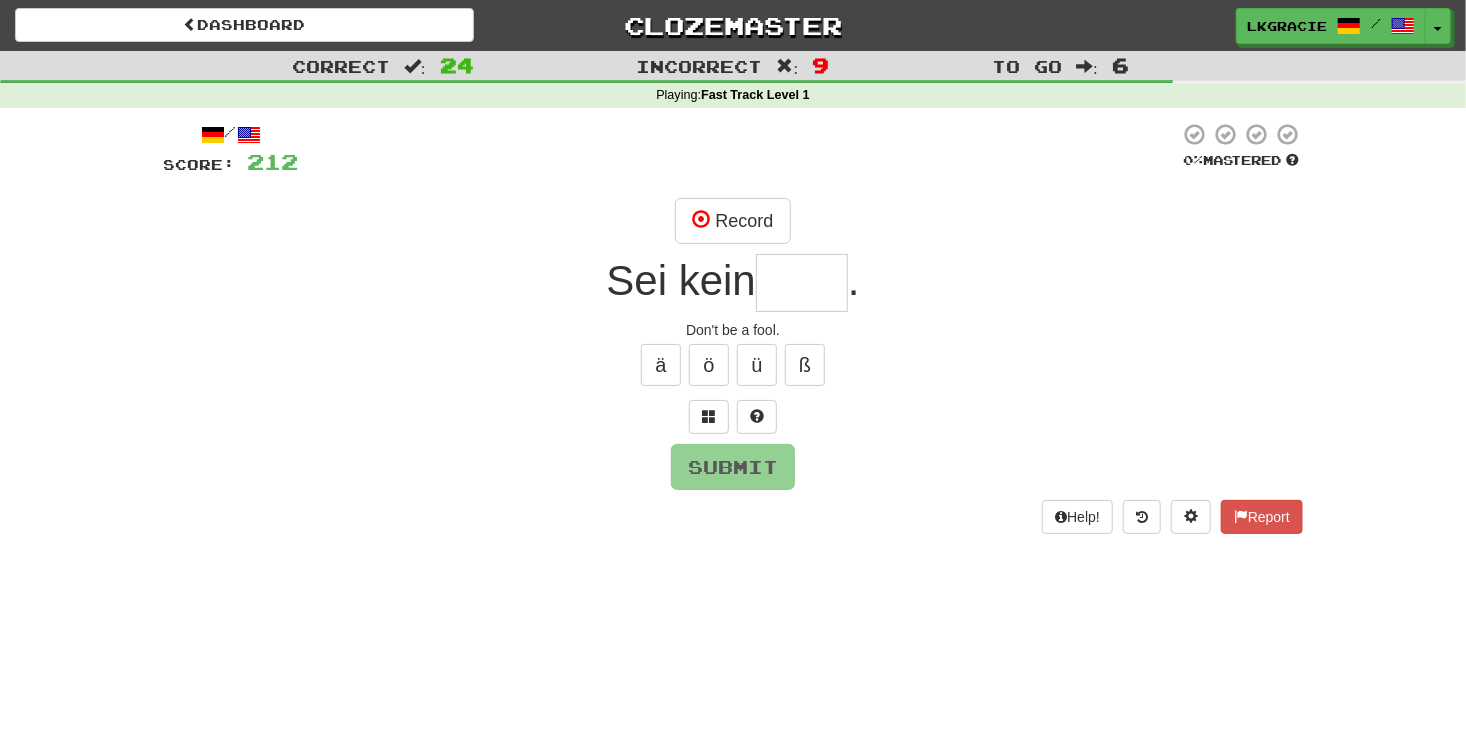 type on "*" 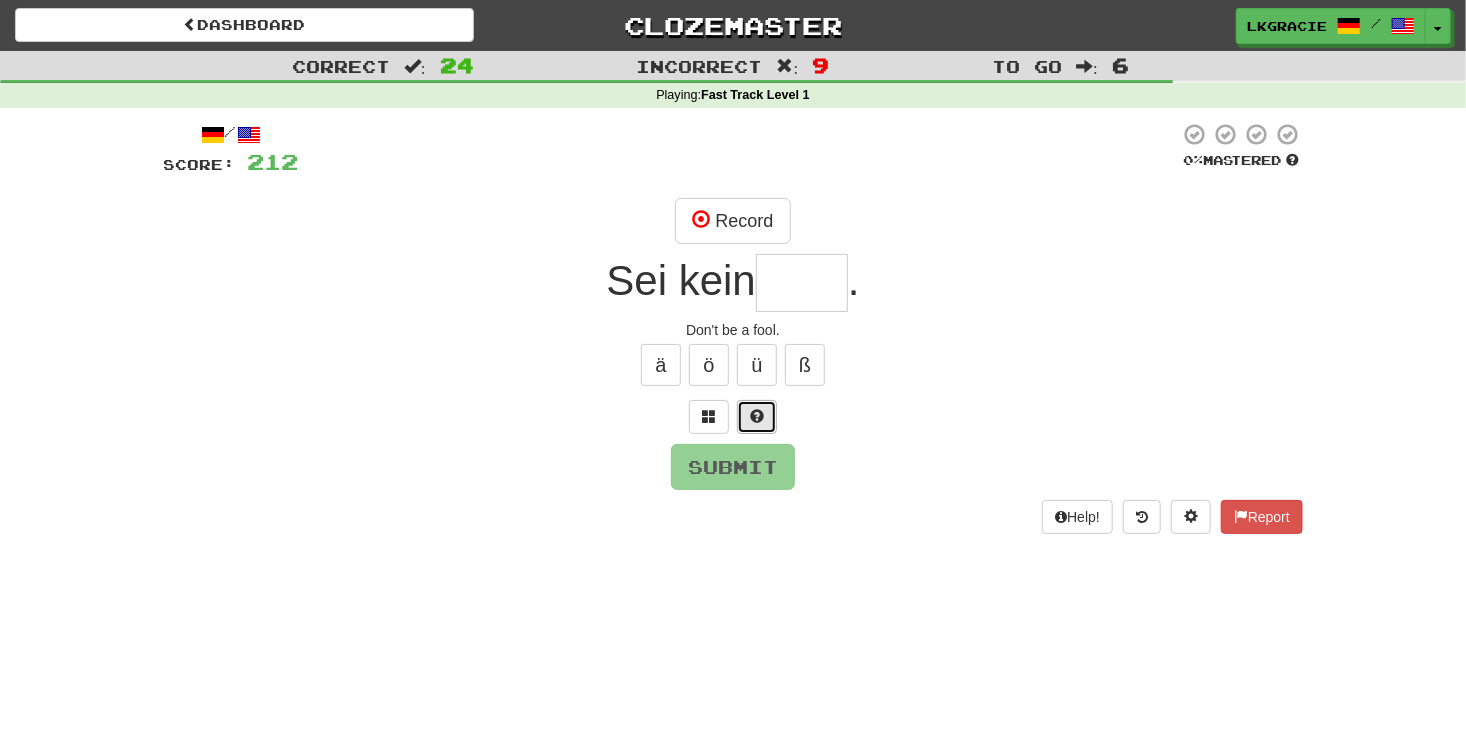 click at bounding box center (757, 416) 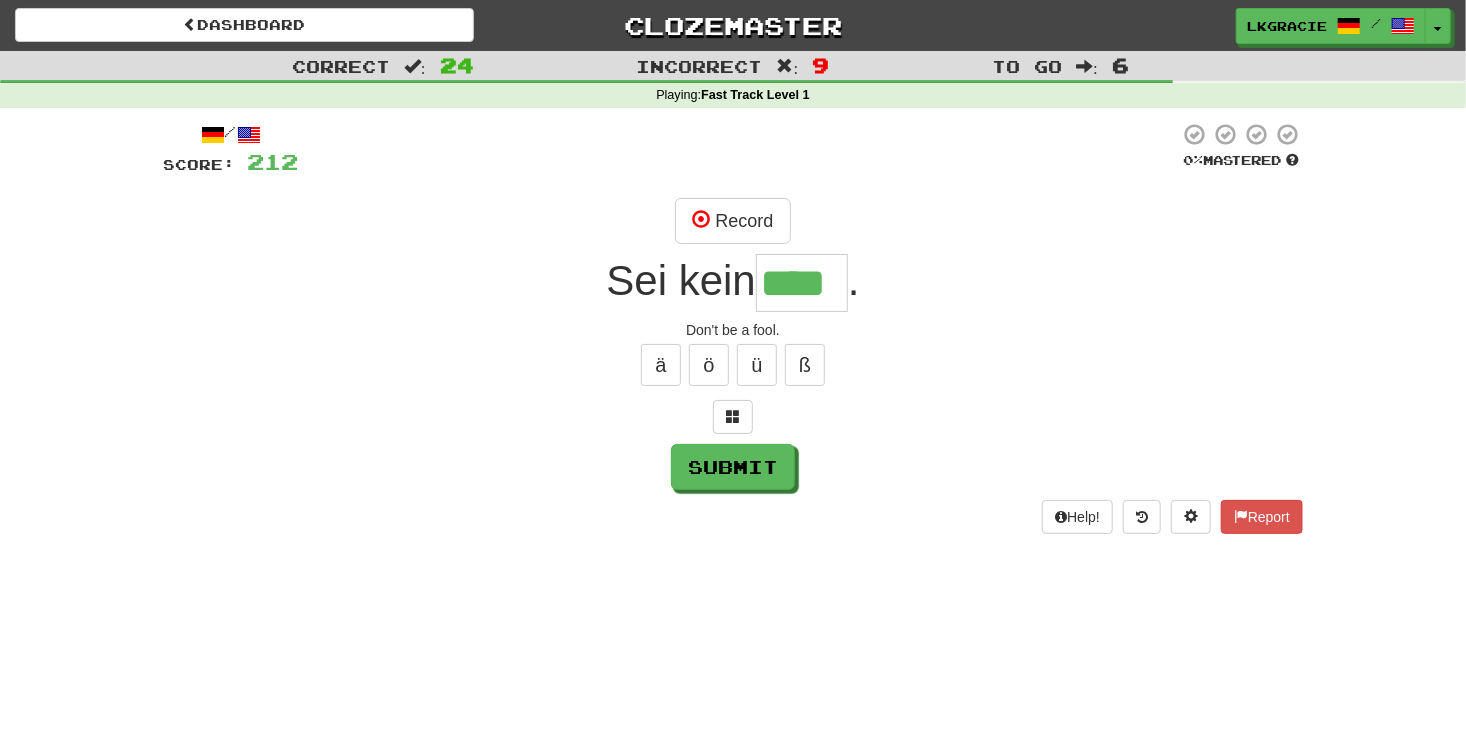 type on "****" 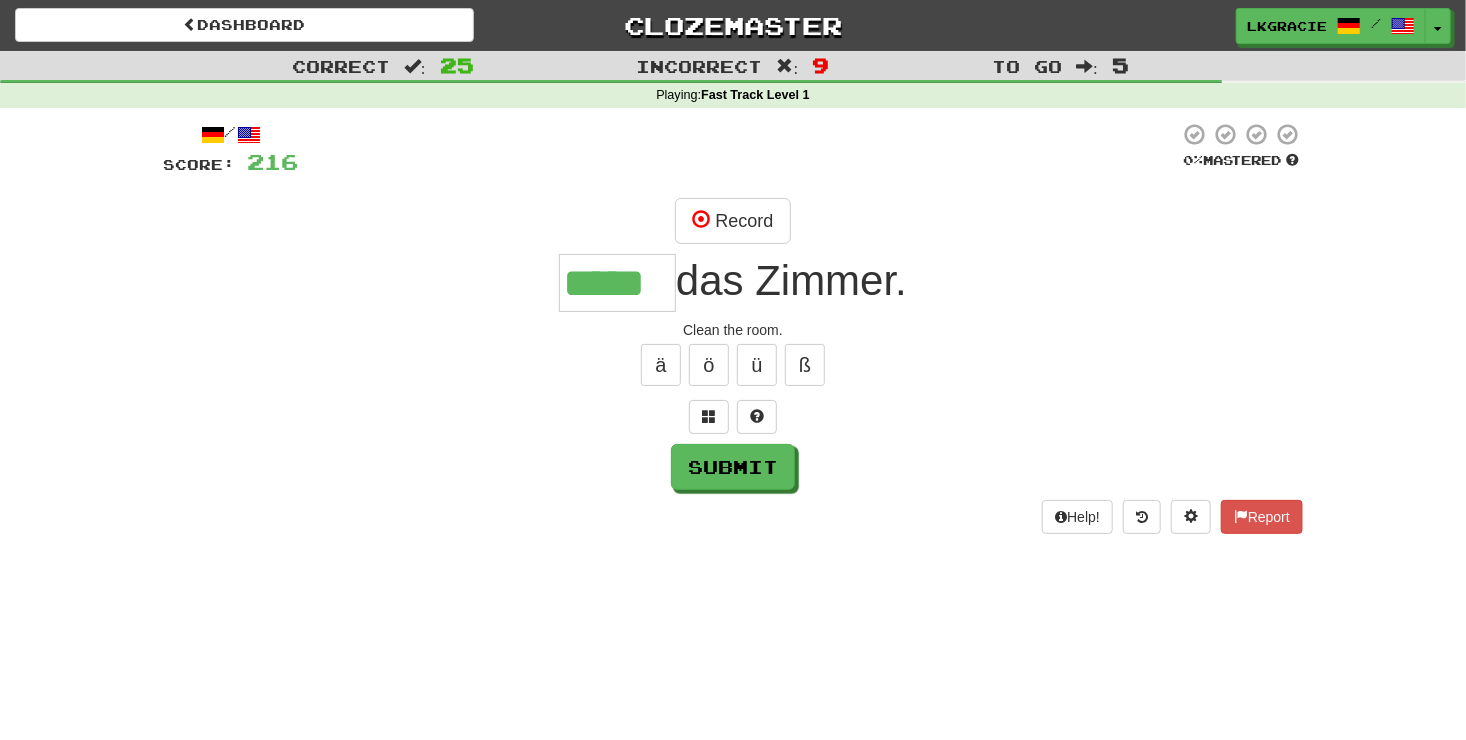 type on "*****" 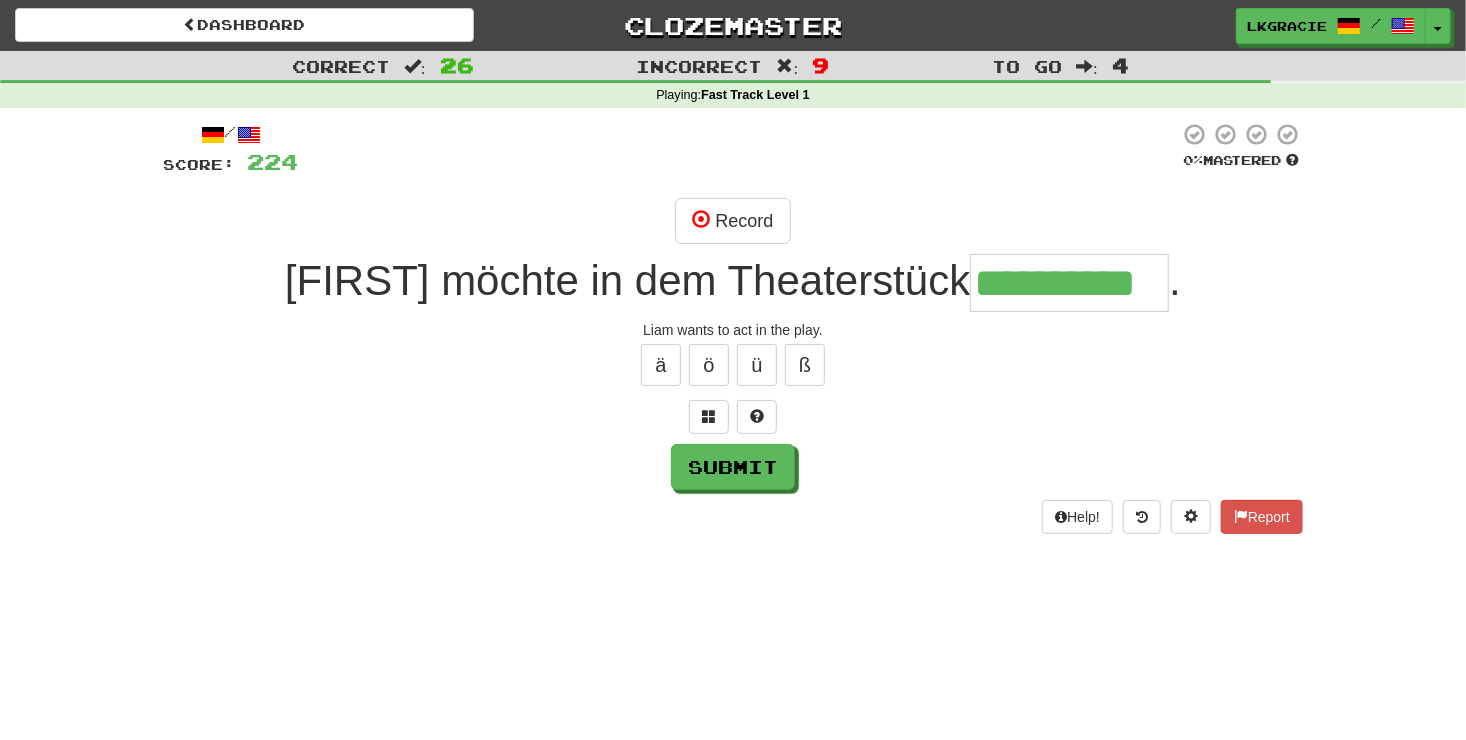 type on "**********" 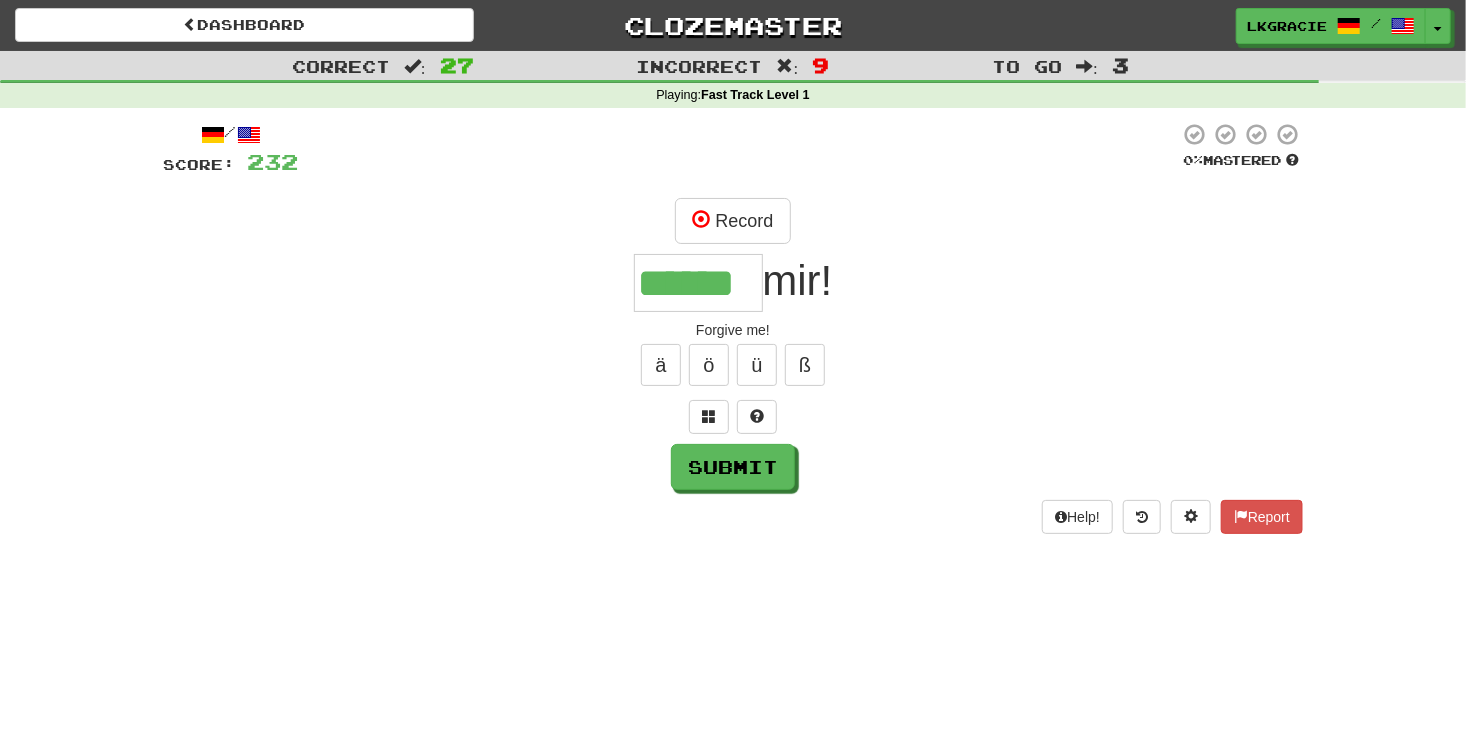 type on "******" 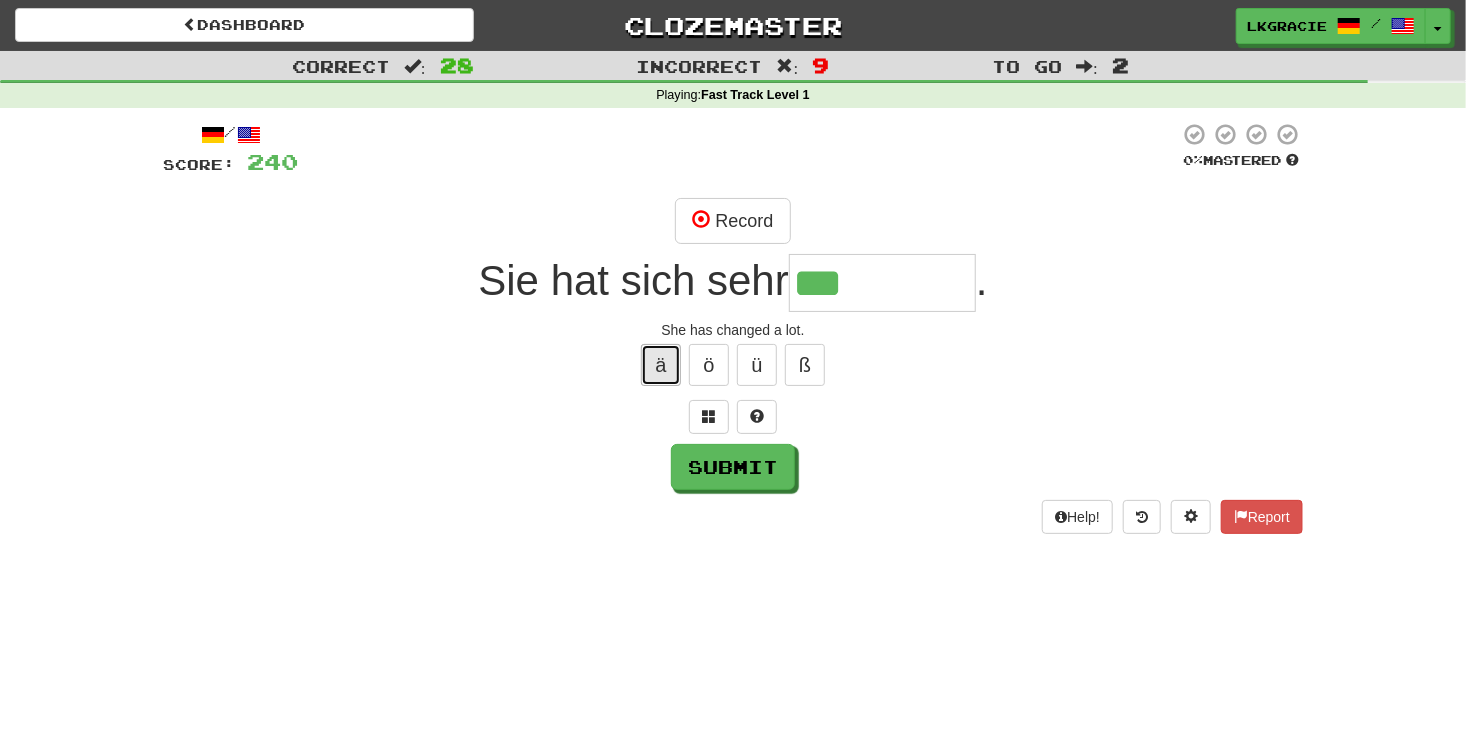click on "ä" at bounding box center (661, 365) 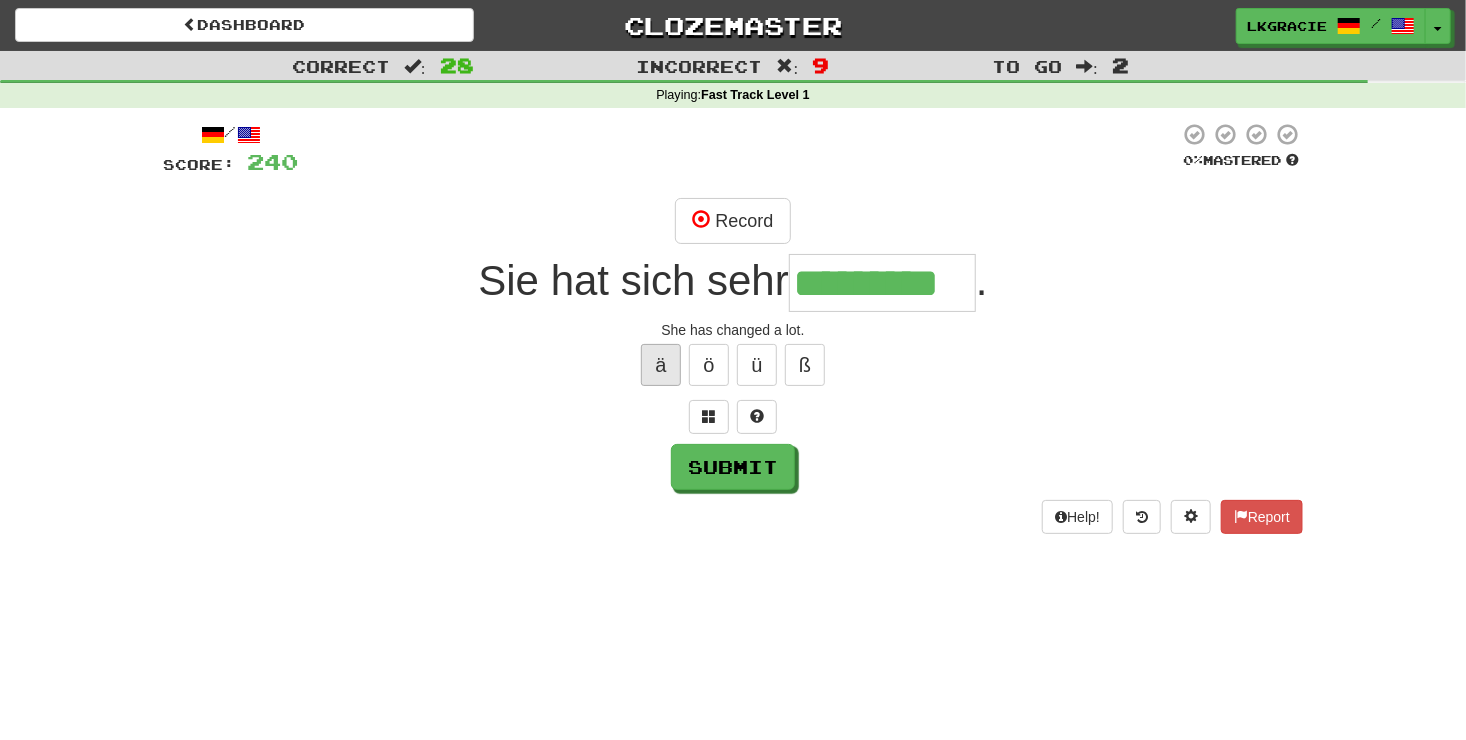 type on "*********" 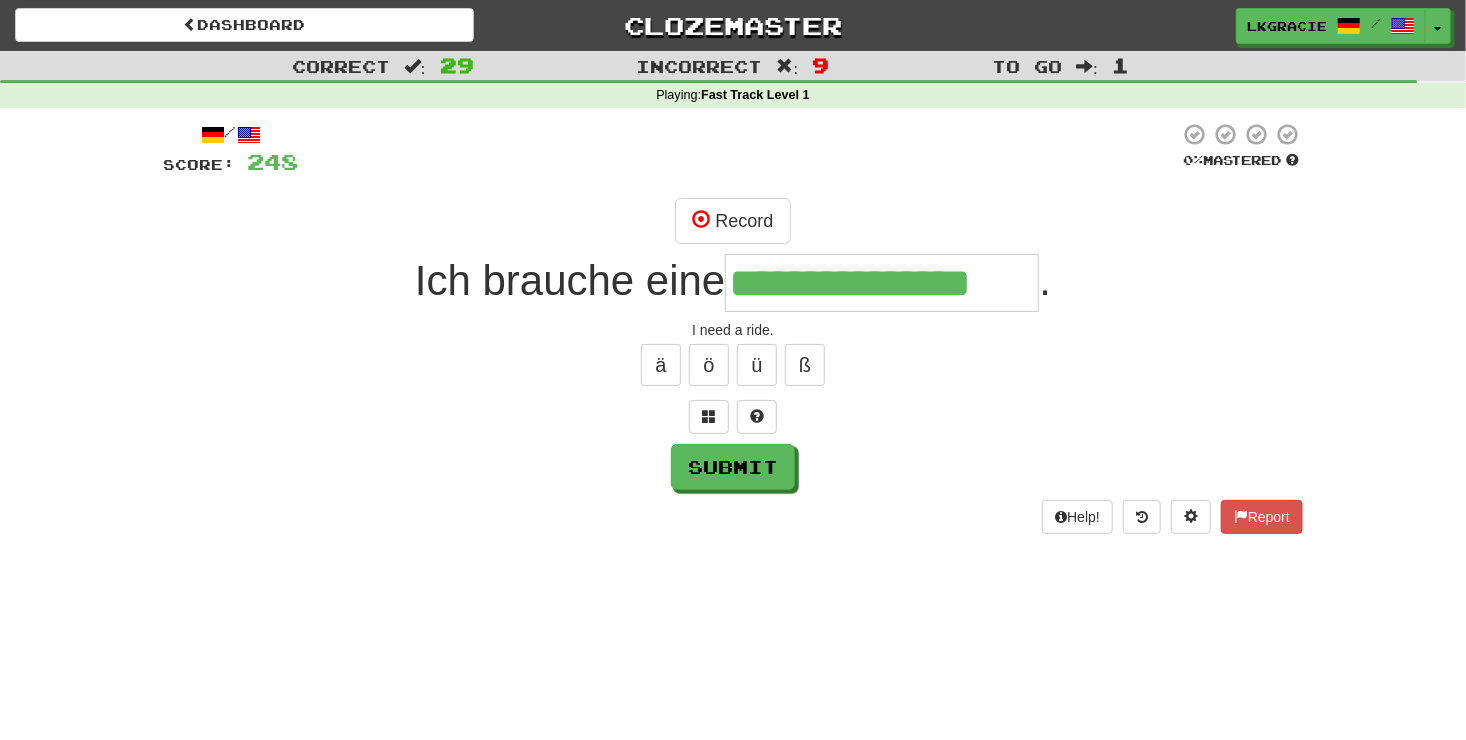 type on "**********" 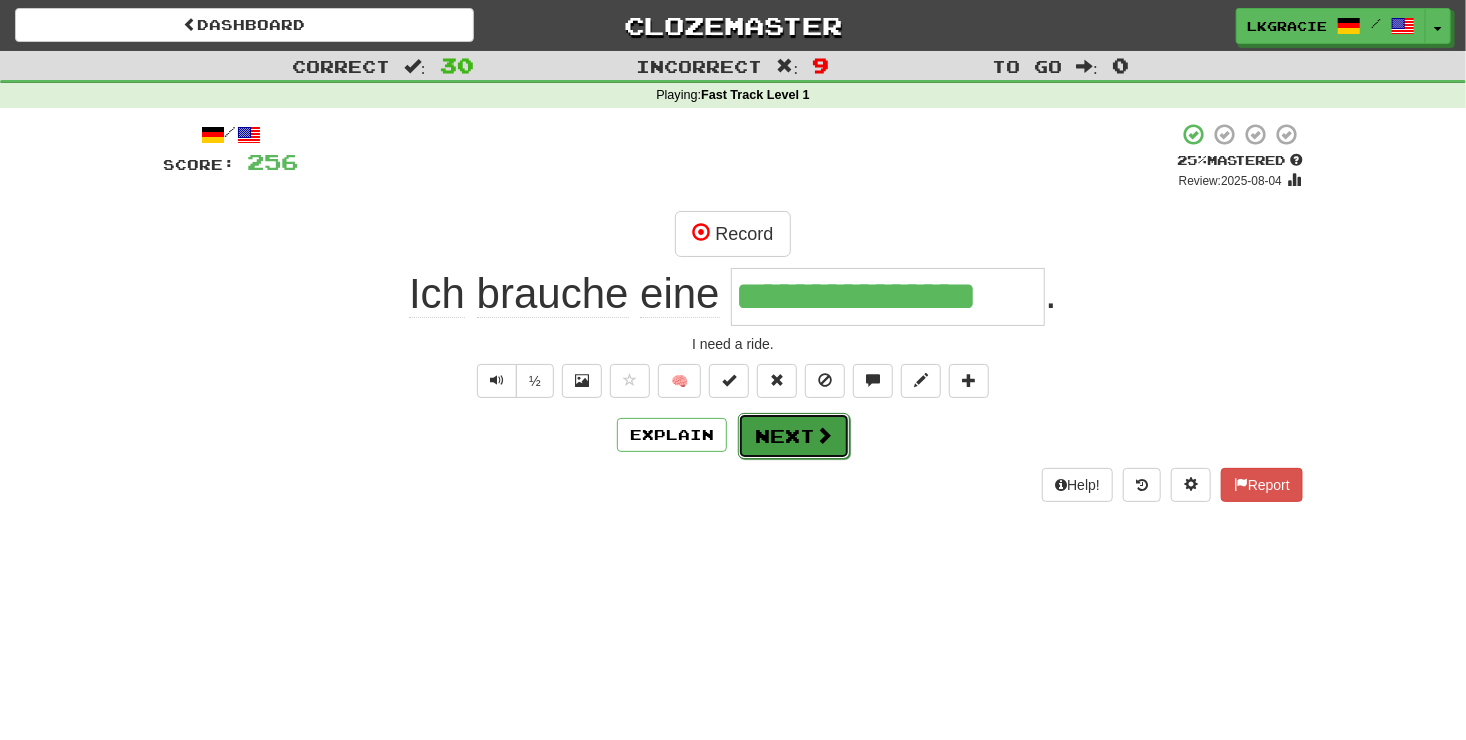 click on "Next" at bounding box center (794, 436) 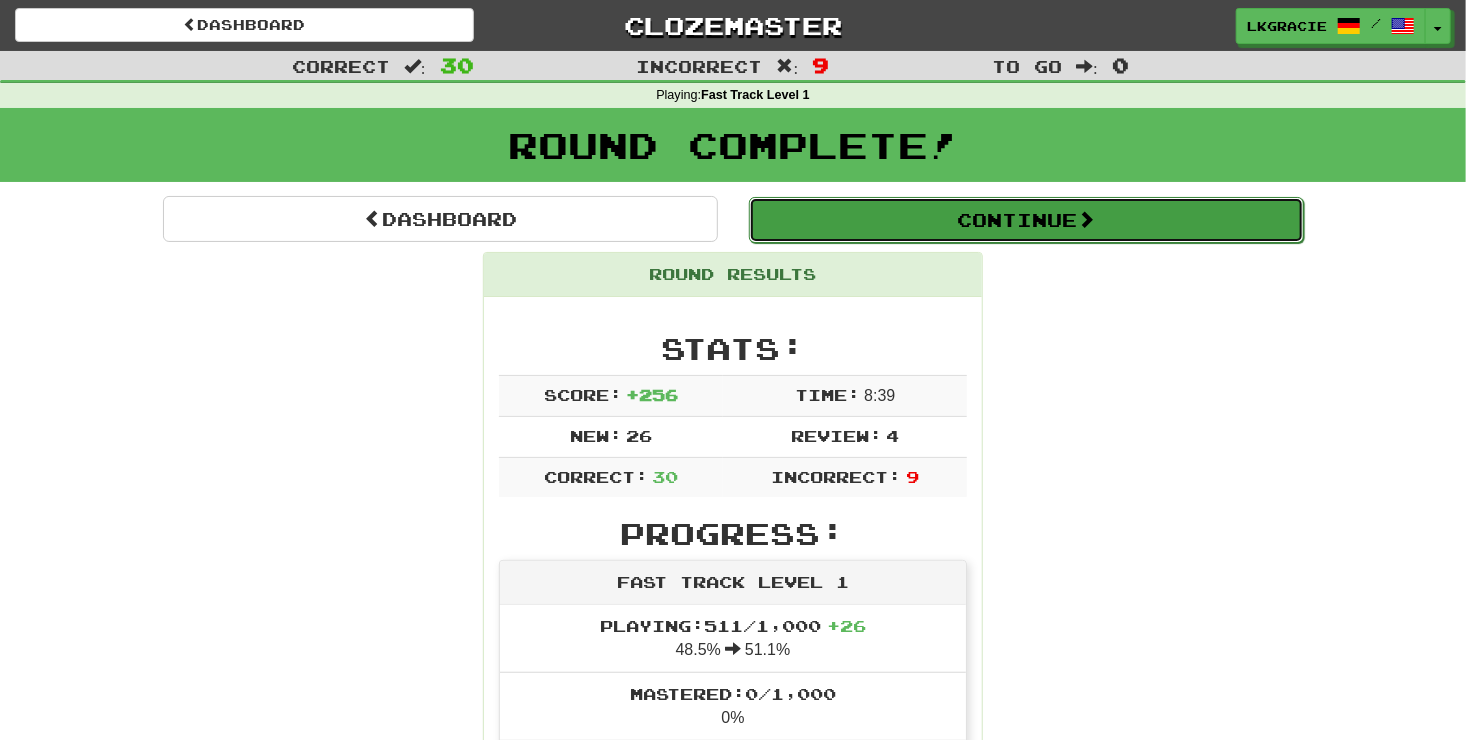 click on "Continue" at bounding box center (1026, 220) 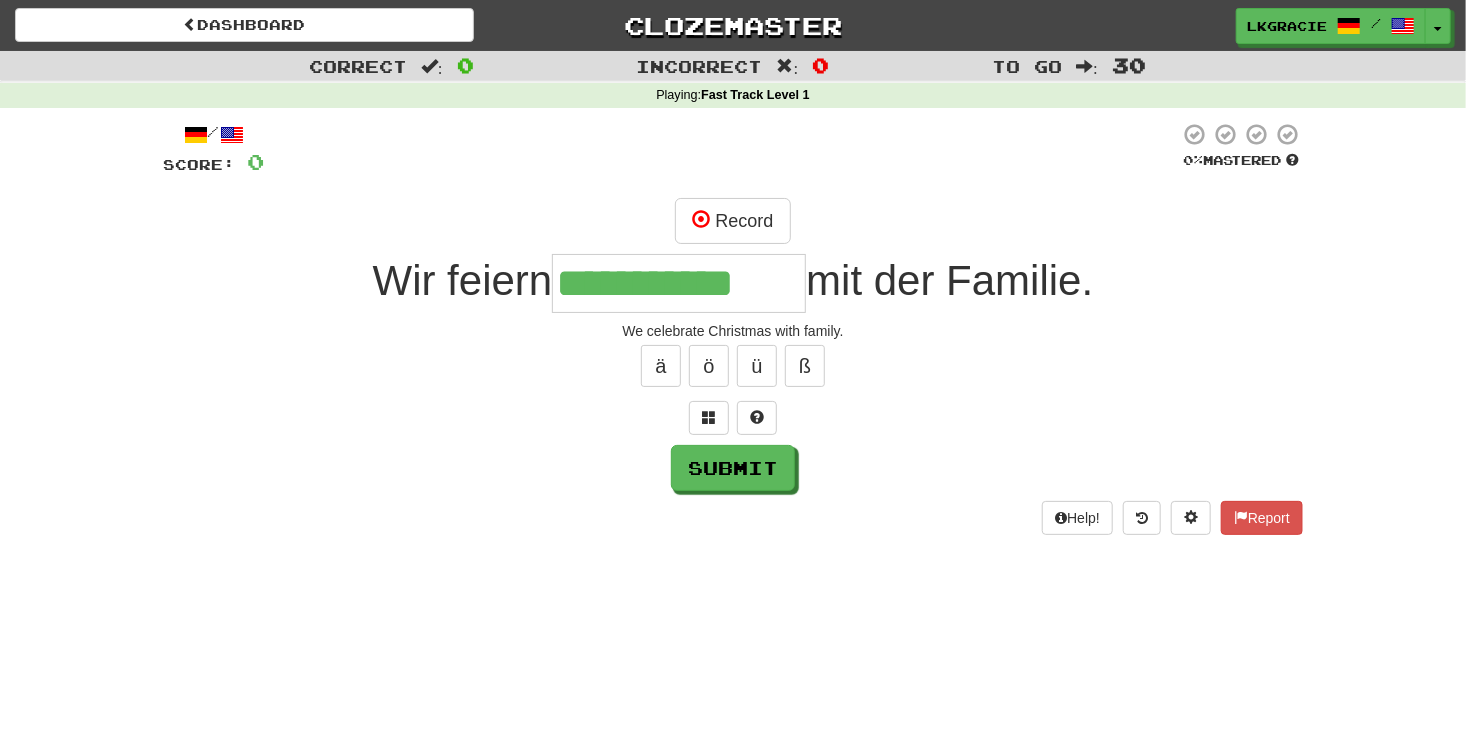 type on "**********" 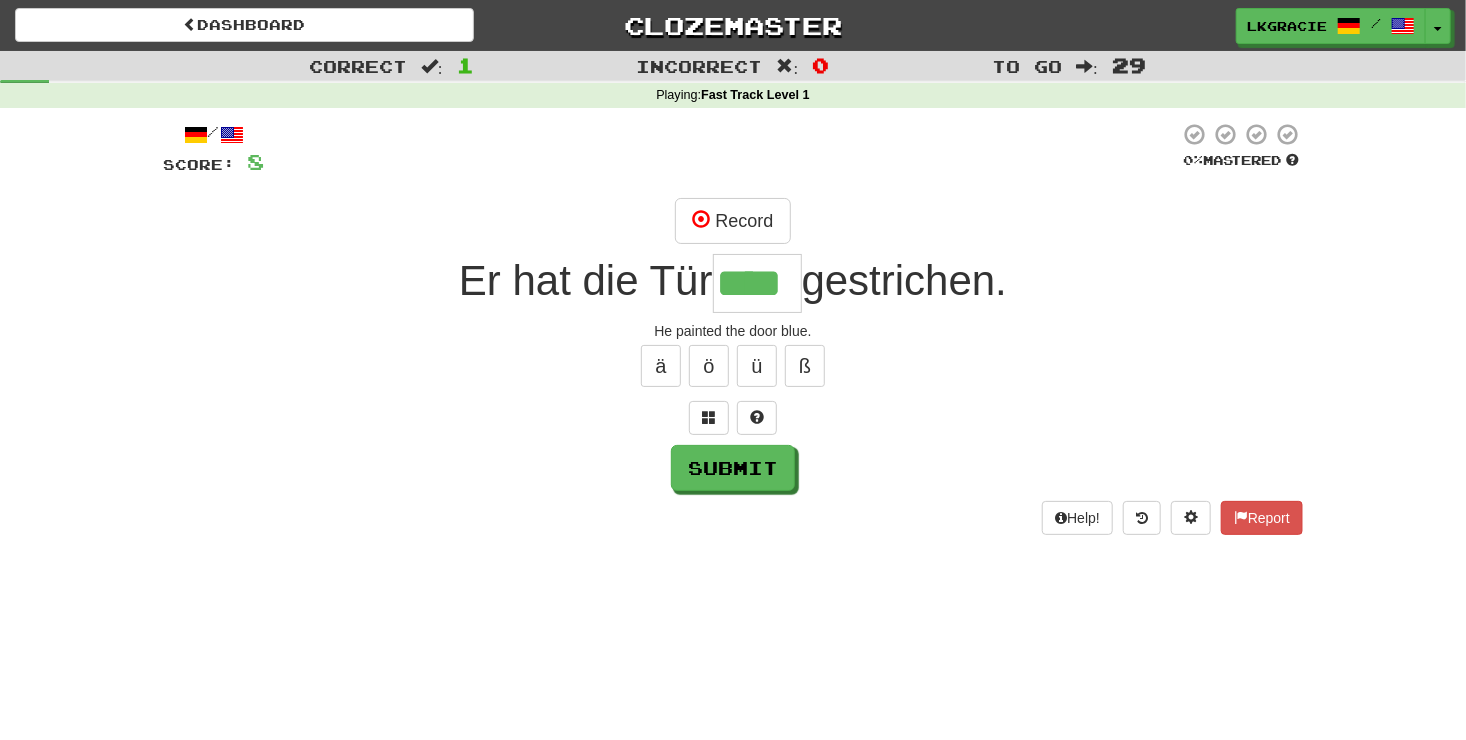 type on "****" 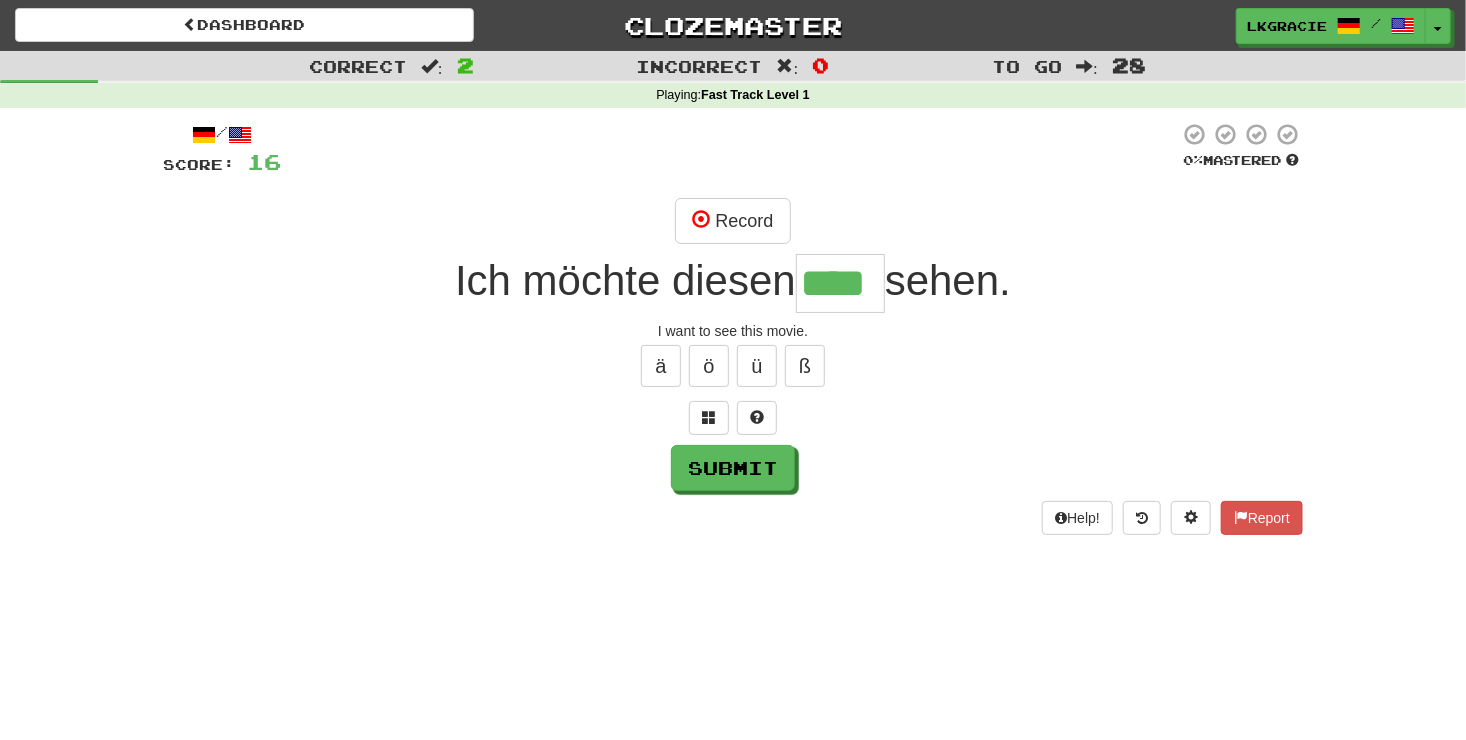 type on "****" 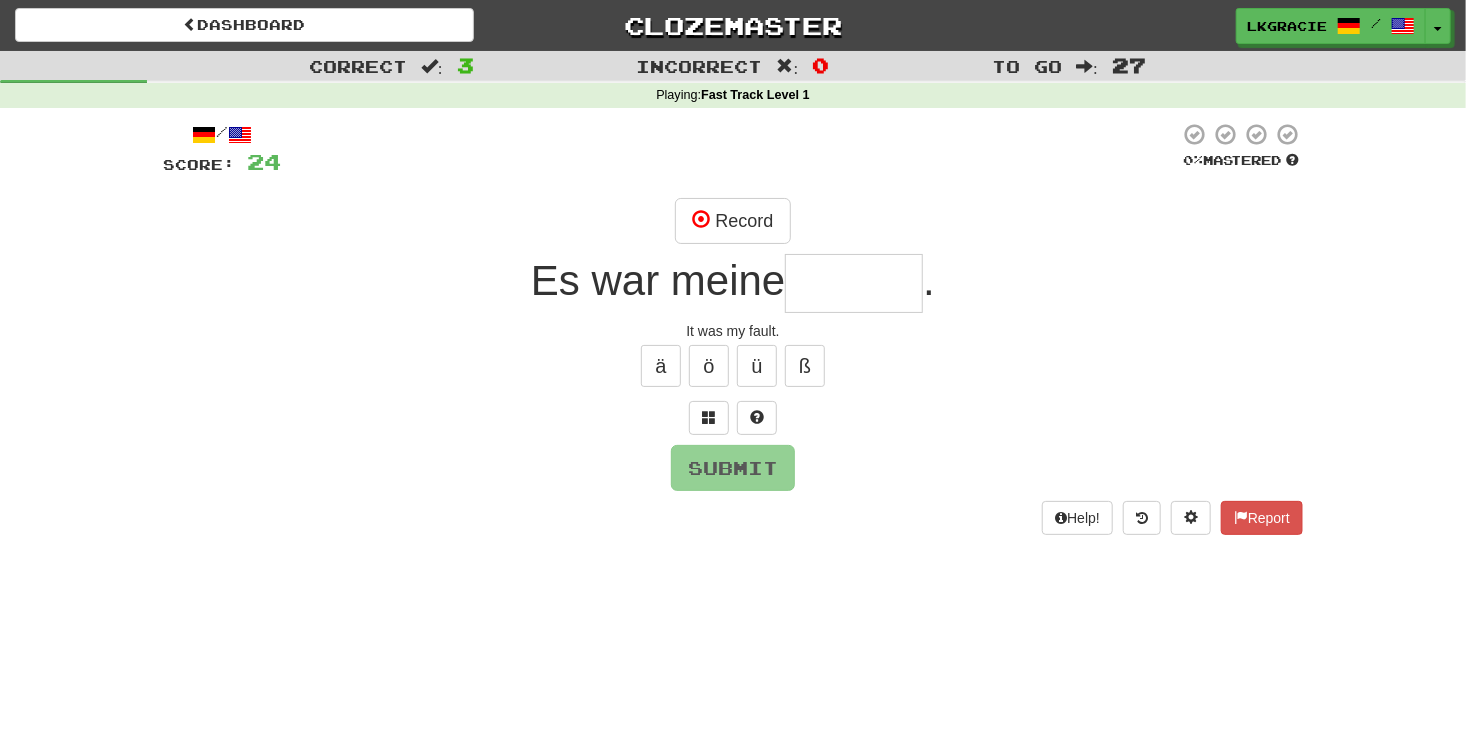 type on "*" 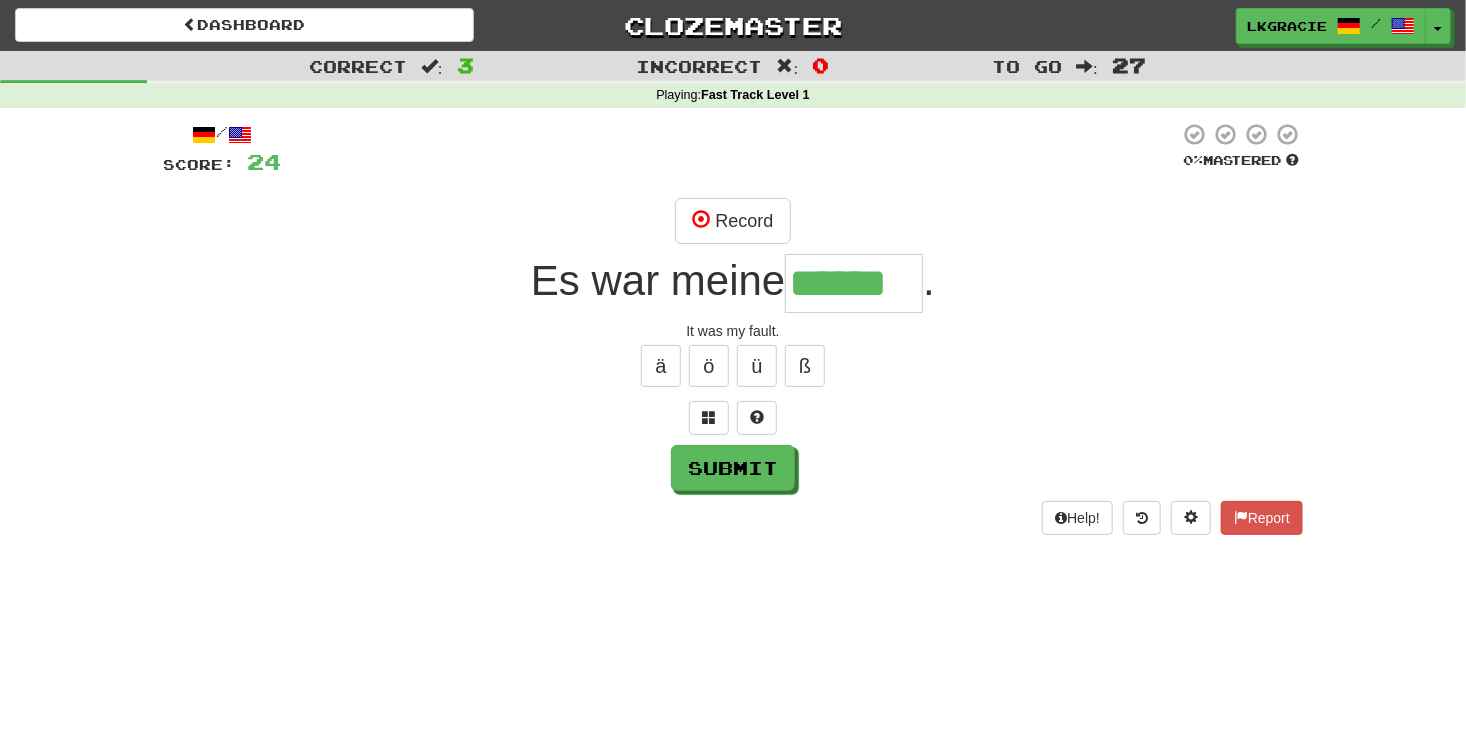 type on "******" 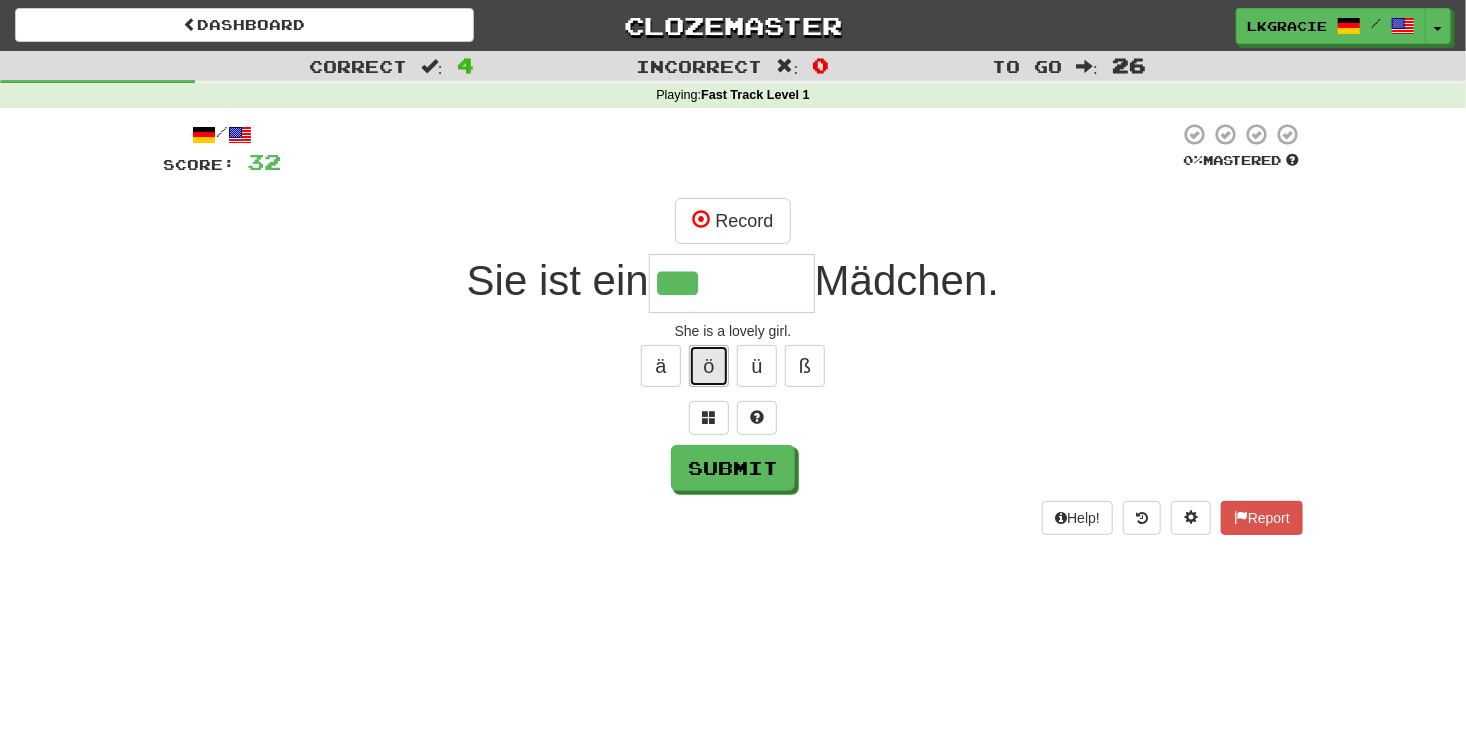 click on "ö" at bounding box center [709, 366] 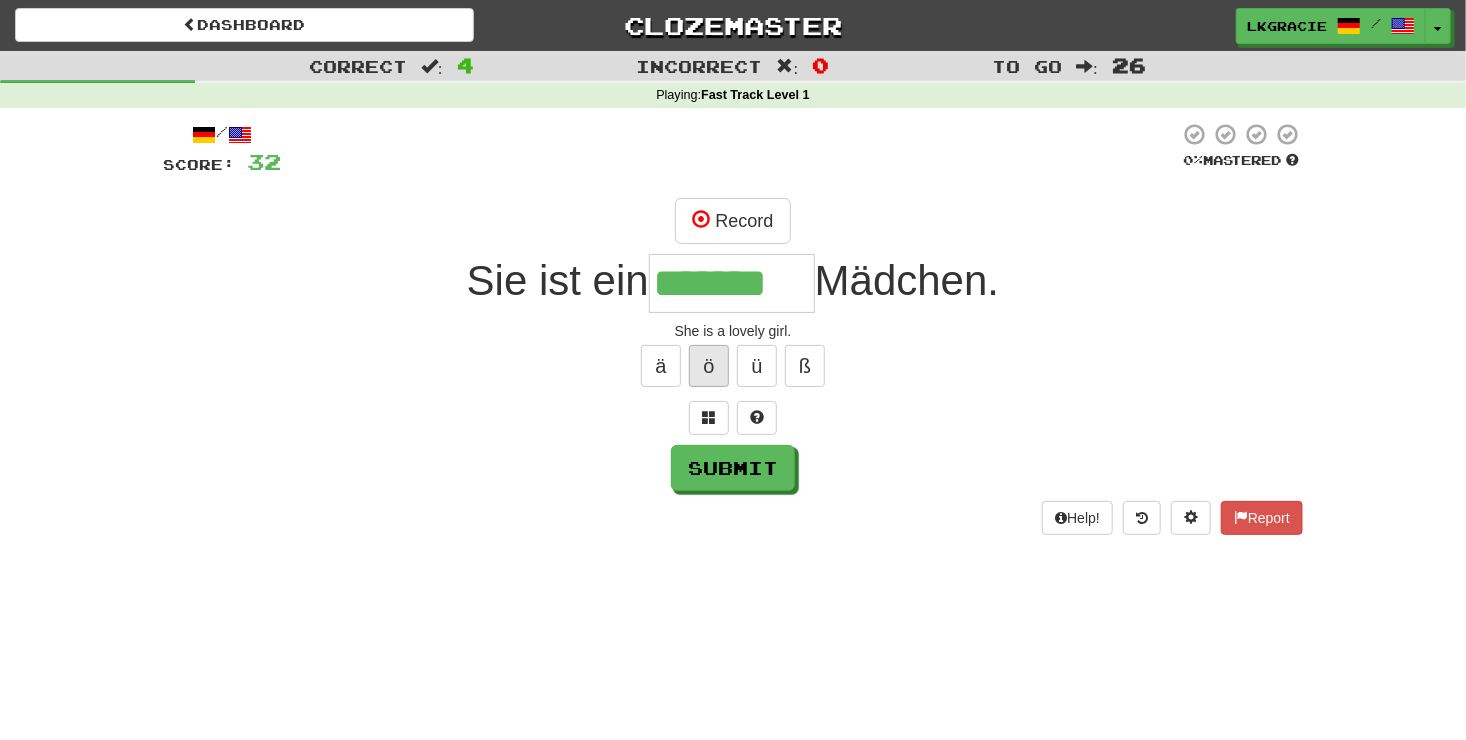 type on "*******" 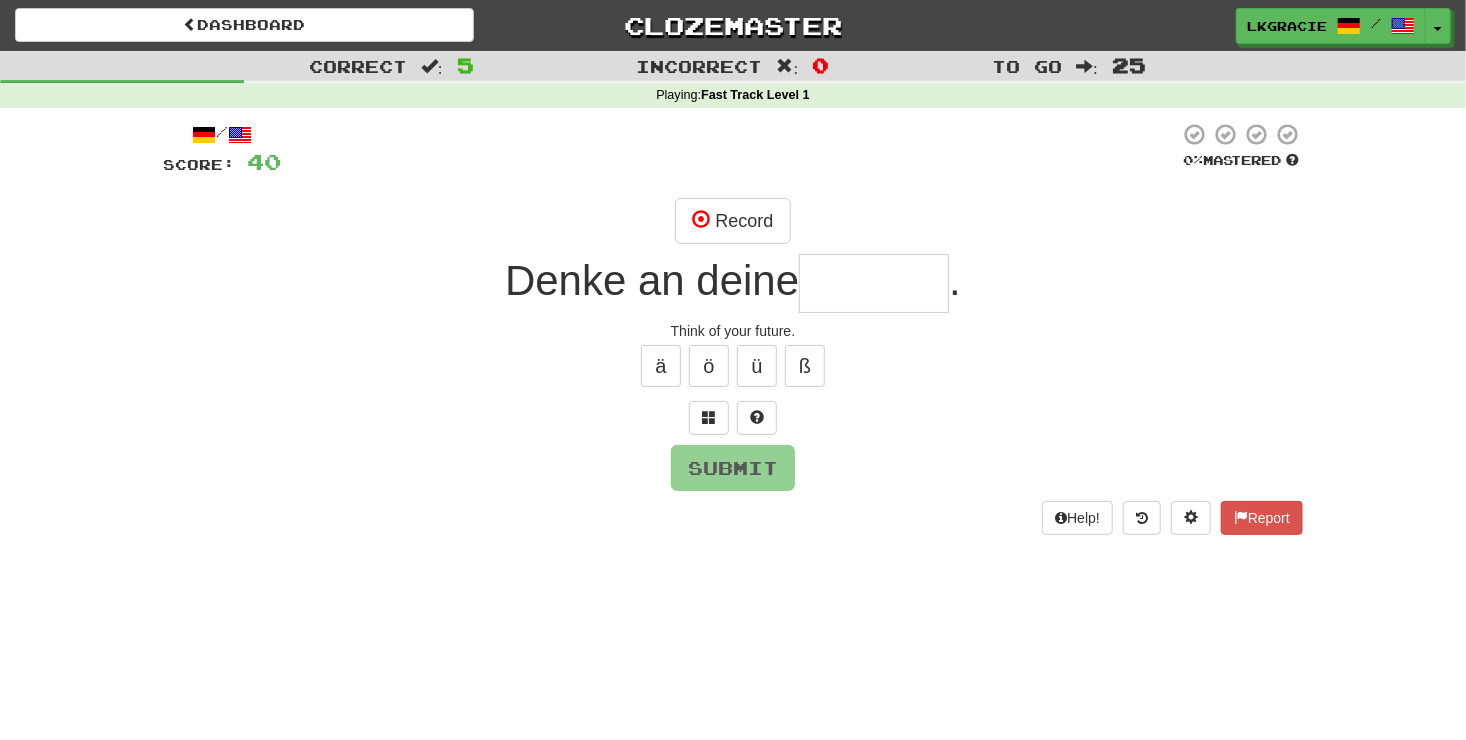 type on "*" 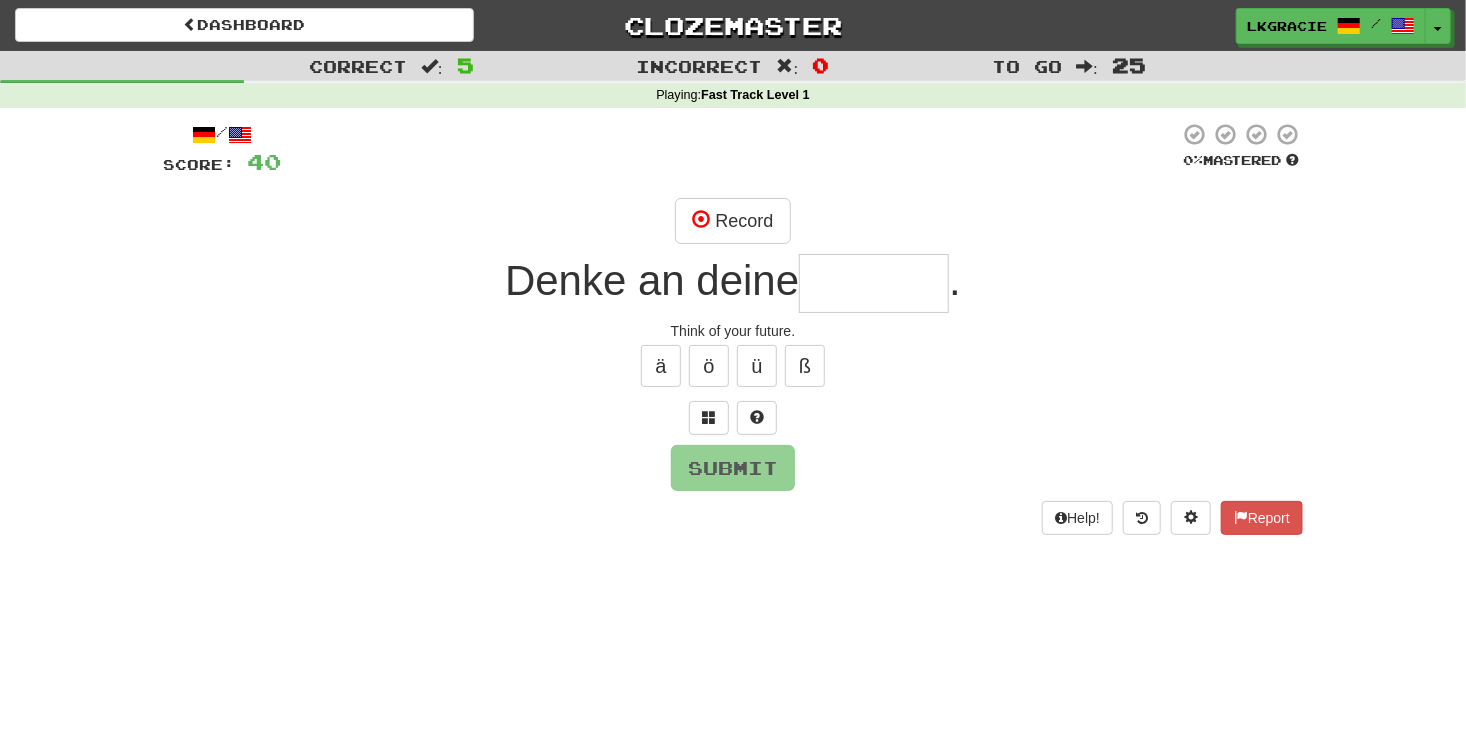 type on "*" 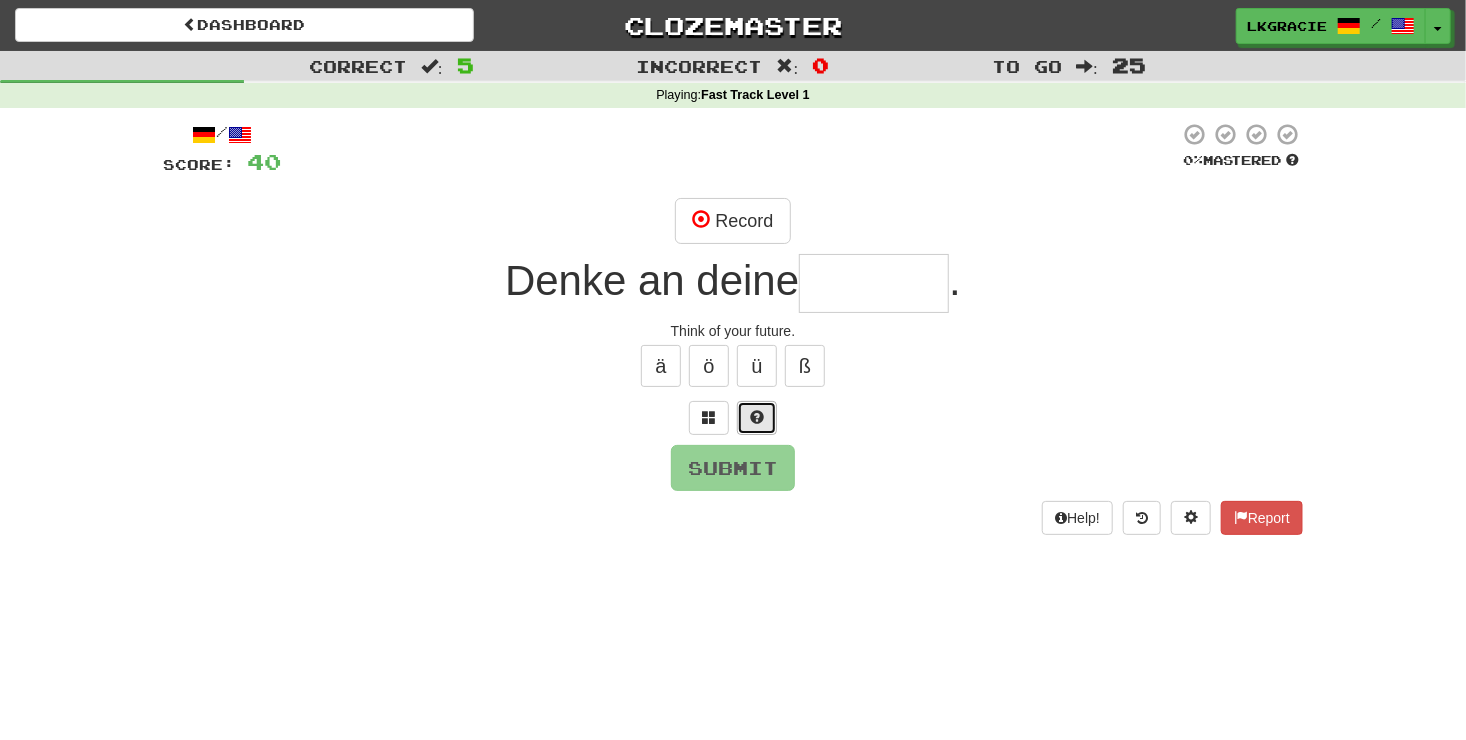 click at bounding box center (757, 418) 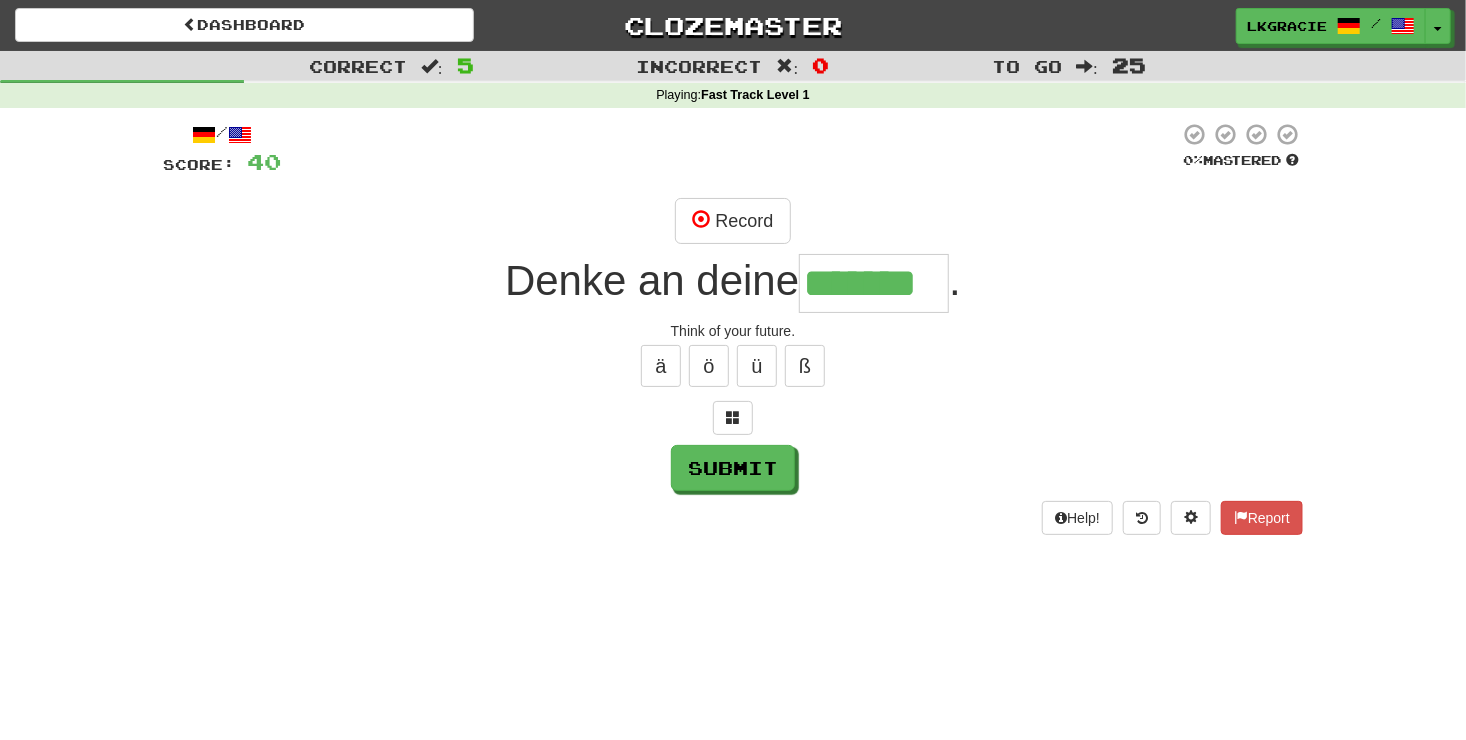 type on "*******" 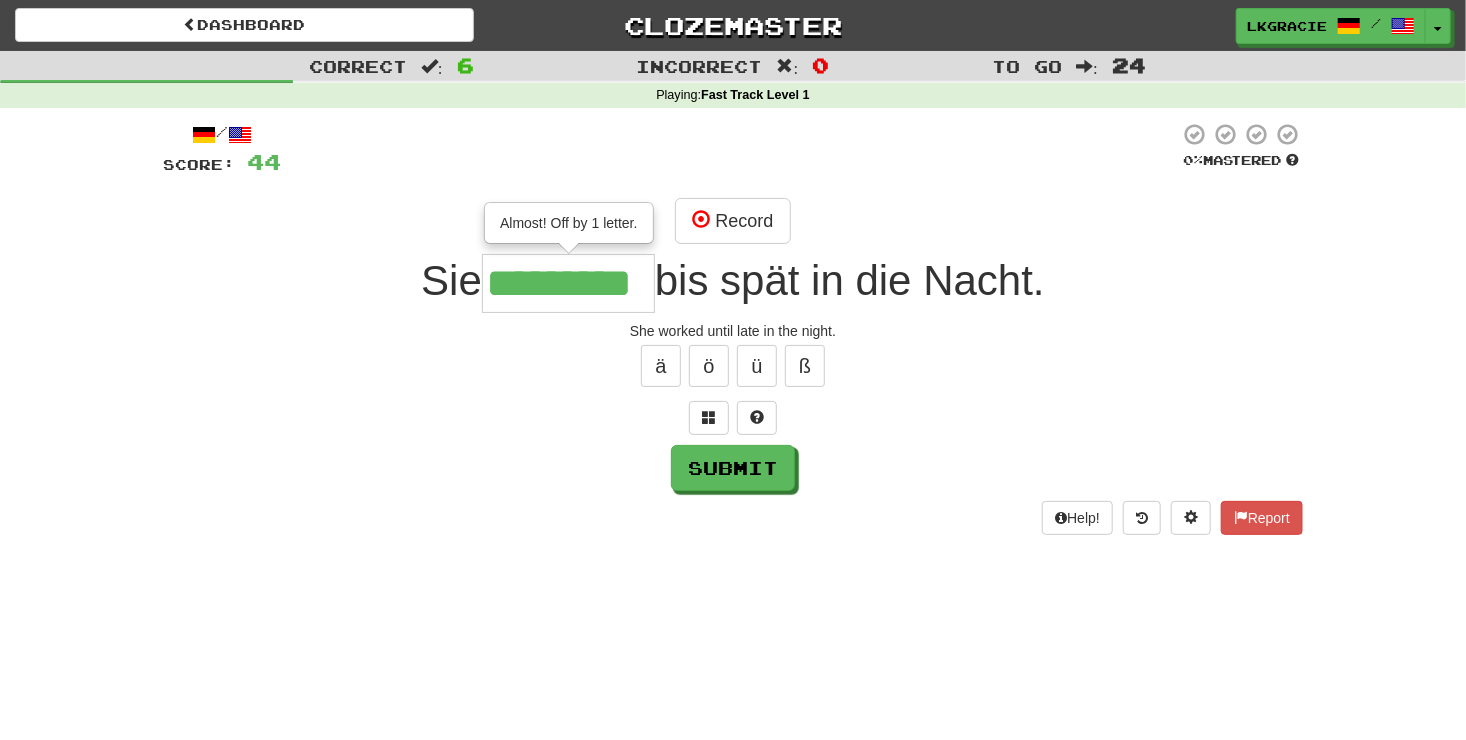 type on "*********" 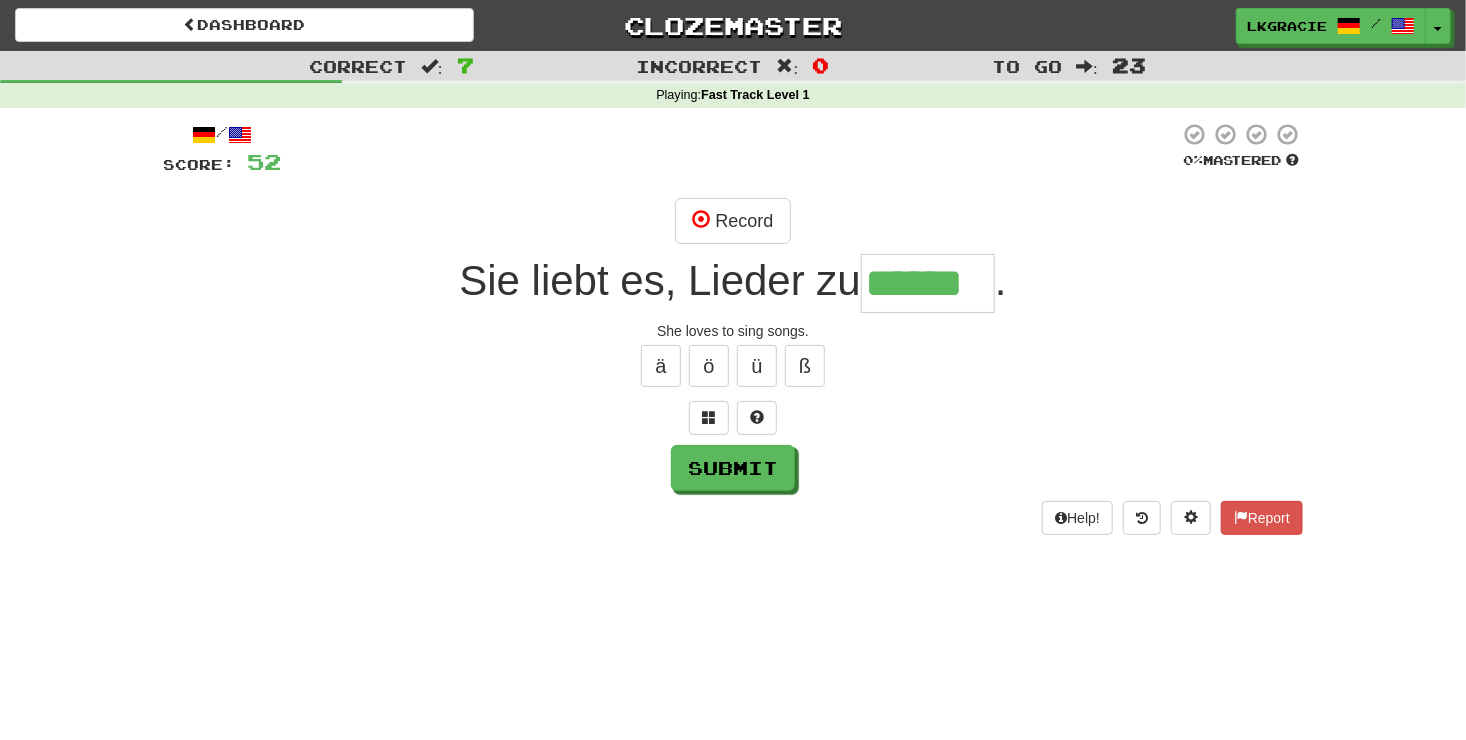 type on "******" 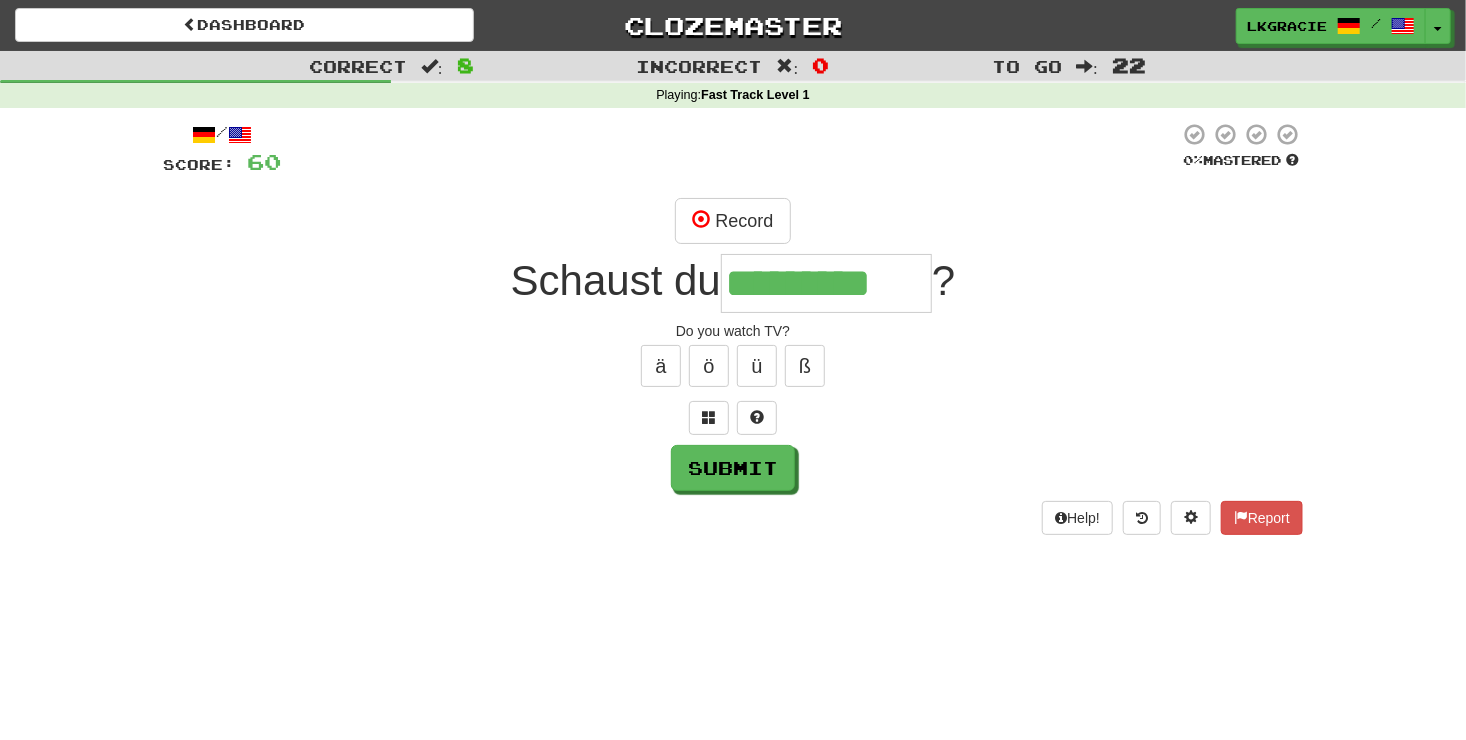type on "*********" 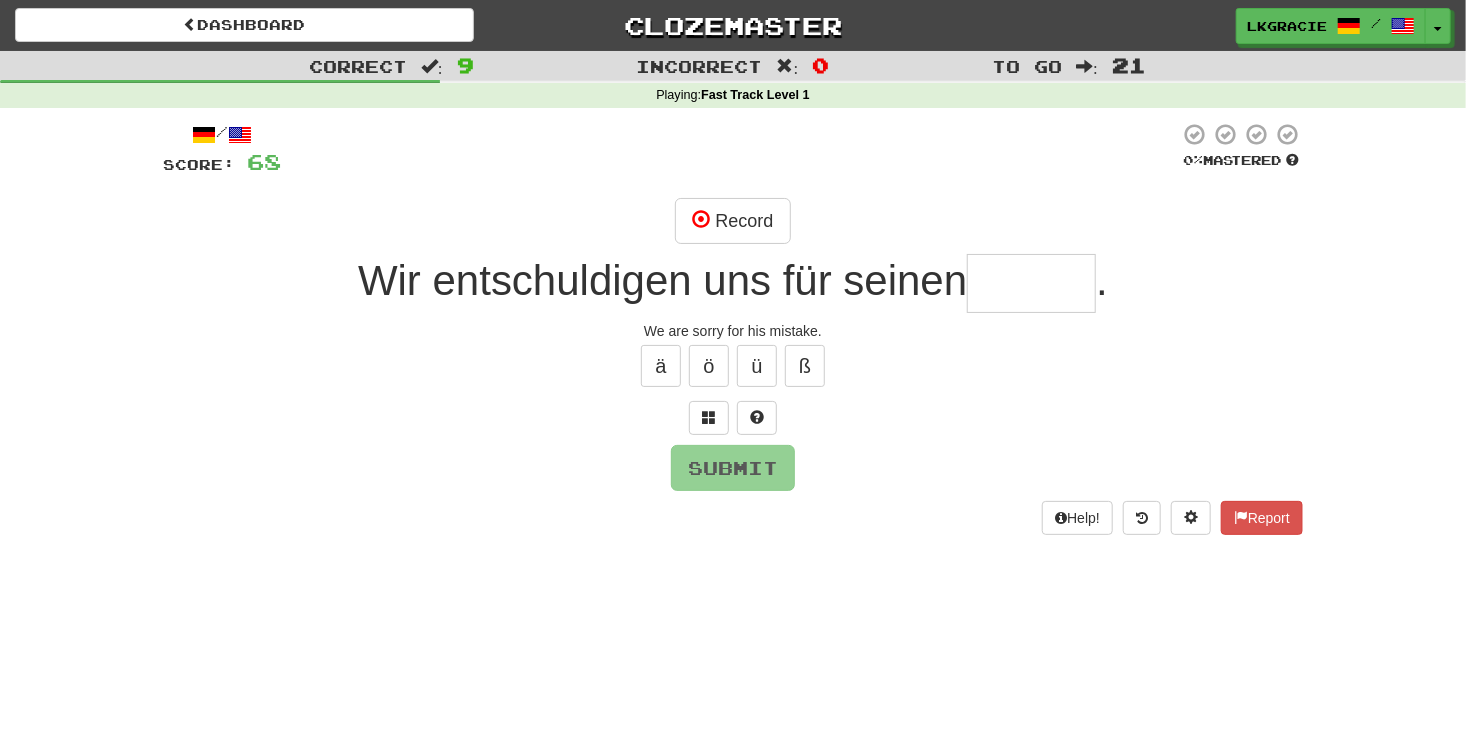 type on "*" 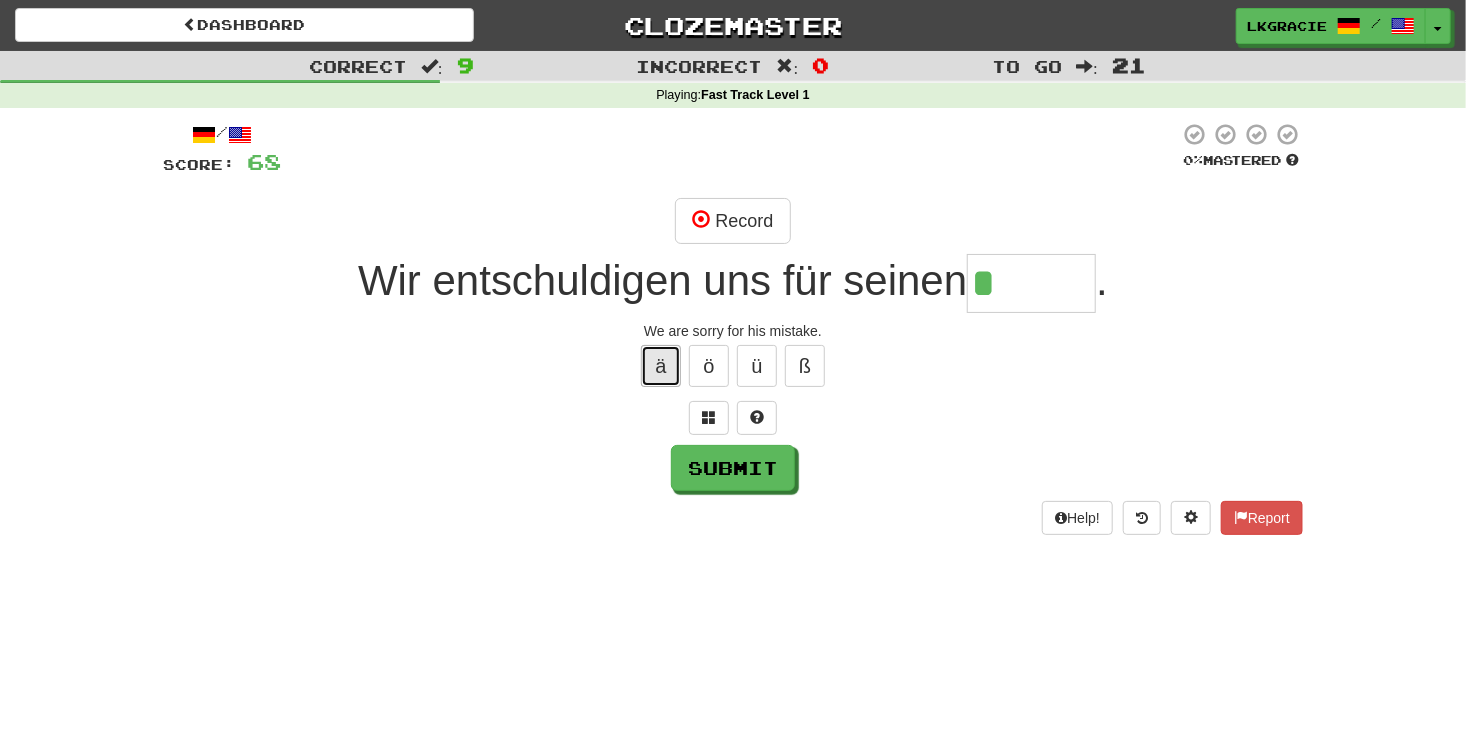 click on "ä" at bounding box center (661, 366) 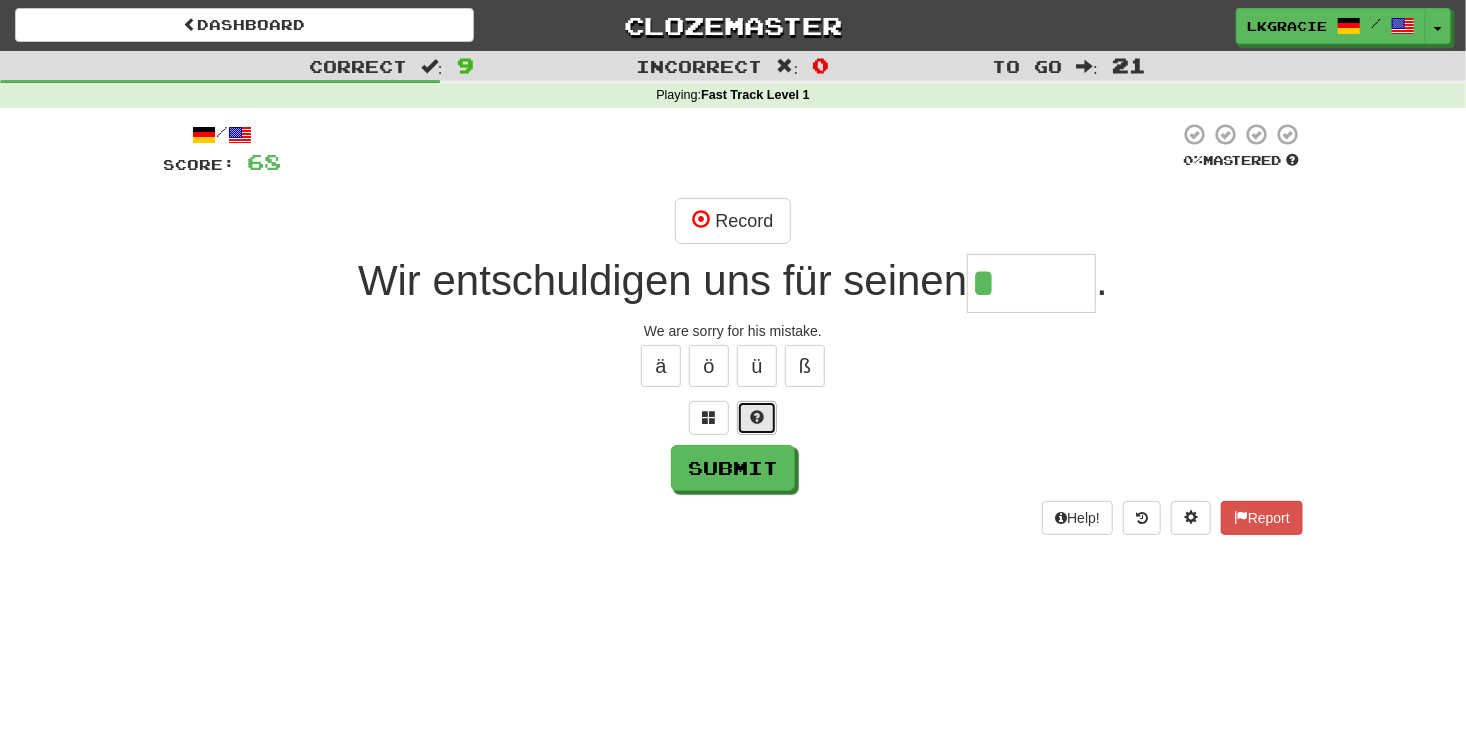 click at bounding box center (757, 417) 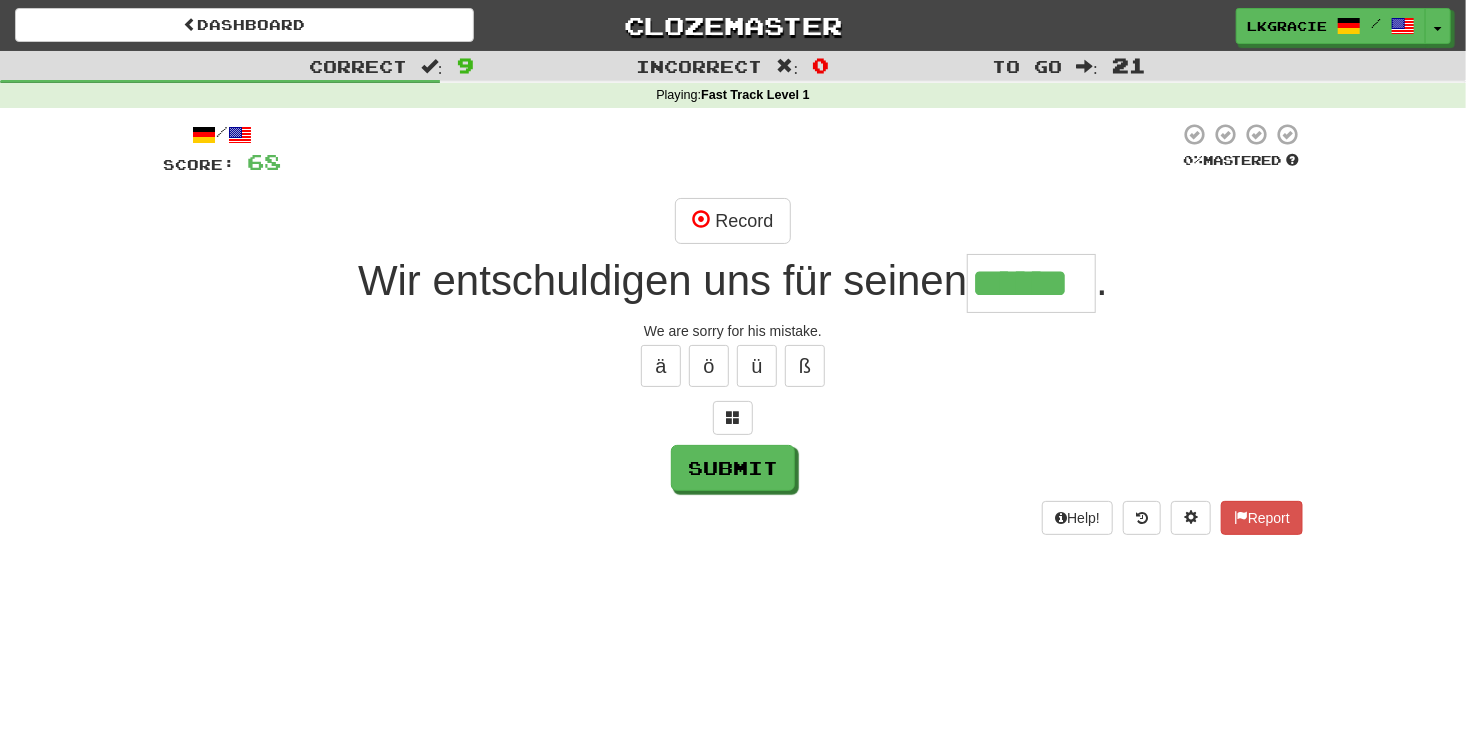 type on "******" 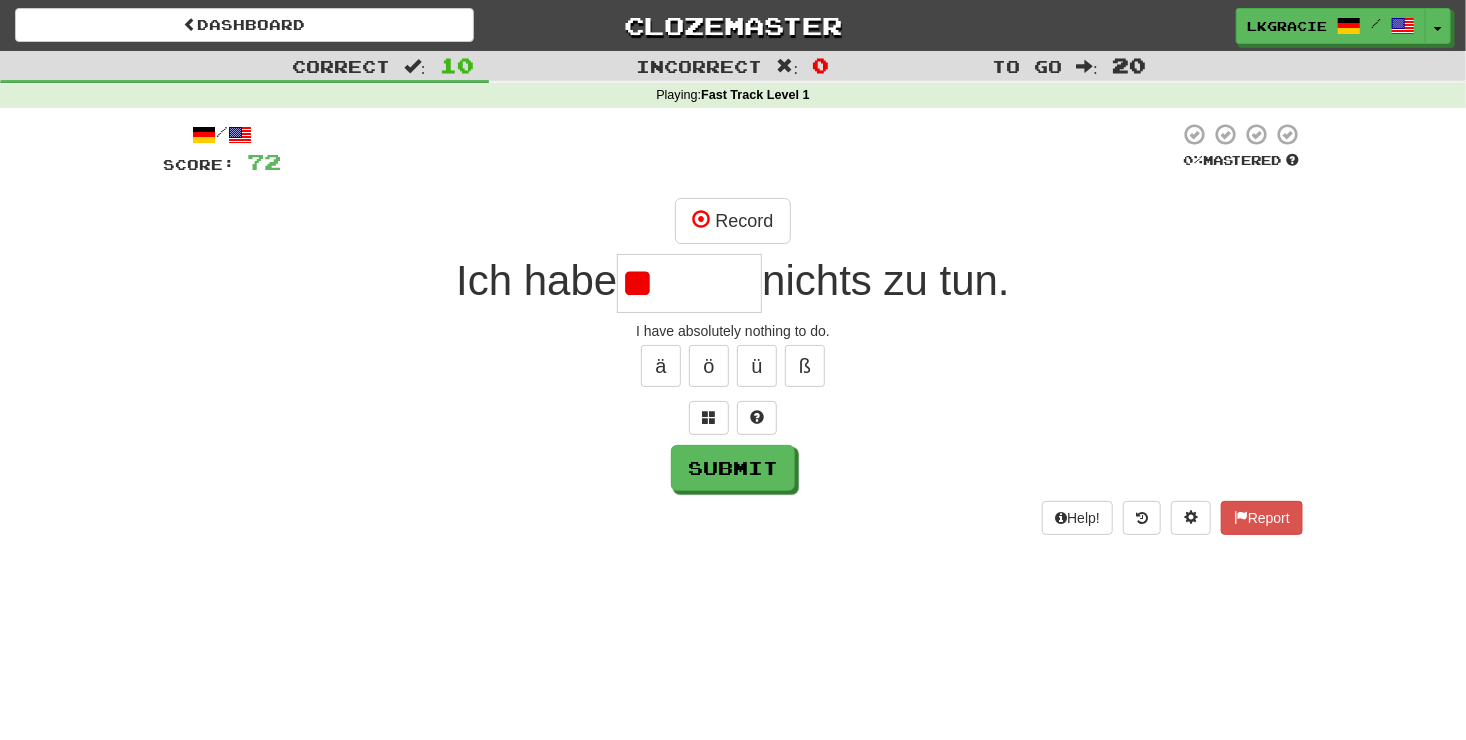 type on "*" 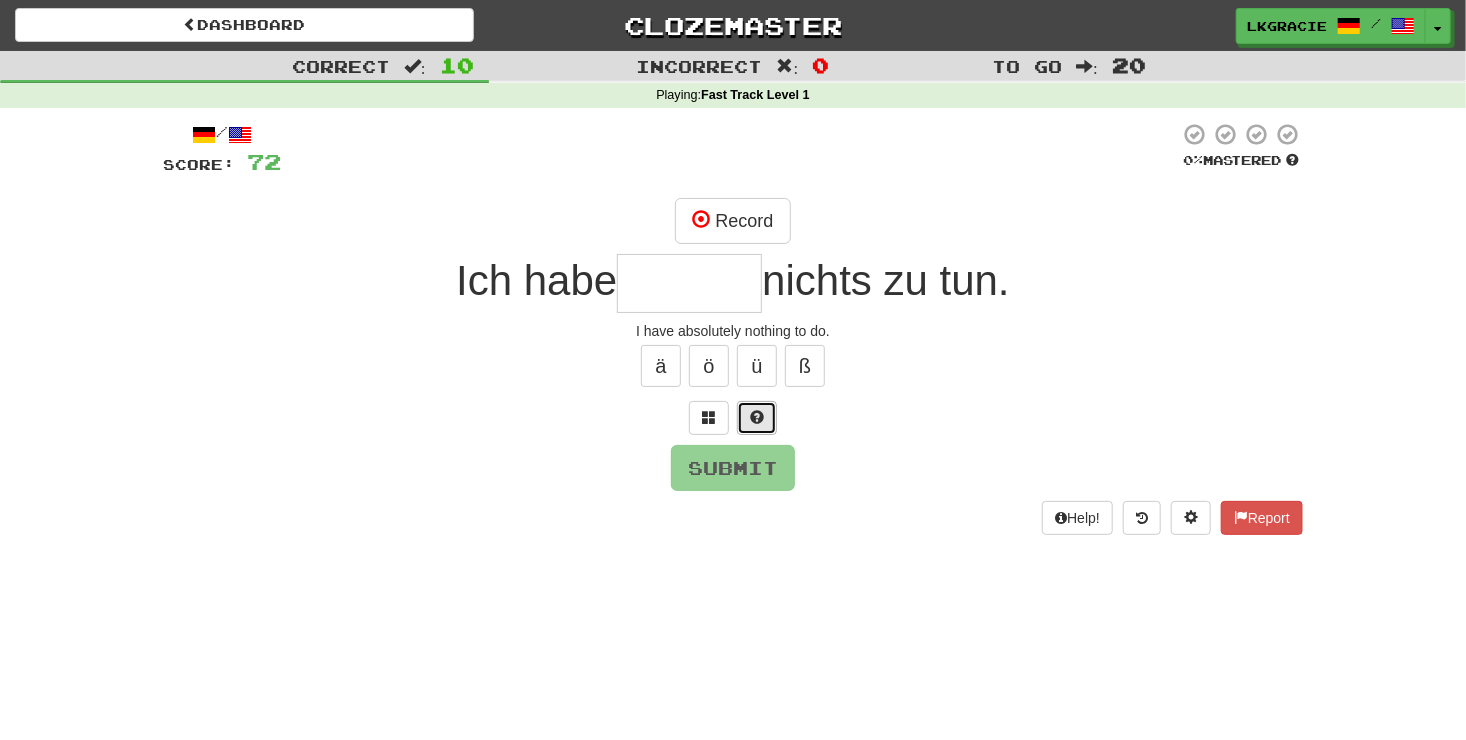 click at bounding box center [757, 418] 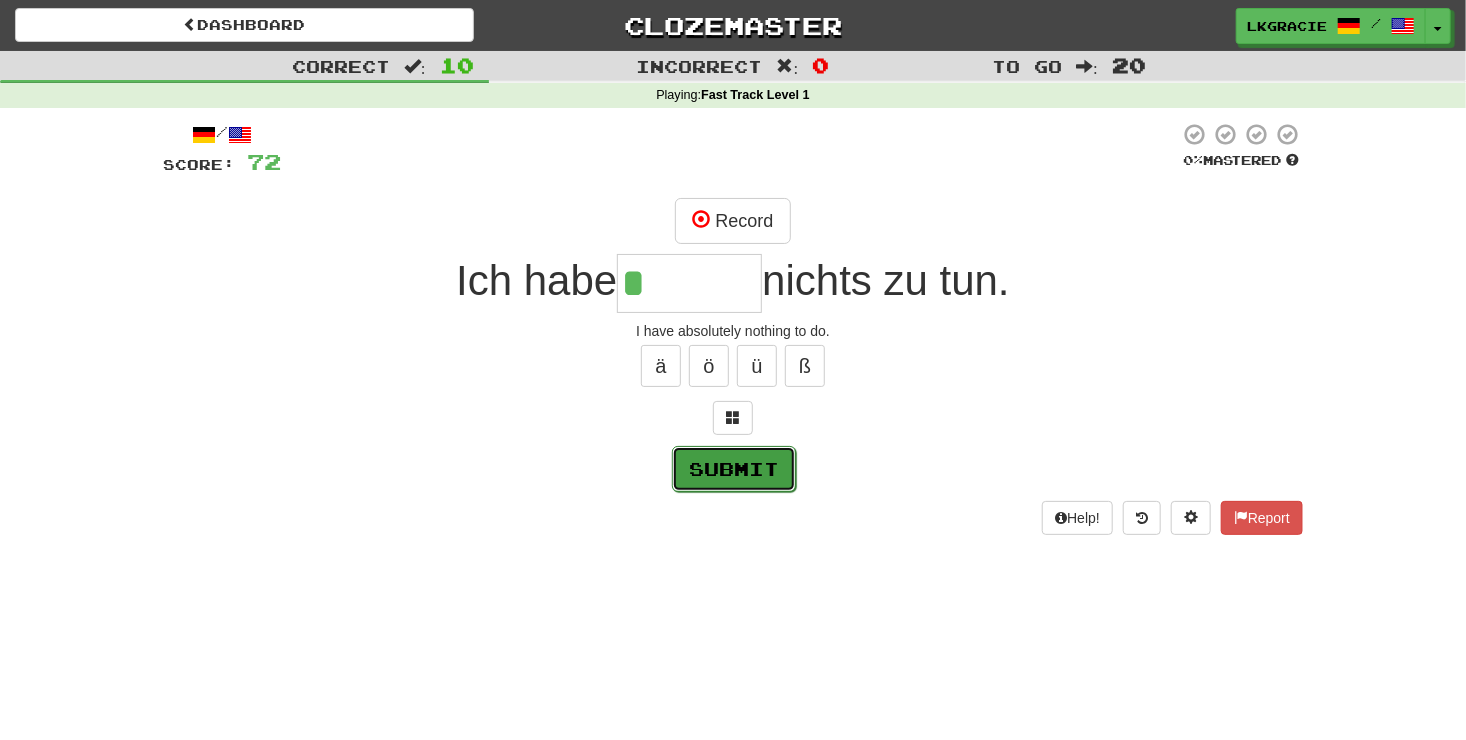 click on "Submit" at bounding box center [734, 469] 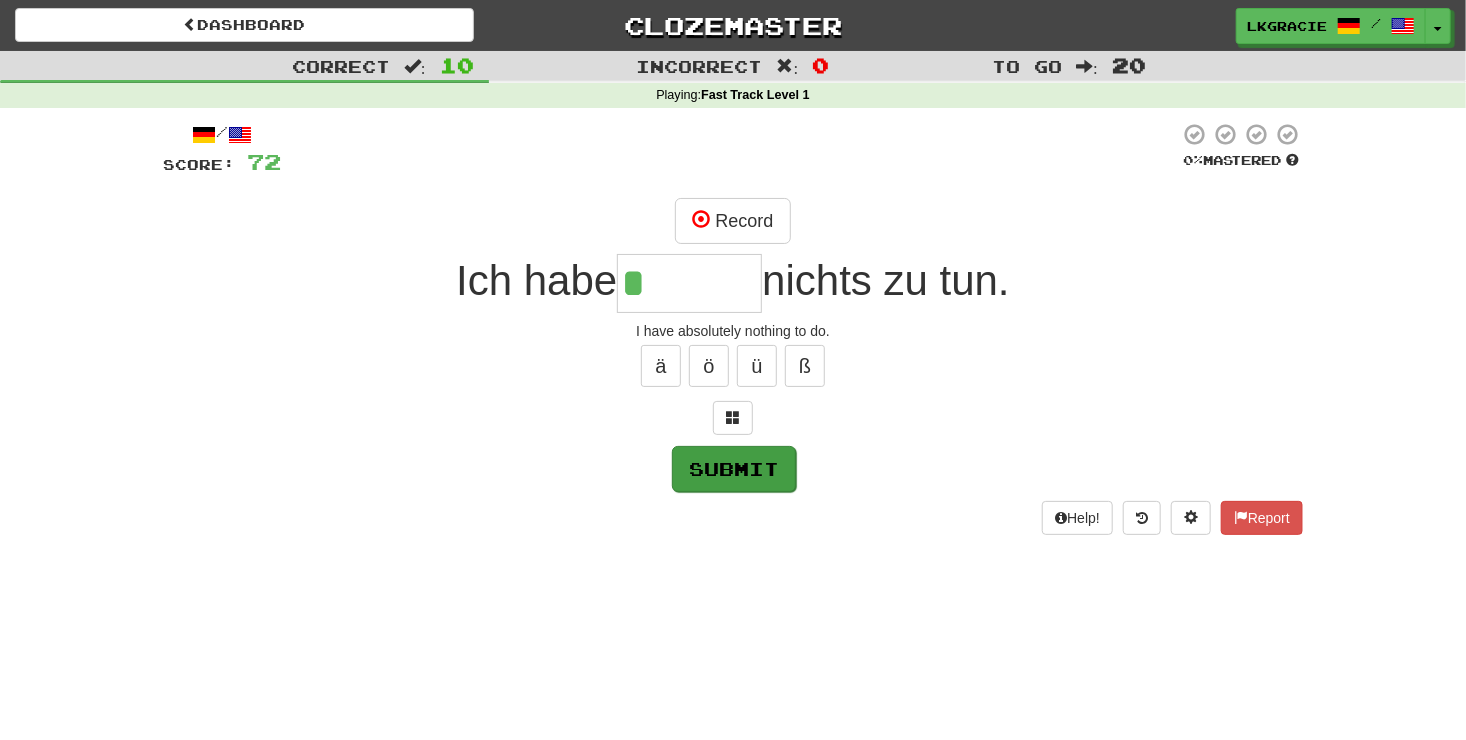 type on "*******" 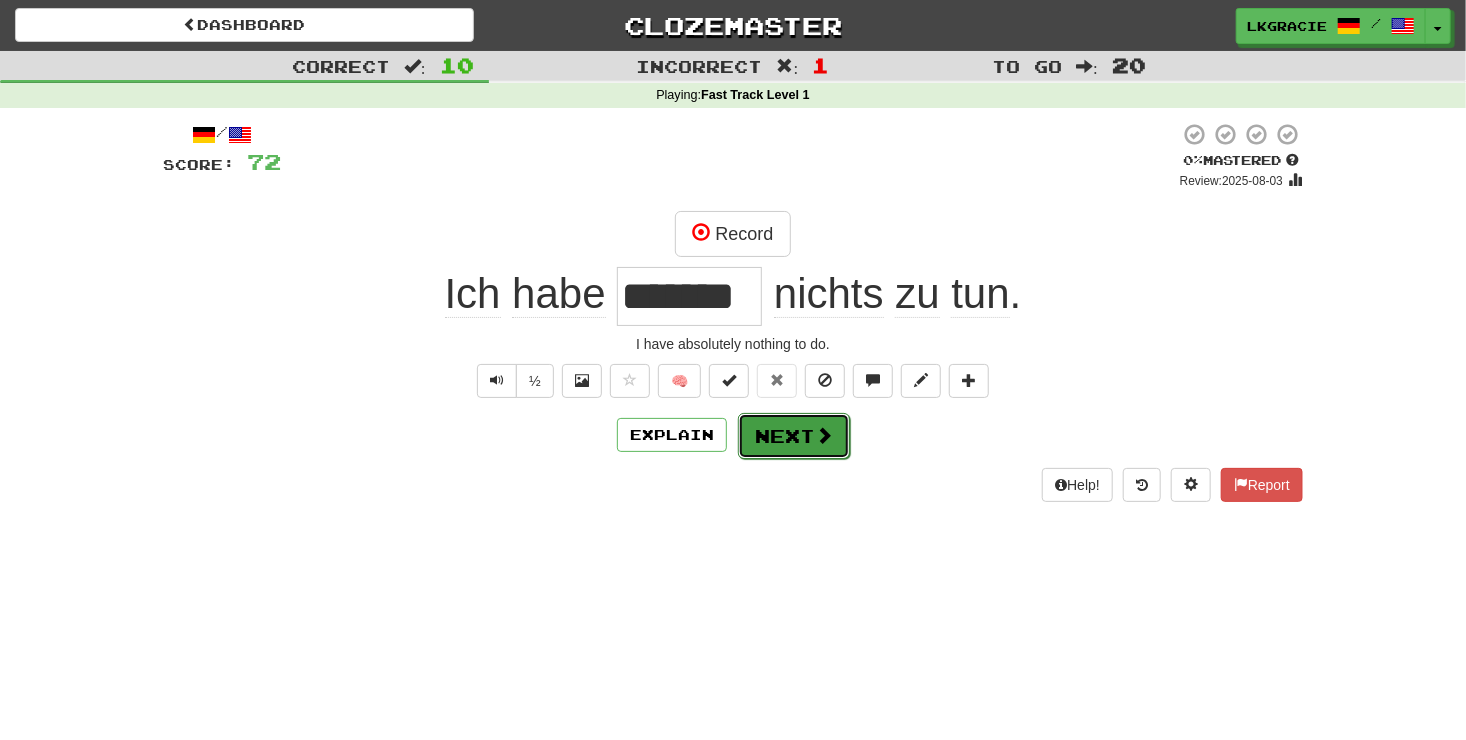 click at bounding box center (824, 435) 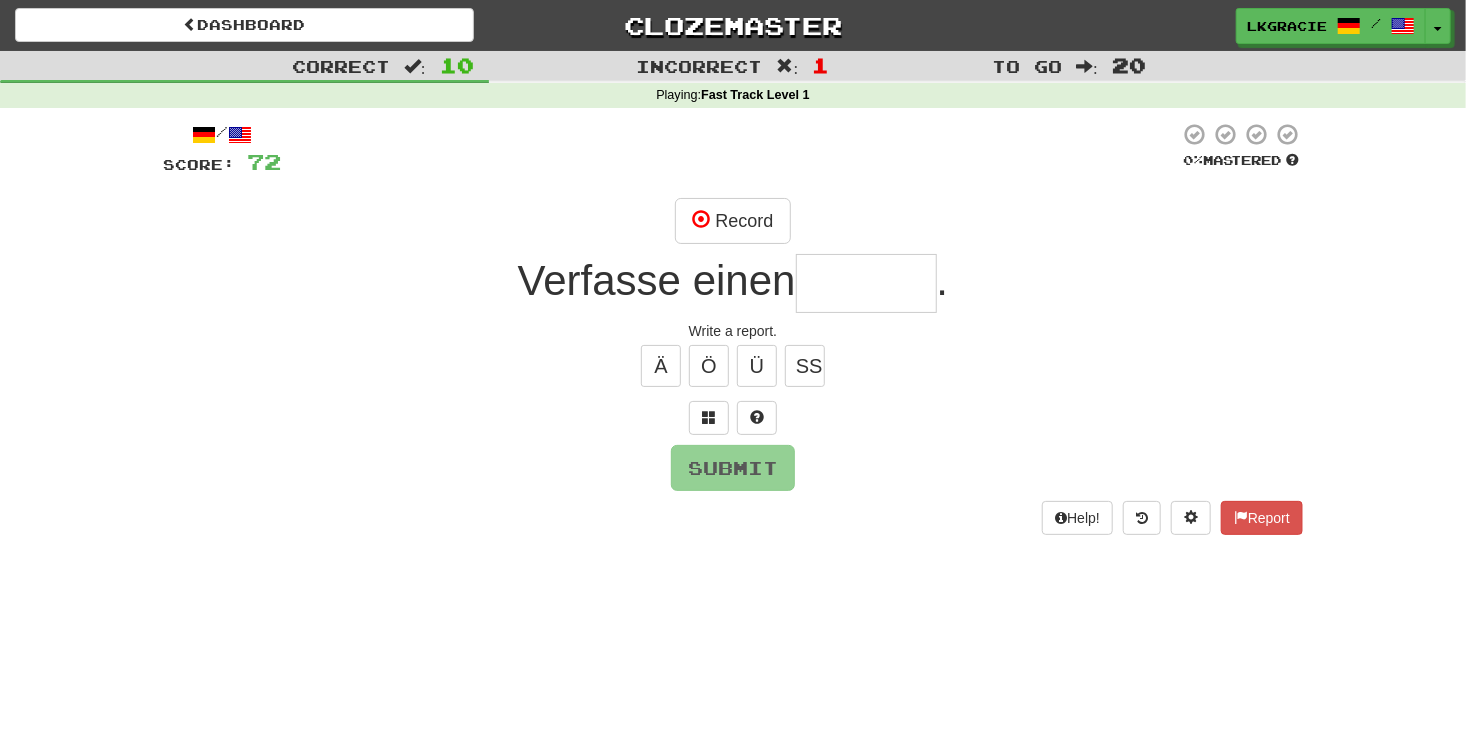 type on "*" 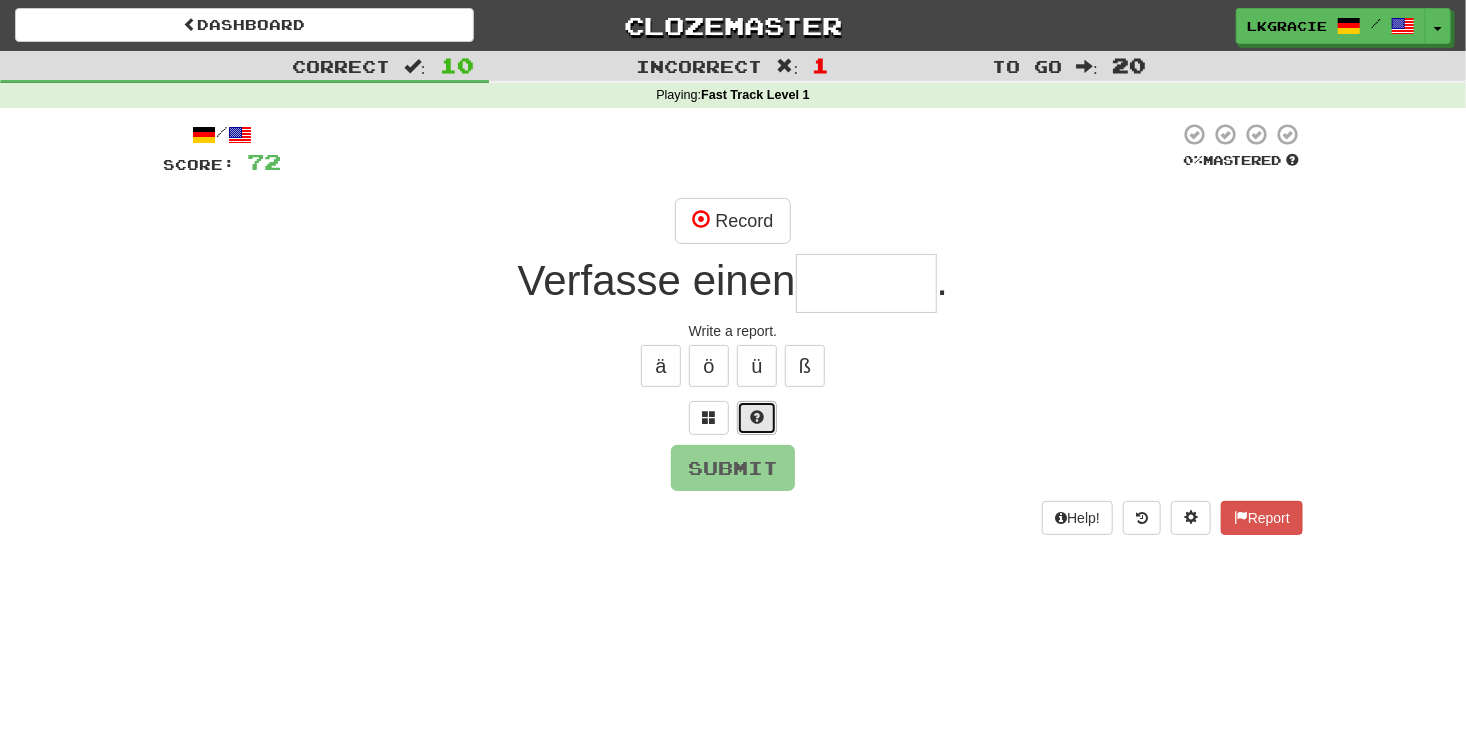 click at bounding box center (757, 417) 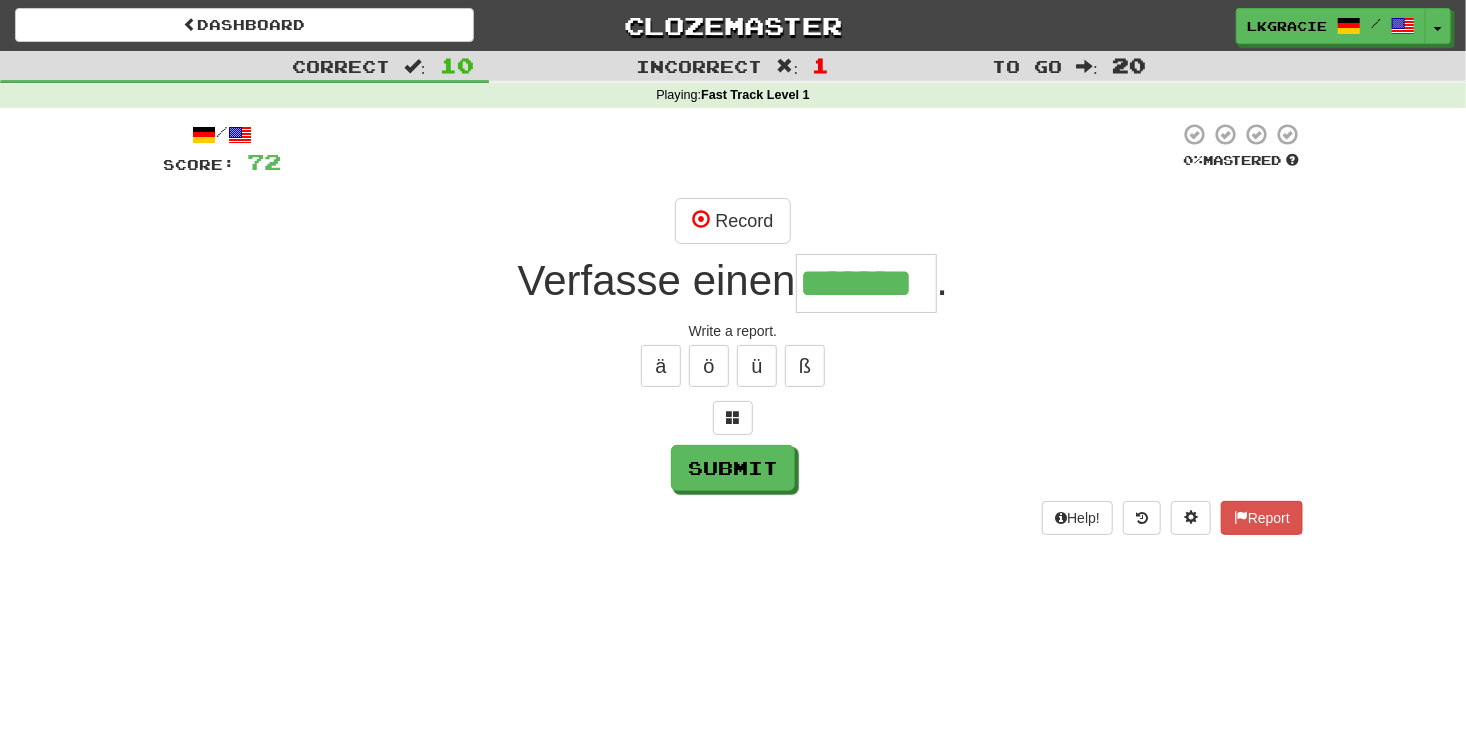 type on "*******" 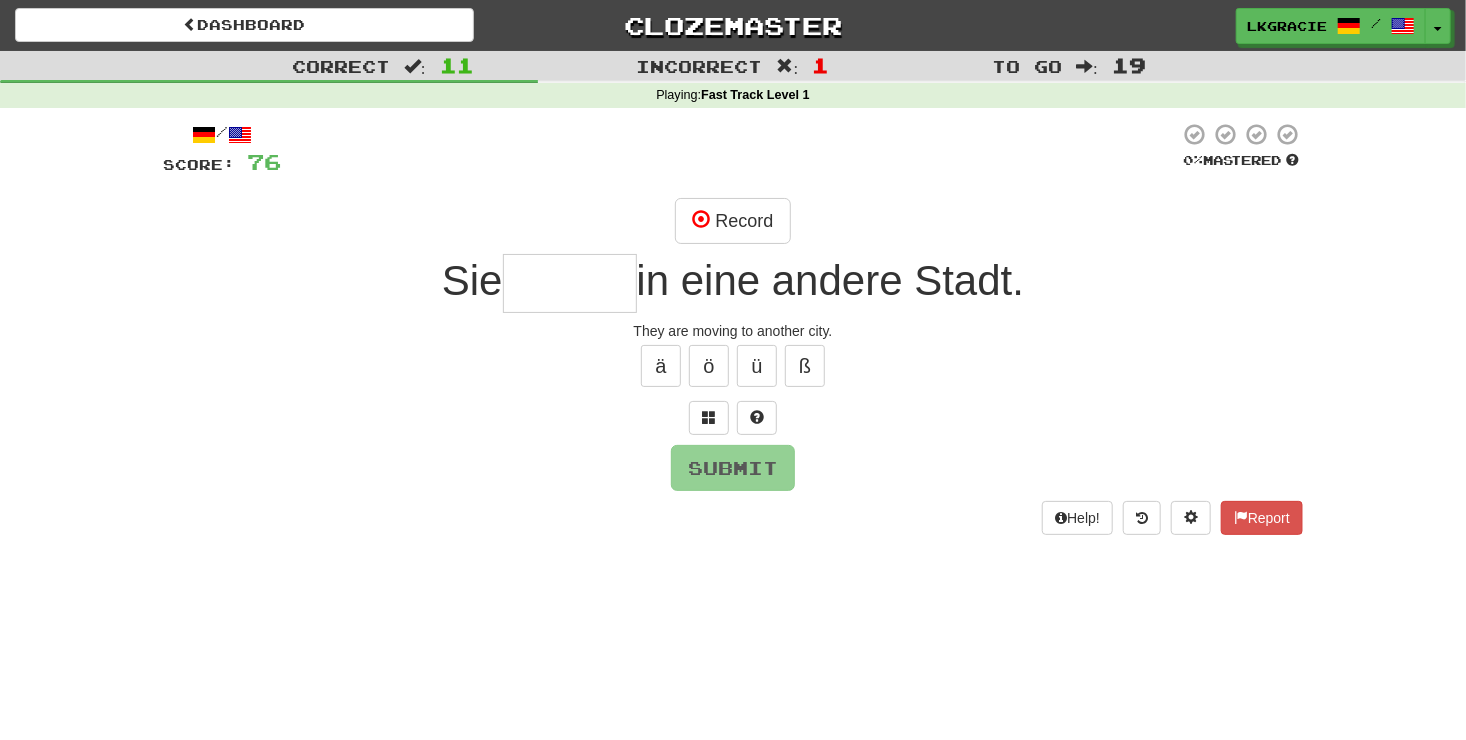 type on "*" 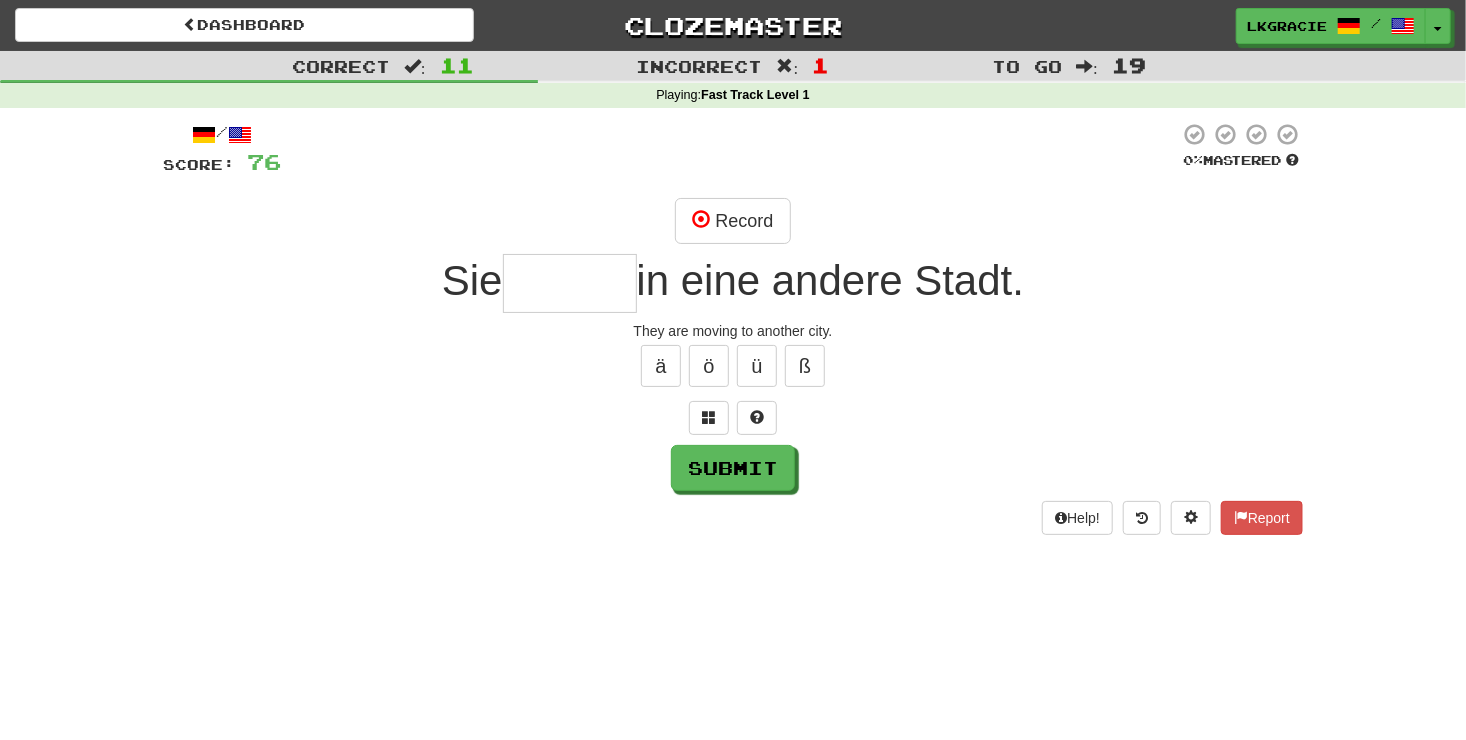 type on "*" 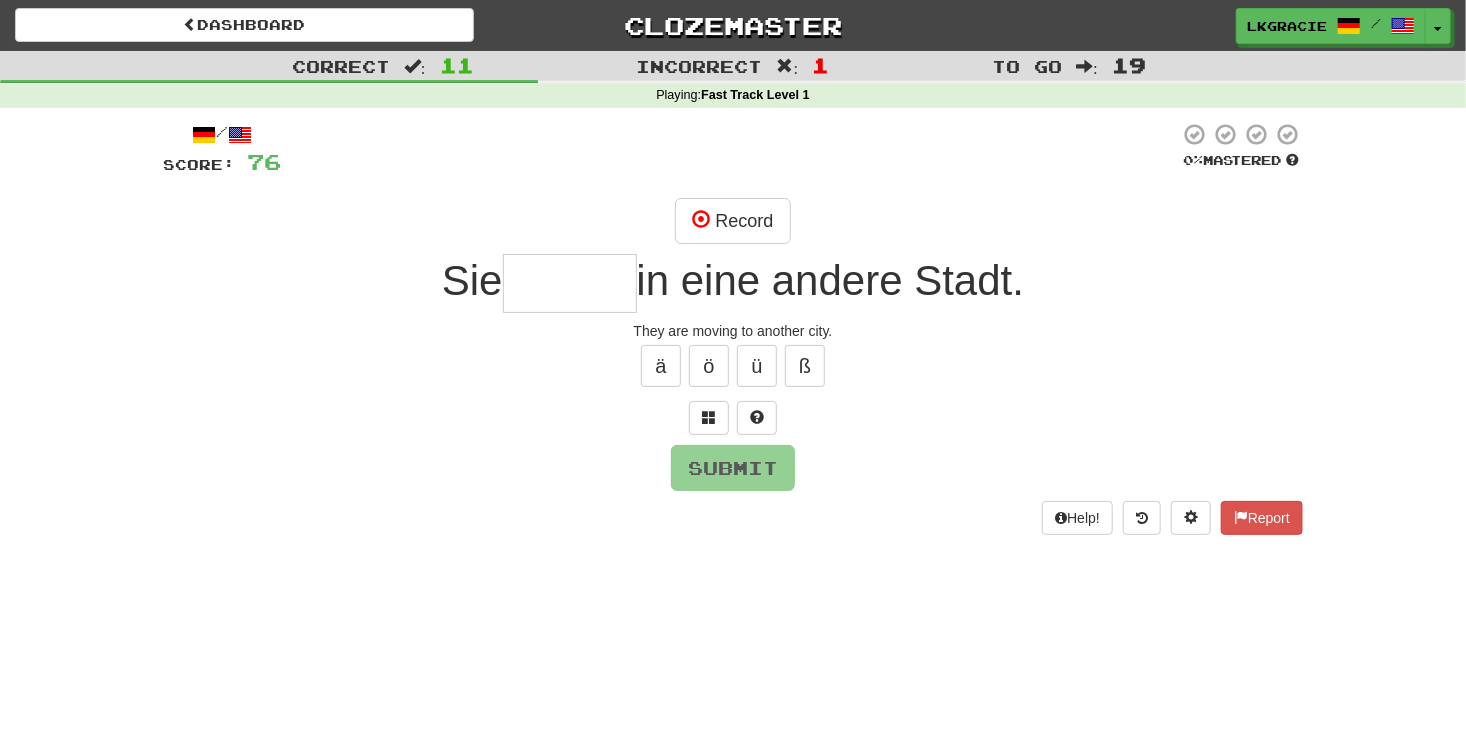 type on "*" 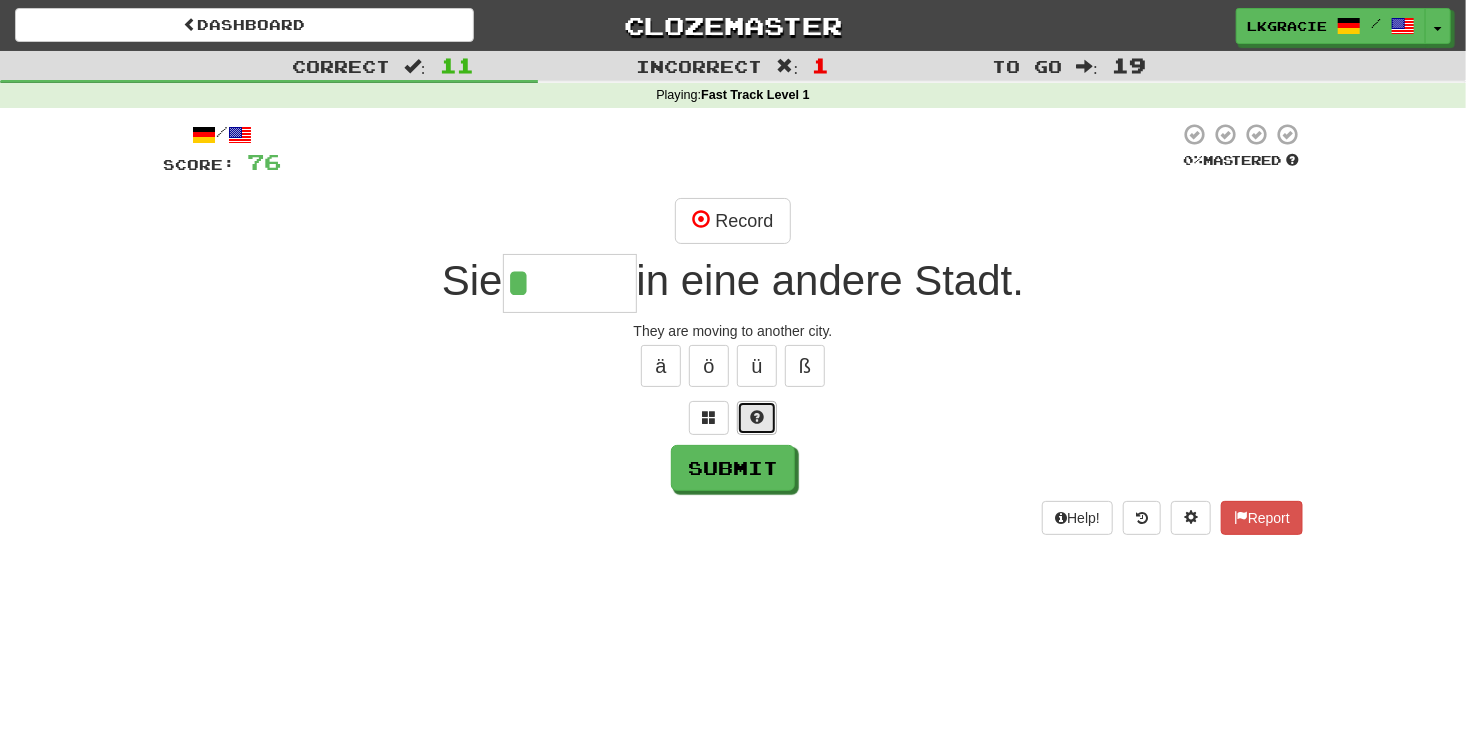 click at bounding box center [757, 418] 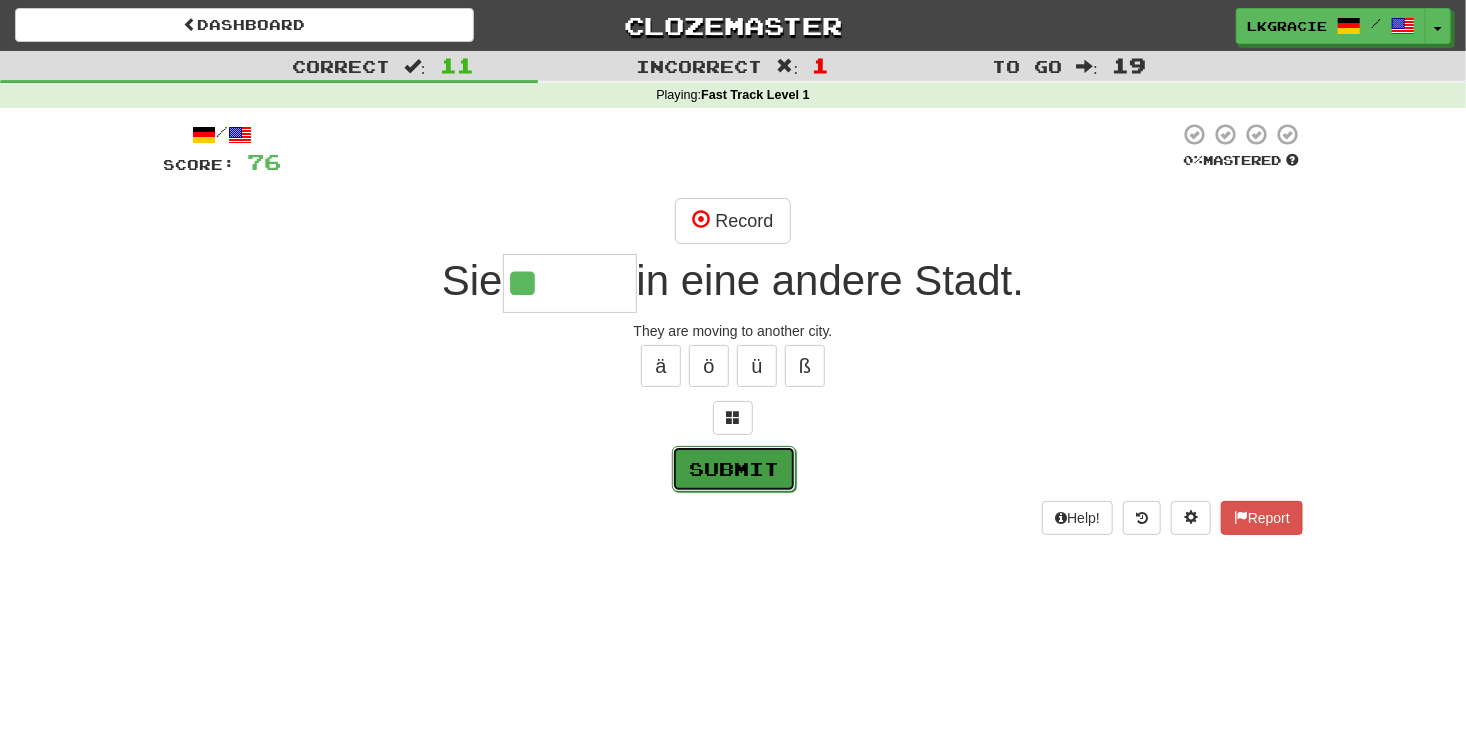 click on "Submit" at bounding box center (734, 469) 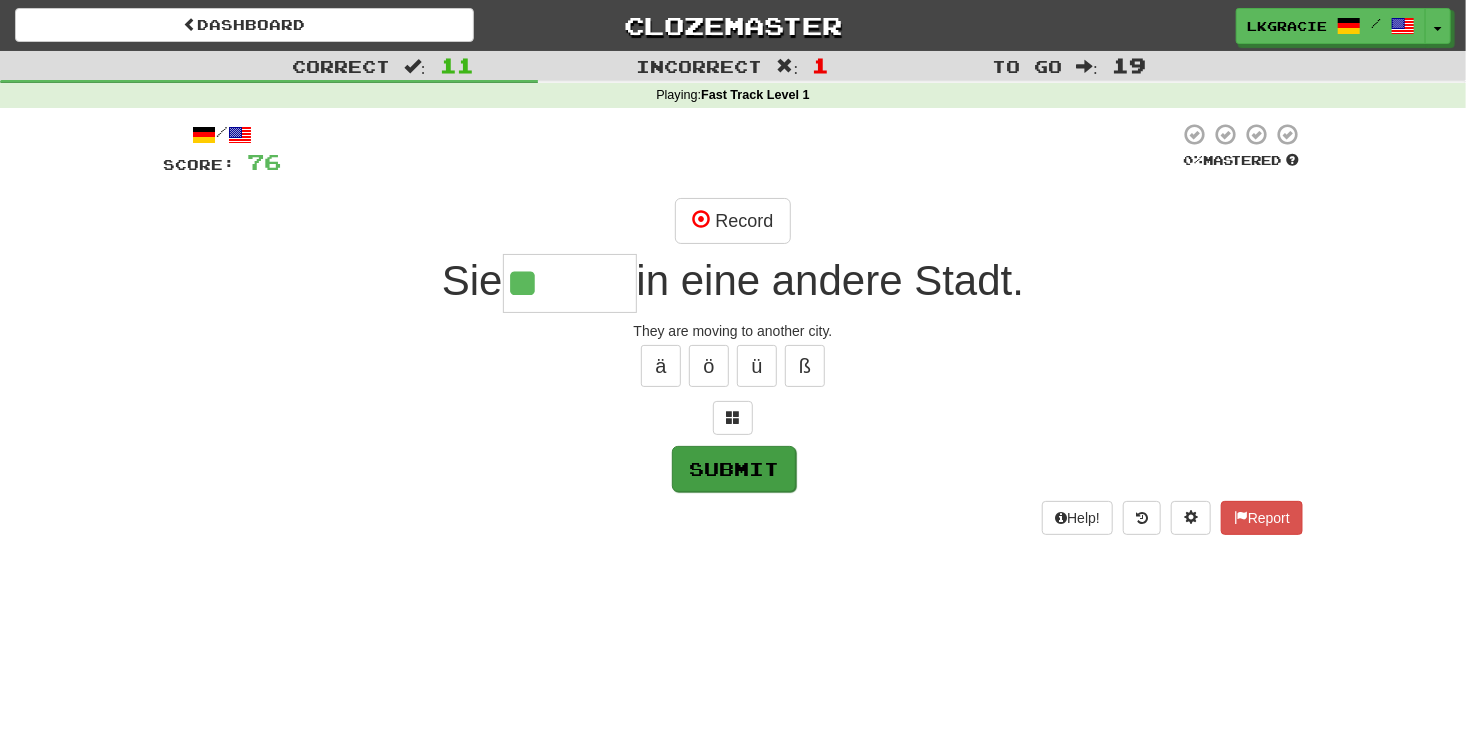 type on "******" 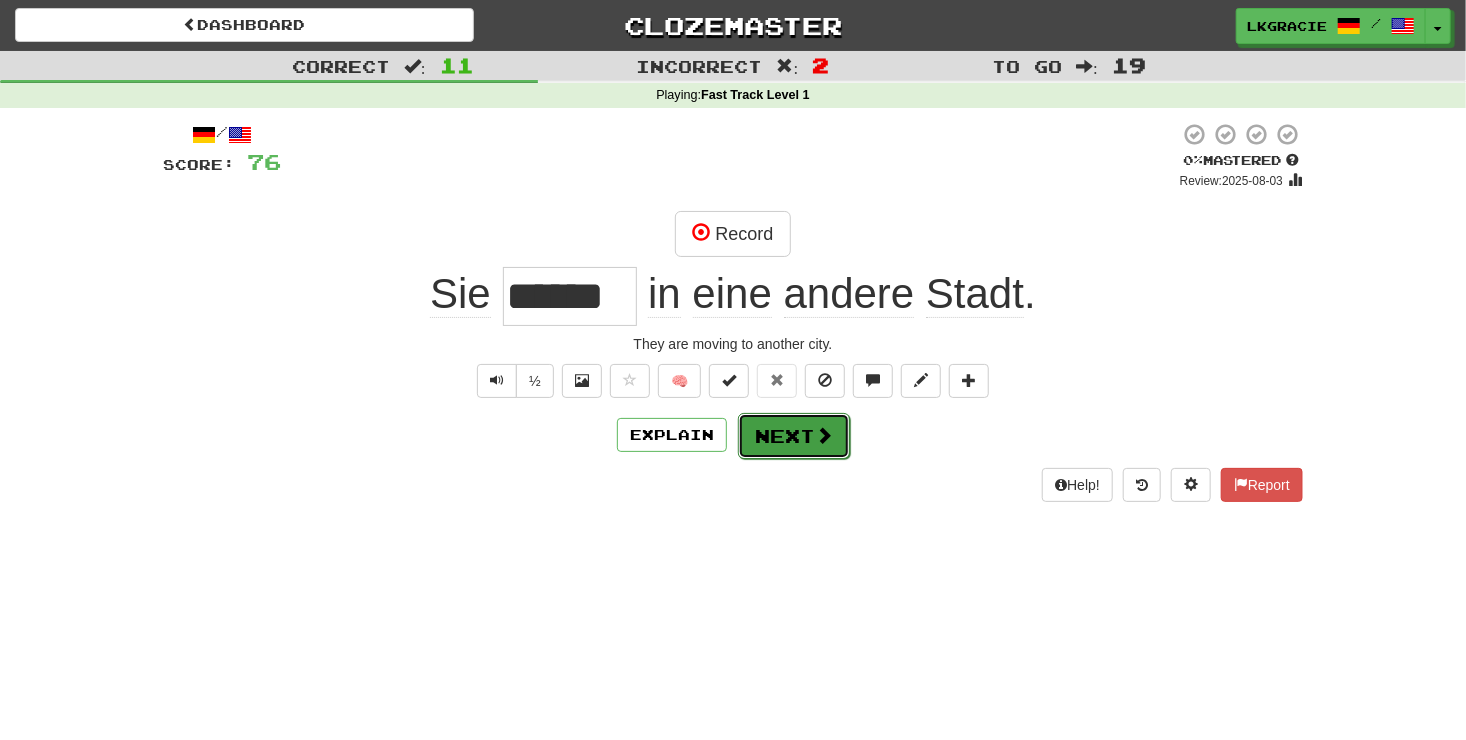 click on "Next" at bounding box center (794, 436) 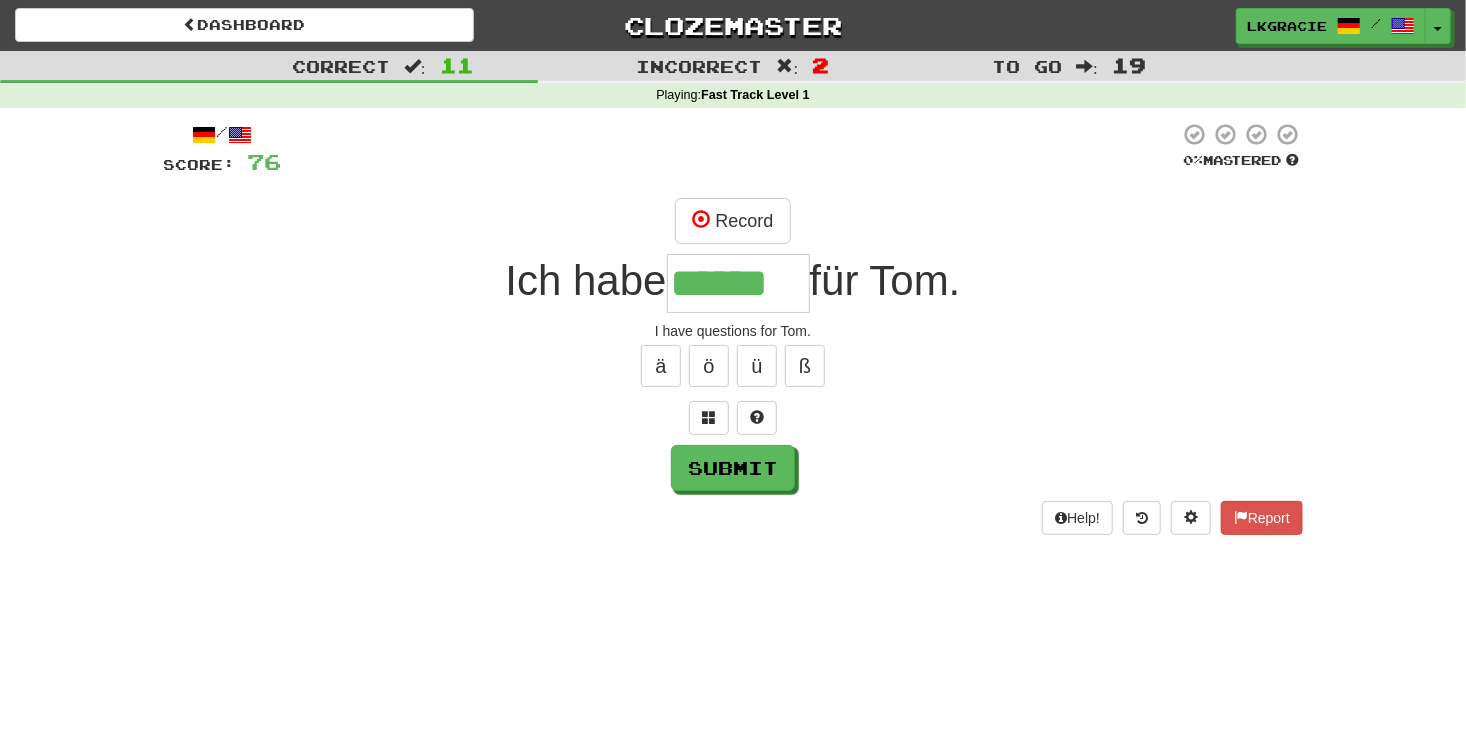 type on "******" 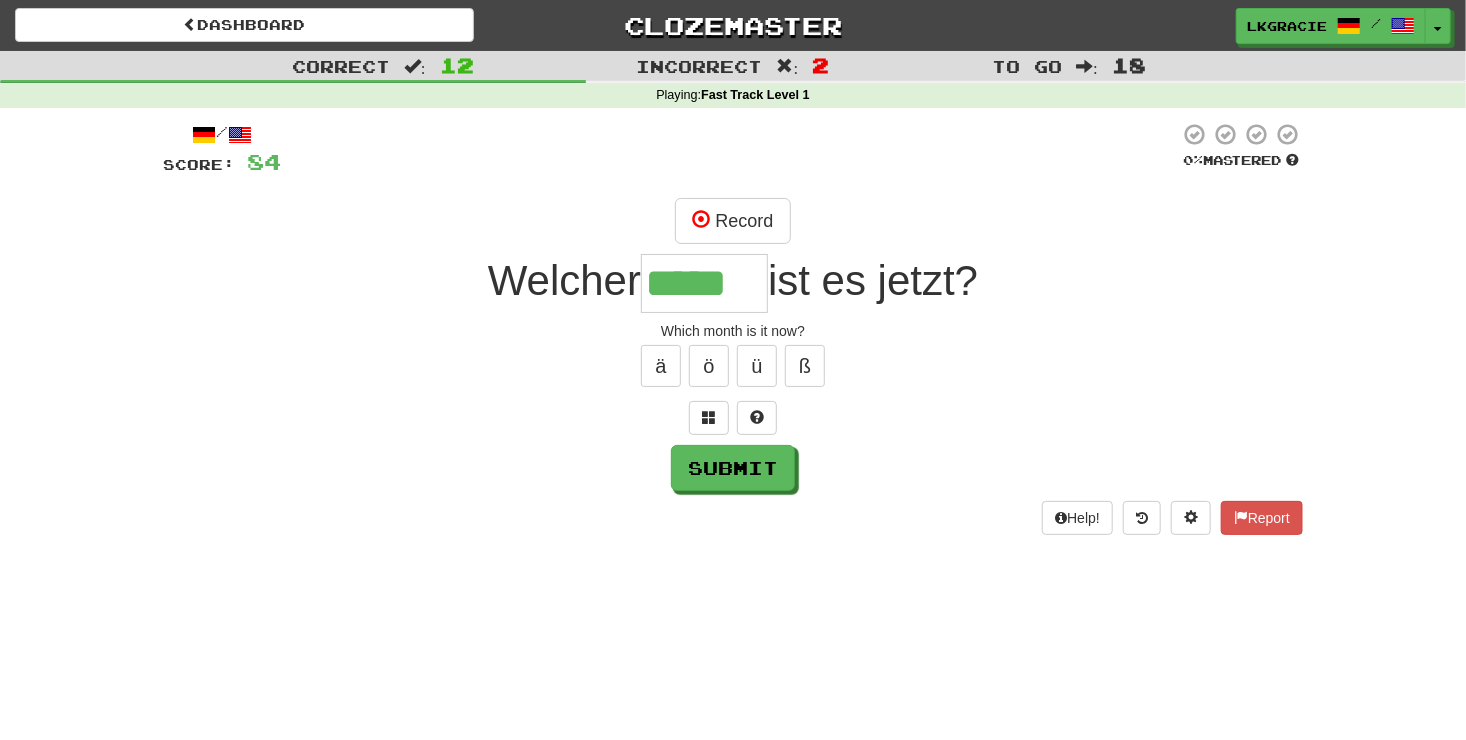 type on "*****" 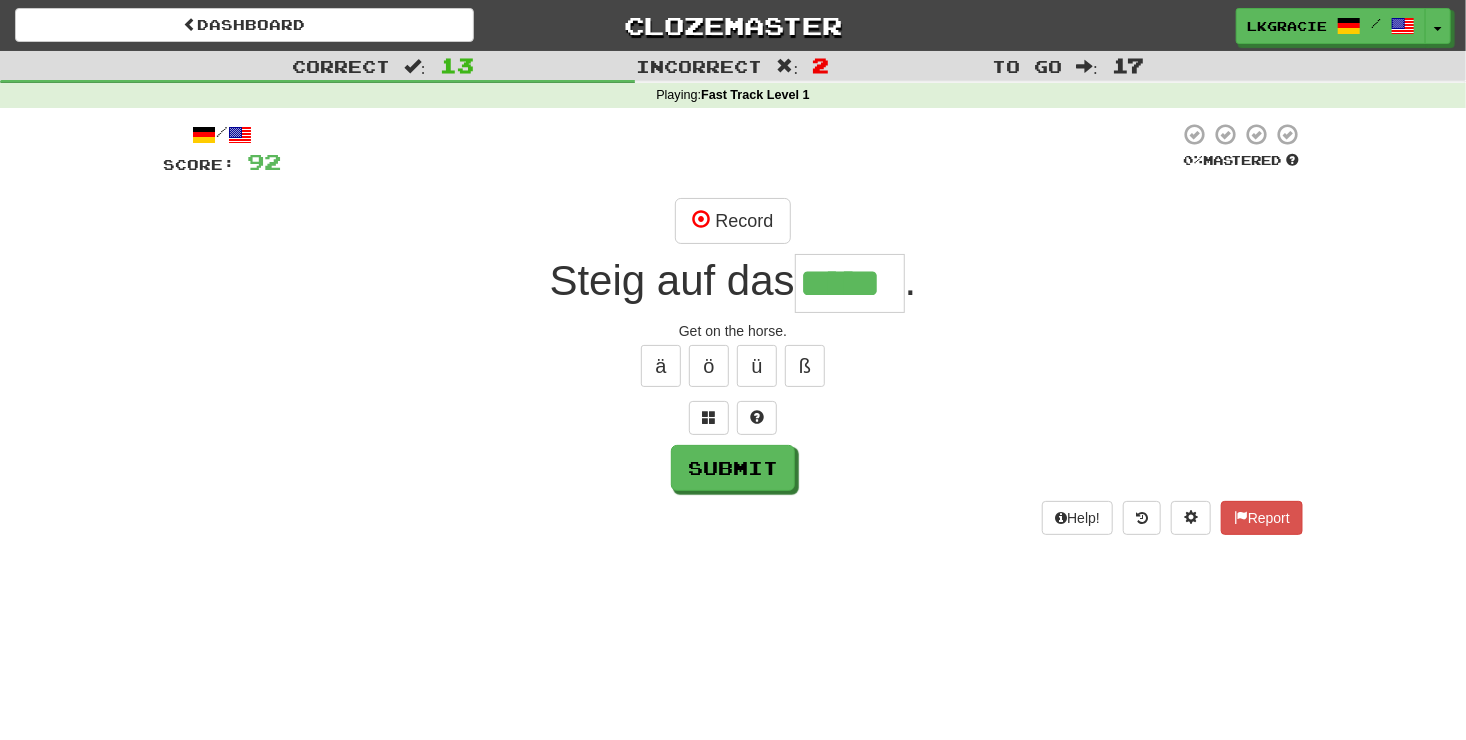 type on "*****" 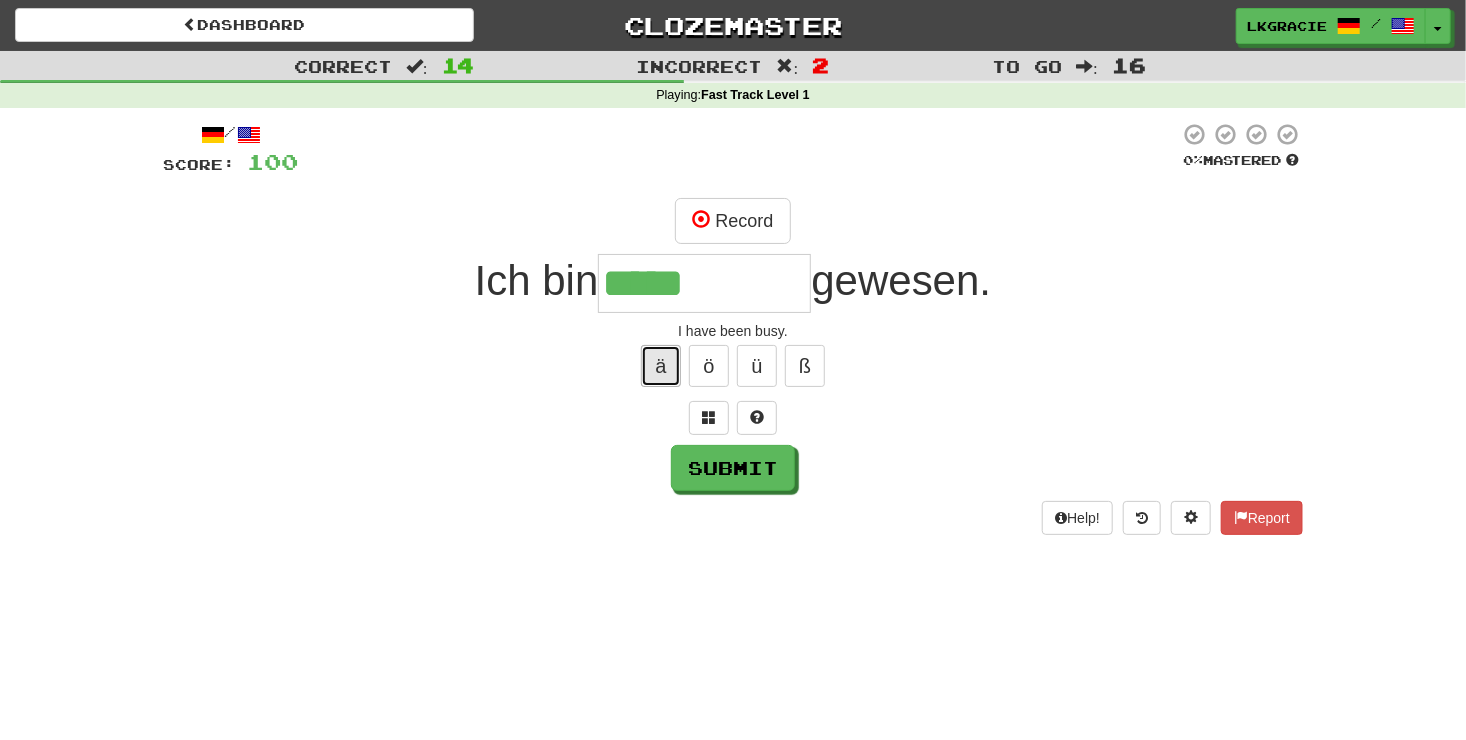click on "ä" at bounding box center (661, 366) 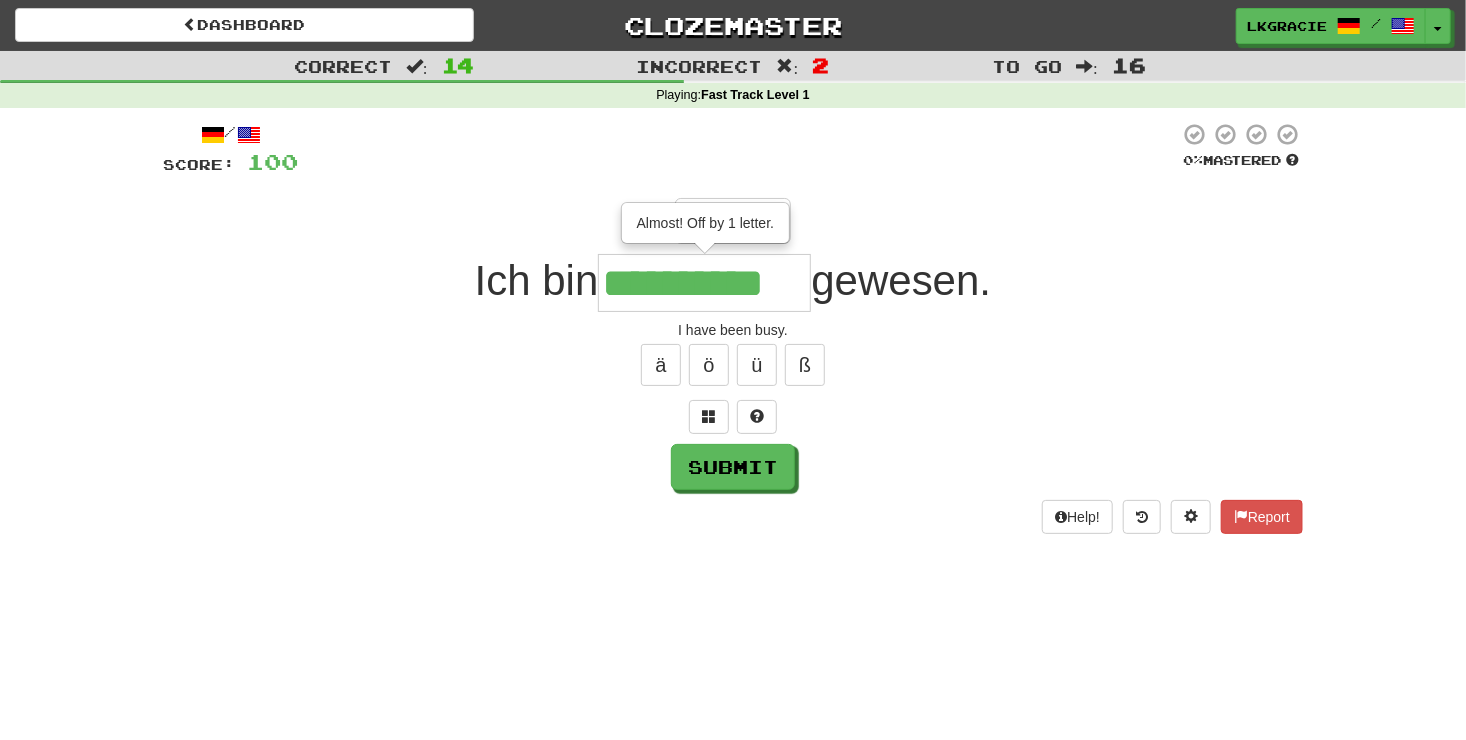 scroll, scrollTop: 0, scrollLeft: 0, axis: both 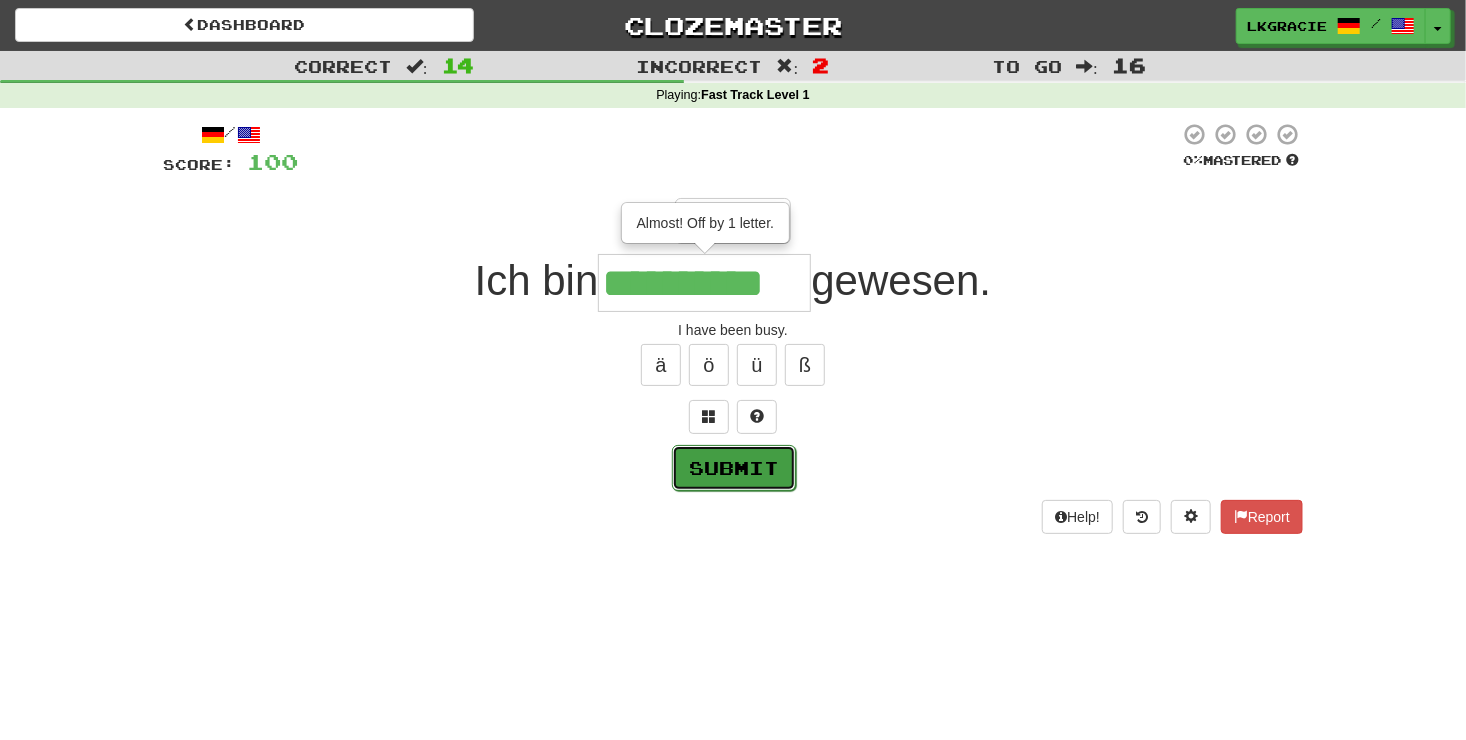 click on "Submit" at bounding box center [734, 468] 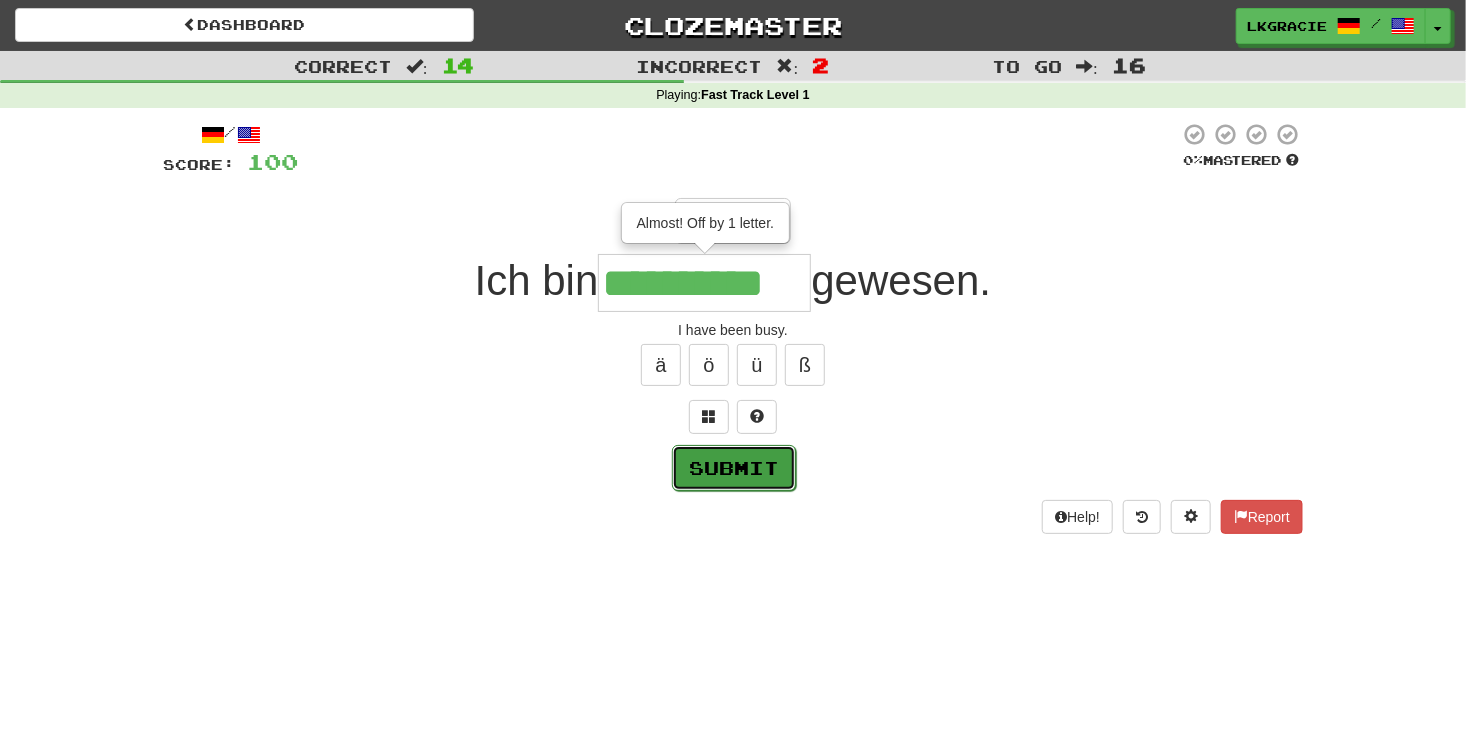 click on "Submit" at bounding box center [734, 468] 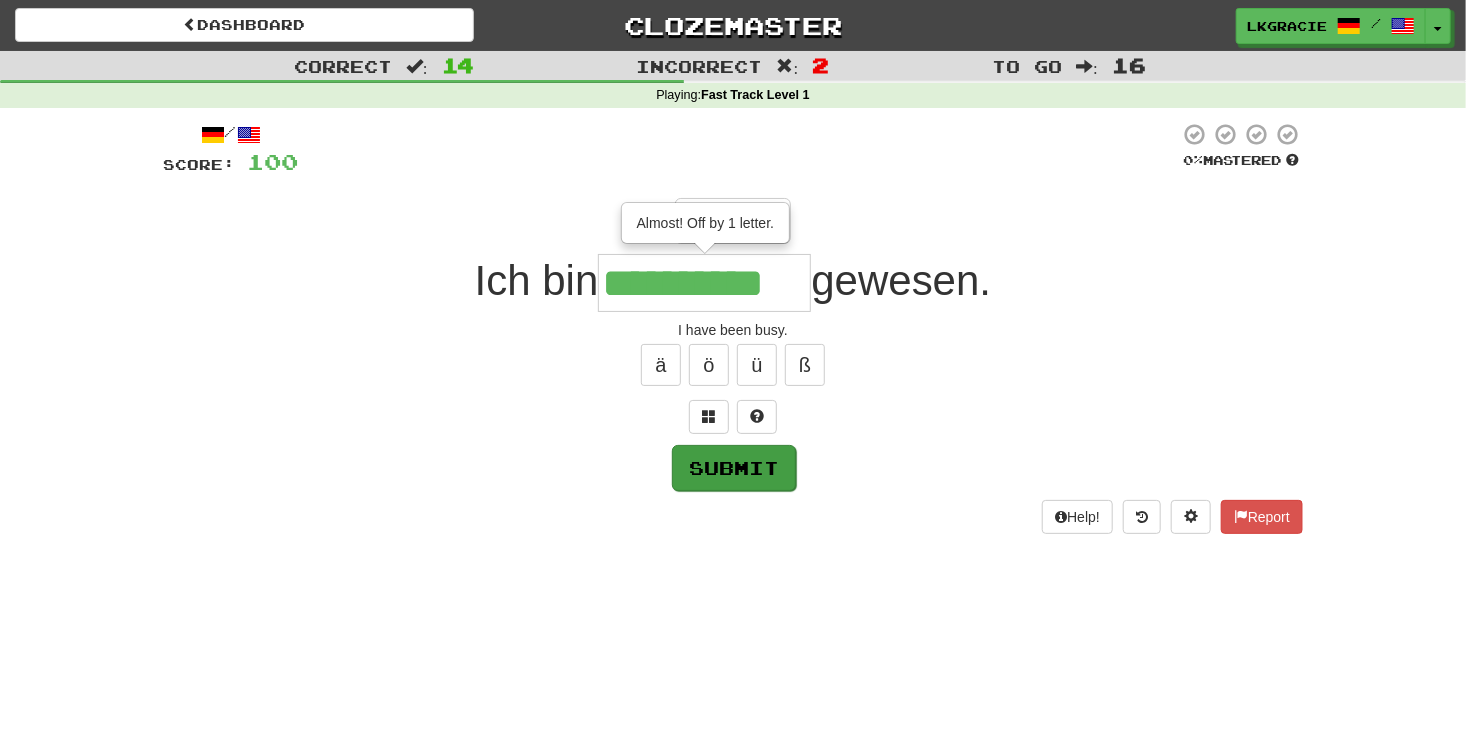 type on "**********" 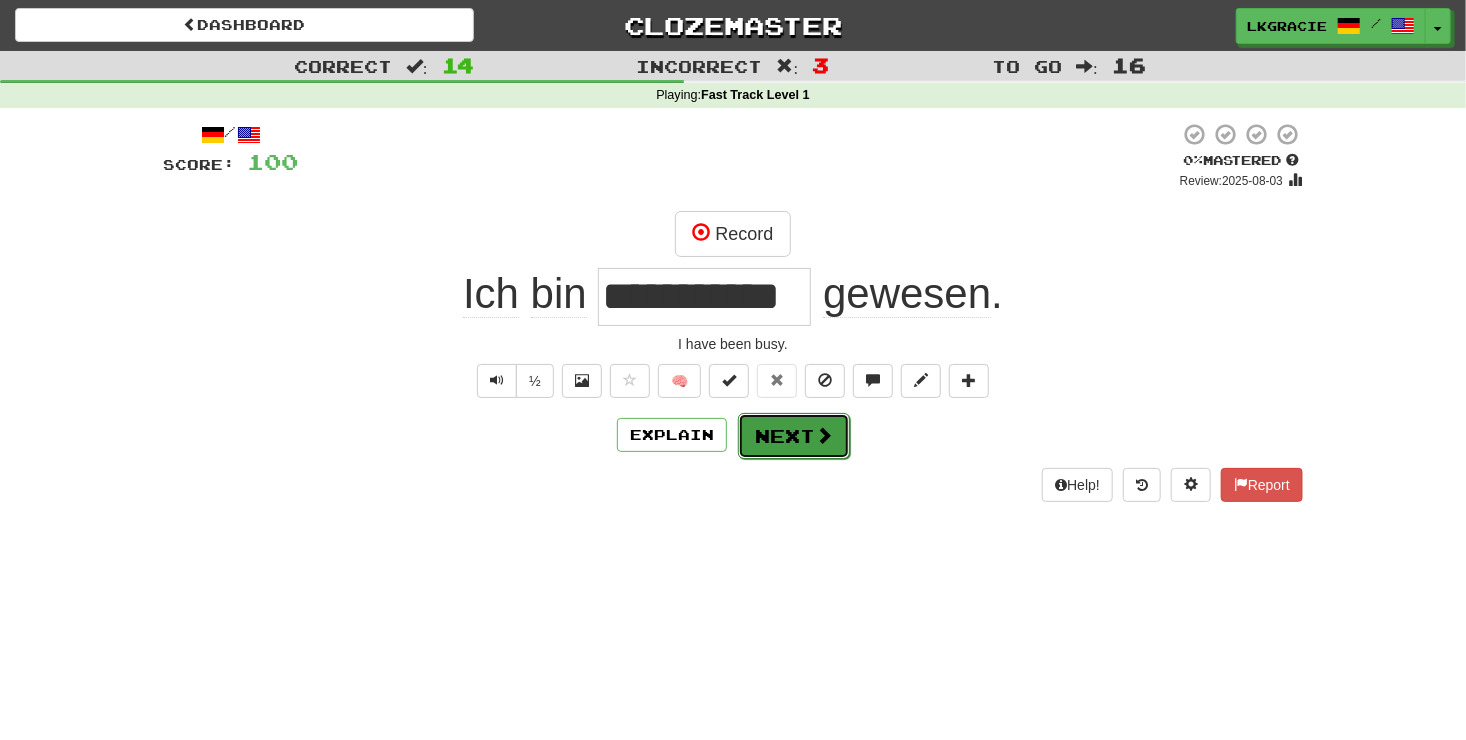 click on "Next" at bounding box center [794, 436] 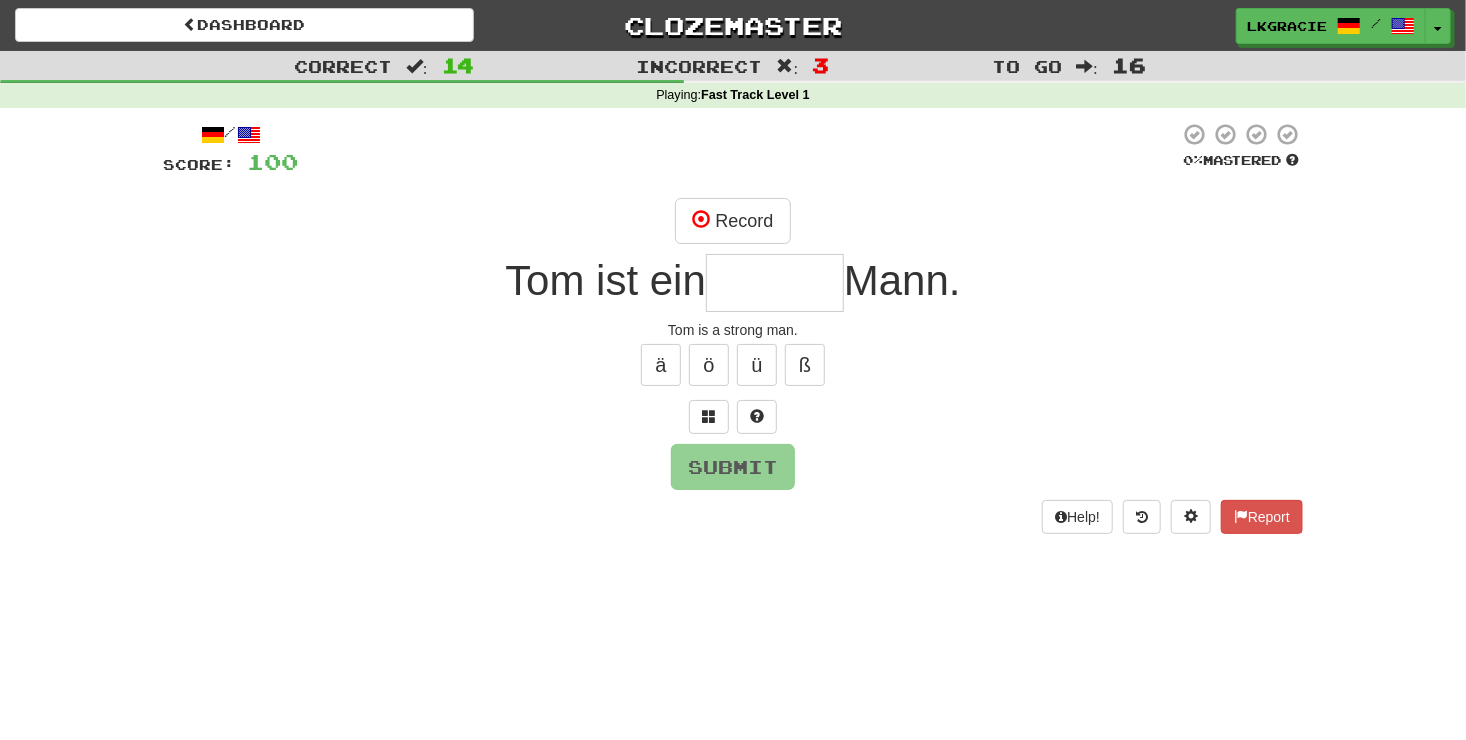 click at bounding box center [775, 283] 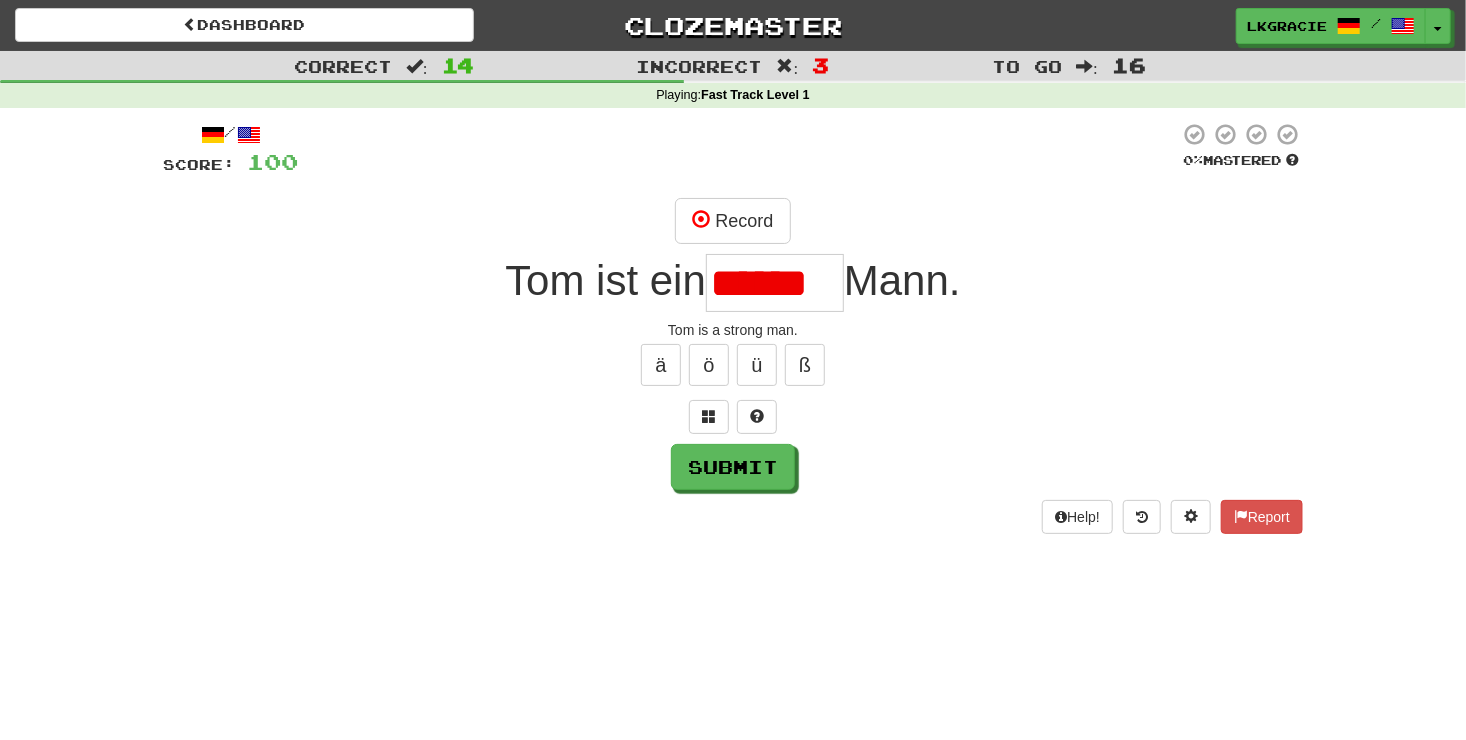 scroll, scrollTop: 0, scrollLeft: 0, axis: both 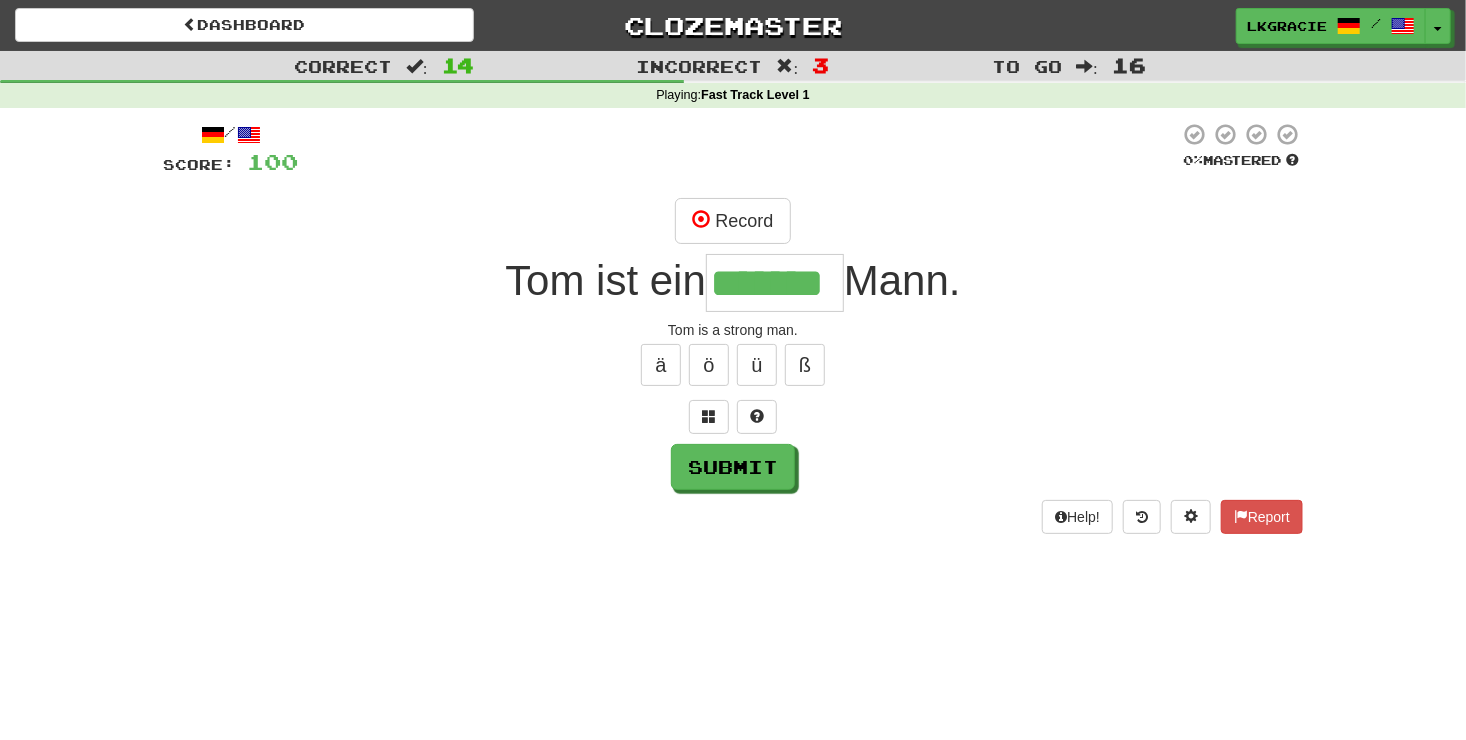 type on "*******" 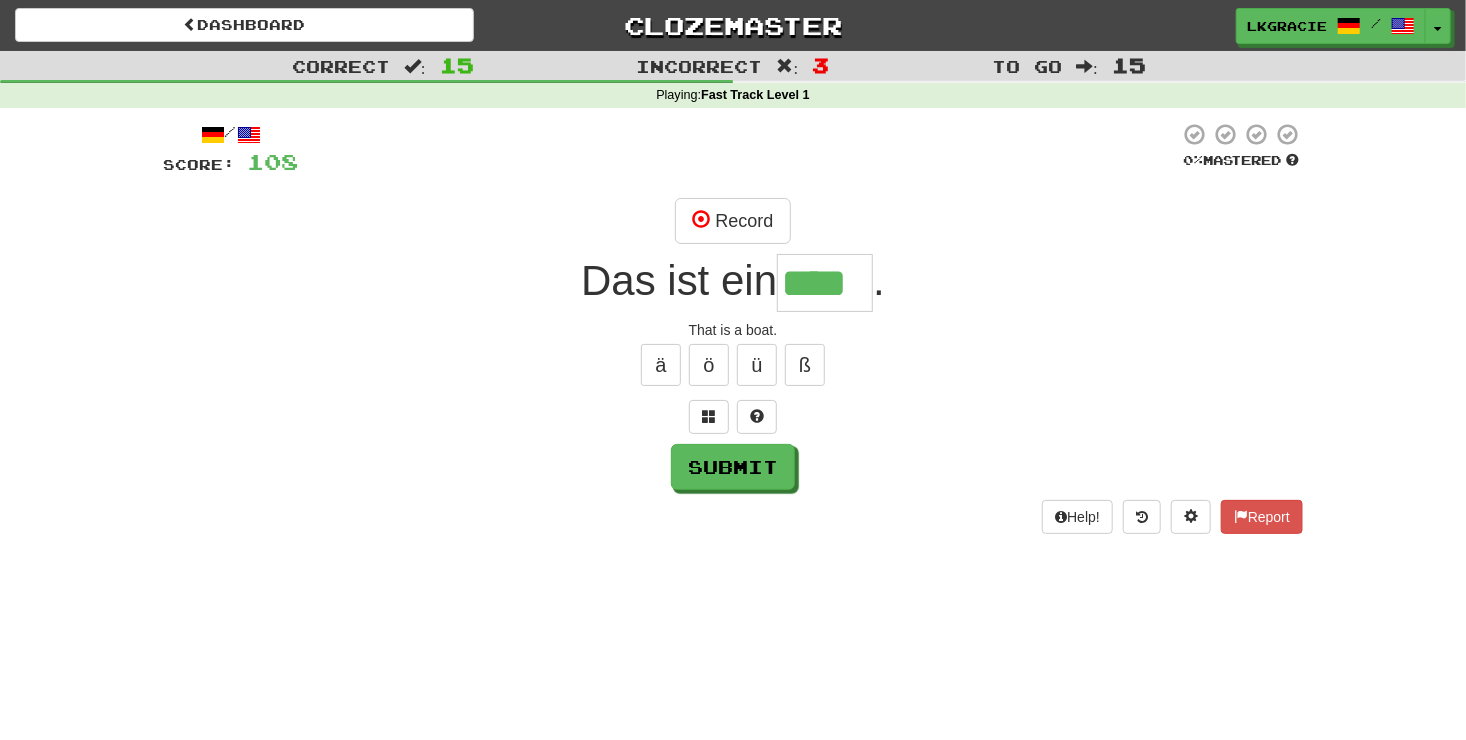 type on "****" 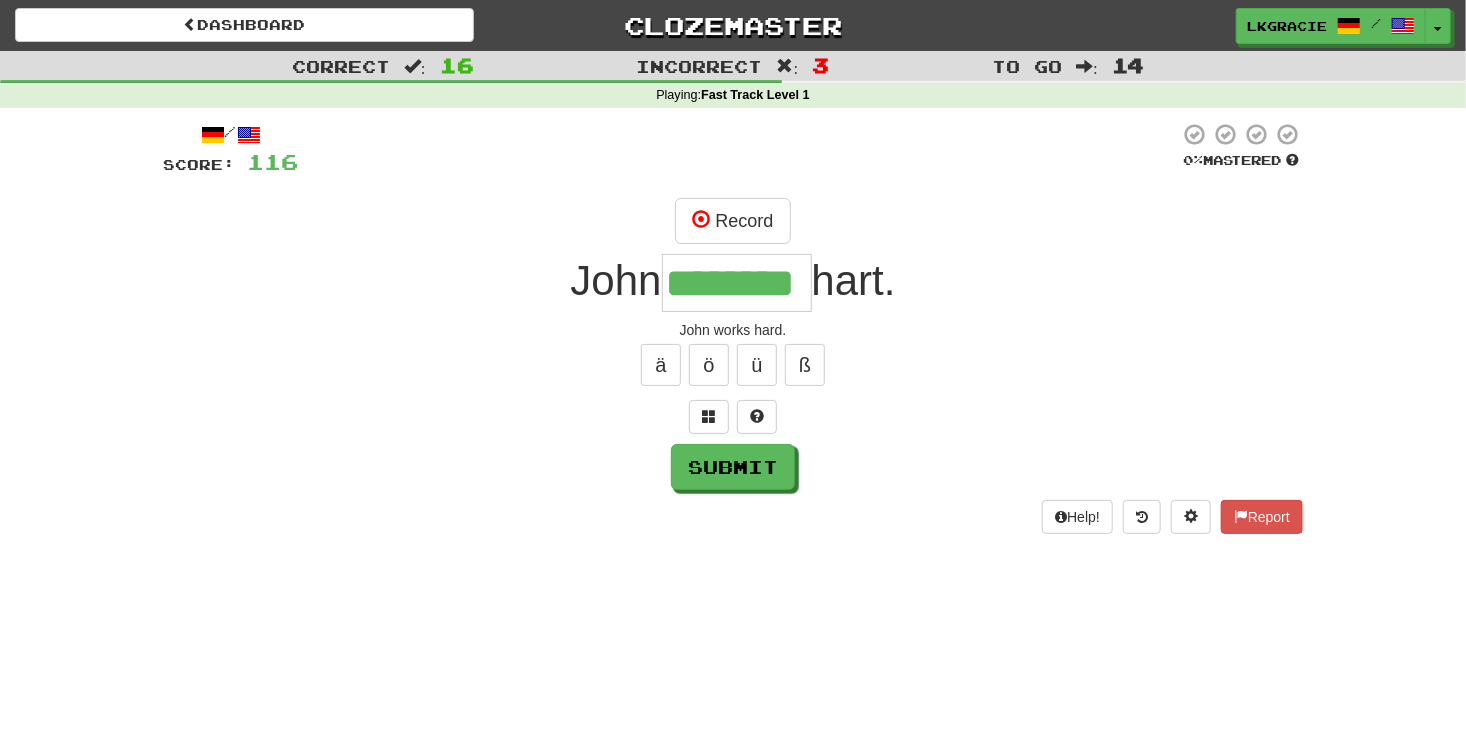 scroll, scrollTop: 0, scrollLeft: 0, axis: both 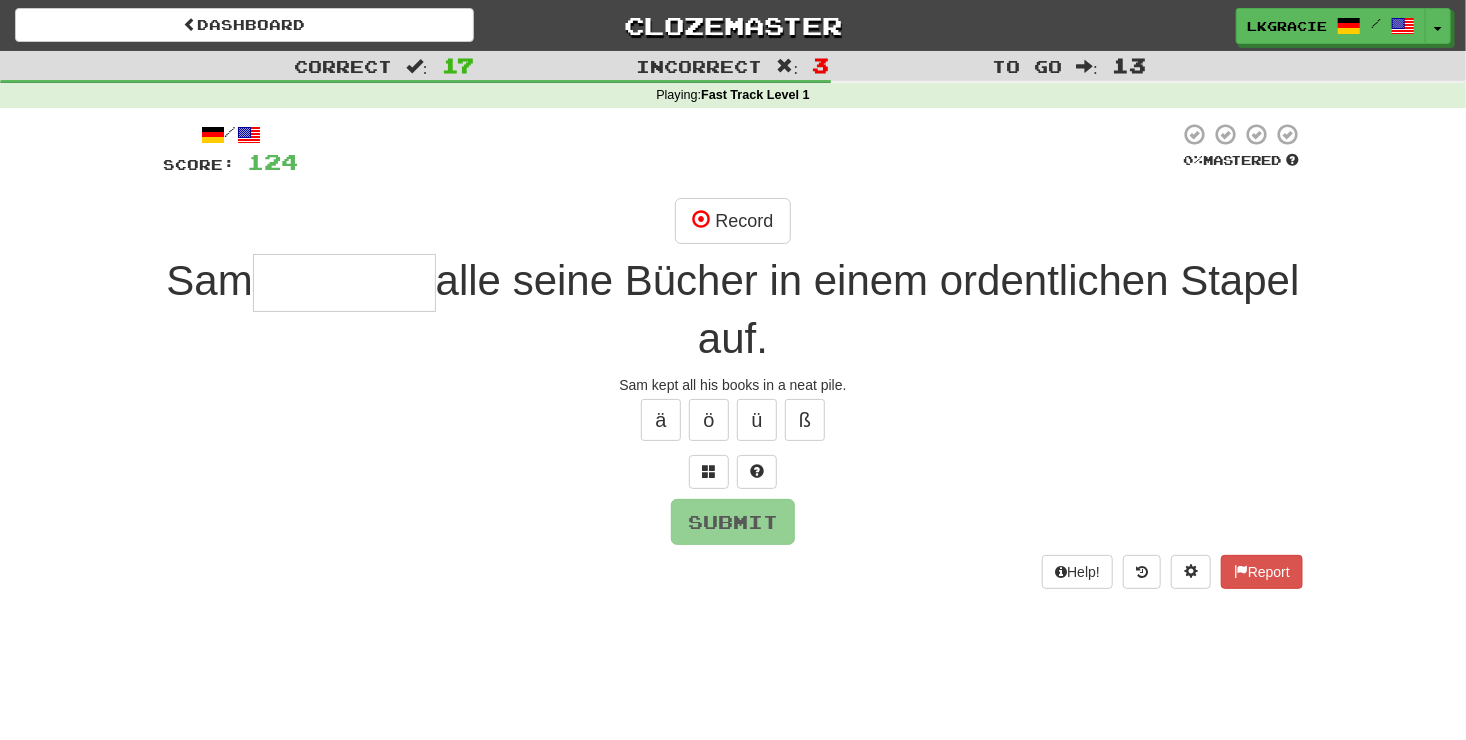 type on "*" 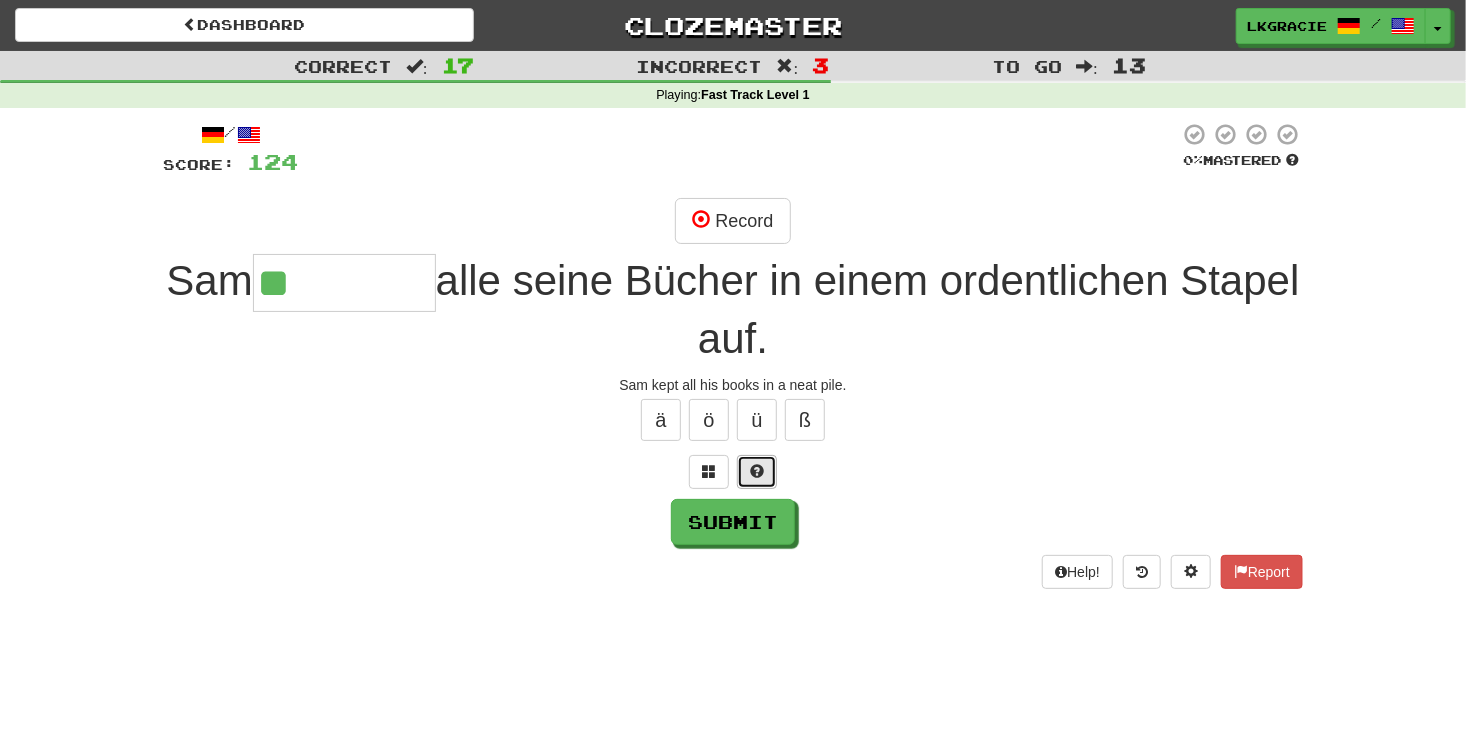 click at bounding box center [757, 472] 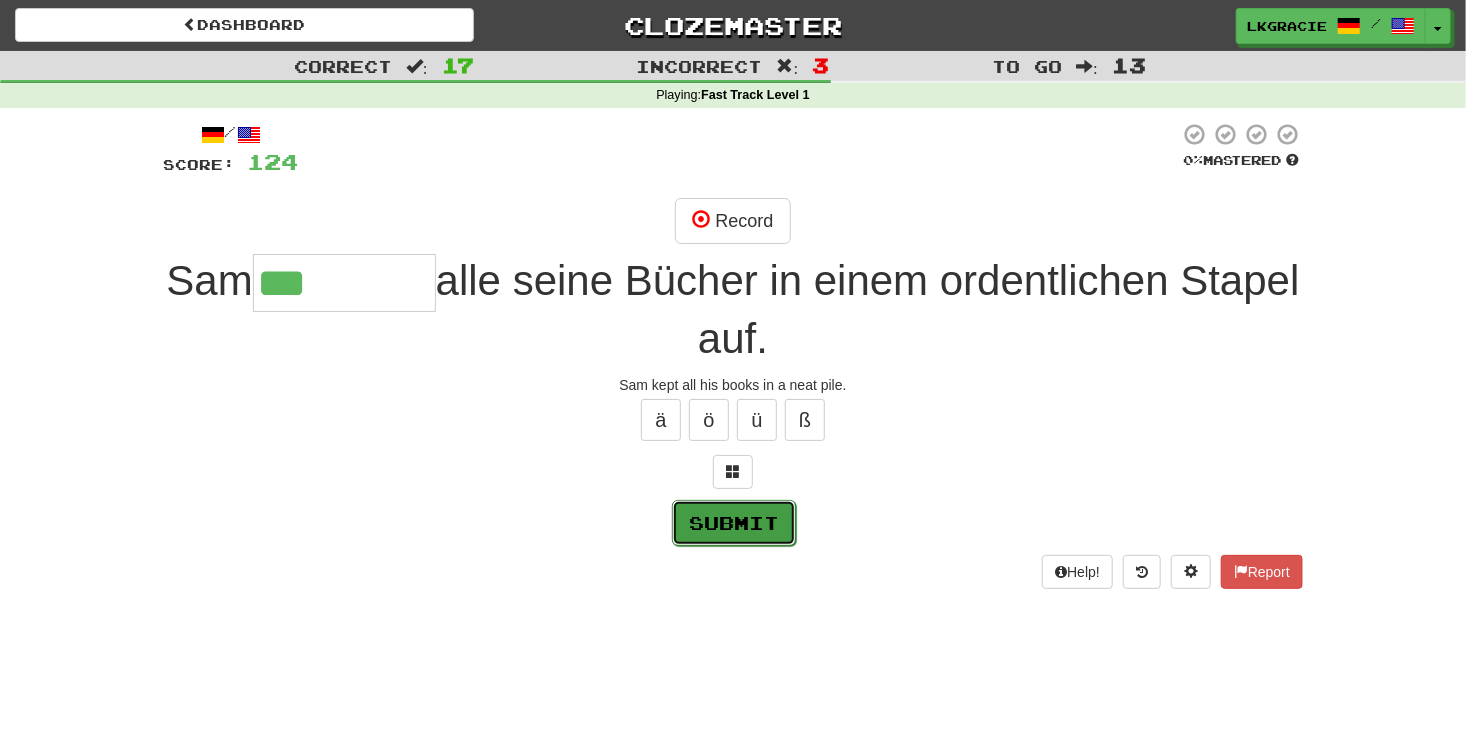 click on "Submit" at bounding box center [734, 523] 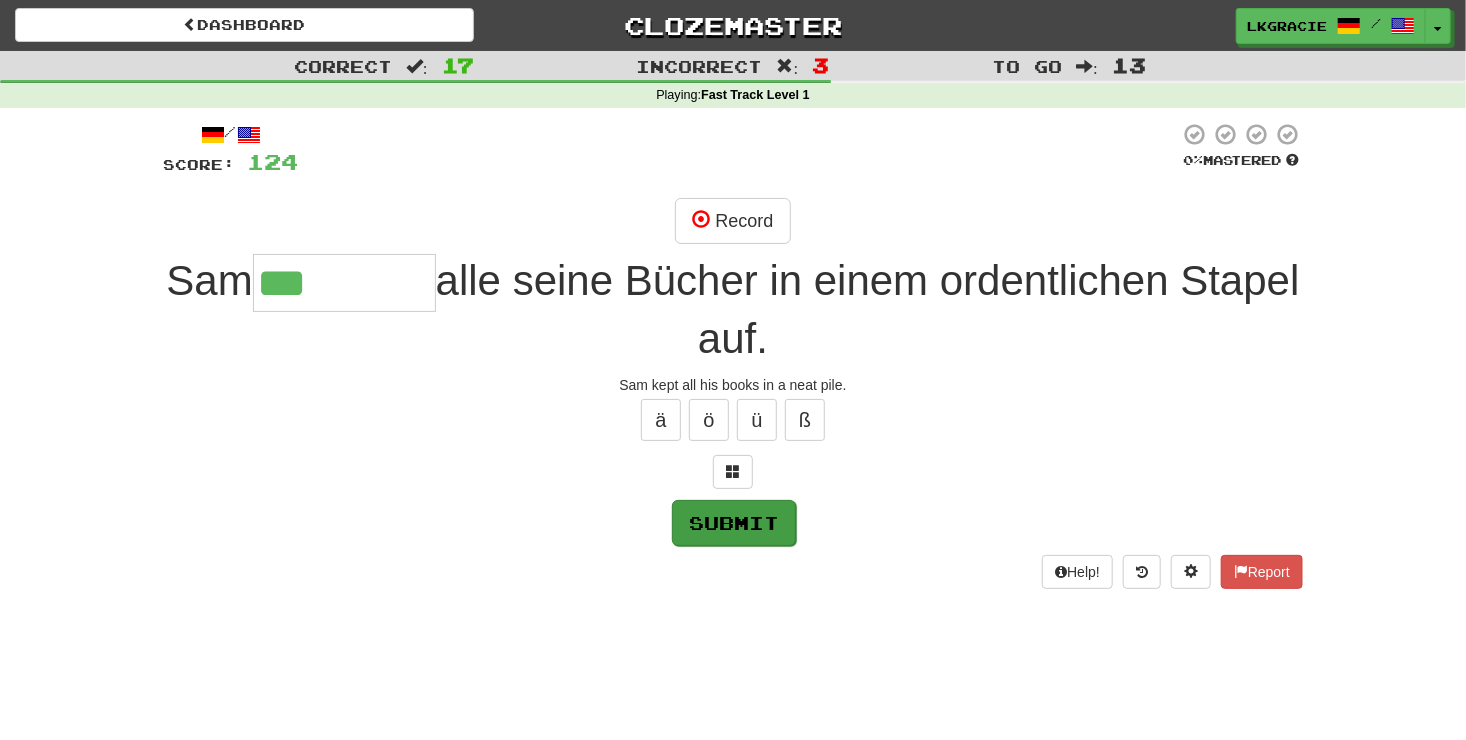 type on "********" 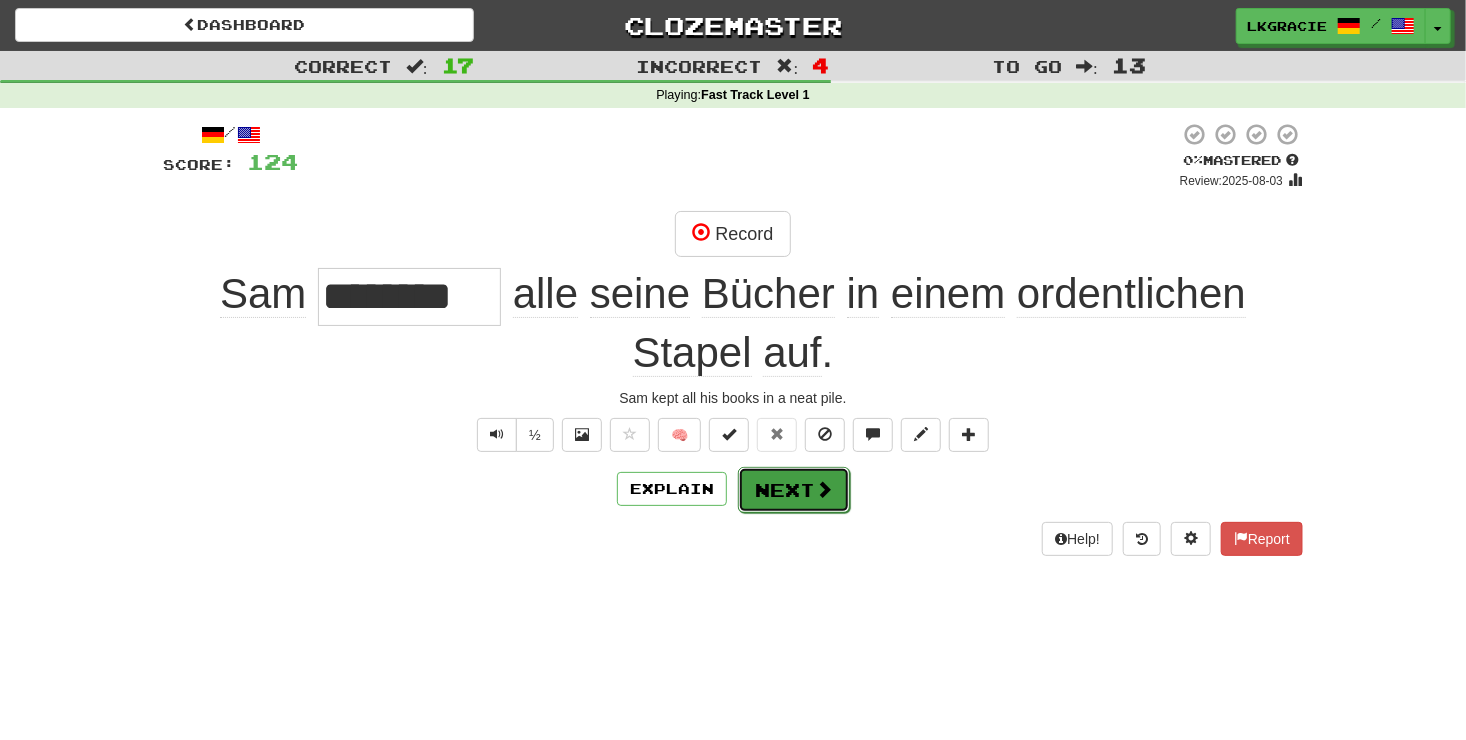 click at bounding box center [824, 489] 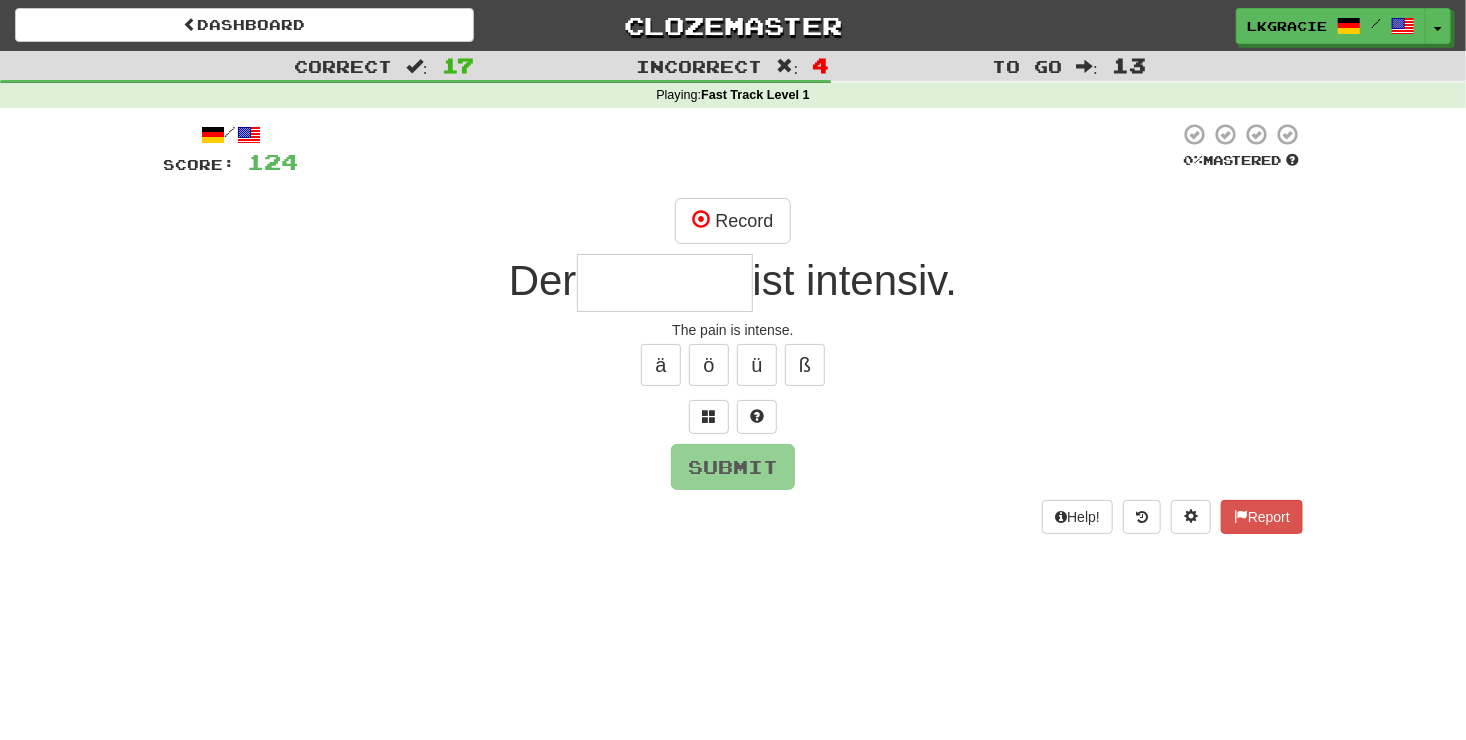 type on "*" 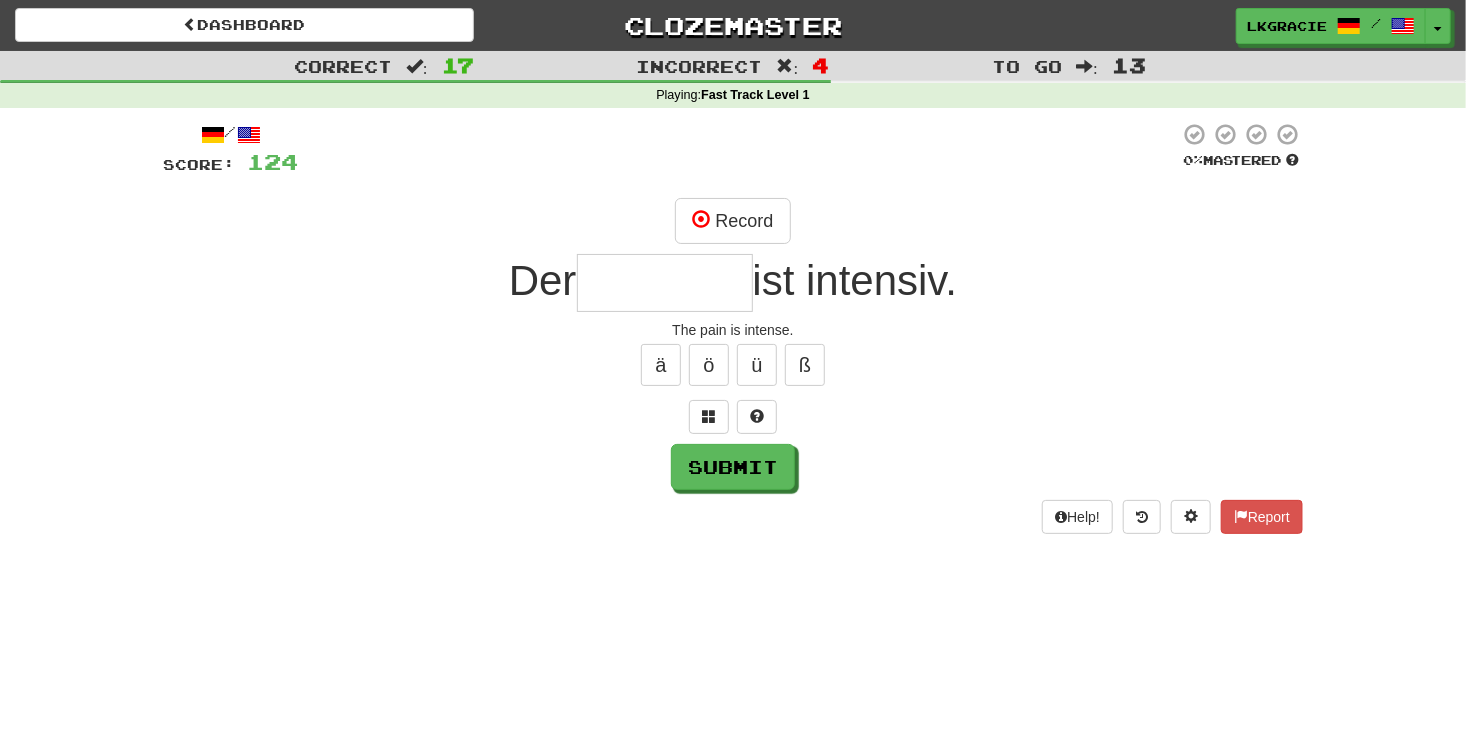 type on "*" 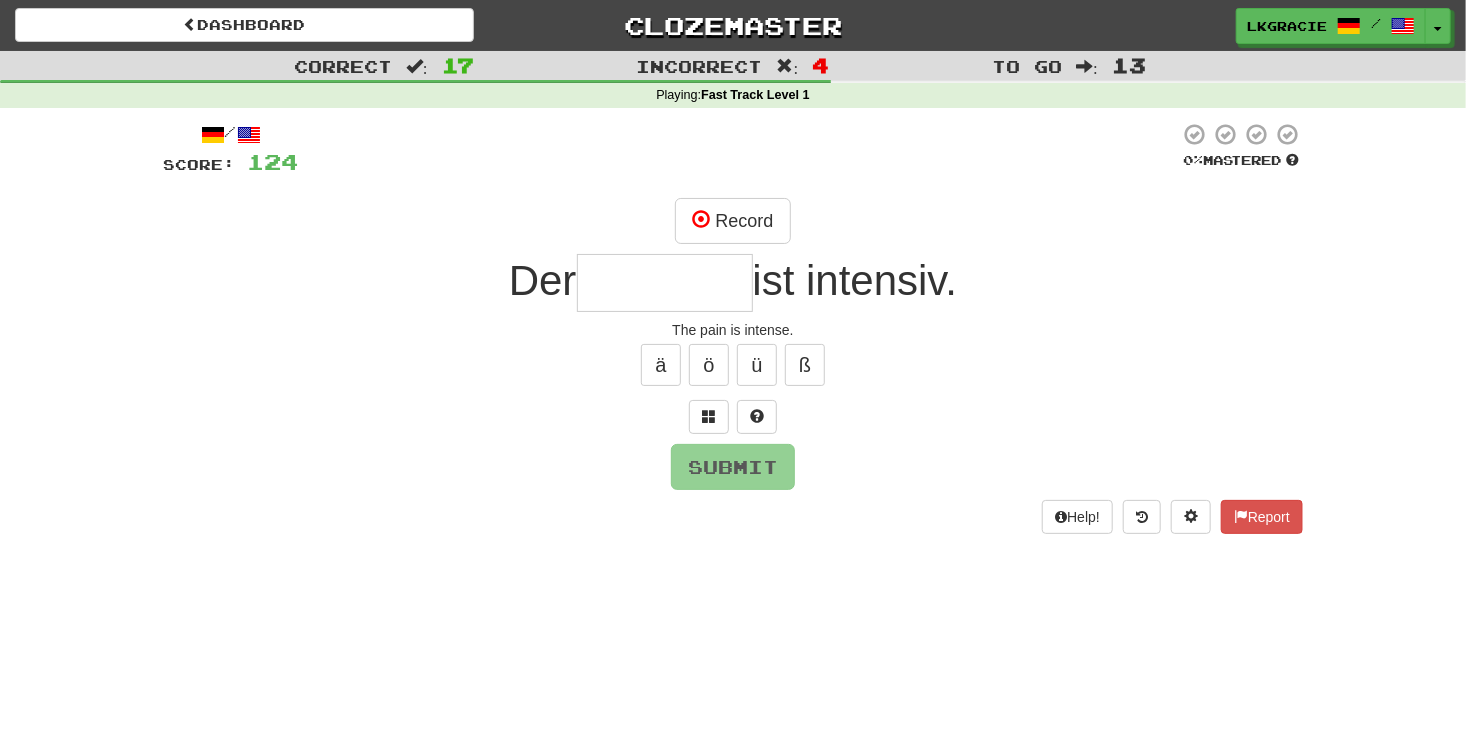 type on "*" 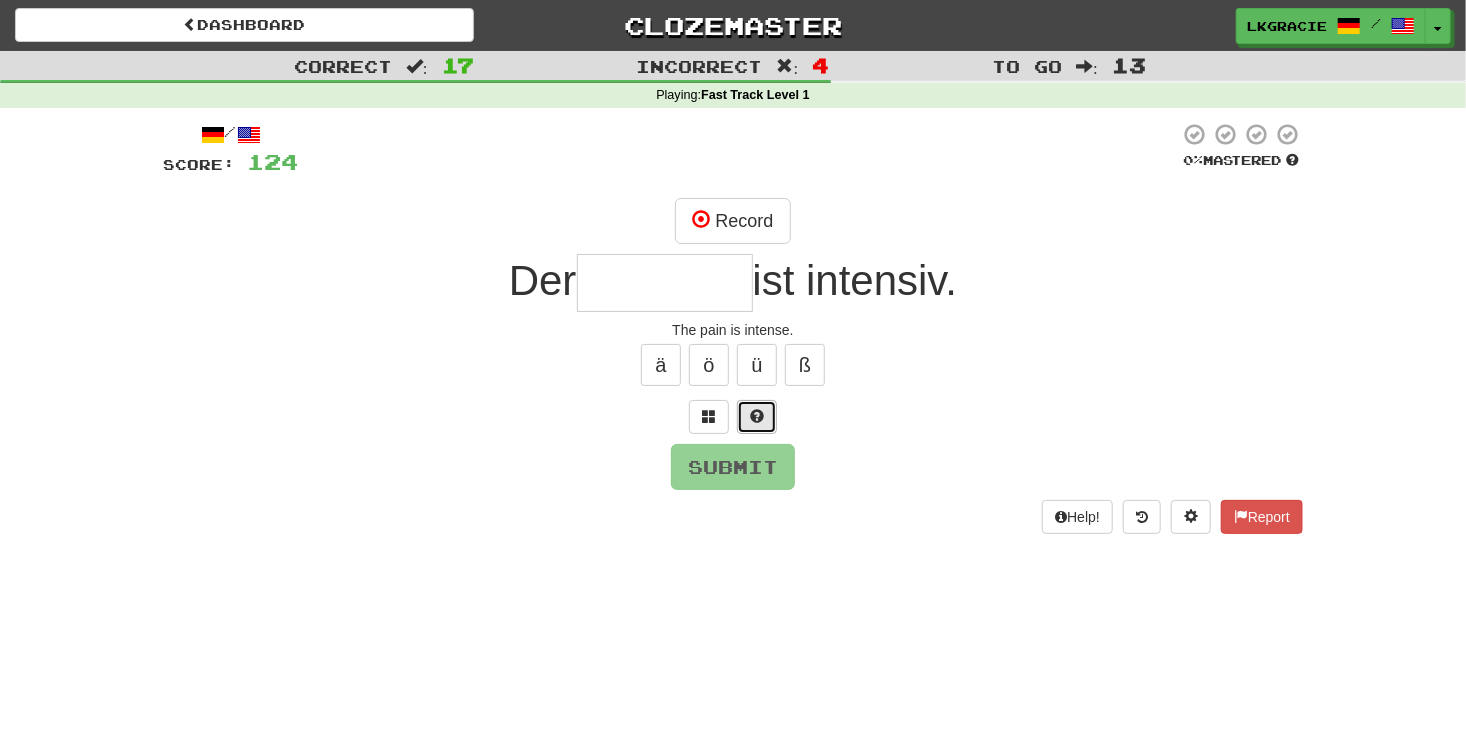 click at bounding box center (757, 417) 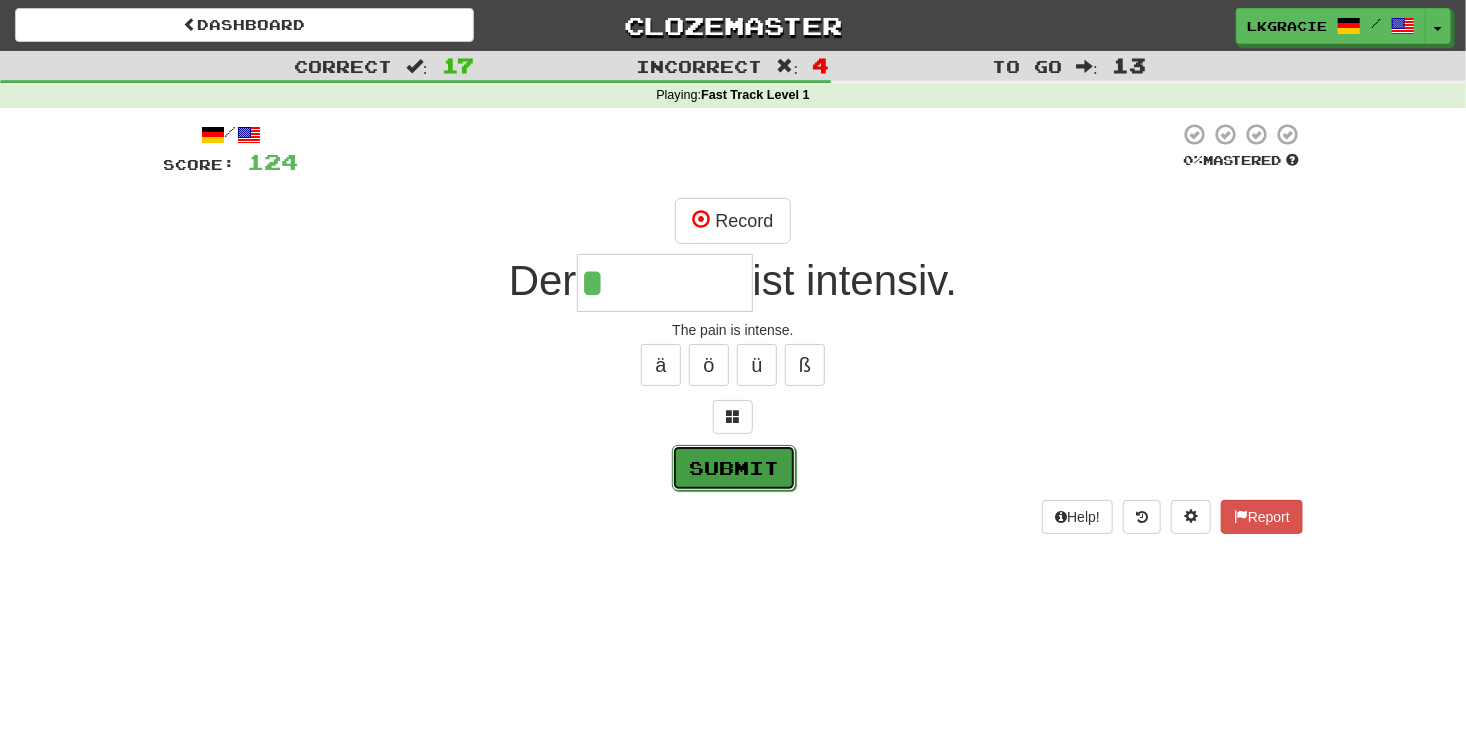click on "Submit" at bounding box center (734, 468) 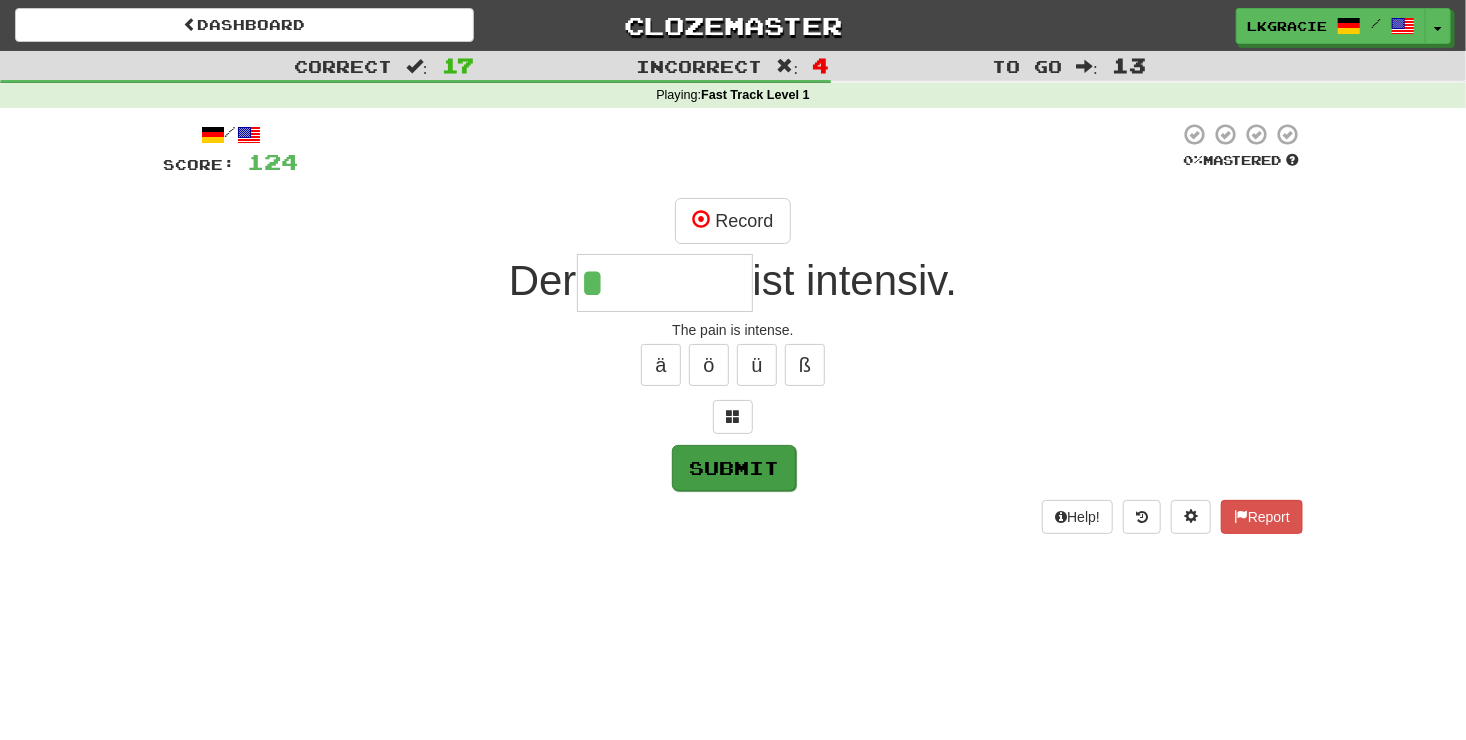 type on "*******" 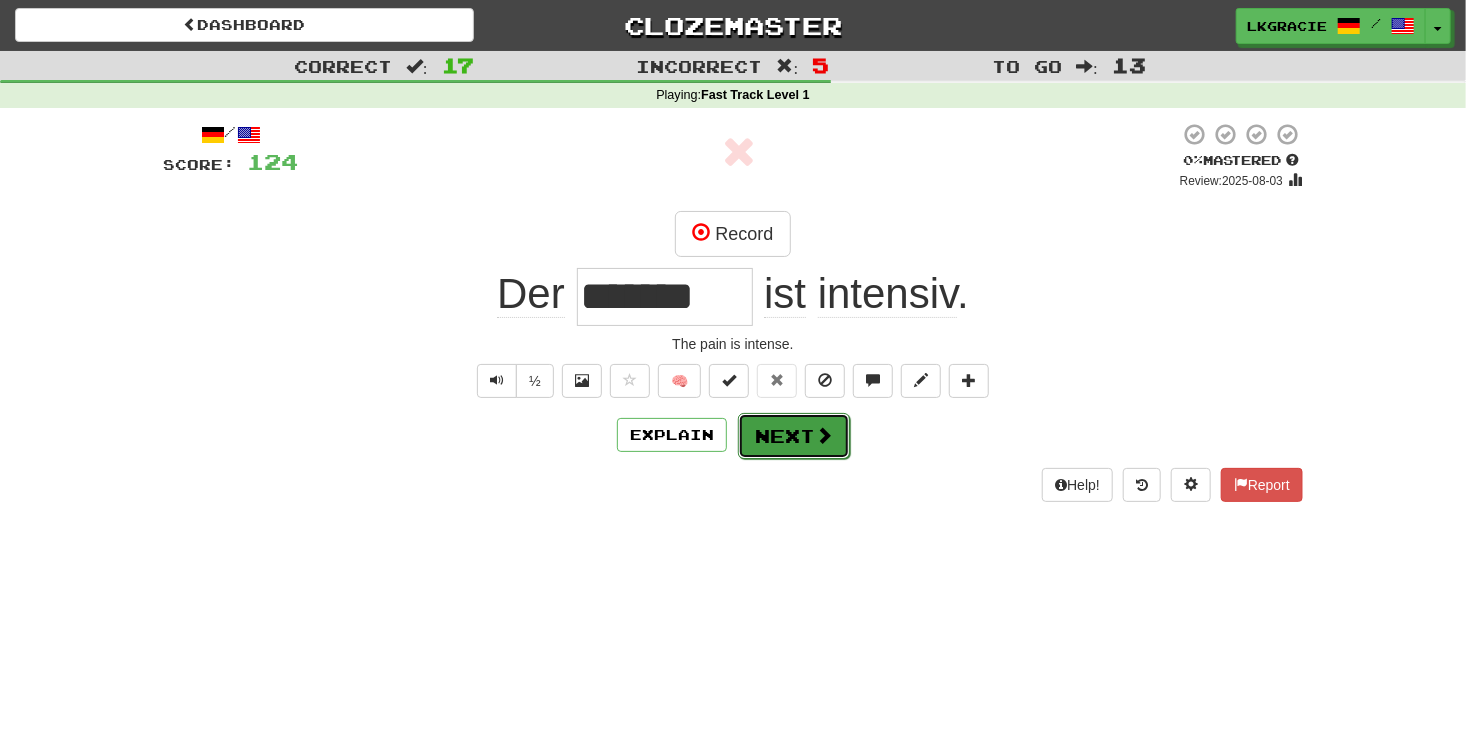 click at bounding box center [824, 435] 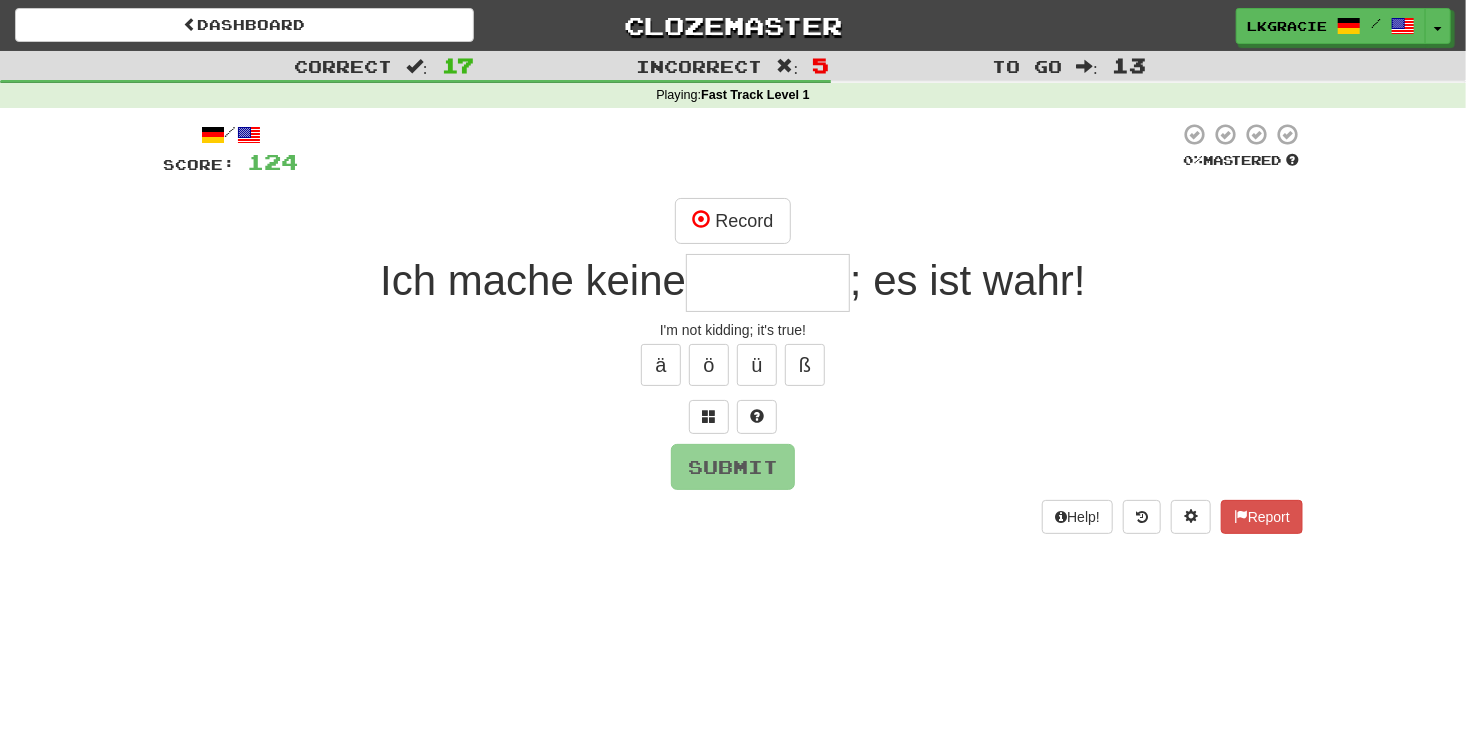 type on "*" 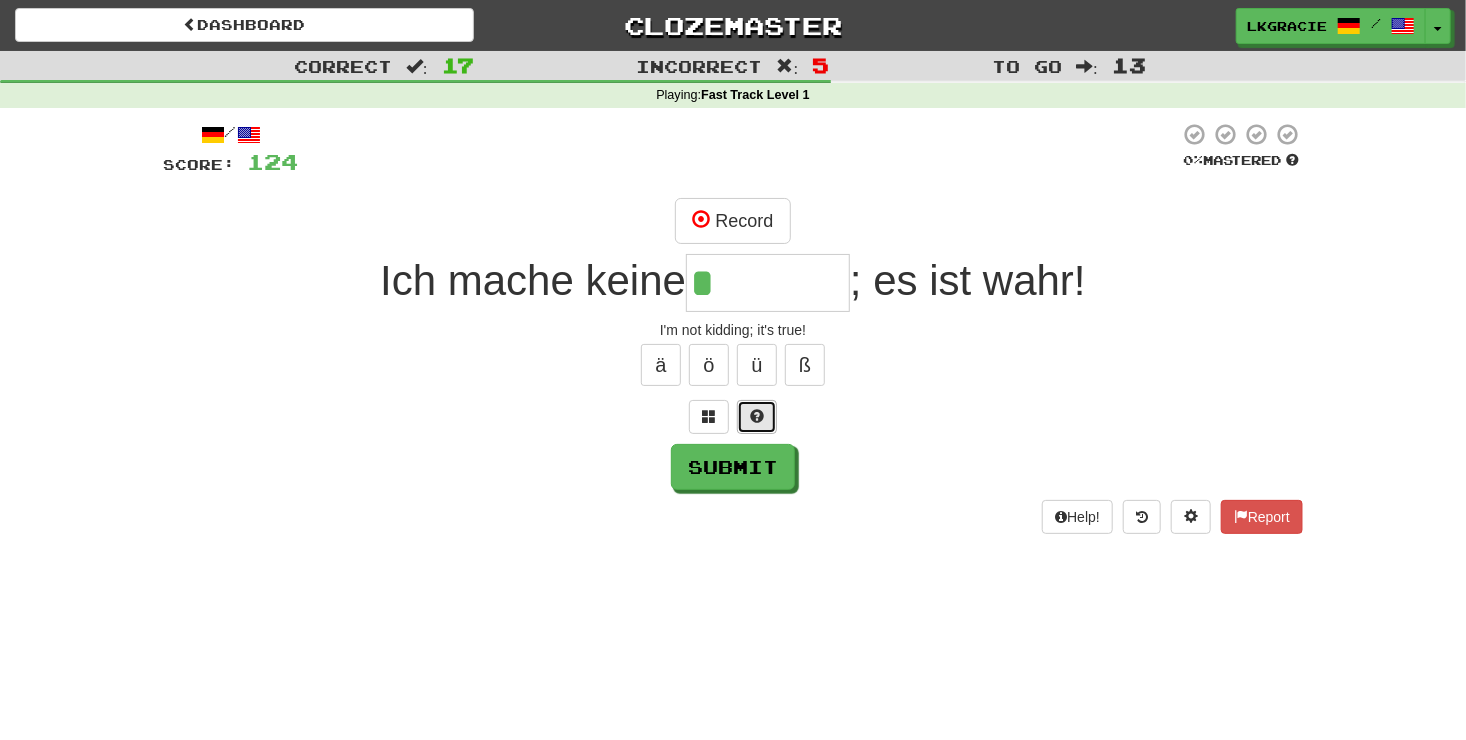 click at bounding box center (757, 416) 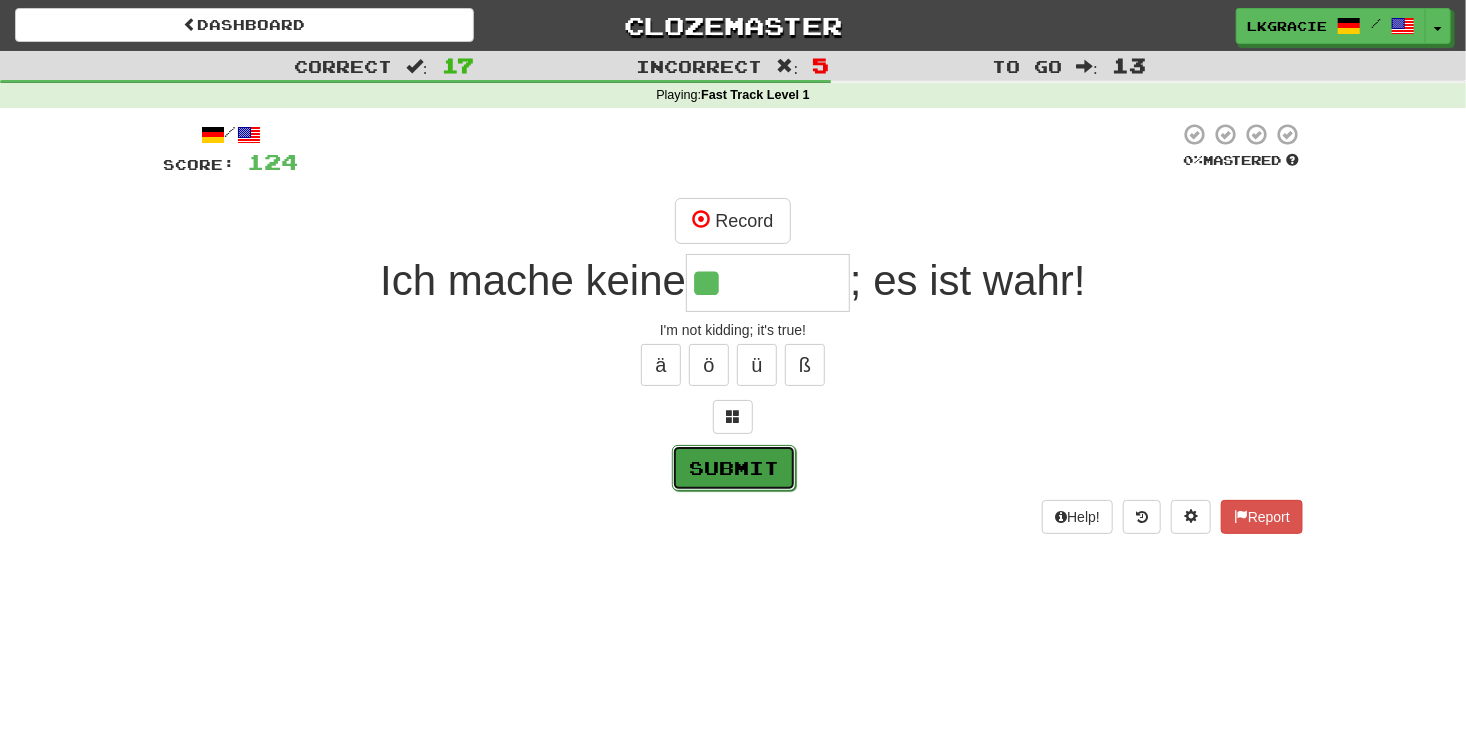click on "Submit" at bounding box center [734, 468] 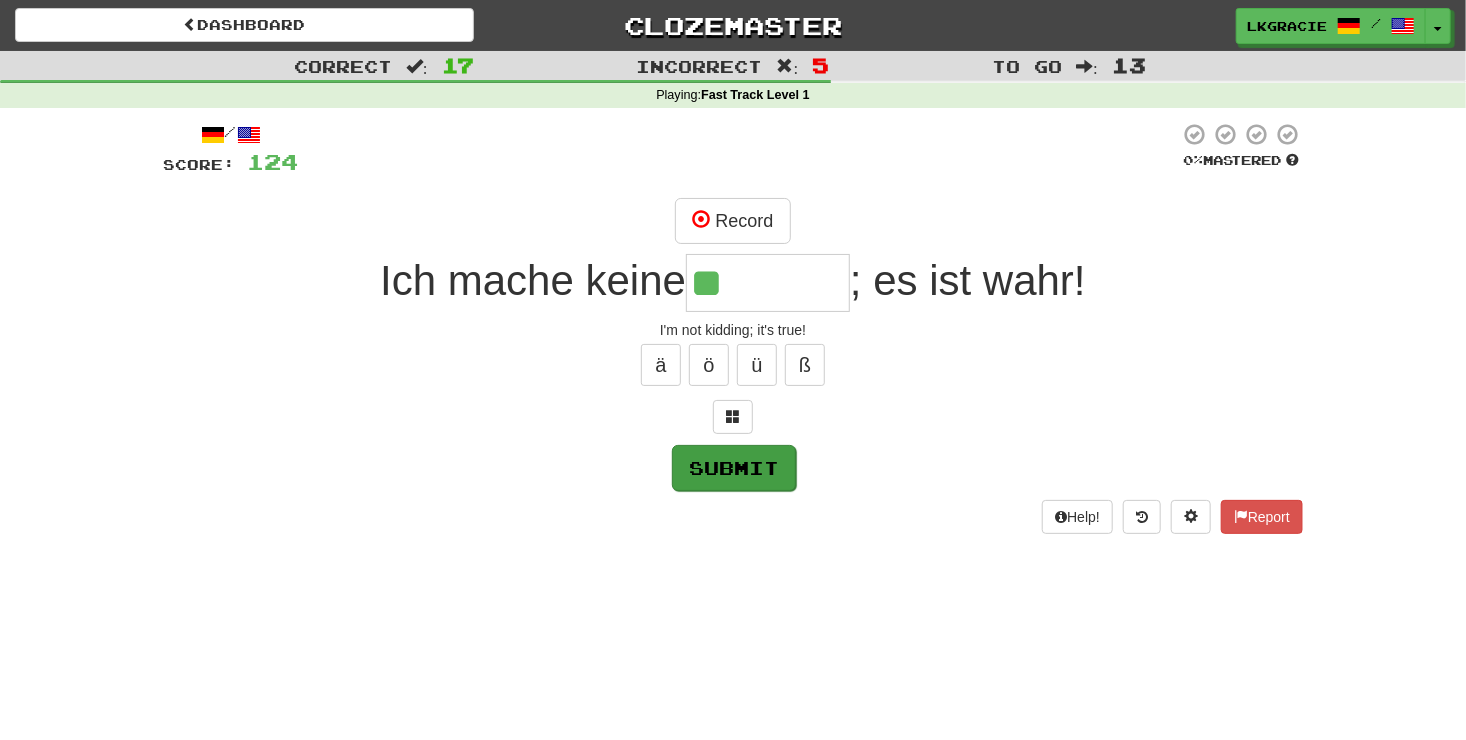 type on "*******" 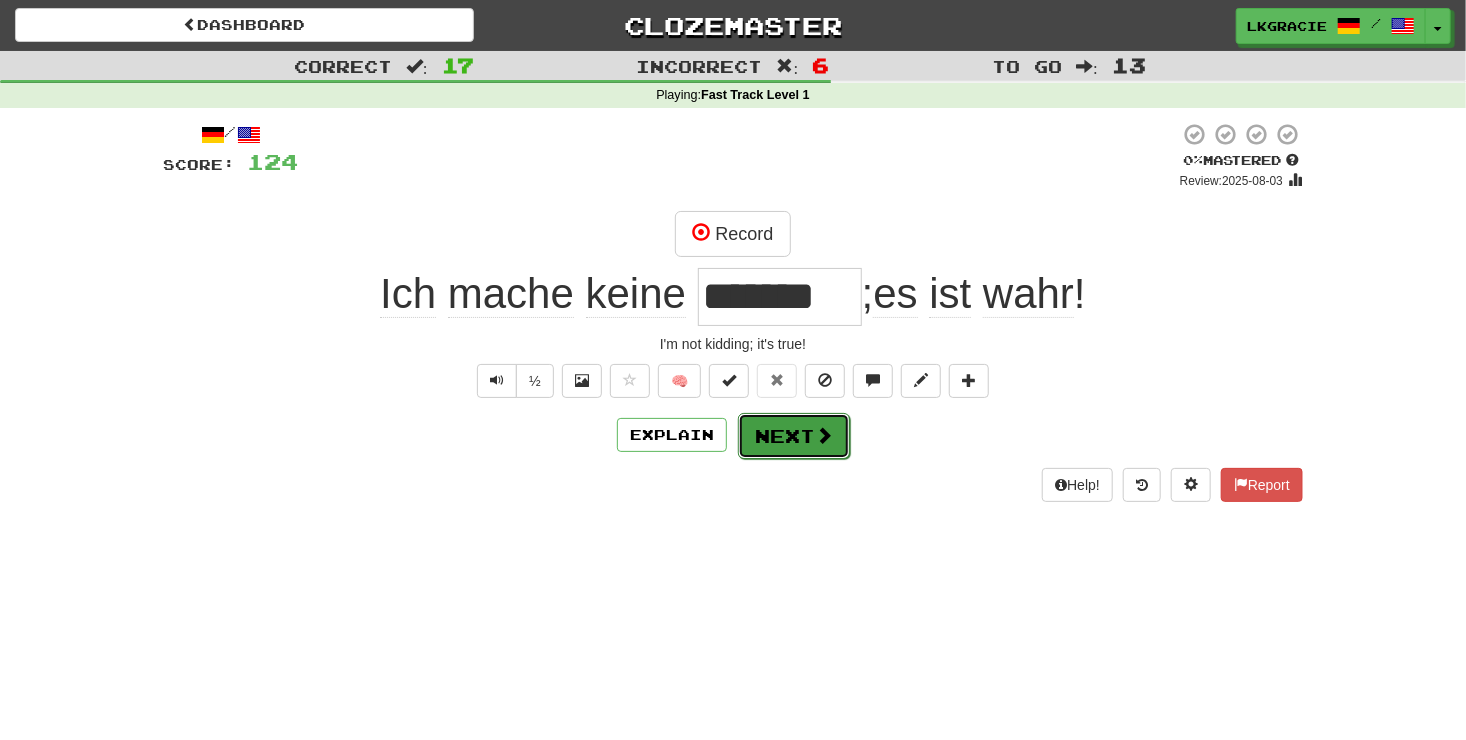 click at bounding box center (824, 435) 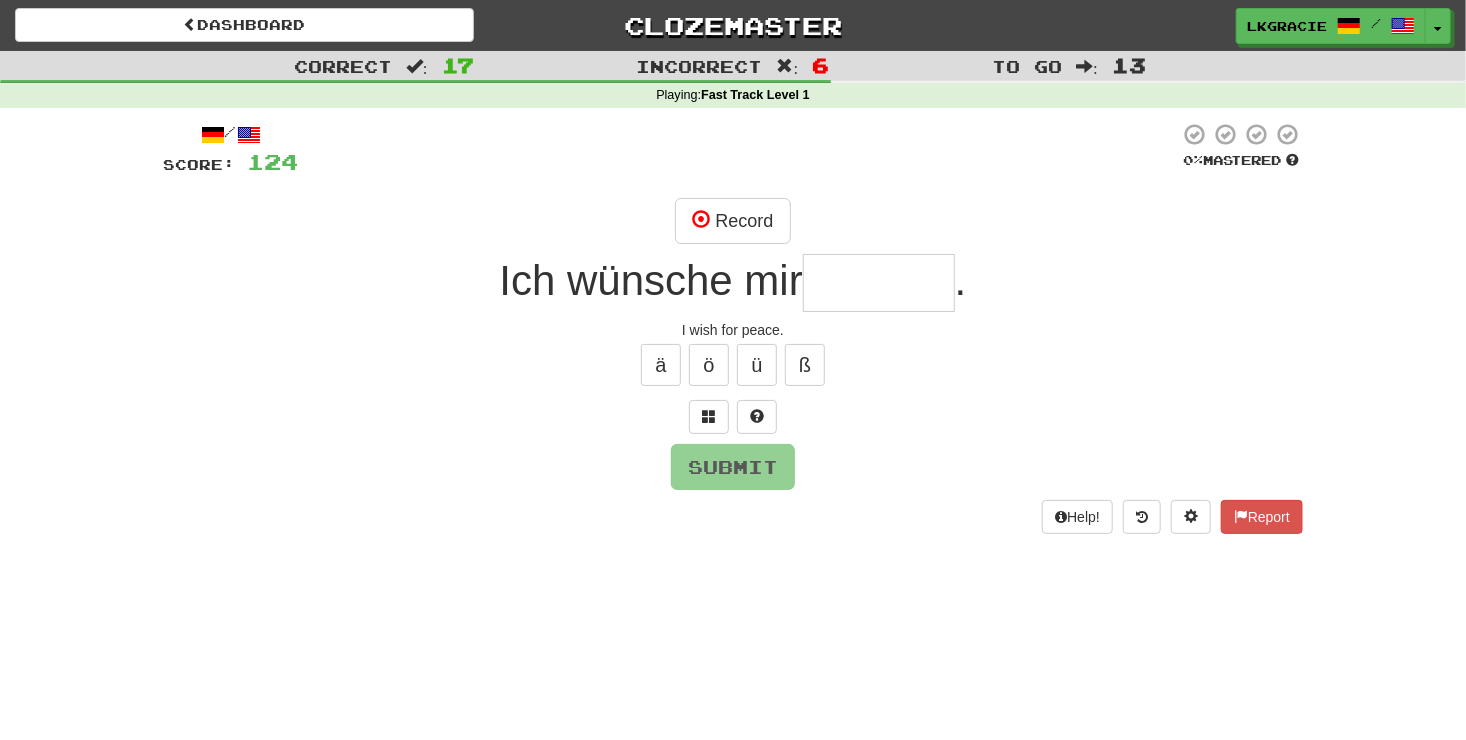 type on "*" 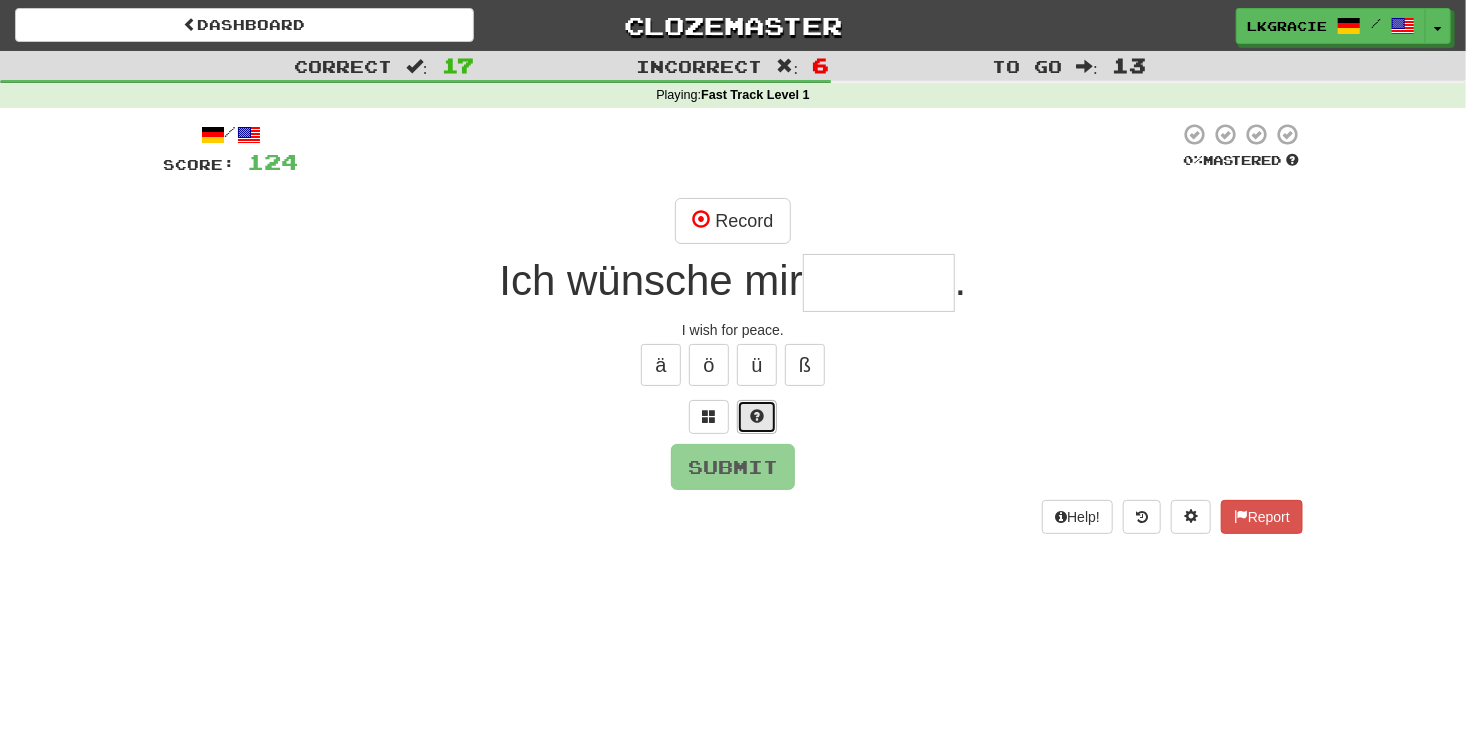 click at bounding box center (757, 416) 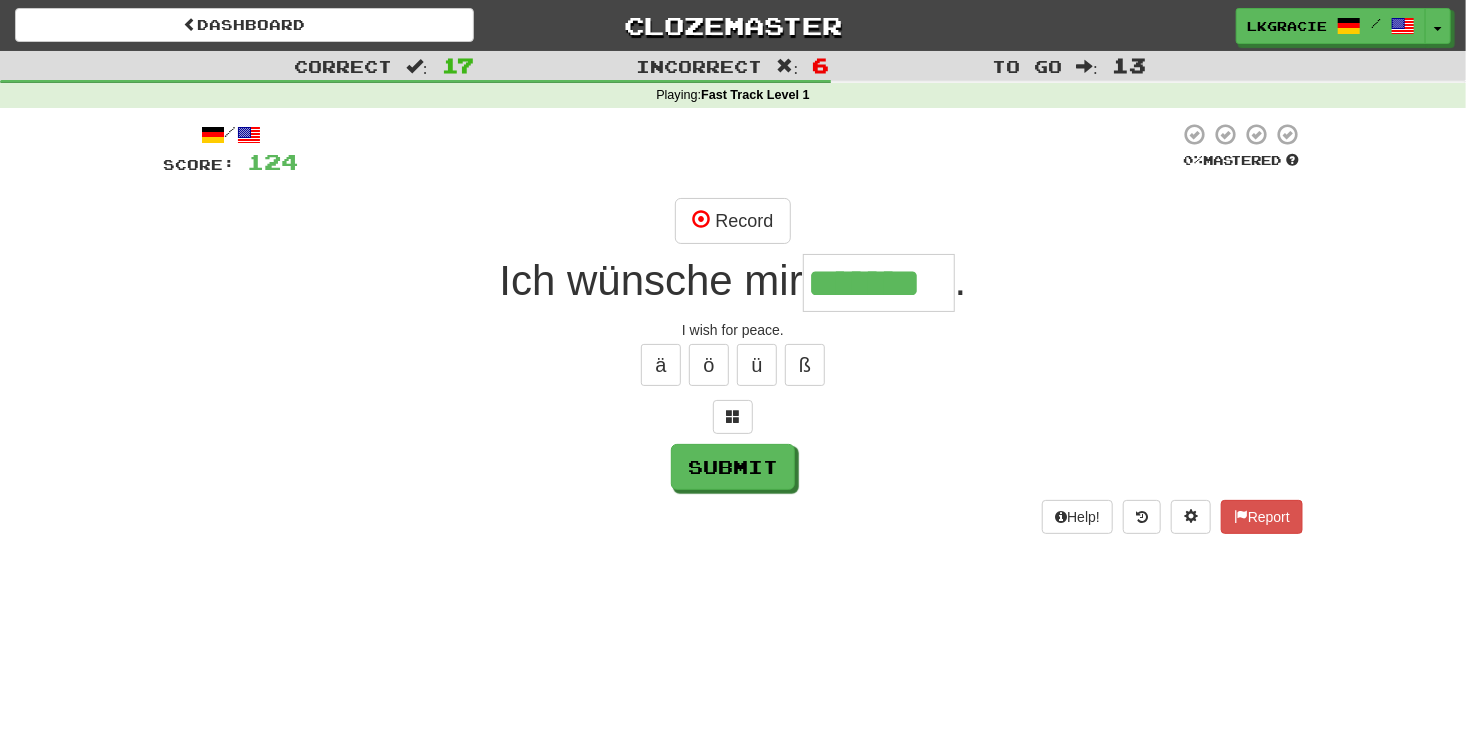 type on "*******" 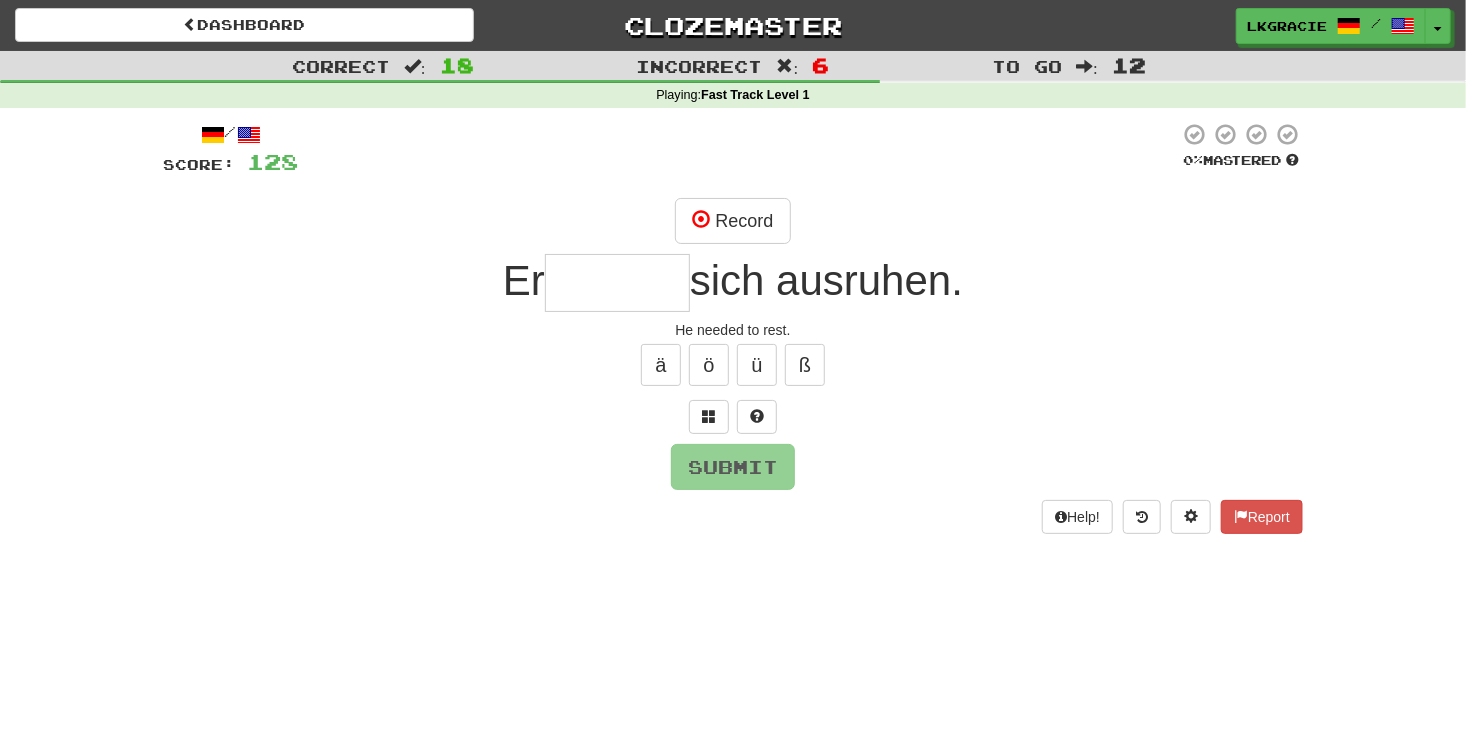 type on "*" 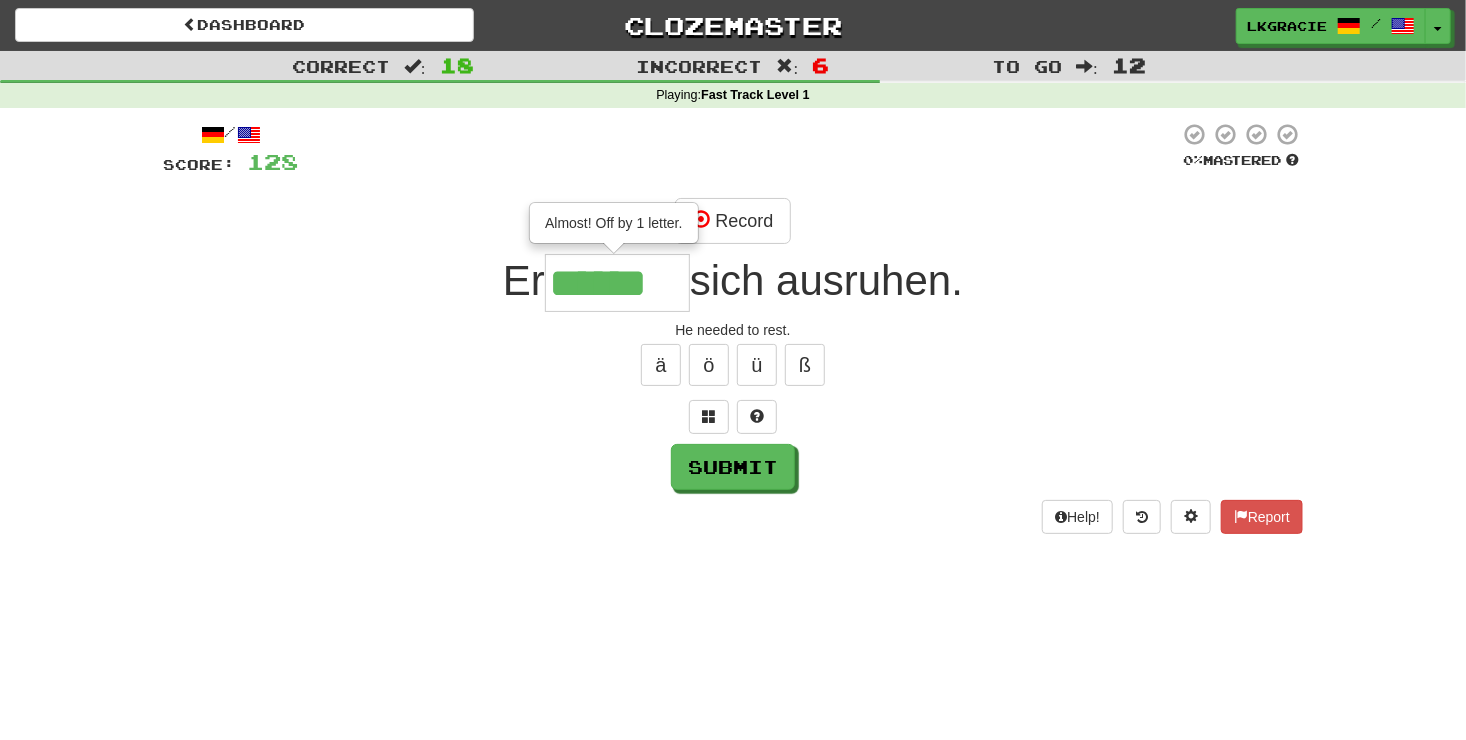 type on "******" 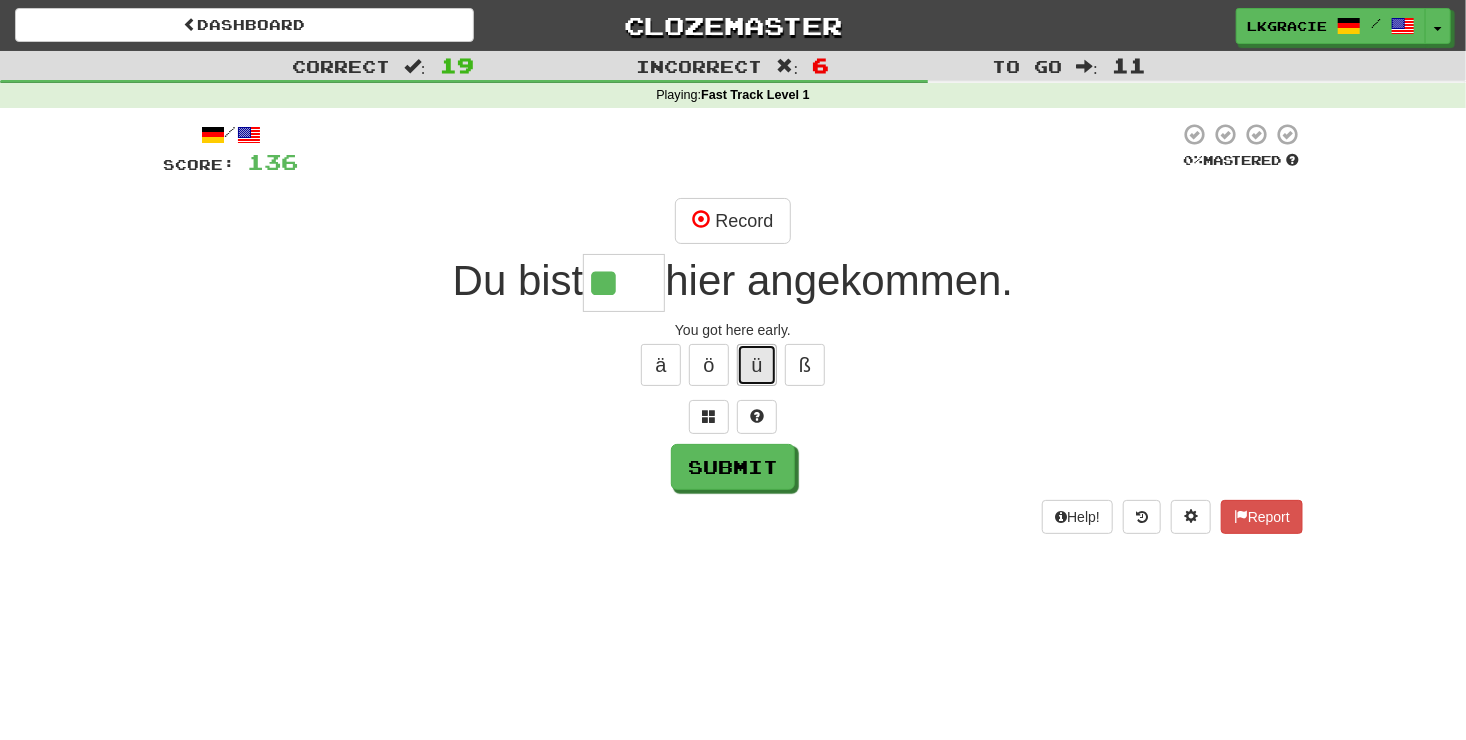 click on "ü" at bounding box center [757, 365] 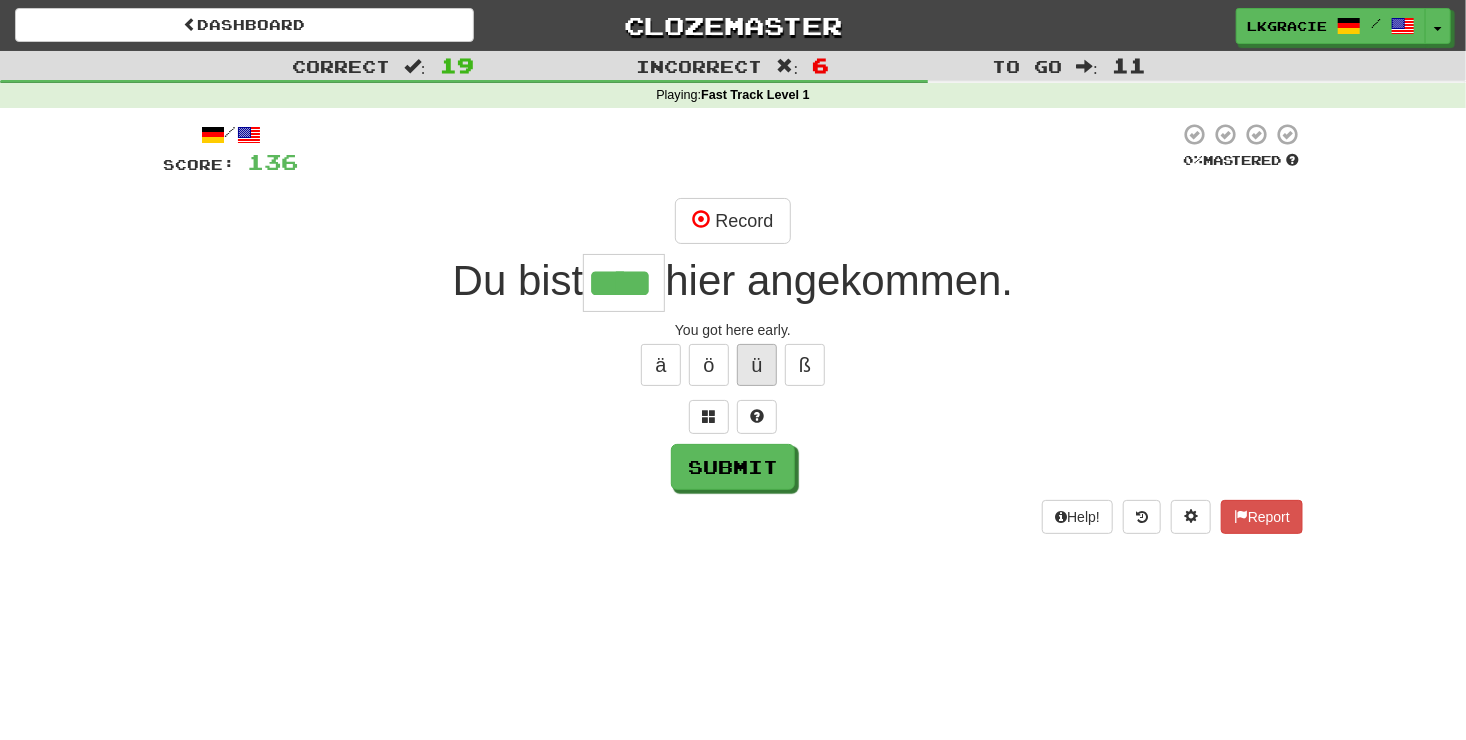type on "****" 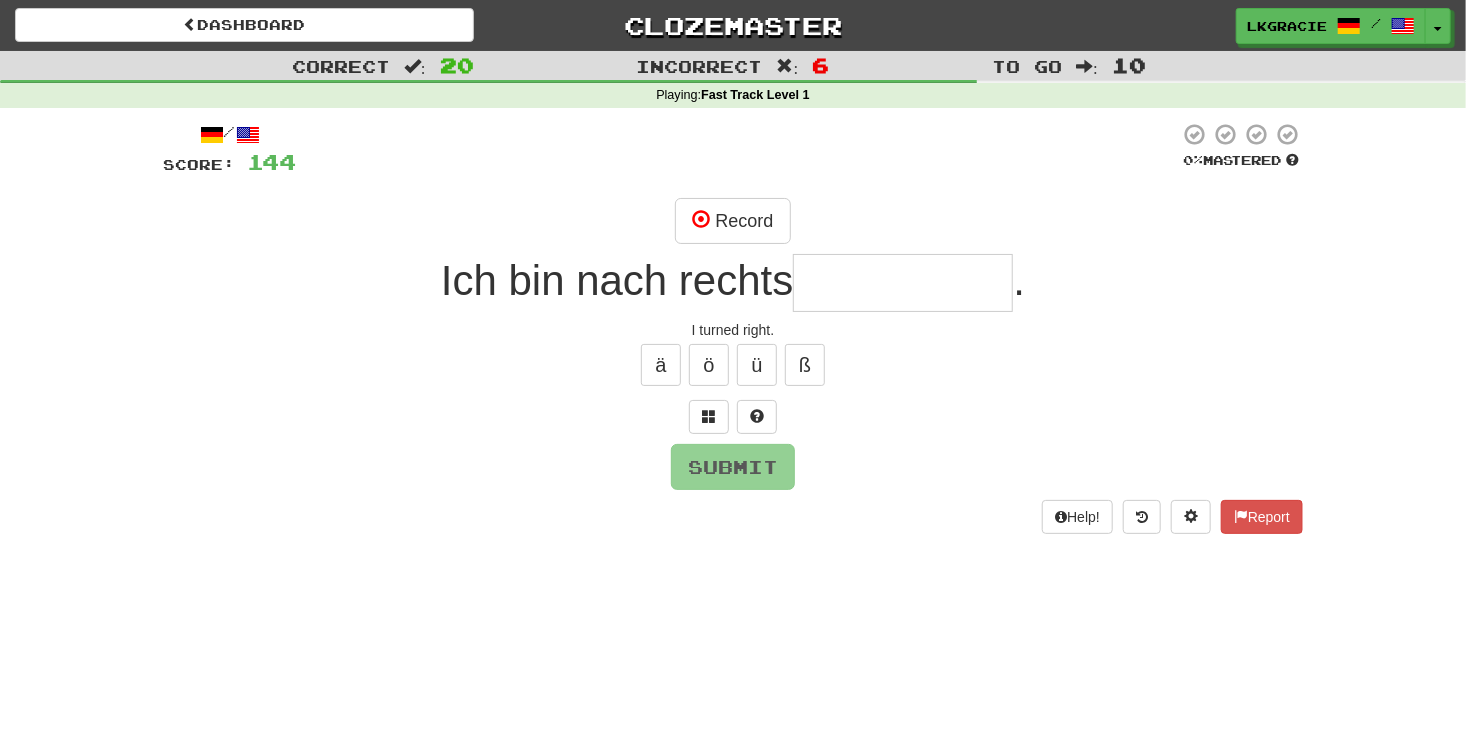 type on "*" 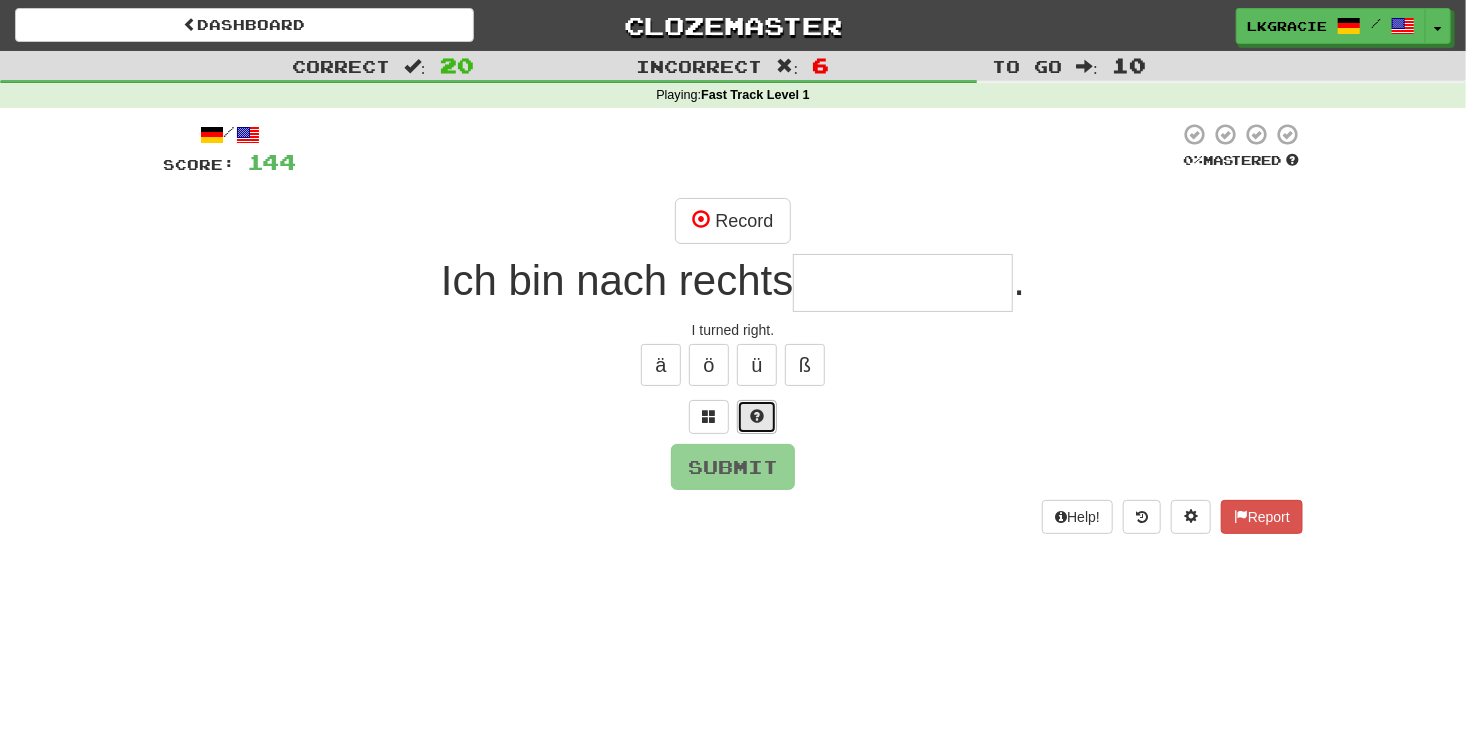 click at bounding box center (757, 416) 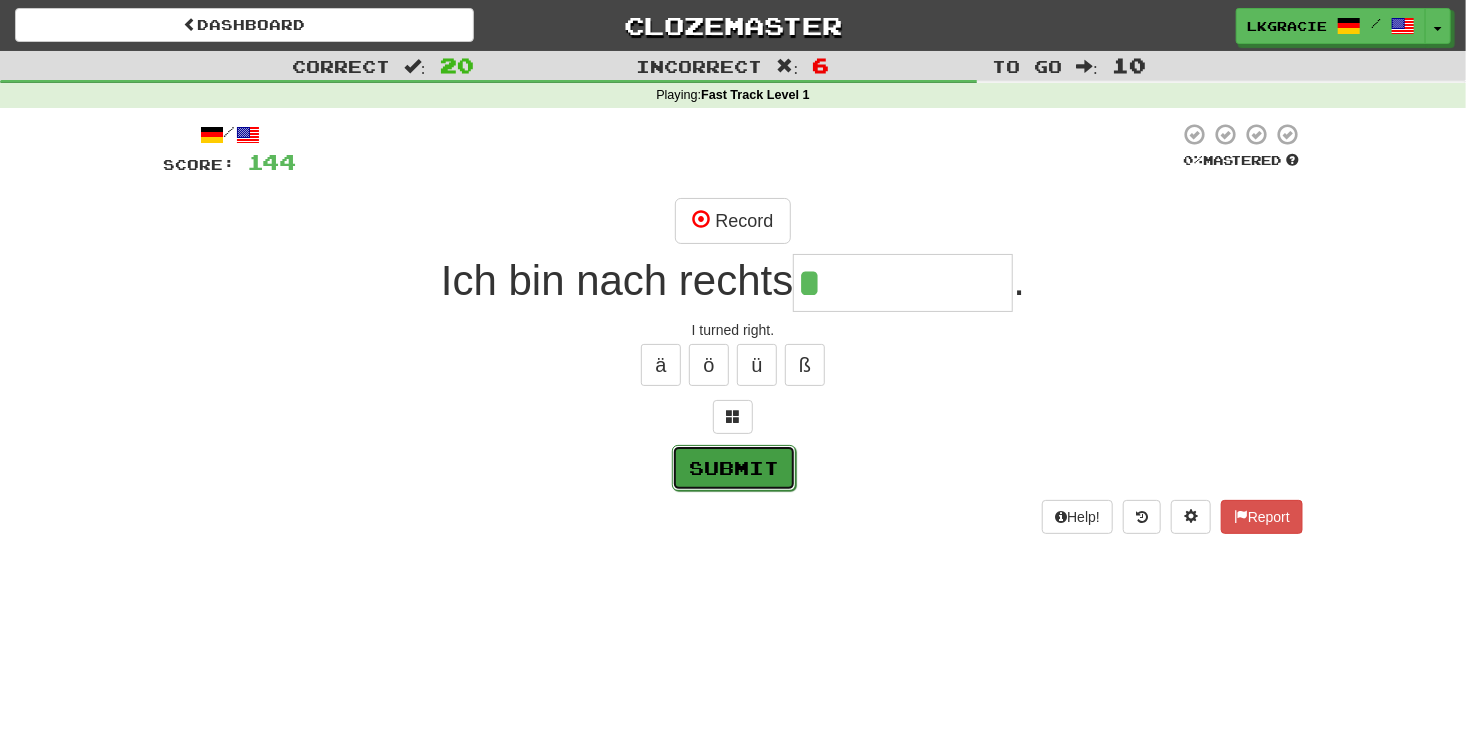click on "Submit" at bounding box center (734, 468) 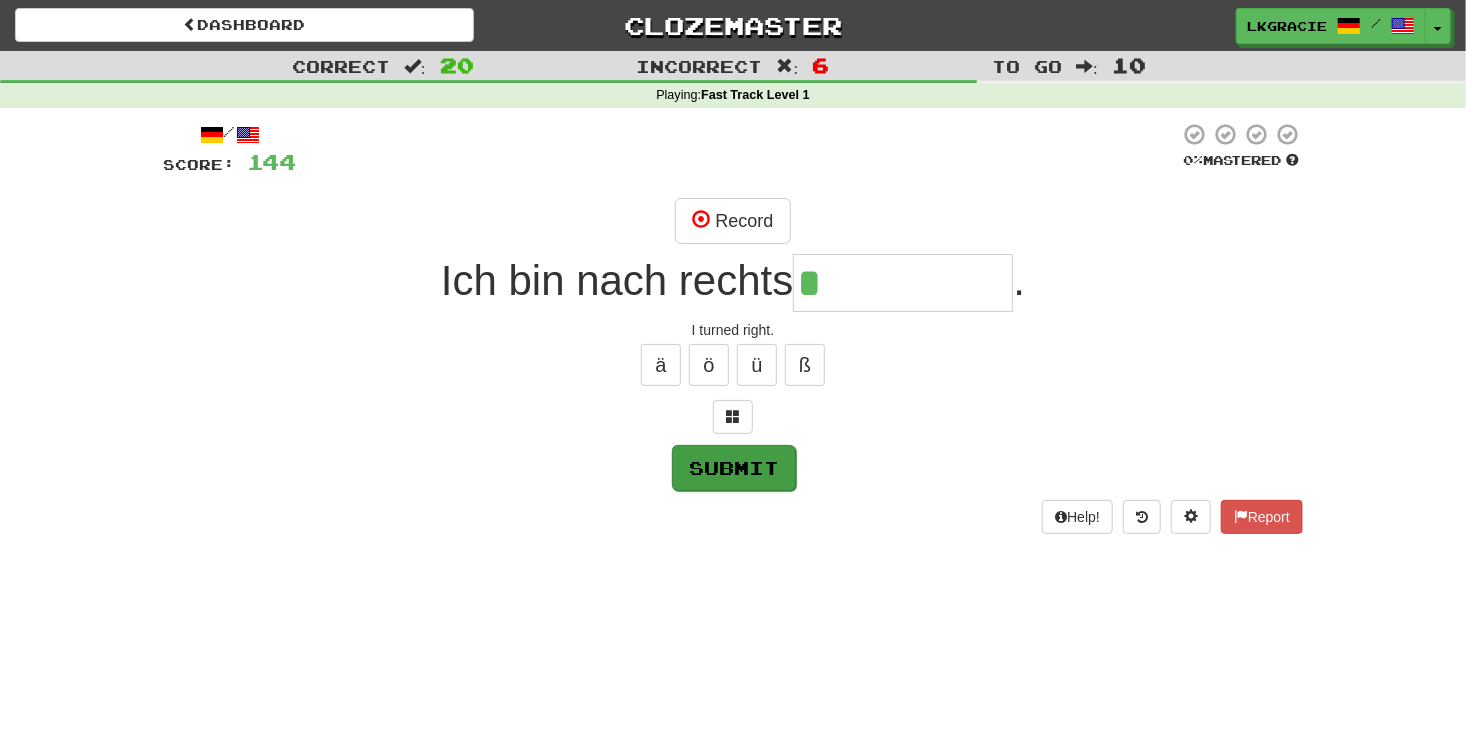 type on "*********" 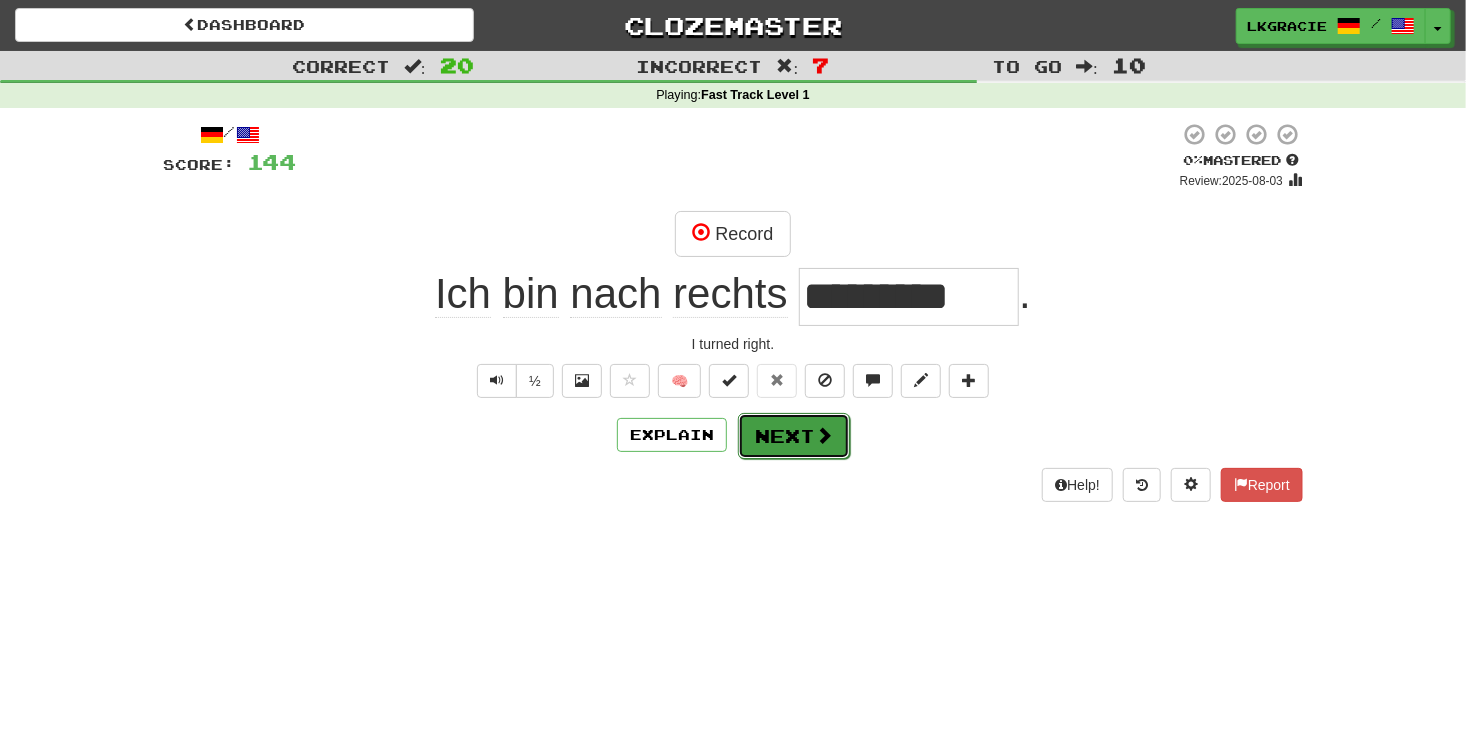click at bounding box center (824, 435) 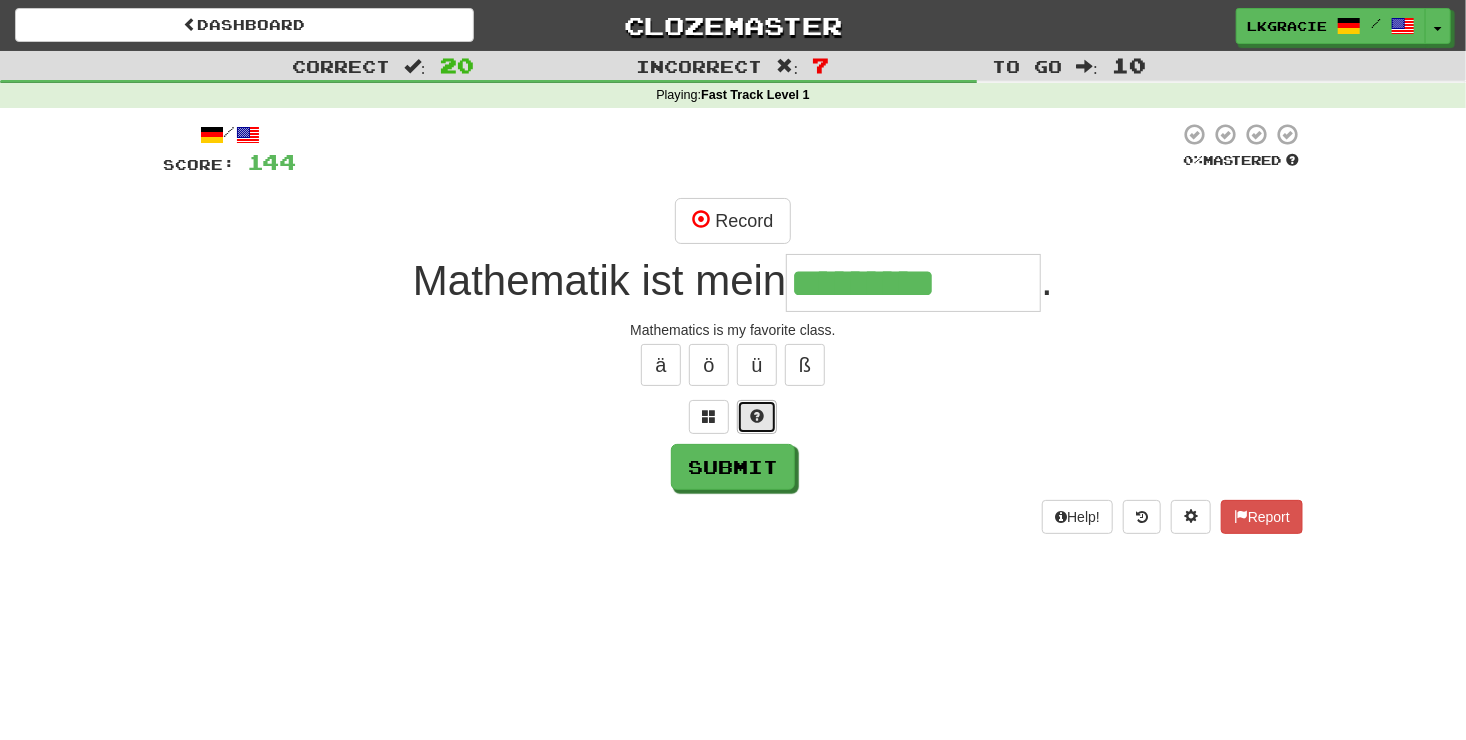 click at bounding box center [757, 416] 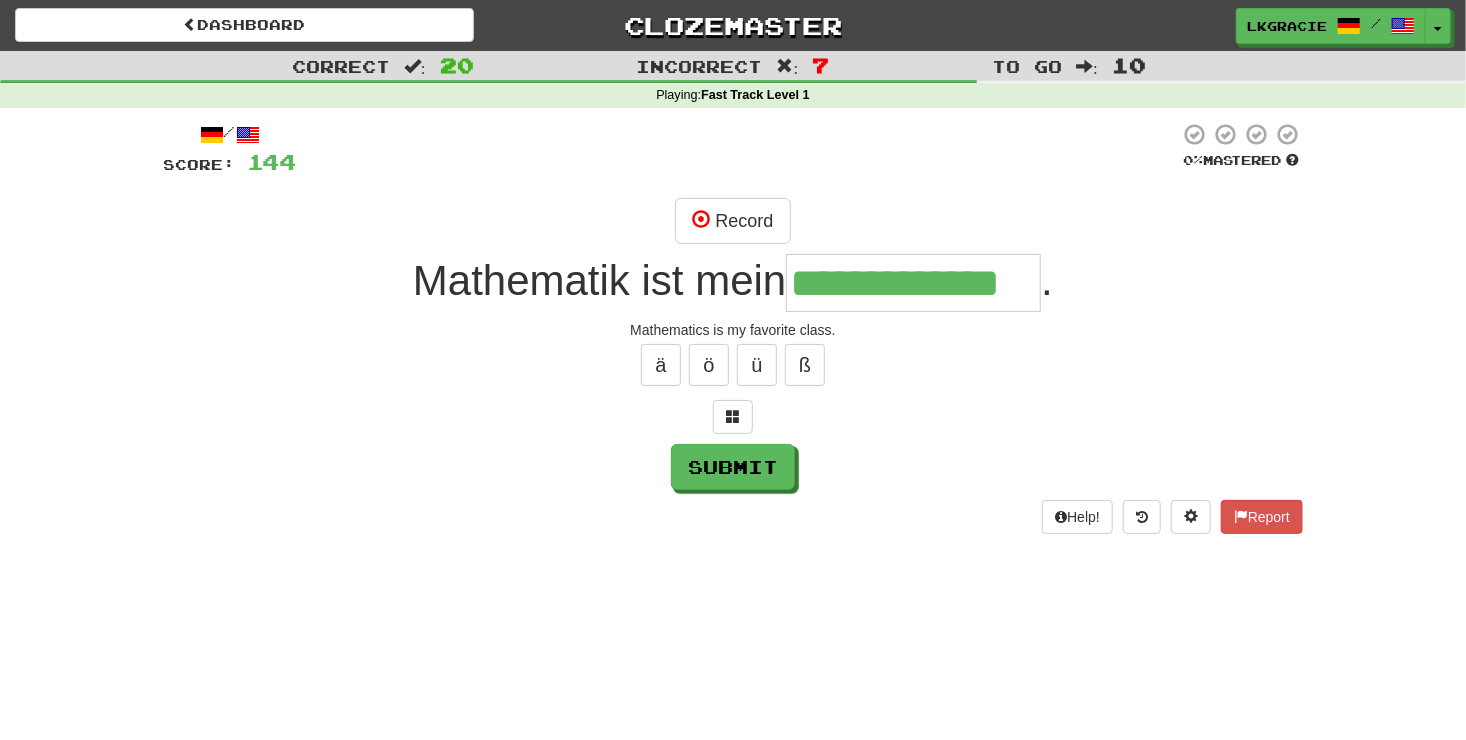 type on "**********" 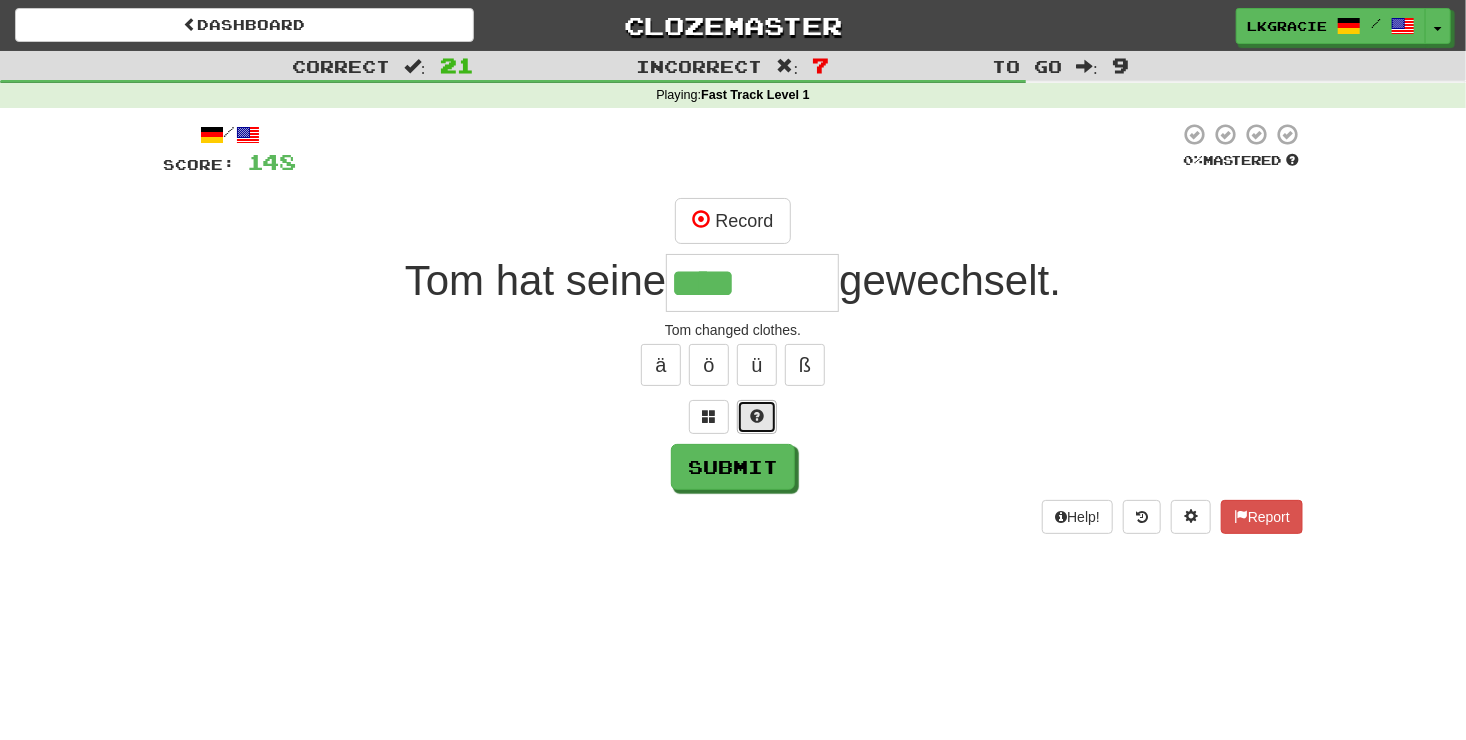 click at bounding box center [757, 416] 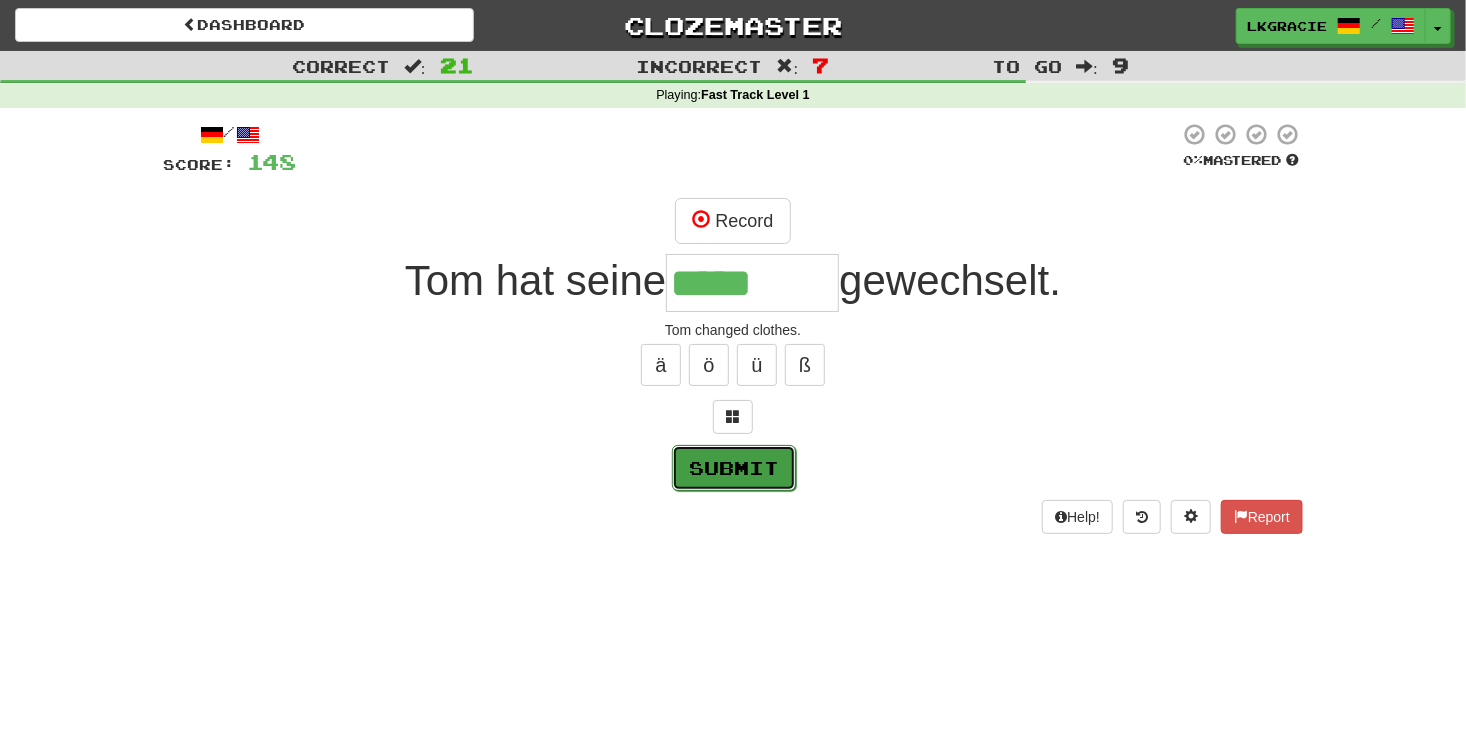 click on "Submit" at bounding box center [734, 468] 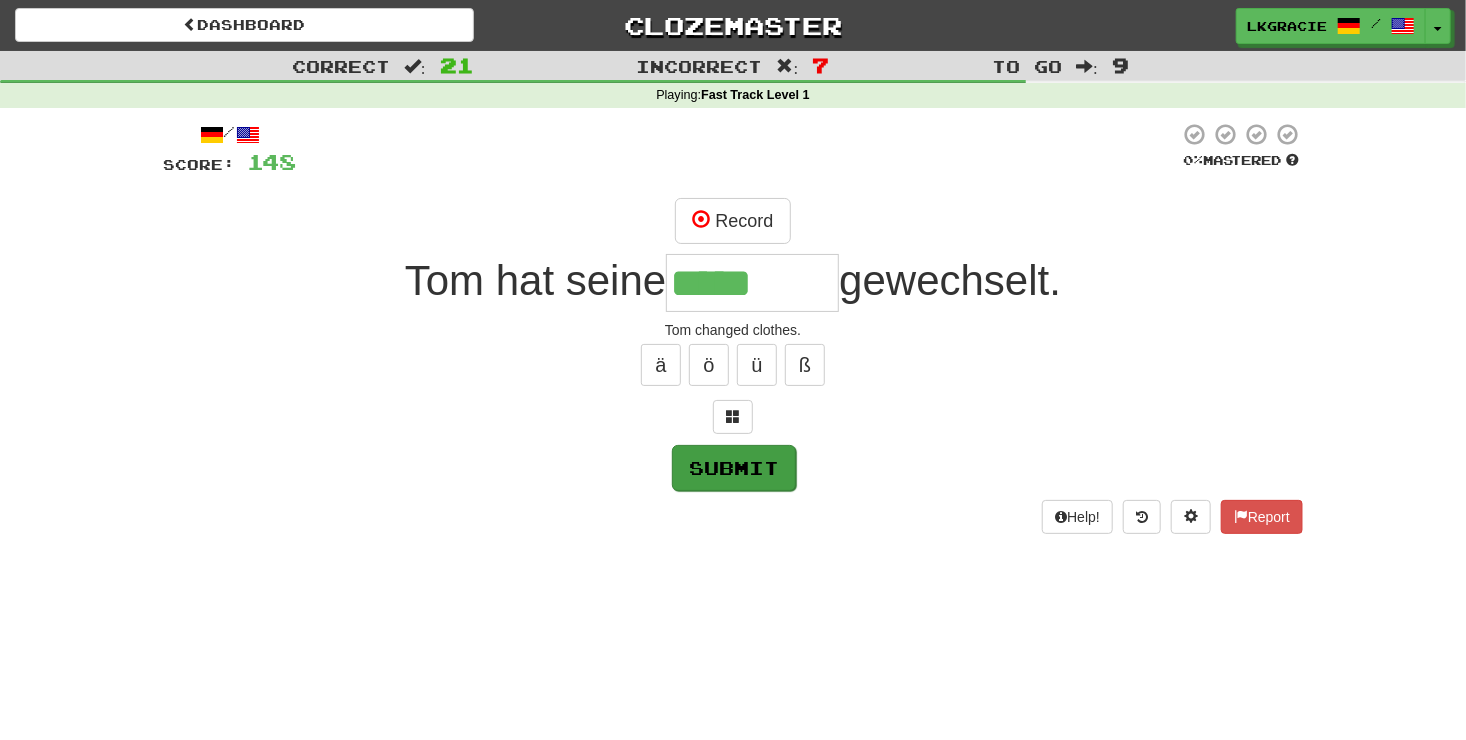 type on "********" 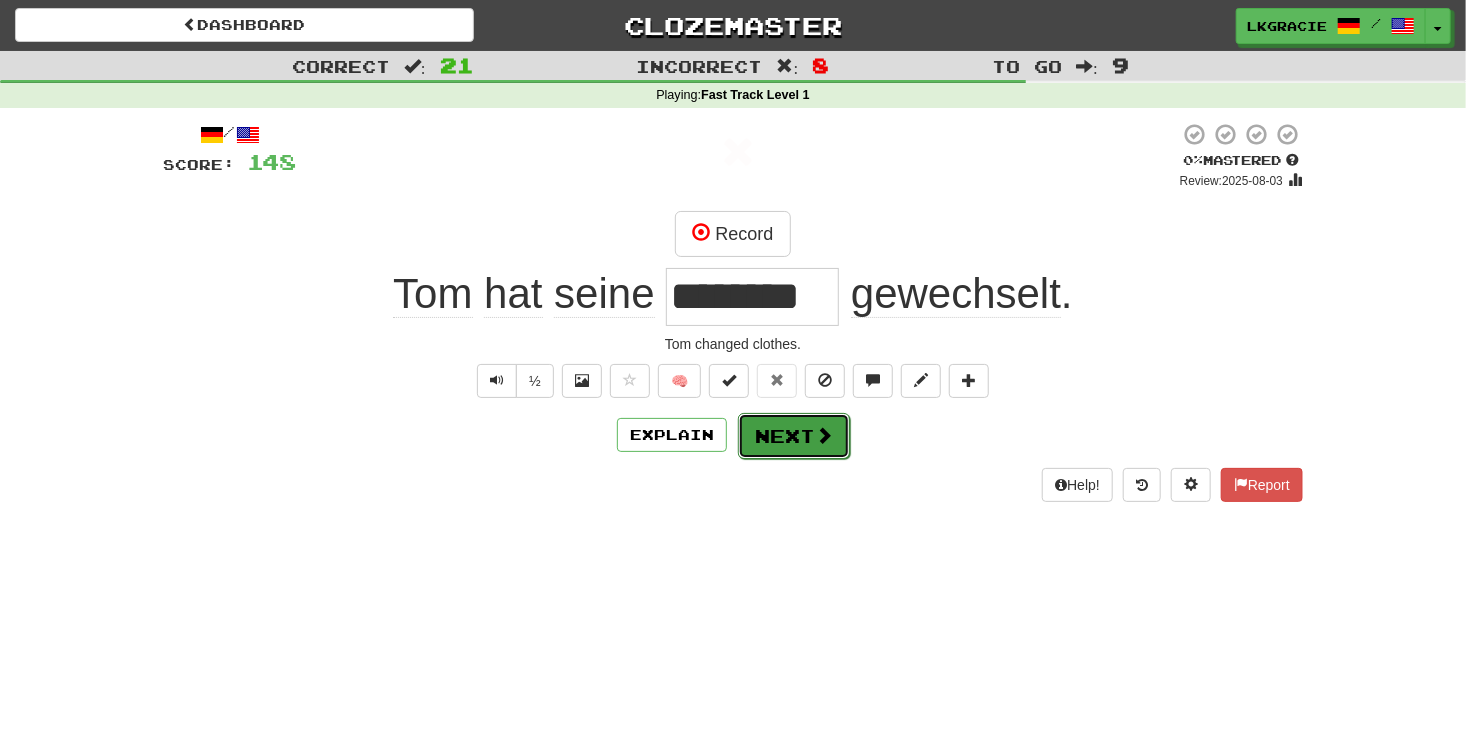 click on "Next" at bounding box center (794, 436) 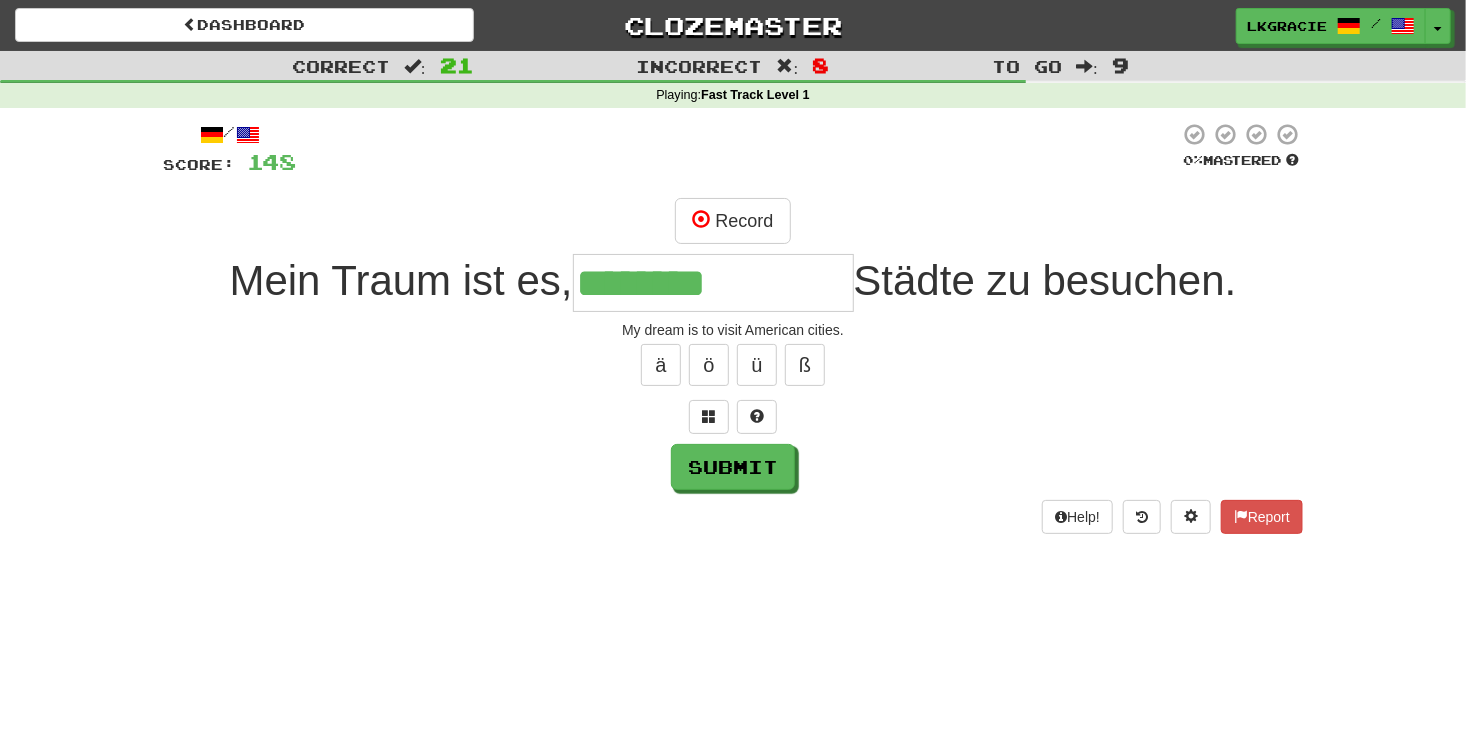 type on "**********" 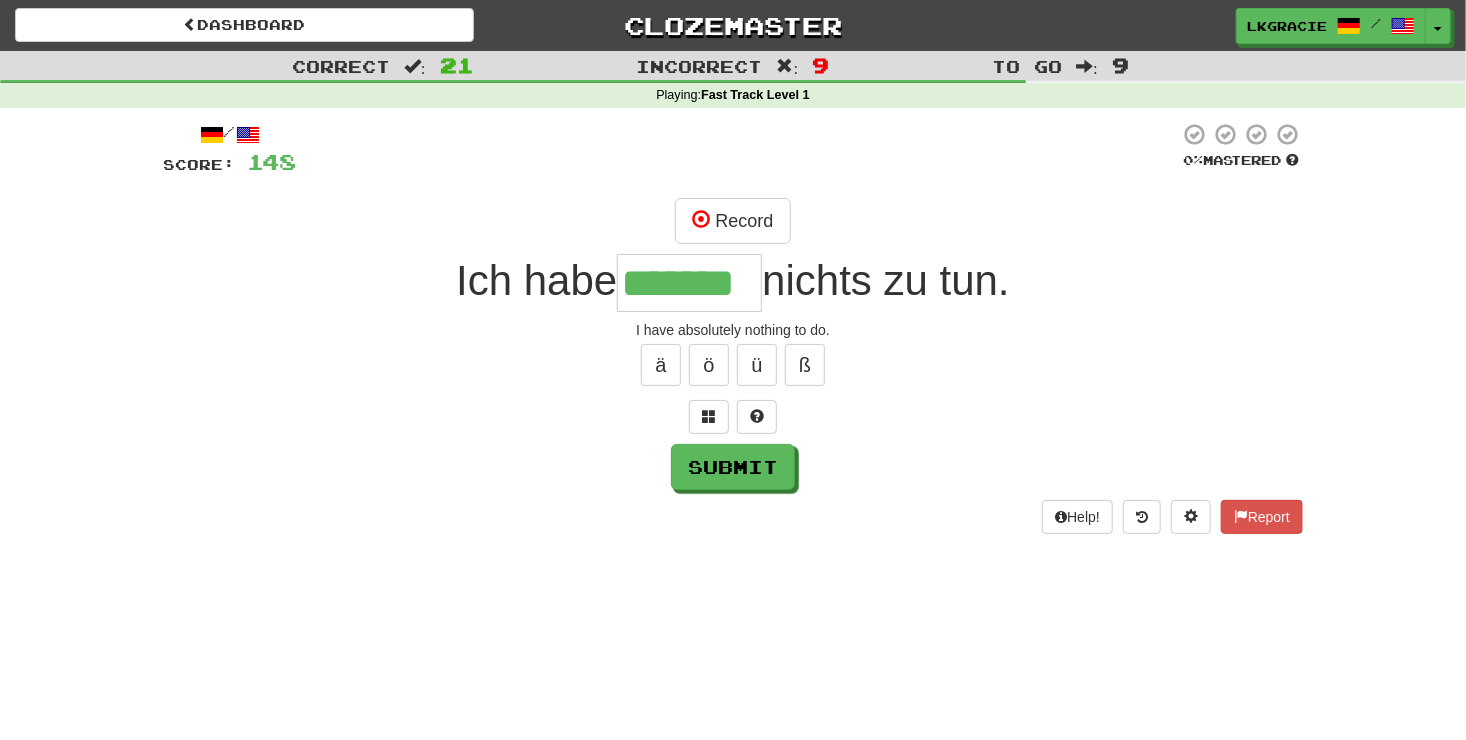 type on "*******" 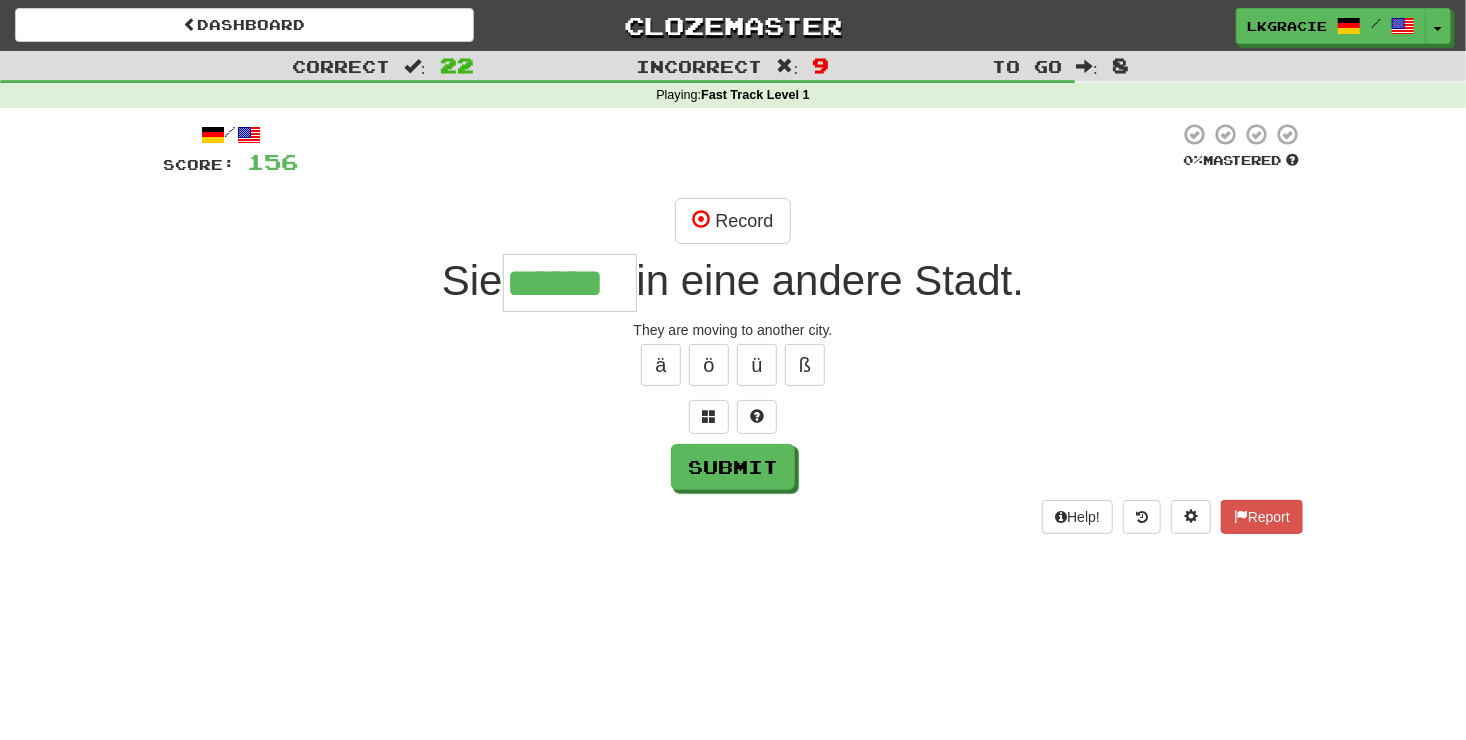 type on "******" 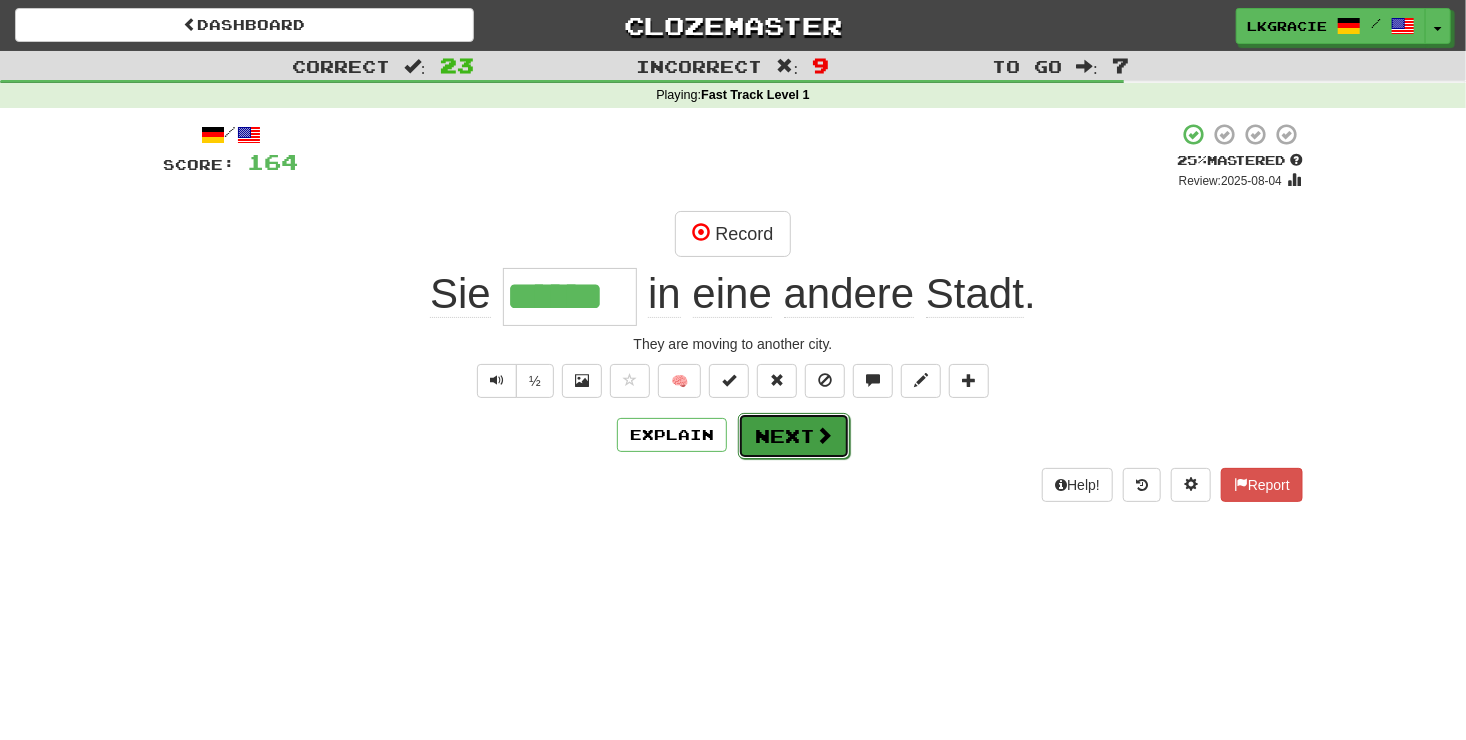 click at bounding box center [824, 435] 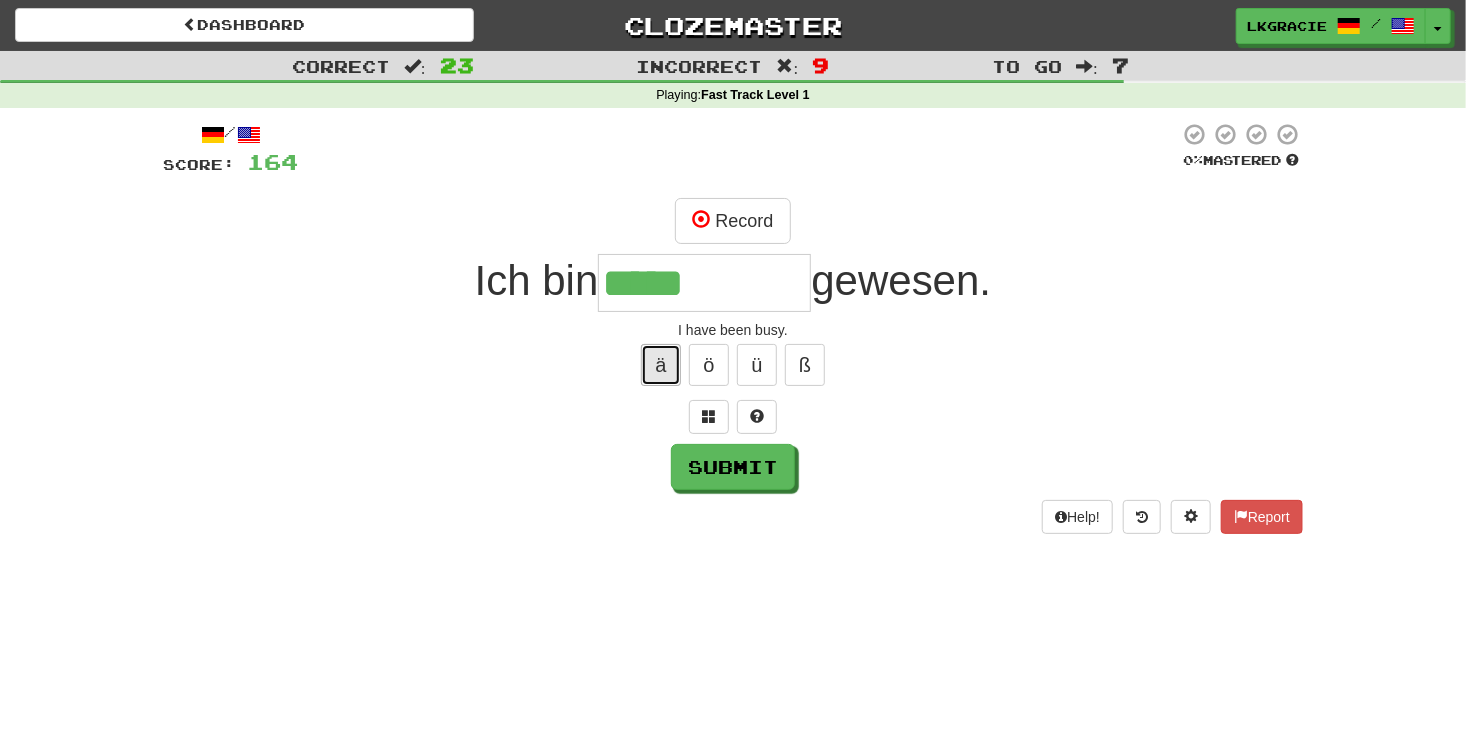 click on "ä" at bounding box center [661, 365] 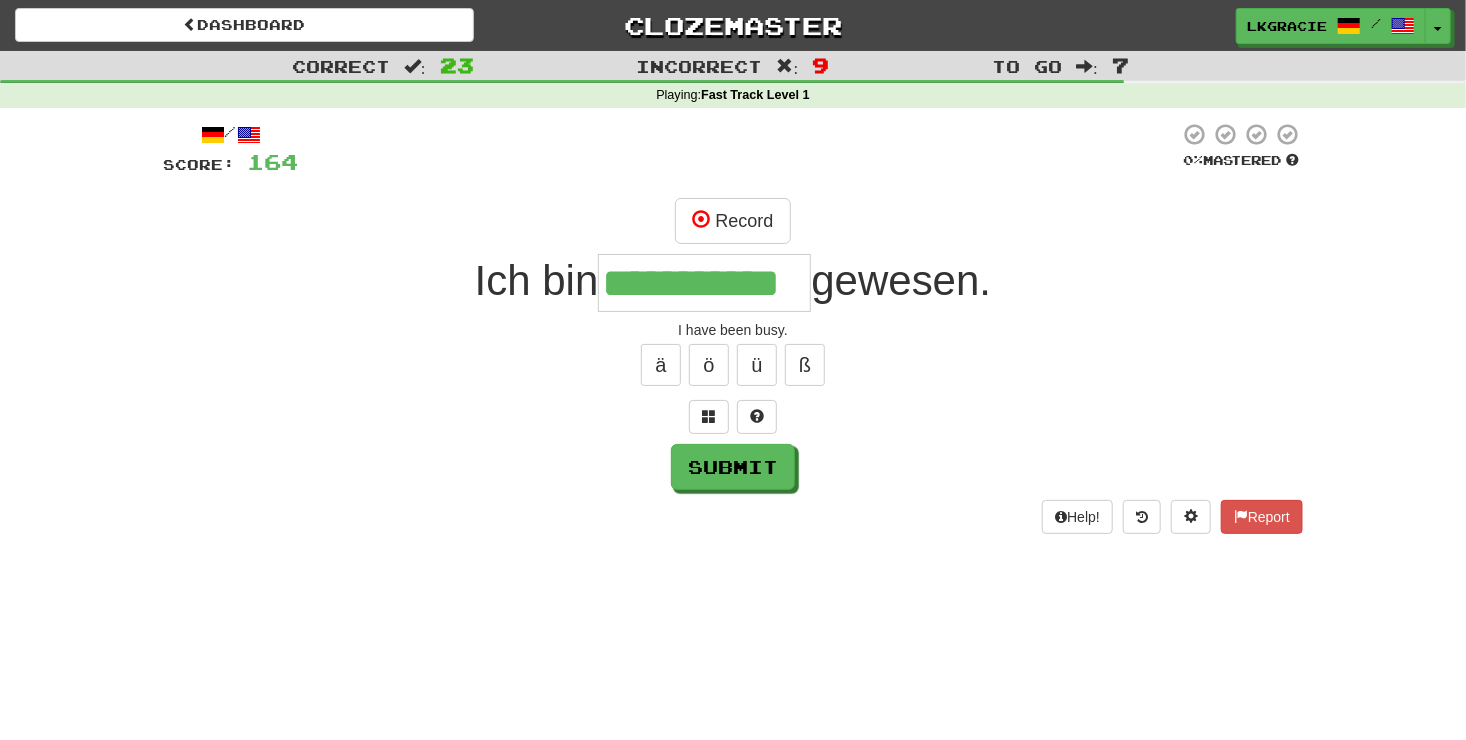 type on "**********" 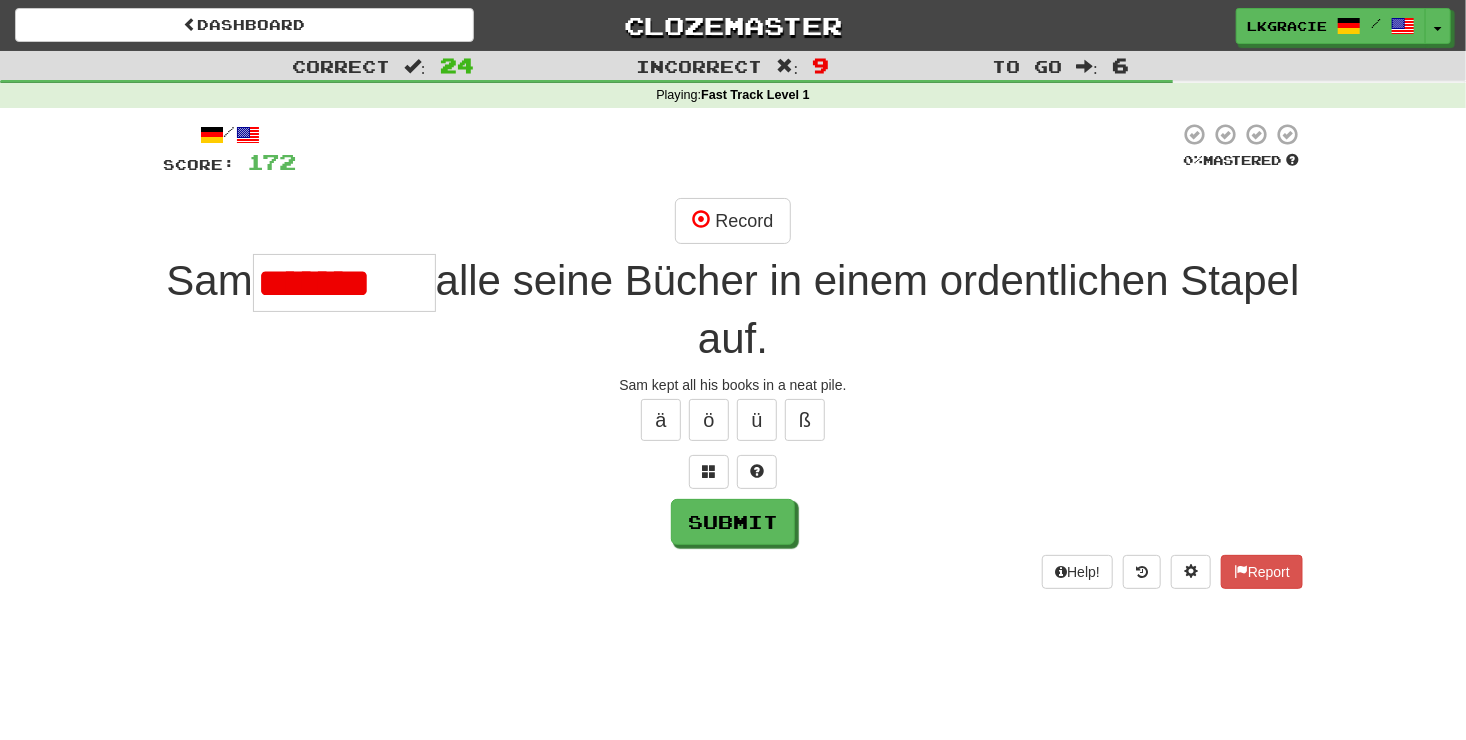 scroll, scrollTop: 0, scrollLeft: 0, axis: both 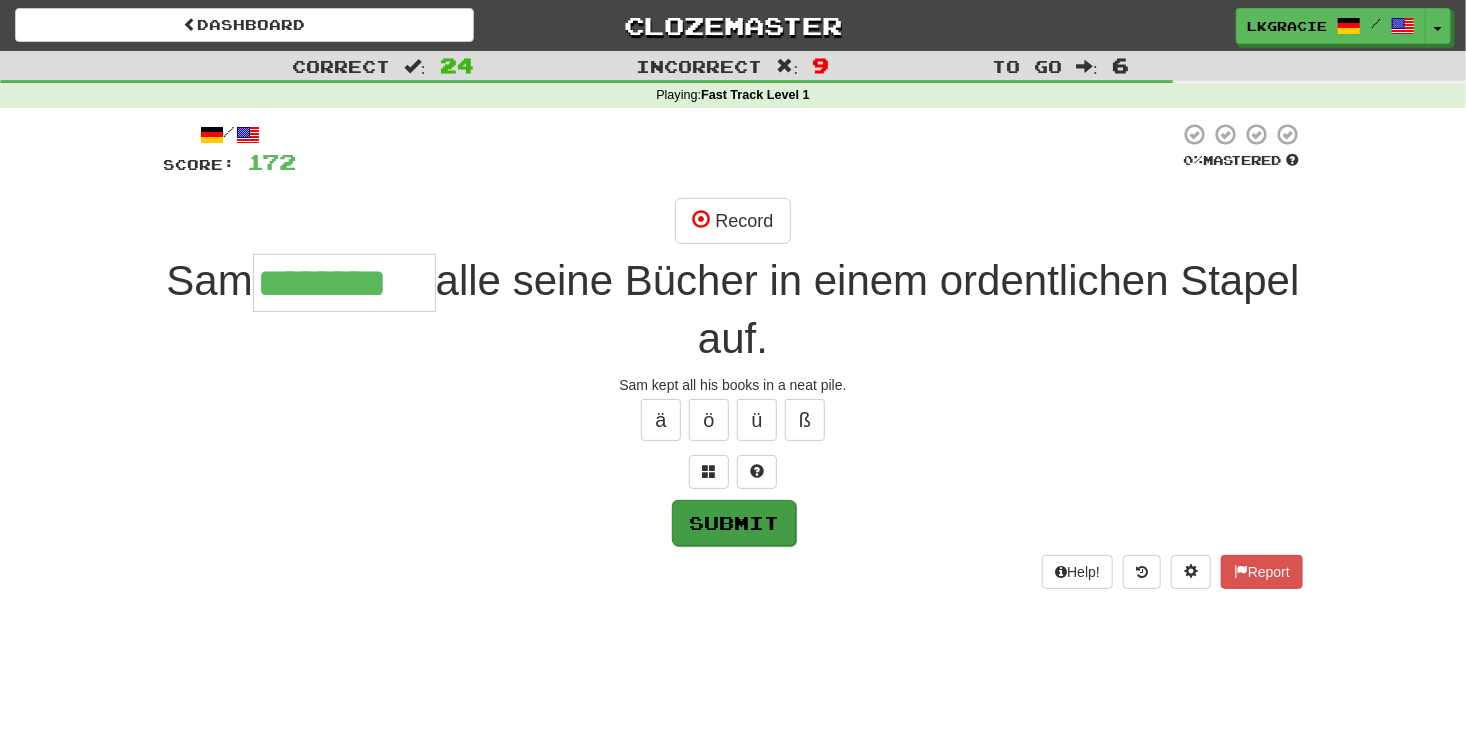 type on "********" 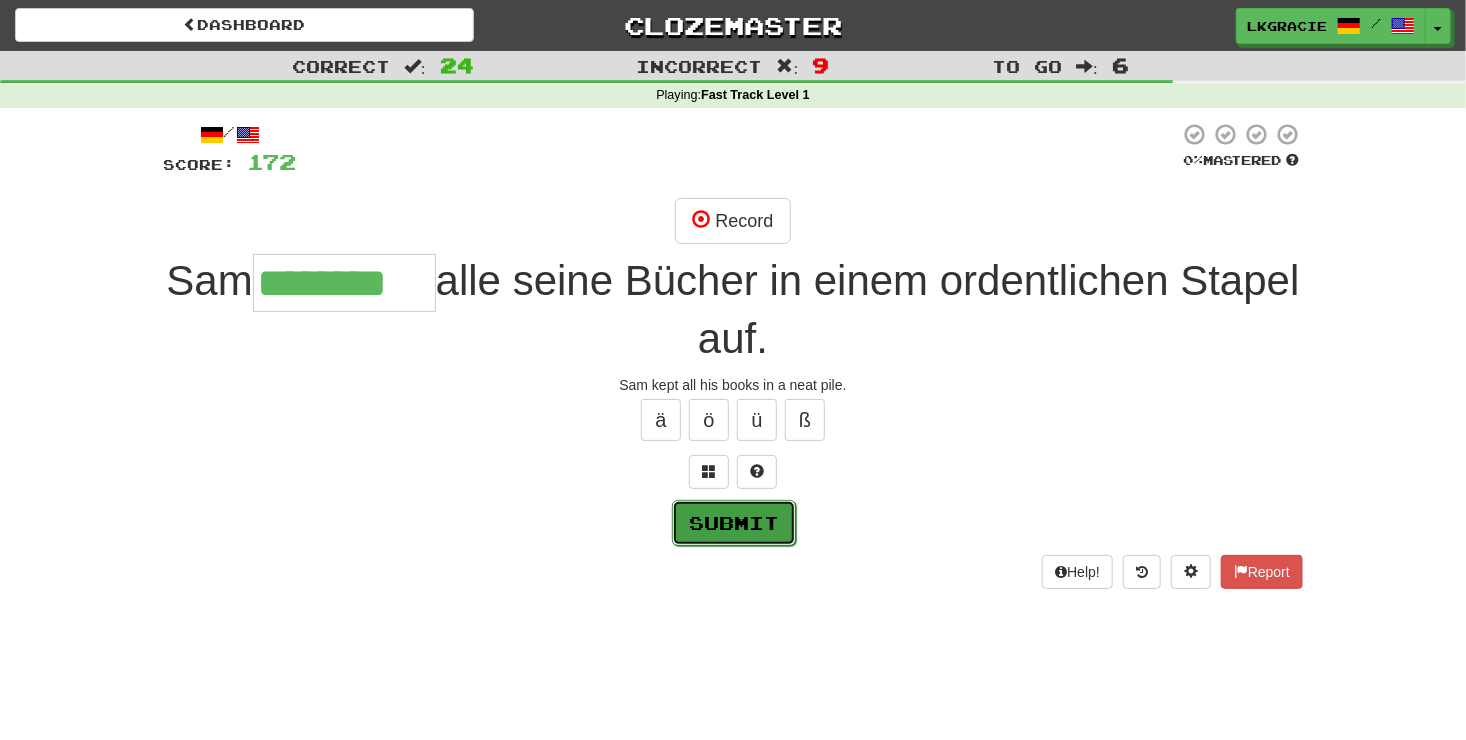click on "Submit" at bounding box center (734, 523) 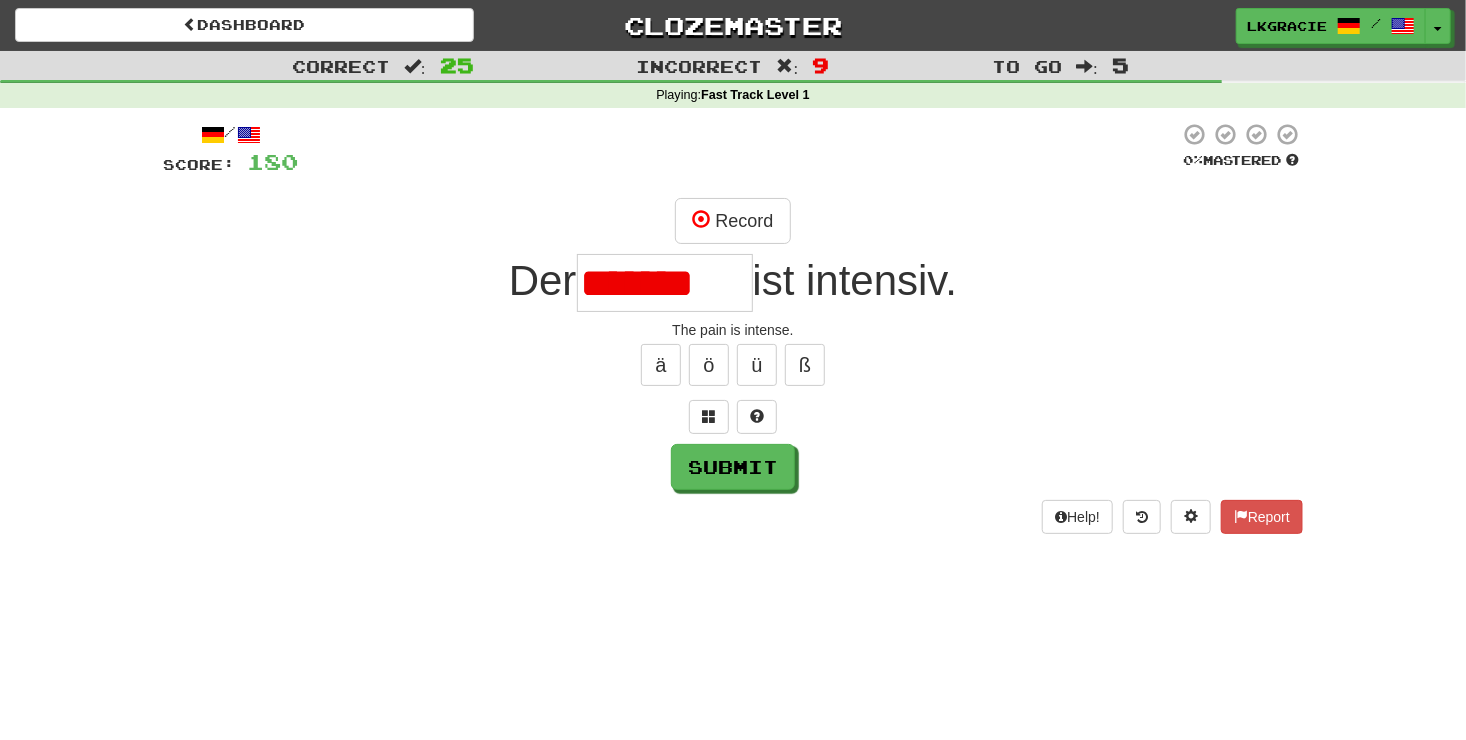 scroll, scrollTop: 0, scrollLeft: 0, axis: both 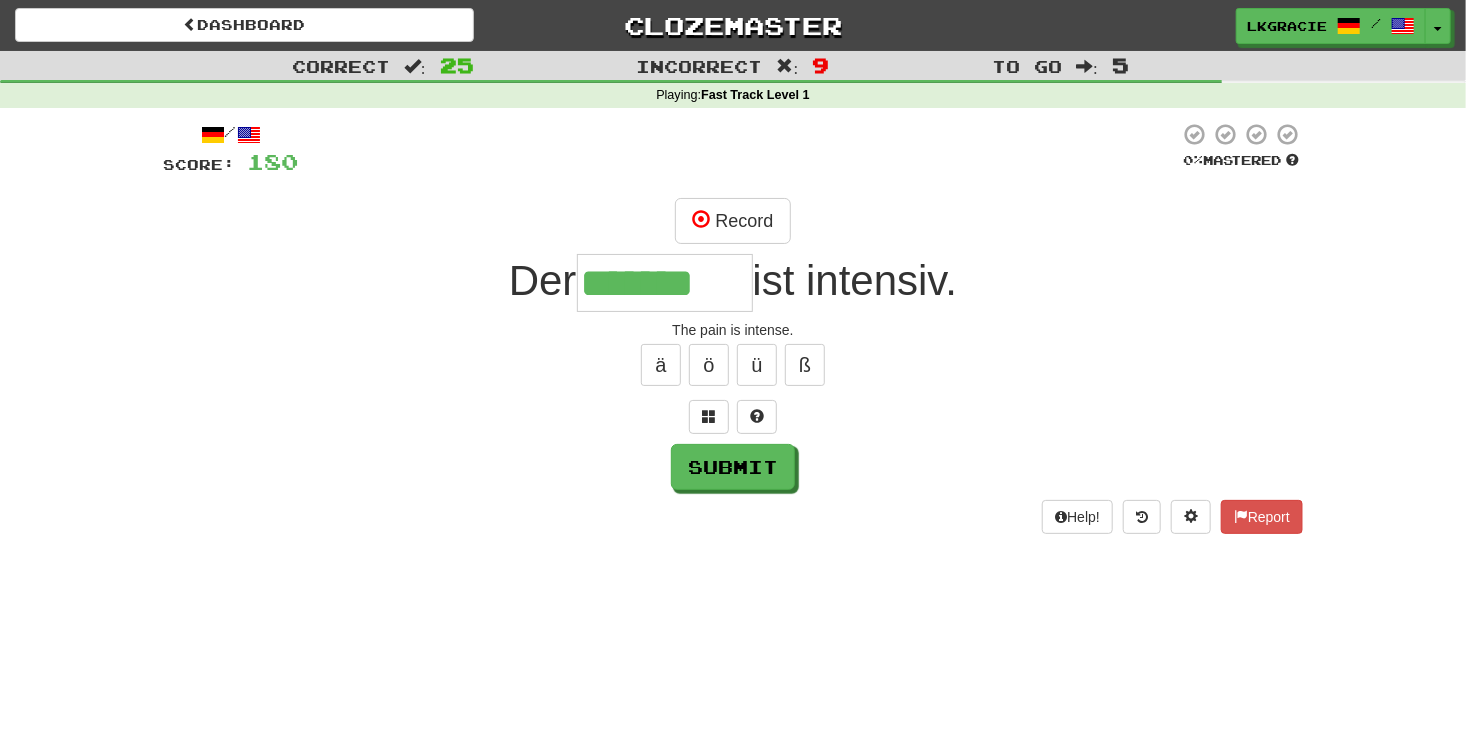 type on "*******" 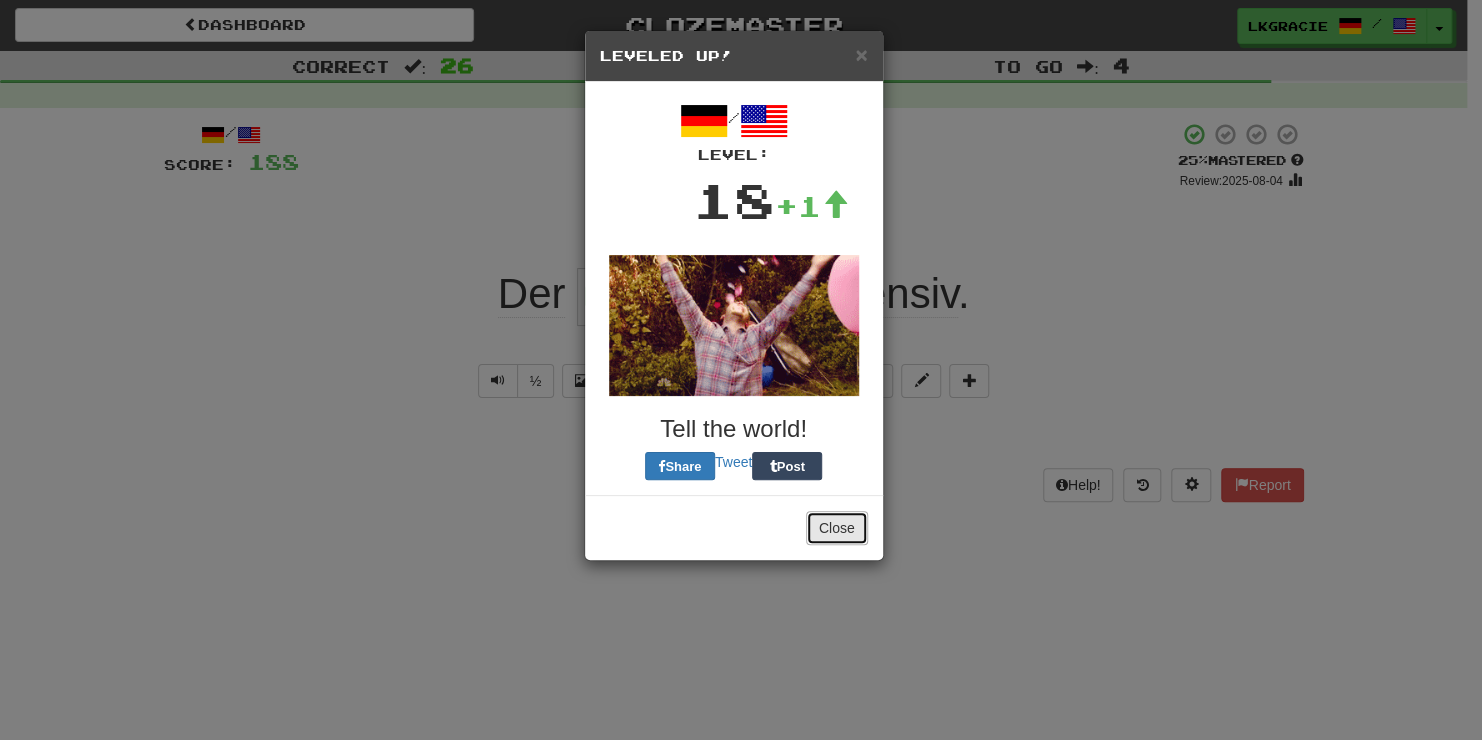 click on "Close" at bounding box center (837, 528) 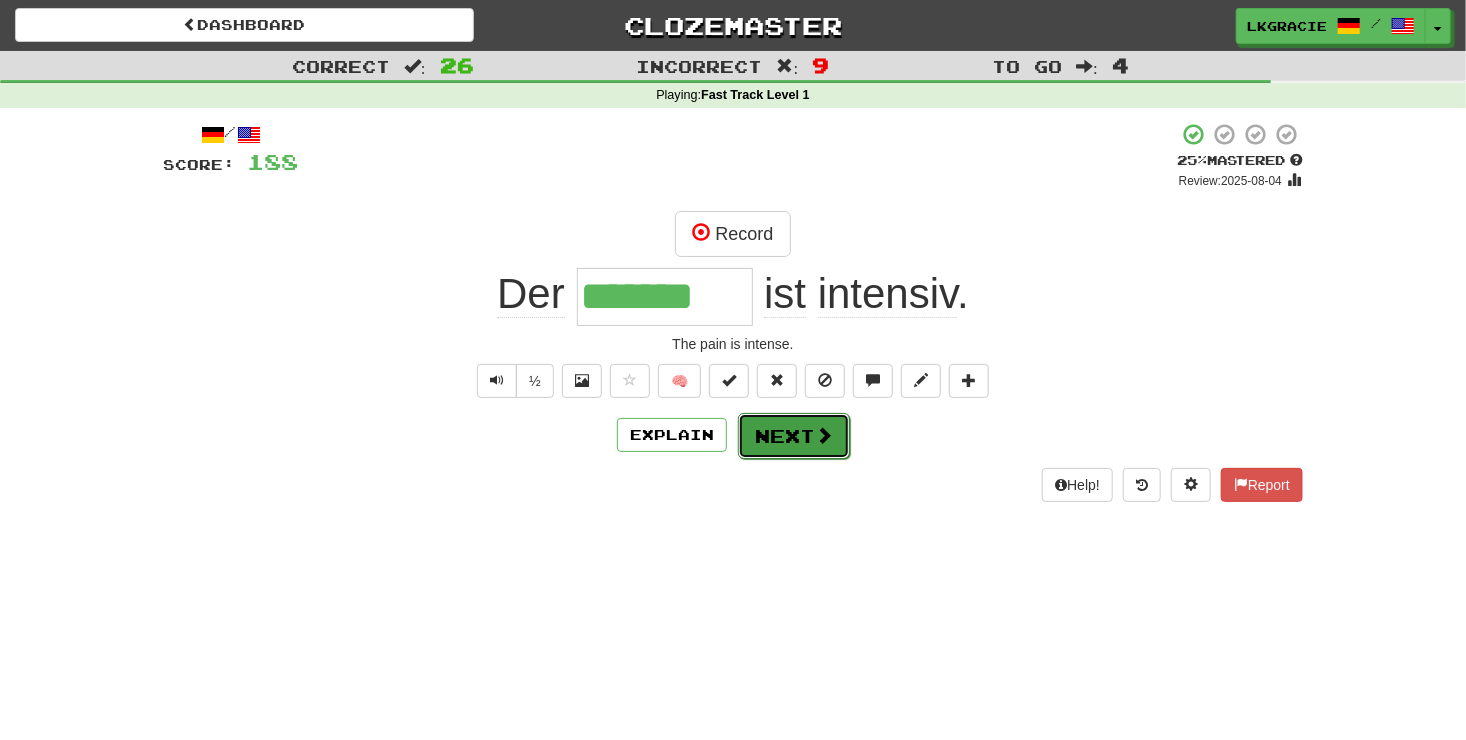 click on "Next" at bounding box center [794, 436] 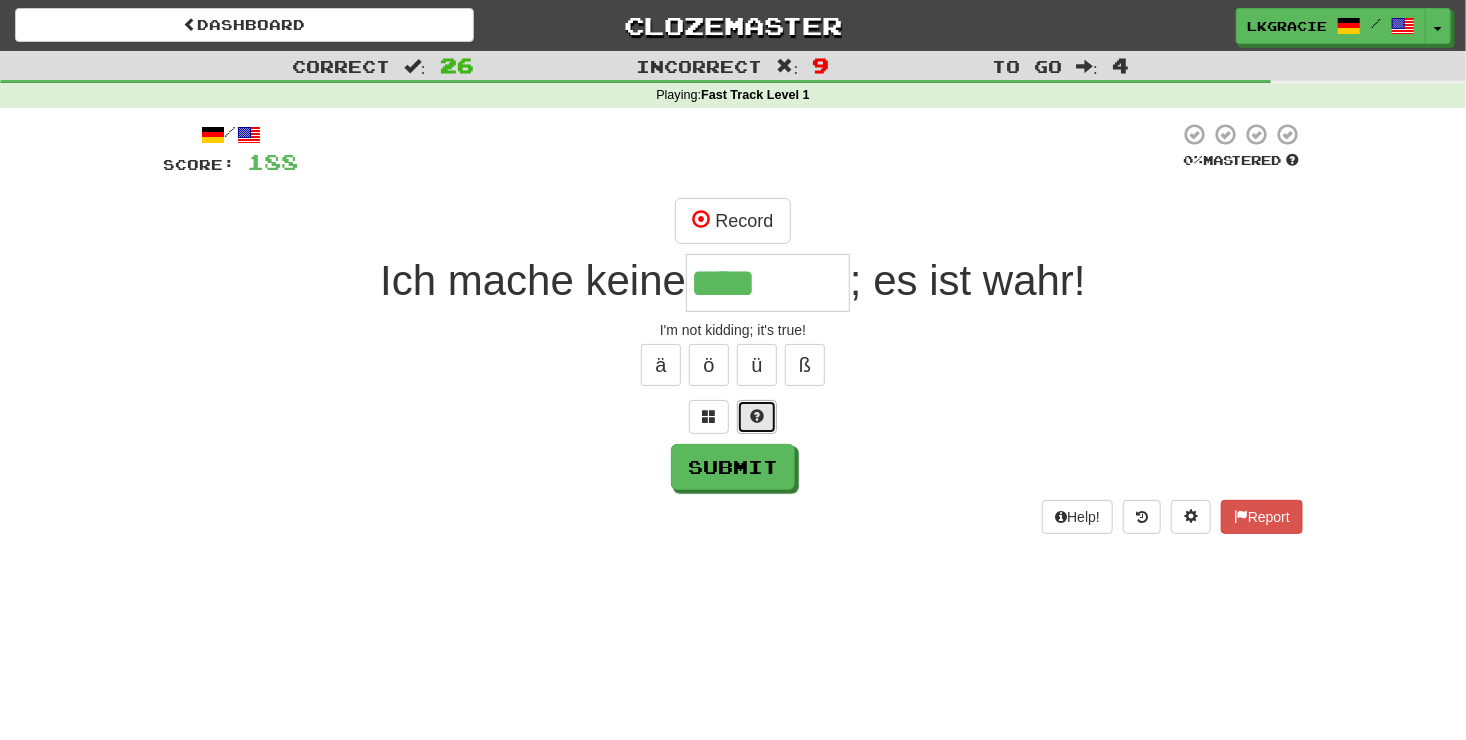 click at bounding box center [757, 416] 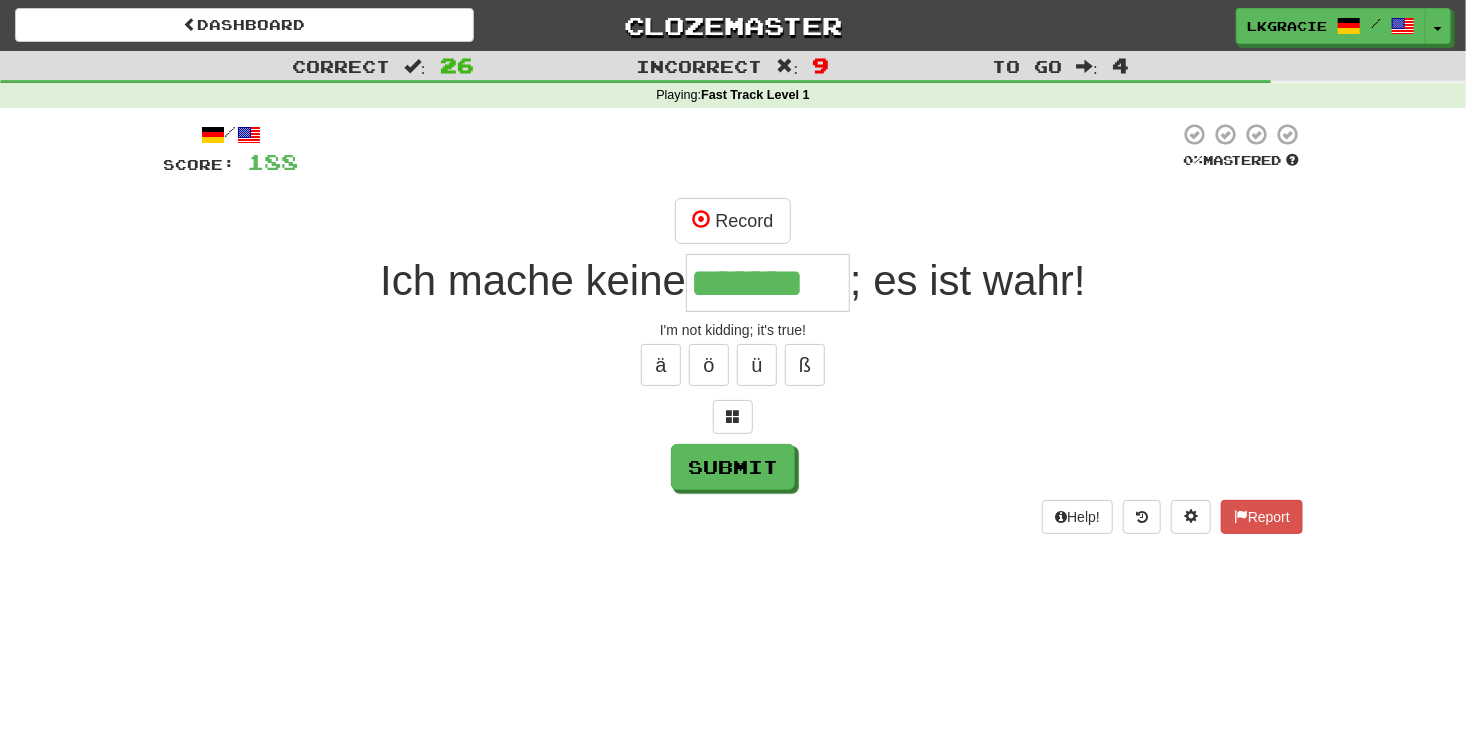 type on "*******" 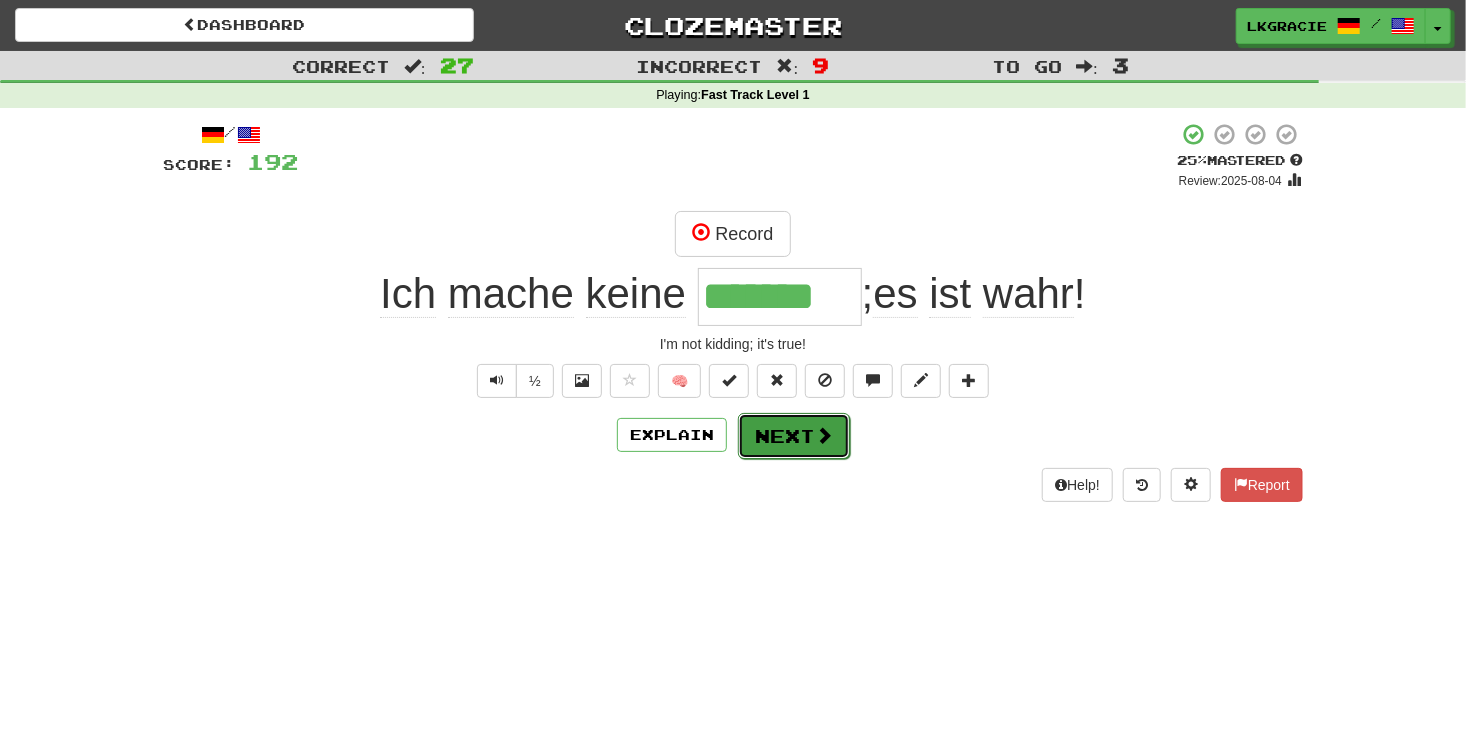 click at bounding box center (824, 435) 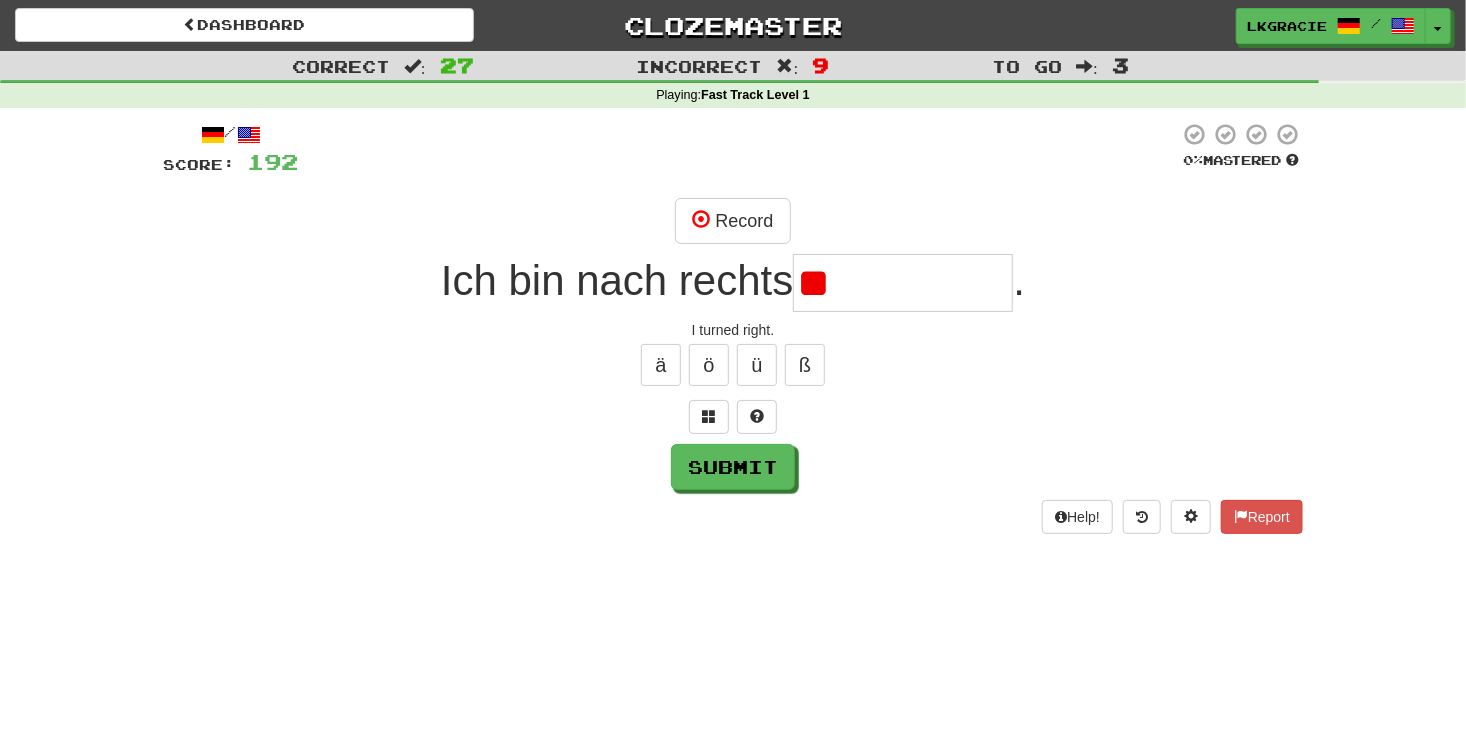 type on "*" 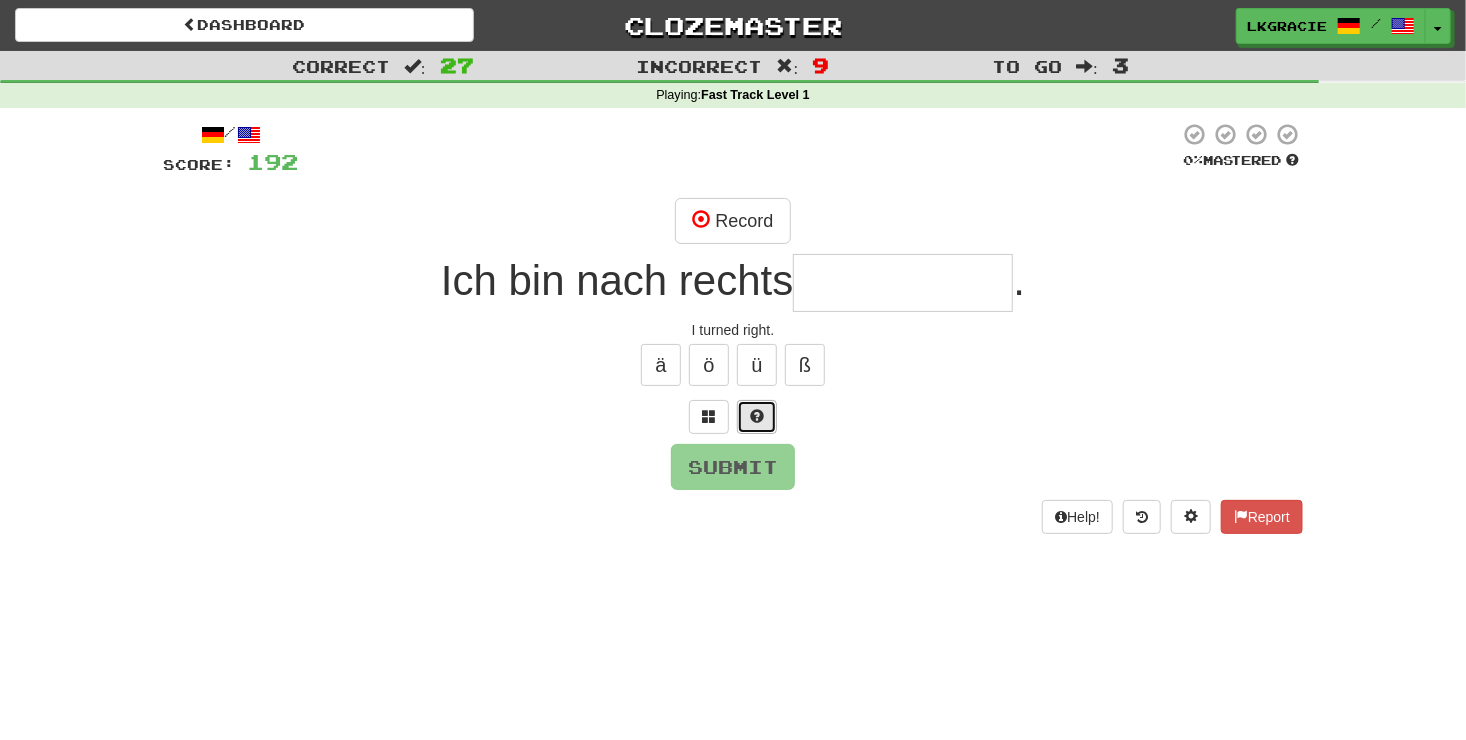 click at bounding box center [757, 416] 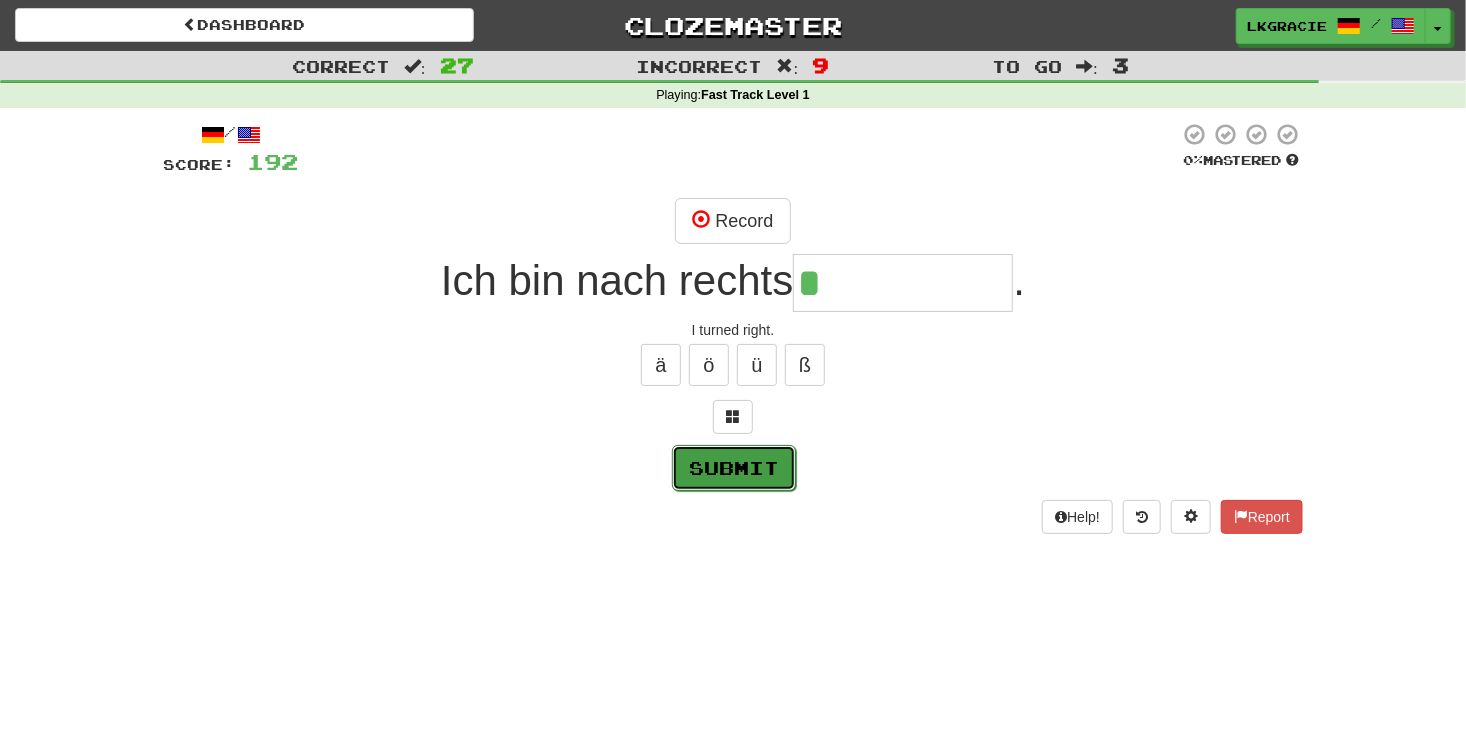 click on "Submit" at bounding box center (734, 468) 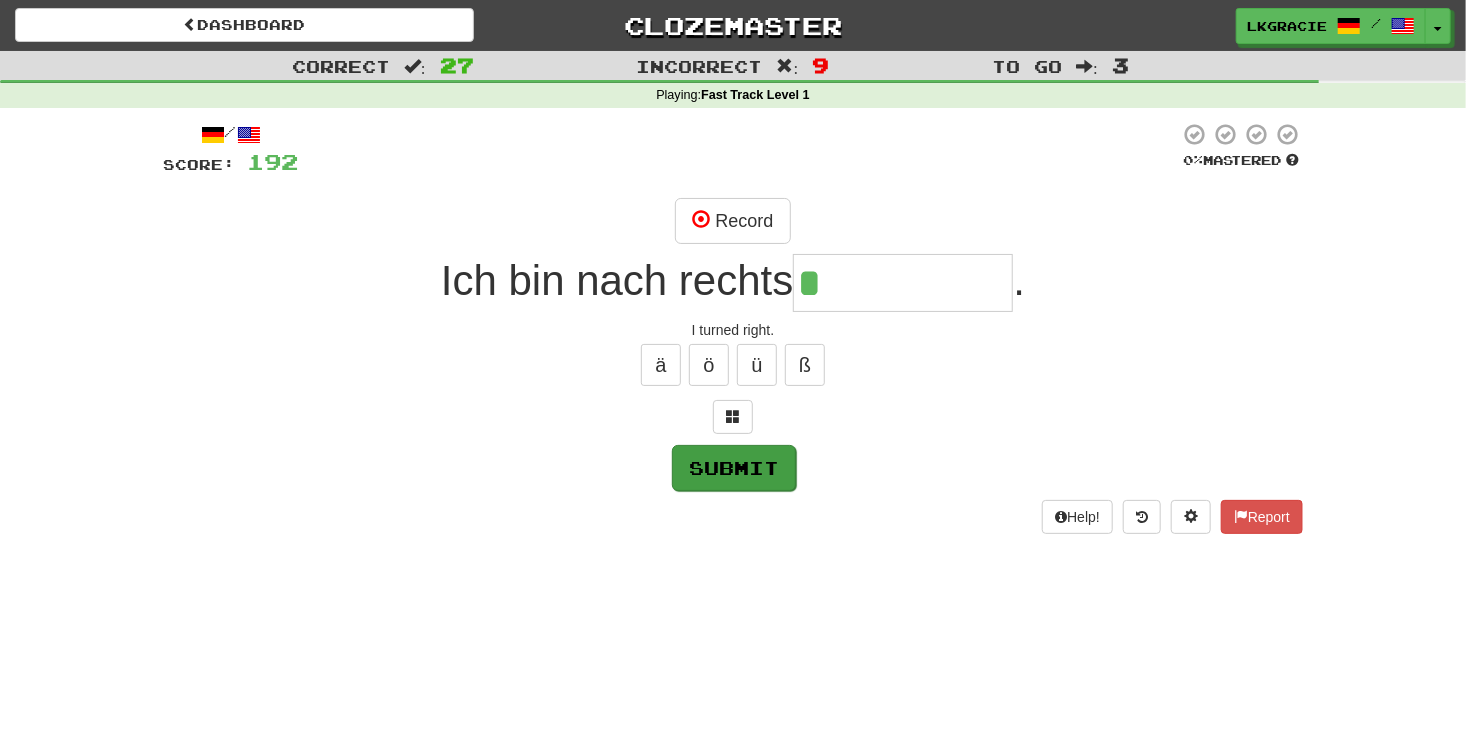 type on "*********" 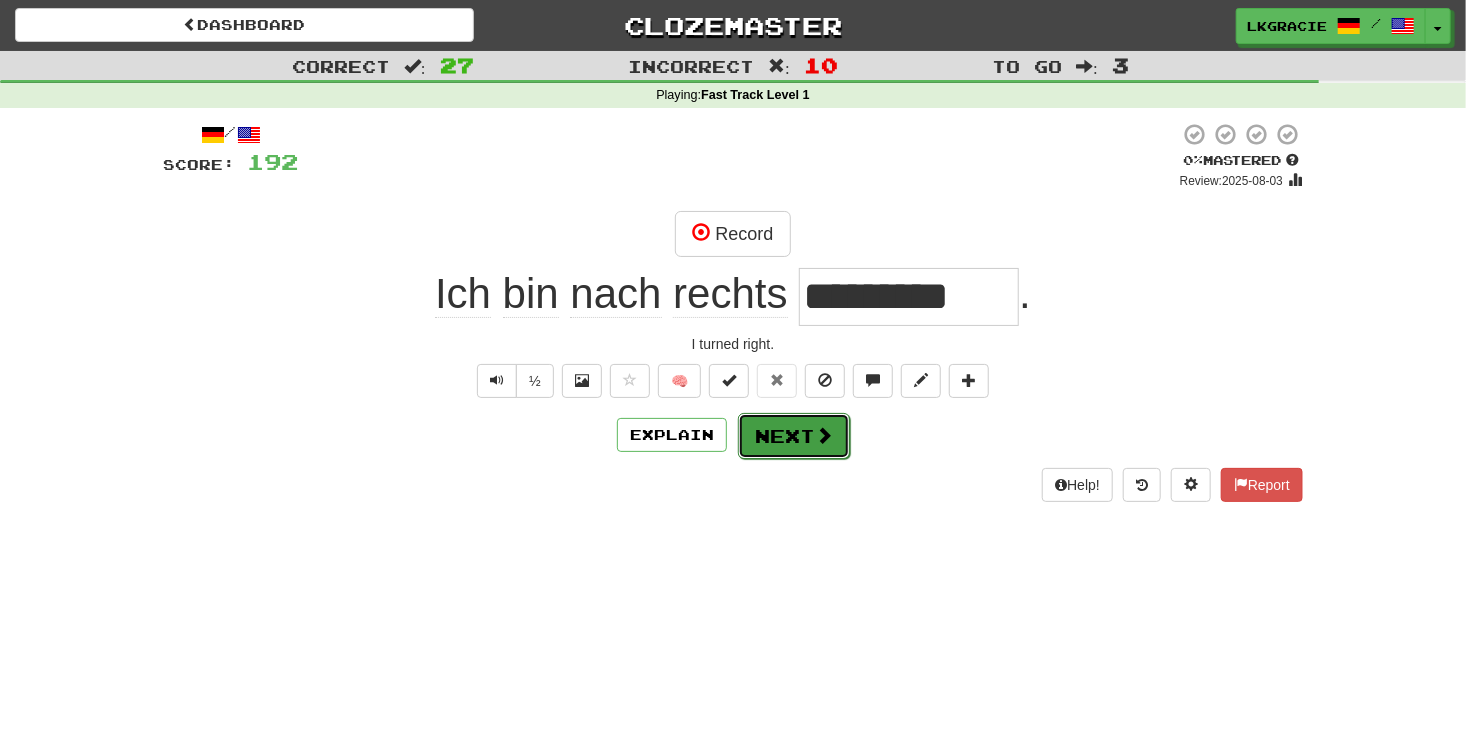 click on "Next" at bounding box center [794, 436] 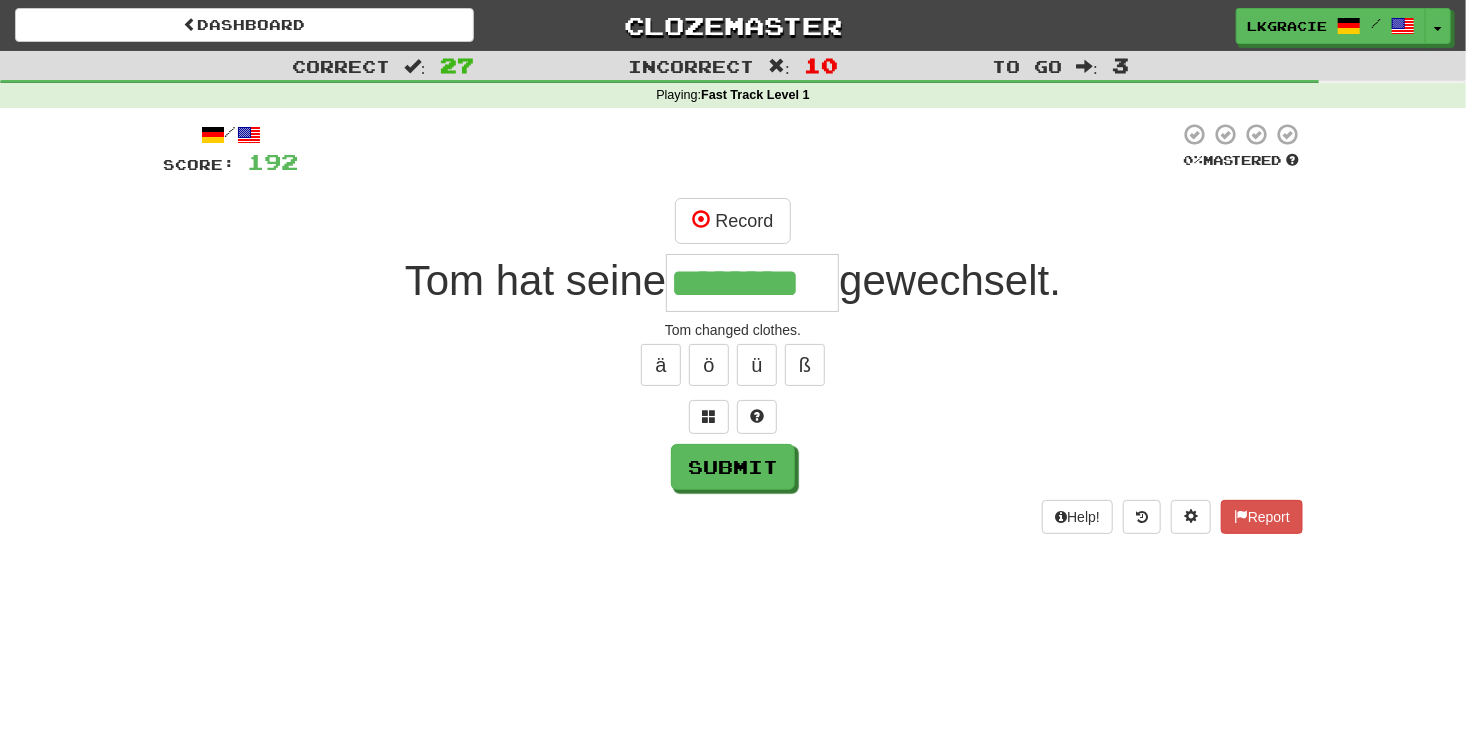 type on "********" 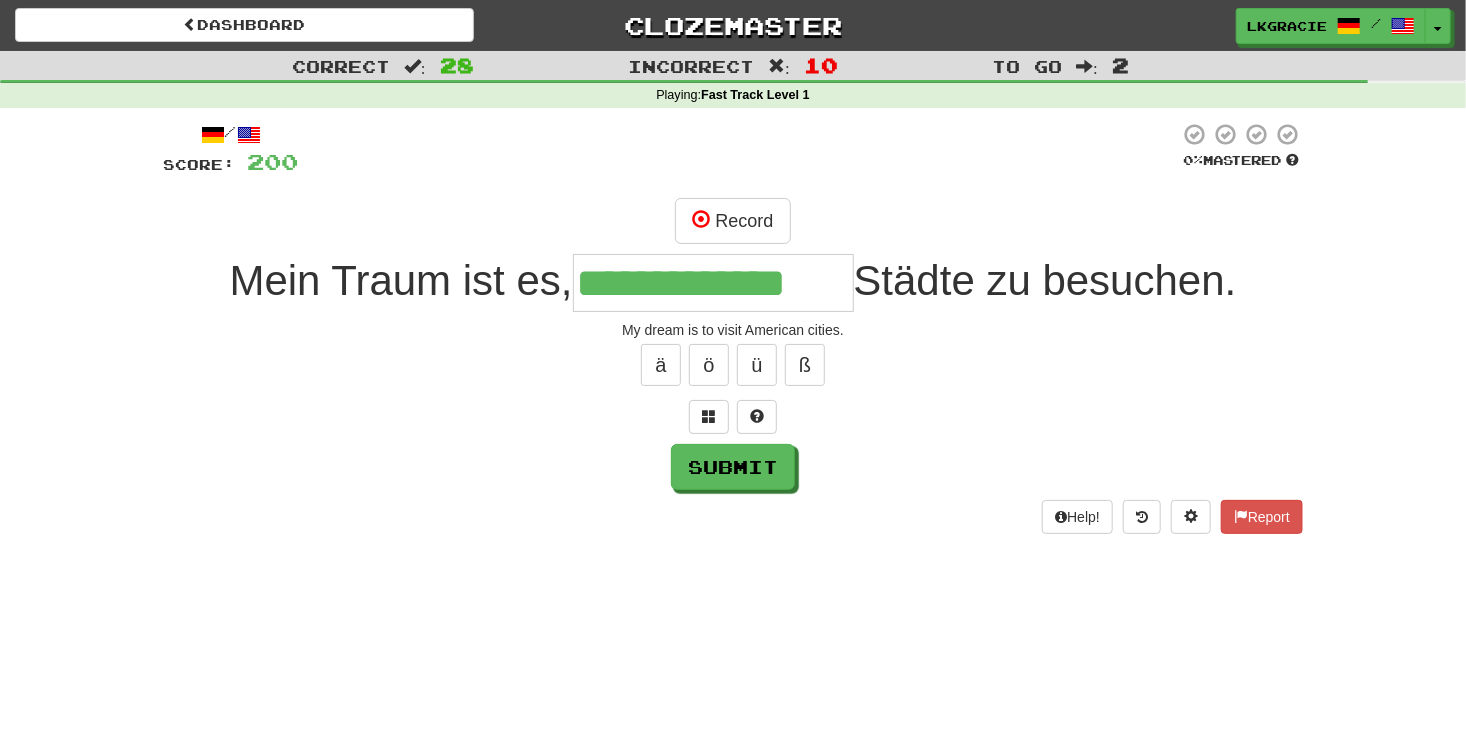 type on "**********" 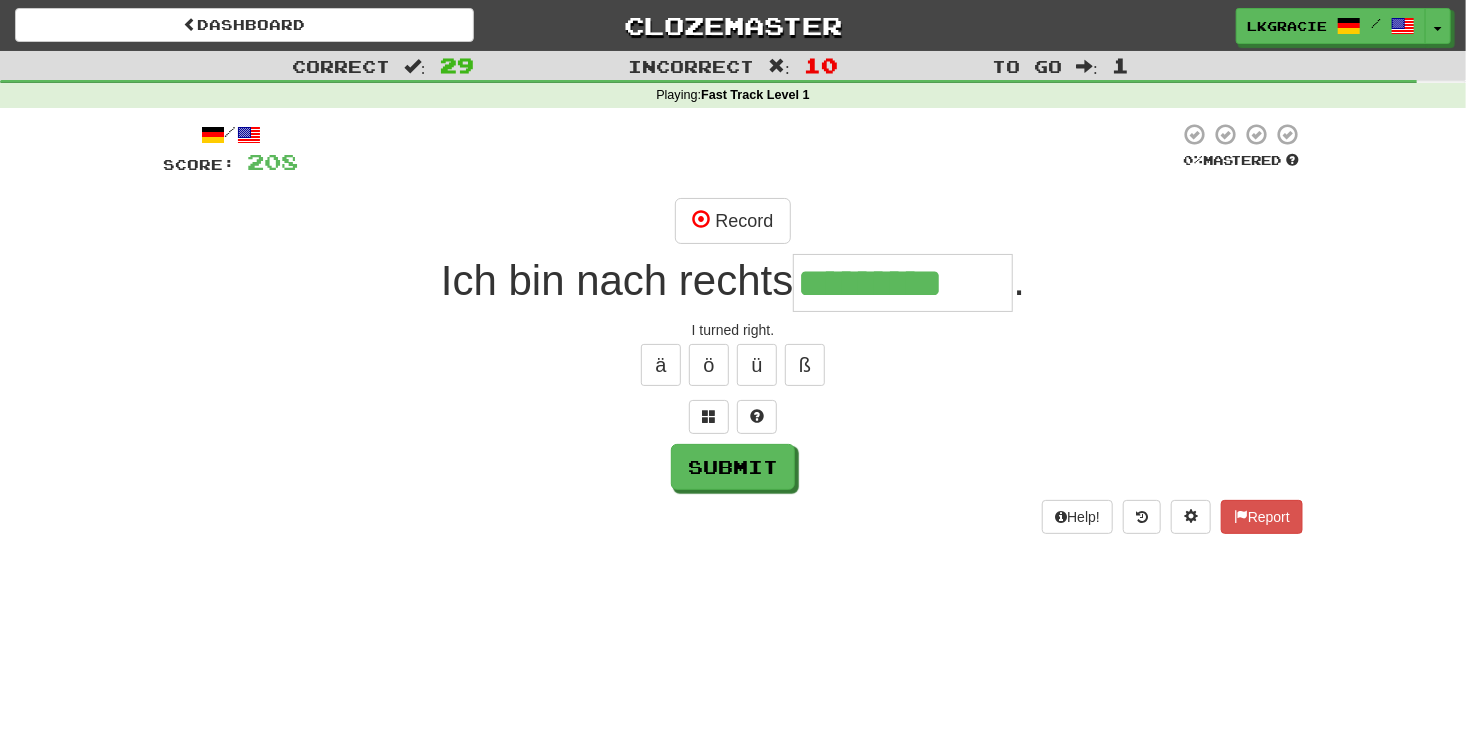 type on "*********" 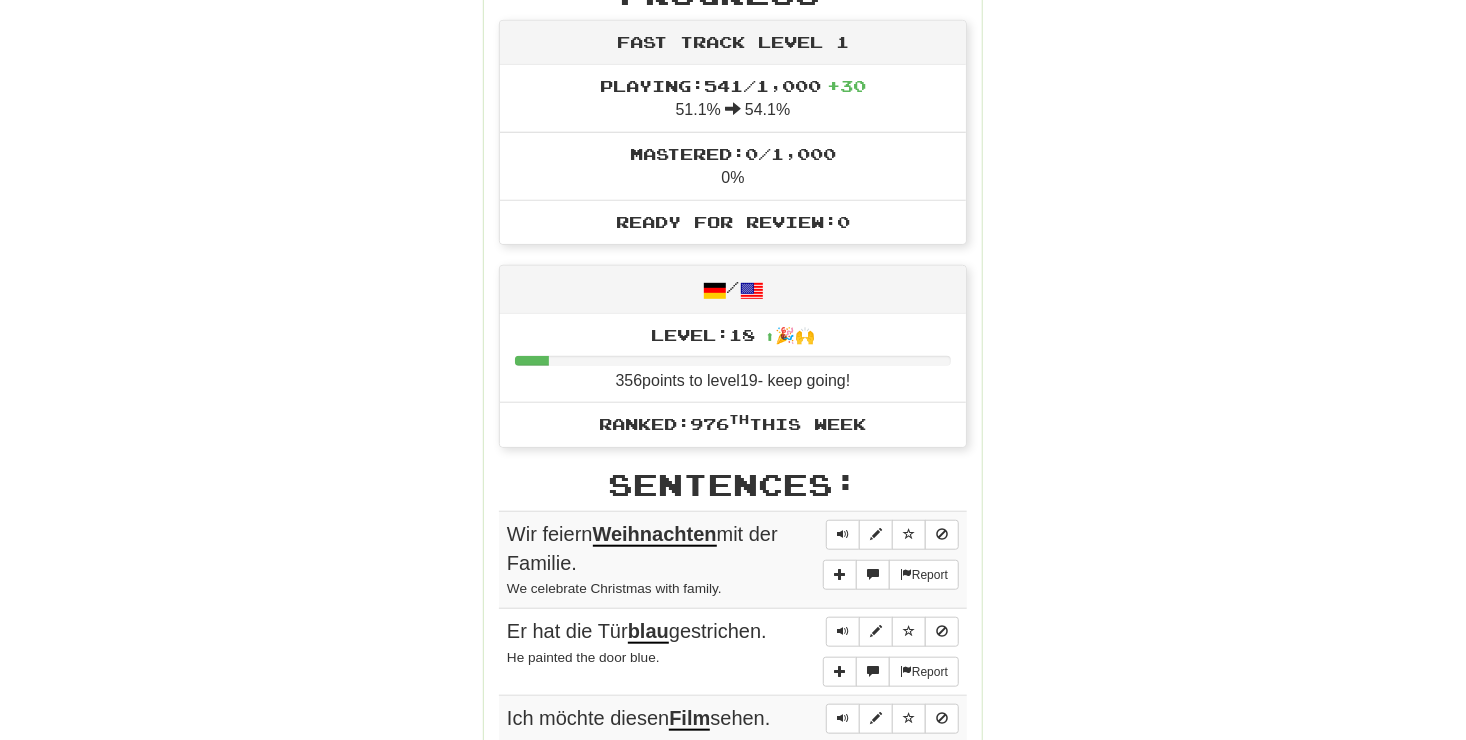 scroll, scrollTop: 527, scrollLeft: 0, axis: vertical 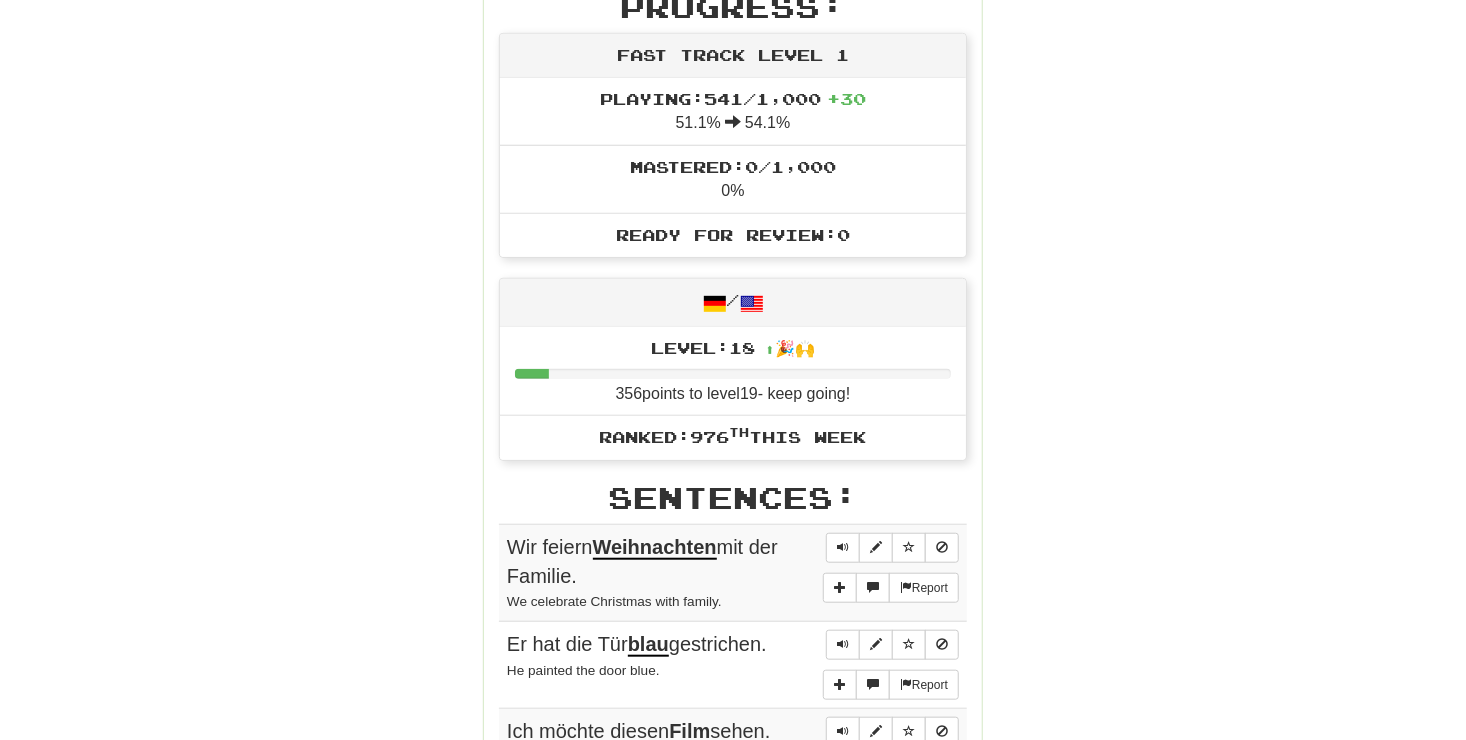 click on "Stats: Score: + [NUMBER] Time: [TIME] New: [NUMBER] Review: [NUMBER] Correct: [NUMBER] Incorrect: [NUMBER] Progress: Fast Track Level [NUMBER] Playing: [NUMBER] / [NUMBER] + [NUMBER] [PERCENT]% [PERCENT]% Mastered: [NUMBER] / [NUMBER] [PERCENT]% Ready for Review: [NUMBER] / Level: [NUMBER] ⬆🎉🙌 [NUMBER] points to level [NUMBER] - keep going! Ranked: [NUMBER] th this week Sentences: Report Wir feiern Weihnachten mit der Familie. We celebrate Christmas with family. Report Er hat die Tür blau gestrichen. He painted the door blue. Report Ich möchte diesen Film sehen. I want to see this movie. Report Es war meine Schuld . It was my fault. Report Sie ist ein schönes Mädchen. She is a lovely girl. Report Denke an deine Zukunft . Think of your future. Report Sie arbeitete bis spät in die Nacht. She worked until late in the night. [NUMBER] Report Sie liebt es, Lieder zu singen . She loves to sing songs. Report Schaust du Fernsehen ? Do you watch TV? Report Wir entschuldigen uns für seinen Fehler . We are sorry for his mistake. Report Ich habe absolut Report . . ." at bounding box center (733, 1509) 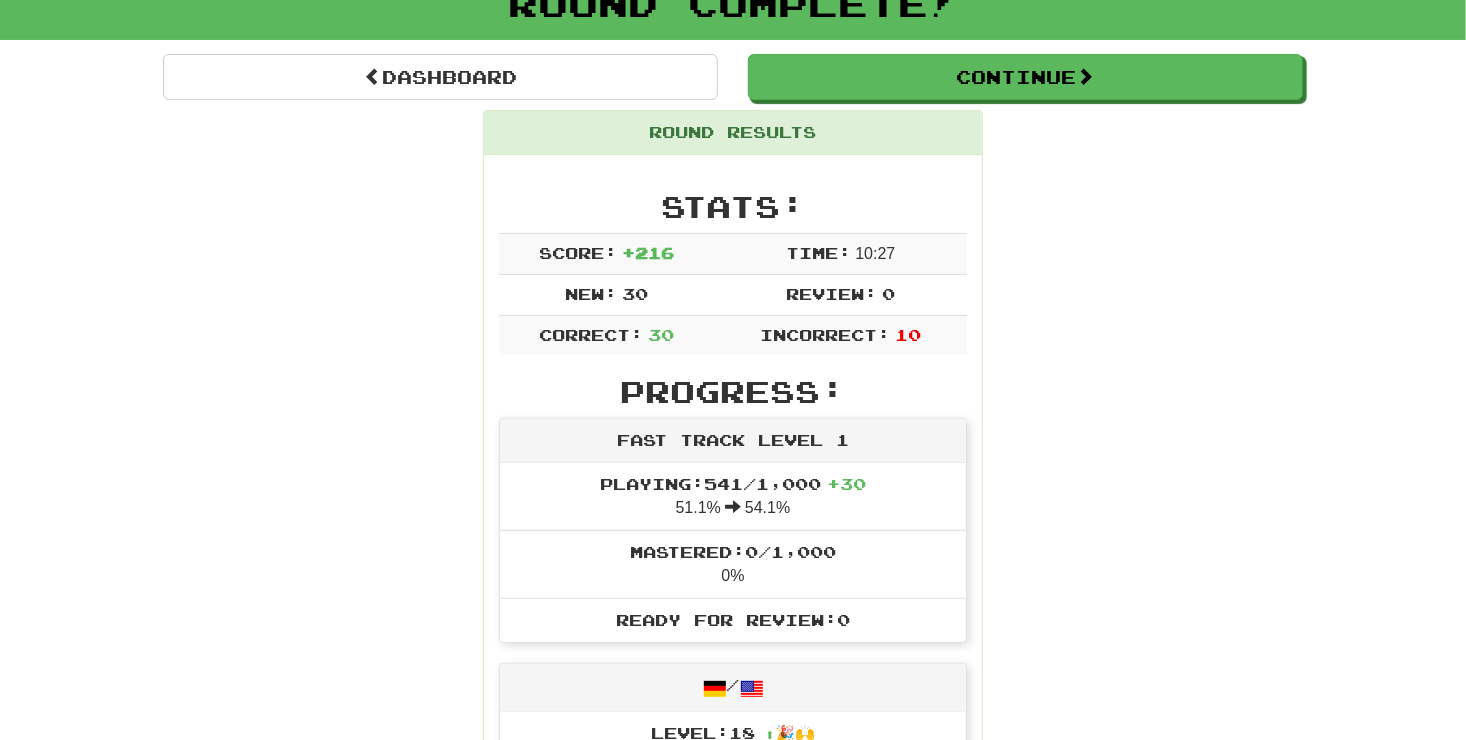 scroll, scrollTop: 140, scrollLeft: 0, axis: vertical 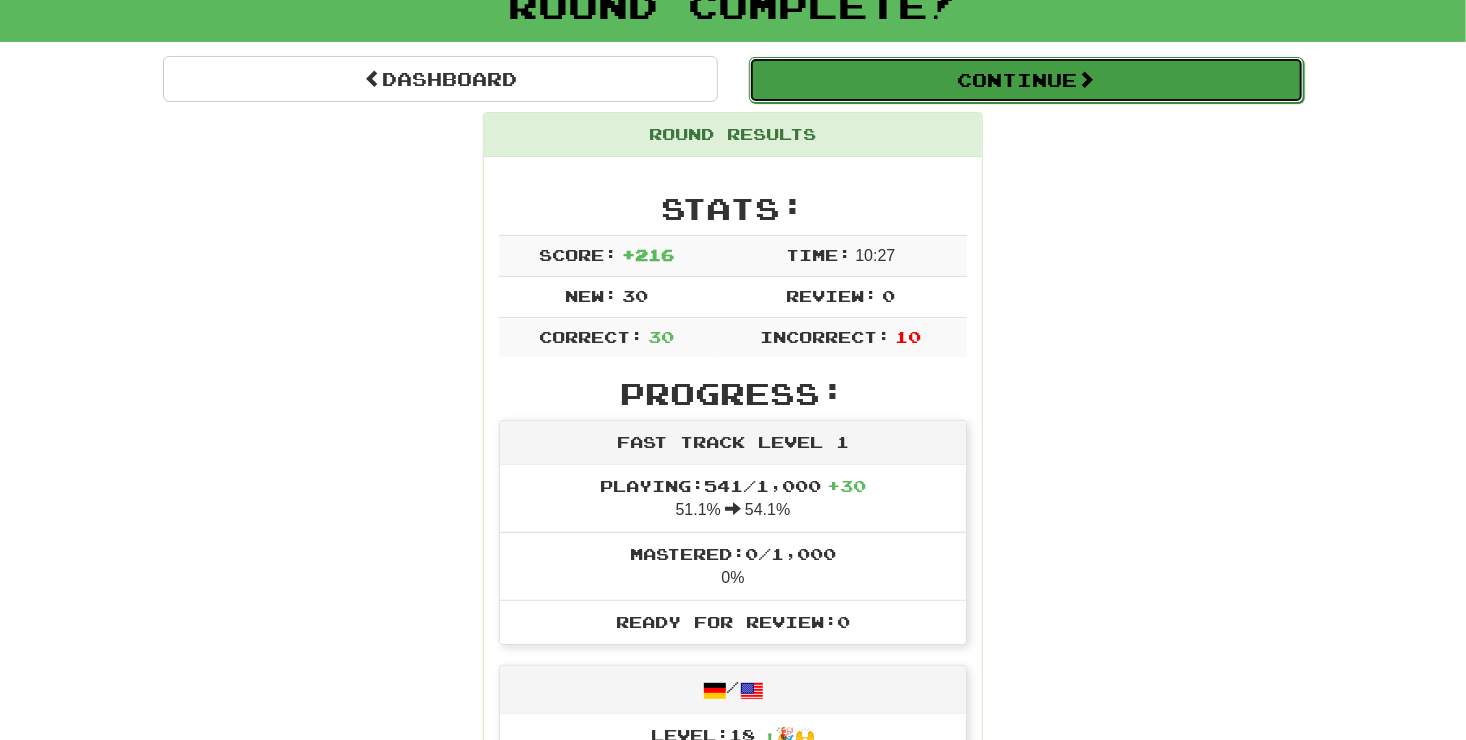 click on "Continue" at bounding box center (1026, 80) 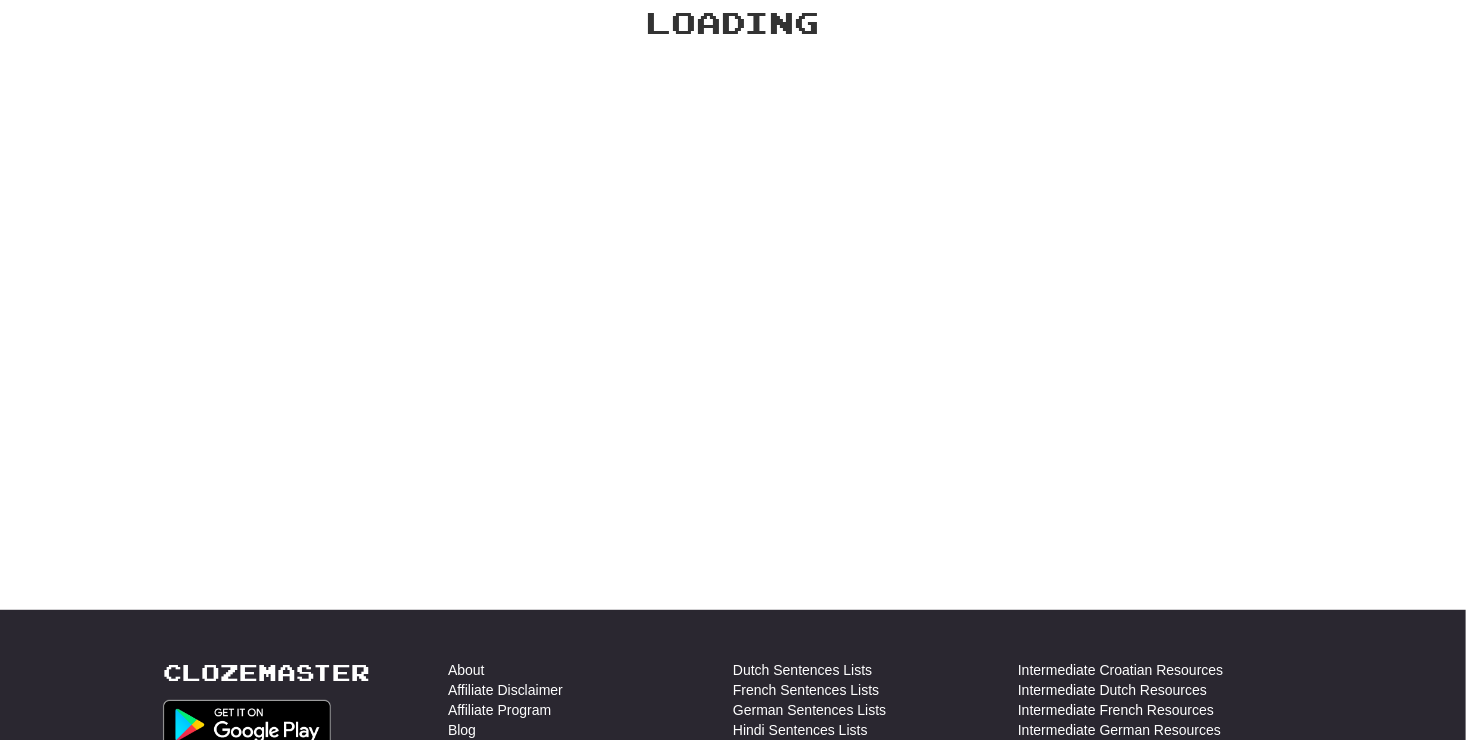 scroll, scrollTop: 140, scrollLeft: 0, axis: vertical 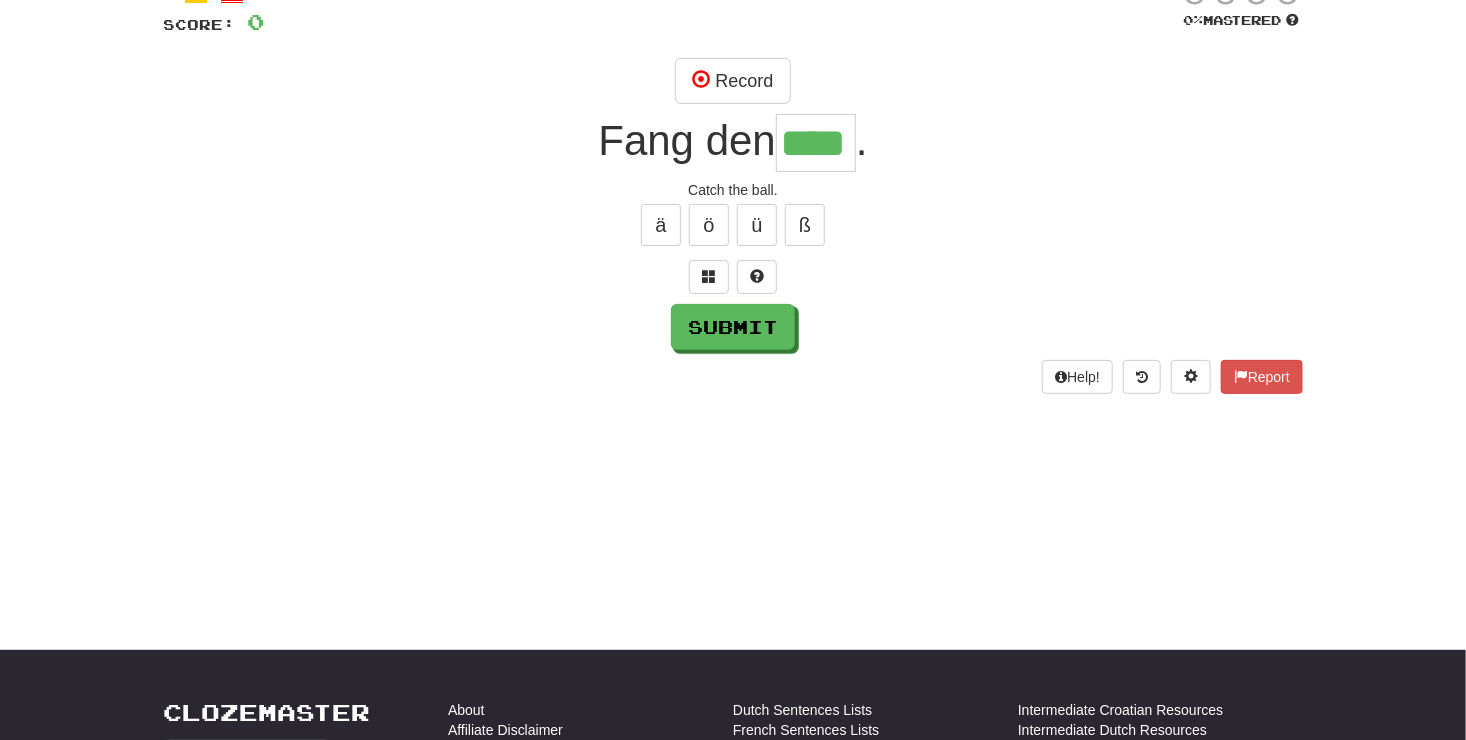 type on "****" 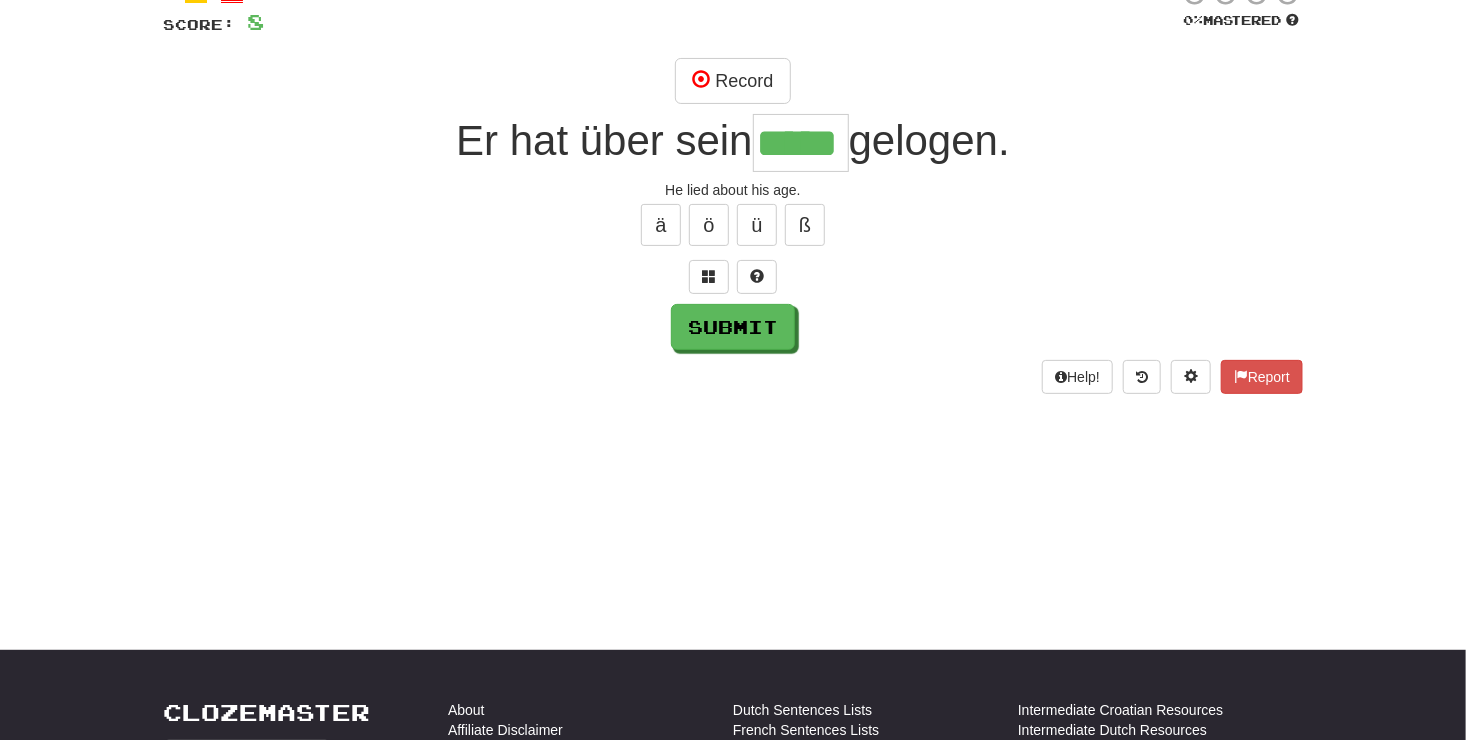type on "*****" 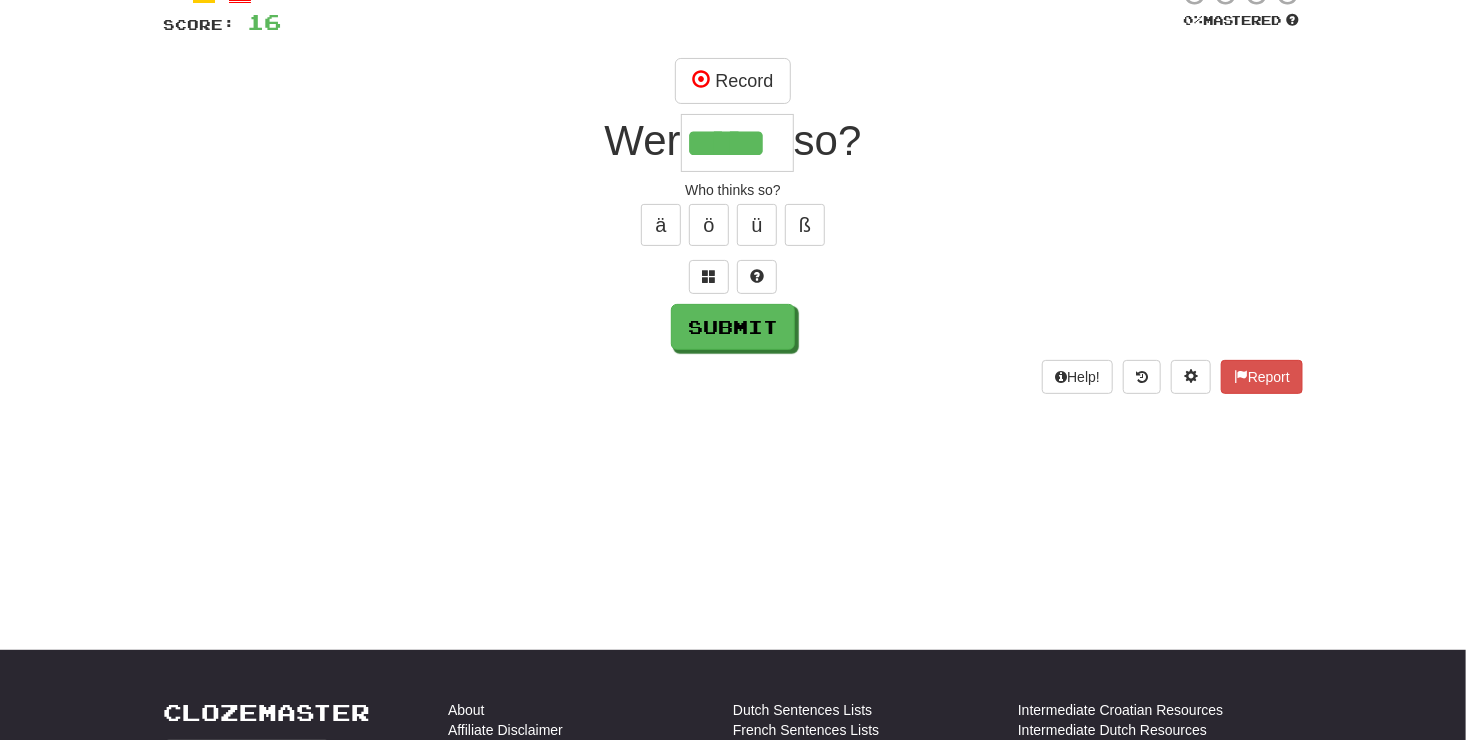 type on "*****" 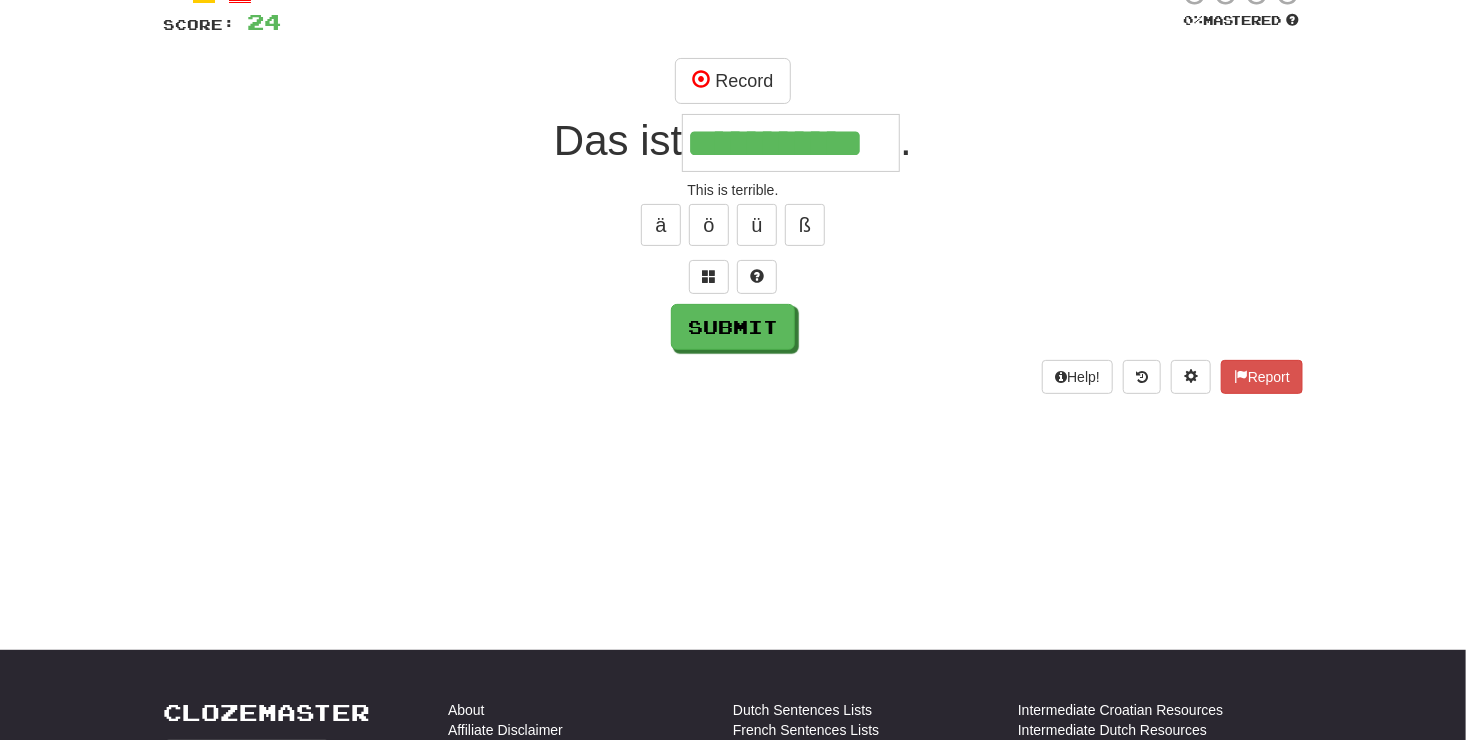 type on "**********" 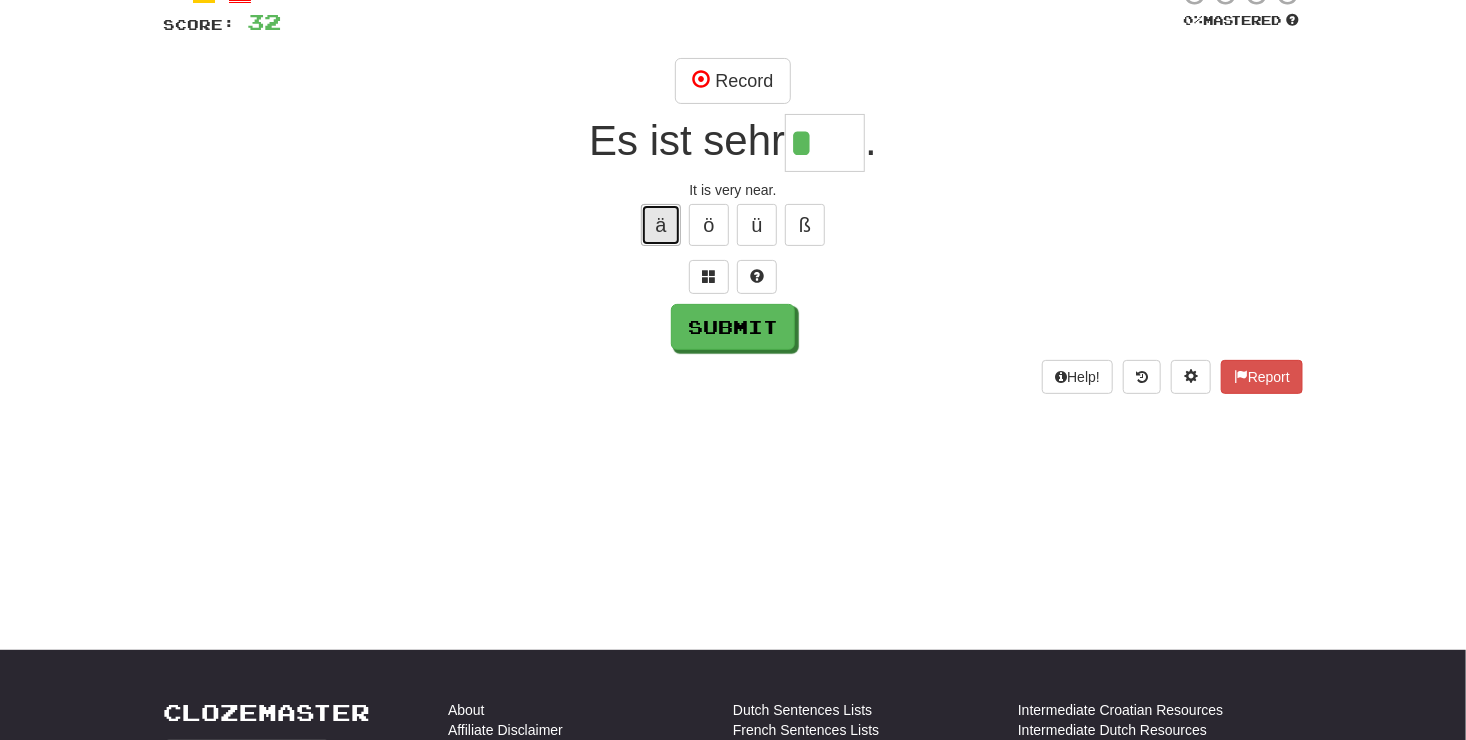 click on "ä" at bounding box center (661, 225) 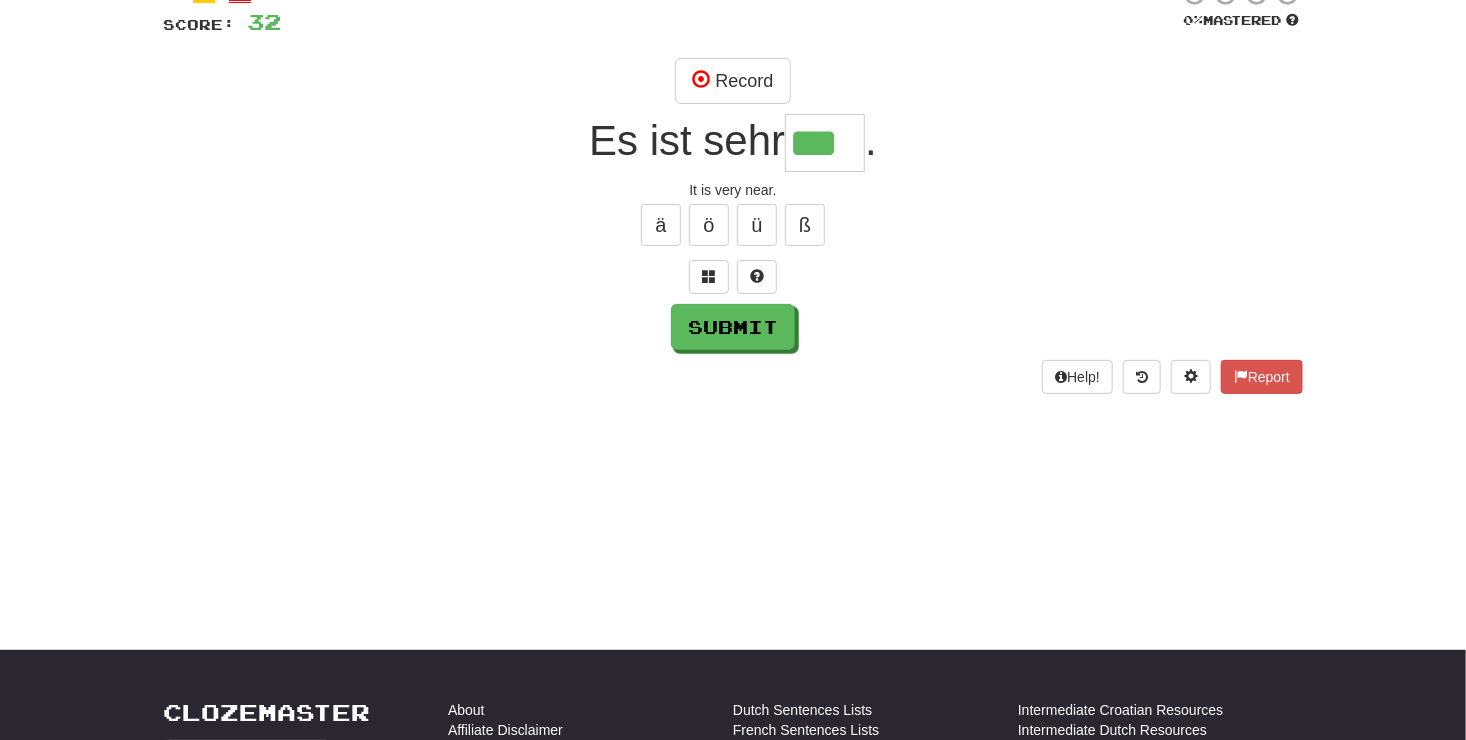 scroll, scrollTop: 0, scrollLeft: 0, axis: both 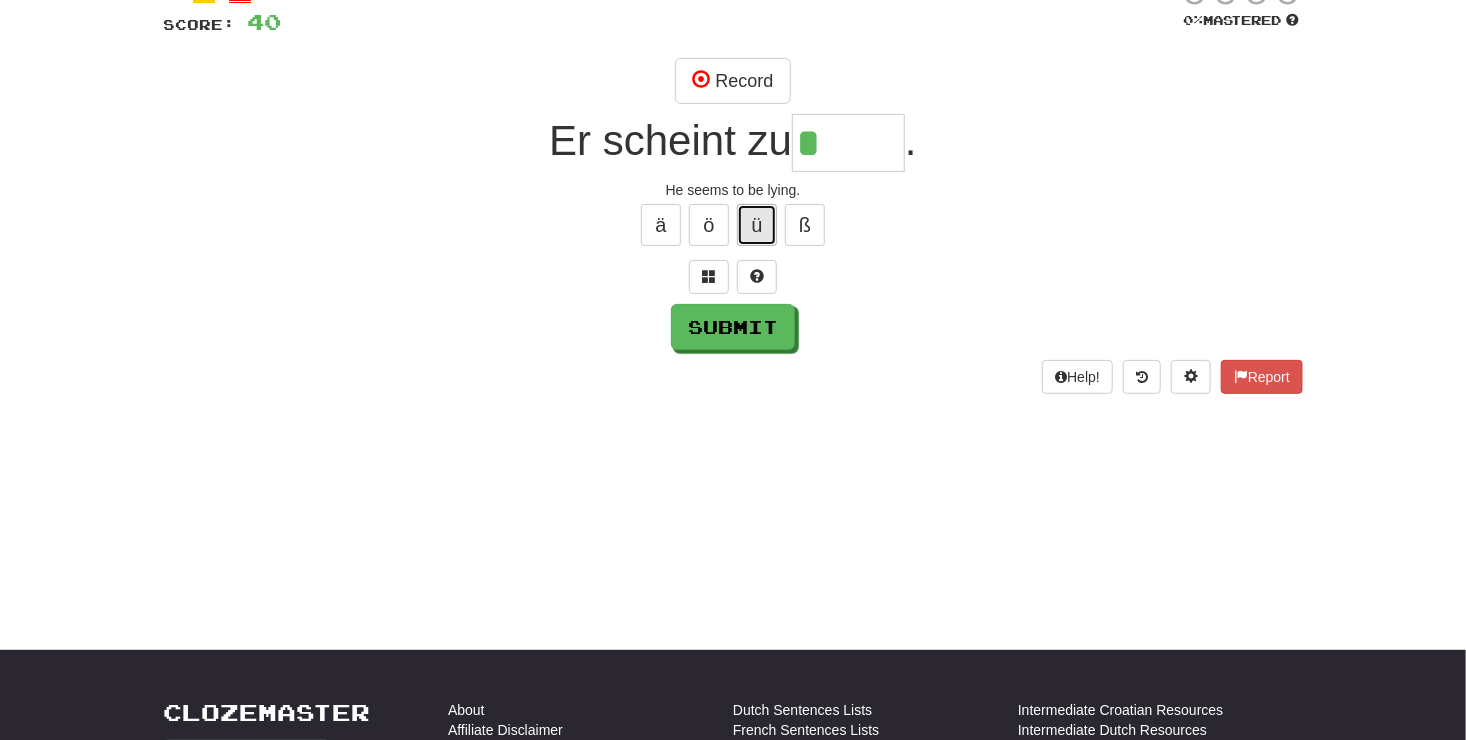 click on "ü" at bounding box center [757, 225] 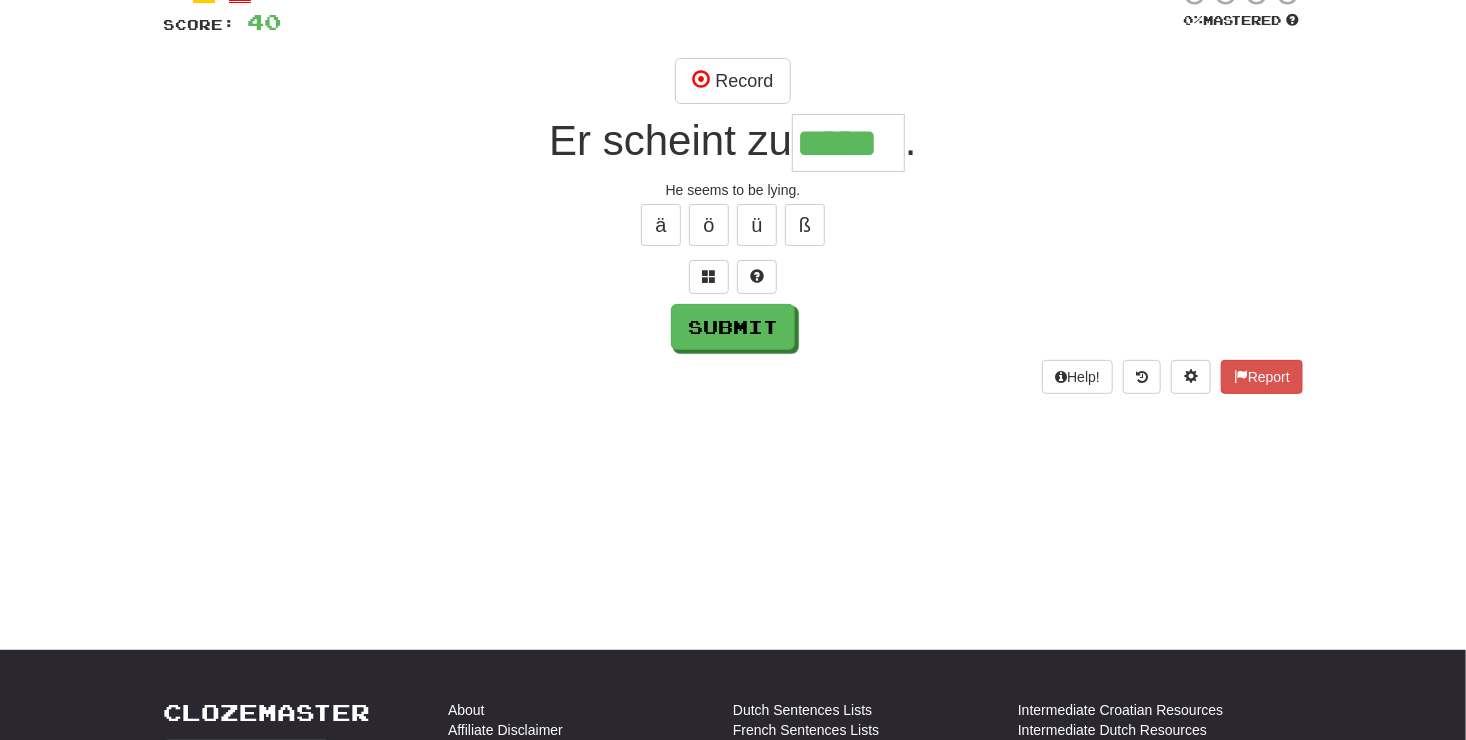 type on "*****" 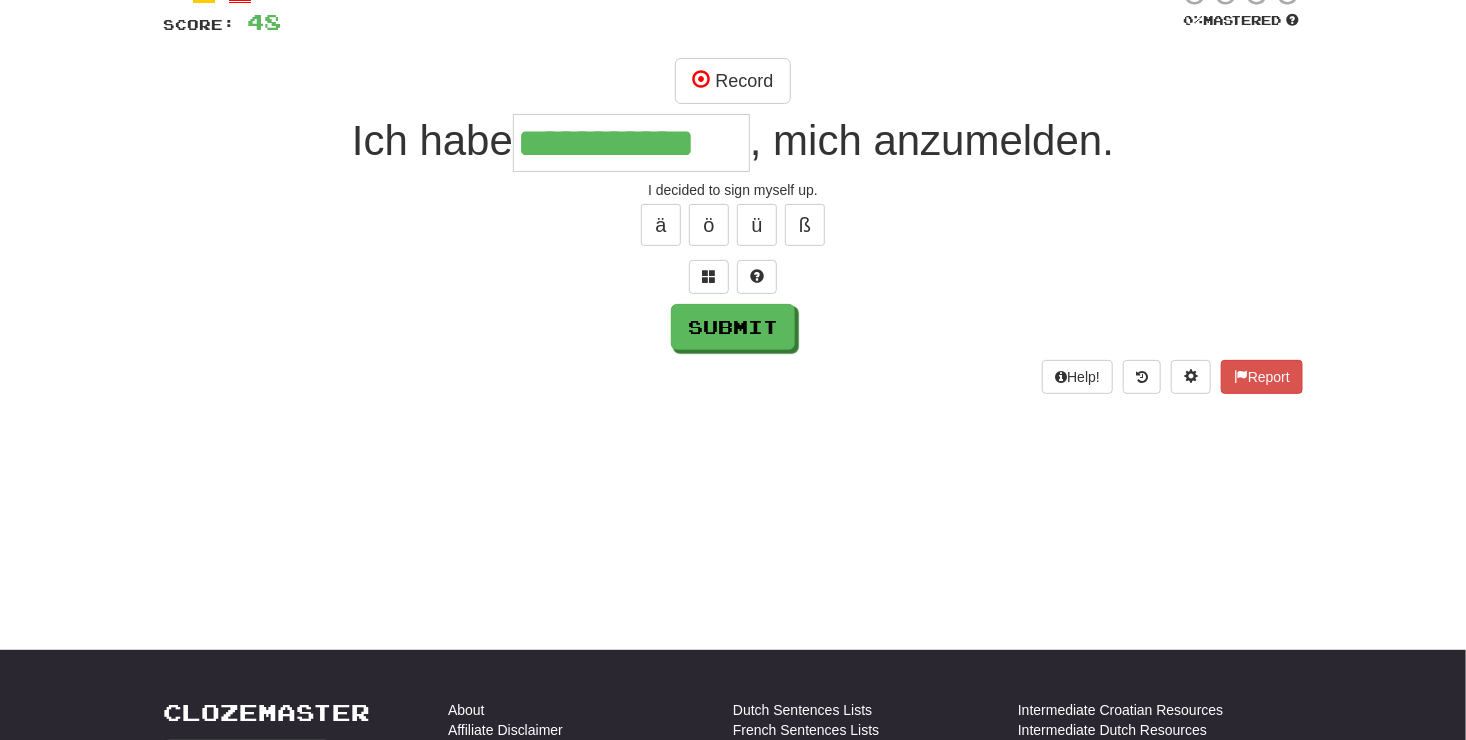 type on "**********" 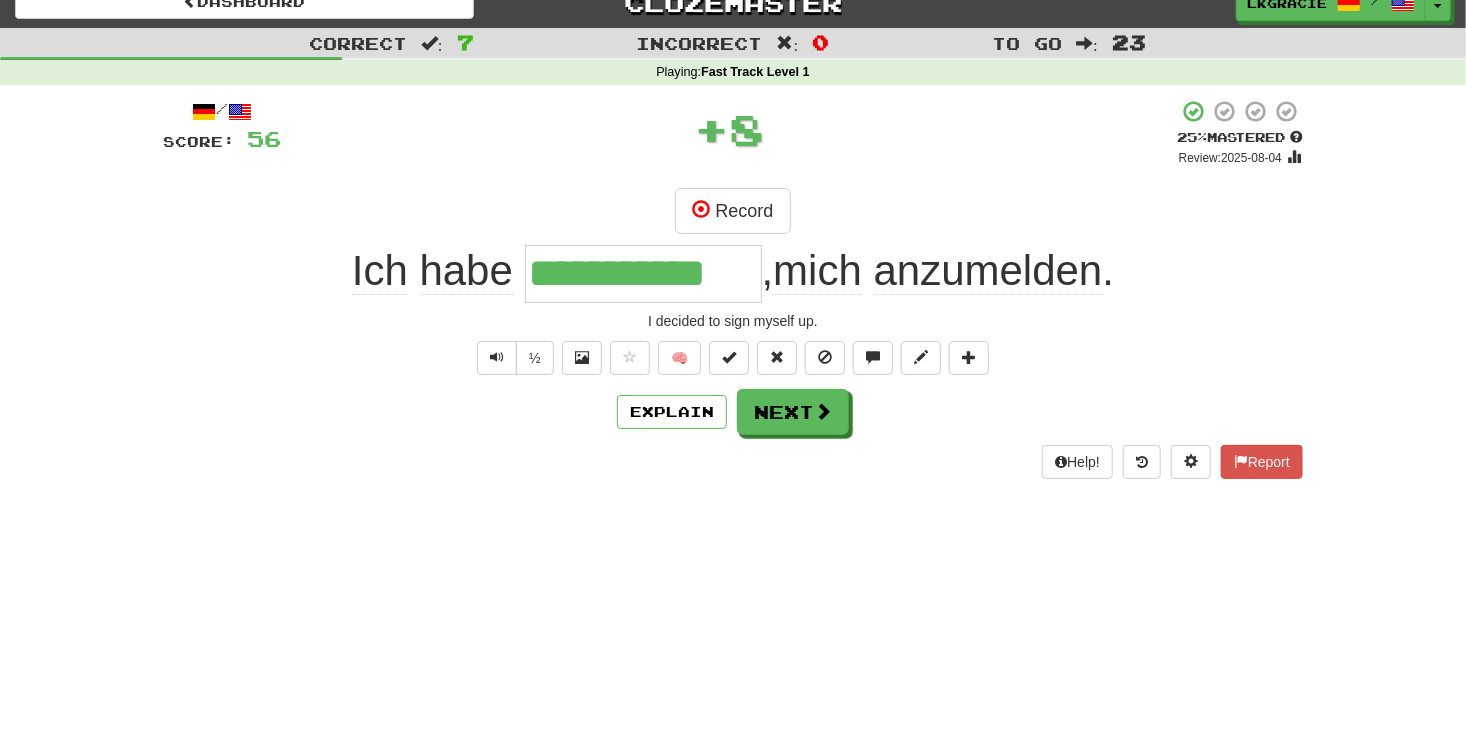 scroll, scrollTop: 22, scrollLeft: 0, axis: vertical 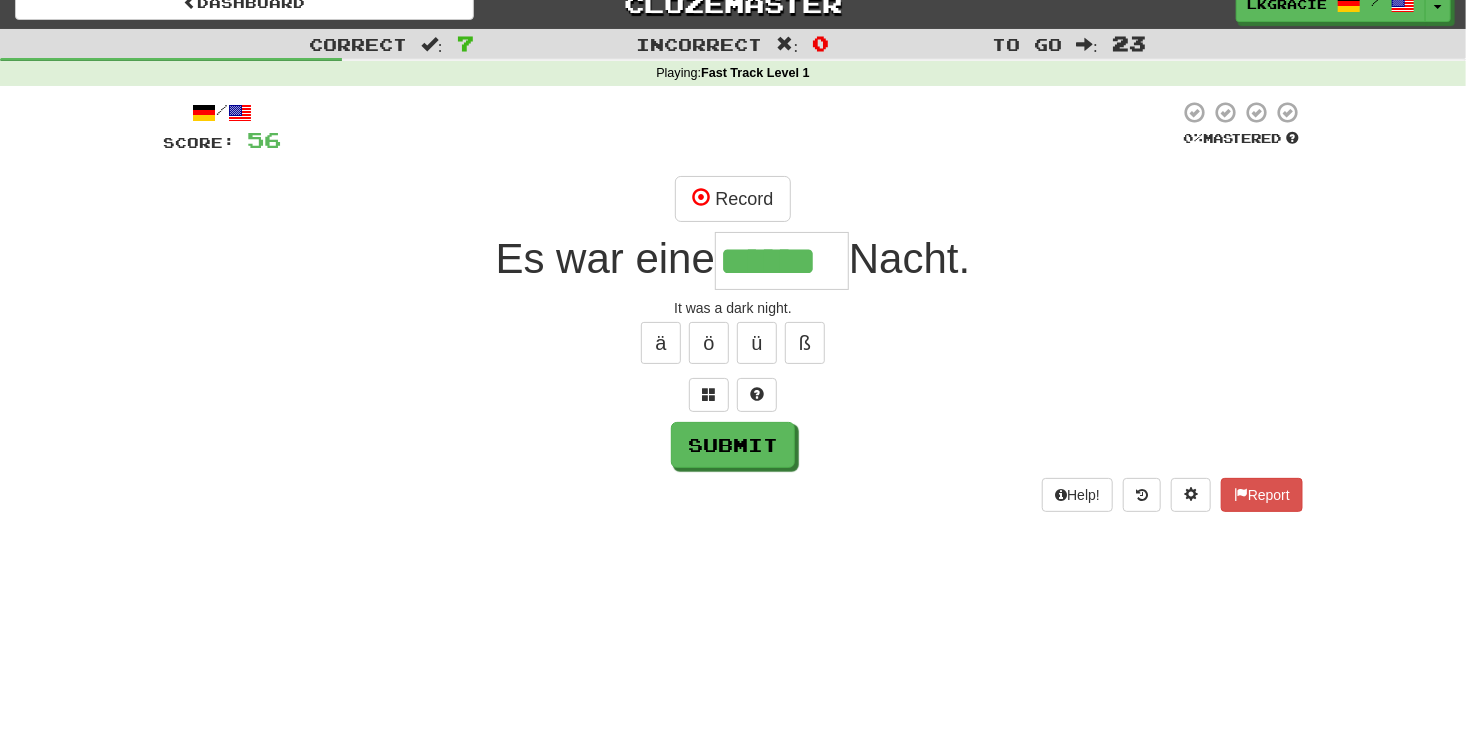 type on "******" 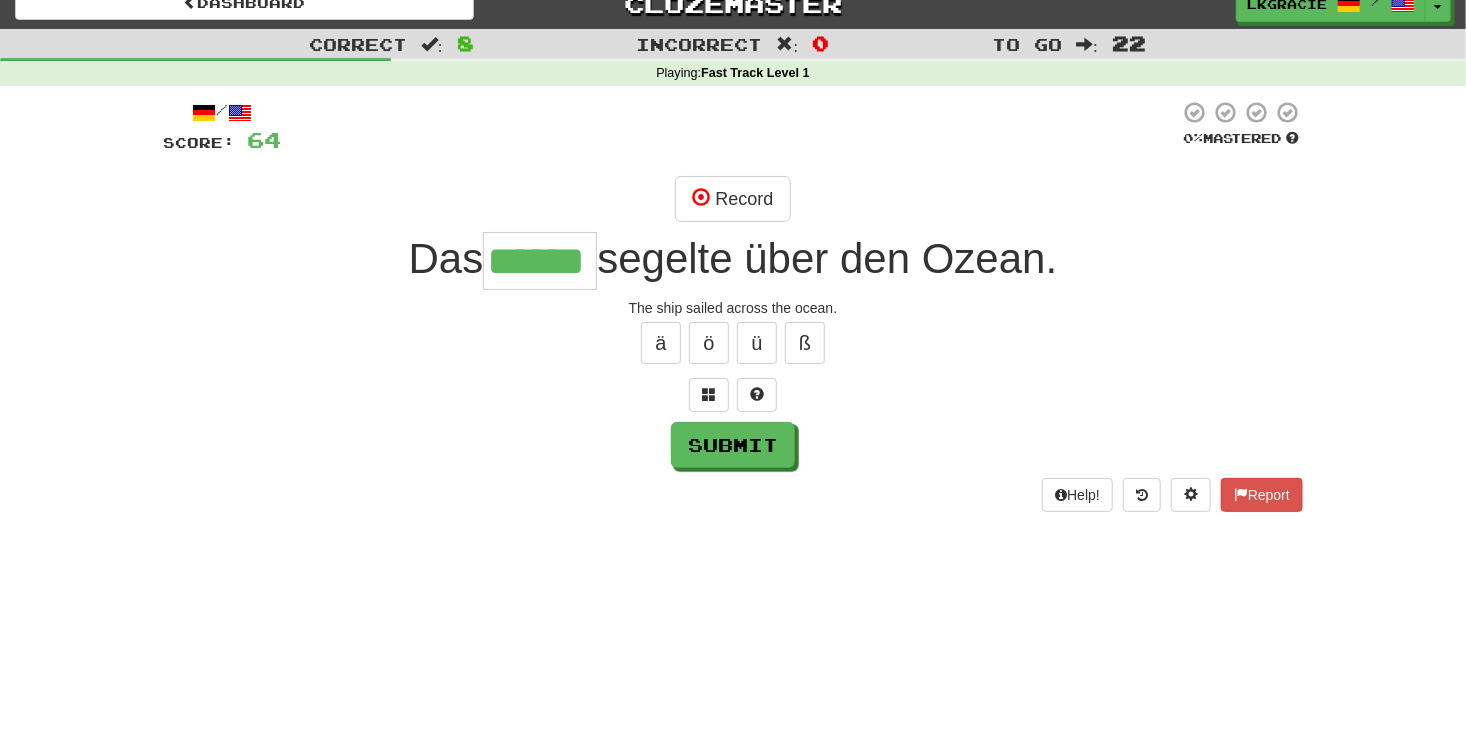 type on "******" 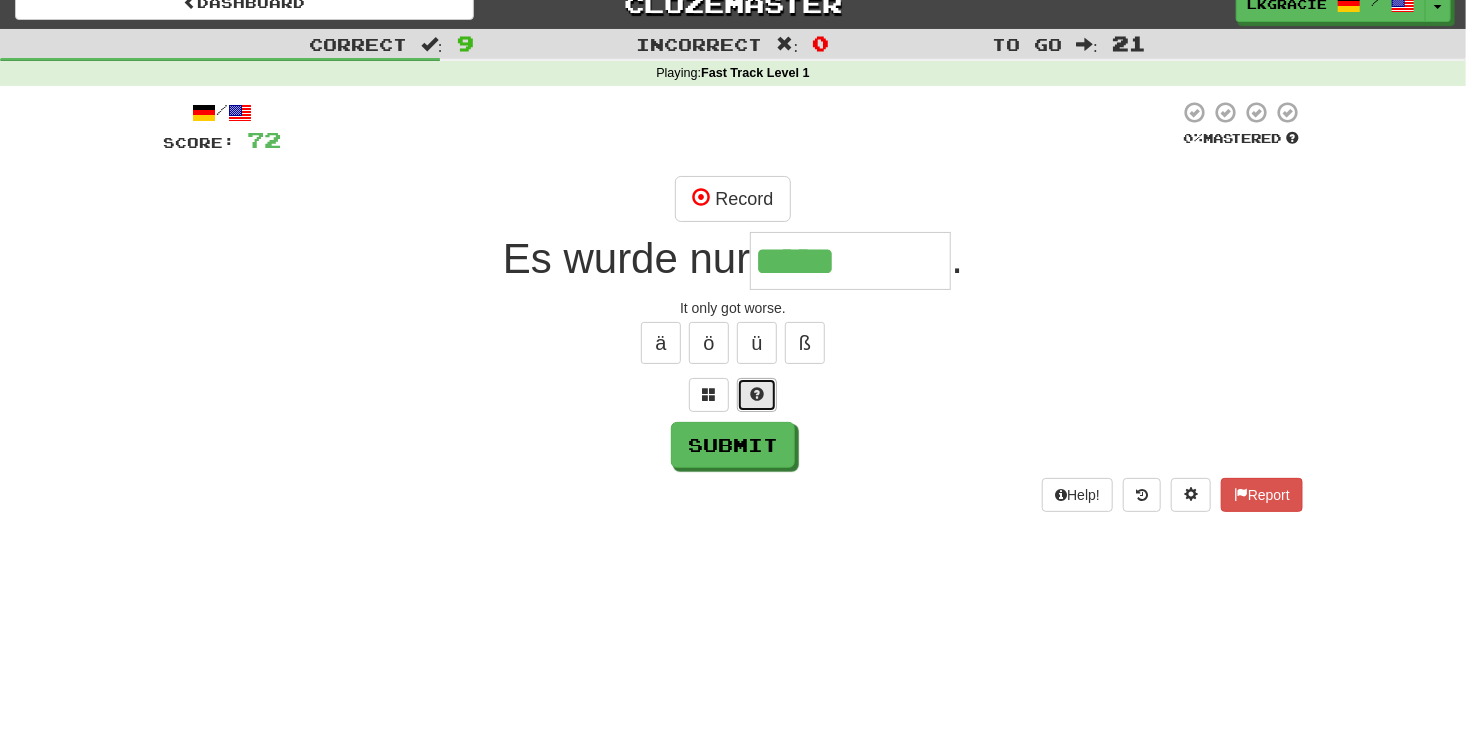 click at bounding box center [757, 394] 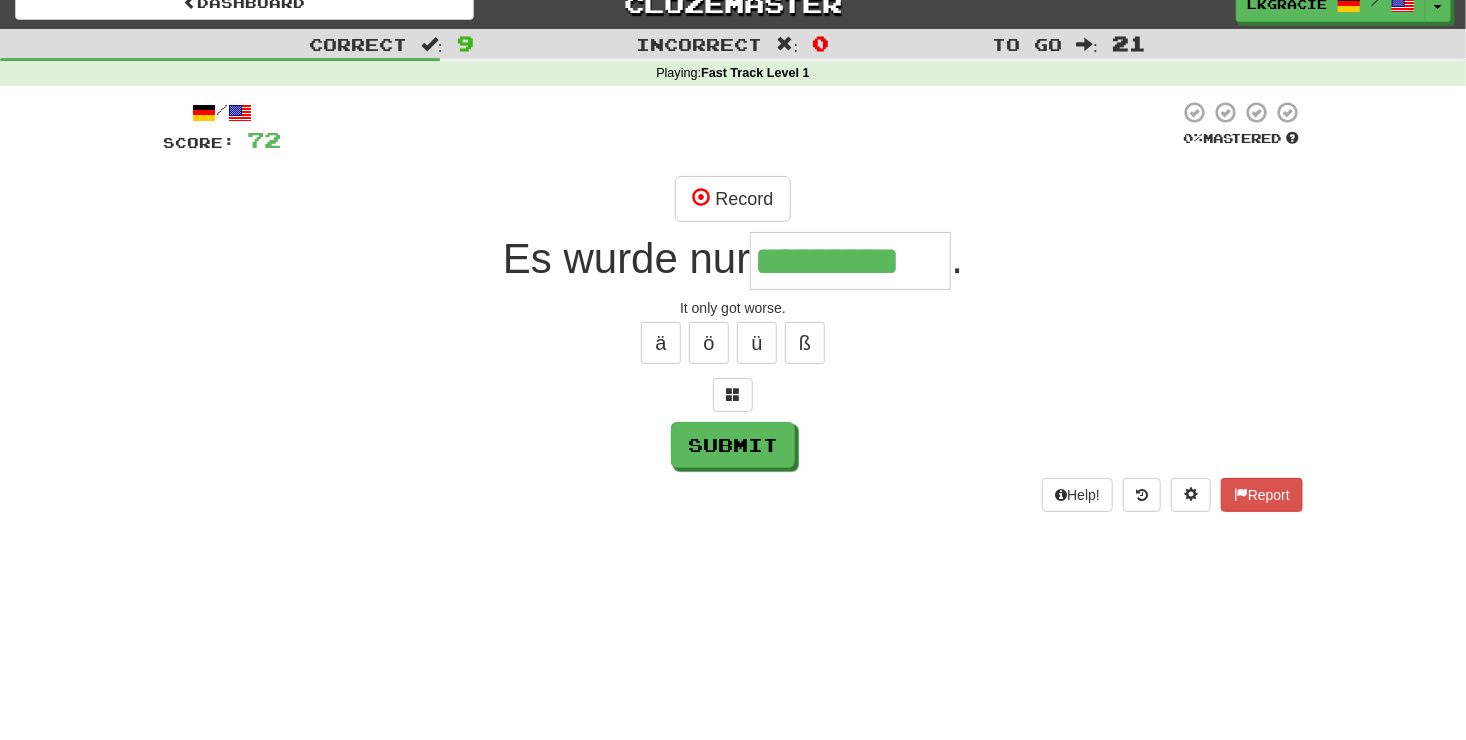 type on "*********" 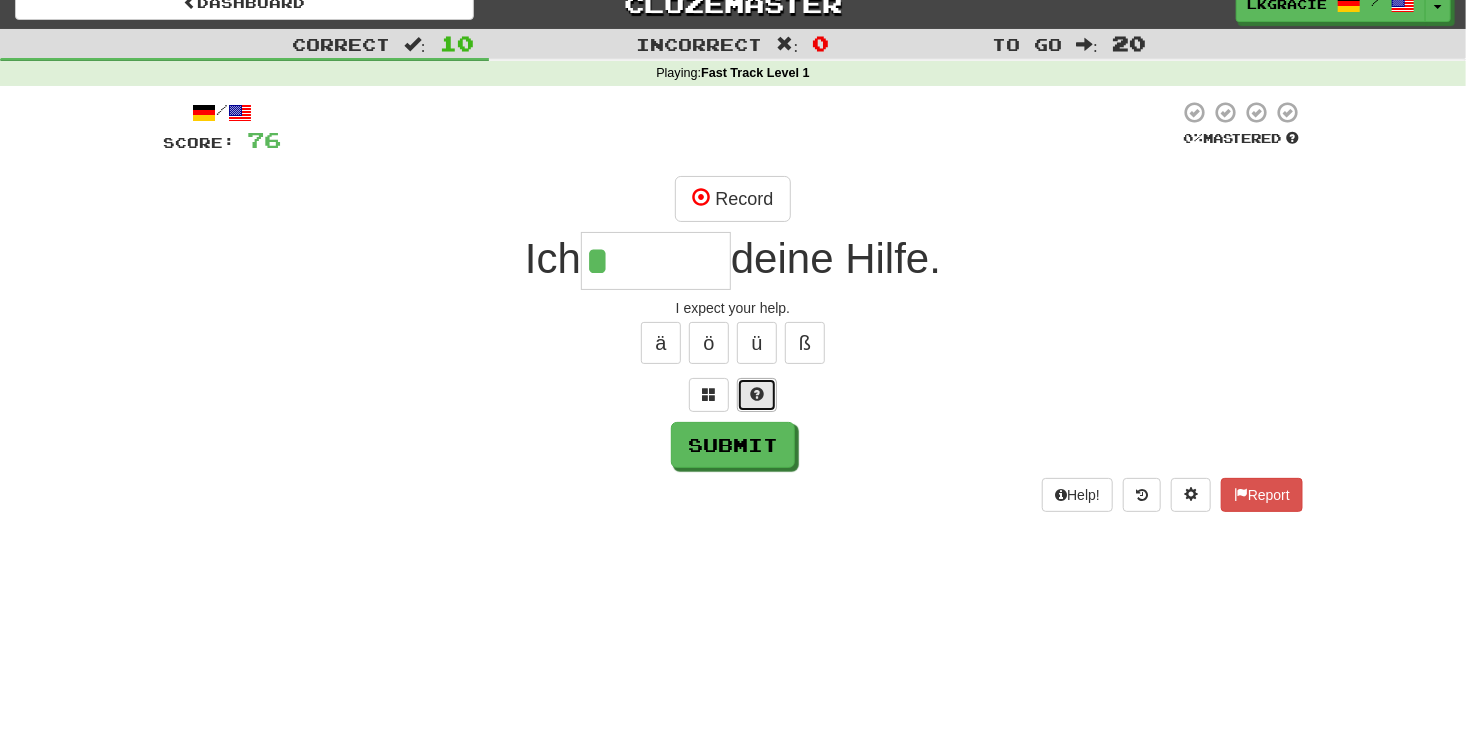 click at bounding box center [757, 394] 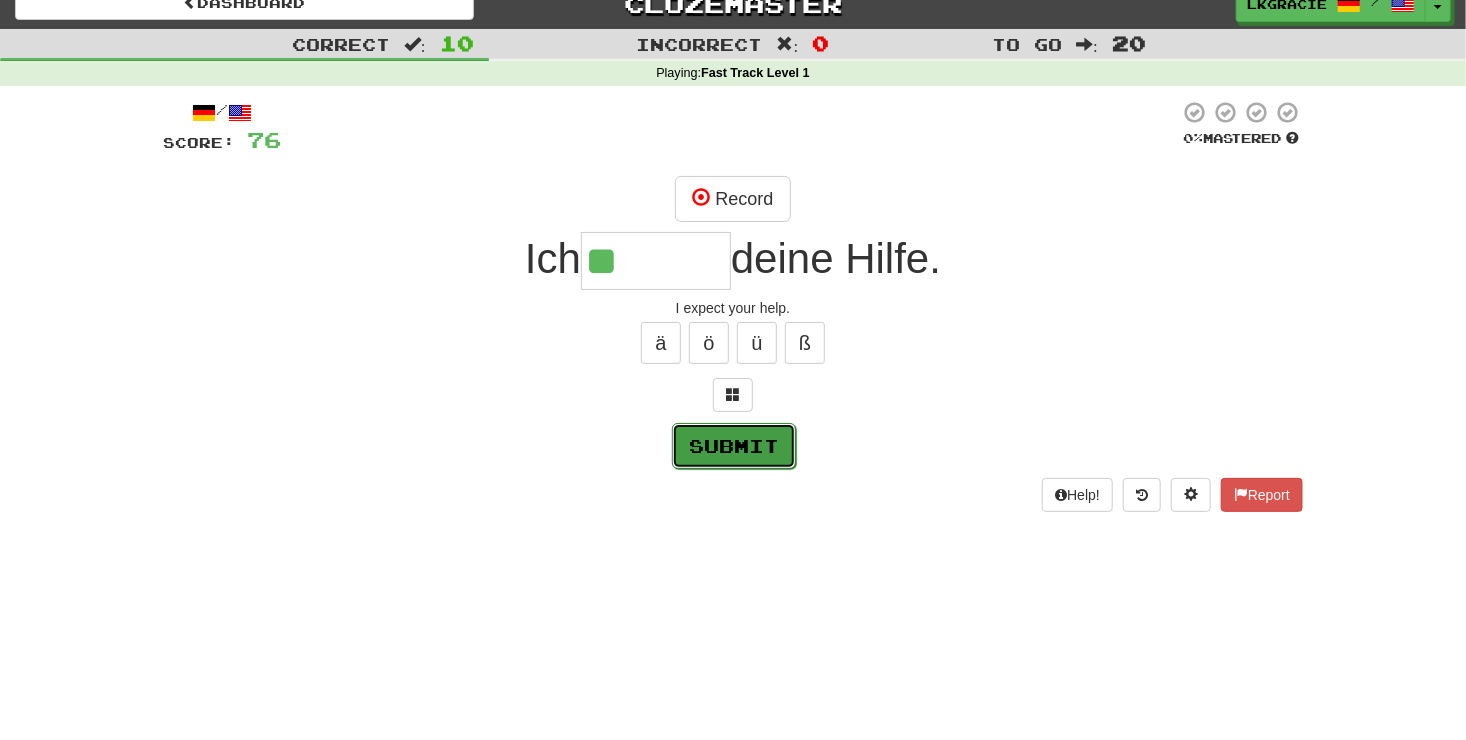 click on "Submit" at bounding box center [734, 446] 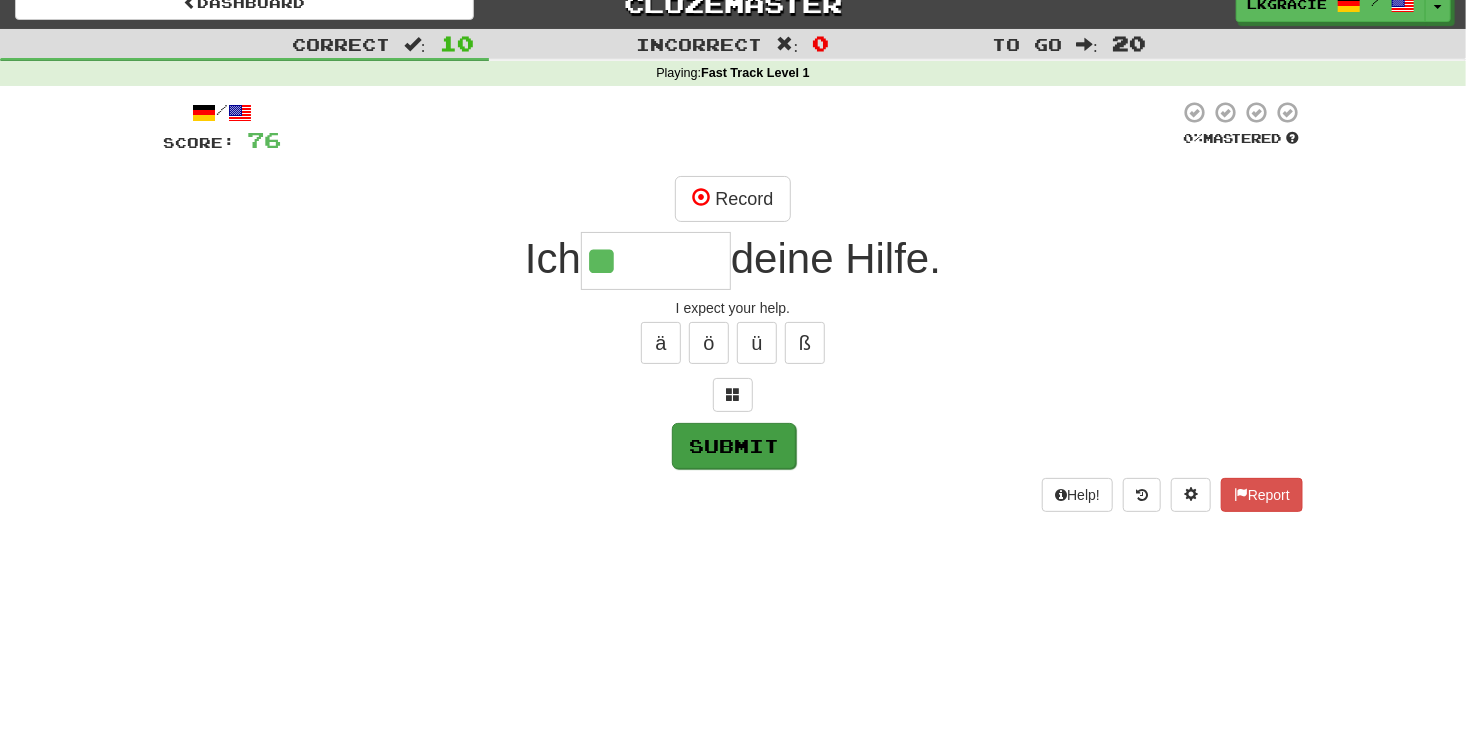 type on "*******" 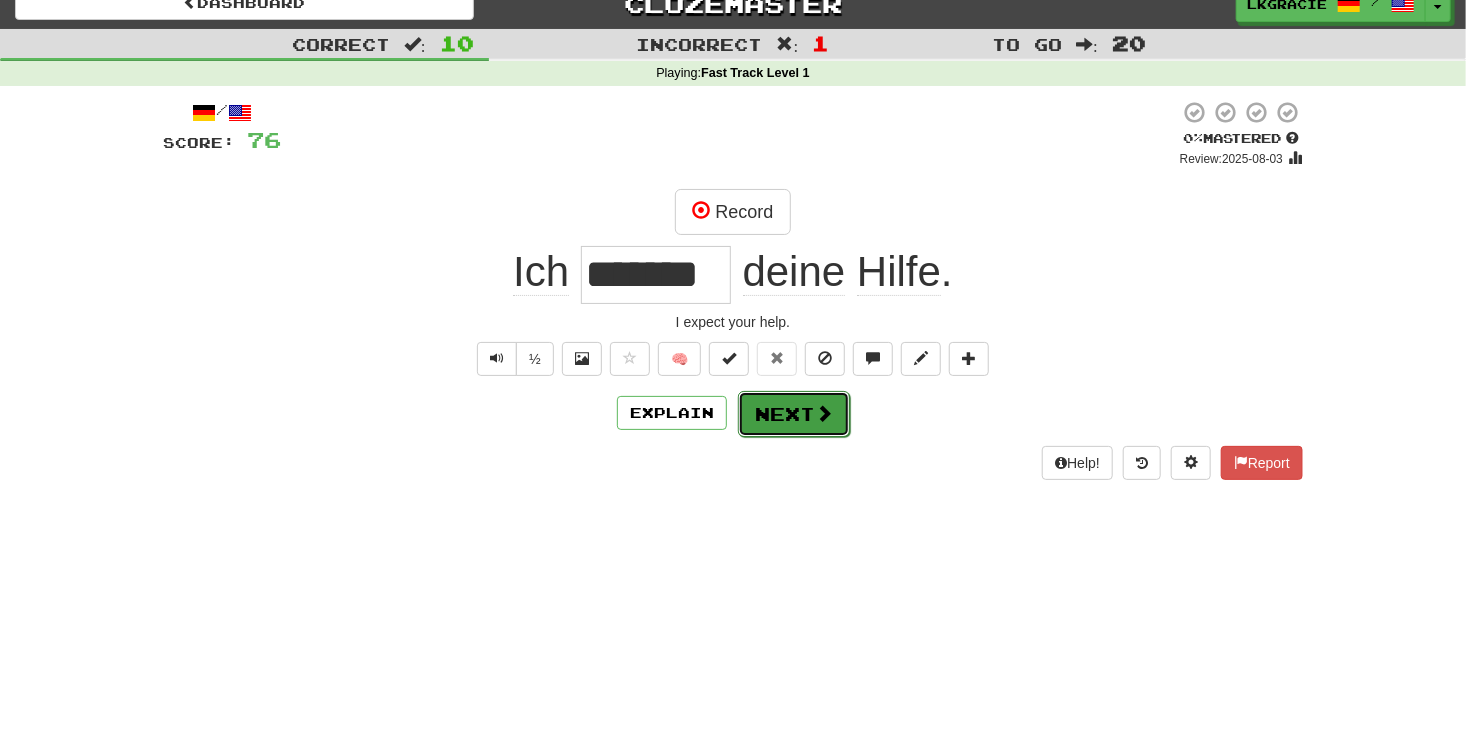 click on "Next" at bounding box center [794, 414] 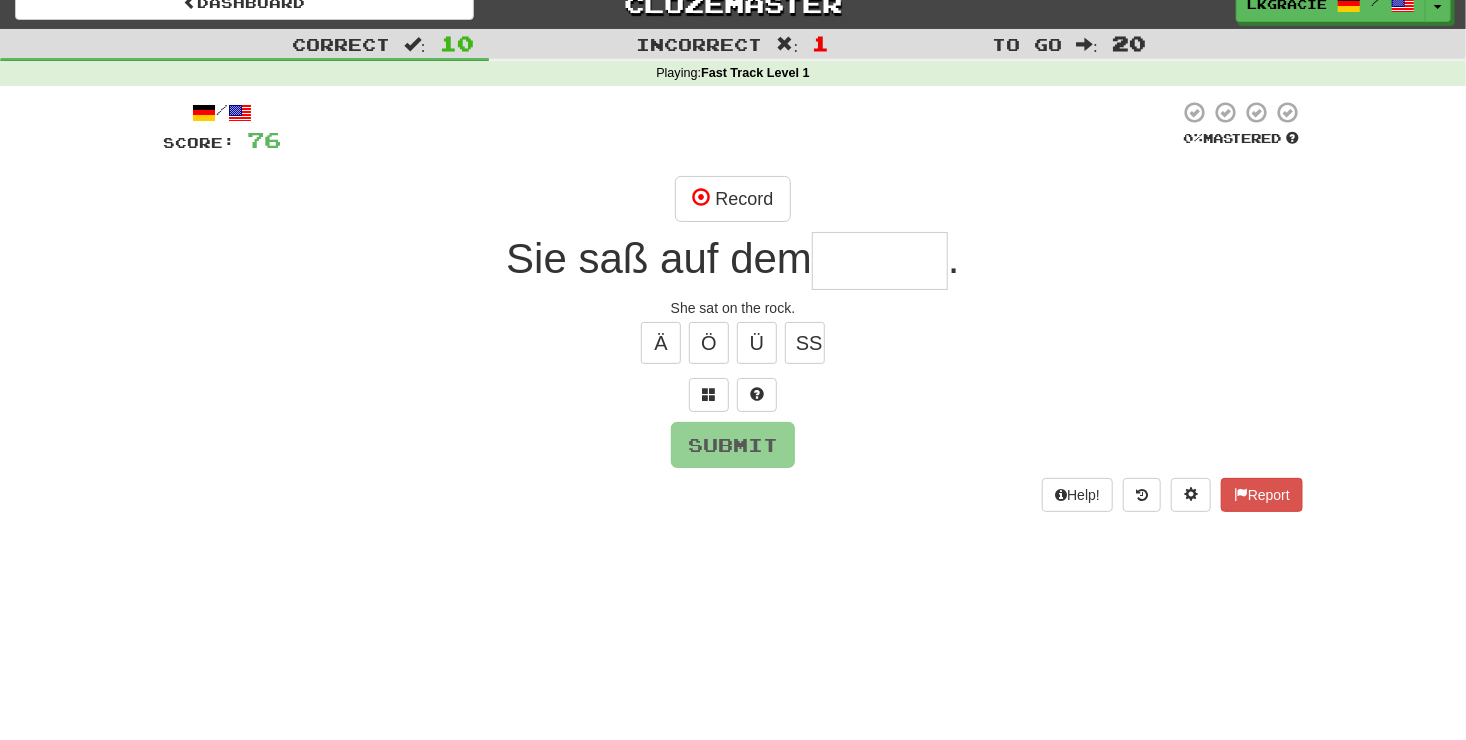 type on "*" 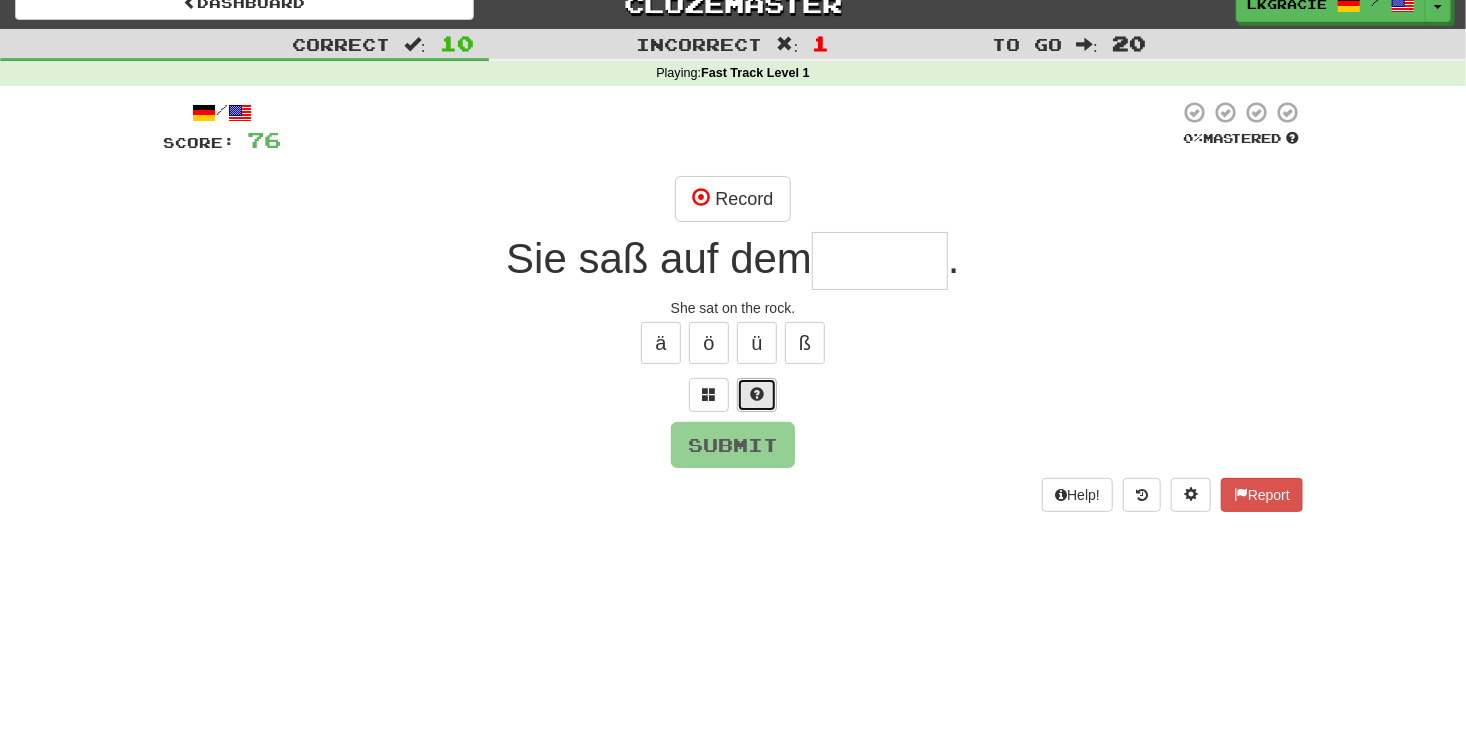 click at bounding box center [757, 395] 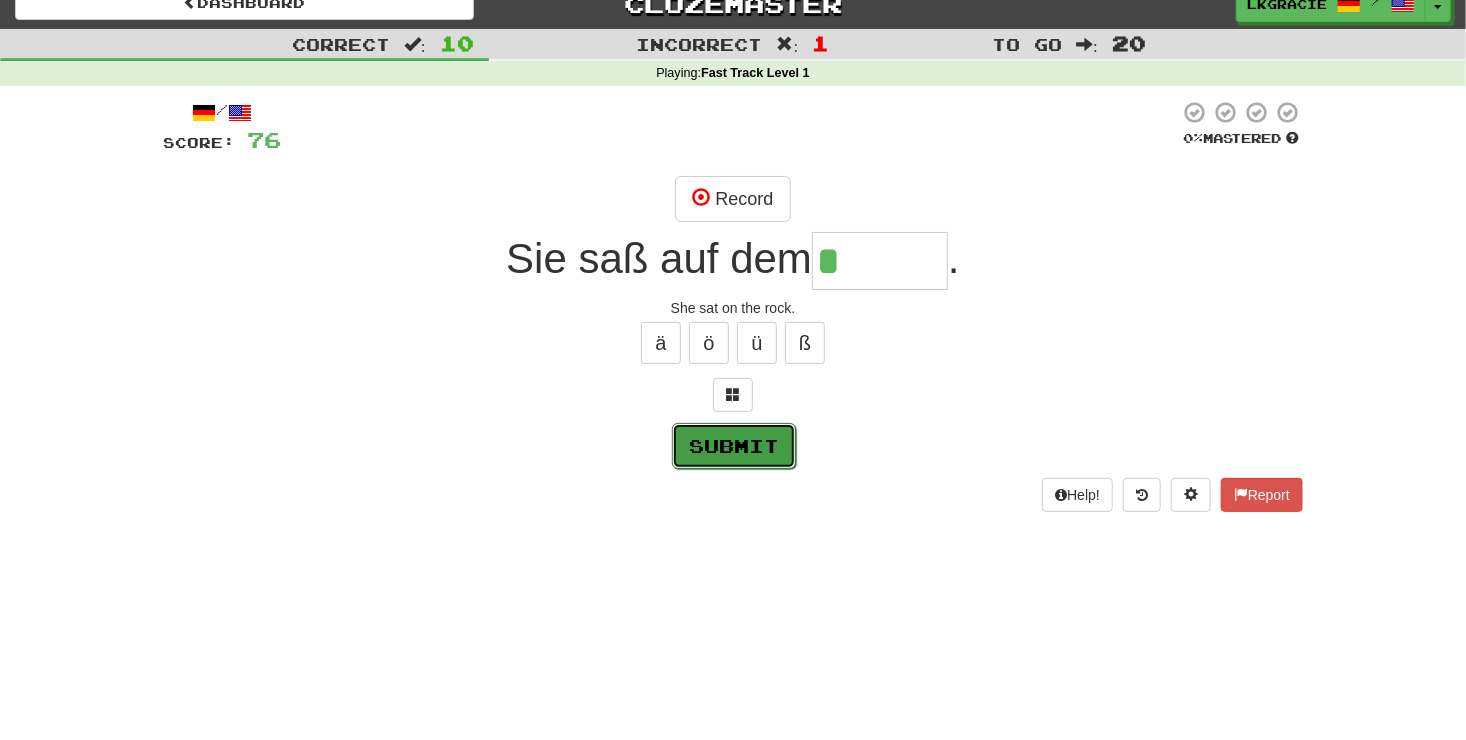 click on "Submit" at bounding box center [734, 446] 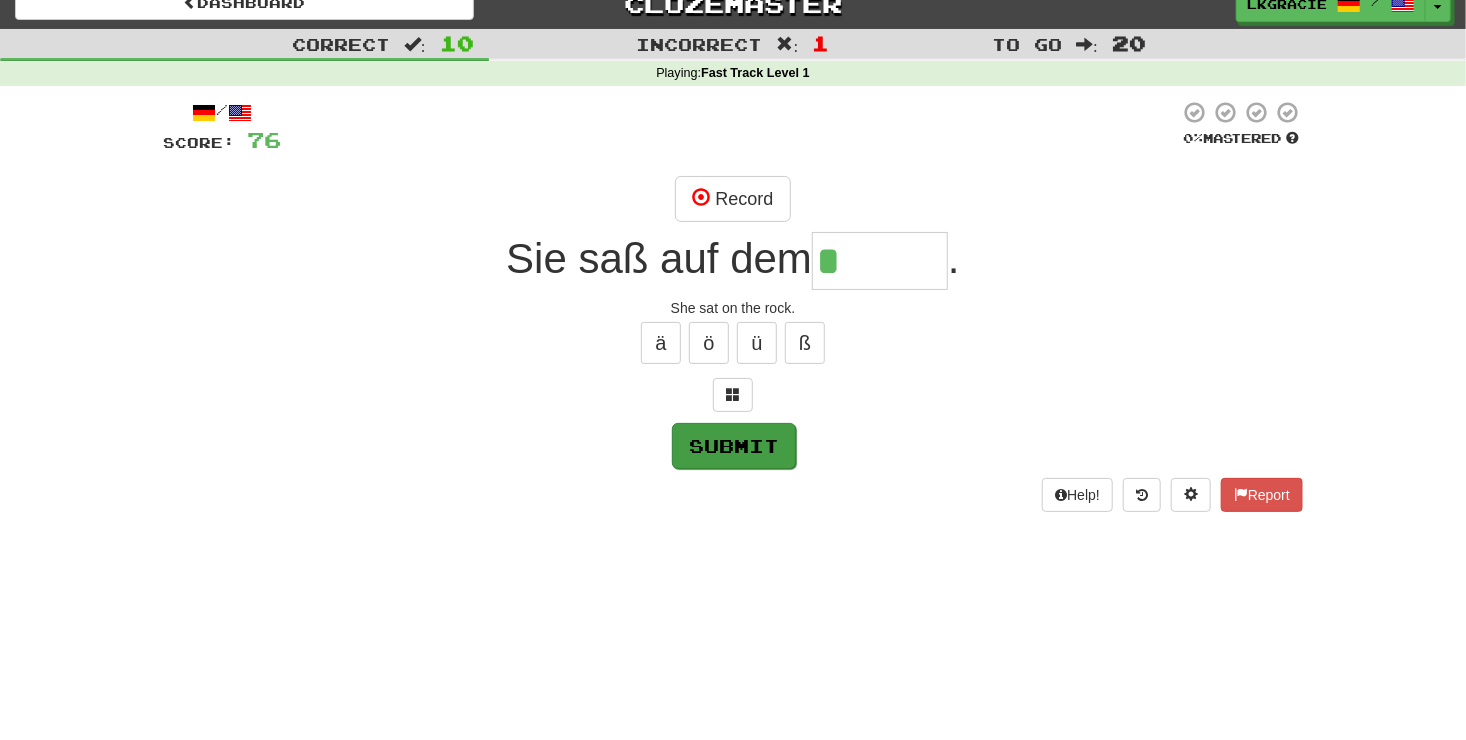 type on "******" 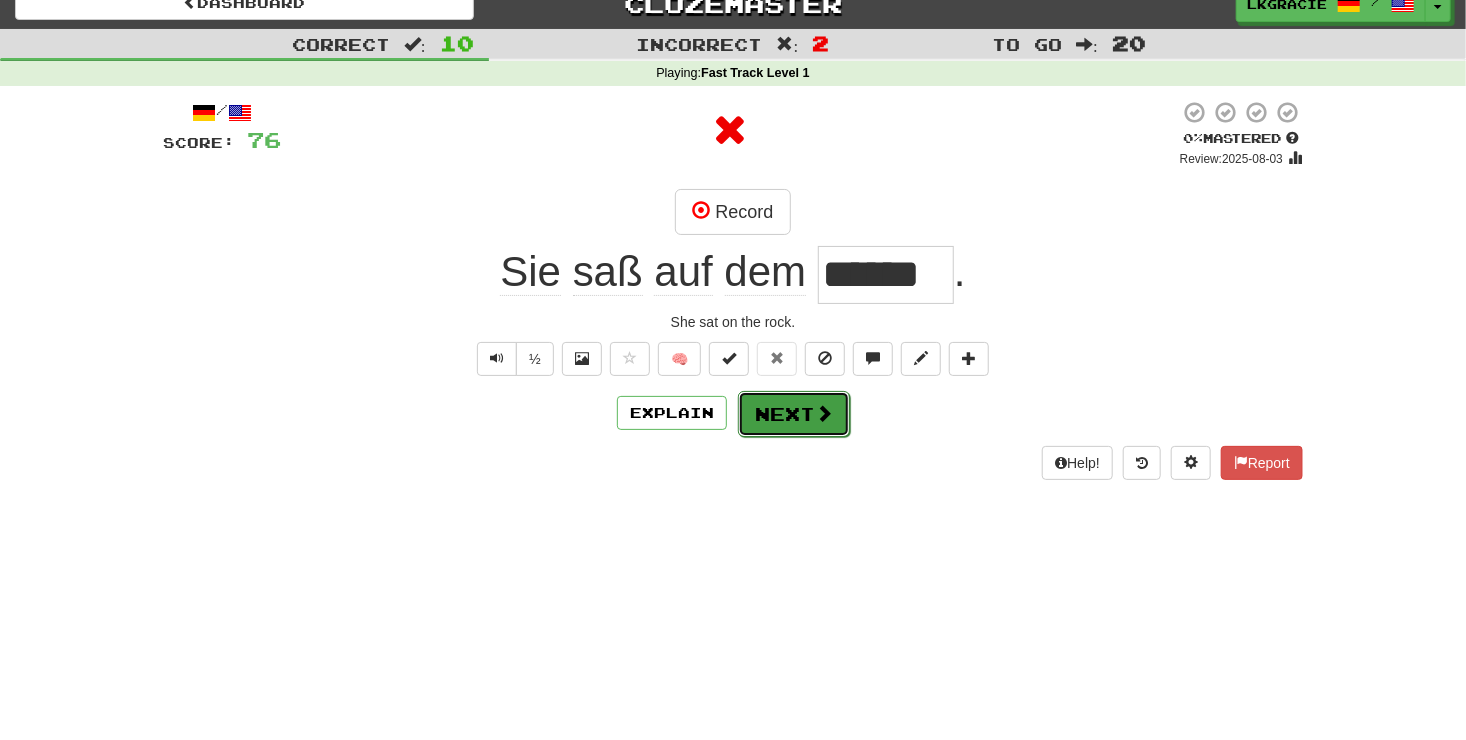 click on "Next" at bounding box center [794, 414] 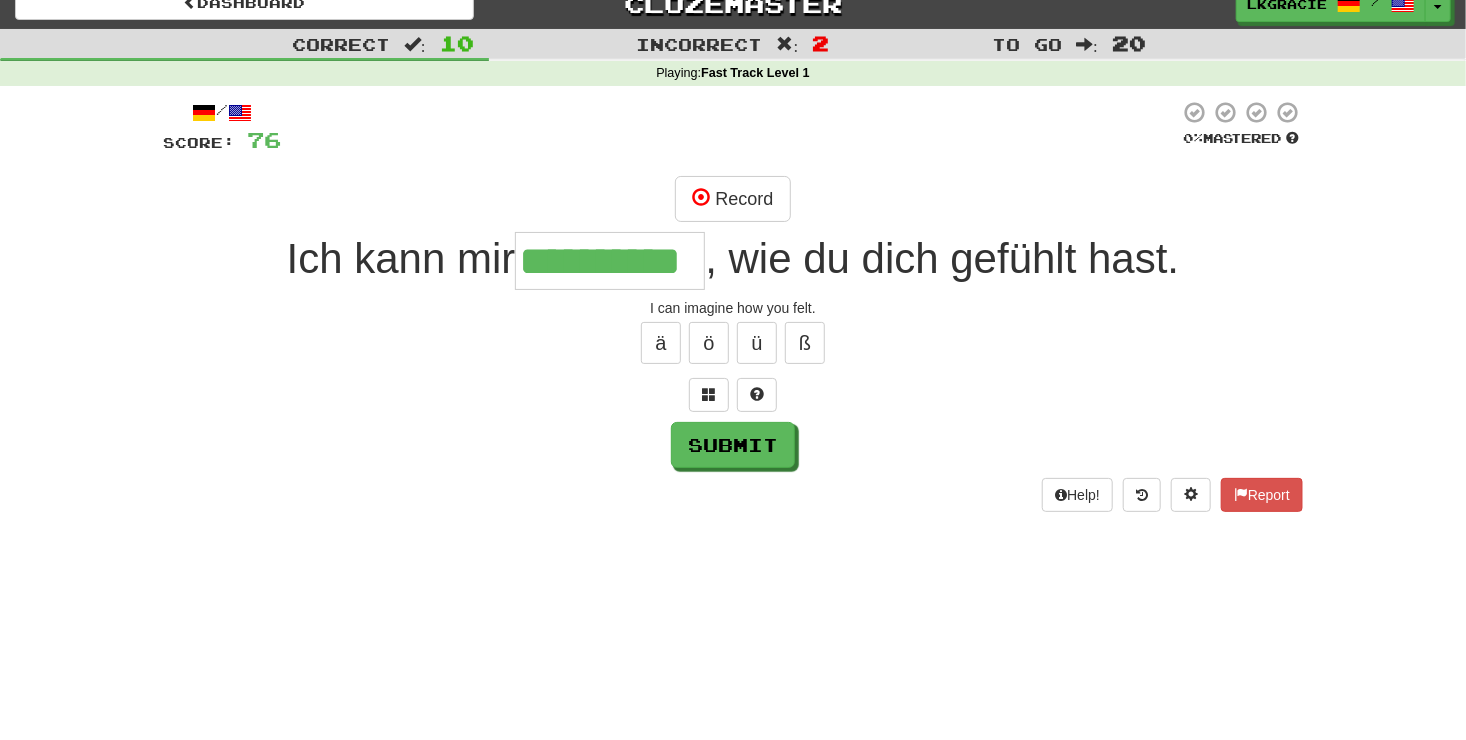 type on "**********" 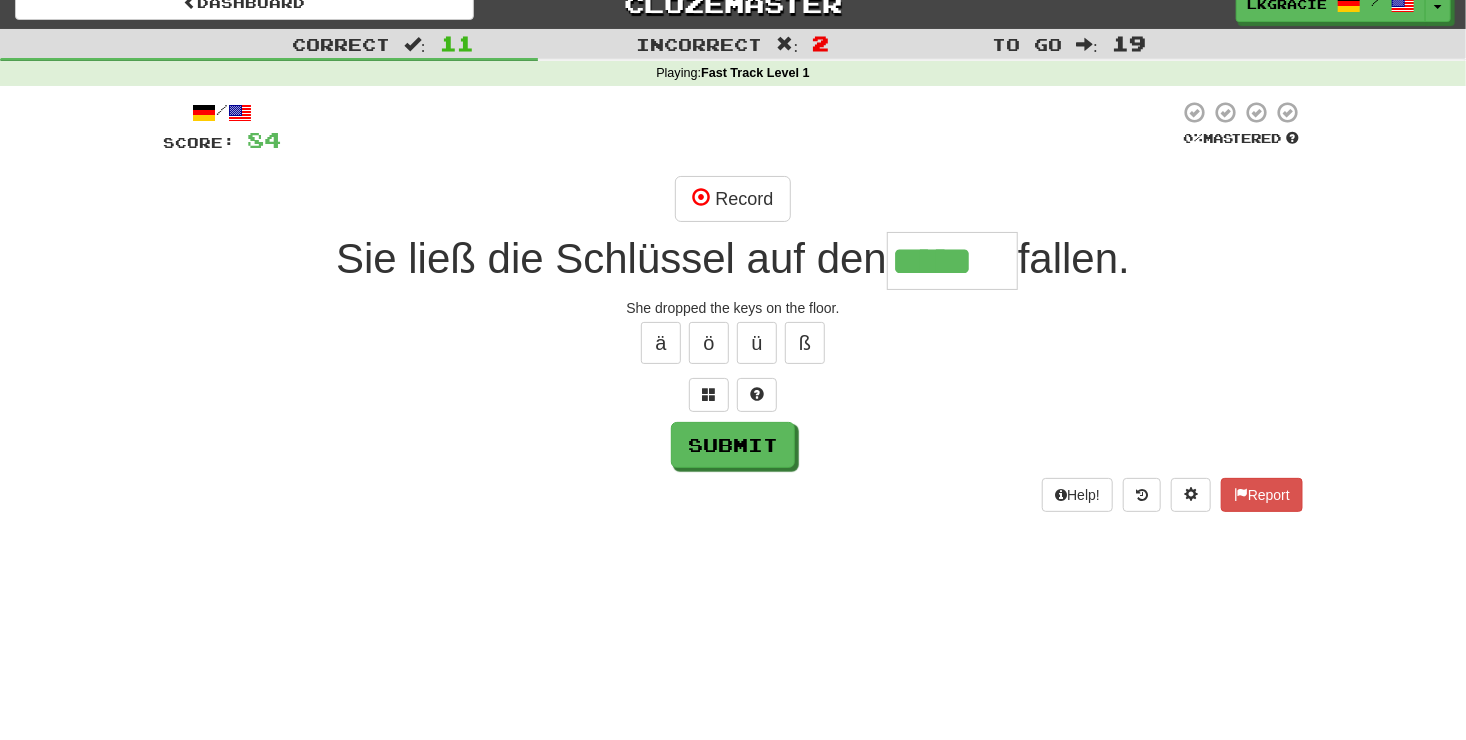 type on "*****" 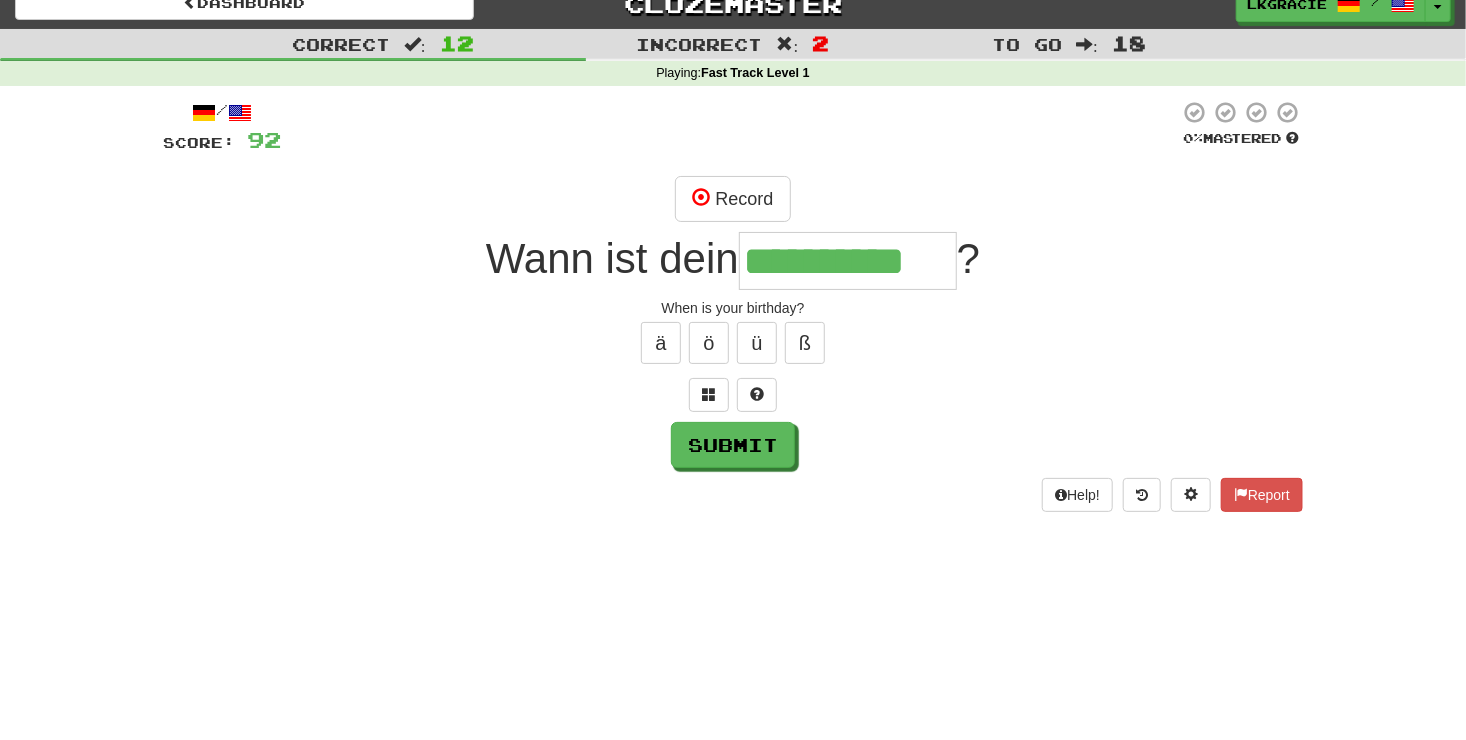 type on "**********" 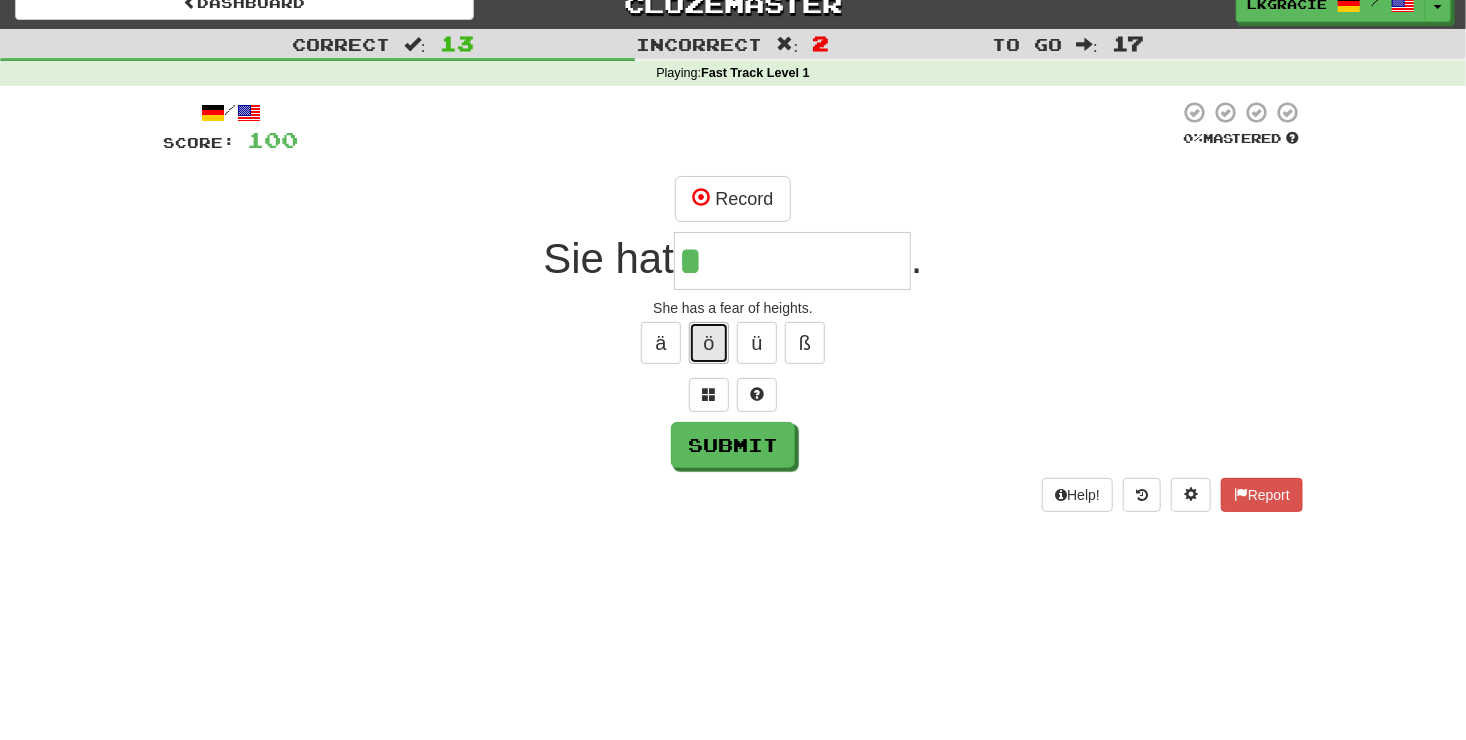 click on "ö" at bounding box center [709, 343] 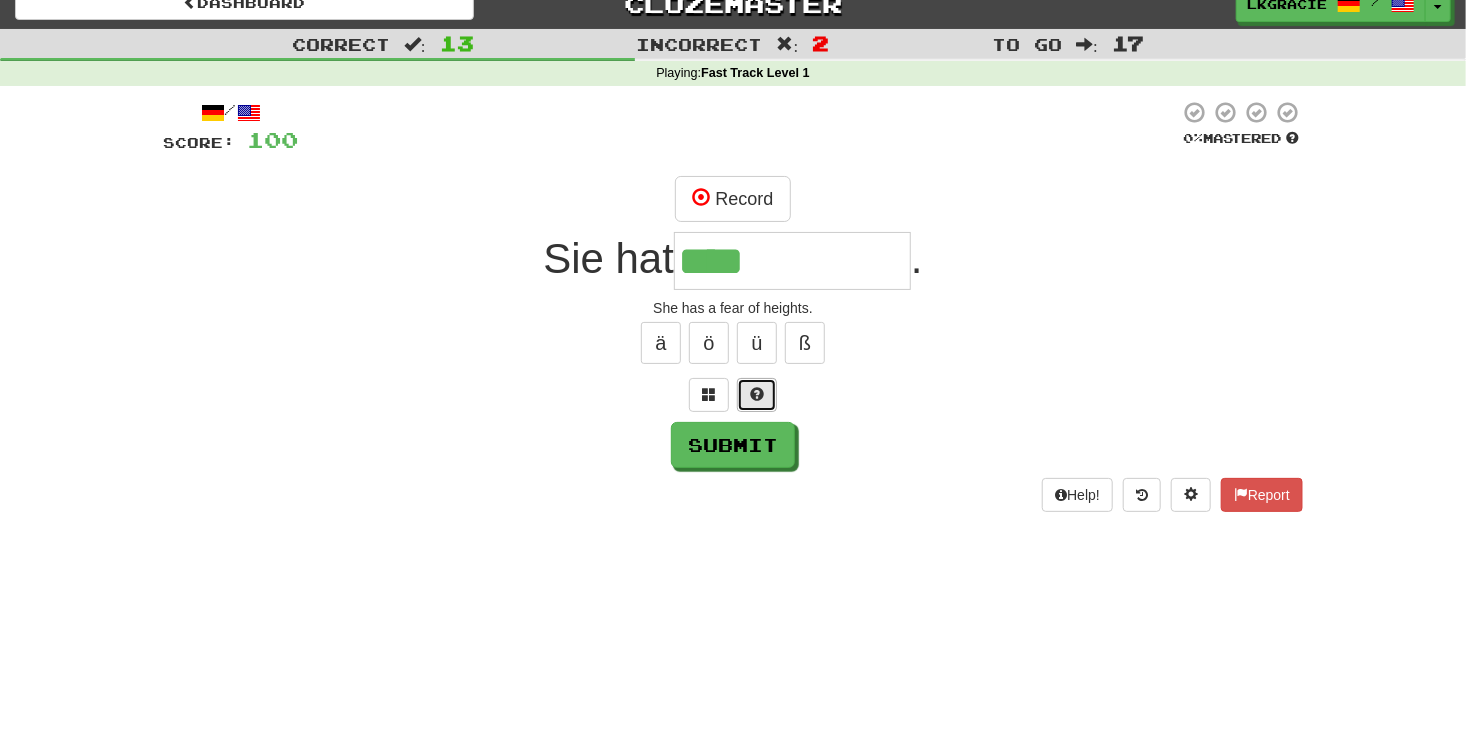 click at bounding box center (757, 394) 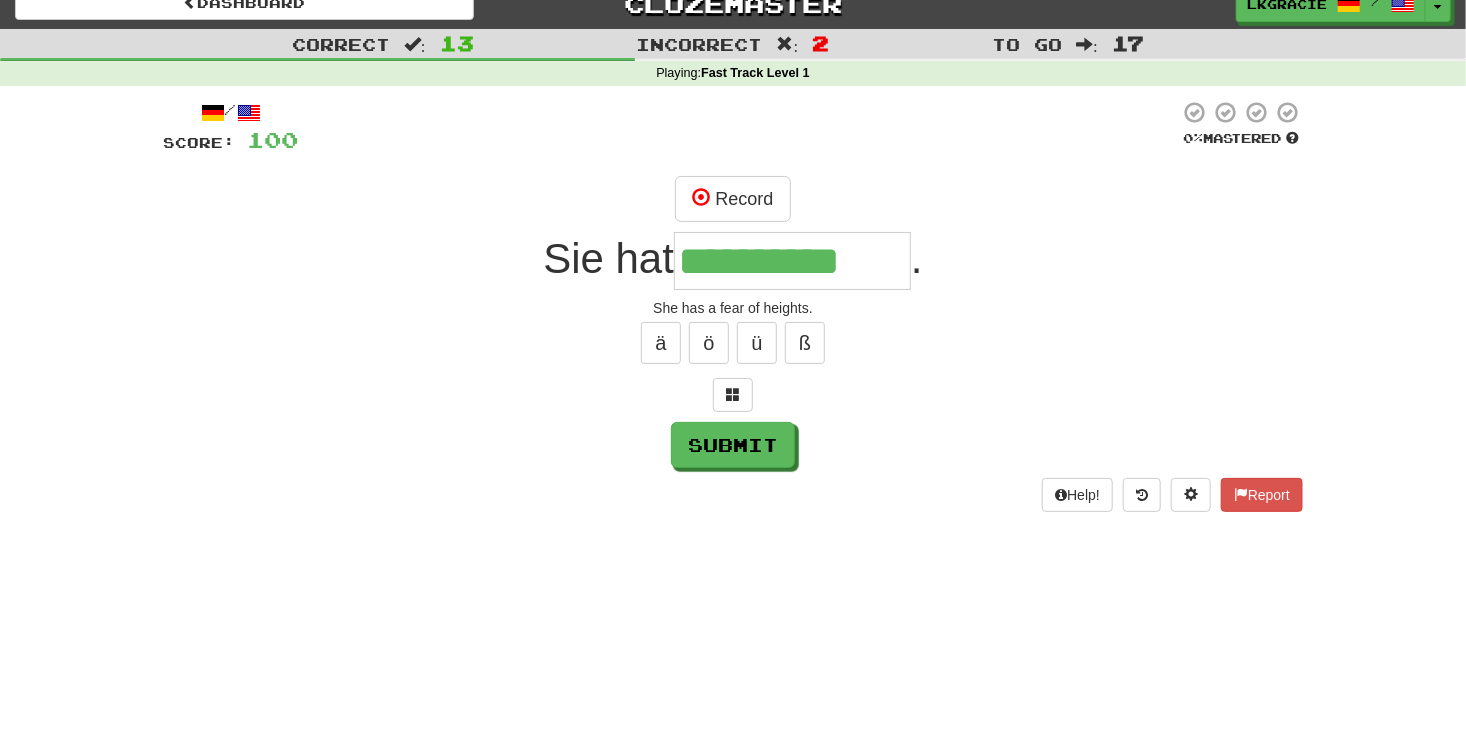 type on "**********" 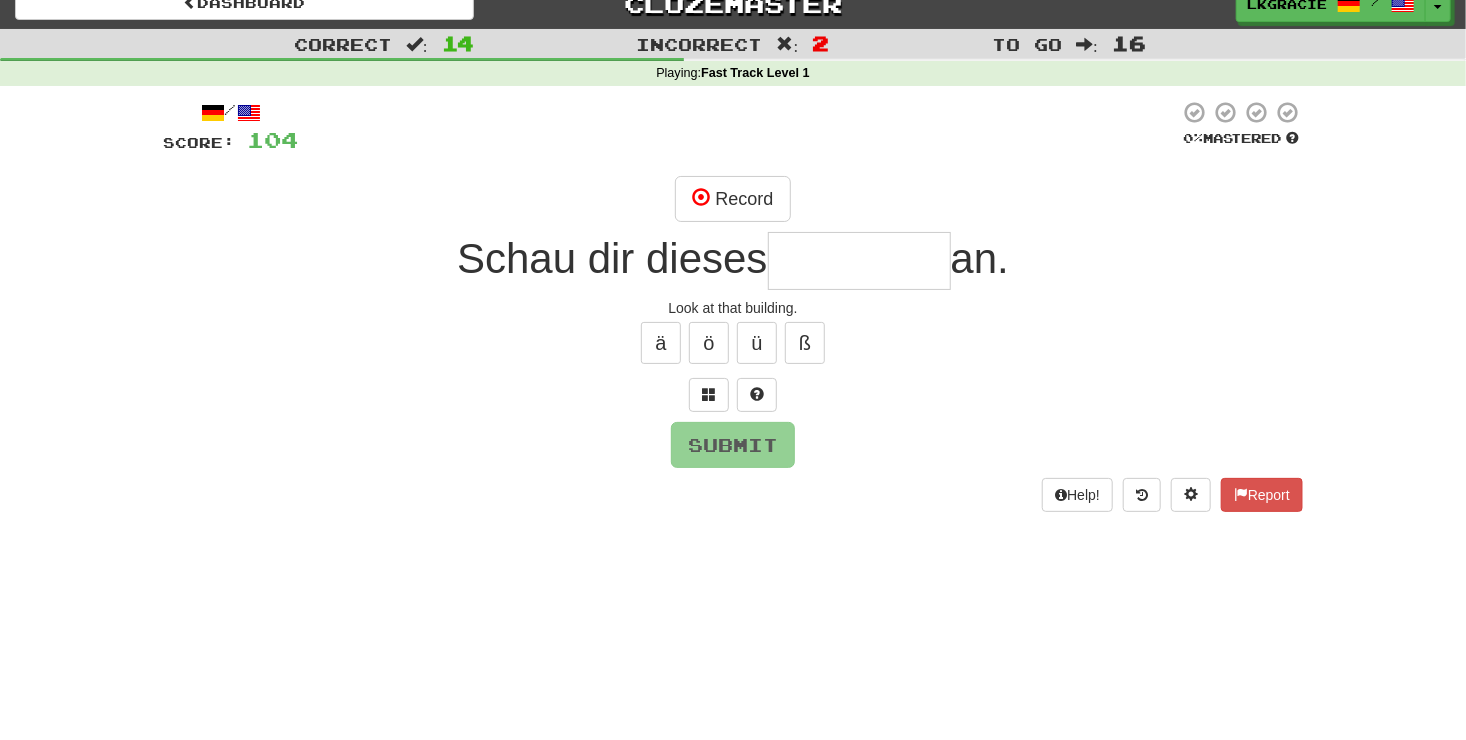 type on "*" 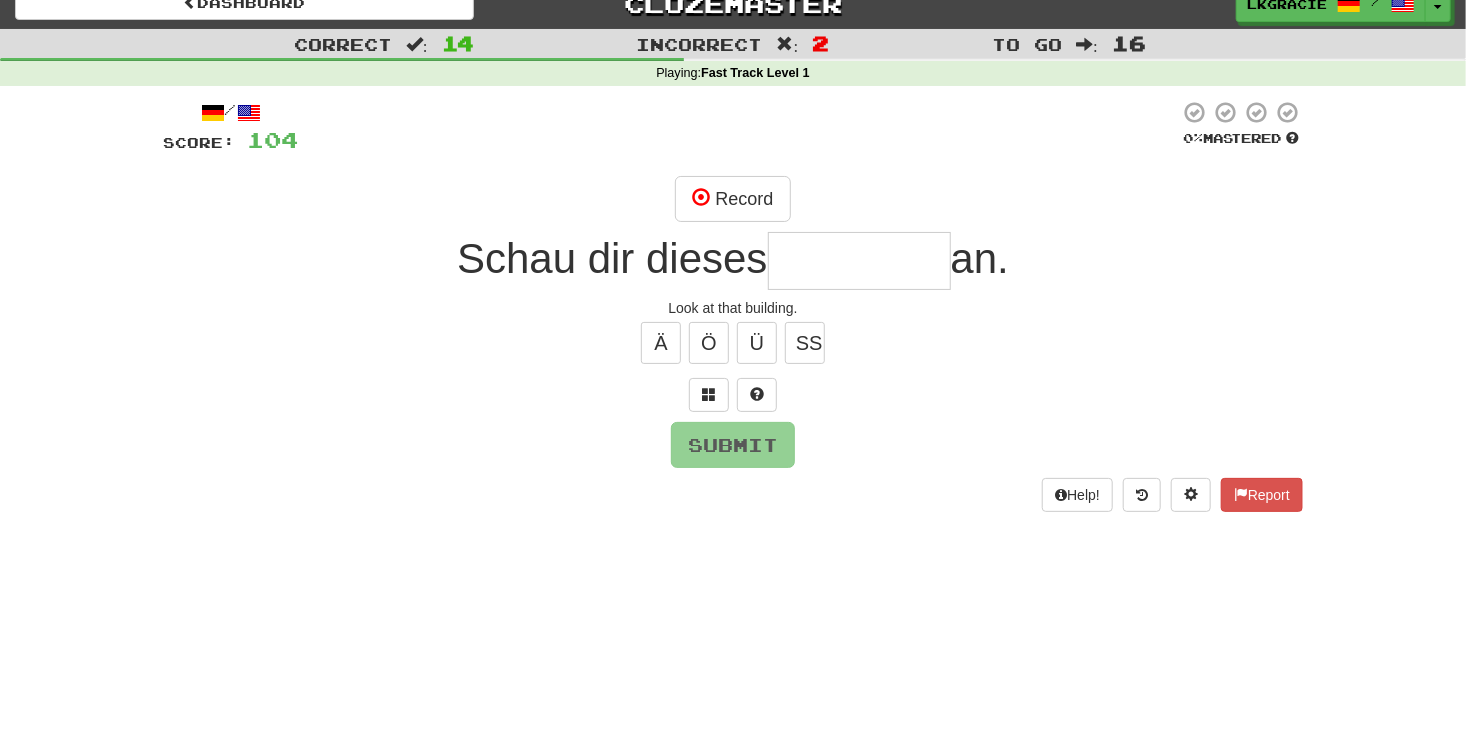 type on "*" 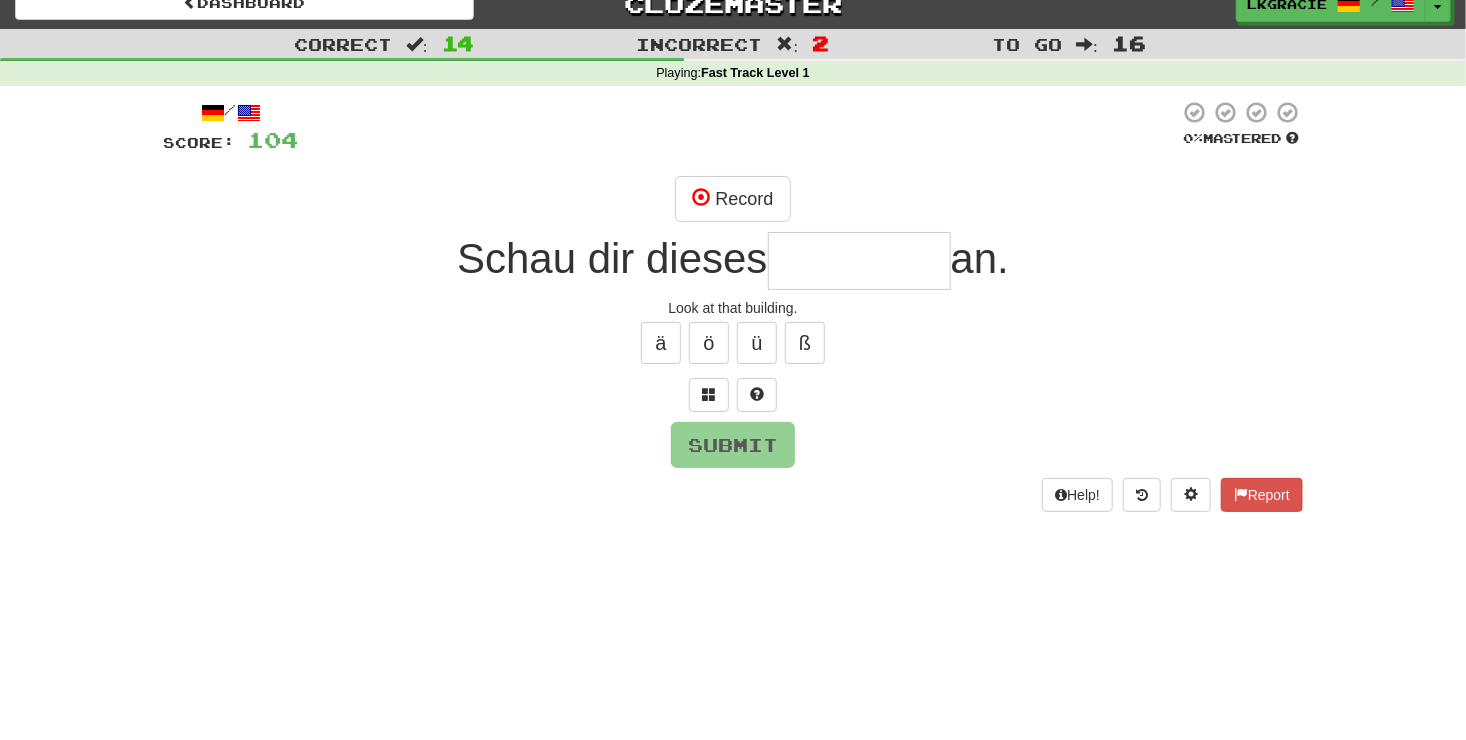 type on "*" 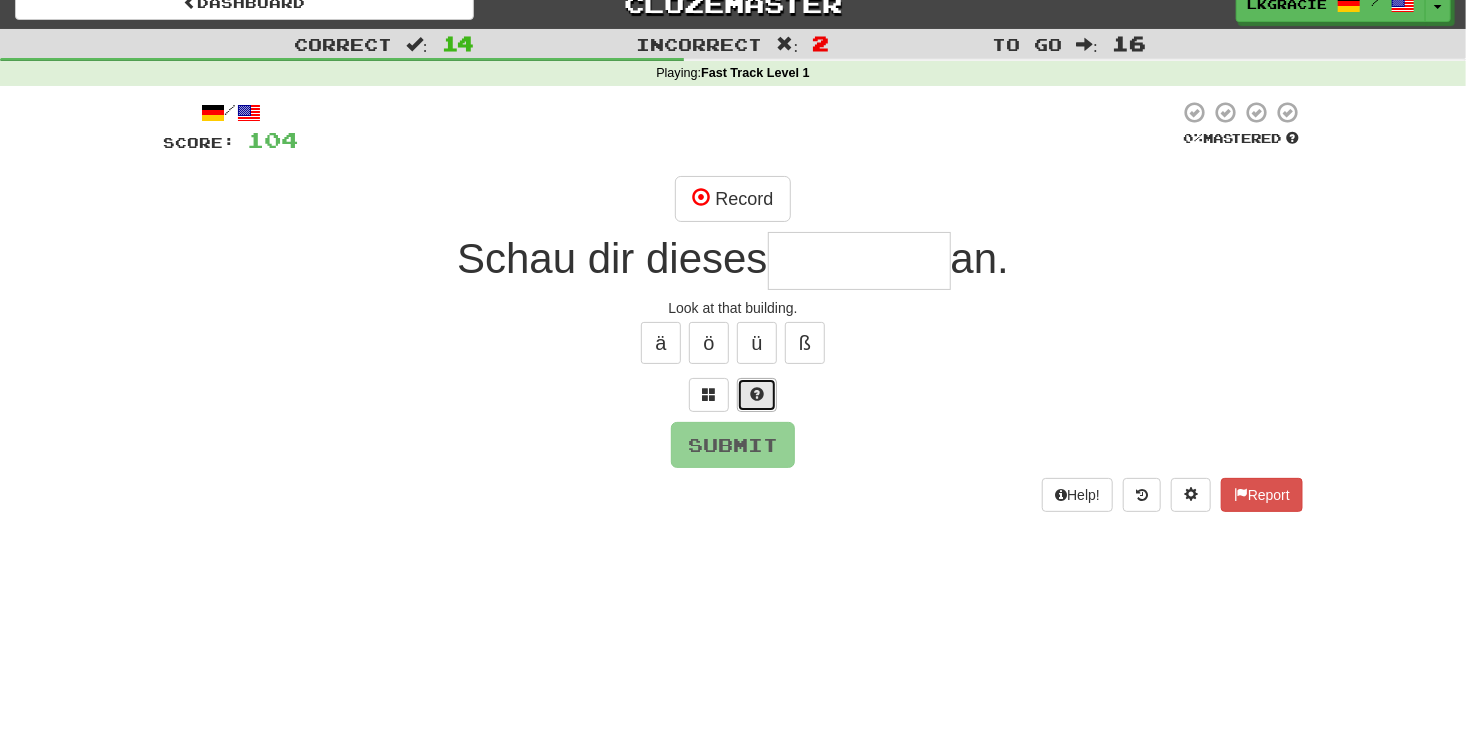 click at bounding box center (757, 394) 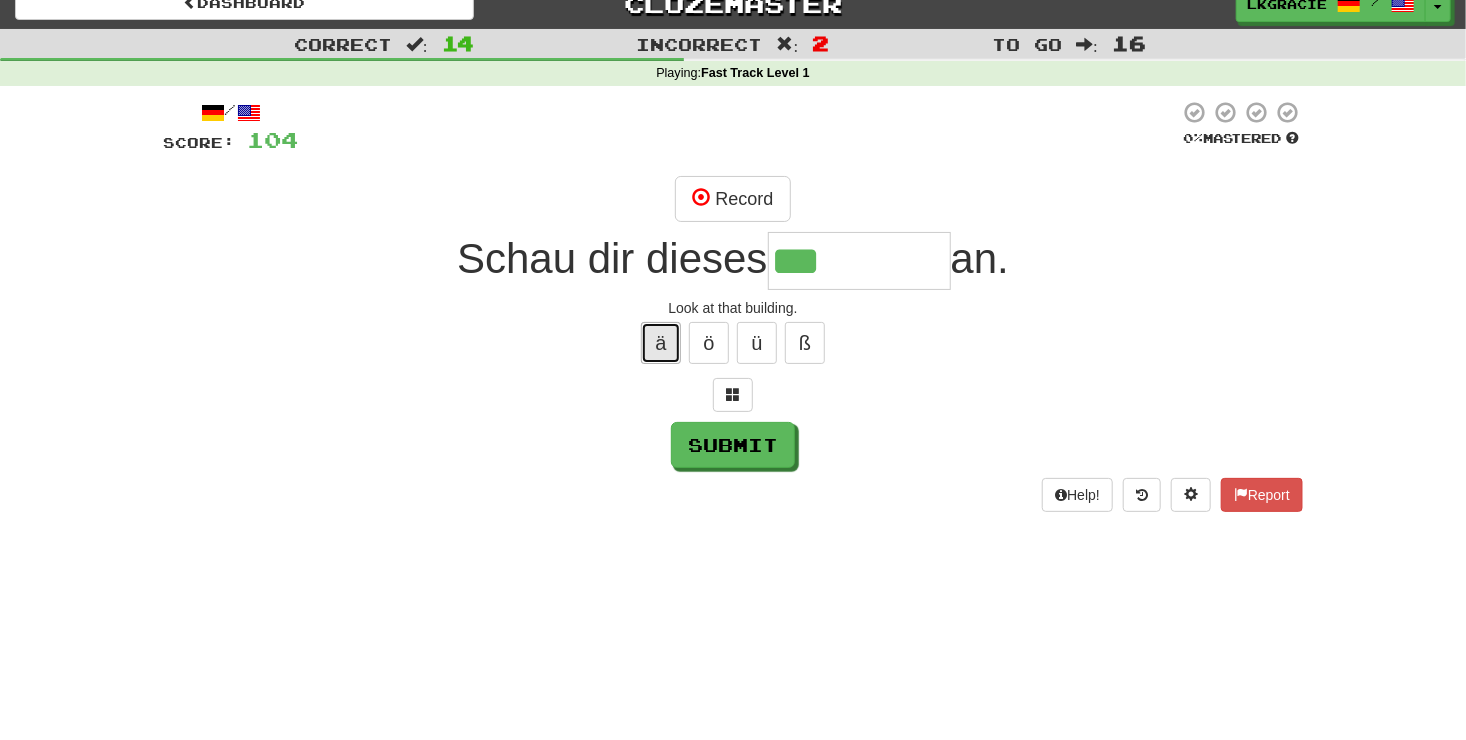 click on "ä" at bounding box center (661, 343) 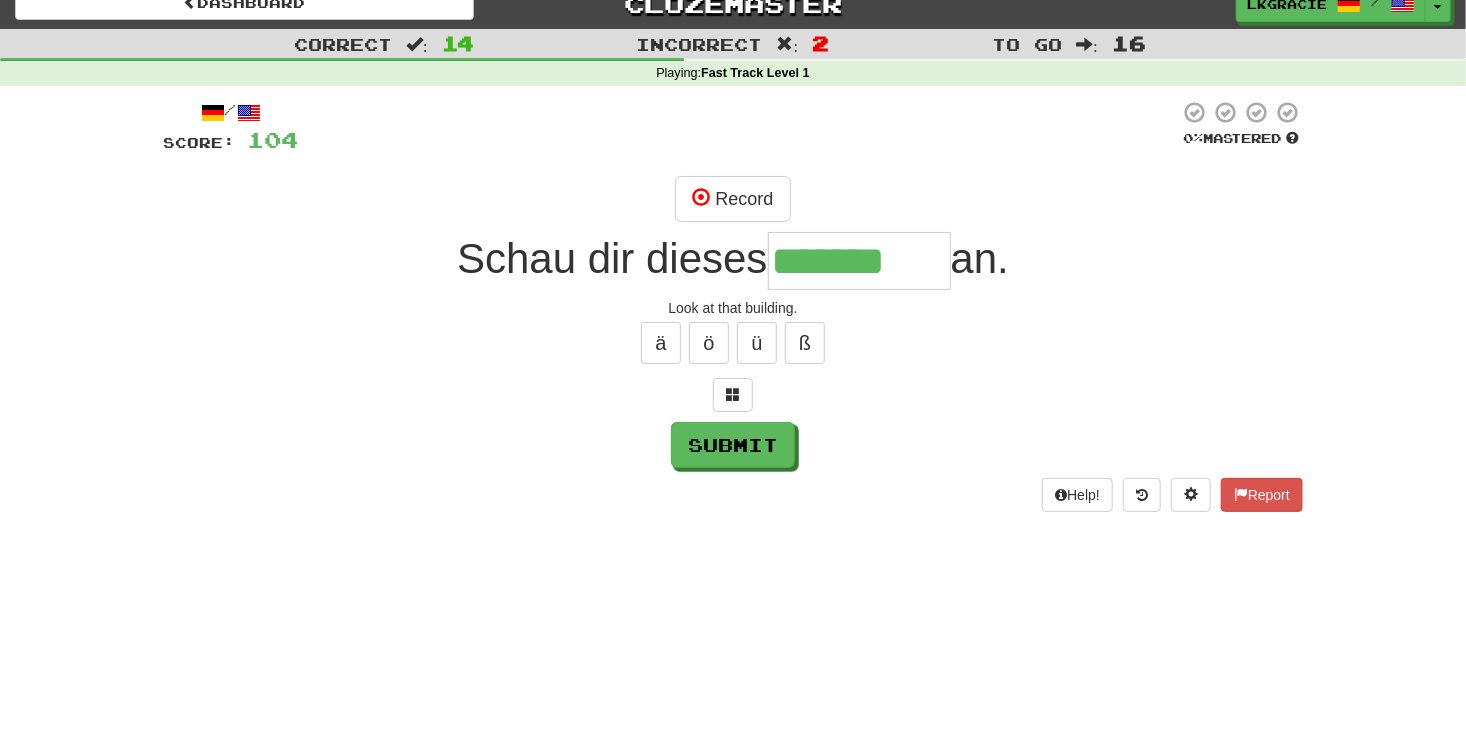 type on "*******" 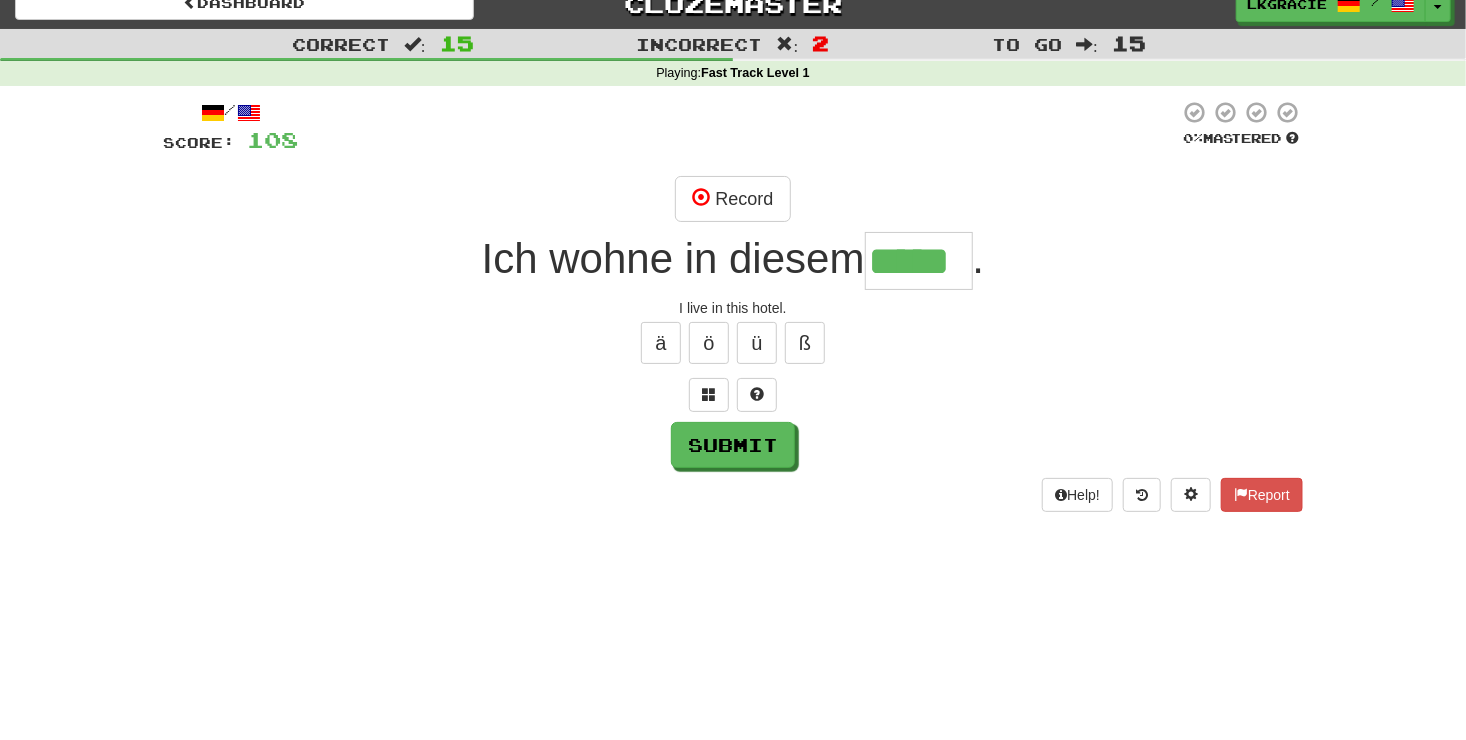 type on "*****" 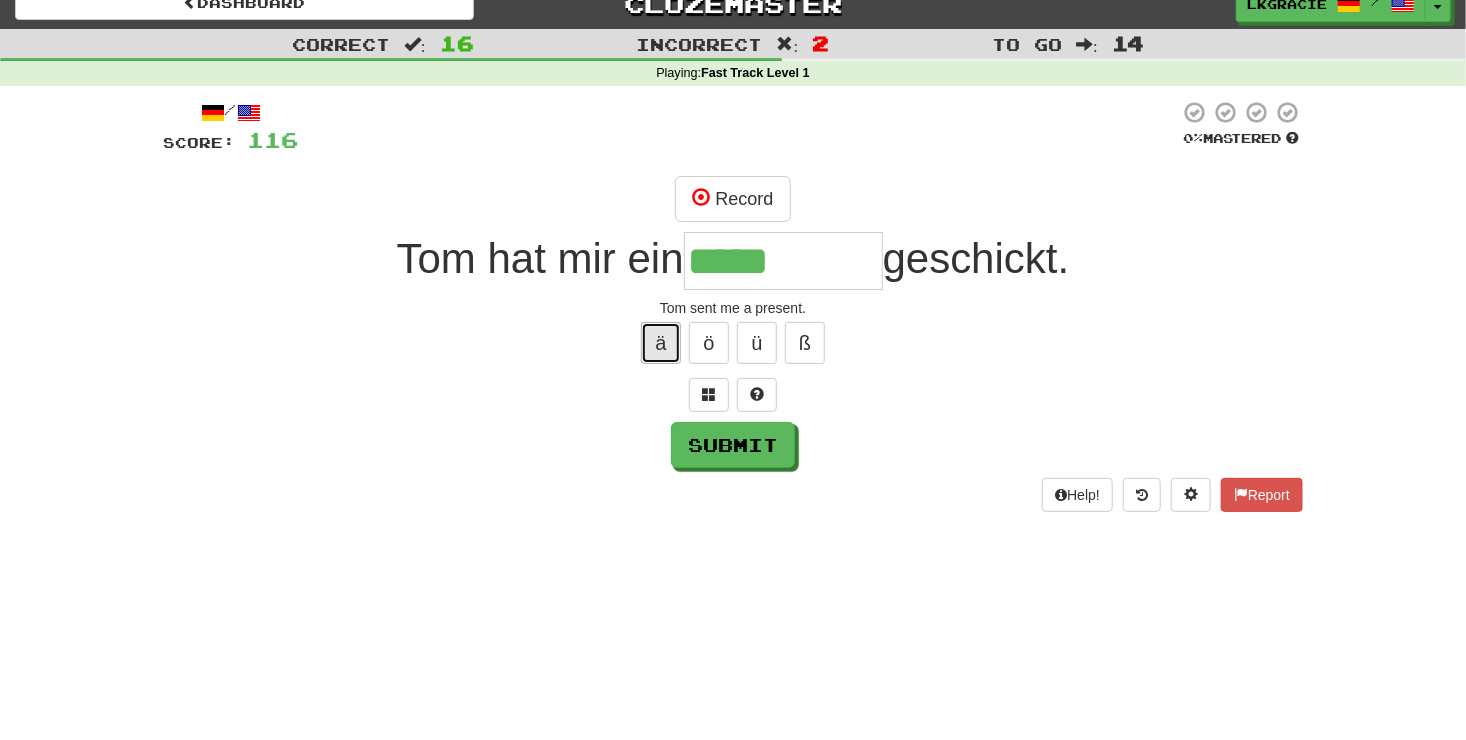 click on "ä" at bounding box center (661, 343) 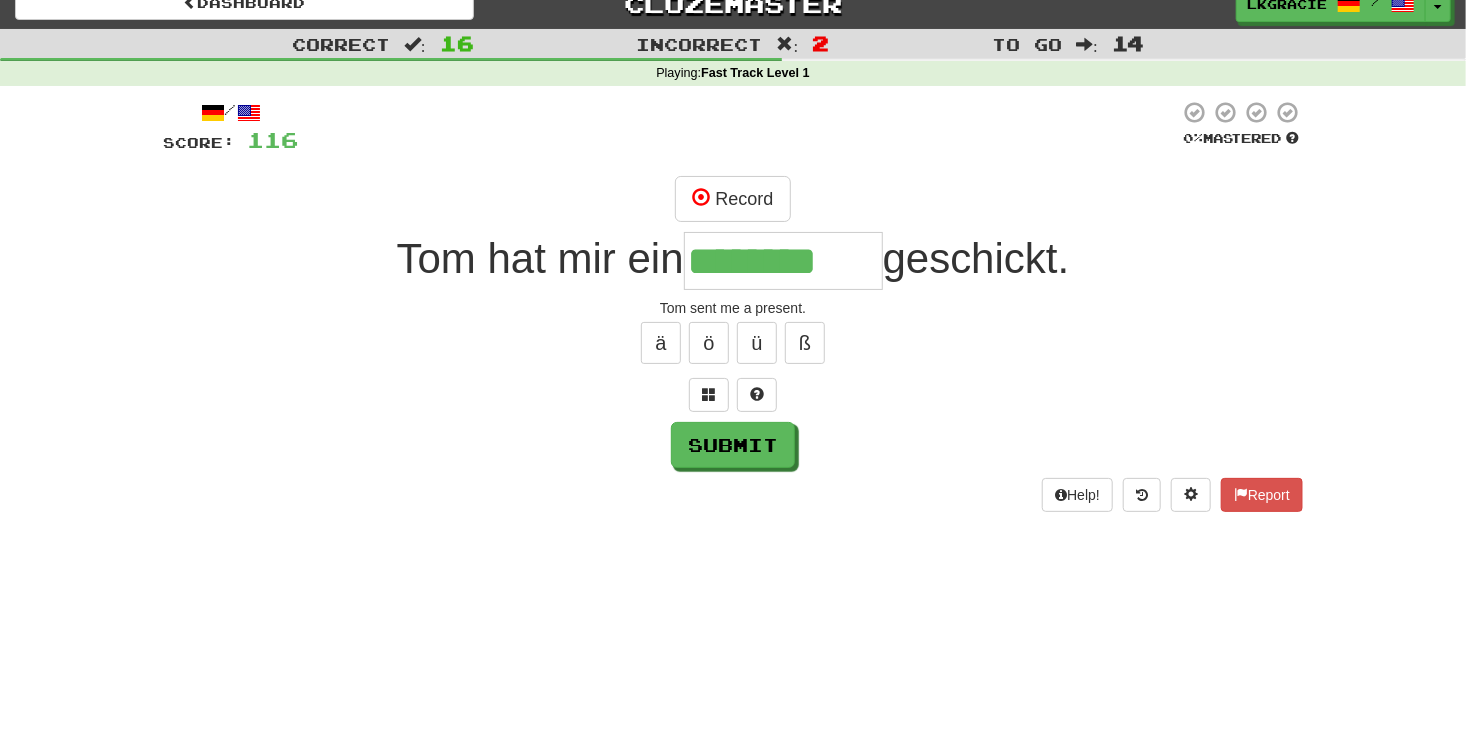 type on "********" 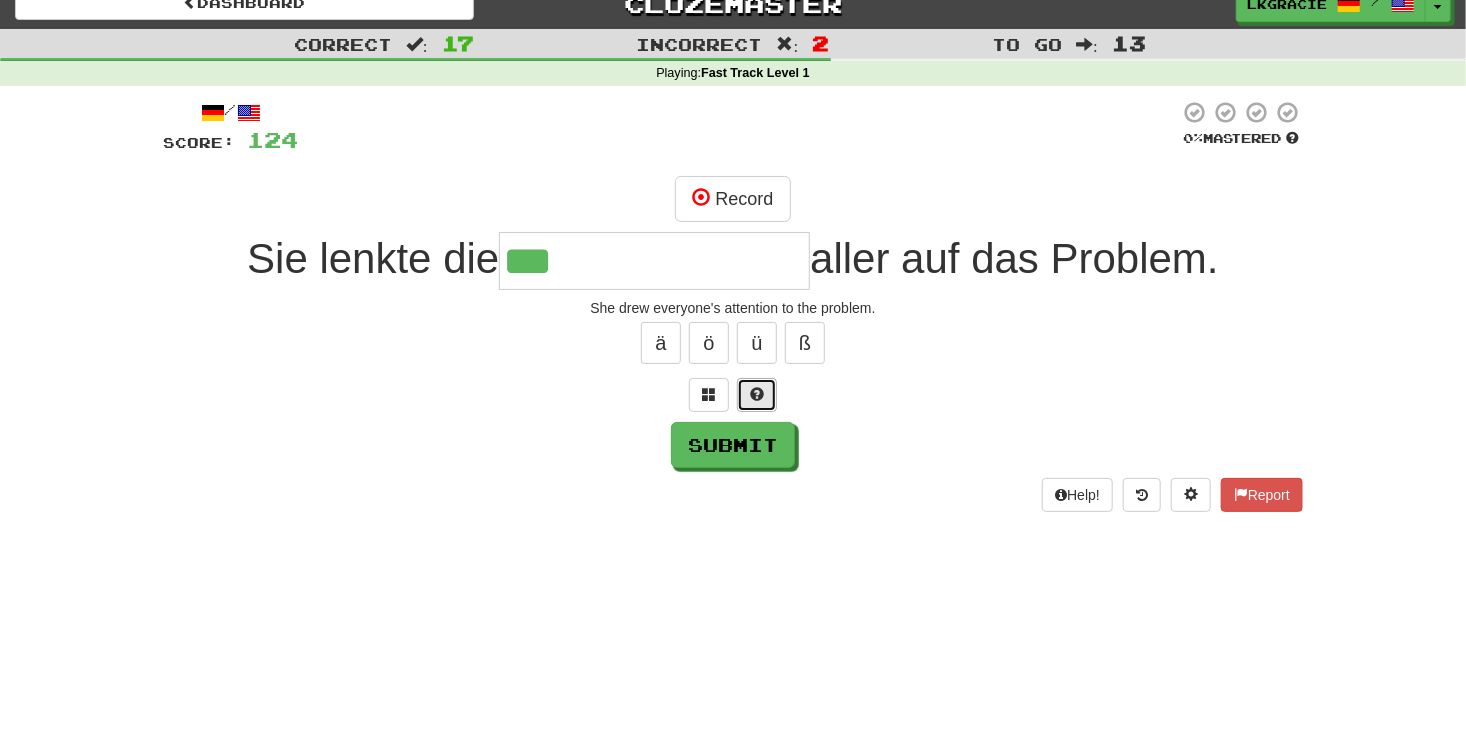 click at bounding box center [757, 395] 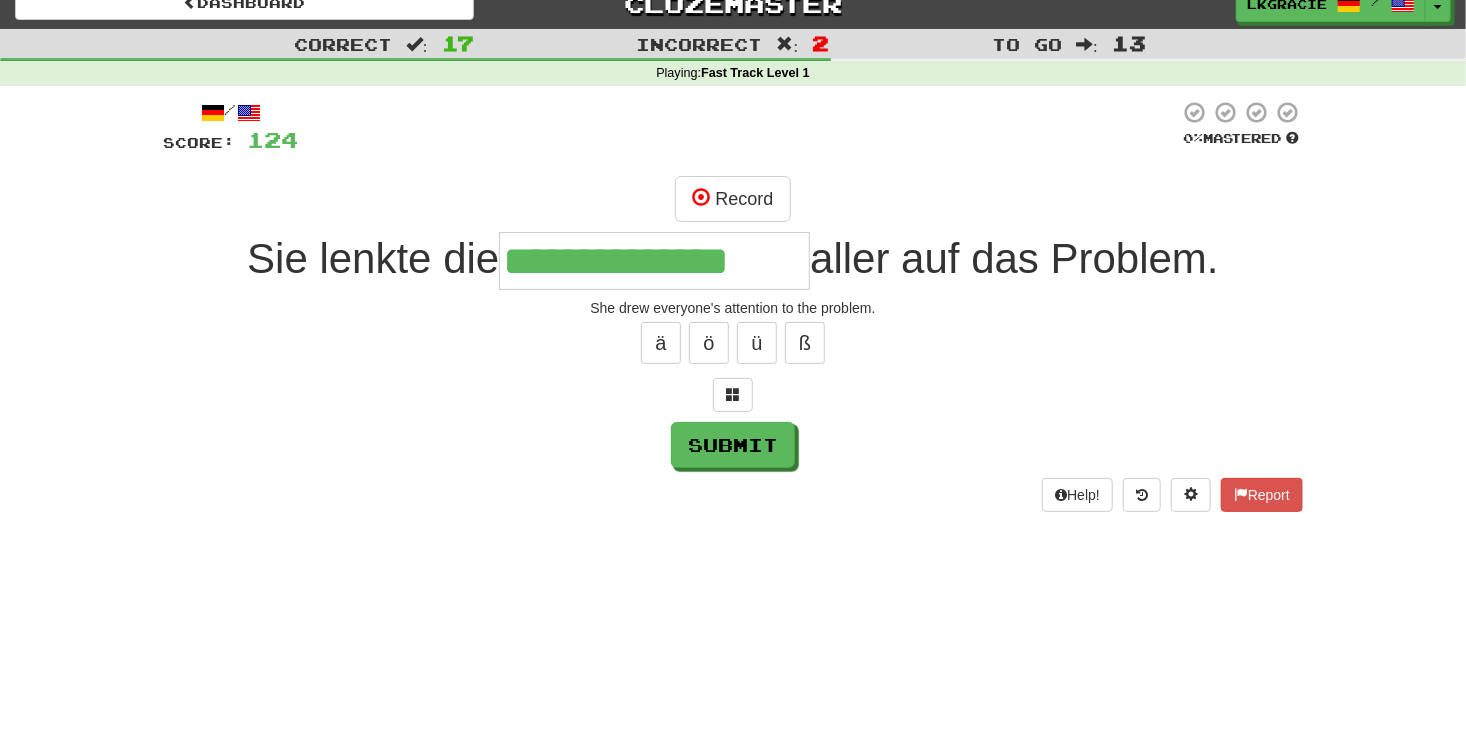 type on "**********" 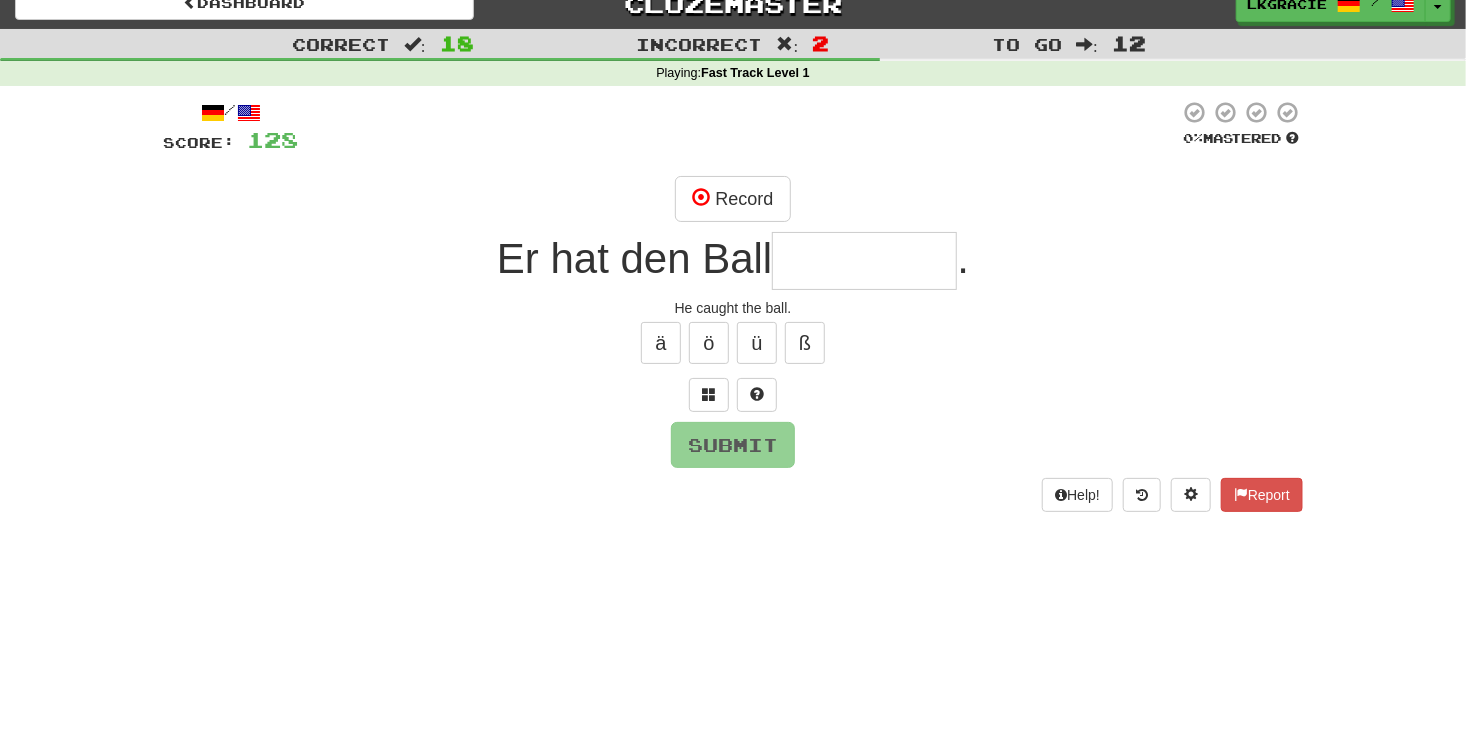 type on "*" 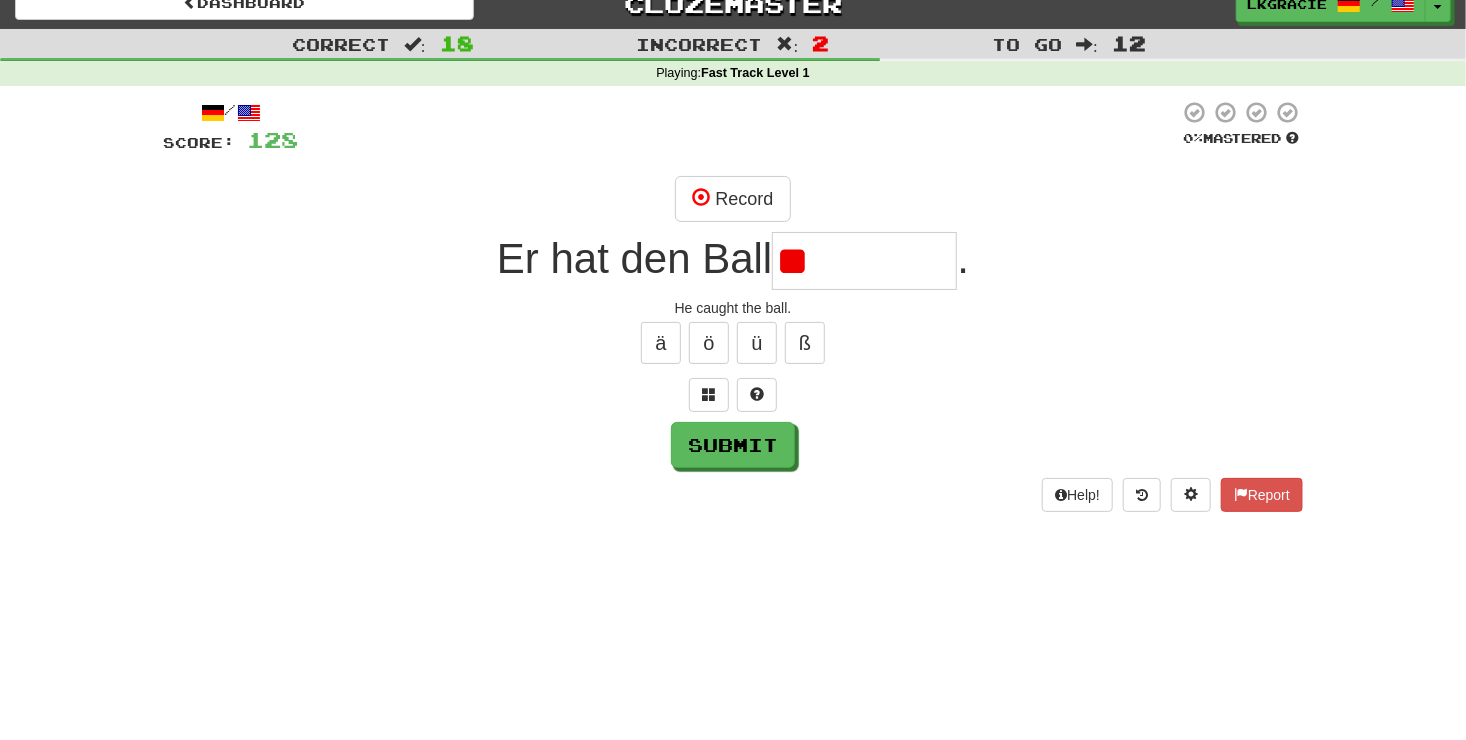 type on "*" 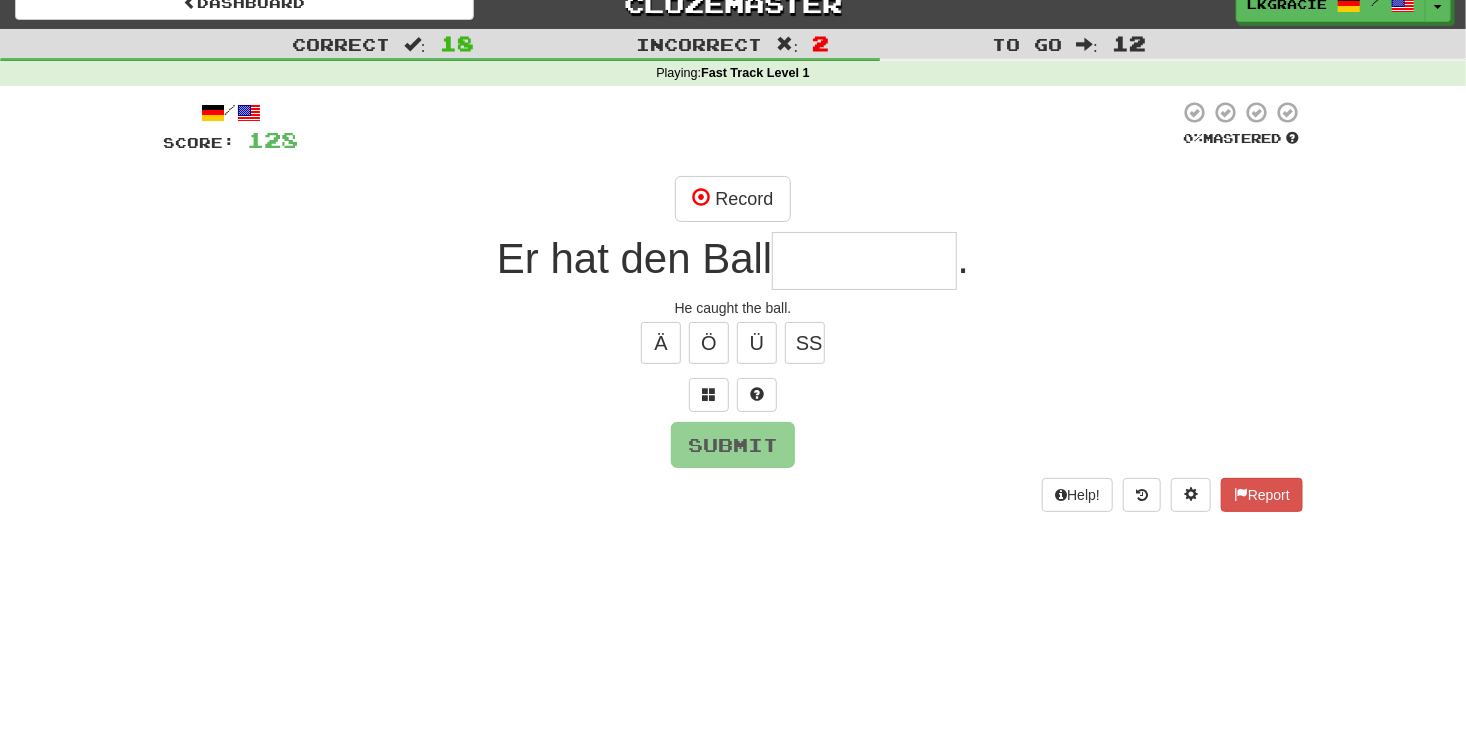 type on "*" 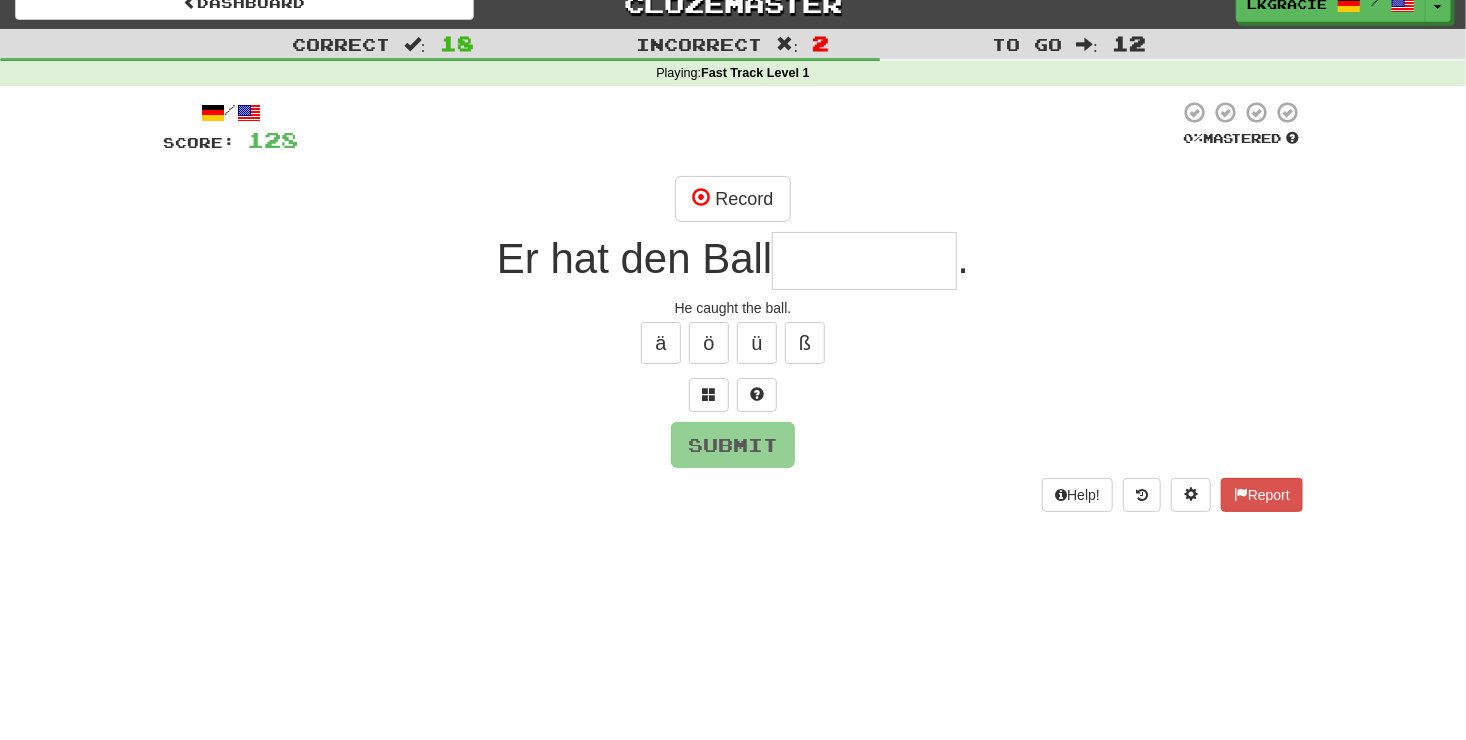 type on "*" 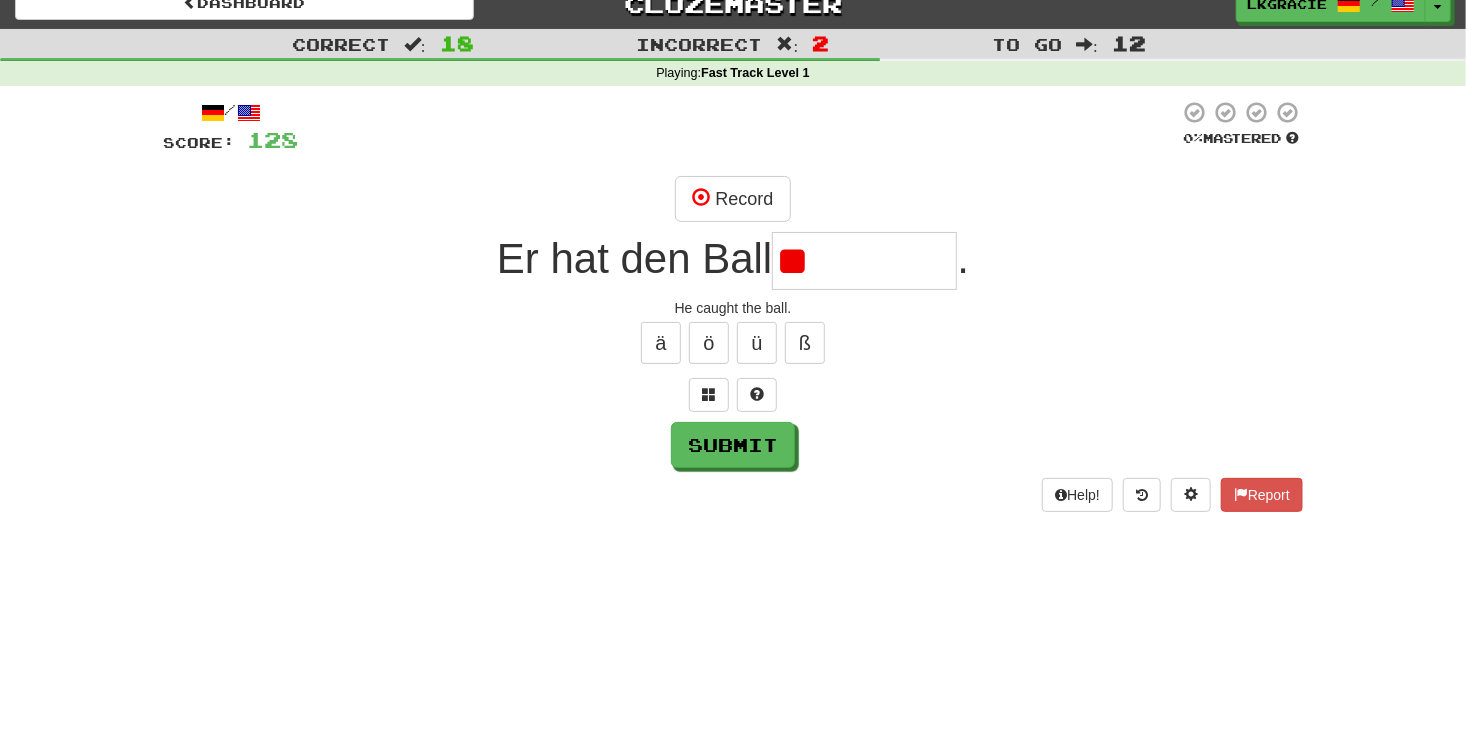 type on "*" 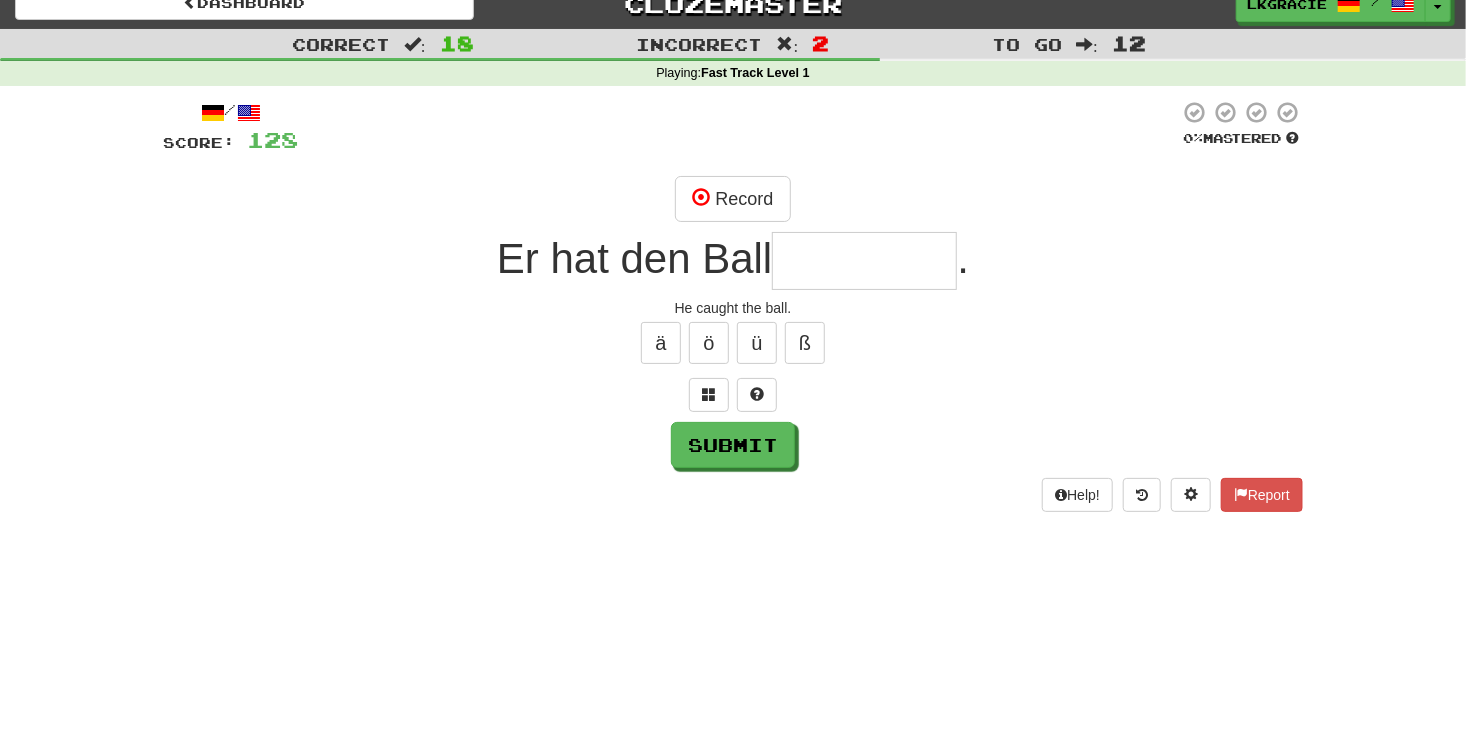 type on "*" 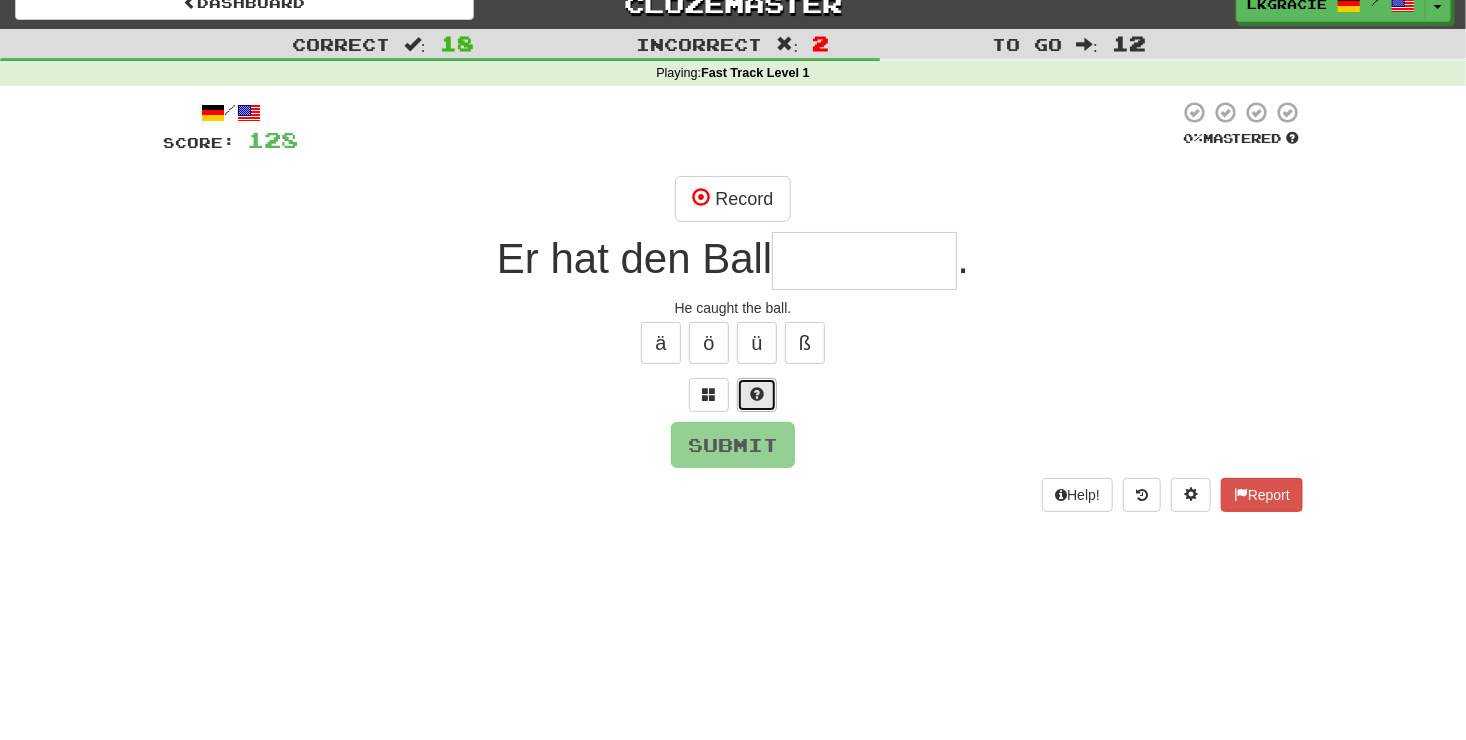 click at bounding box center [757, 395] 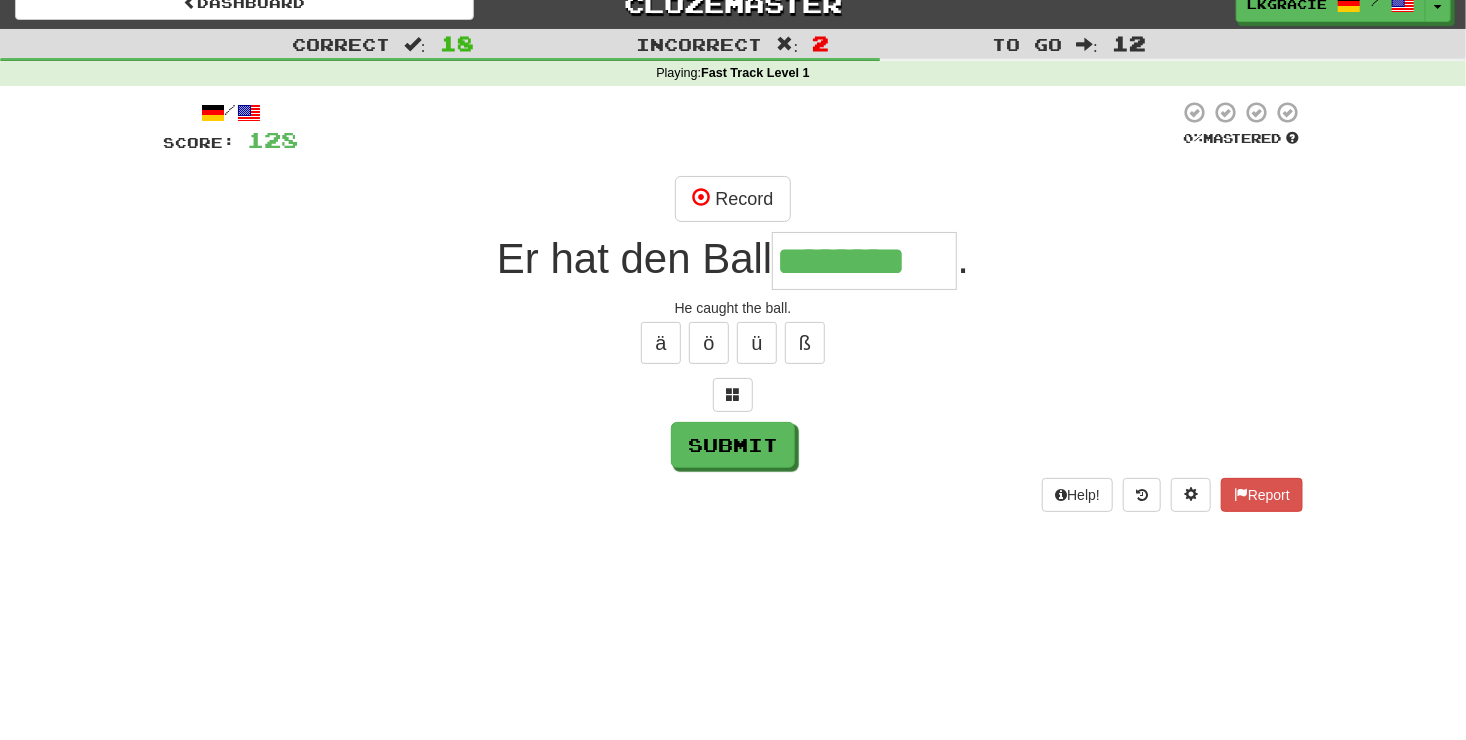 type on "********" 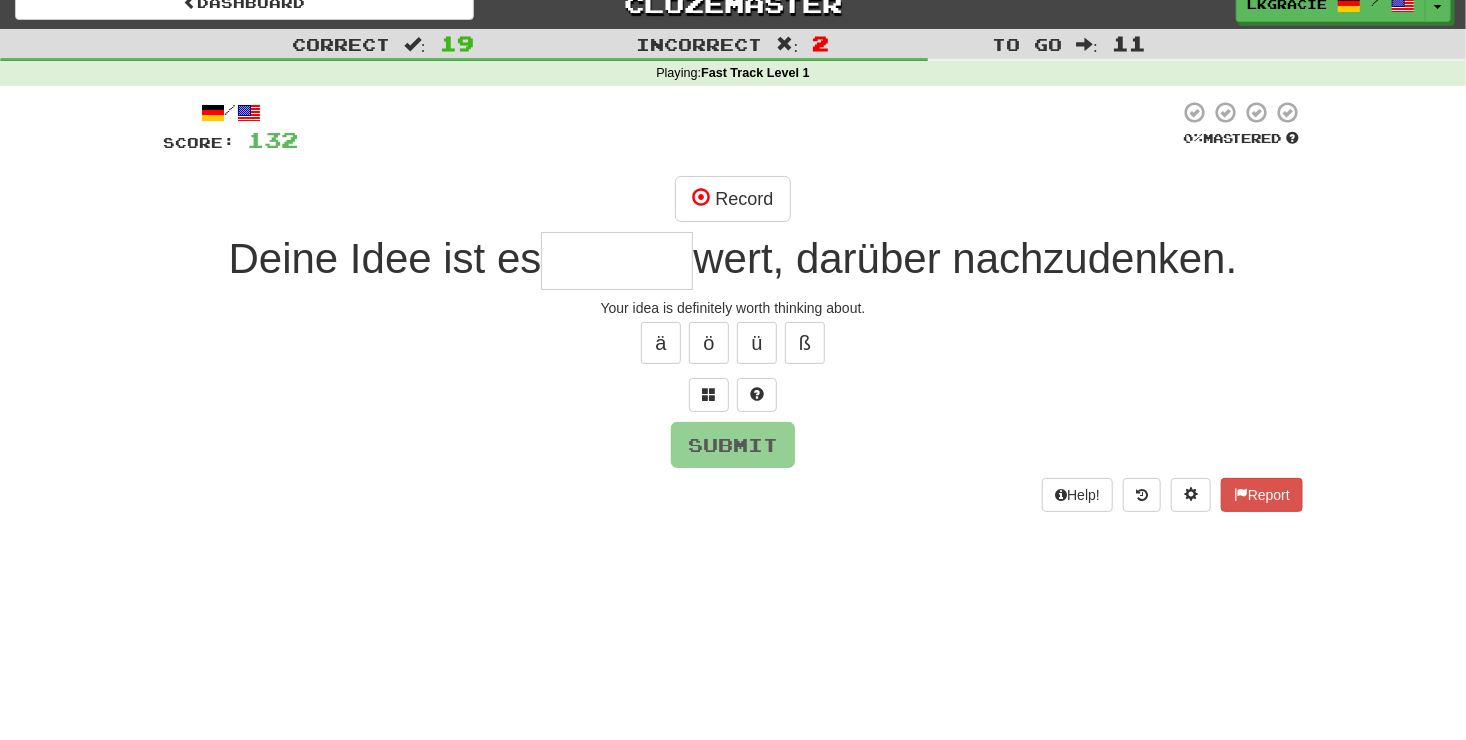 type on "*" 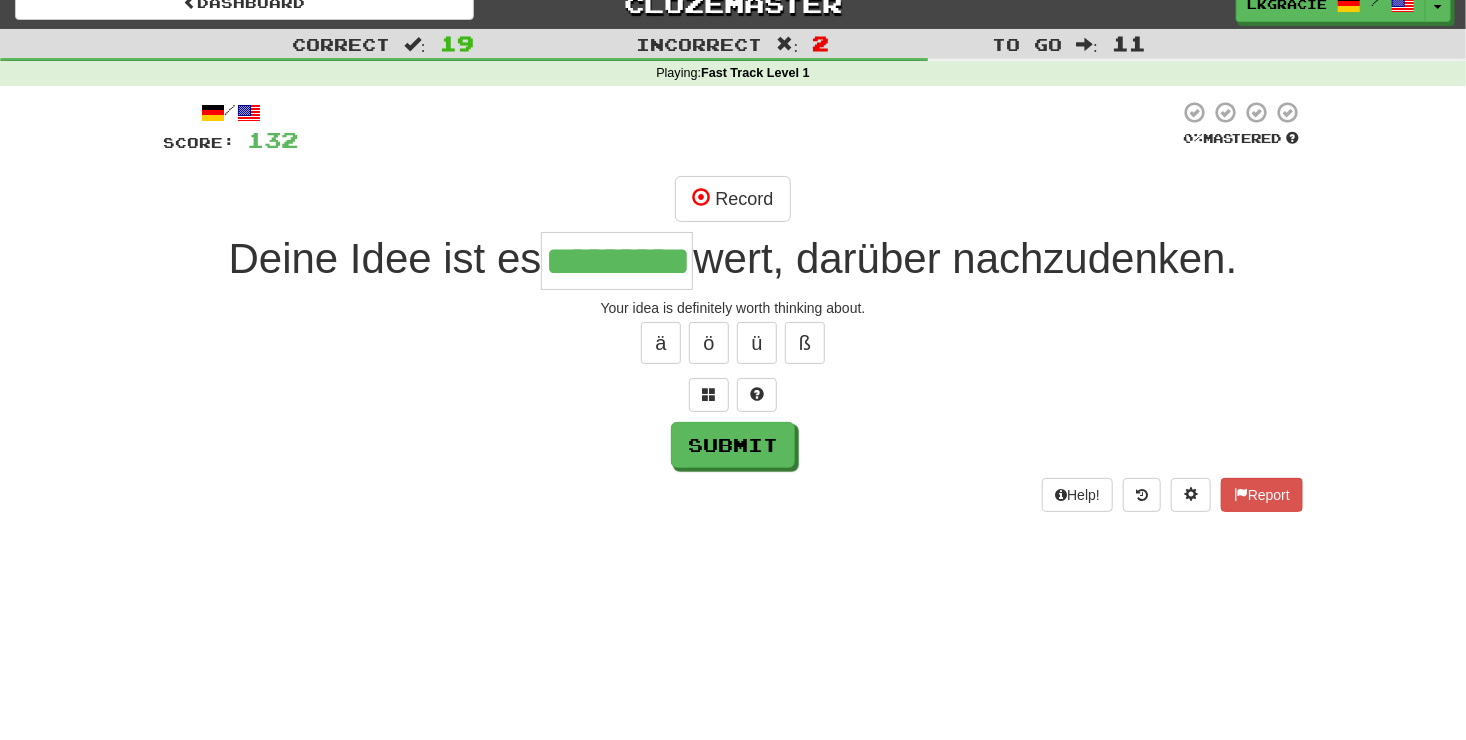 type on "*********" 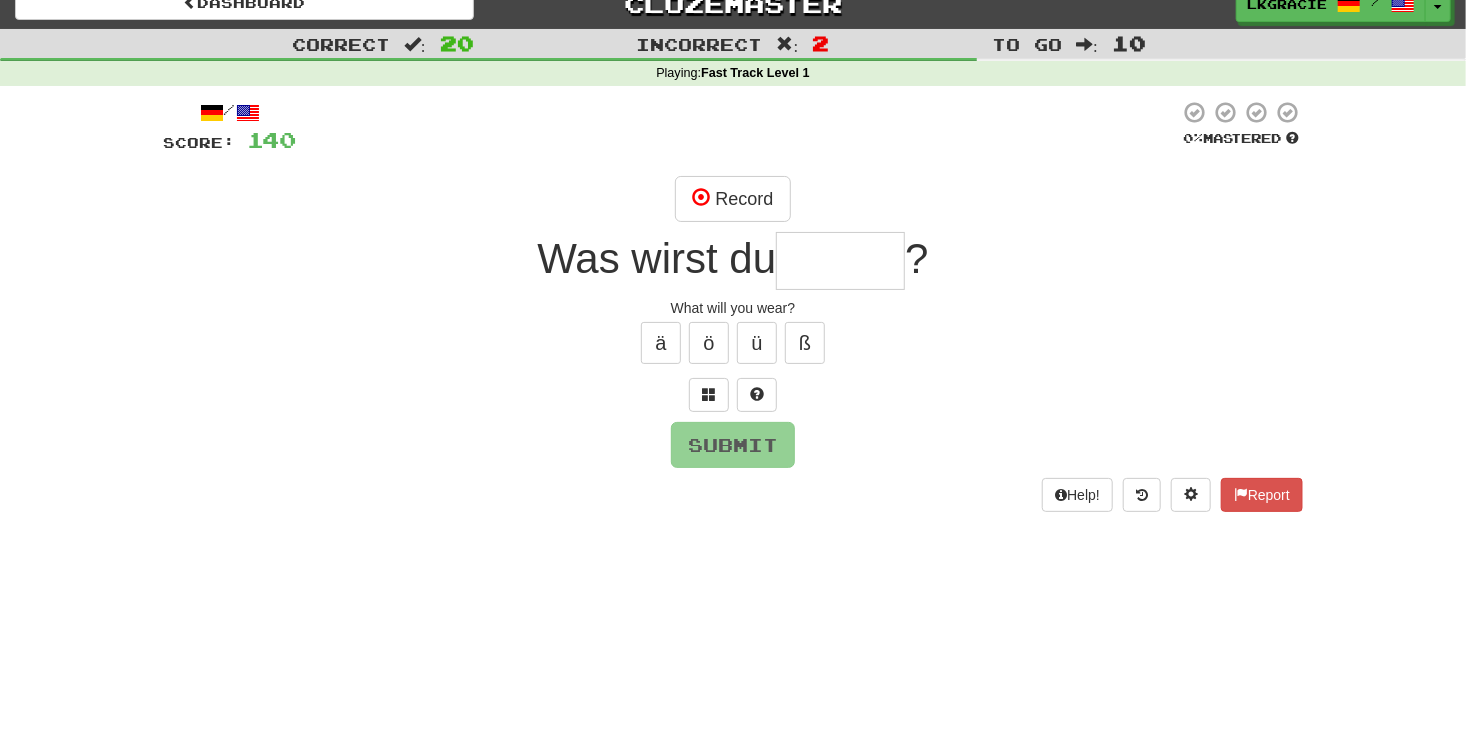type on "*" 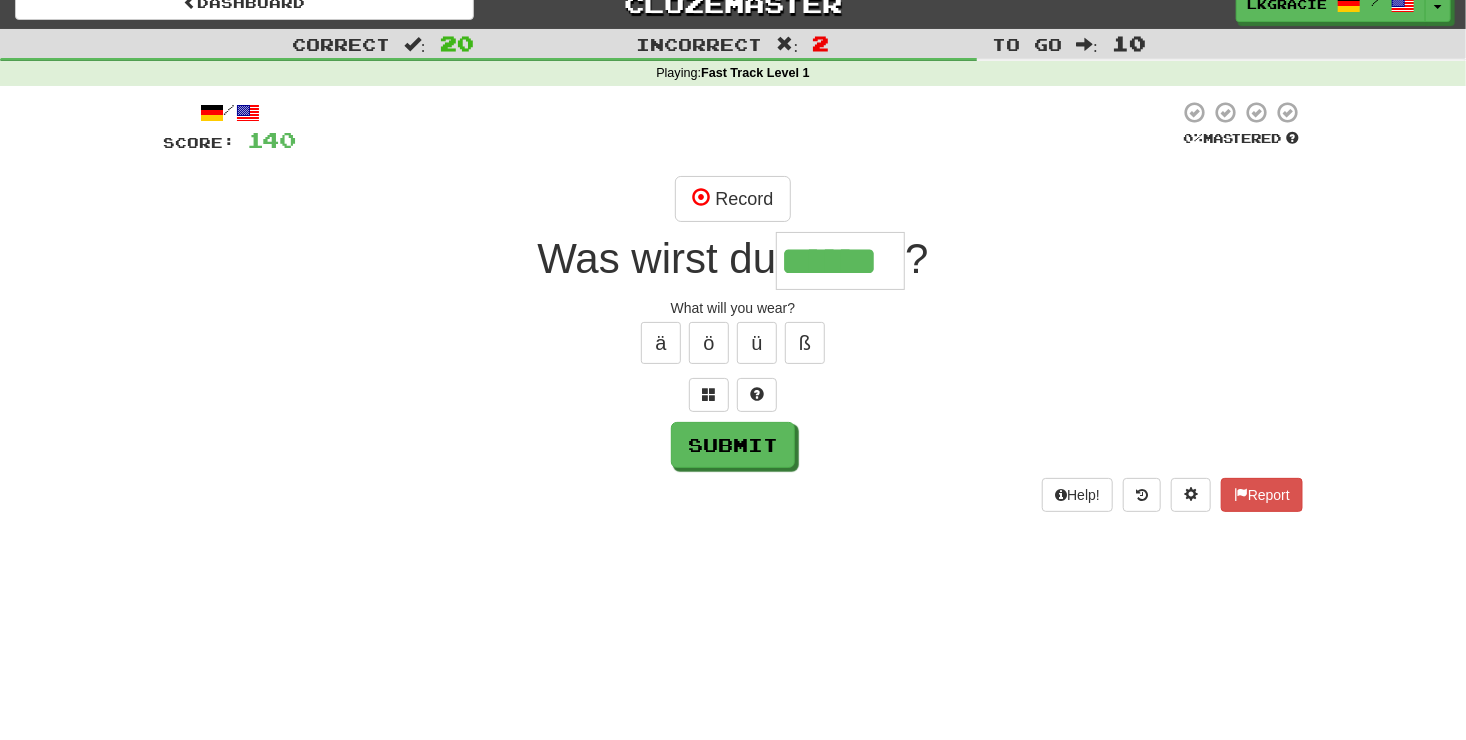 type on "******" 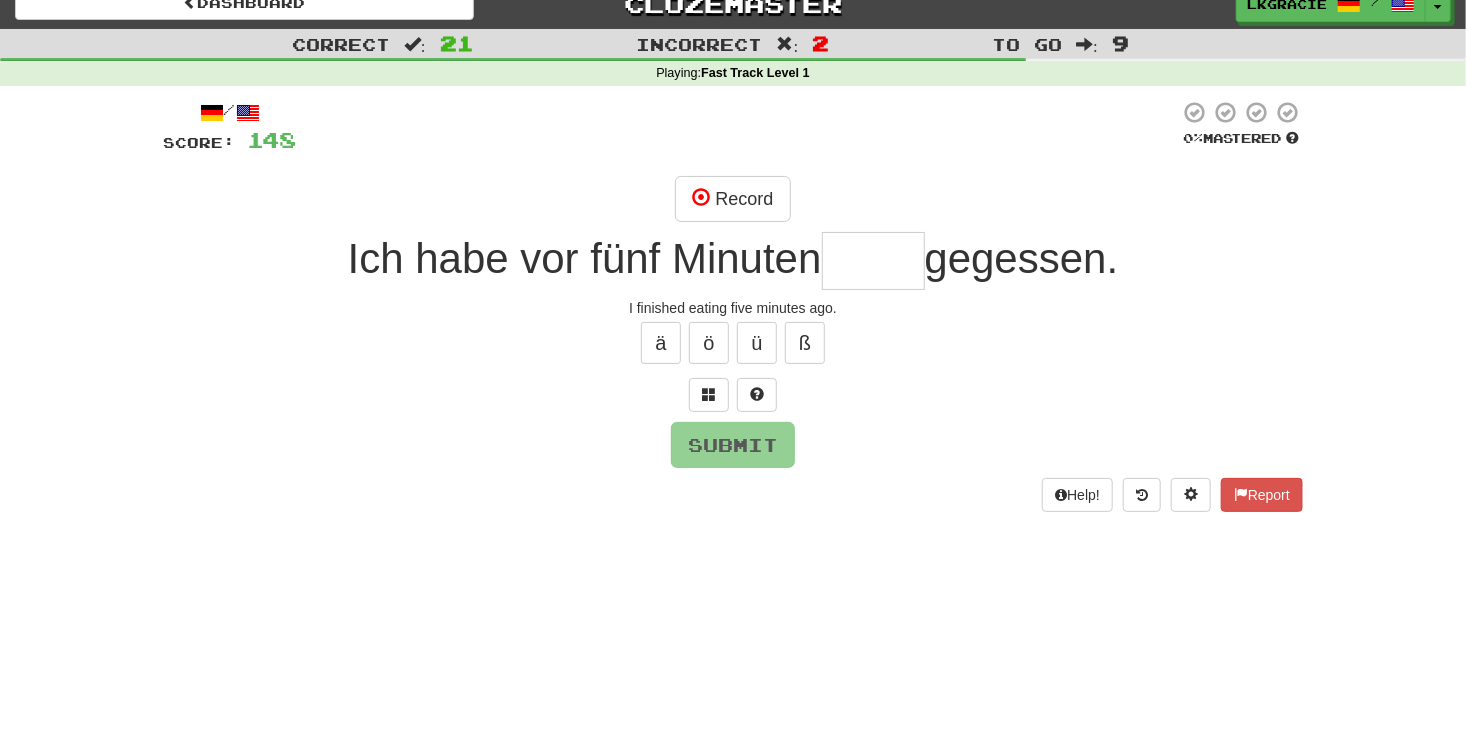 type on "*" 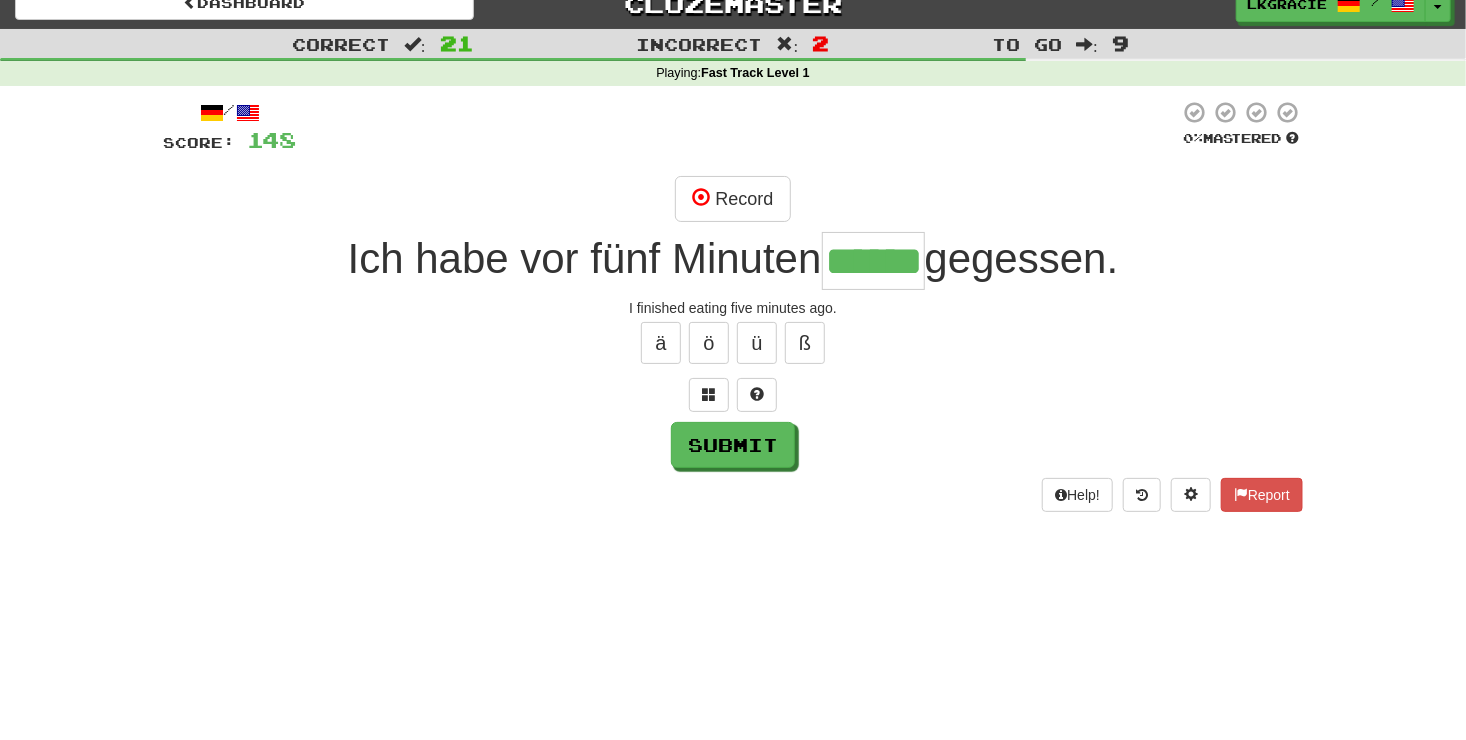 type on "******" 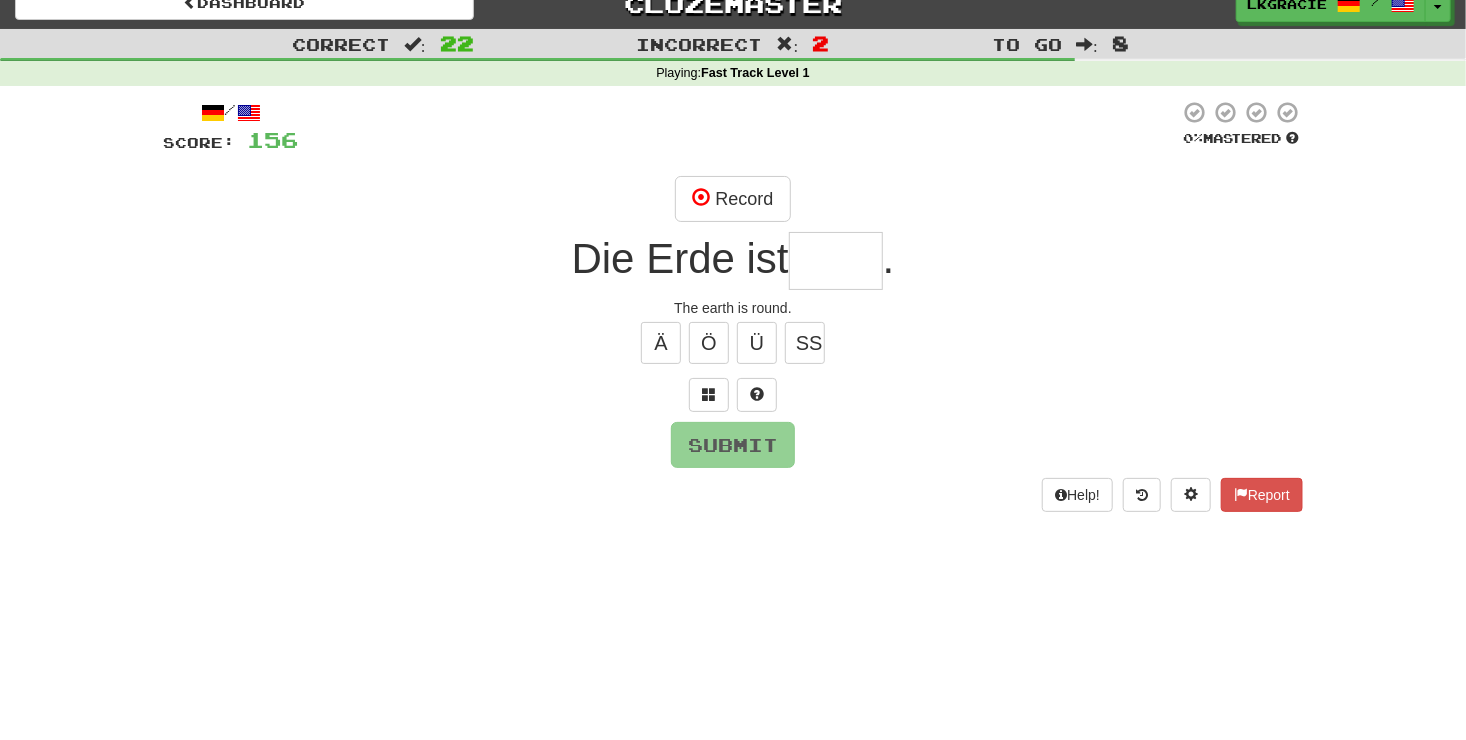 type on "*" 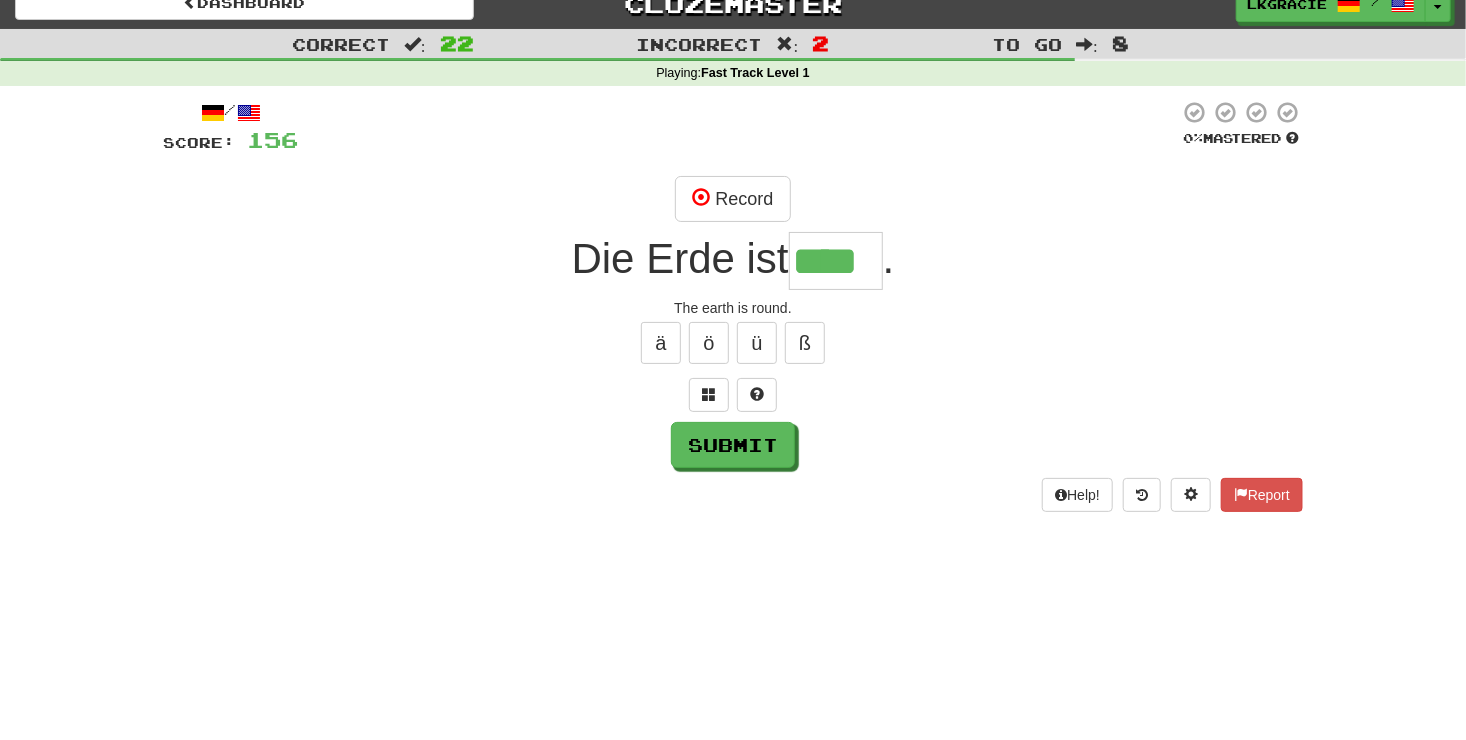 type on "****" 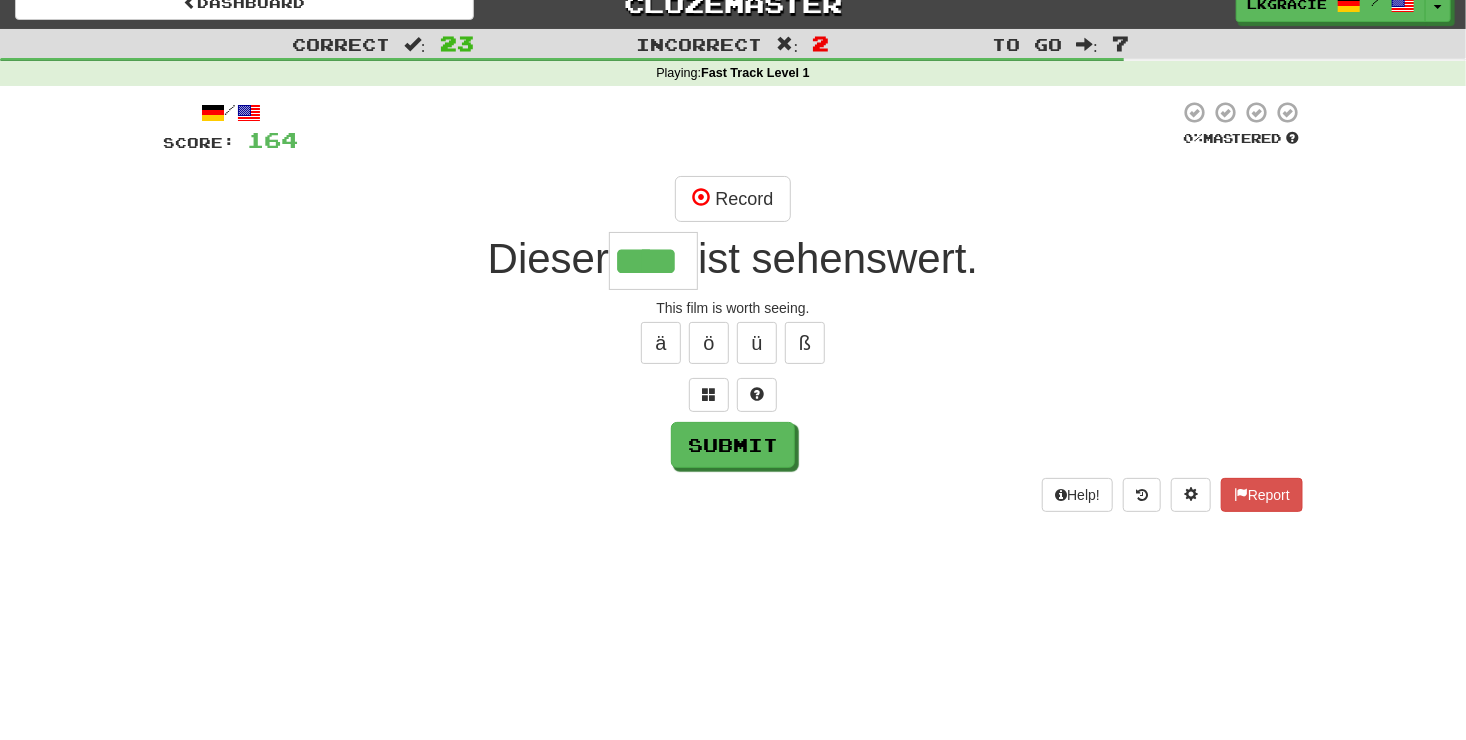 type on "****" 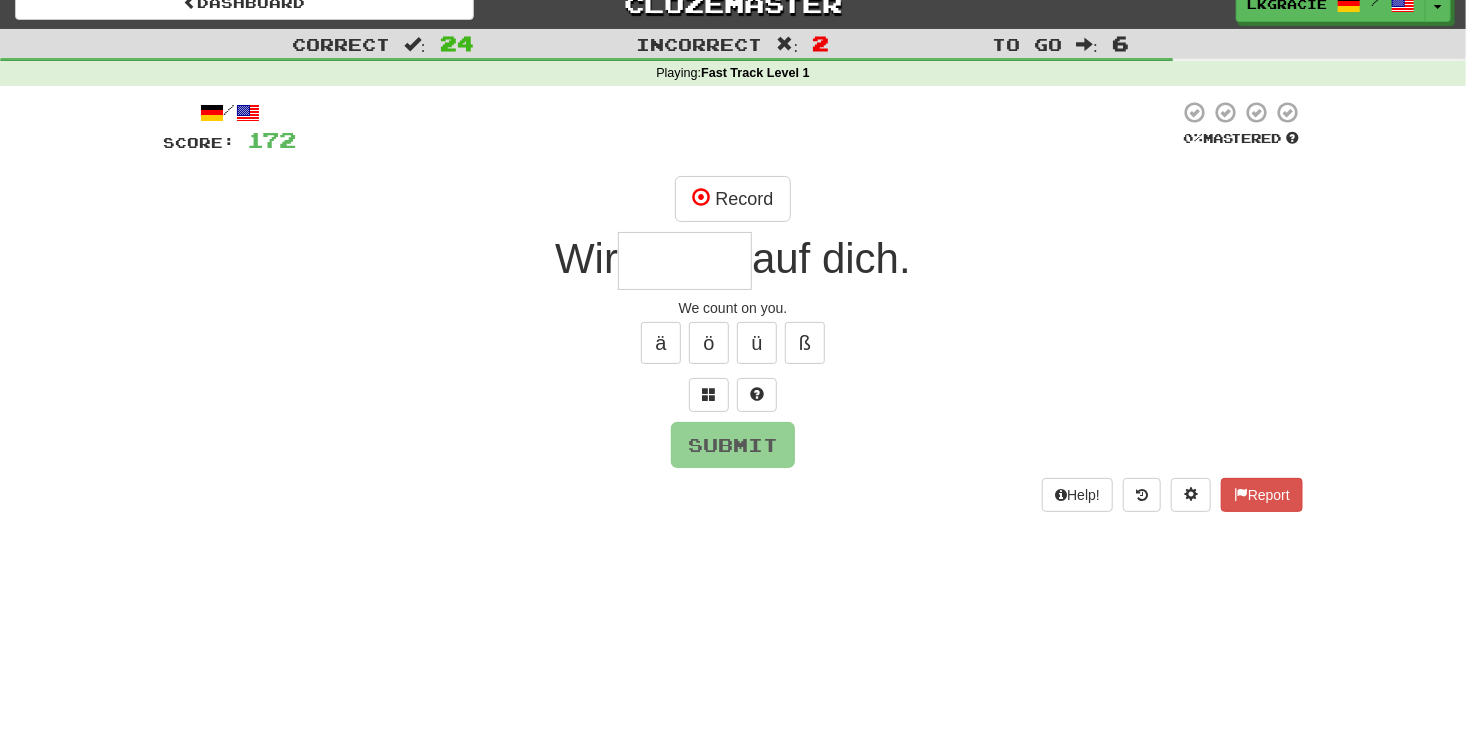 type on "*" 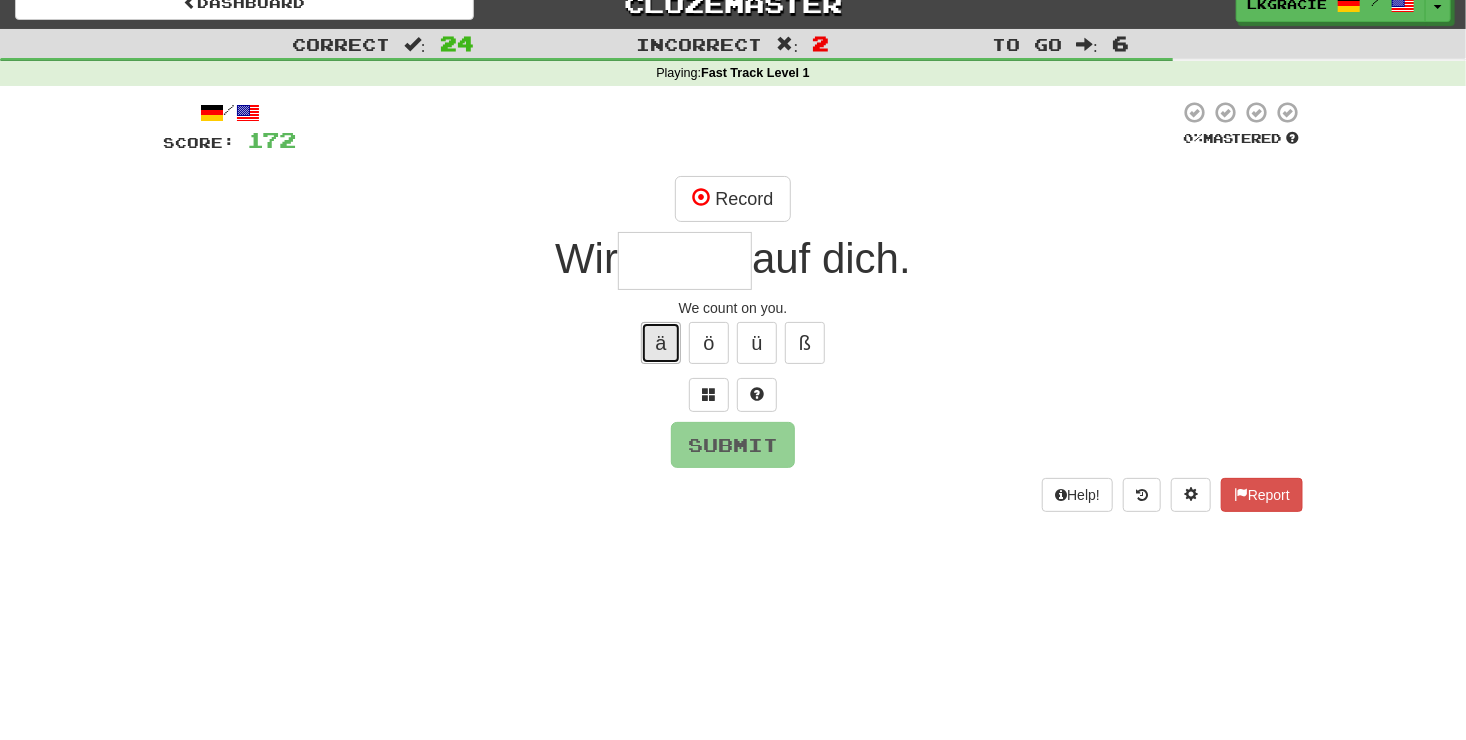 click on "ä" at bounding box center (661, 343) 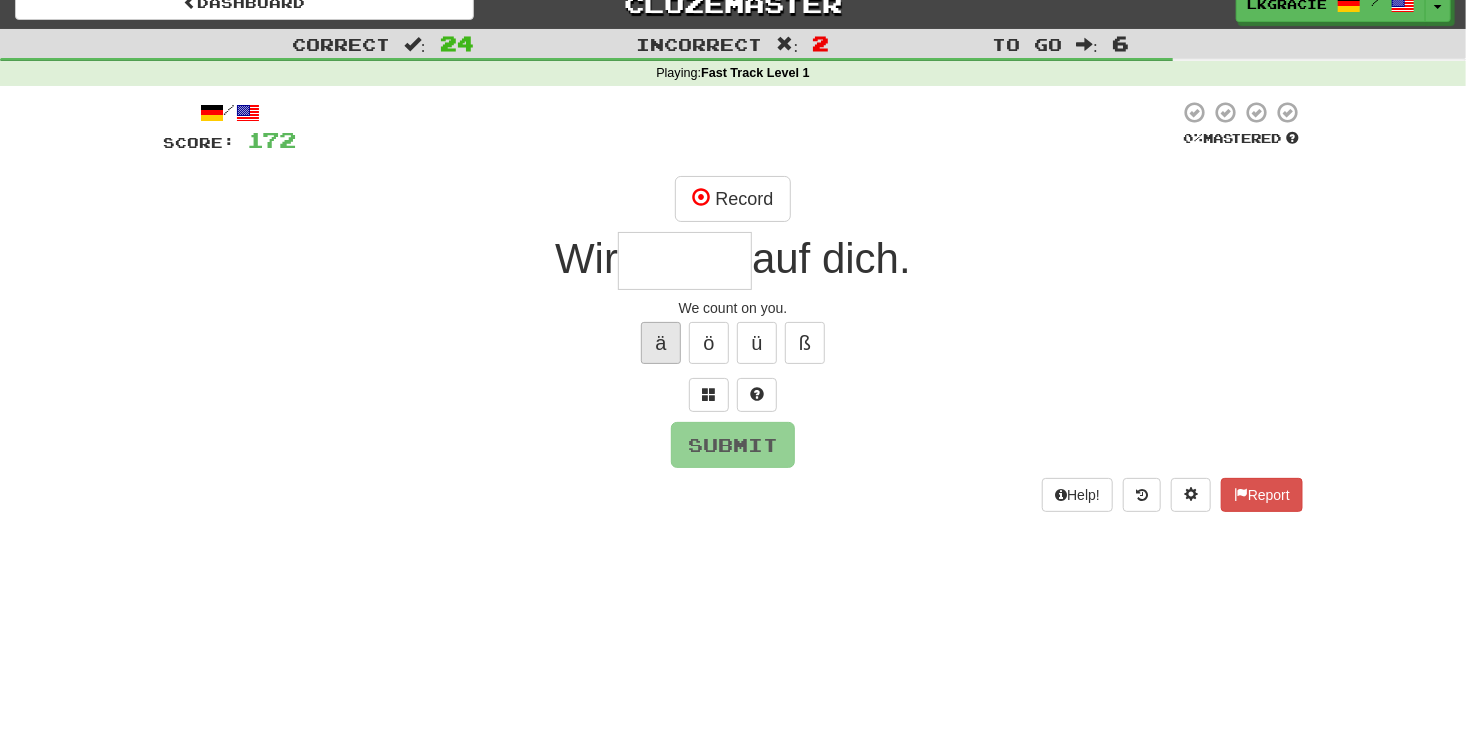 type on "*" 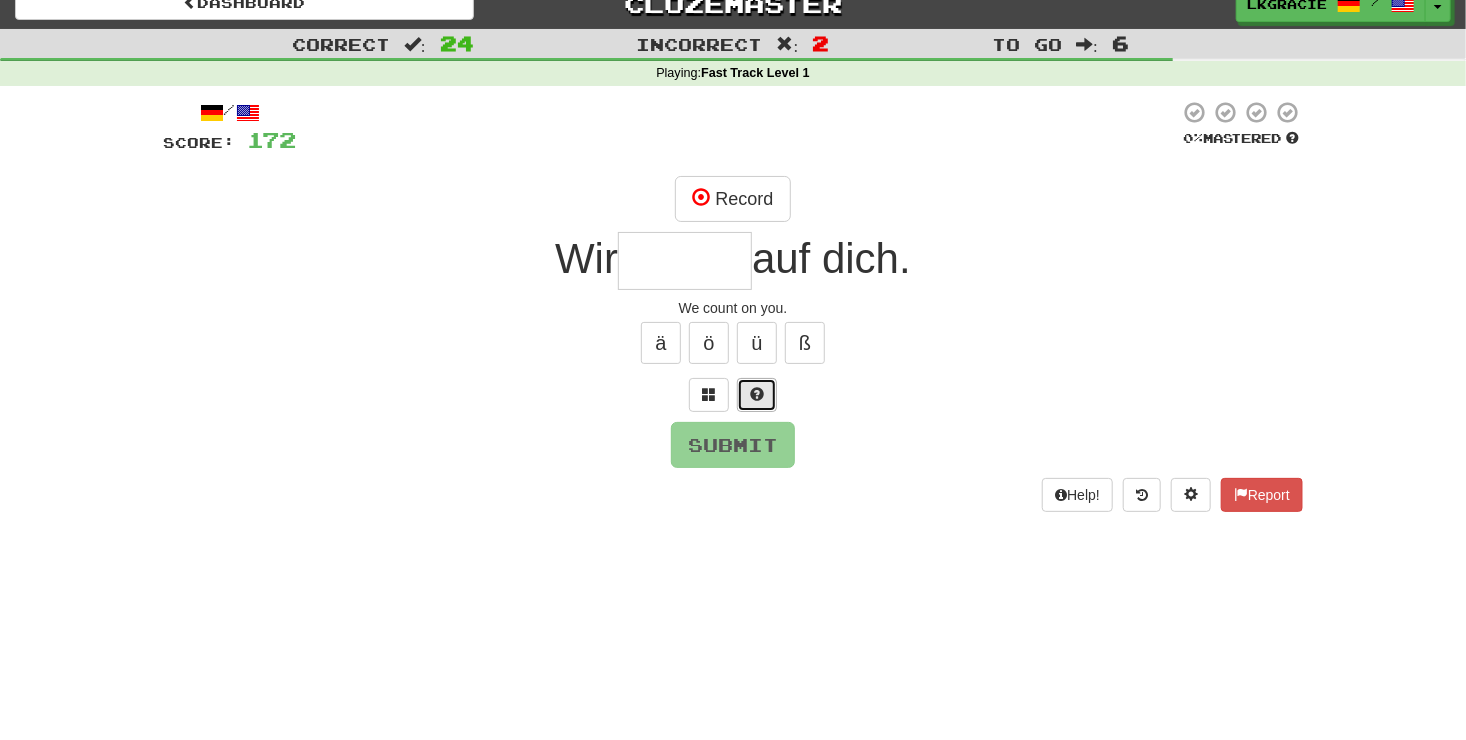 click at bounding box center (757, 394) 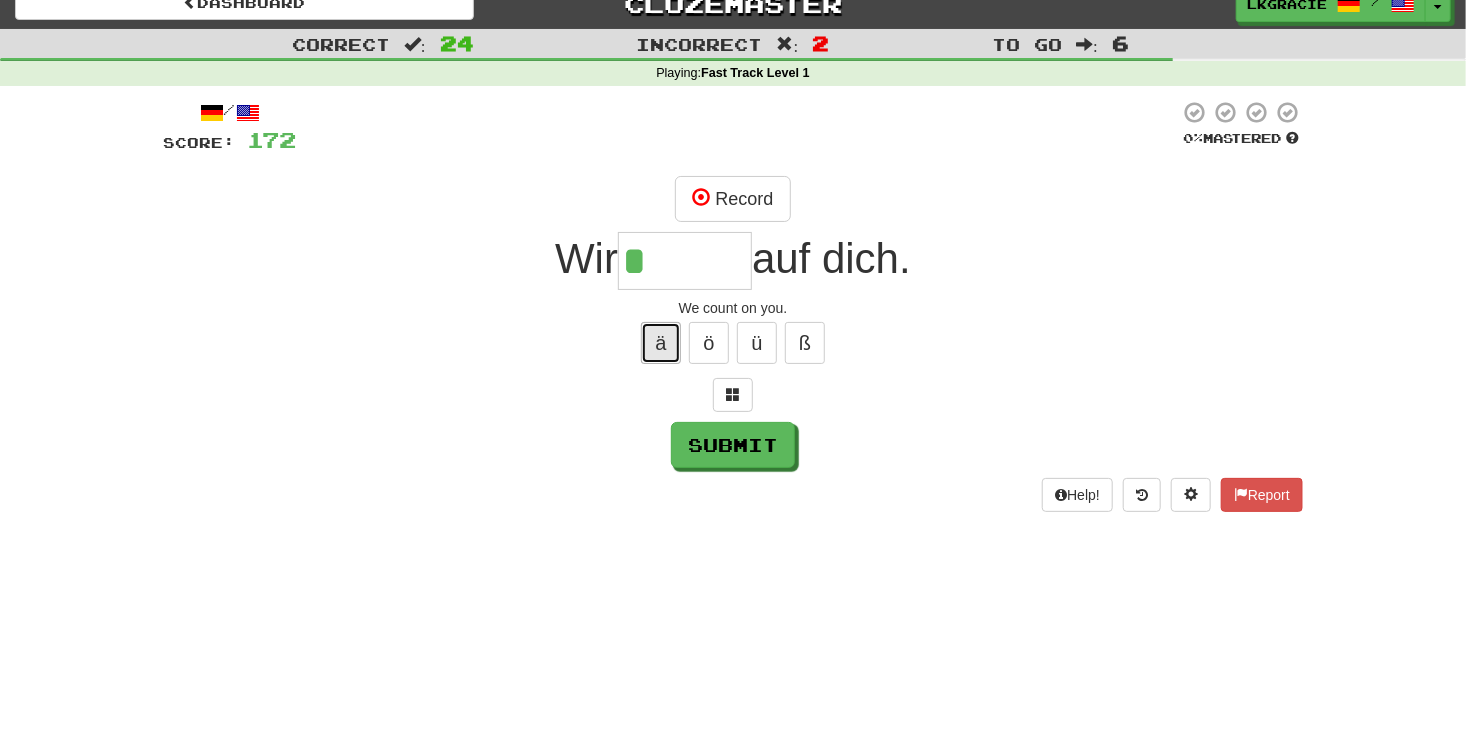 click on "ä" at bounding box center [661, 343] 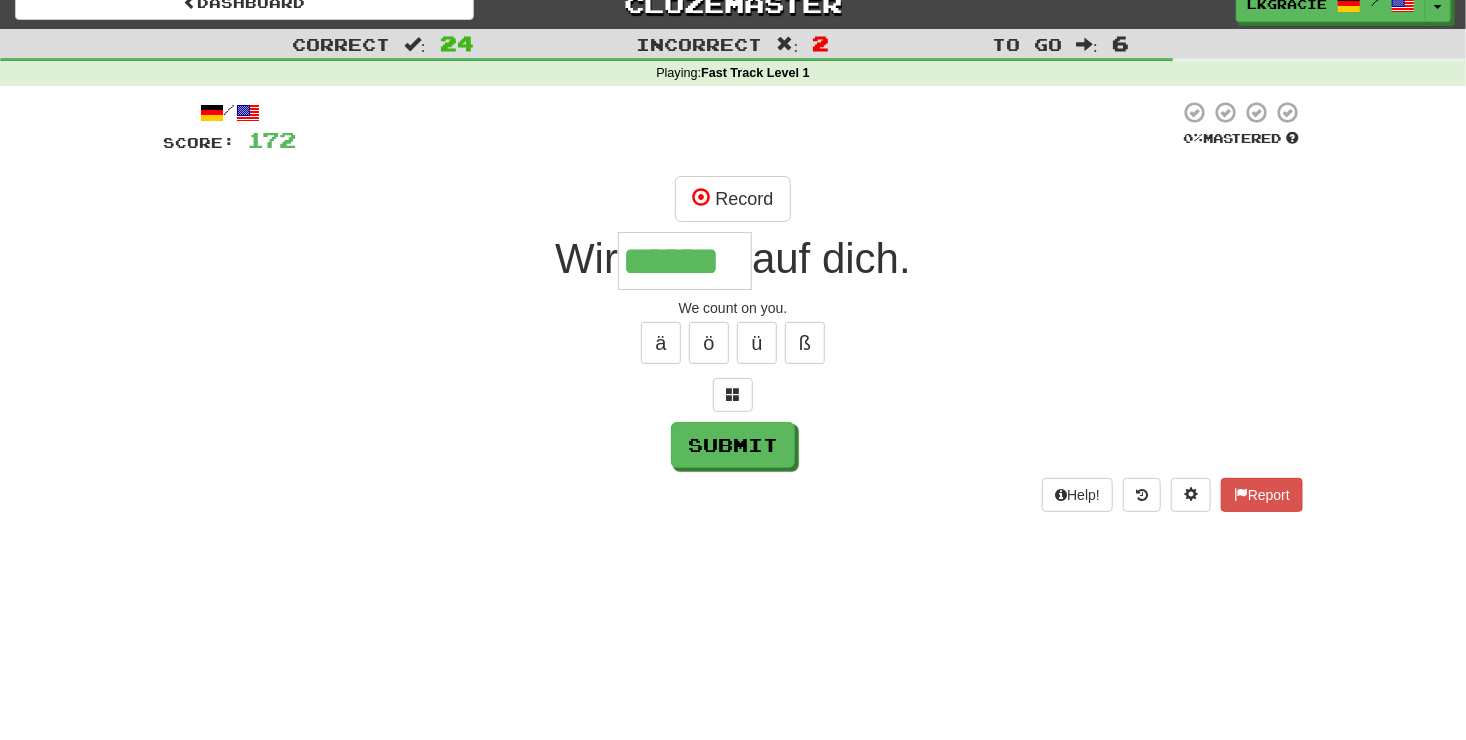 type on "******" 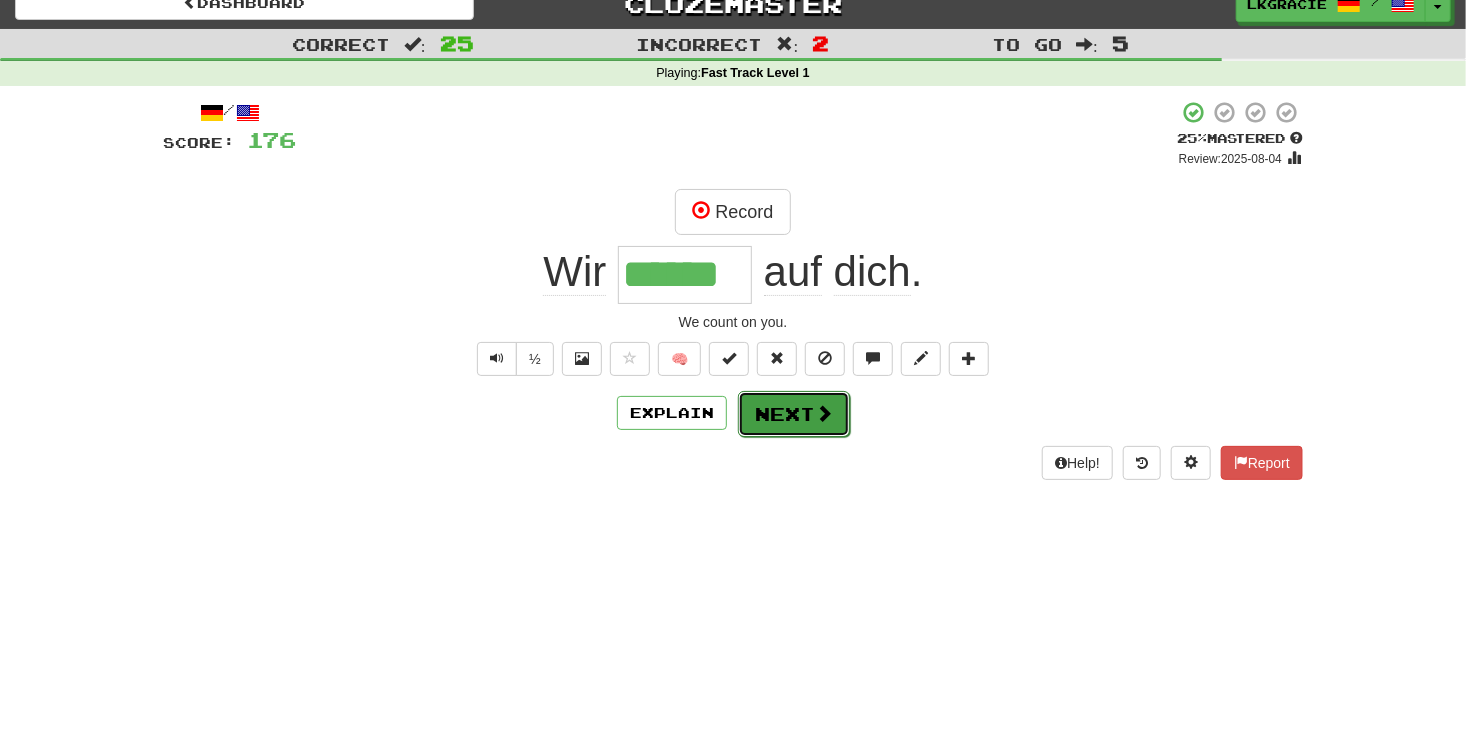 click on "Next" at bounding box center [794, 414] 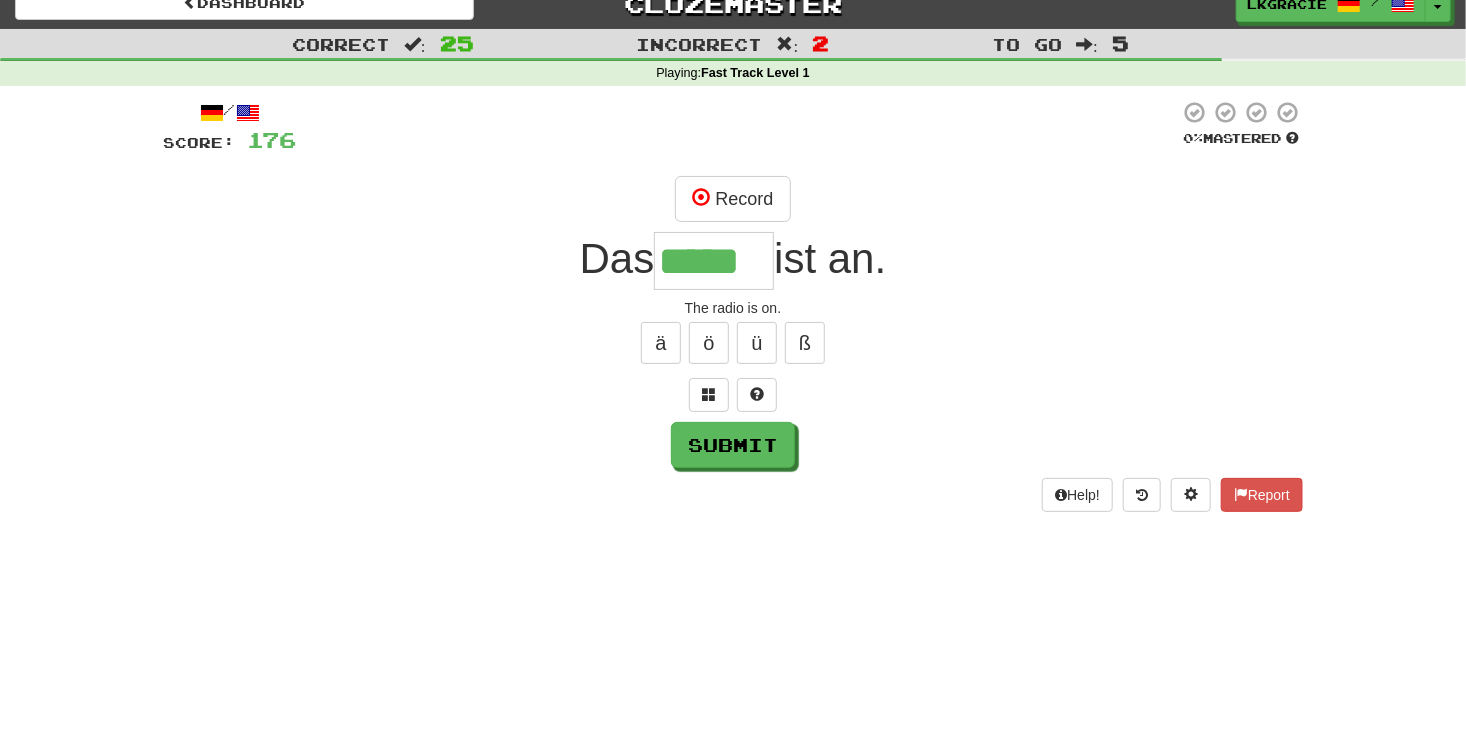 type on "*****" 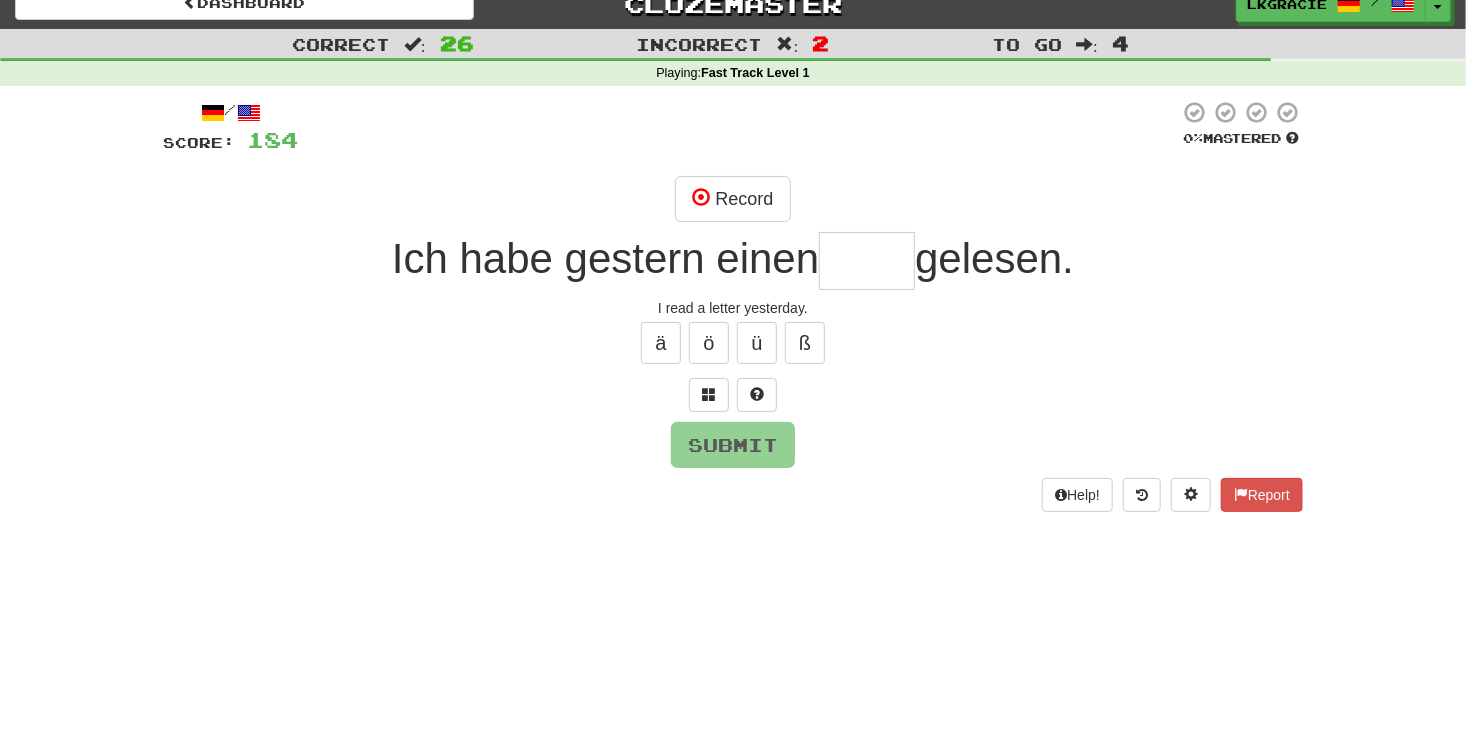 type on "*" 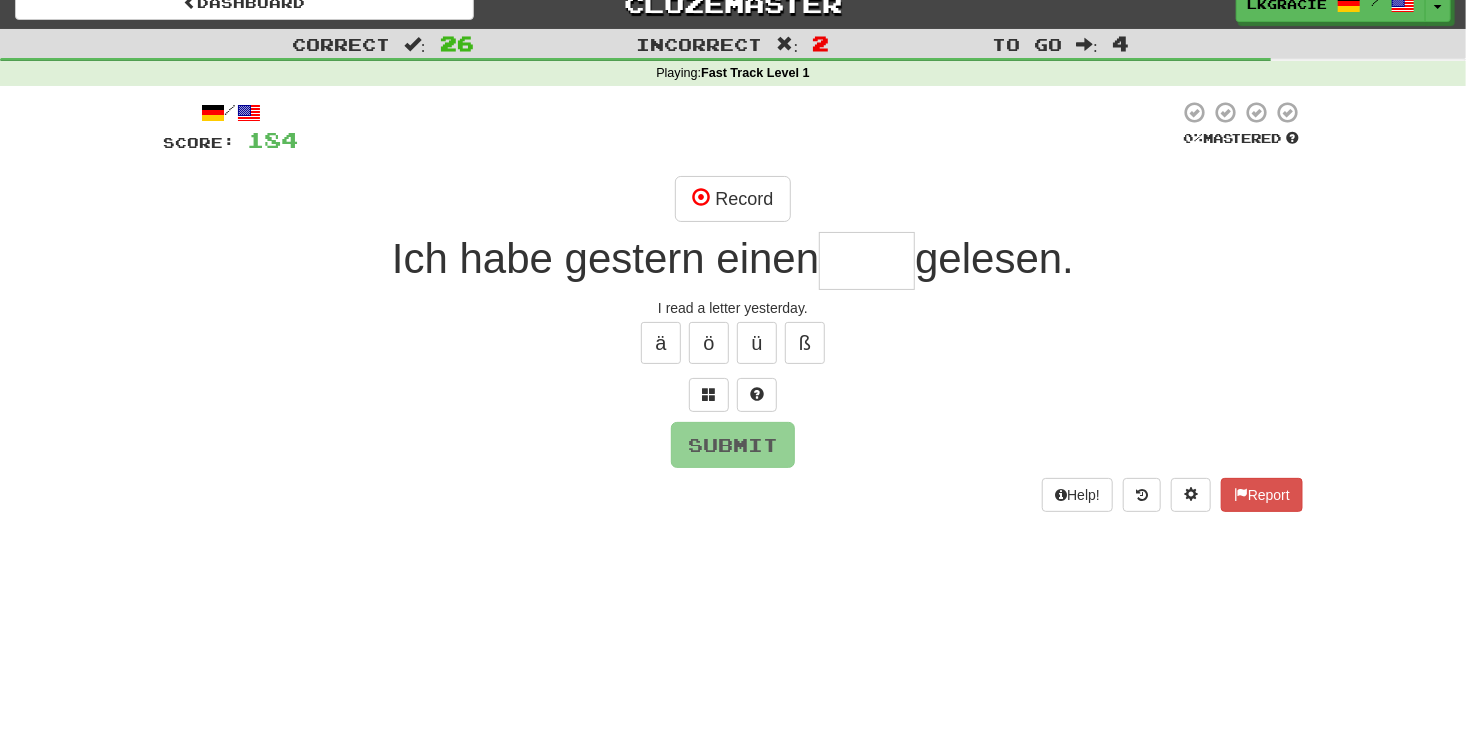type on "*" 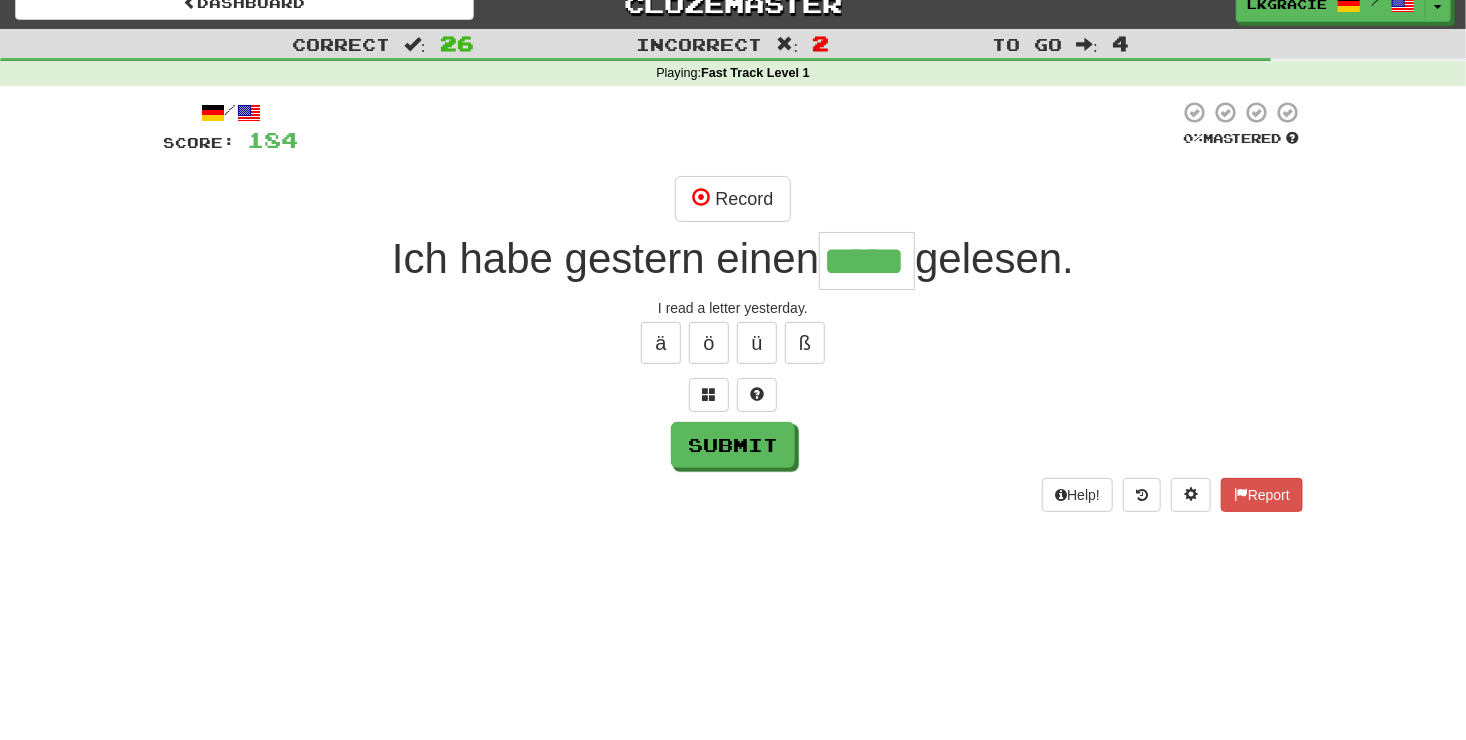 type on "*****" 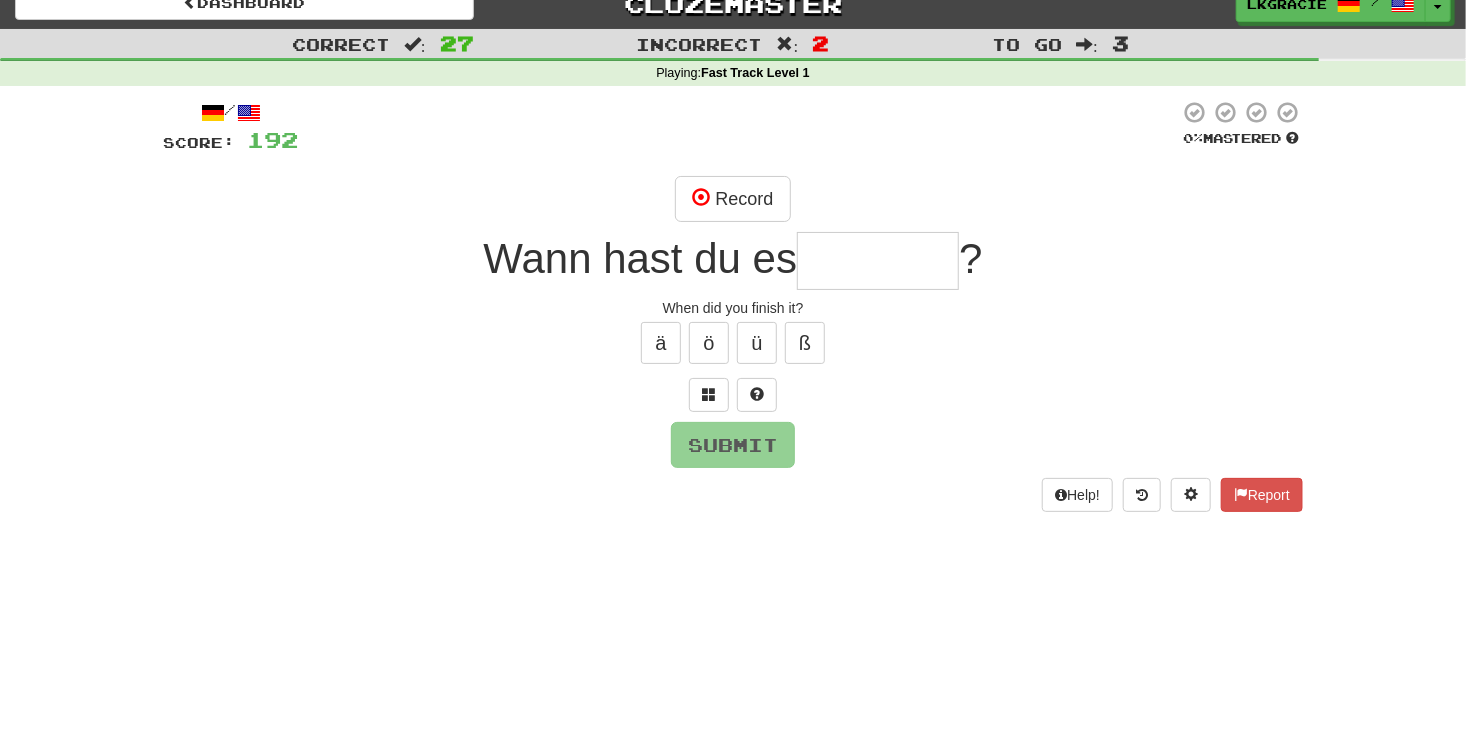 click on "/ Score: [NUMBER] % Mastered Record Wann hast du es ? When did you finish it? ä ö ü ß Submit Help! Report" at bounding box center (733, 306) 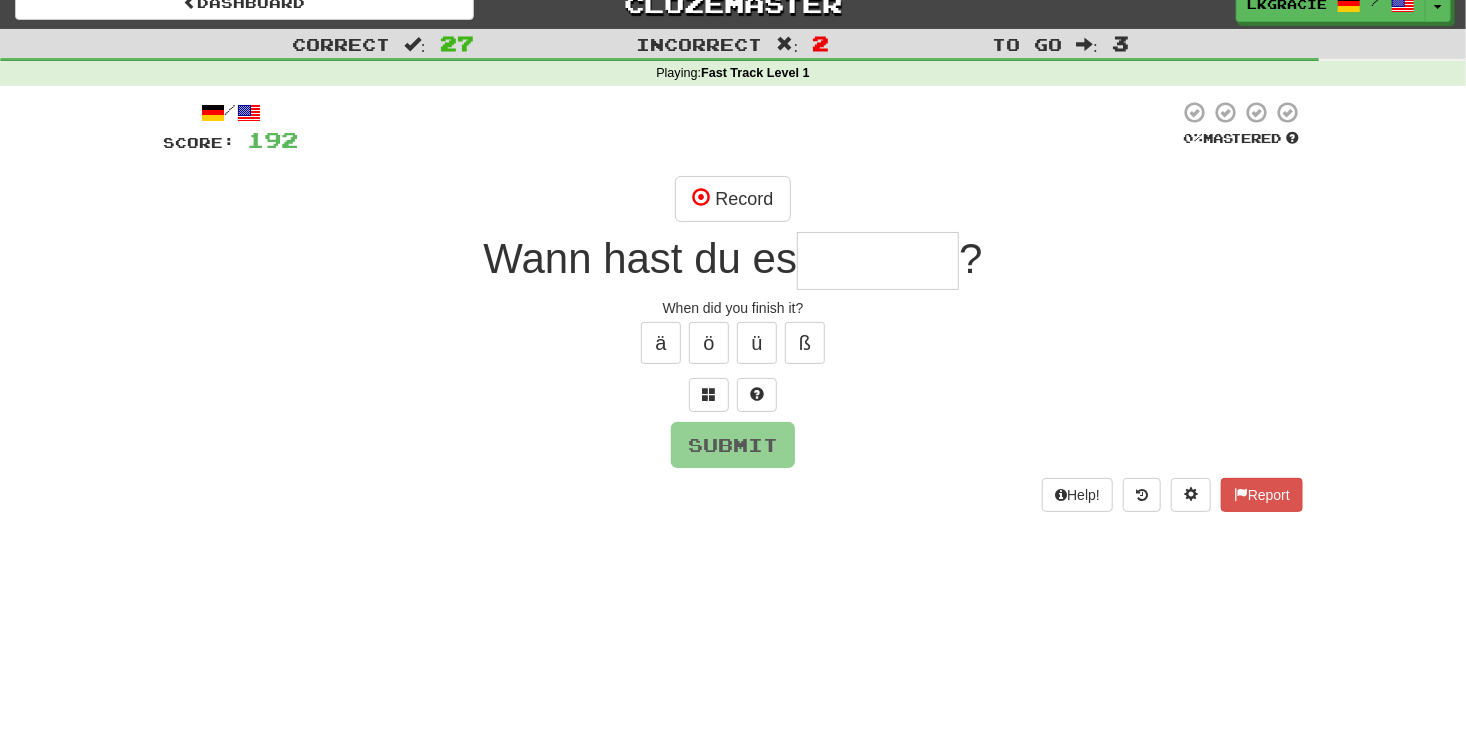 click at bounding box center (878, 261) 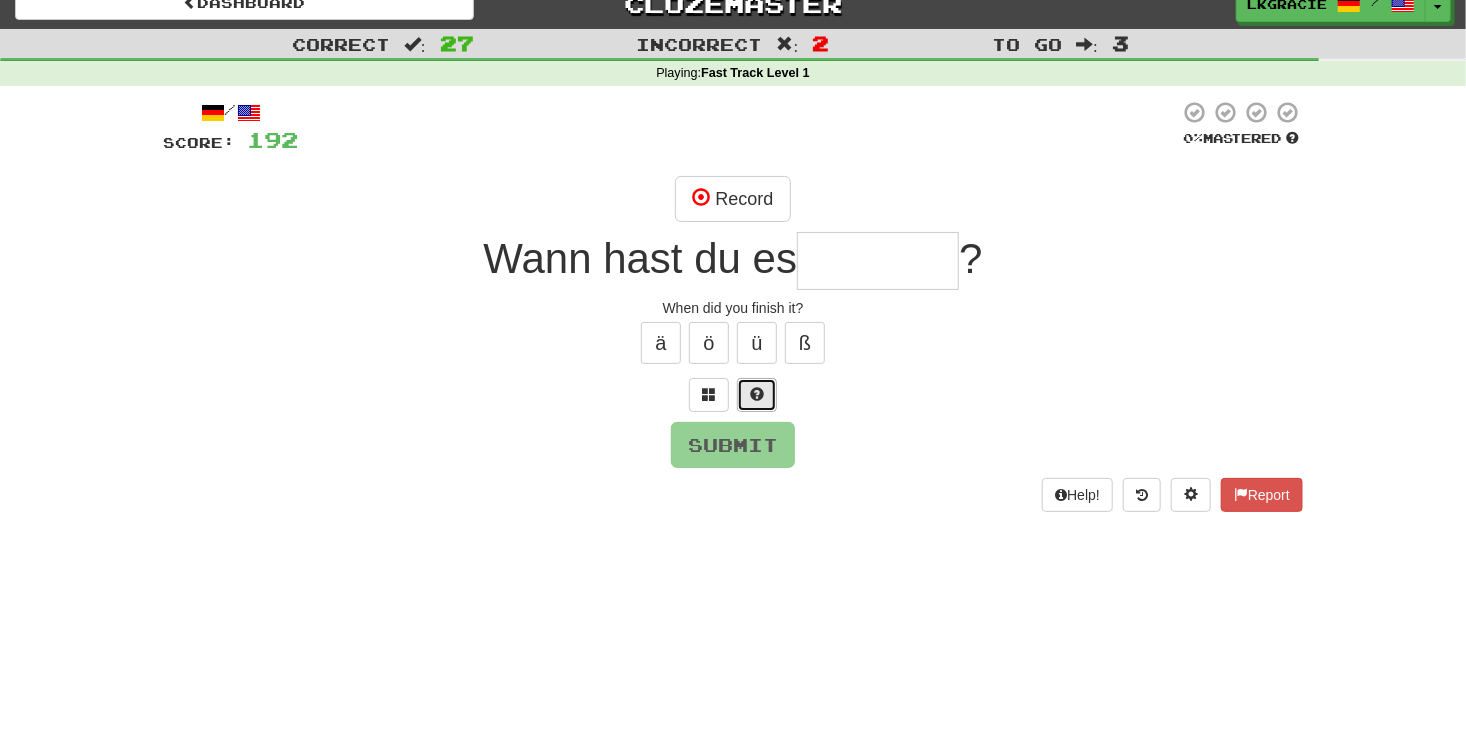 click at bounding box center (757, 395) 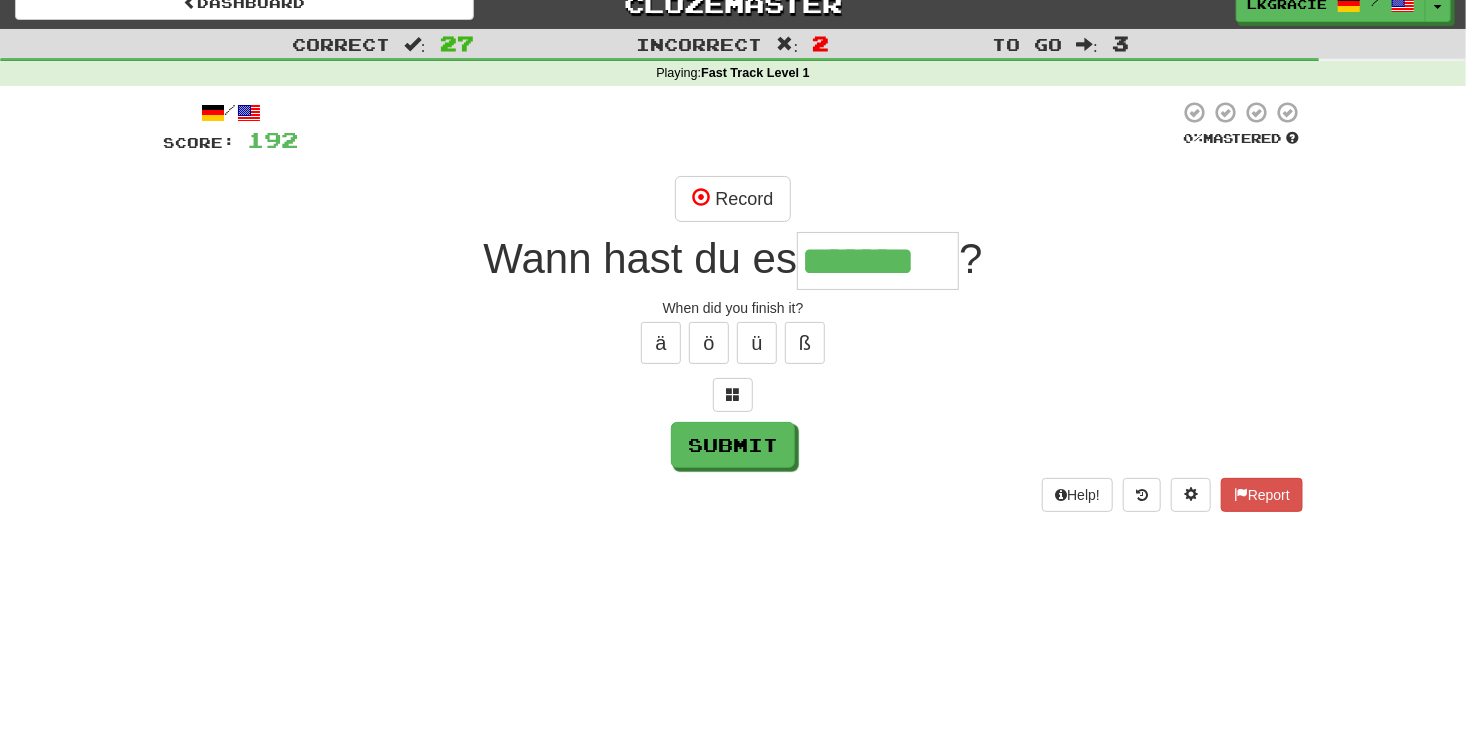 type on "*******" 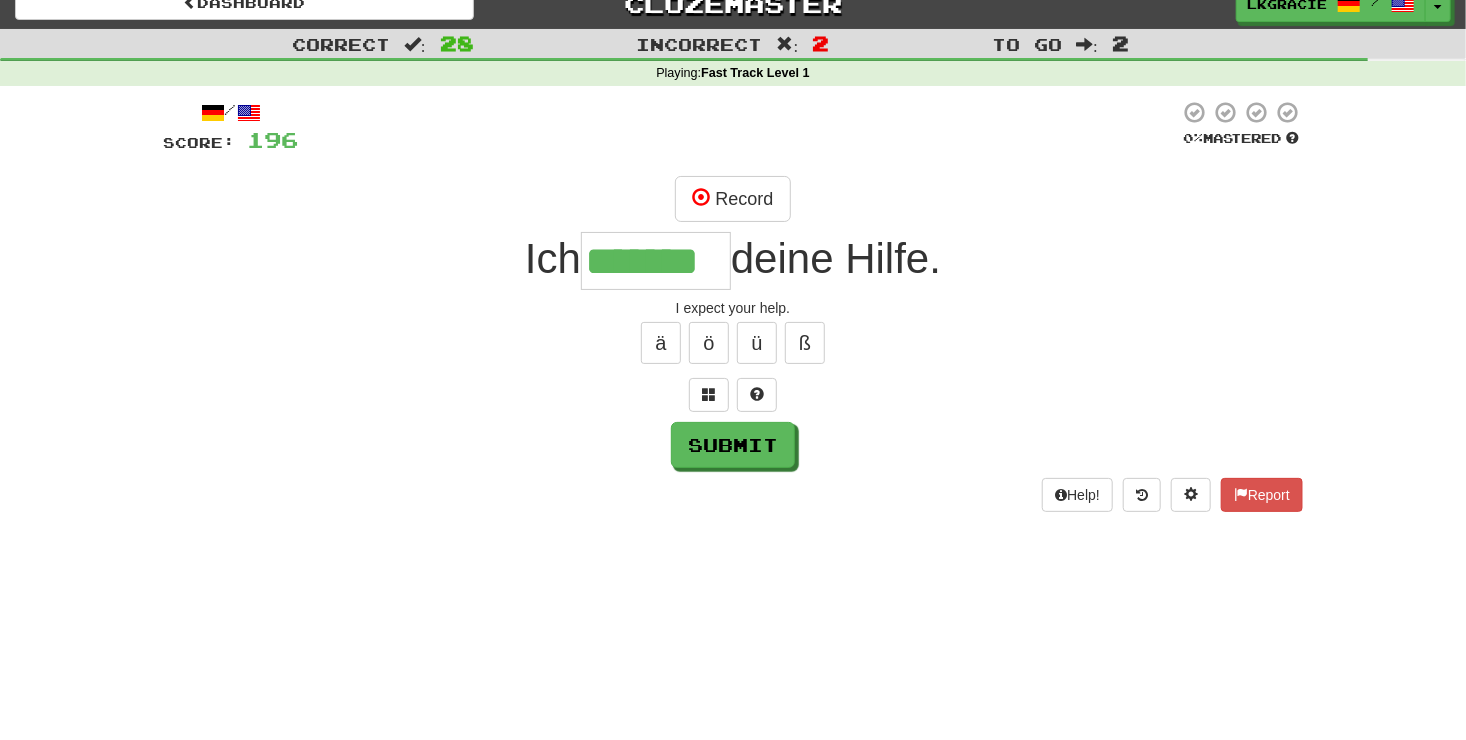 type on "*******" 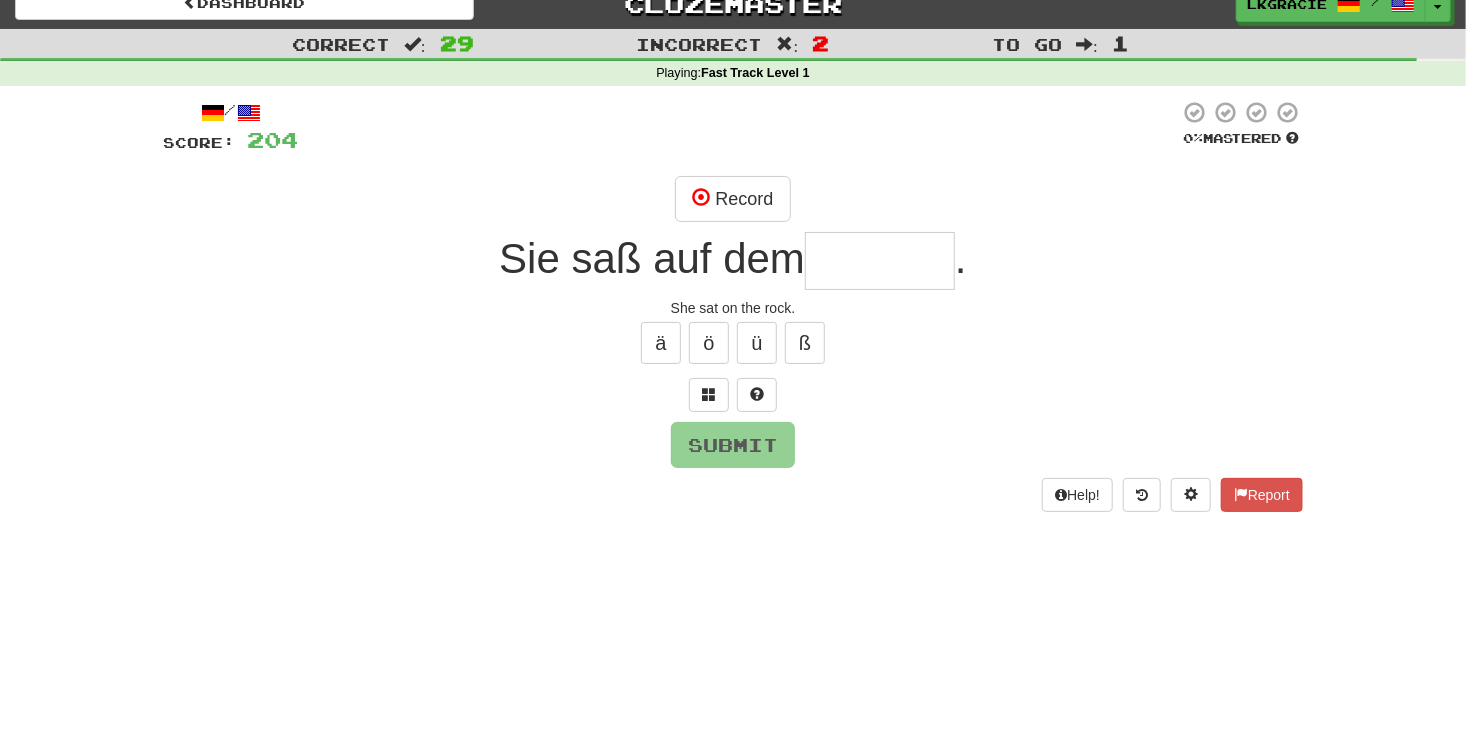 type on "******" 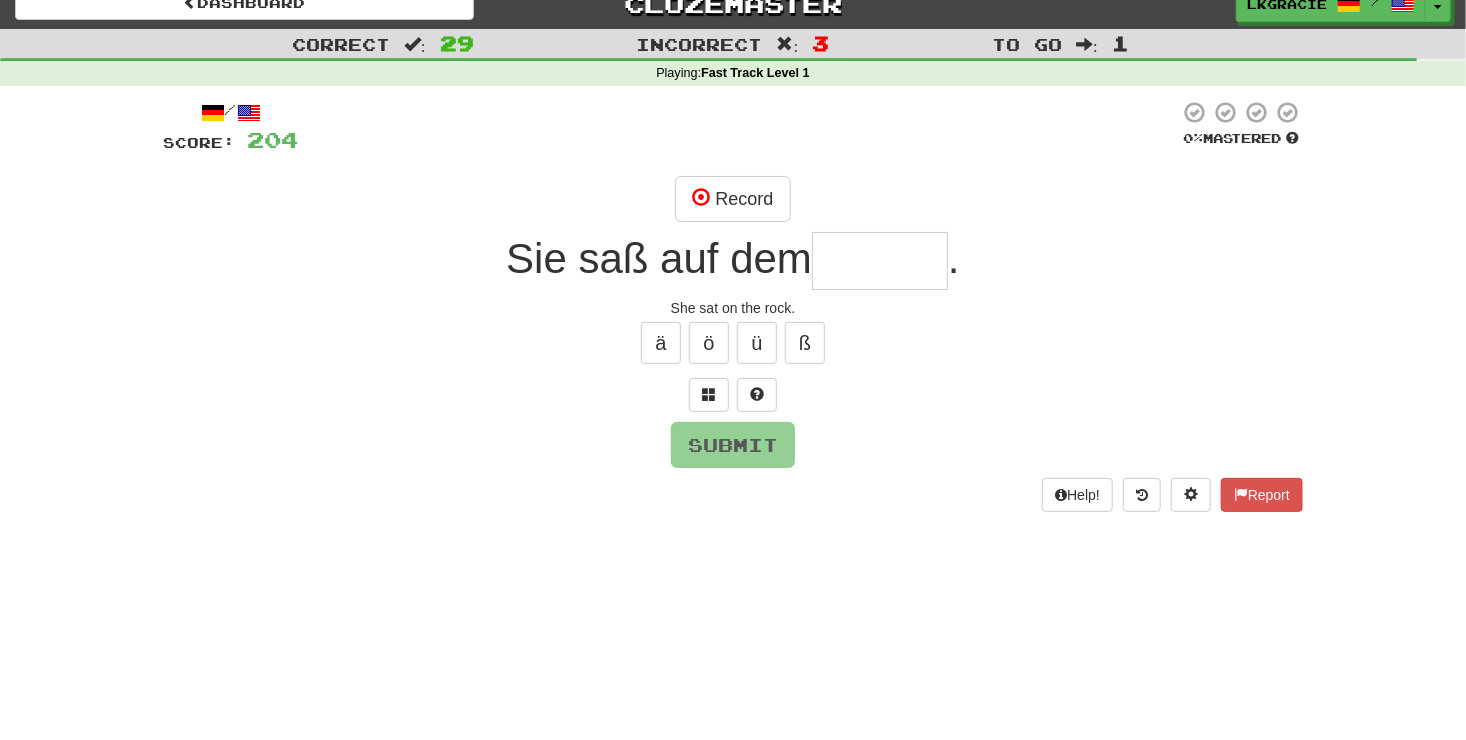 type on "*" 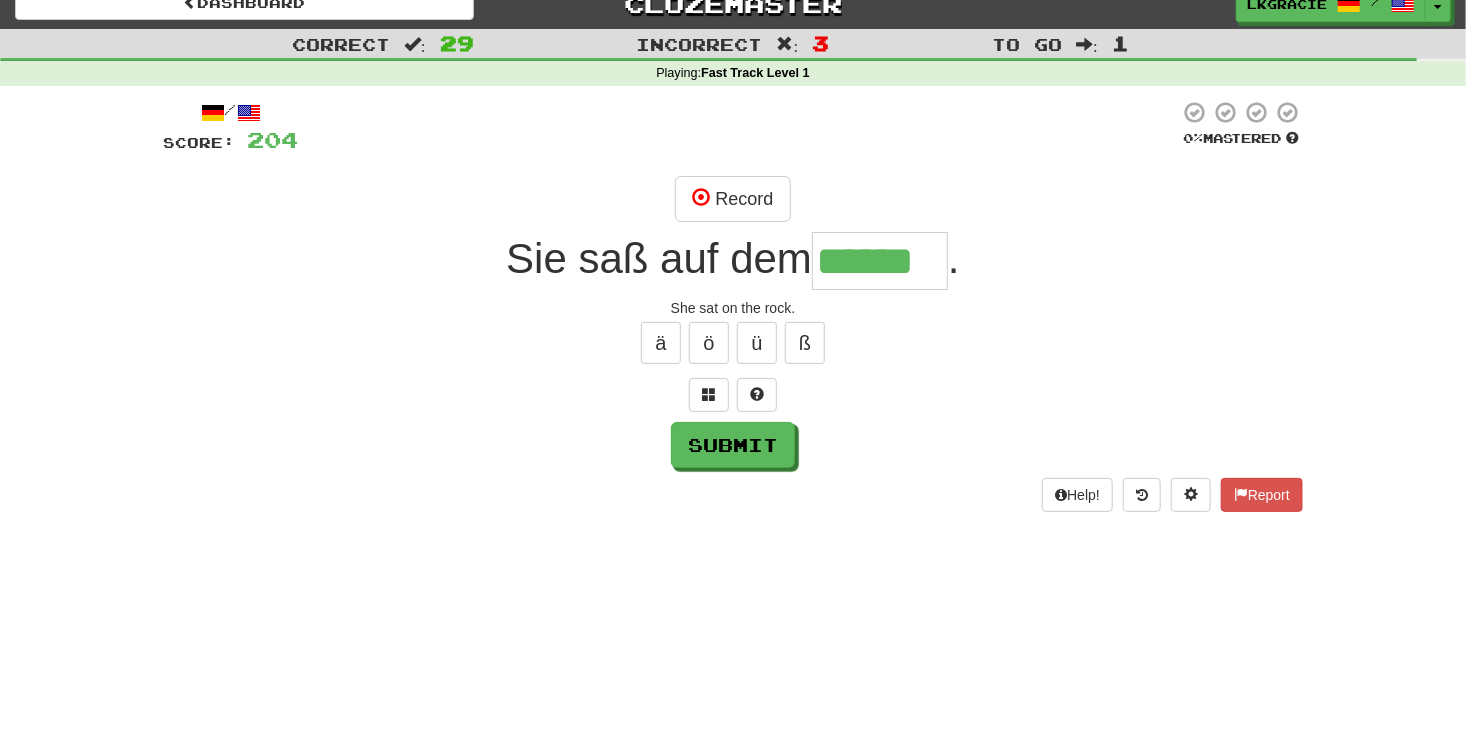 type on "******" 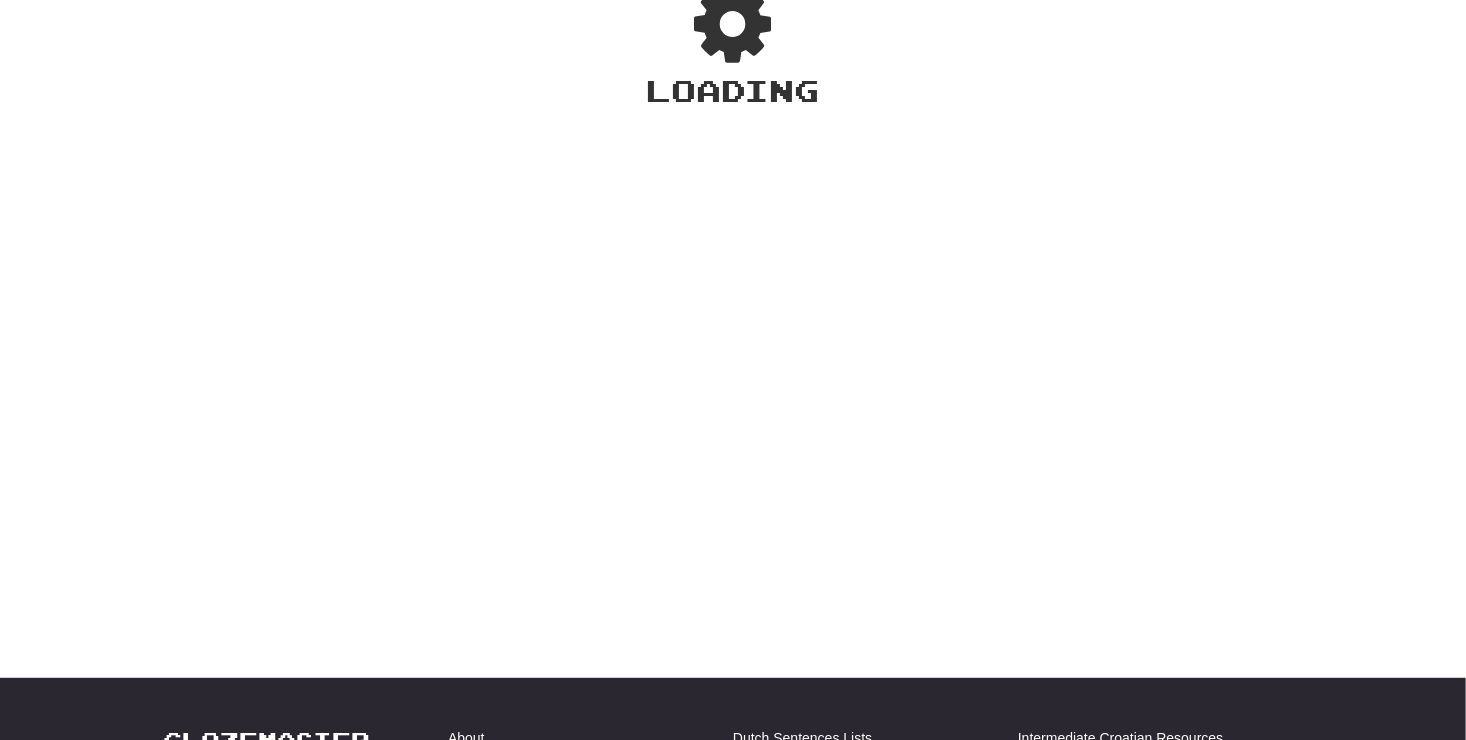 scroll, scrollTop: 72, scrollLeft: 0, axis: vertical 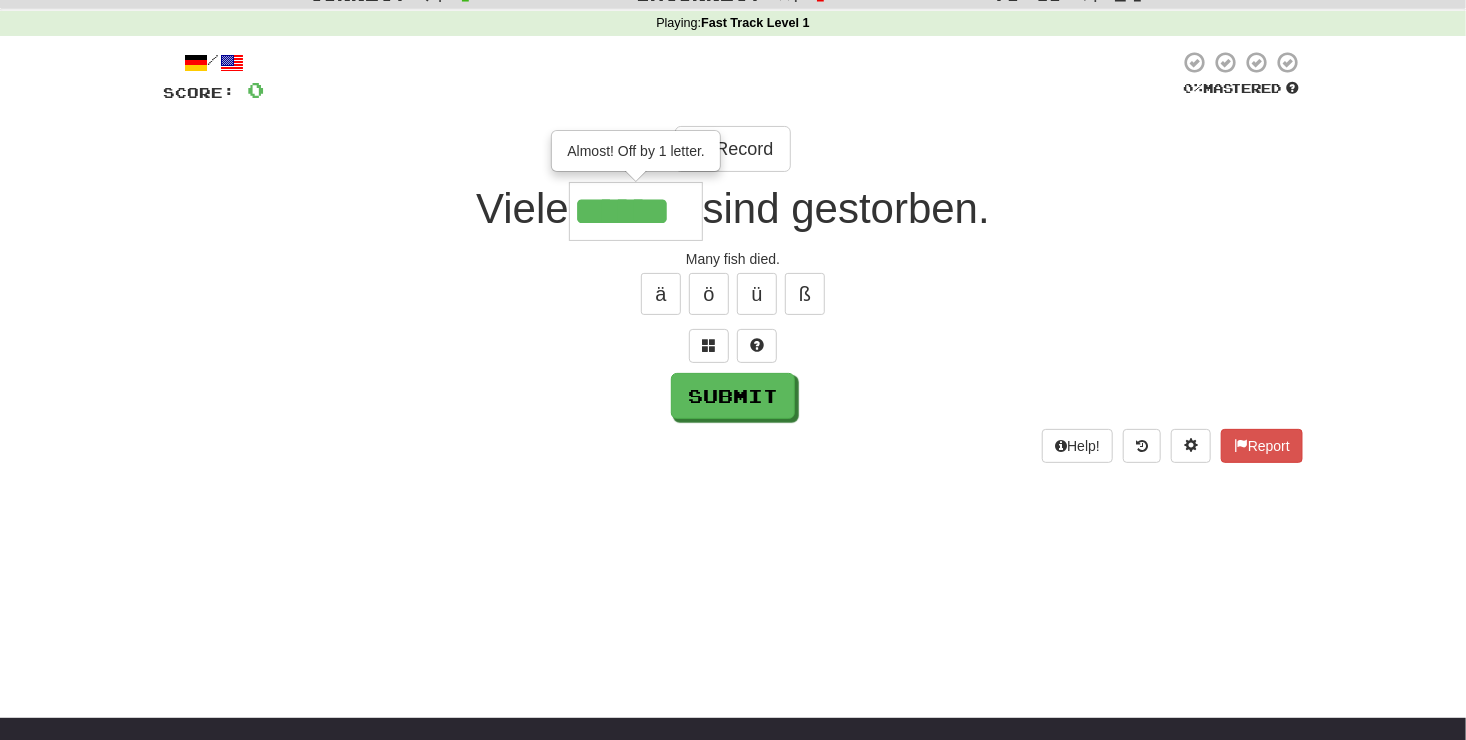 type on "******" 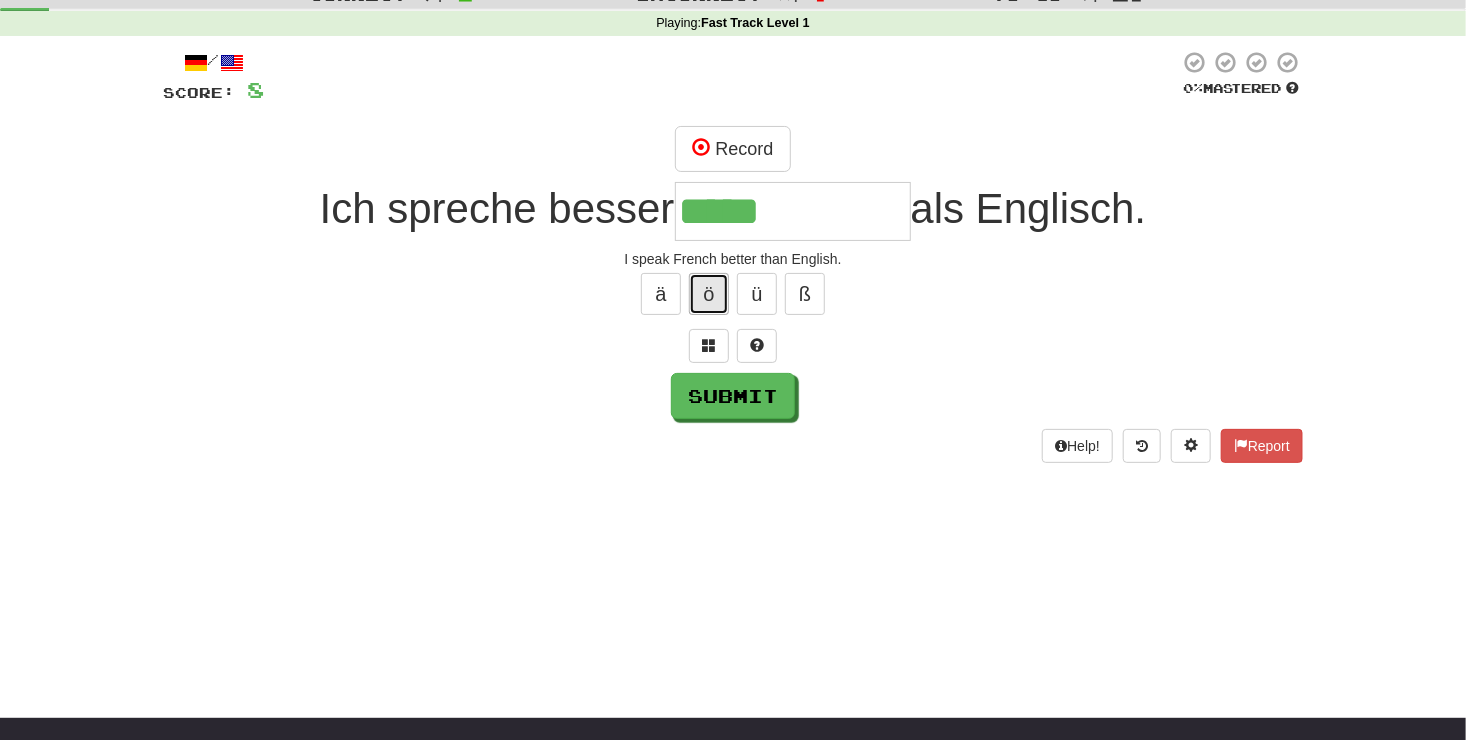 click on "ö" at bounding box center (709, 294) 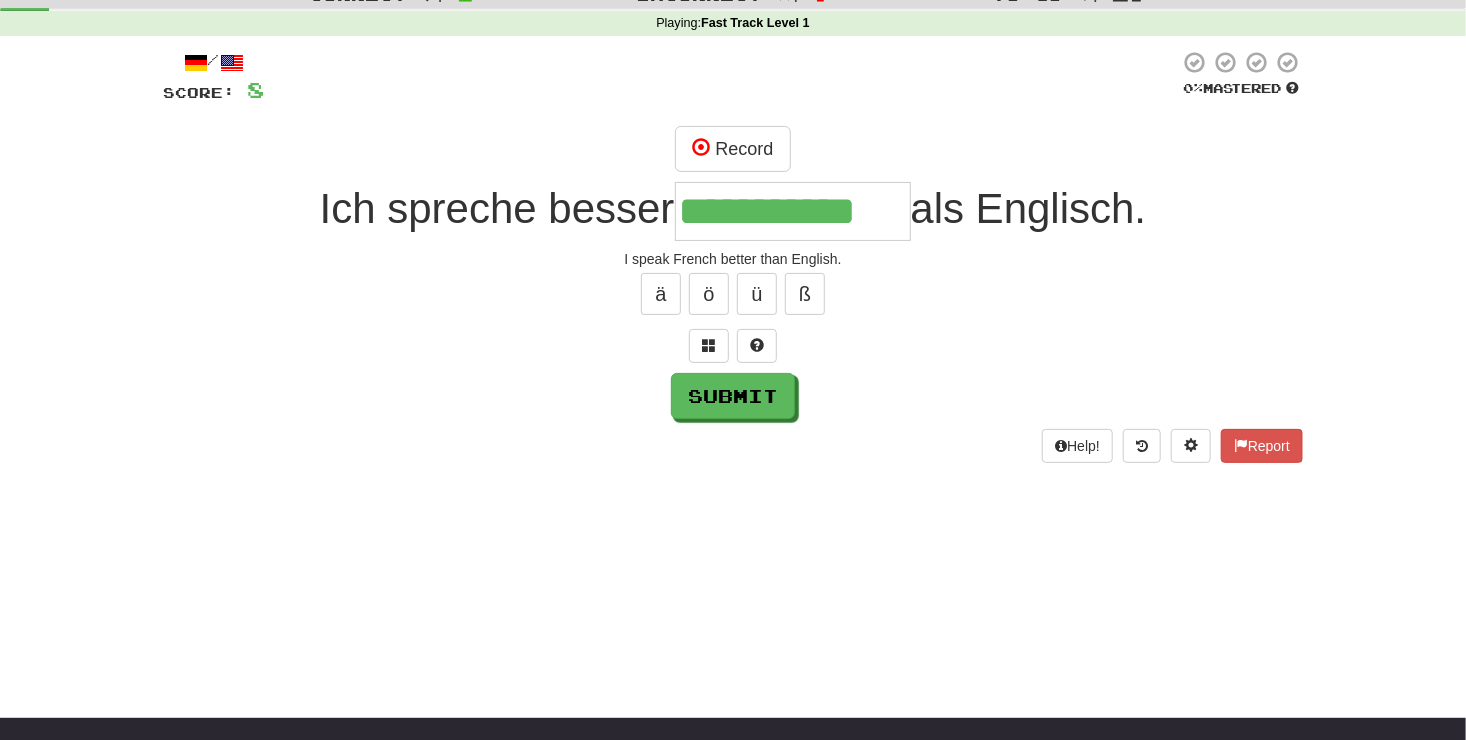 type on "**********" 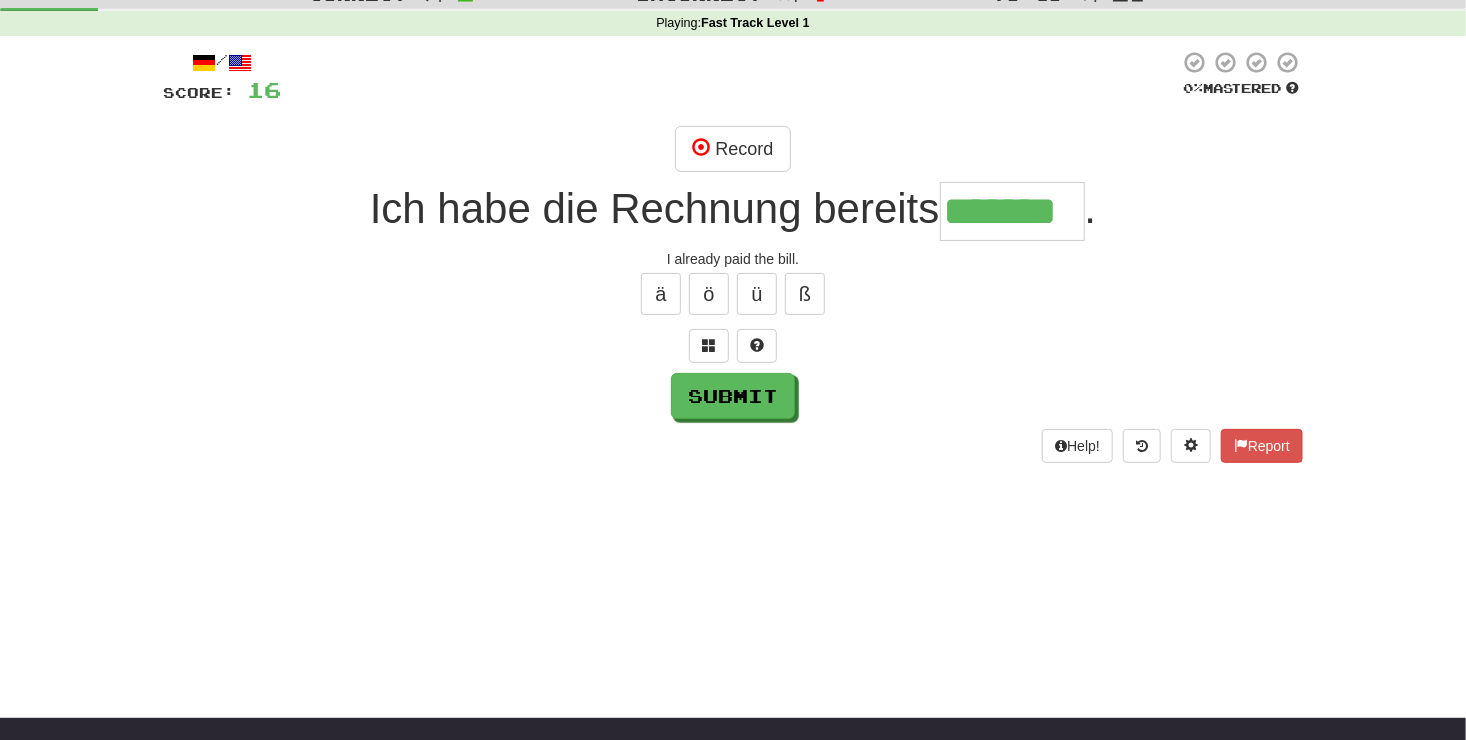 type on "*******" 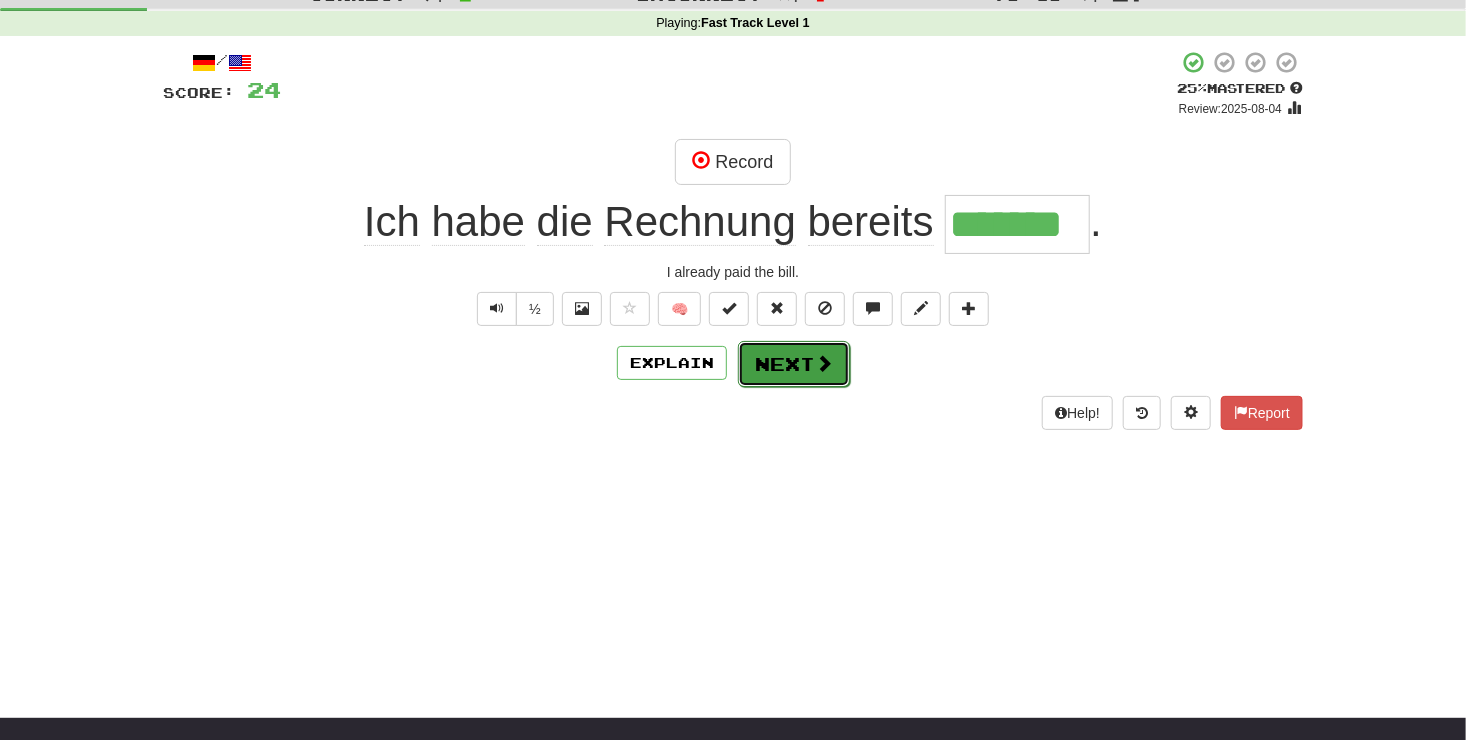 click on "Next" at bounding box center [794, 364] 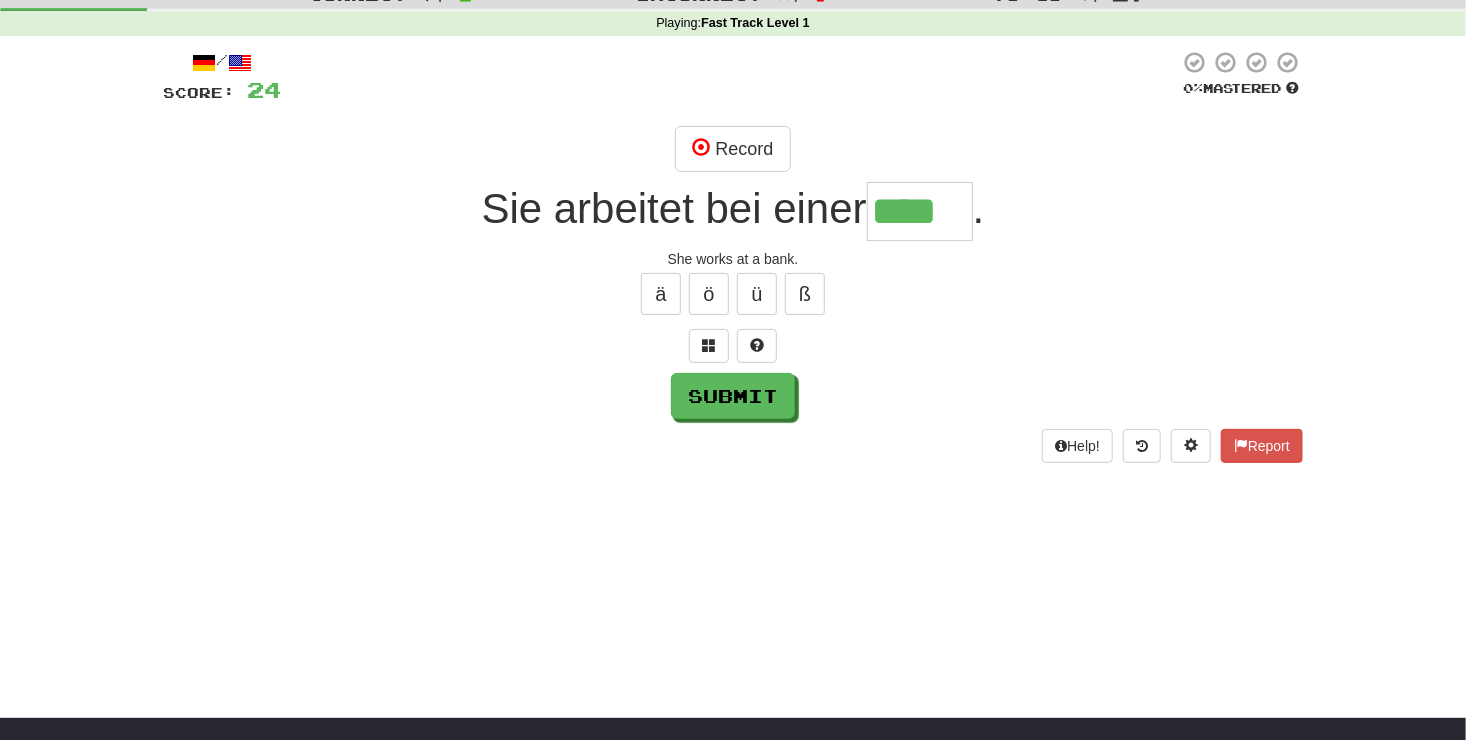 type on "****" 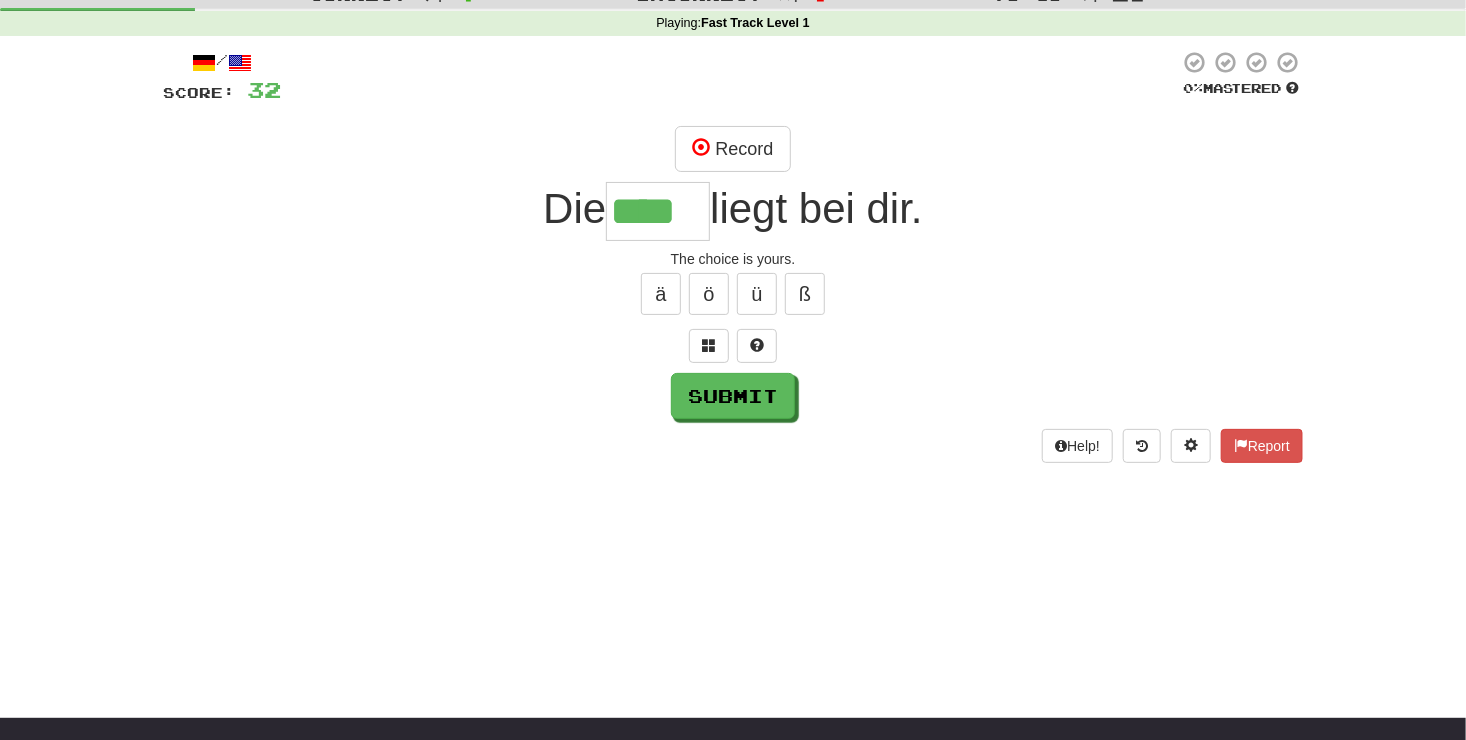 type on "****" 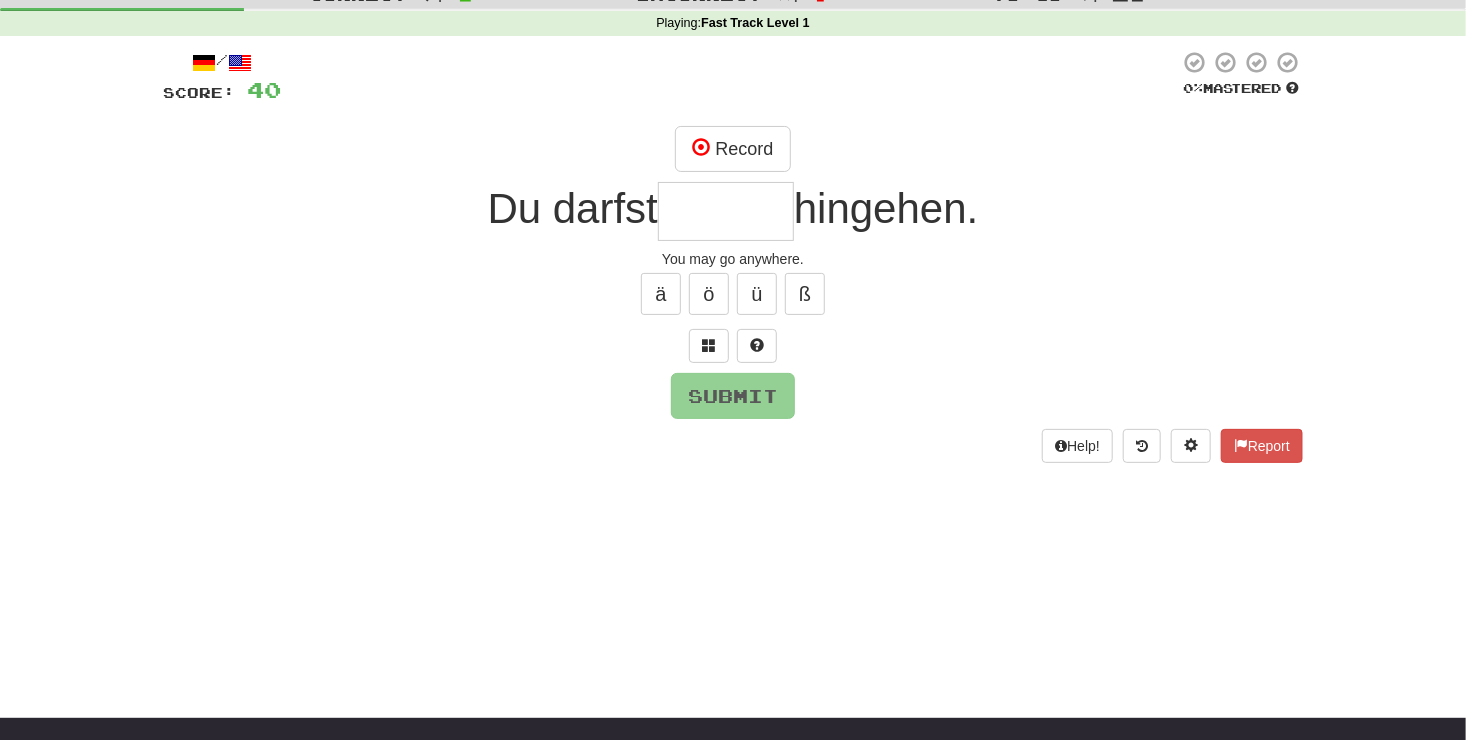 type on "*" 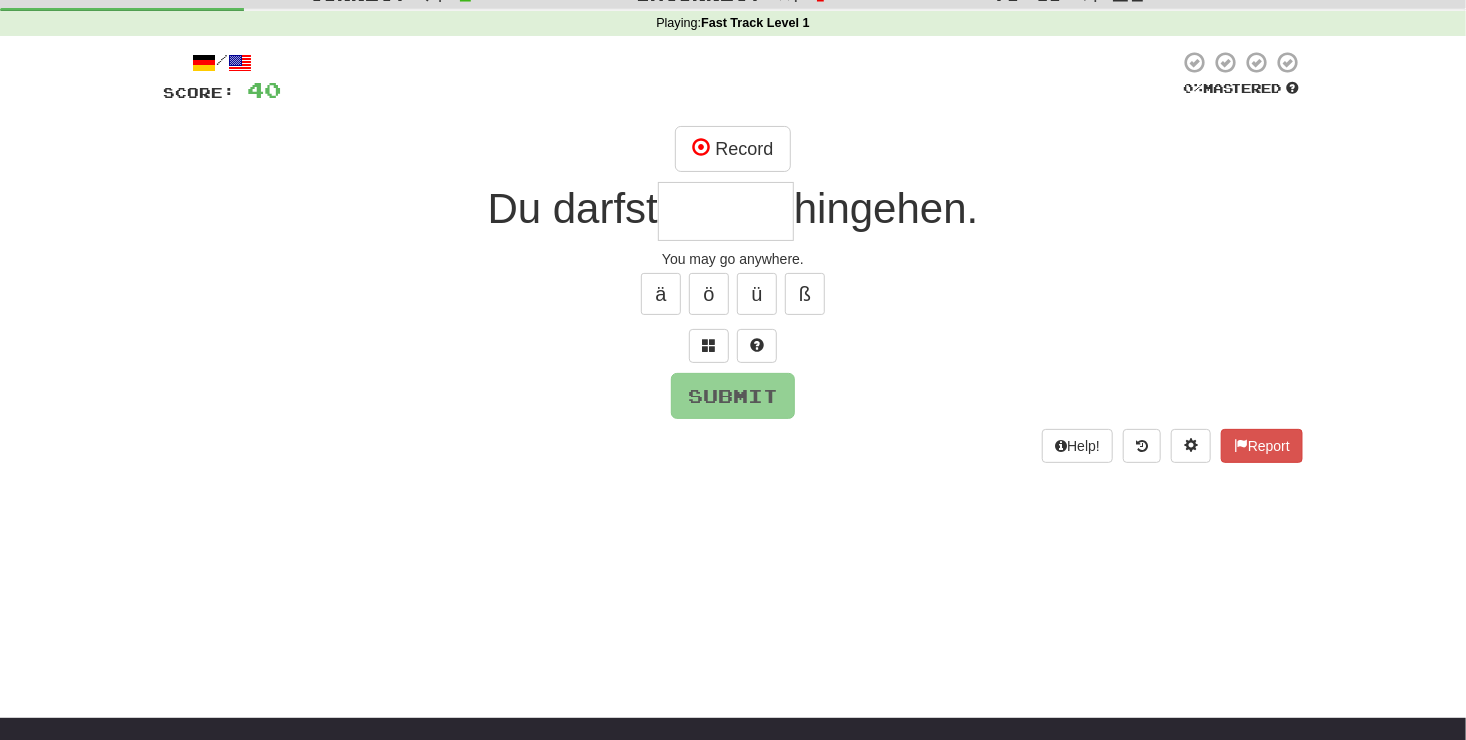 type on "*" 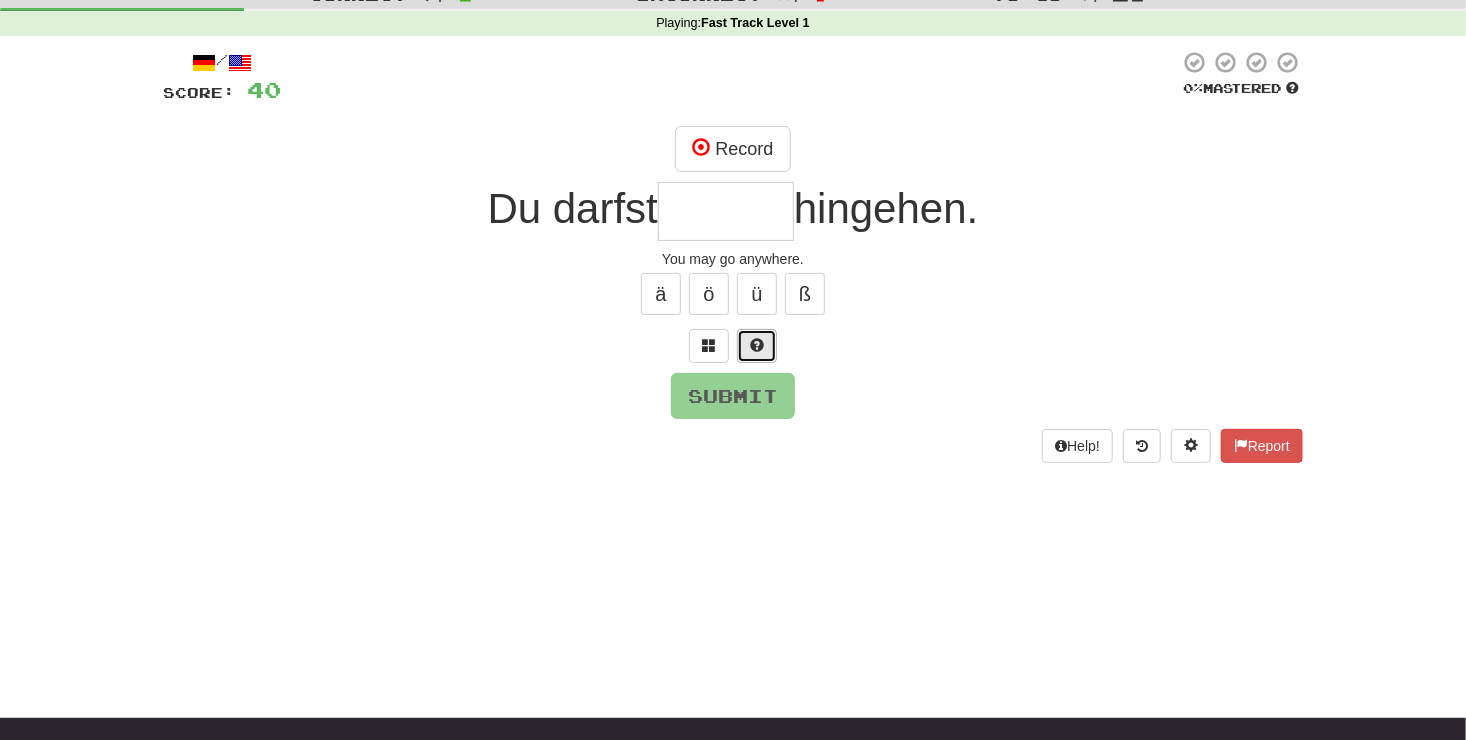 click at bounding box center [757, 345] 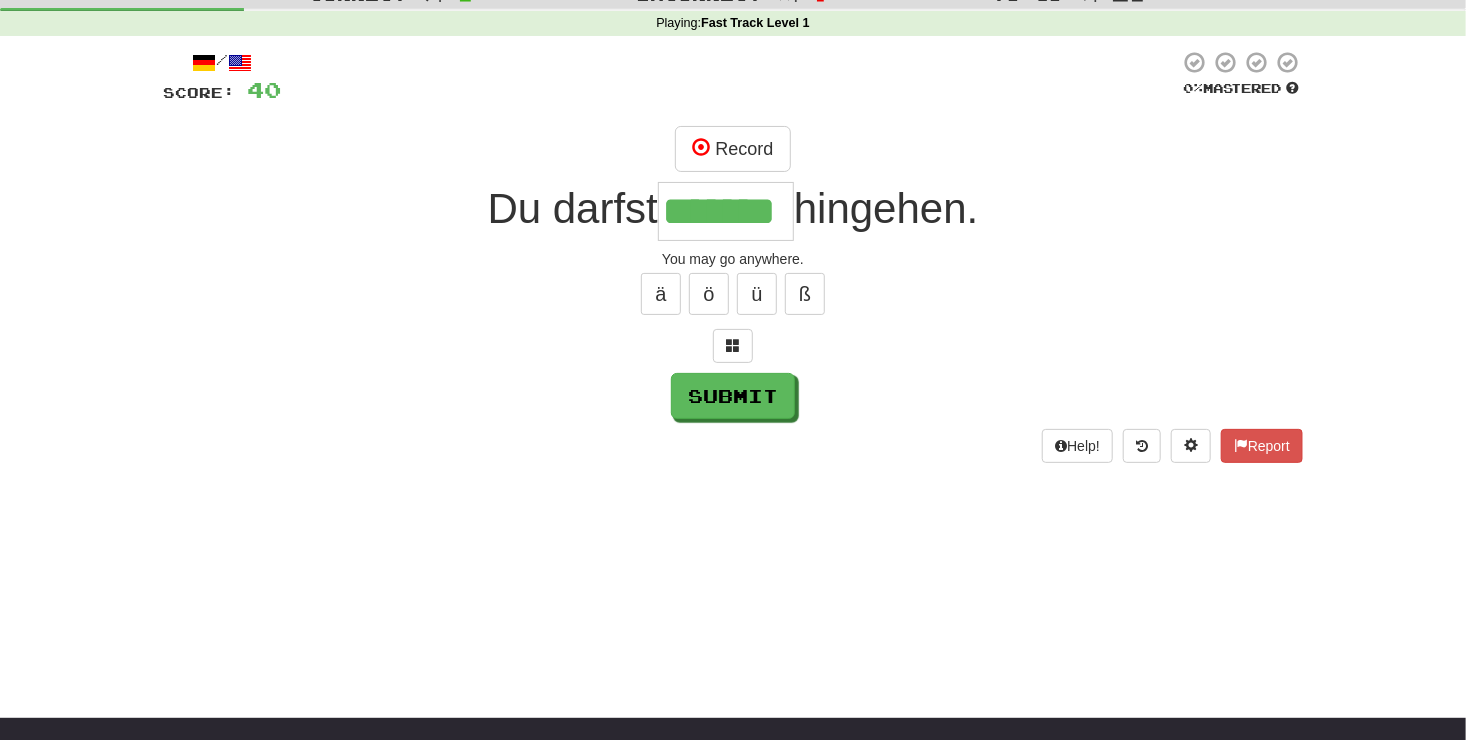 type on "*******" 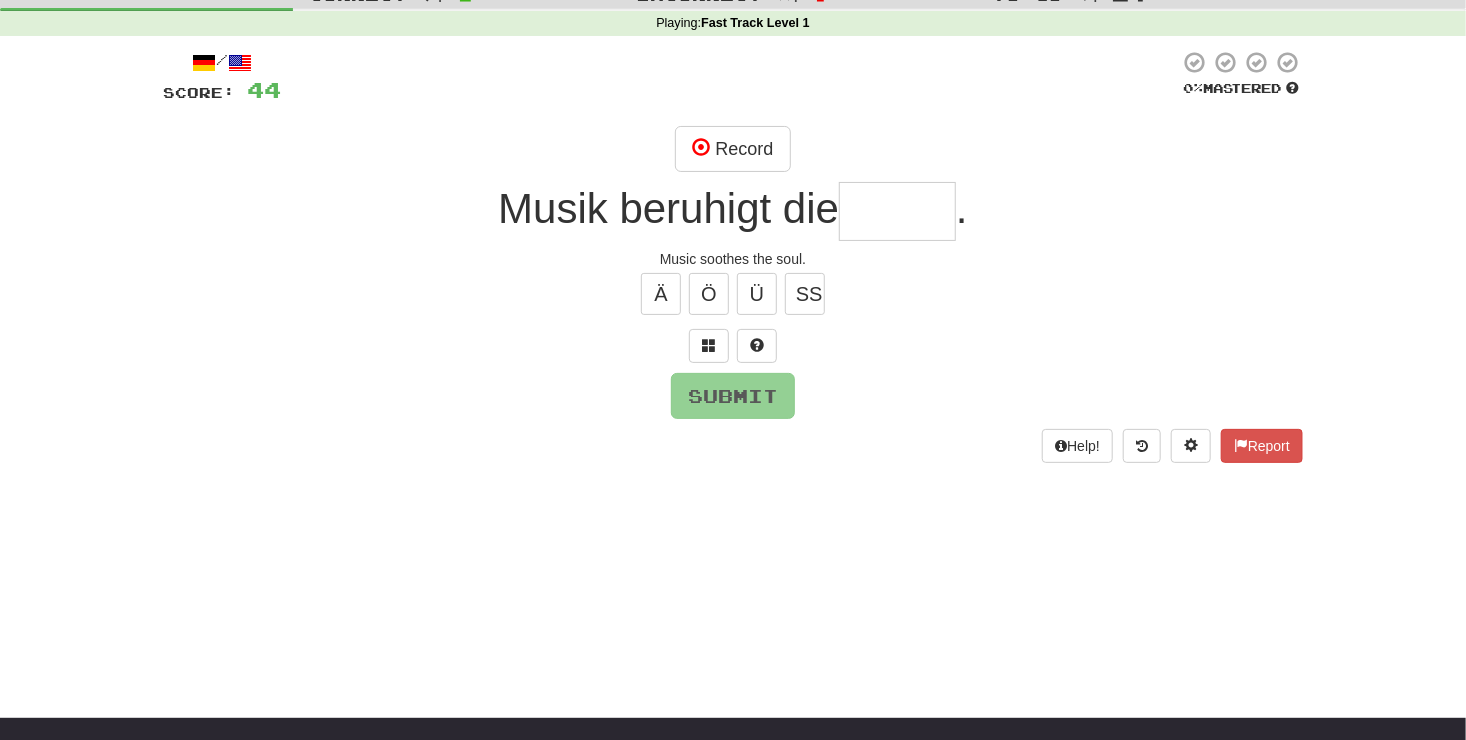 type on "*" 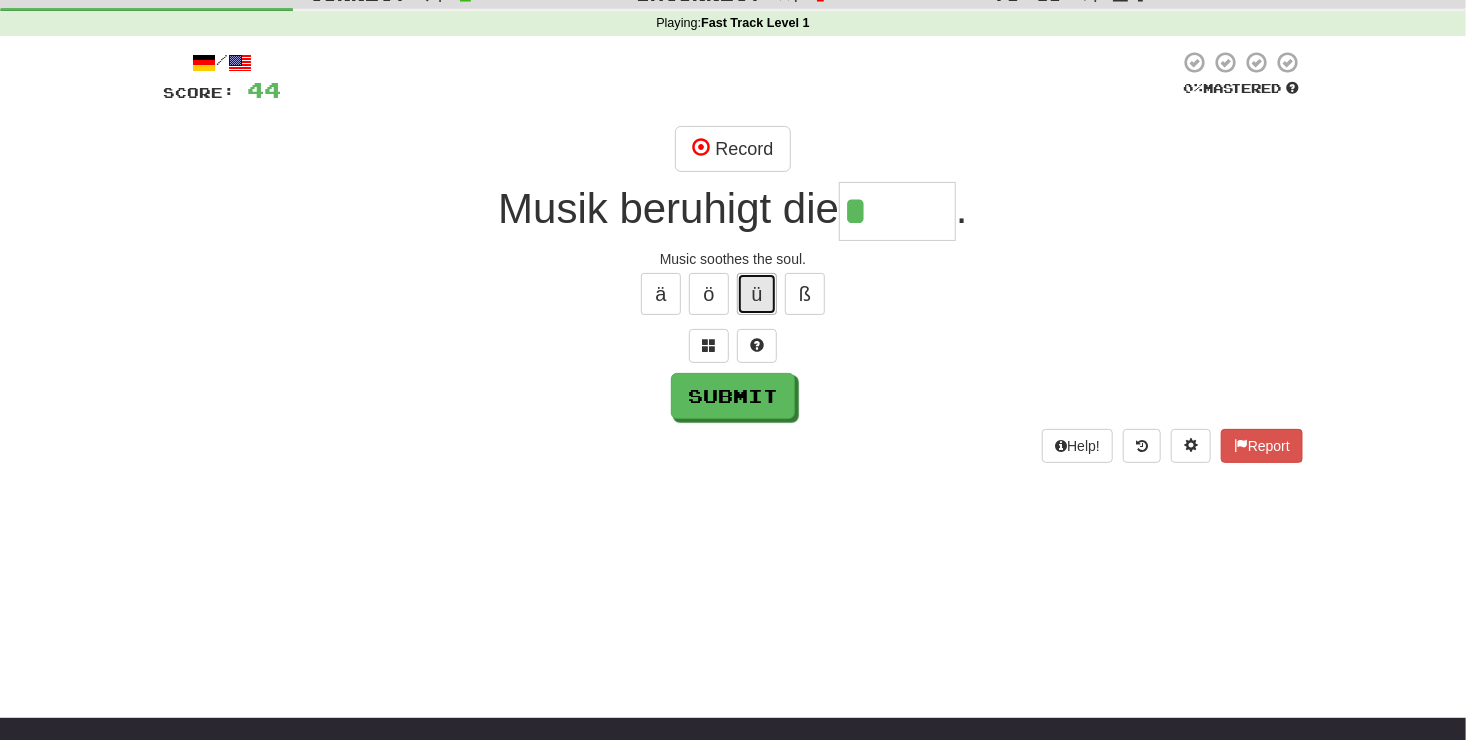 click on "ü" at bounding box center [757, 294] 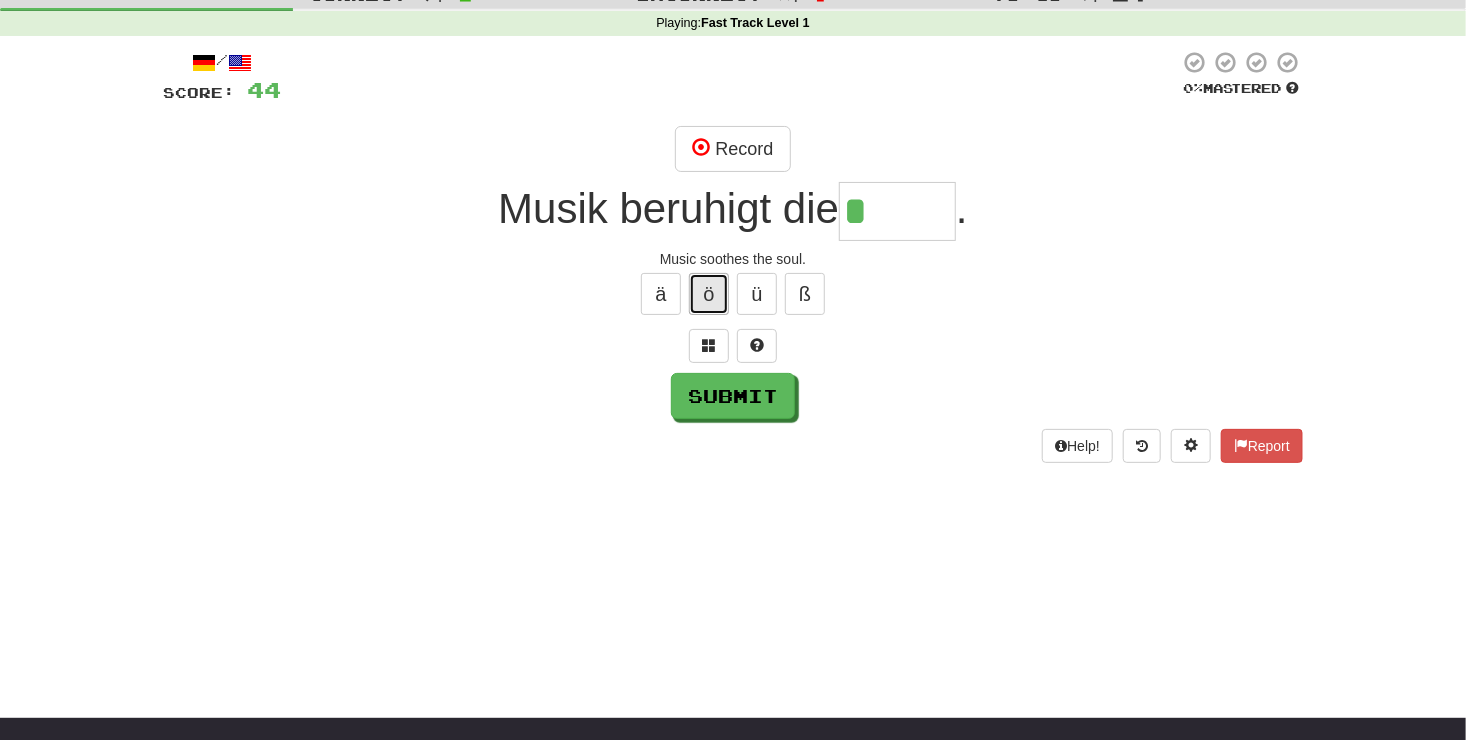 click on "ö" at bounding box center [709, 294] 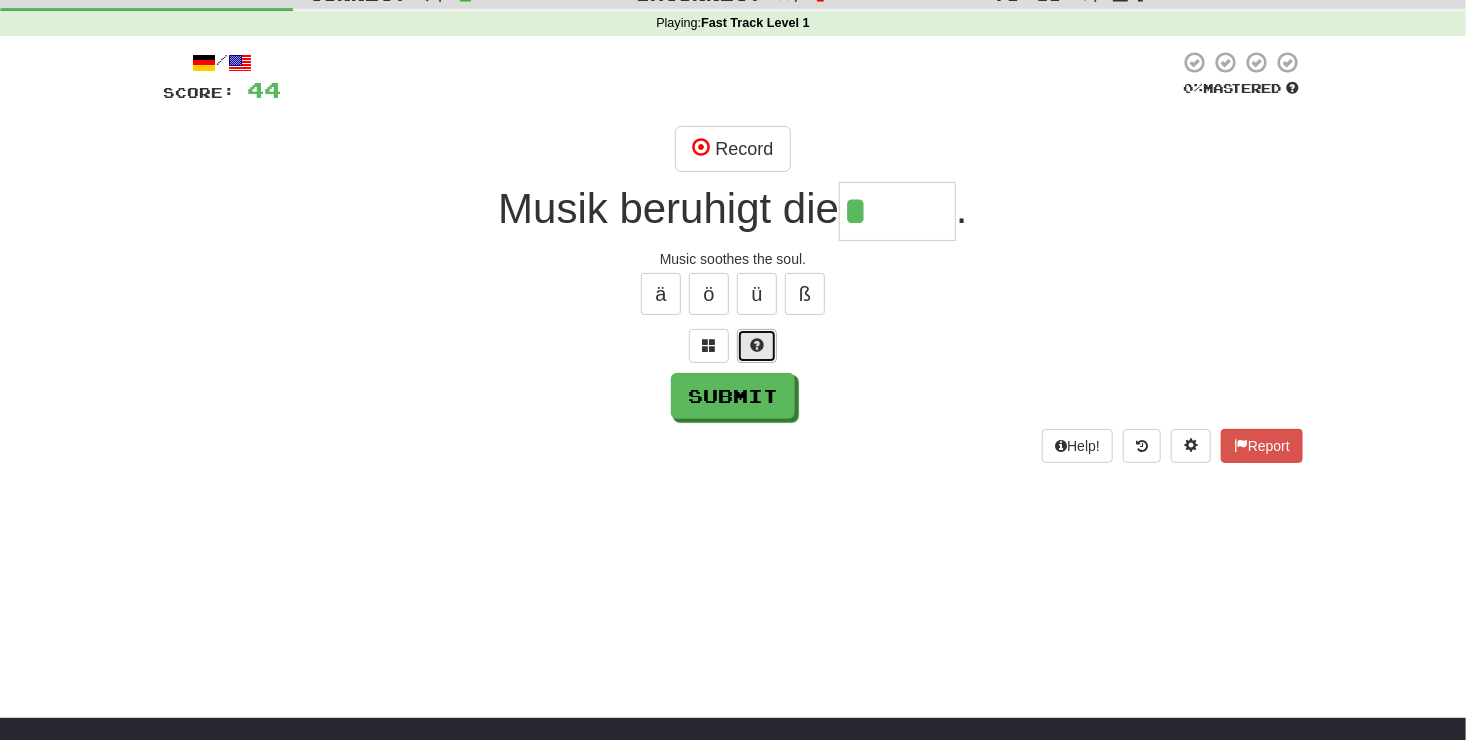 click at bounding box center (757, 346) 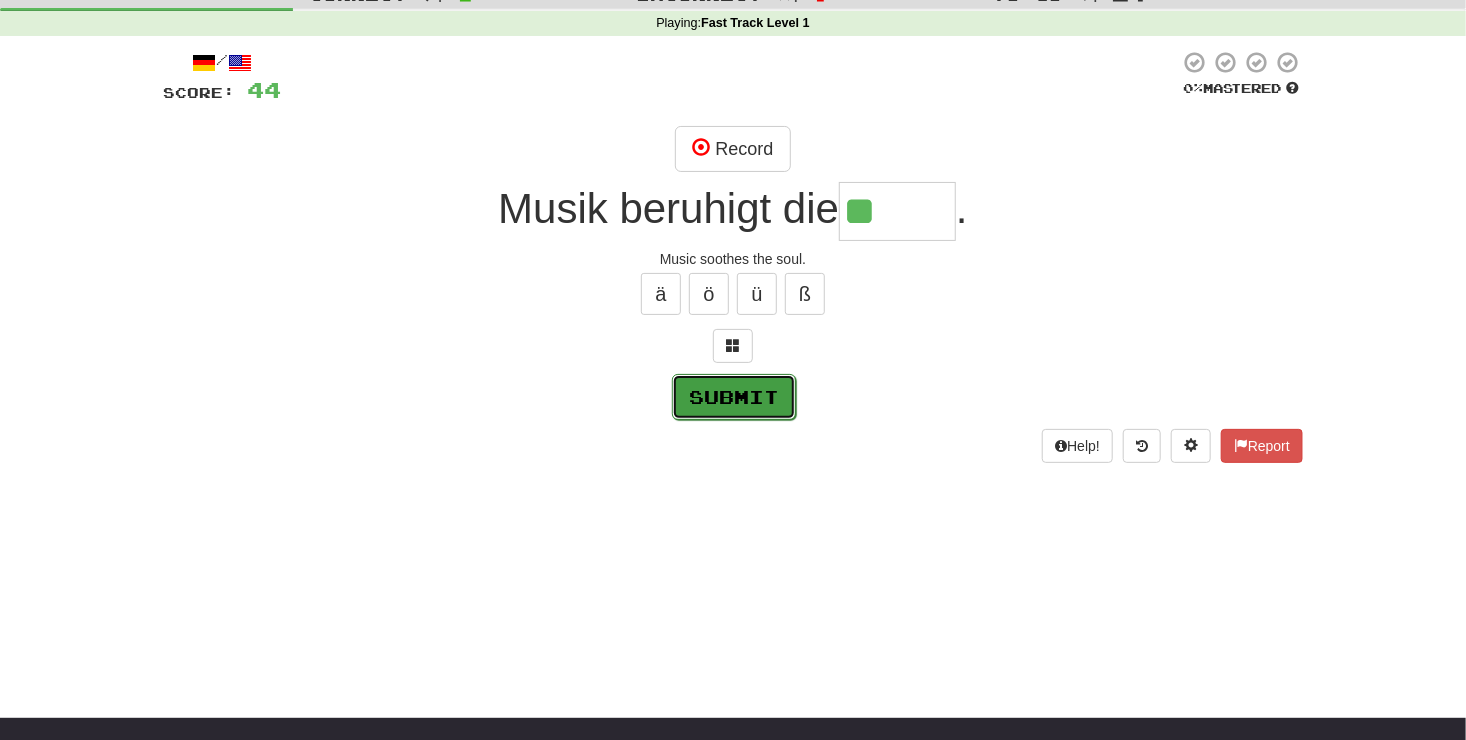 click on "Submit" at bounding box center [734, 397] 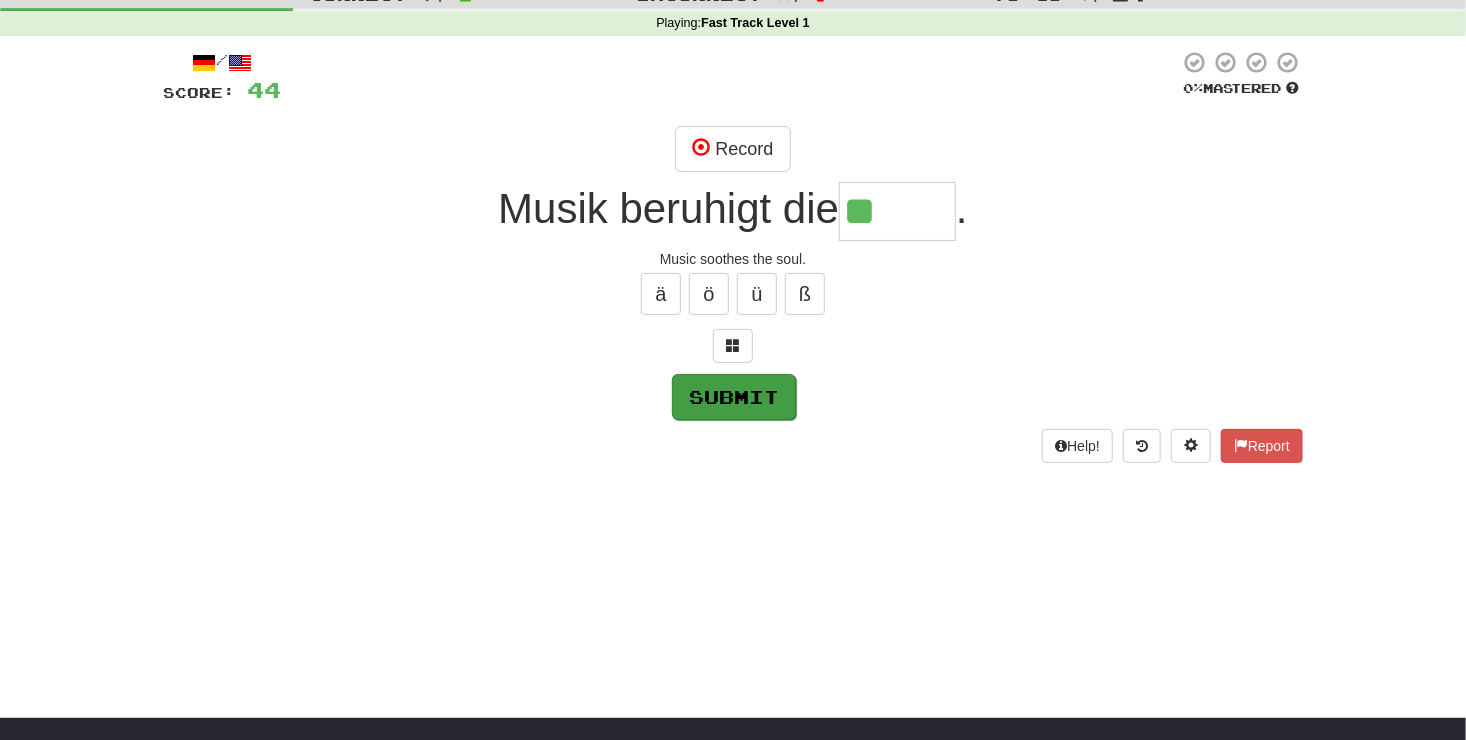 type on "*****" 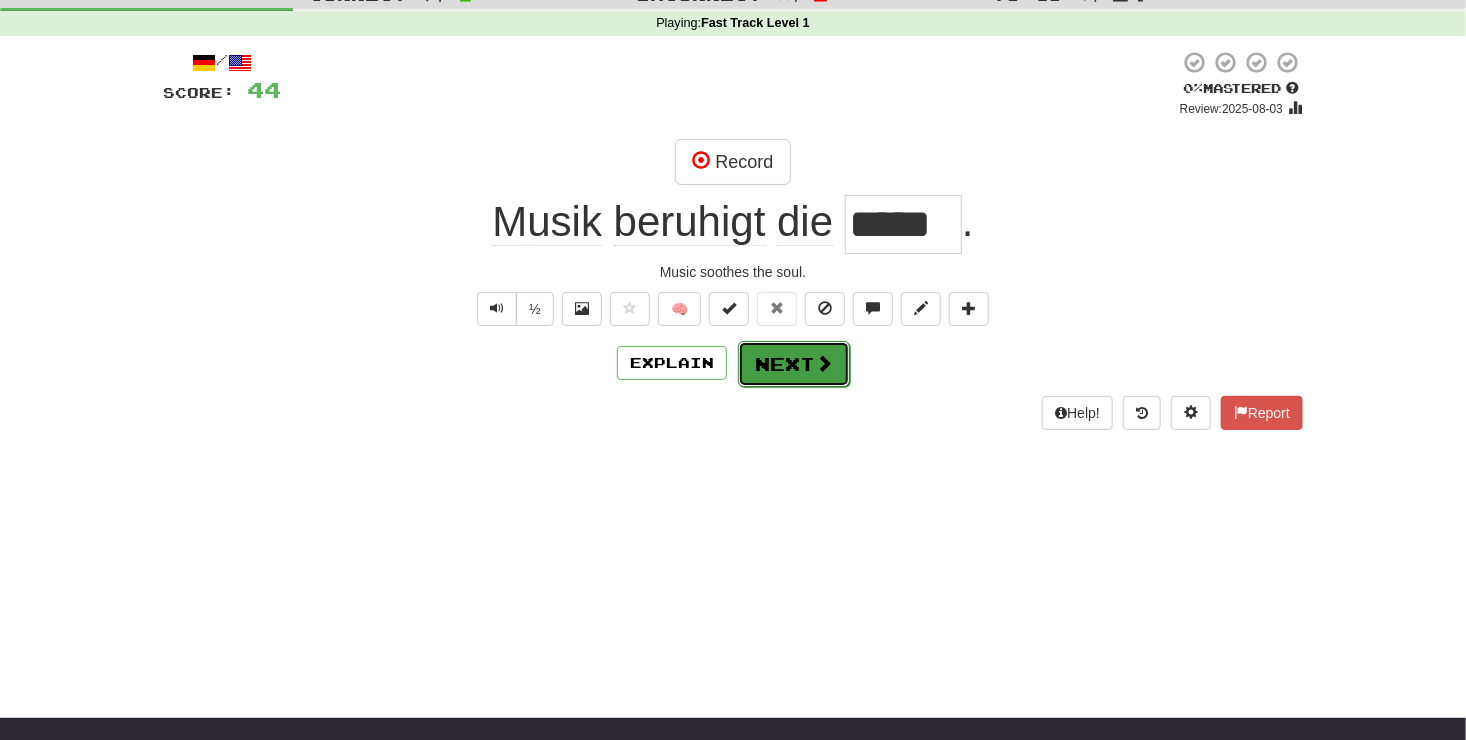 click on "Next" at bounding box center [794, 364] 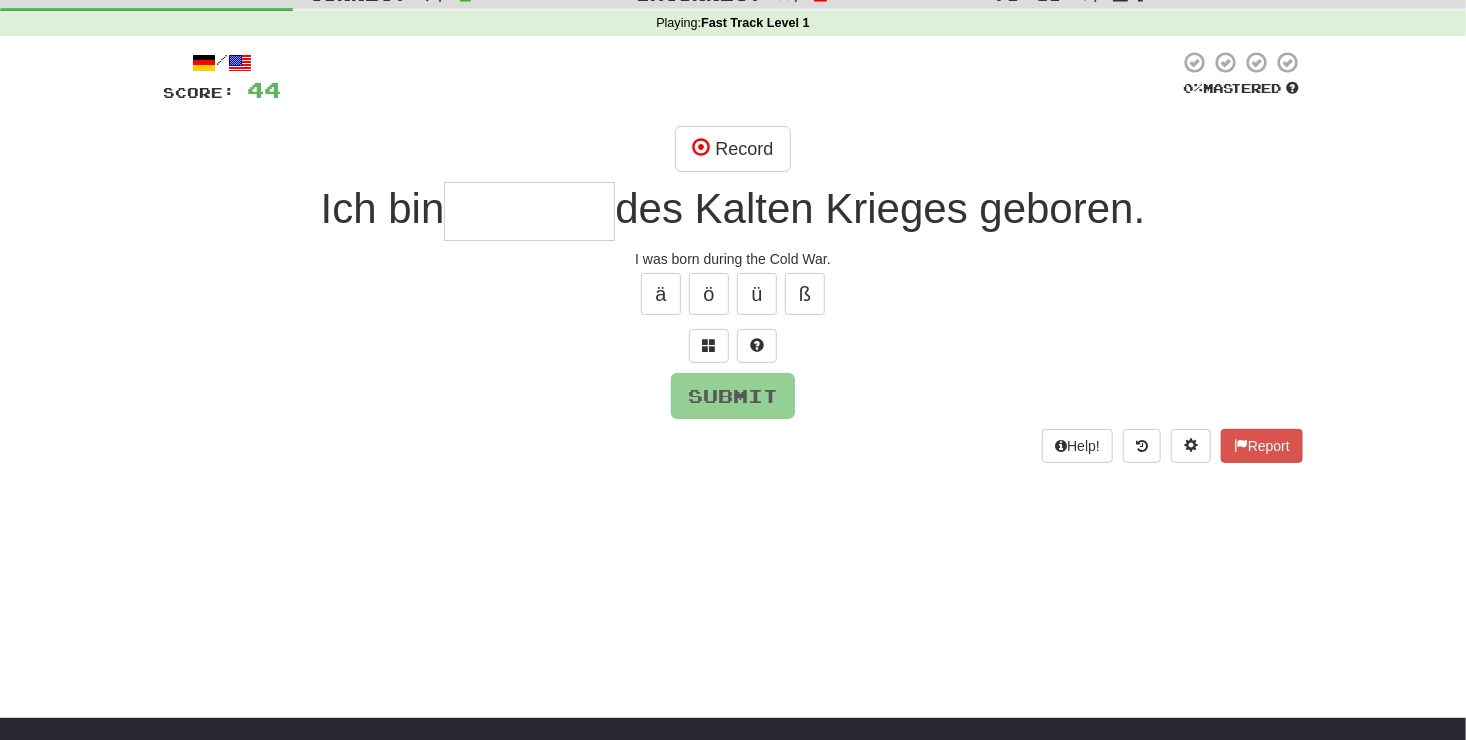 type on "*" 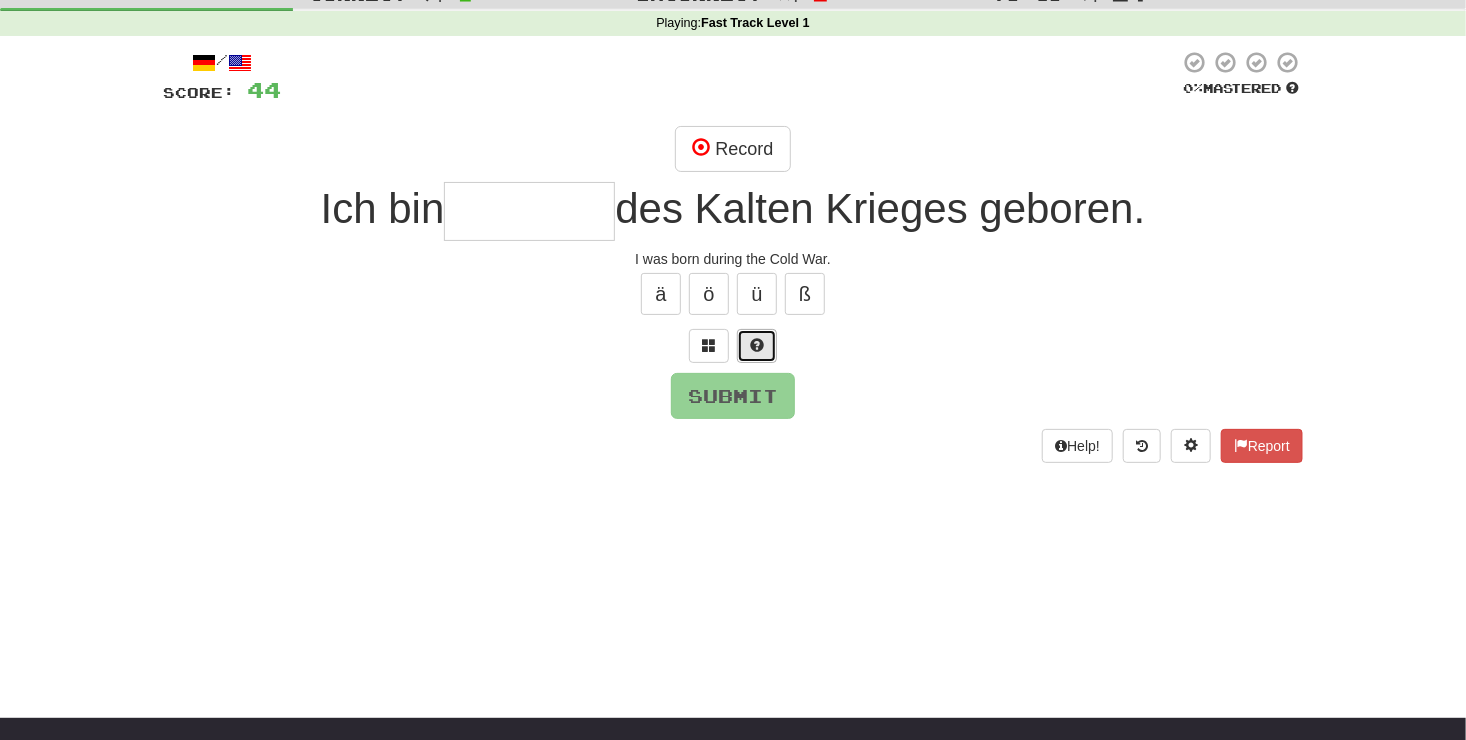 click at bounding box center (757, 345) 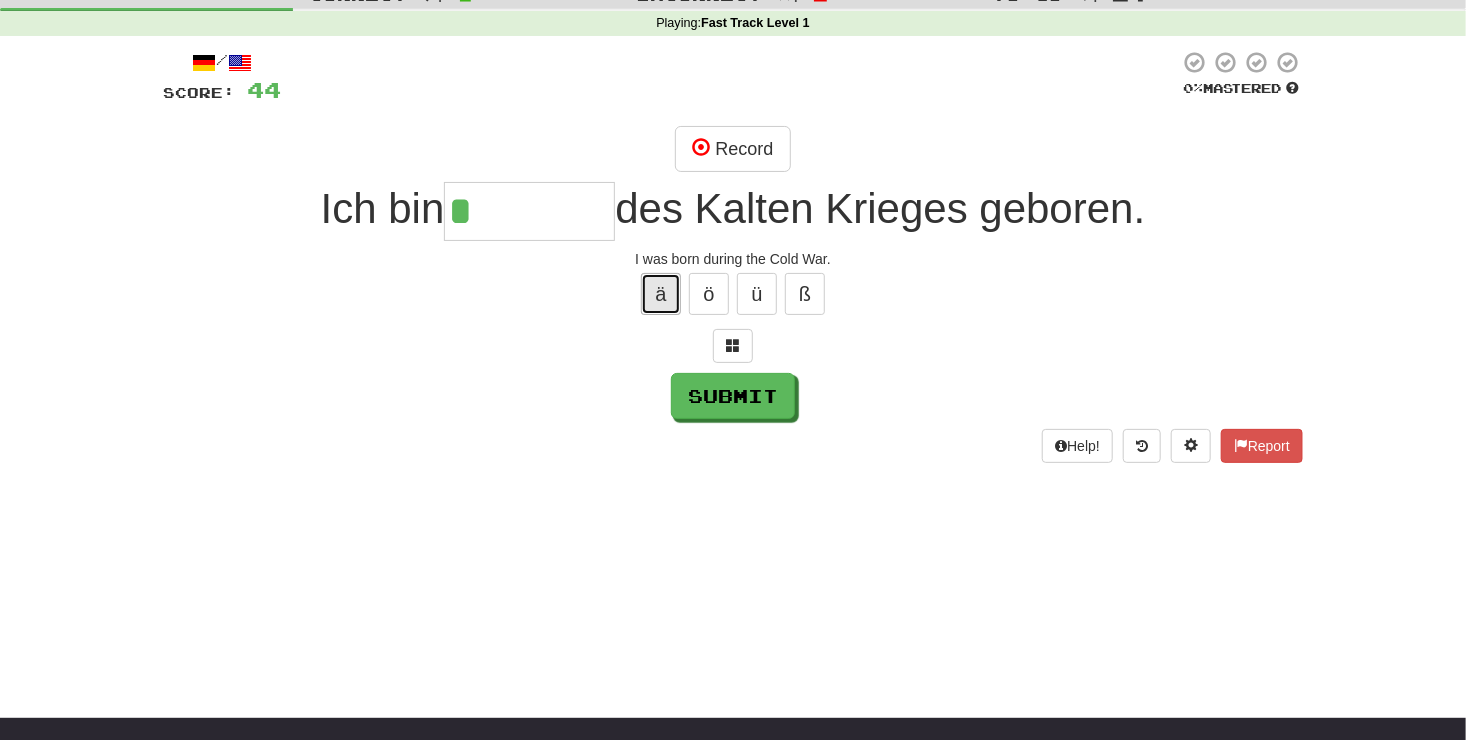 click on "ä" at bounding box center (661, 294) 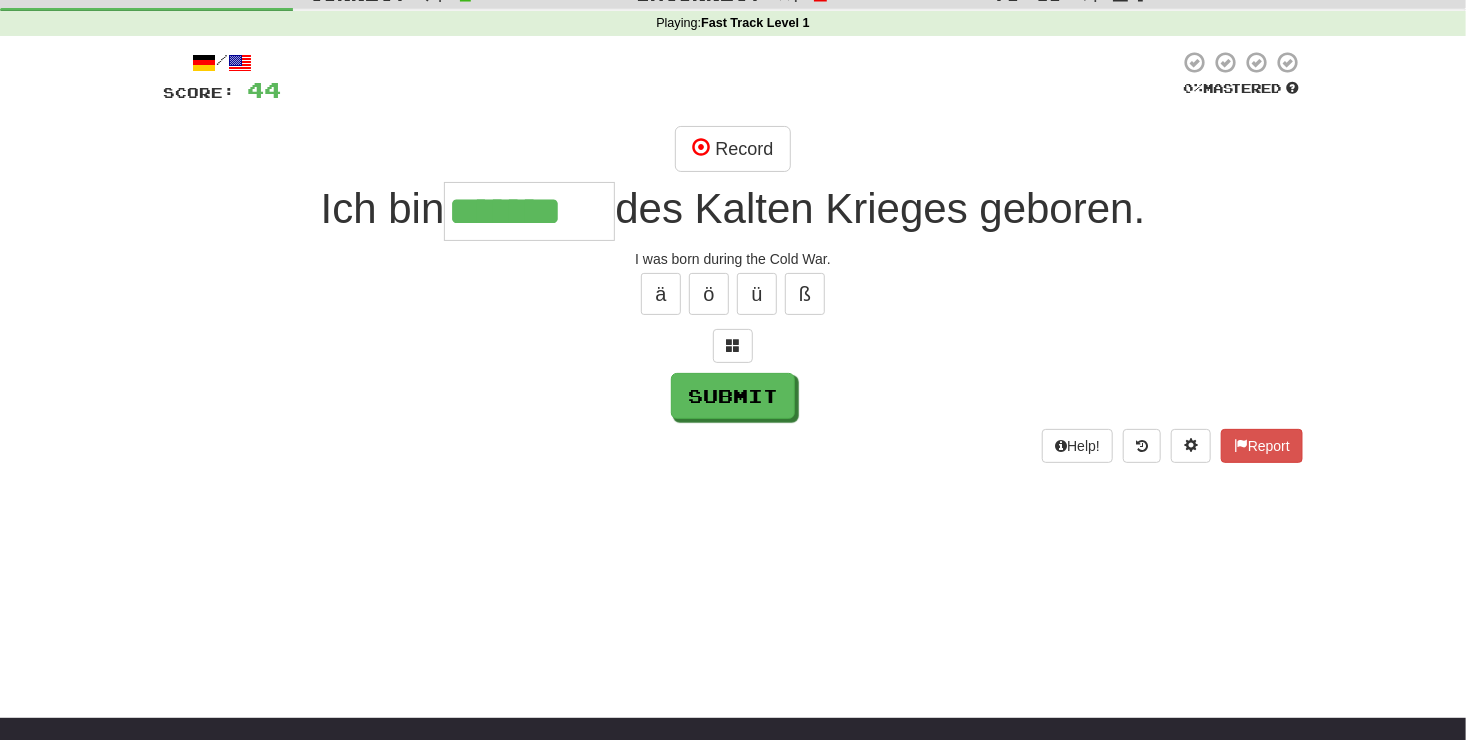 type on "*******" 